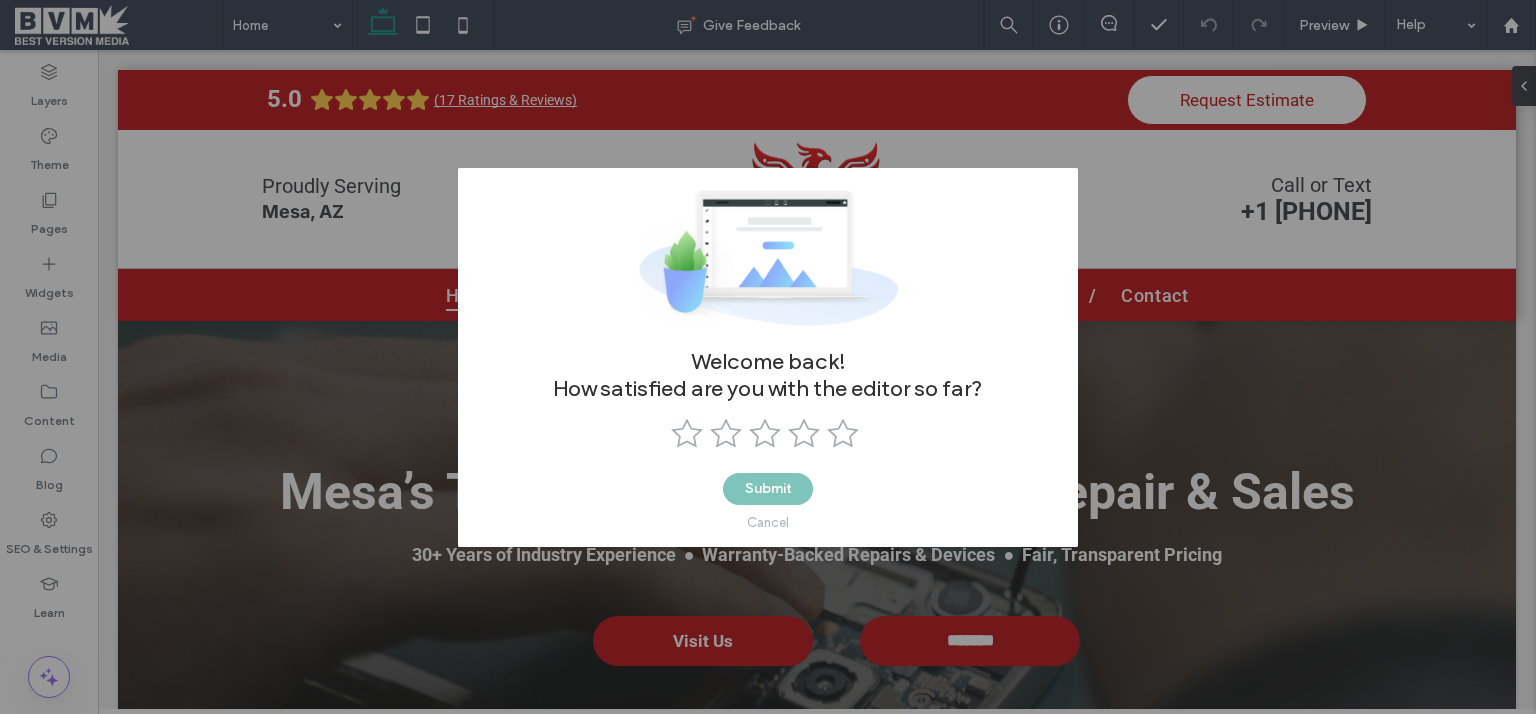 scroll, scrollTop: 0, scrollLeft: 0, axis: both 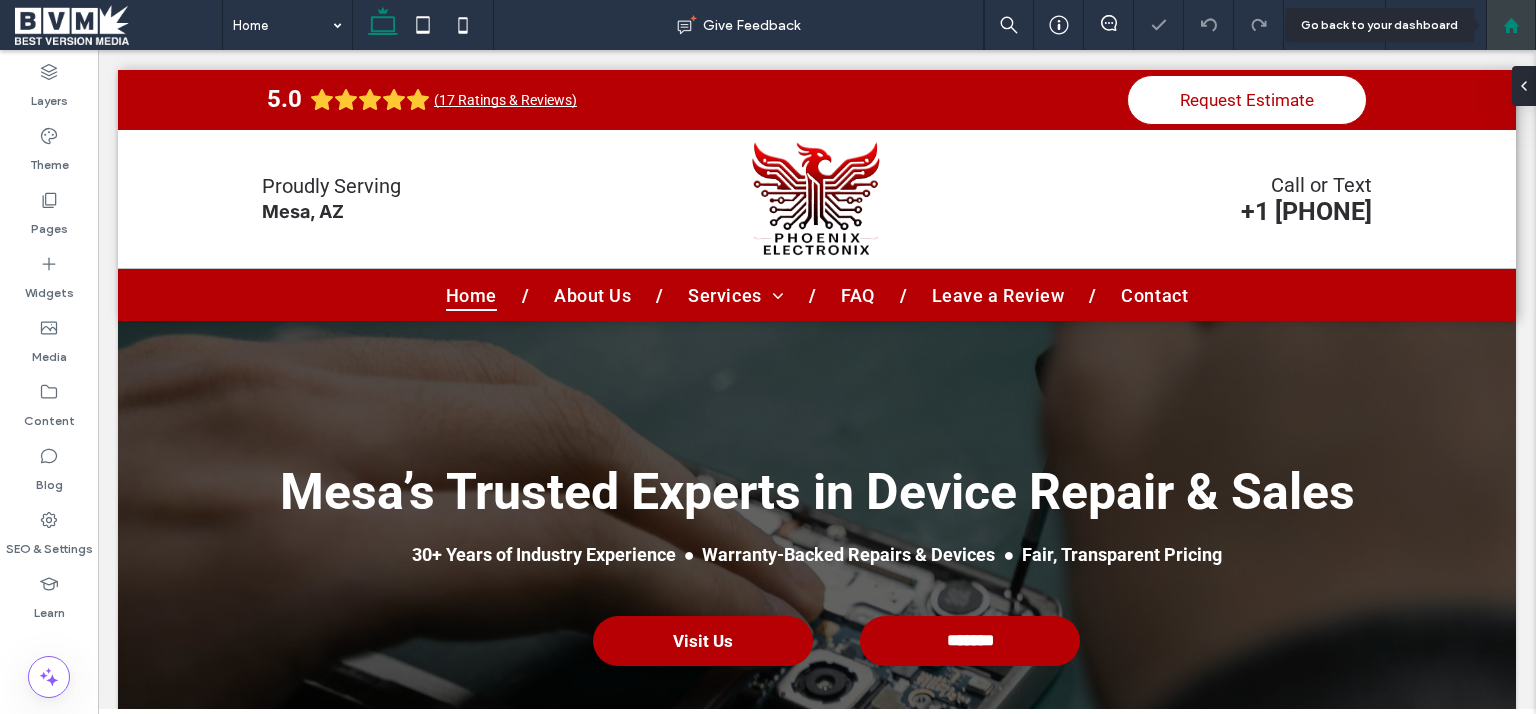 click 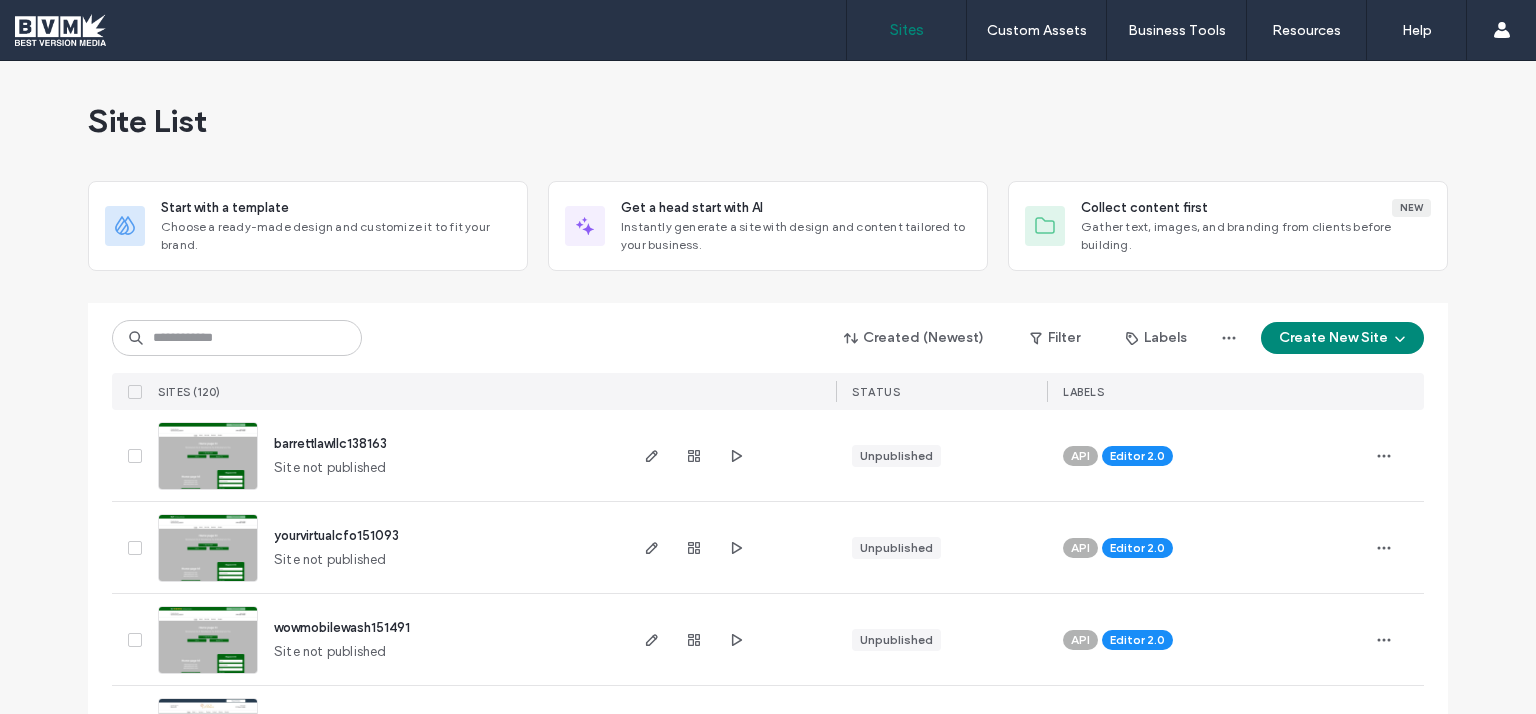 scroll, scrollTop: 0, scrollLeft: 0, axis: both 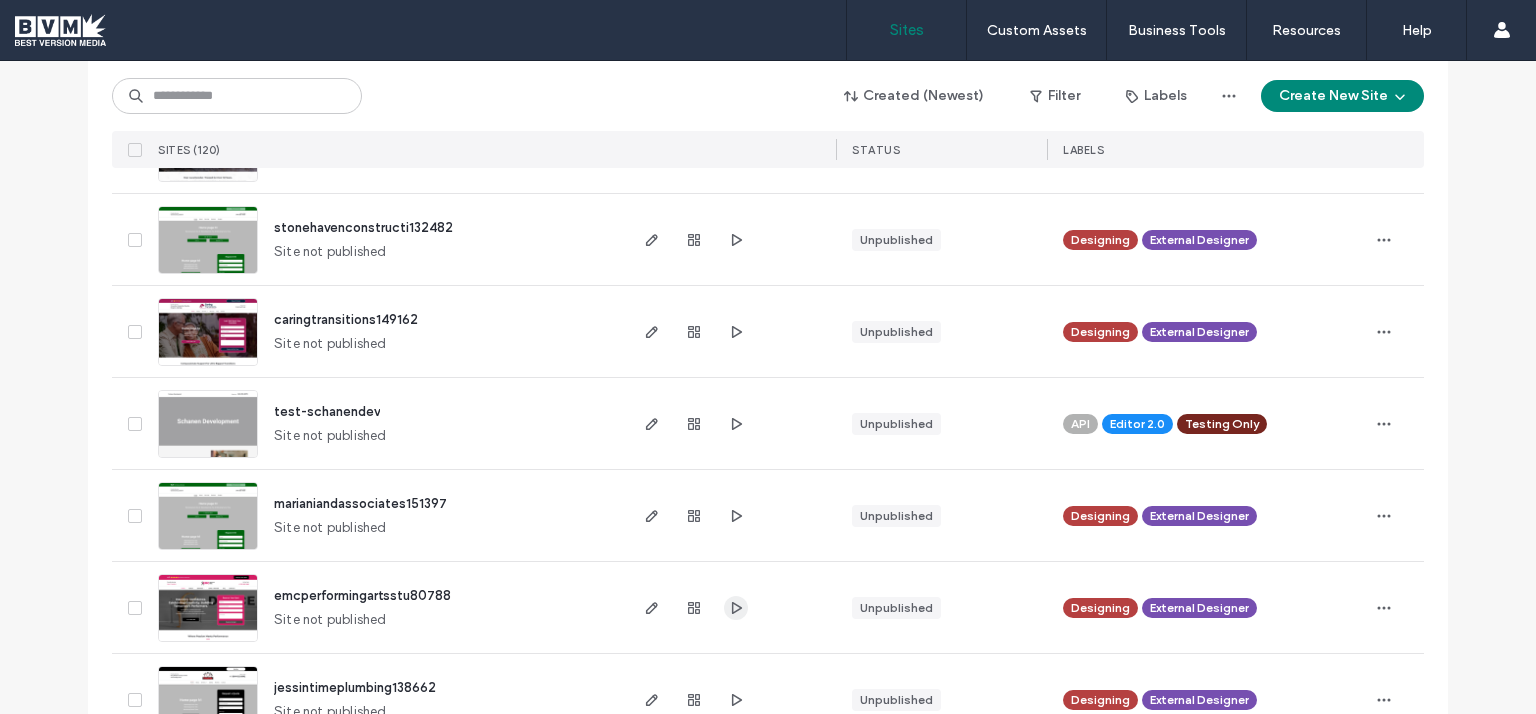click 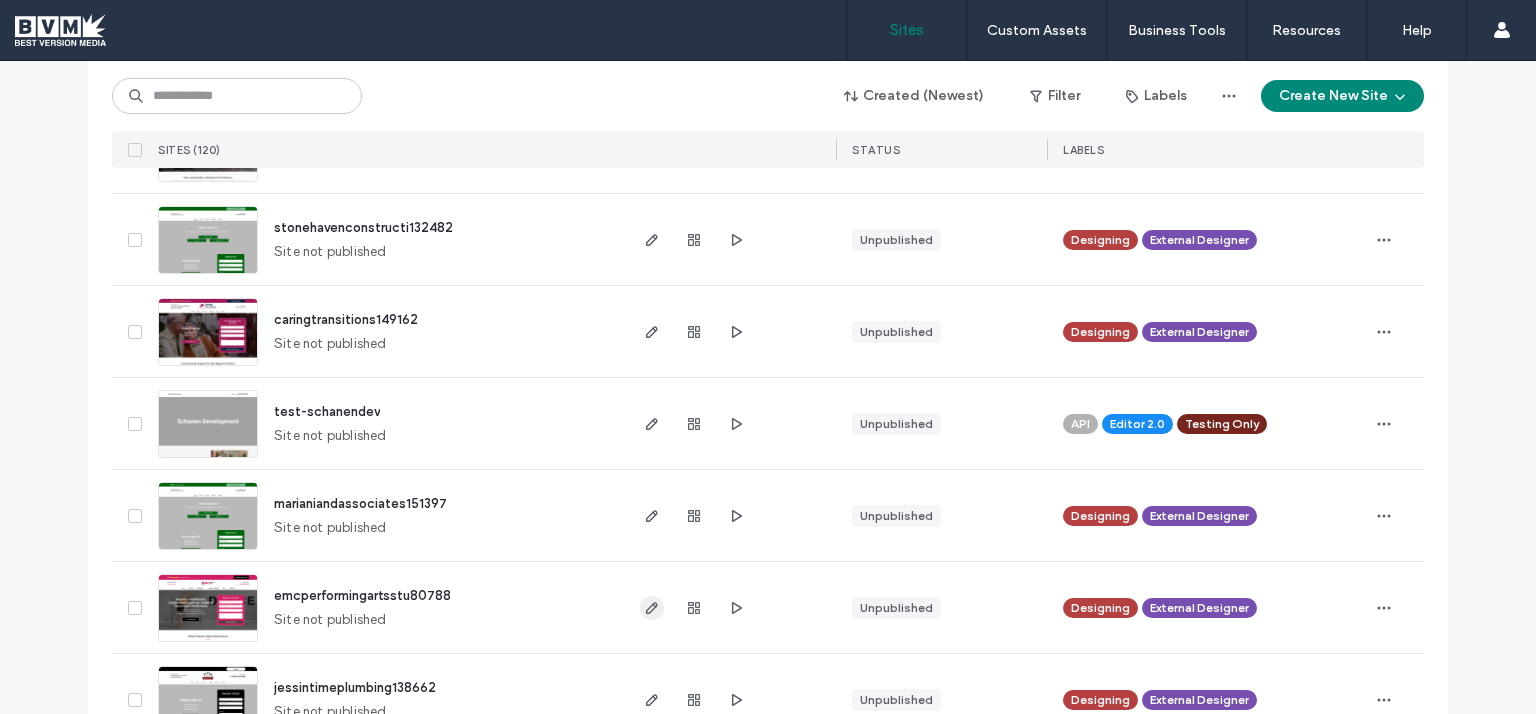 click 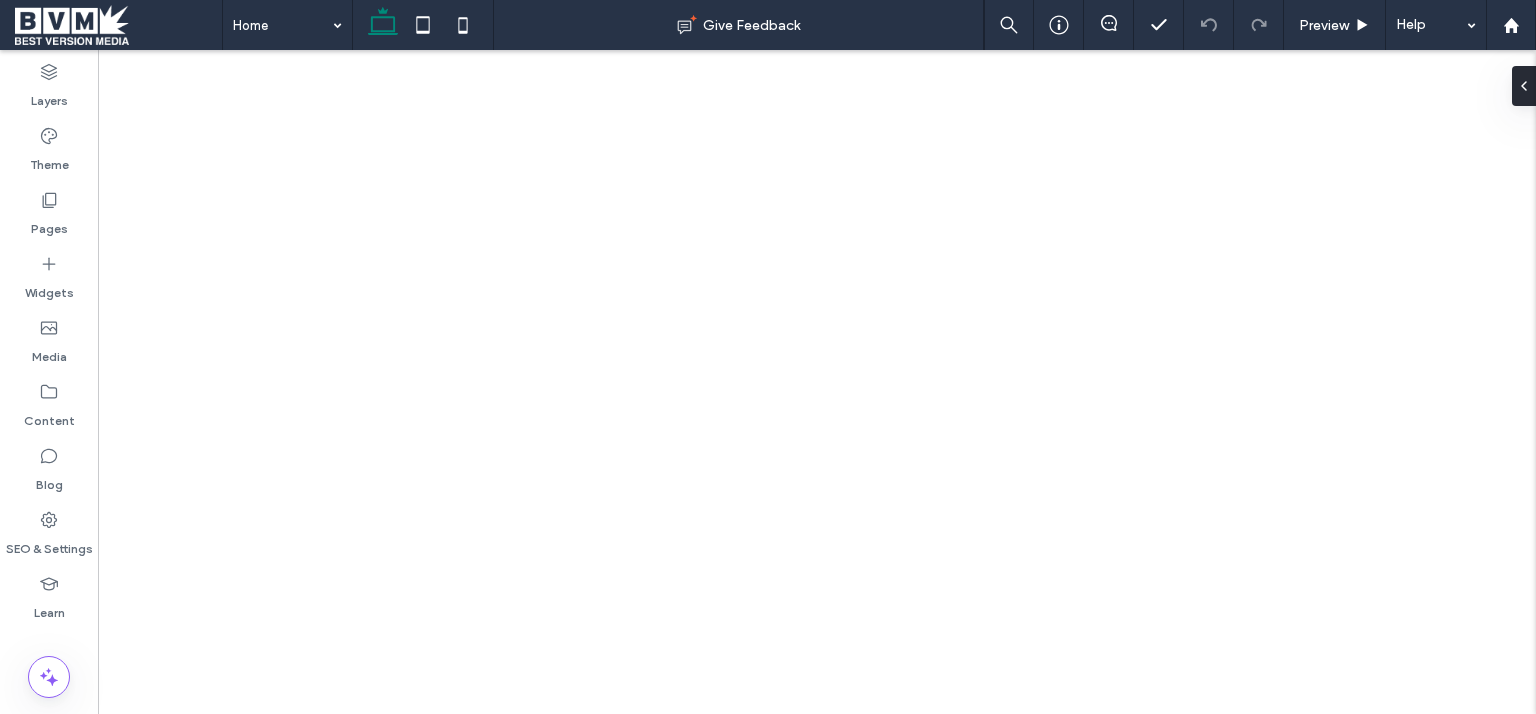 scroll, scrollTop: 0, scrollLeft: 0, axis: both 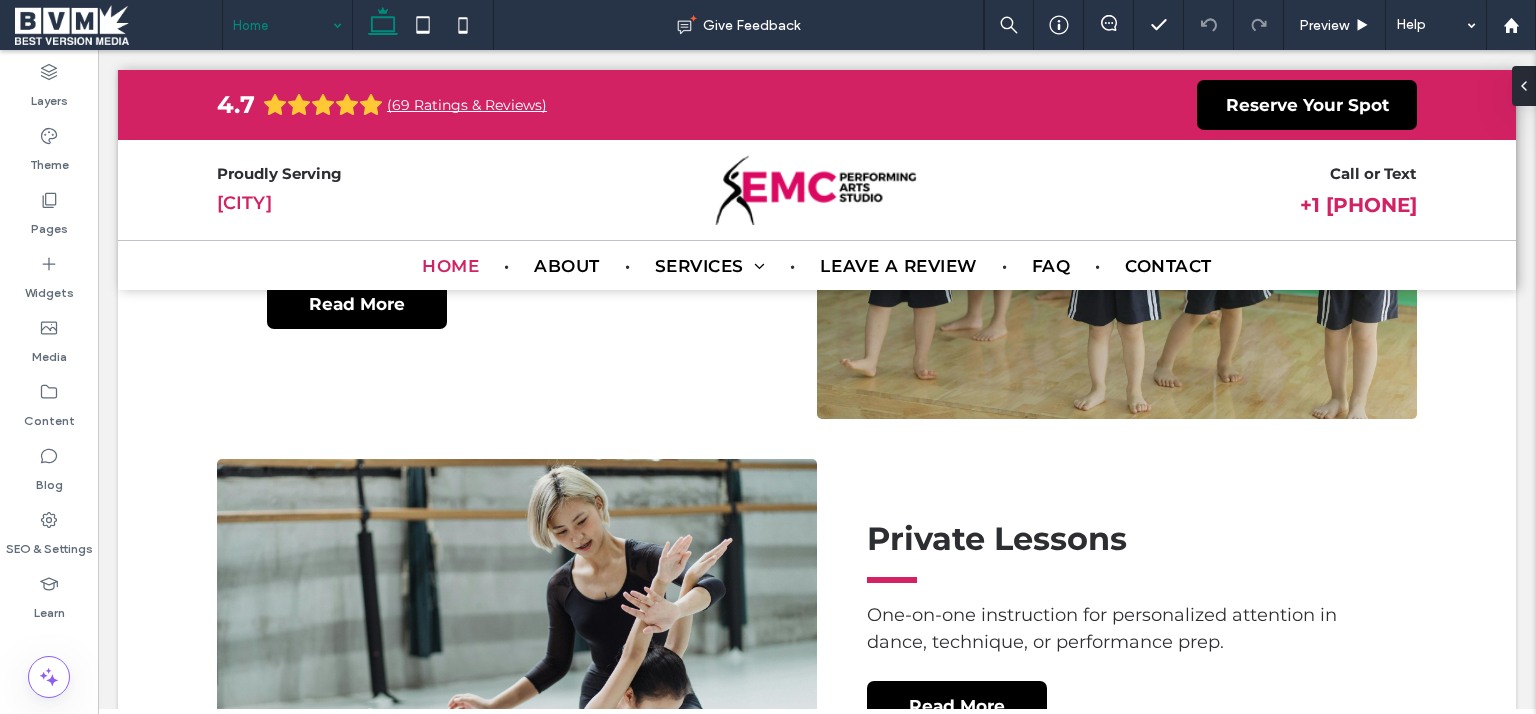 click at bounding box center [282, 25] 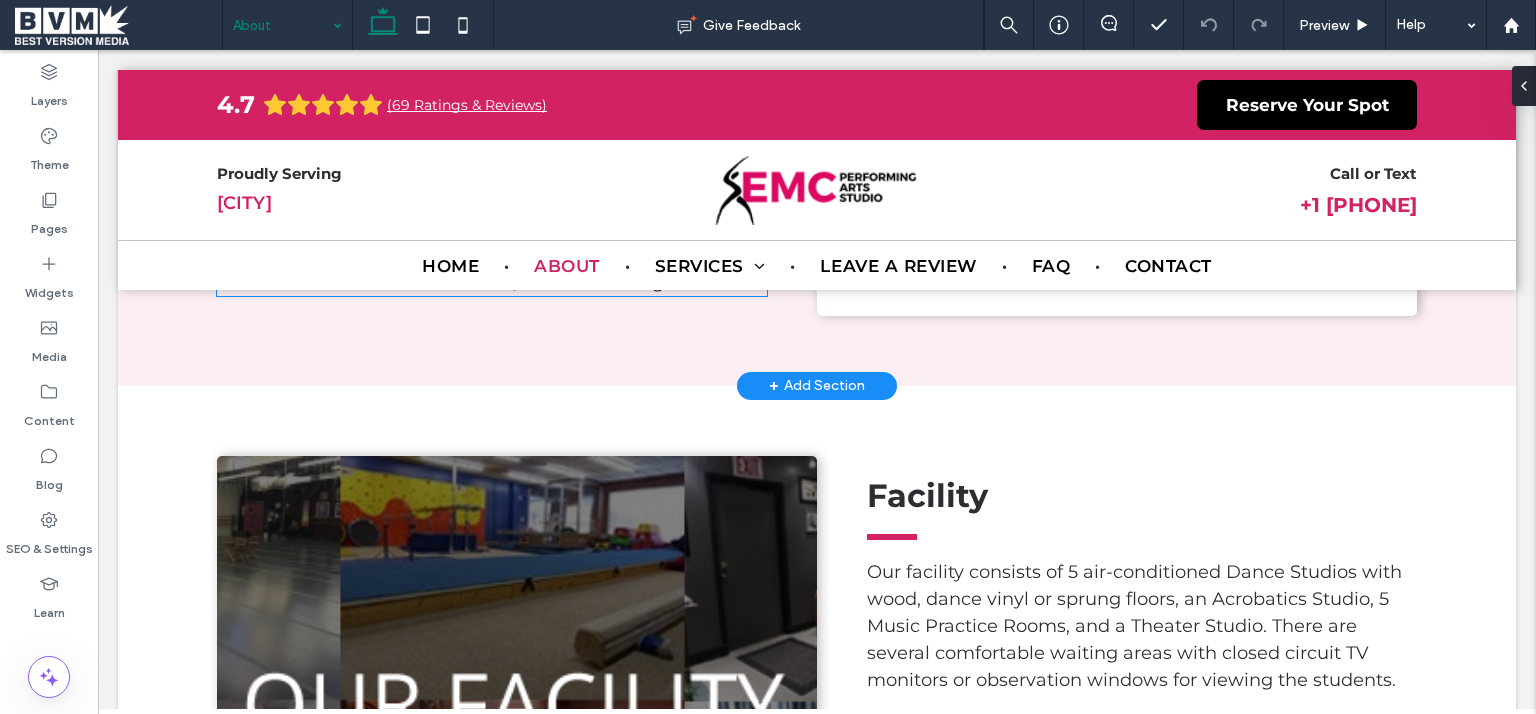 scroll, scrollTop: 2834, scrollLeft: 0, axis: vertical 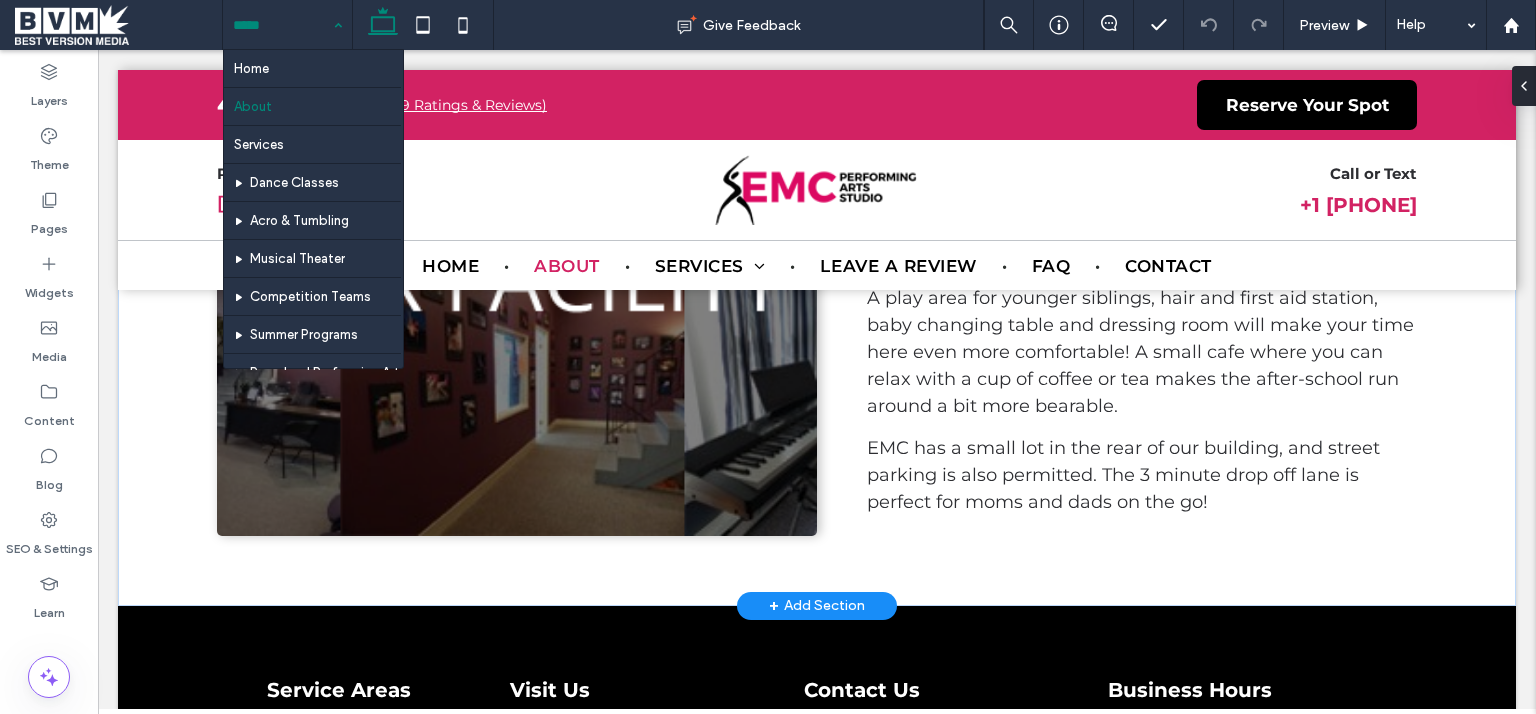 click on "+ Add Section" at bounding box center (817, 606) 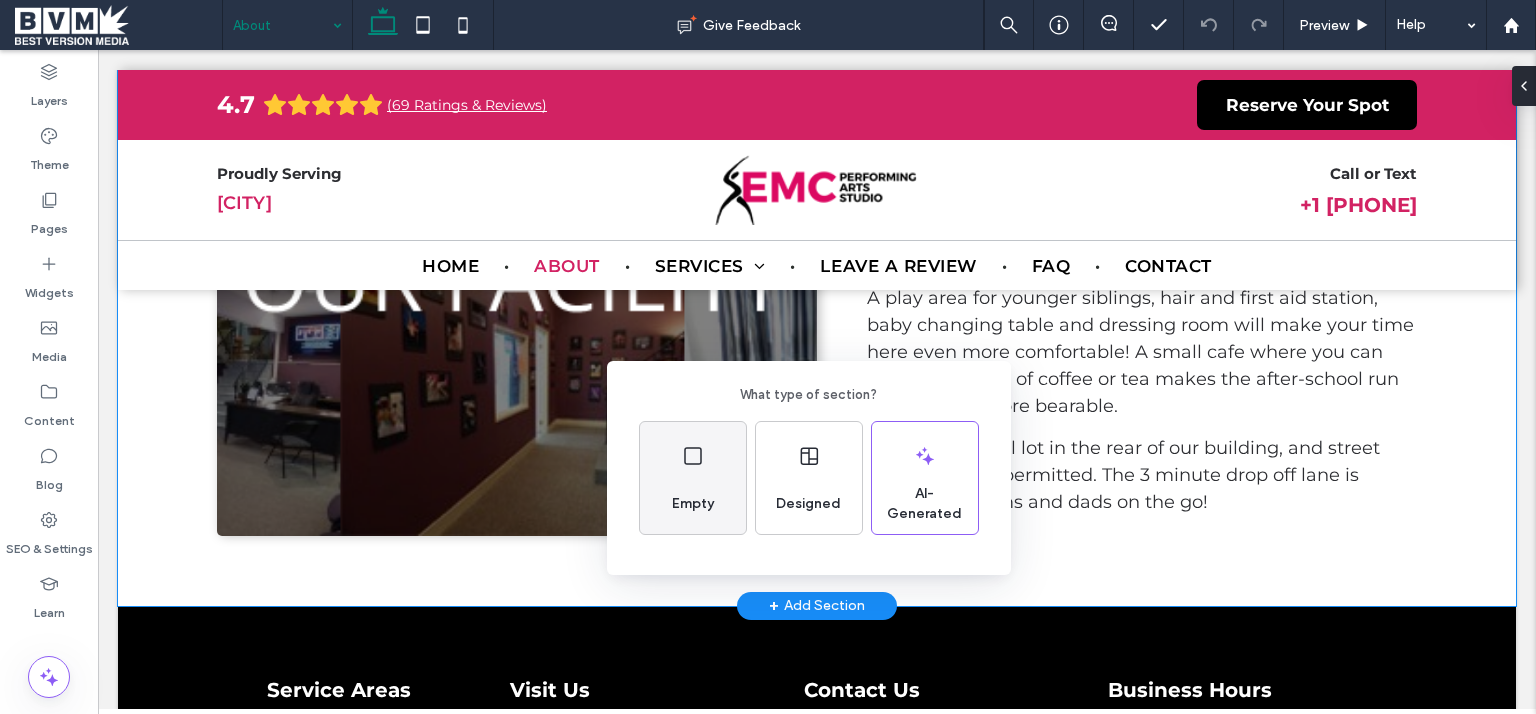 click on "Empty" at bounding box center [693, 504] 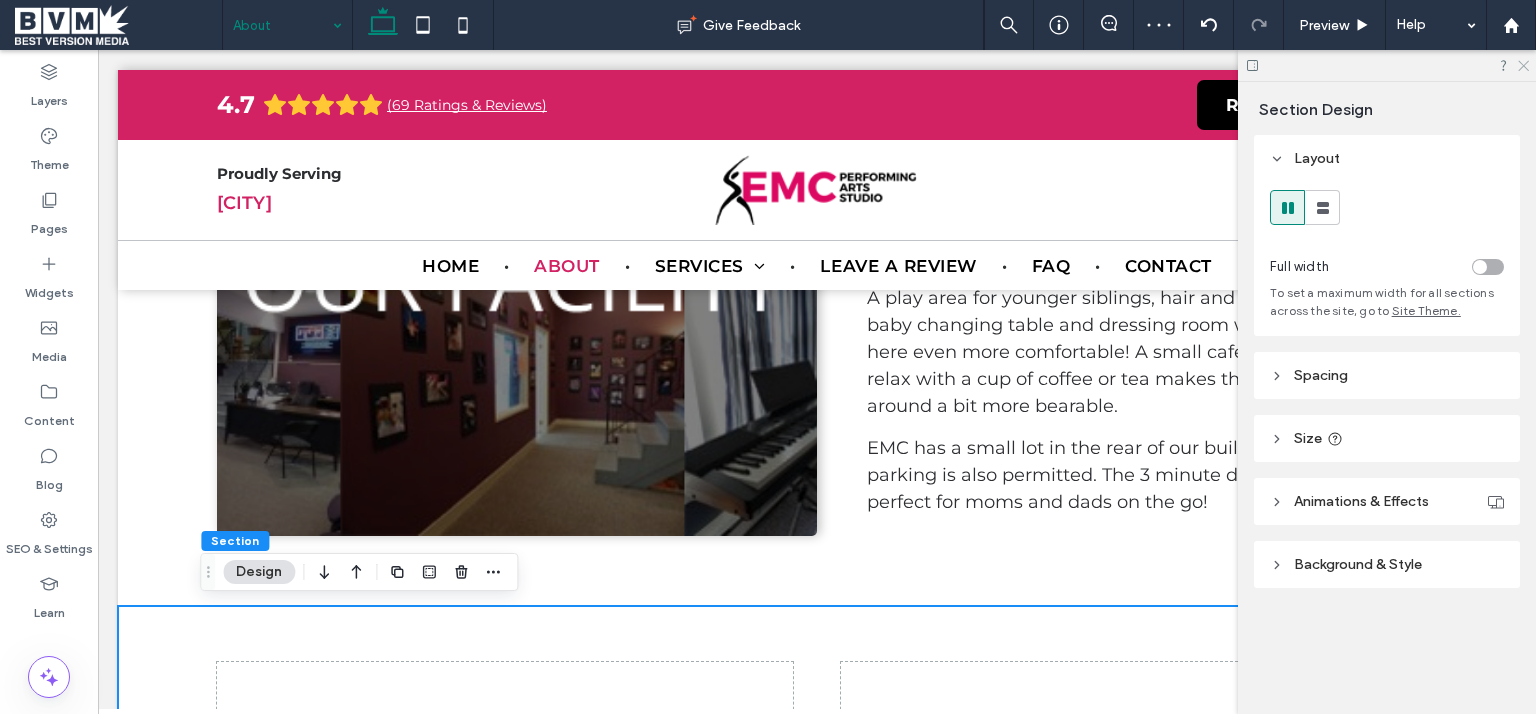click 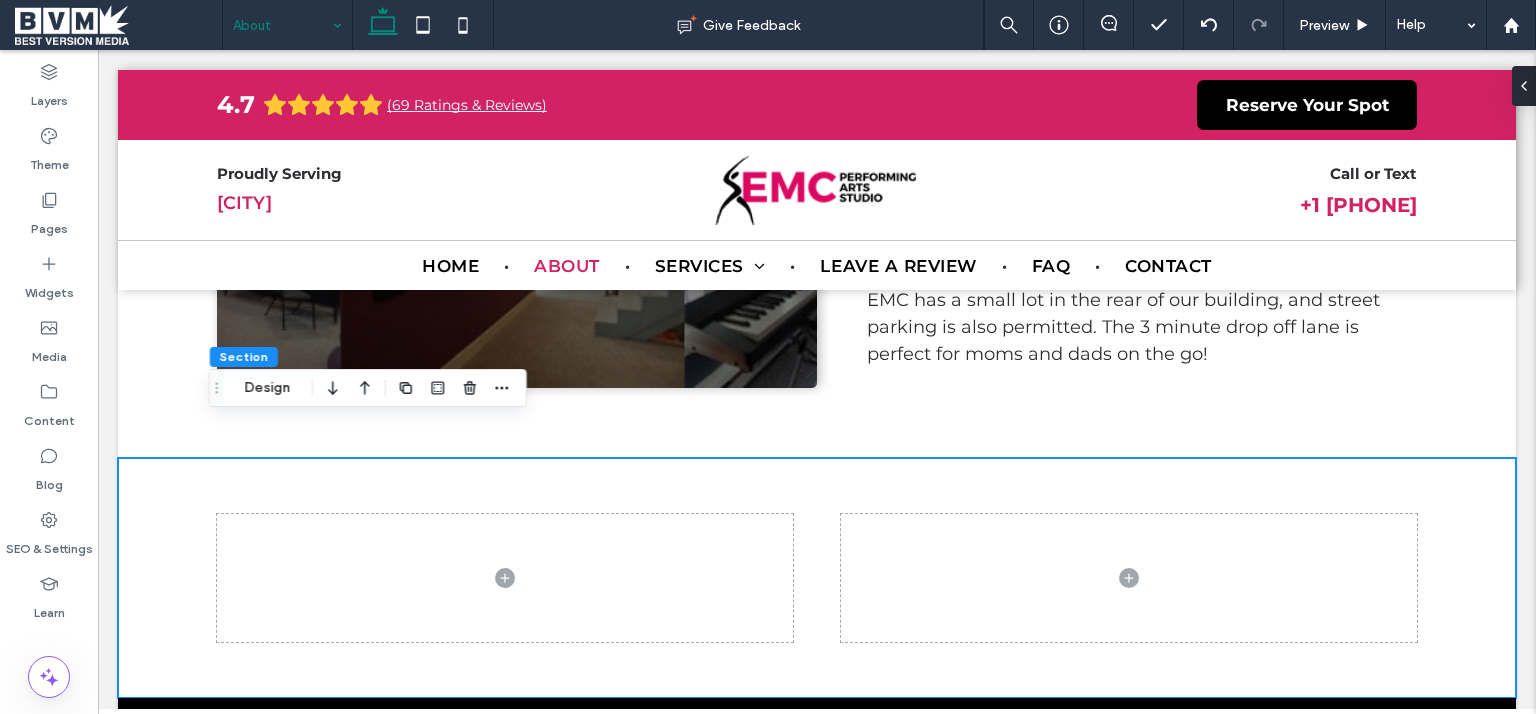 scroll, scrollTop: 3023, scrollLeft: 0, axis: vertical 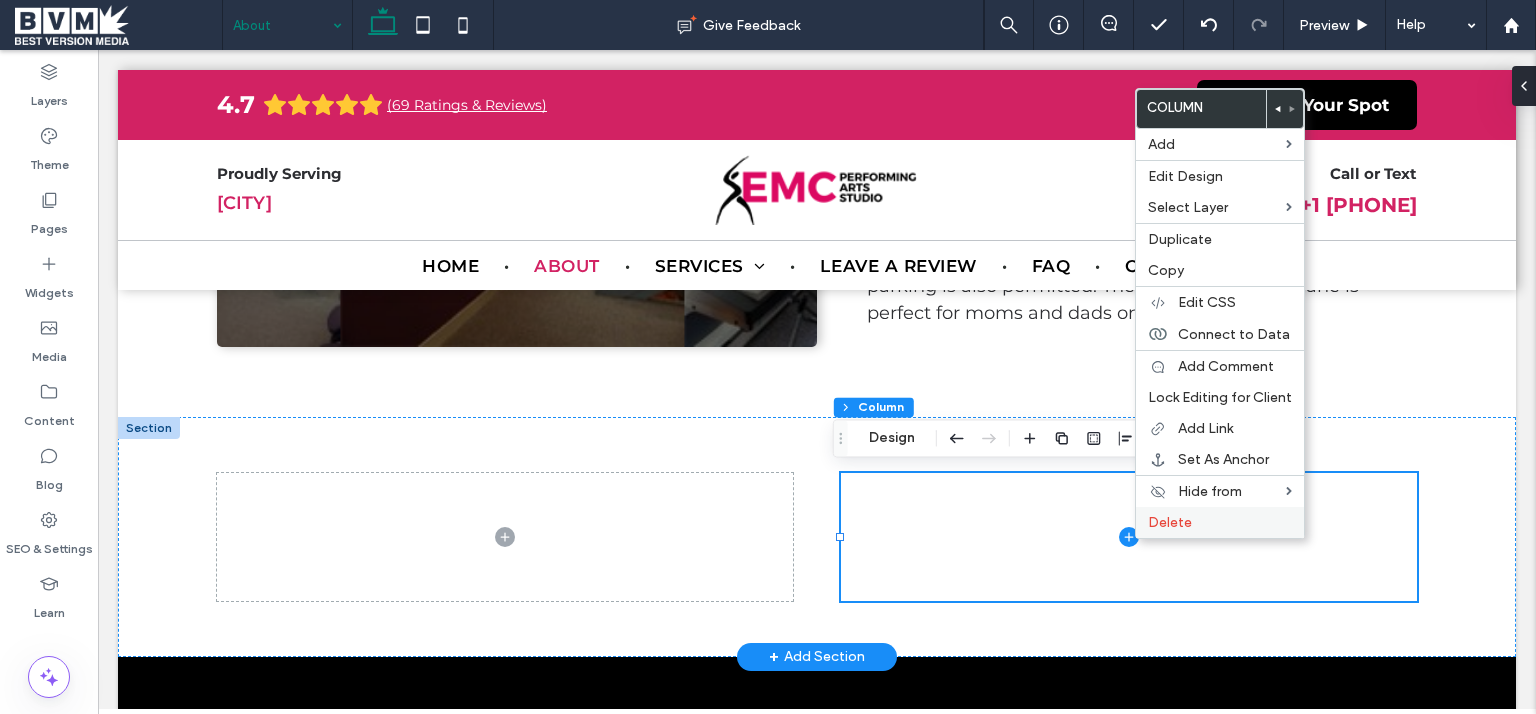 click on "Delete" at bounding box center (1170, 522) 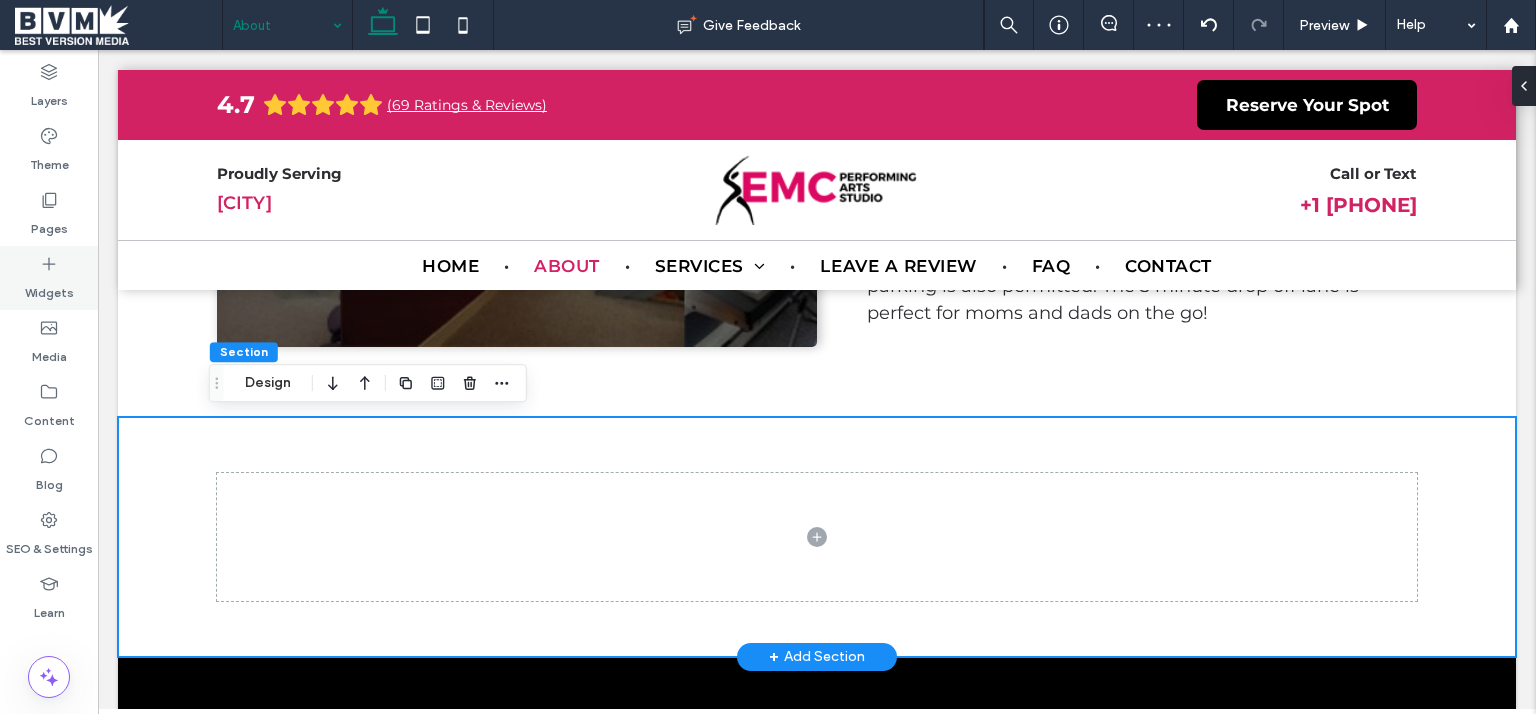 click on "Widgets" at bounding box center [49, 288] 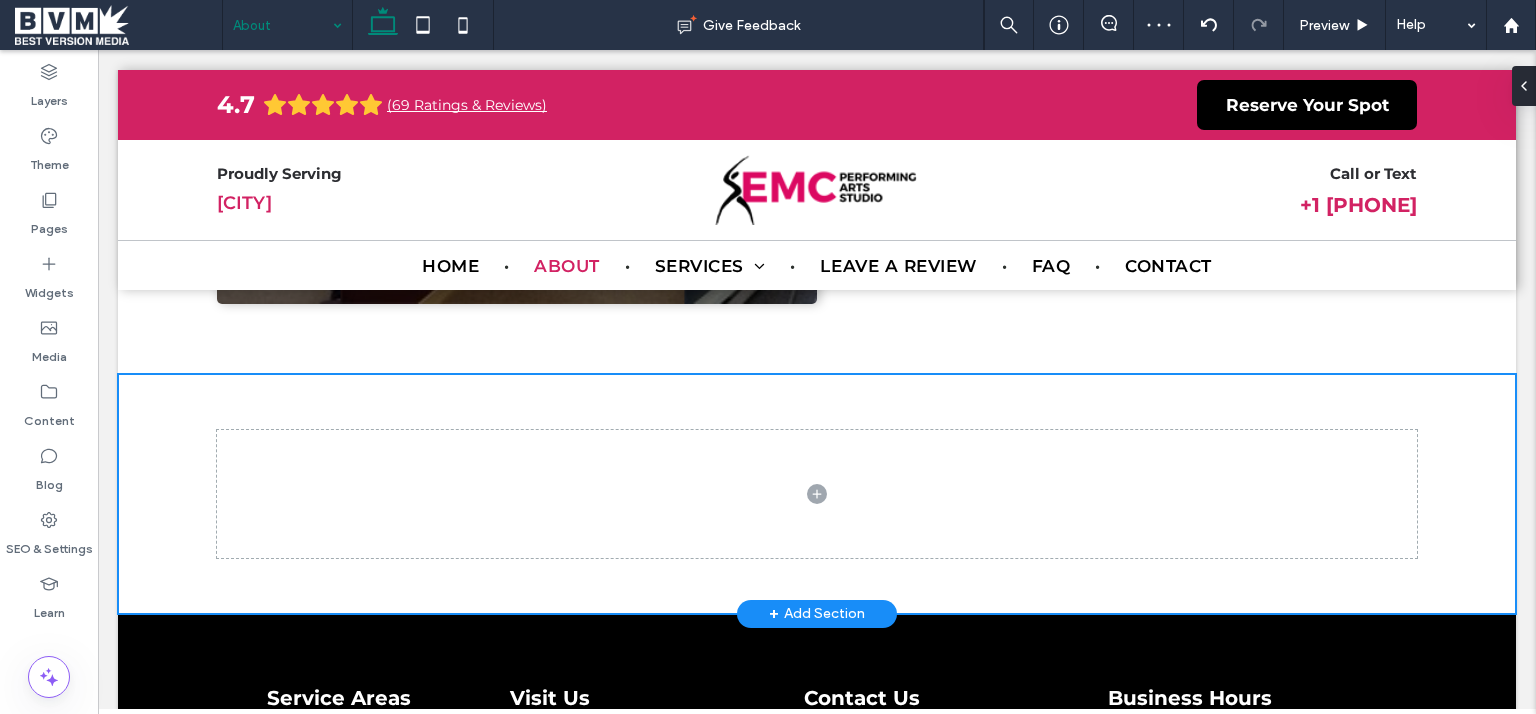 scroll, scrollTop: 3076, scrollLeft: 0, axis: vertical 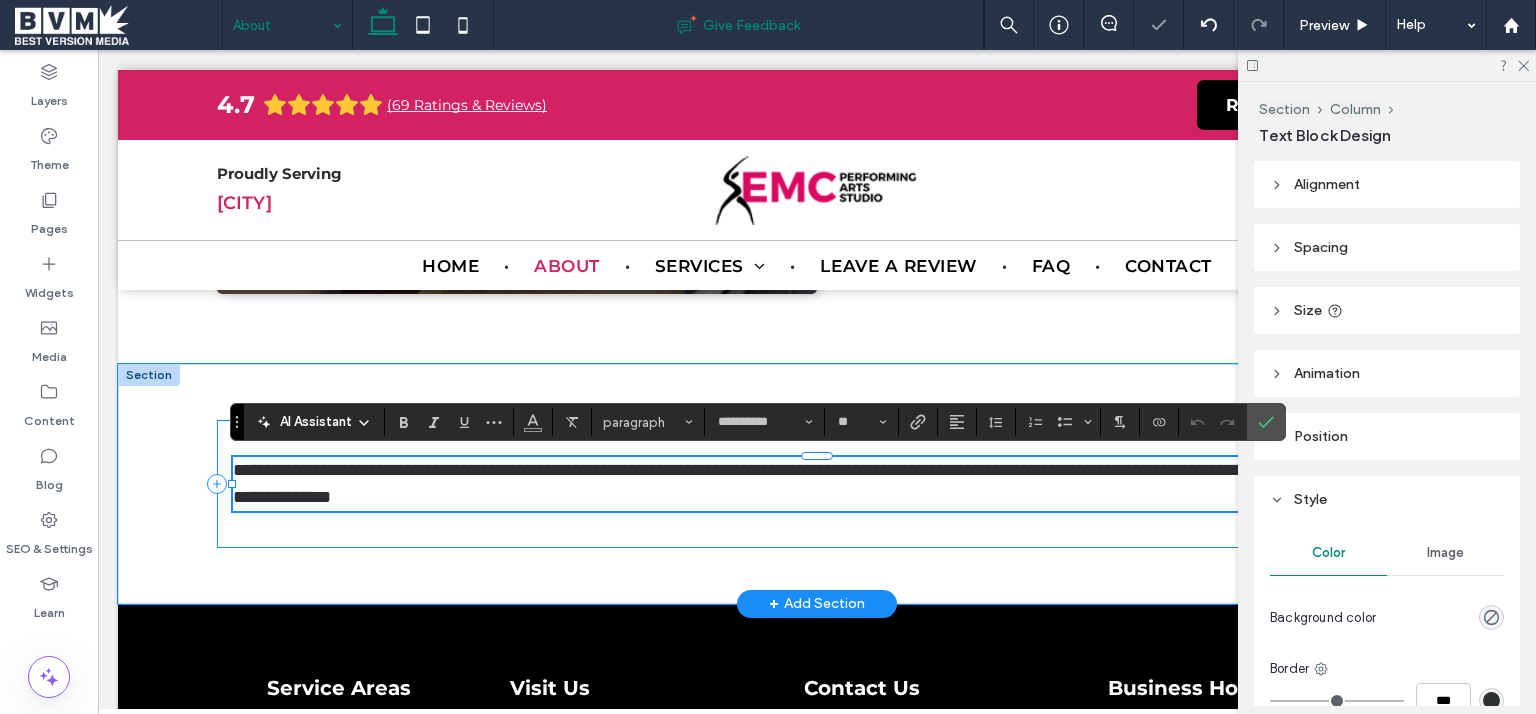 type on "**********" 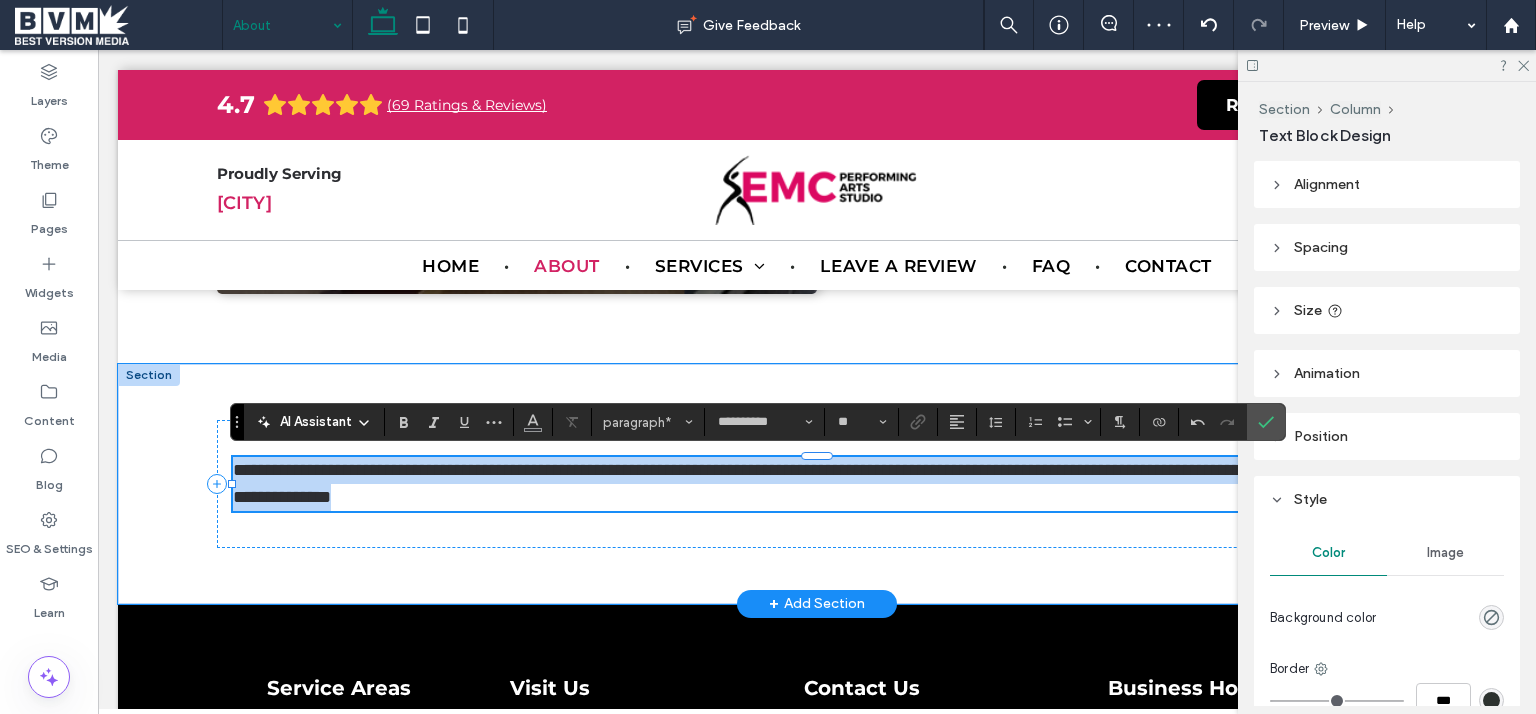 scroll, scrollTop: 0, scrollLeft: 0, axis: both 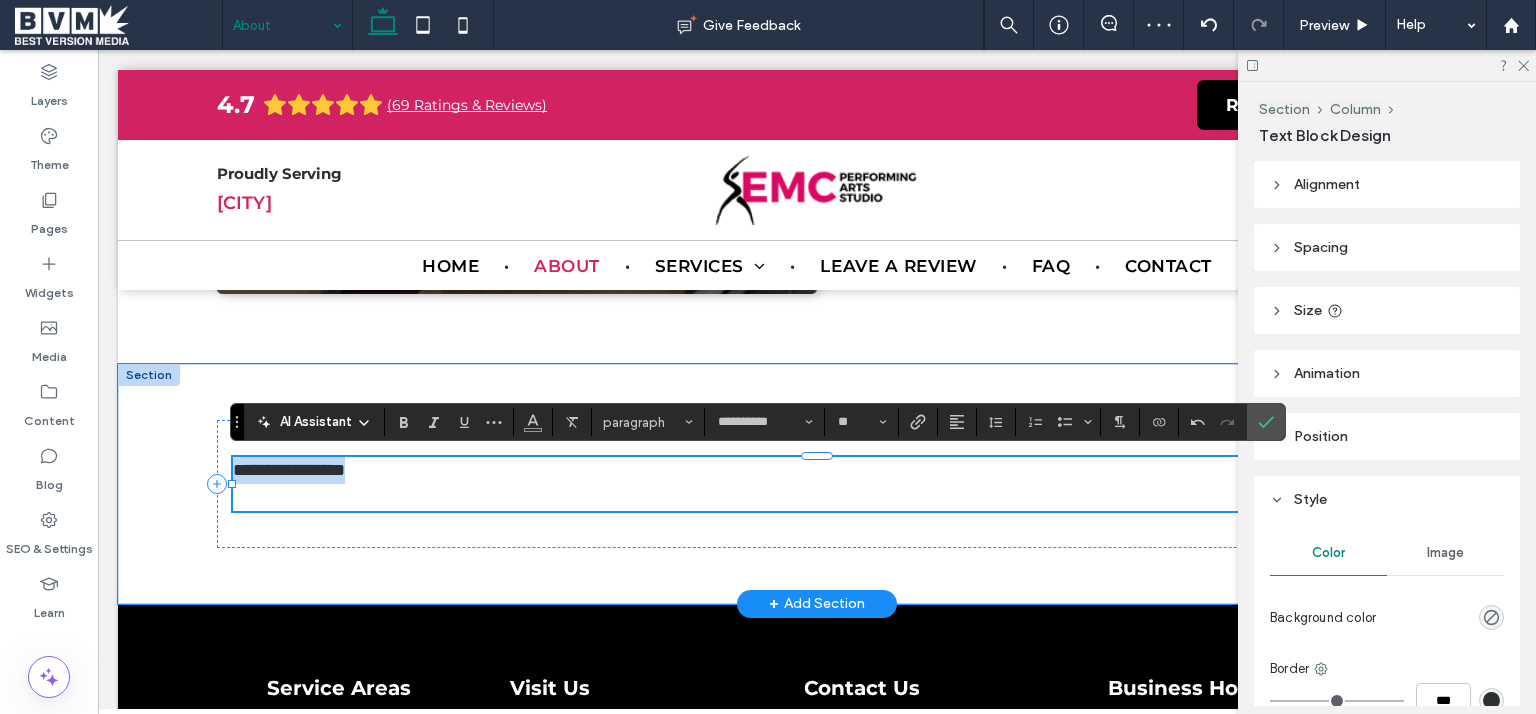 click at bounding box center (817, 497) 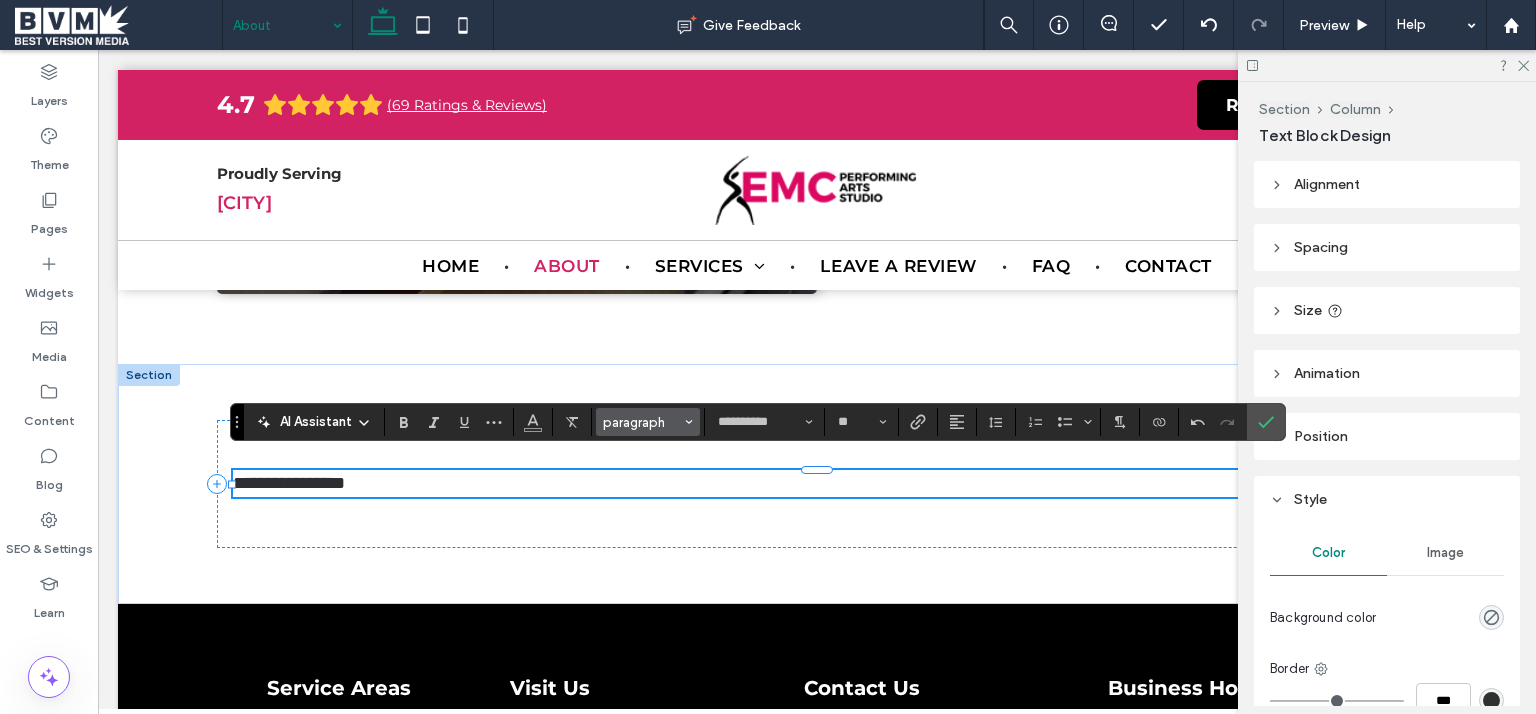click on "paragraph" at bounding box center (642, 422) 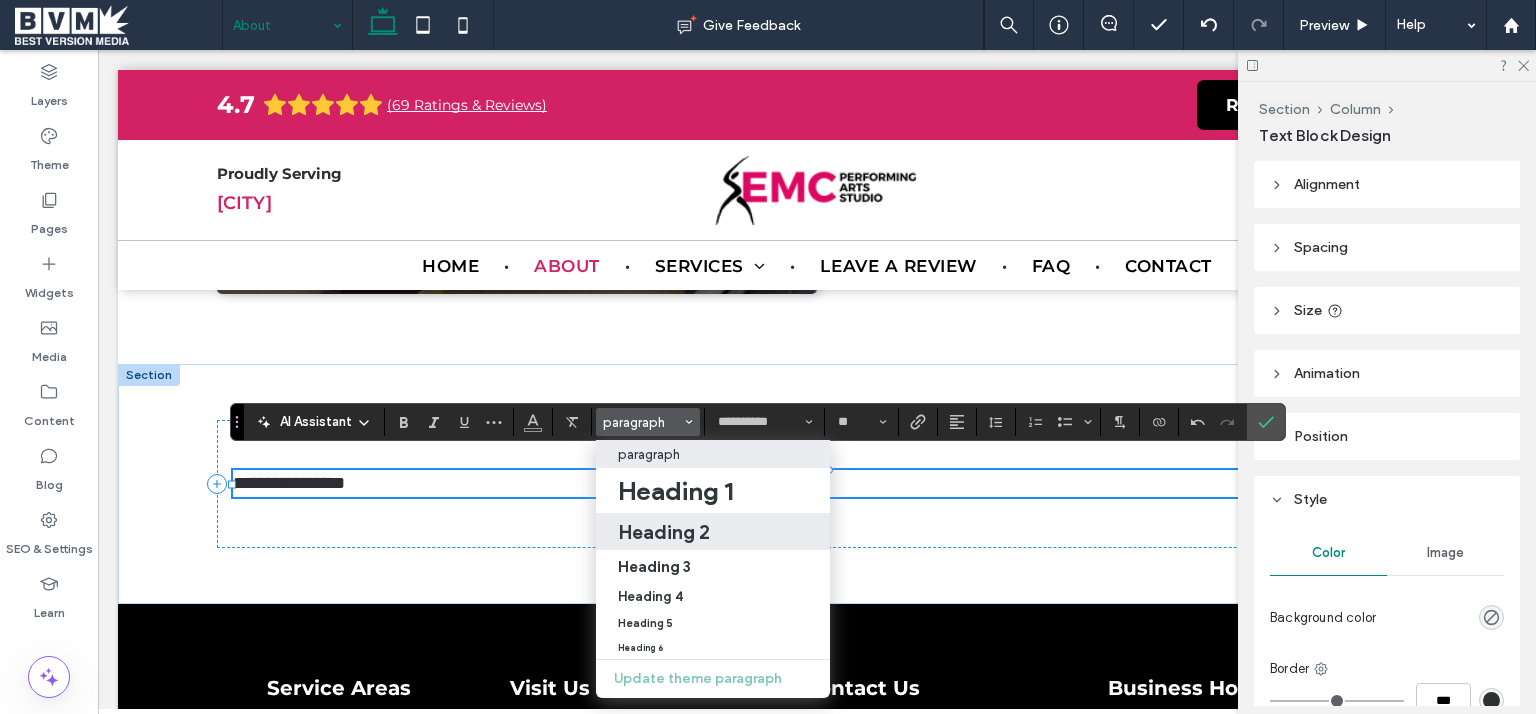 click on "Heading 2" at bounding box center (664, 532) 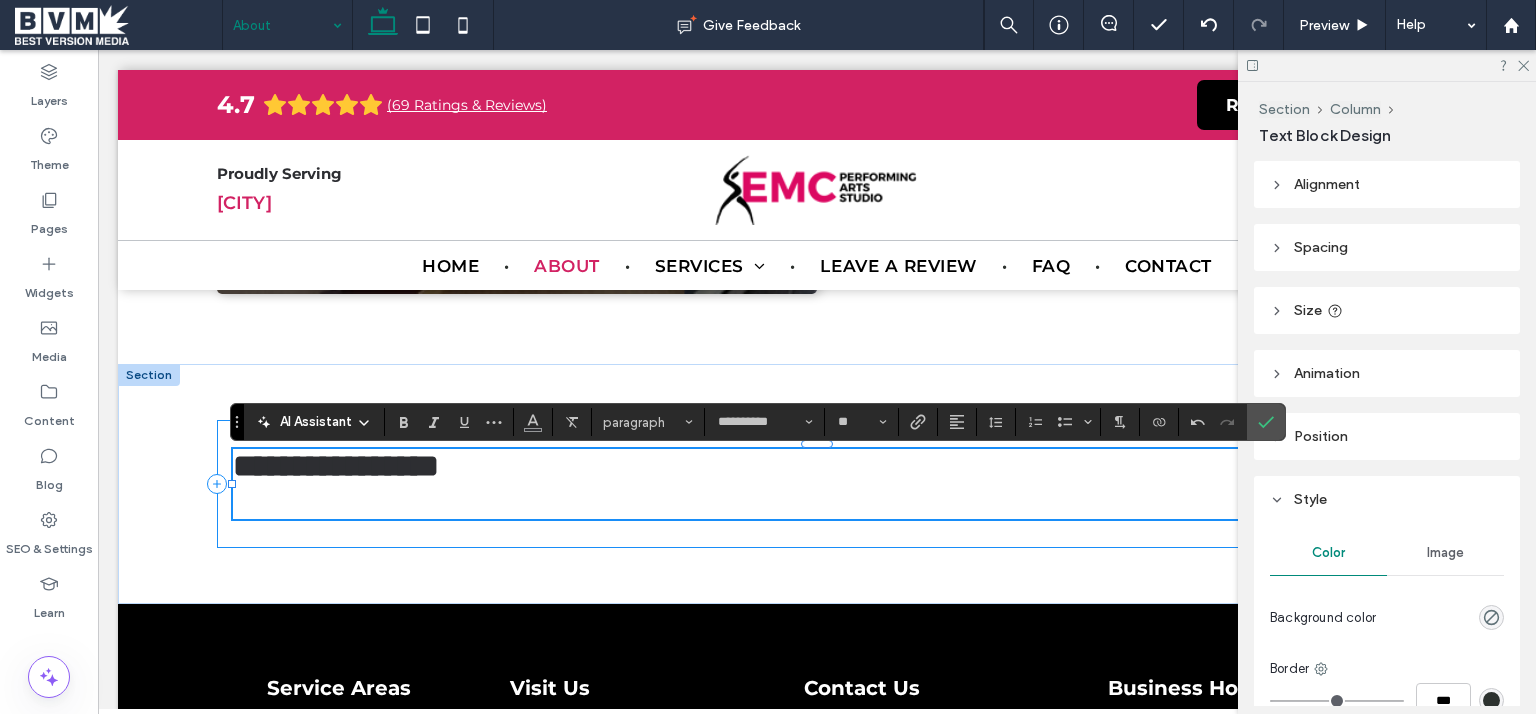 type on "**" 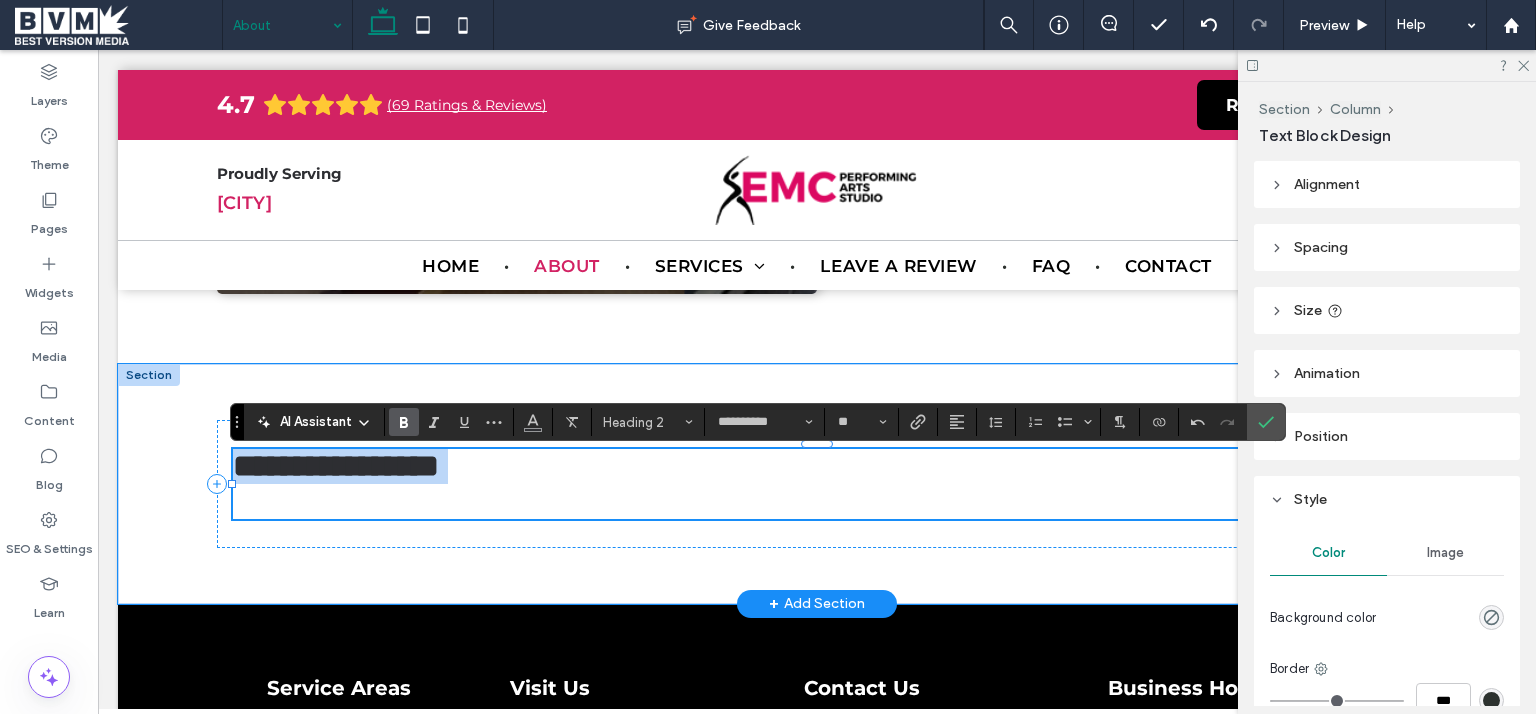 click on "**********" at bounding box center (817, 484) 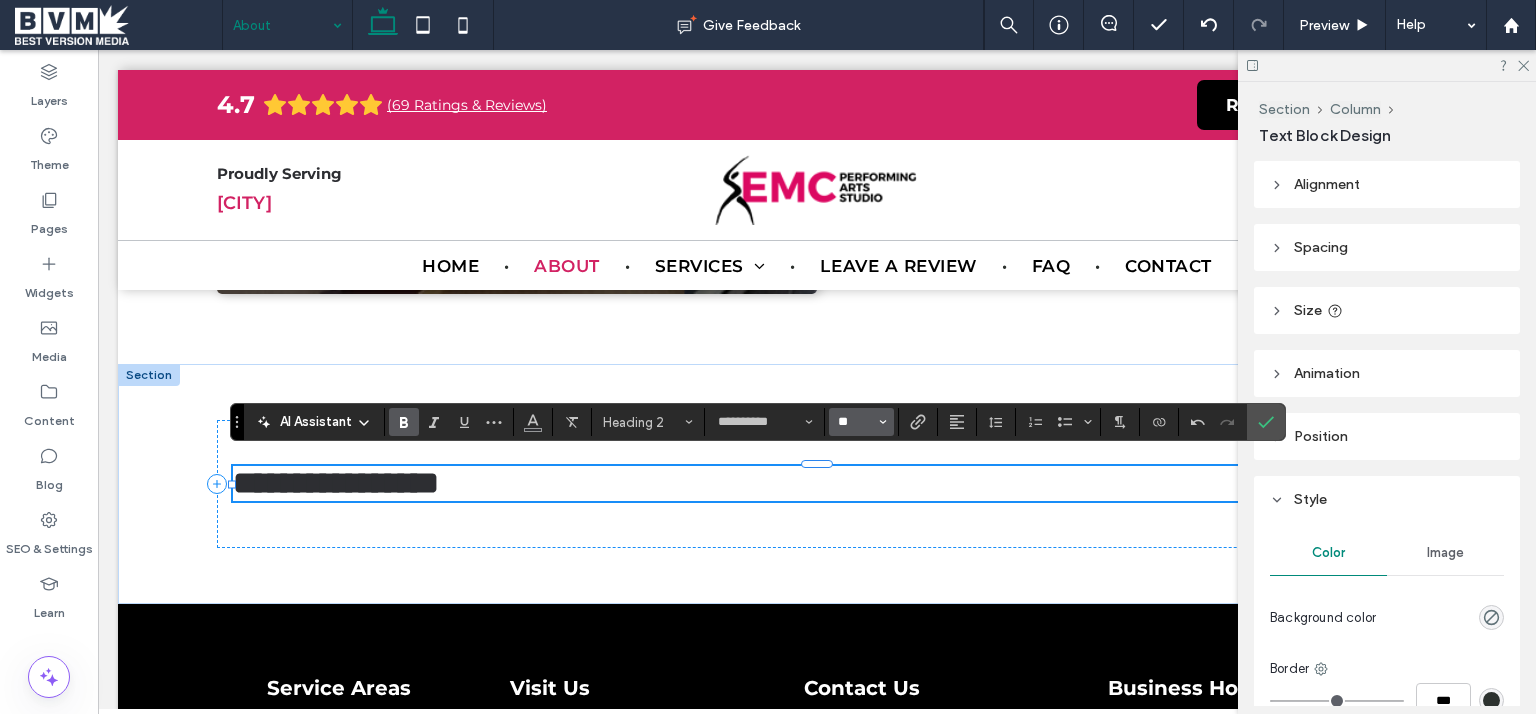 click on "**" at bounding box center (855, 422) 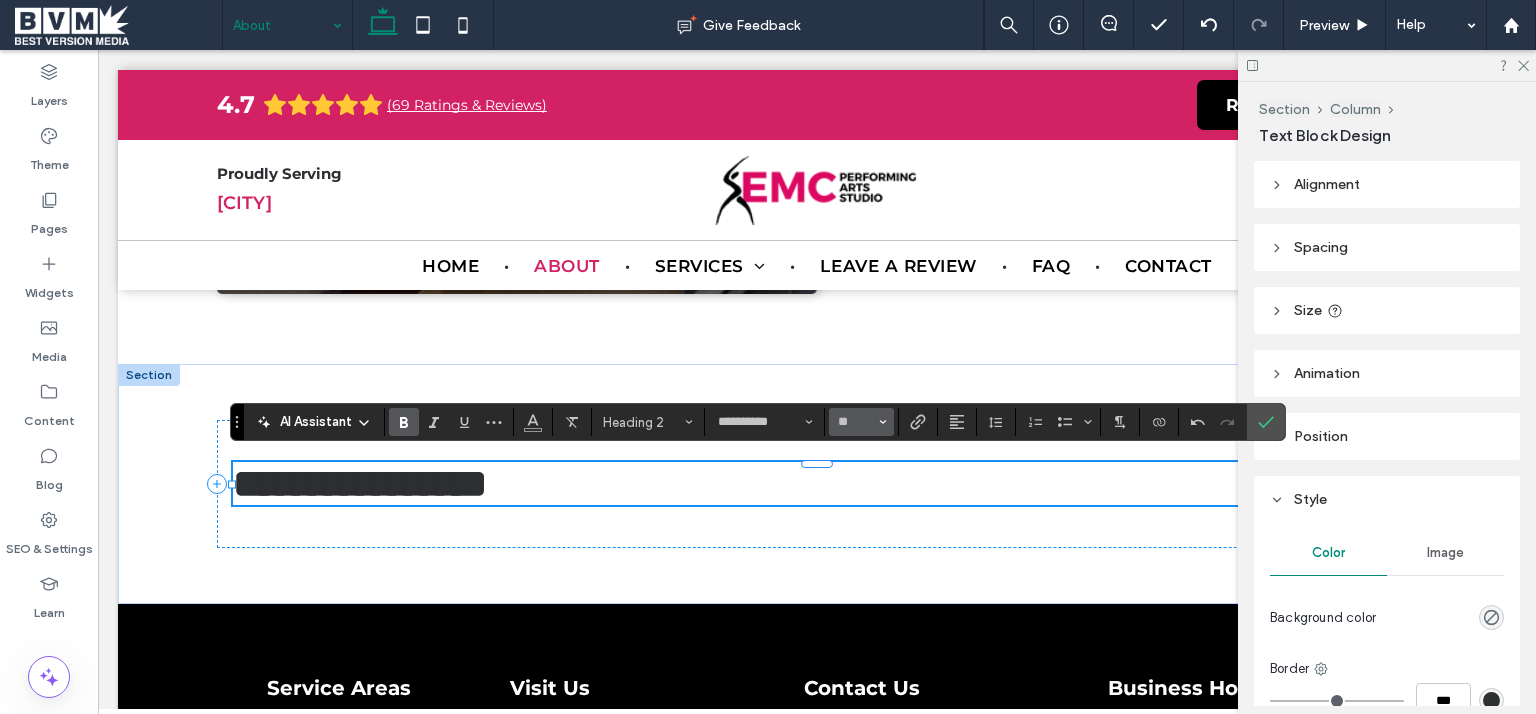 type on "**" 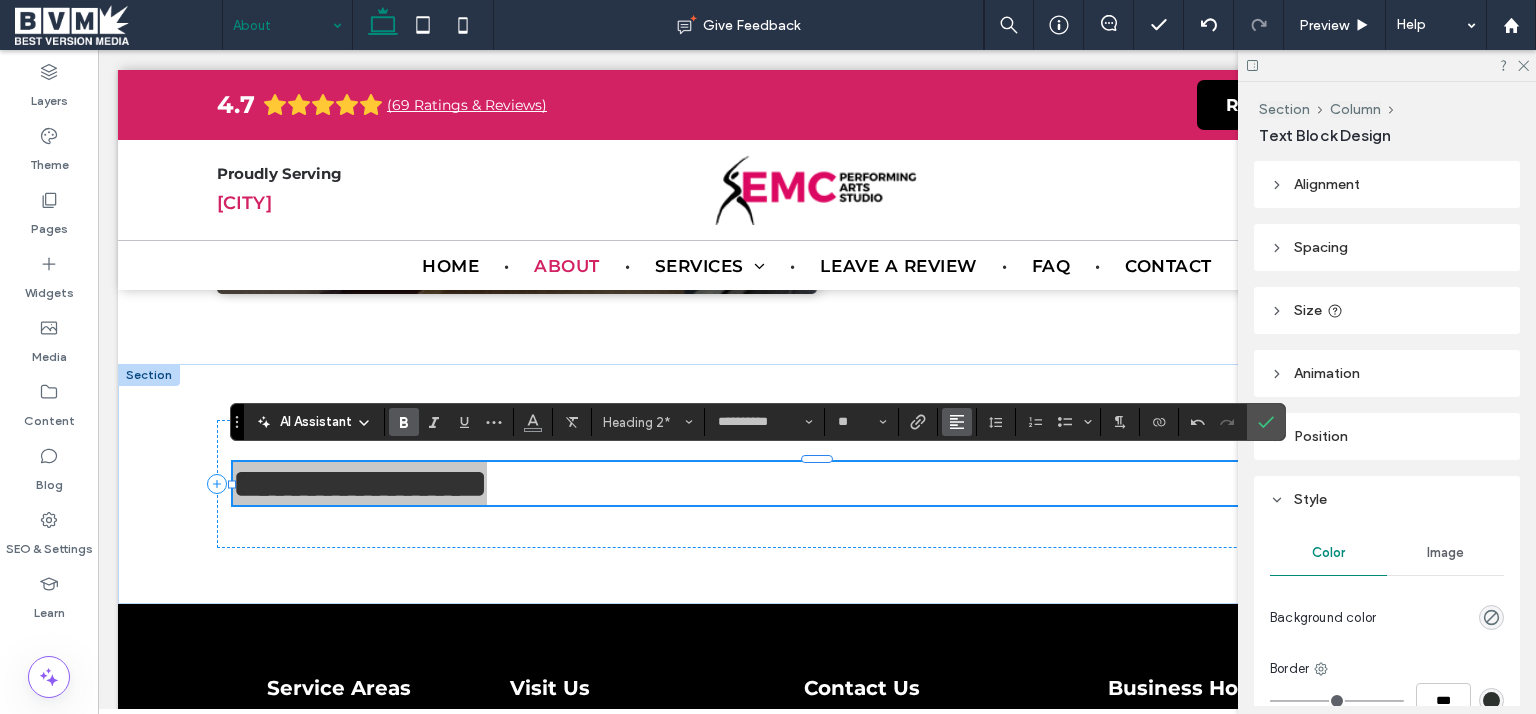 click 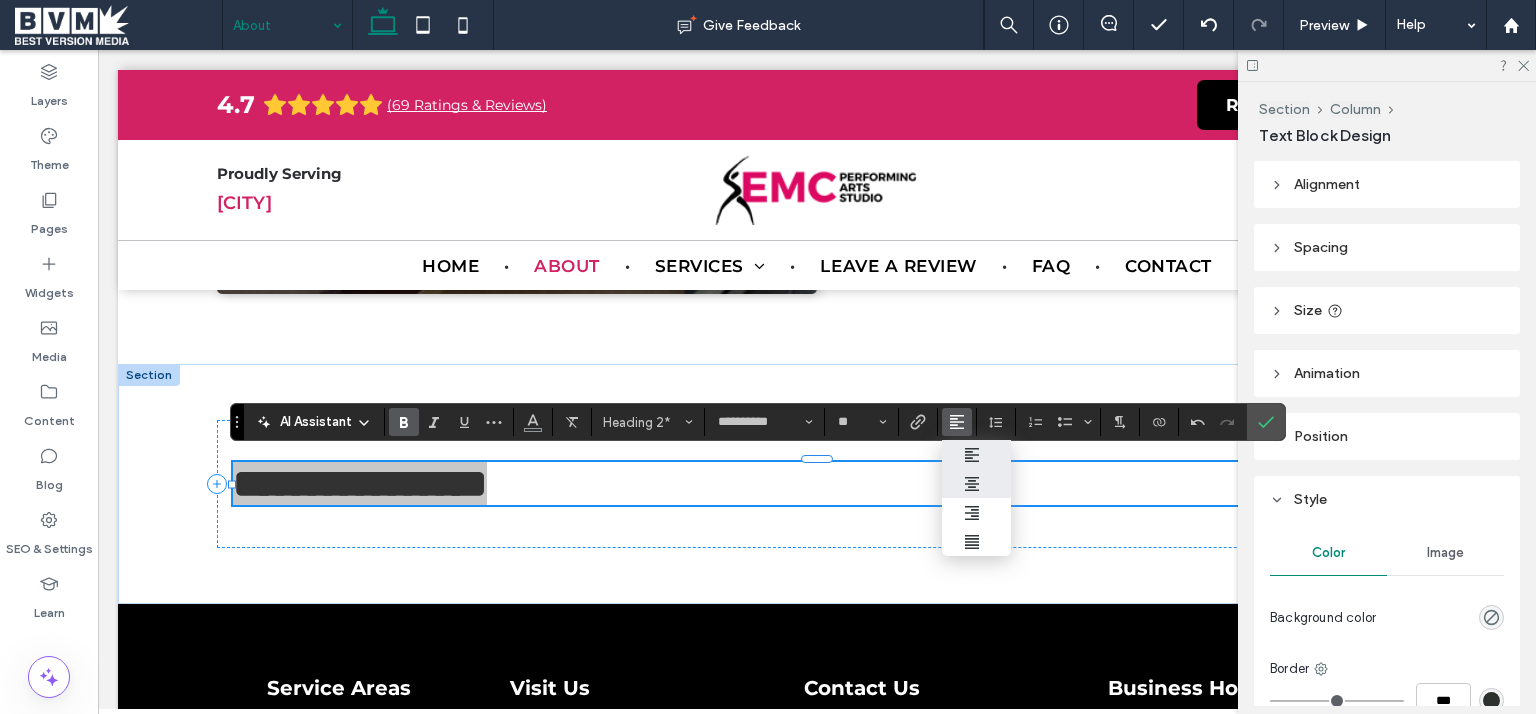 drag, startPoint x: 958, startPoint y: 488, endPoint x: 1128, endPoint y: 427, distance: 180.61284 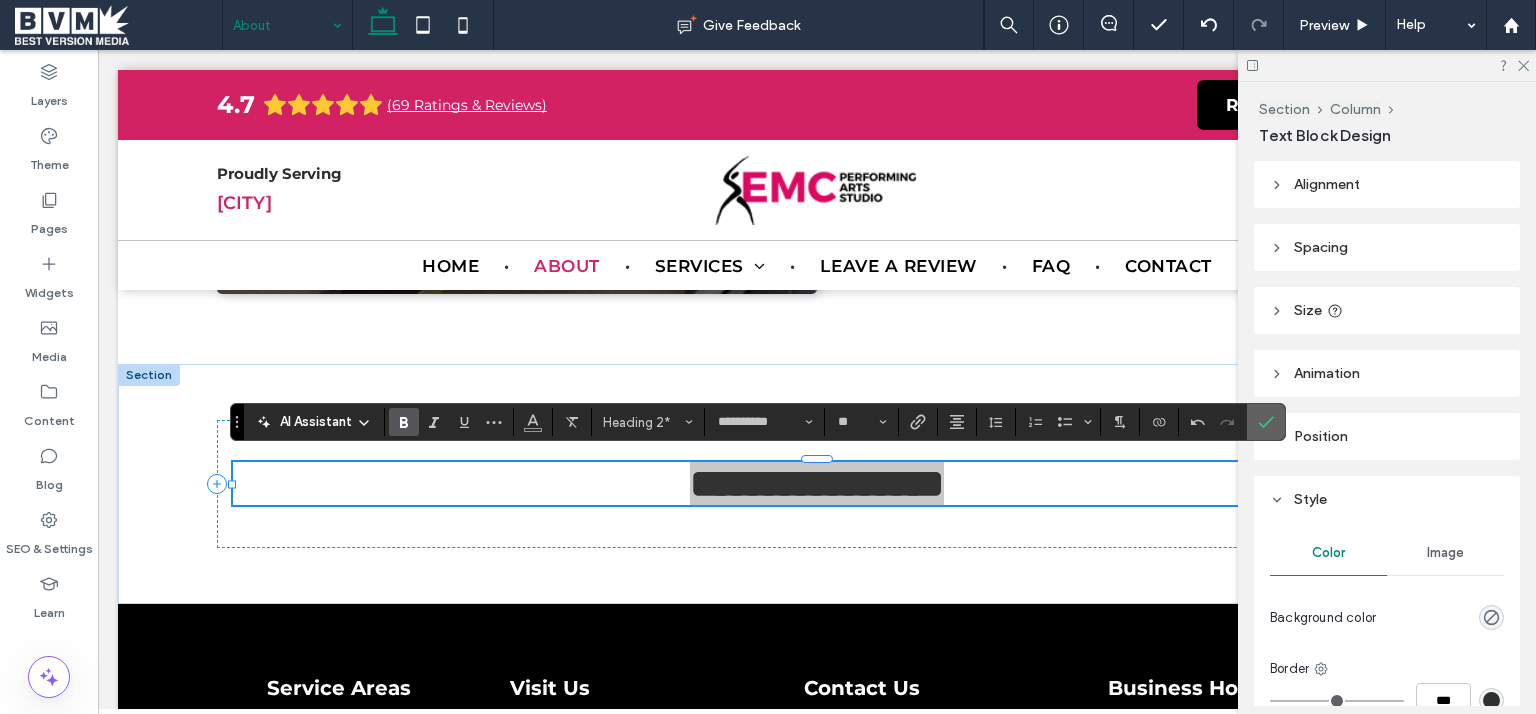 click 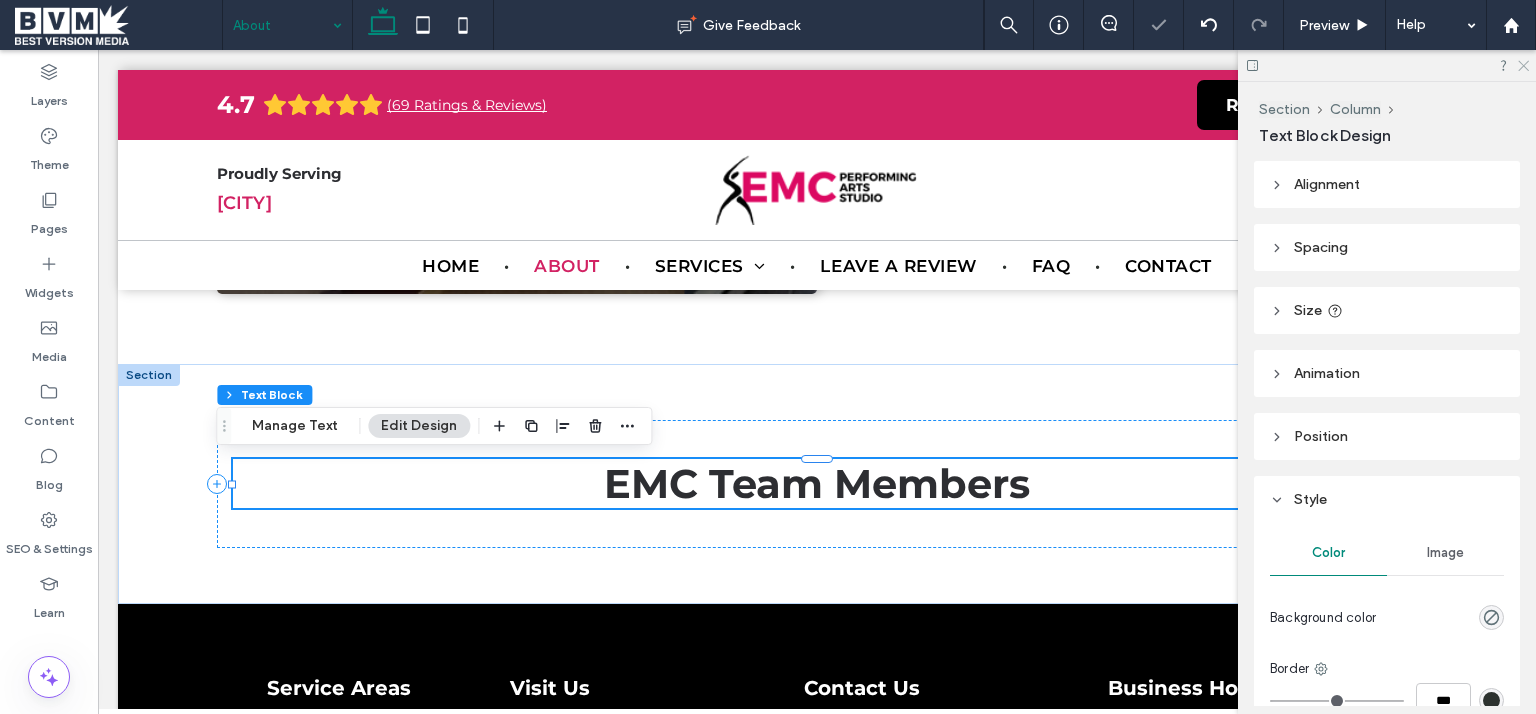 click 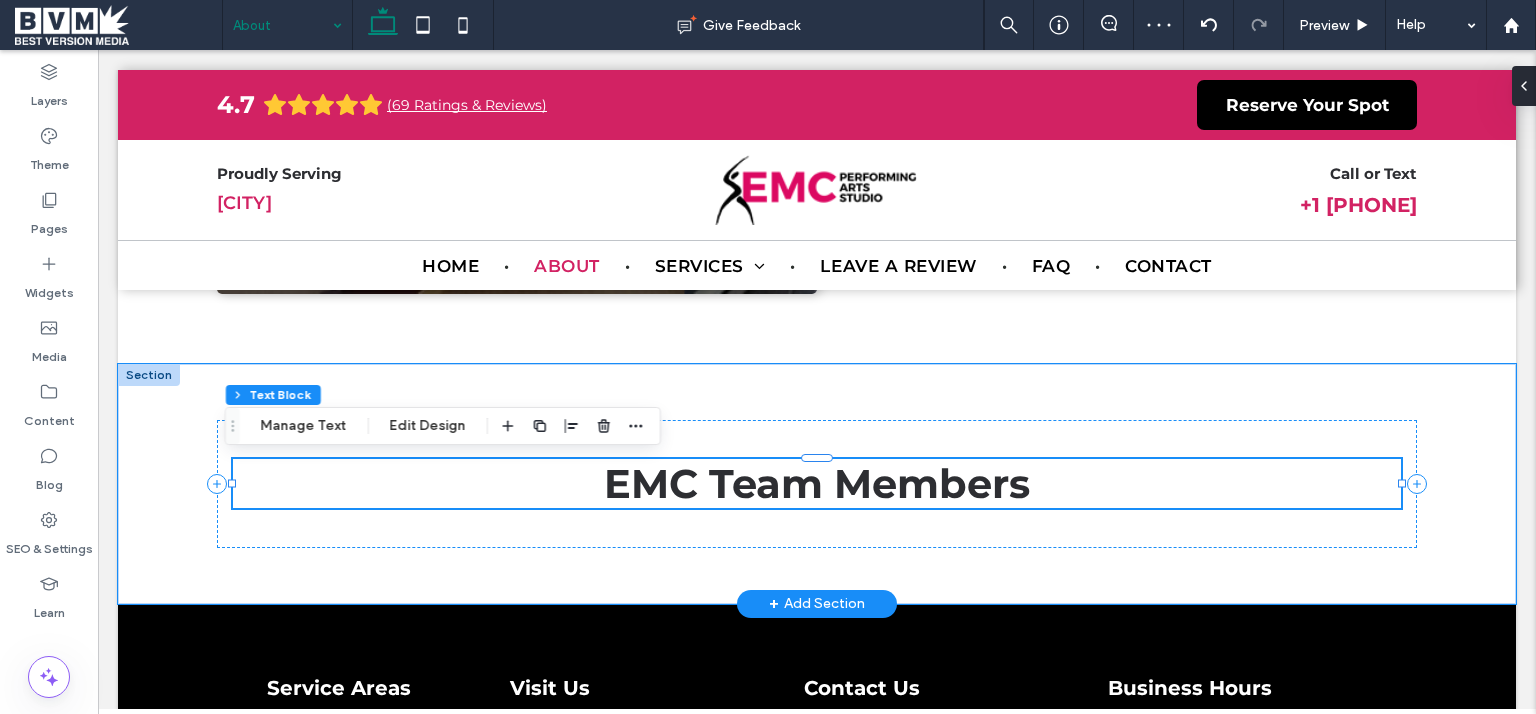 click at bounding box center [149, 375] 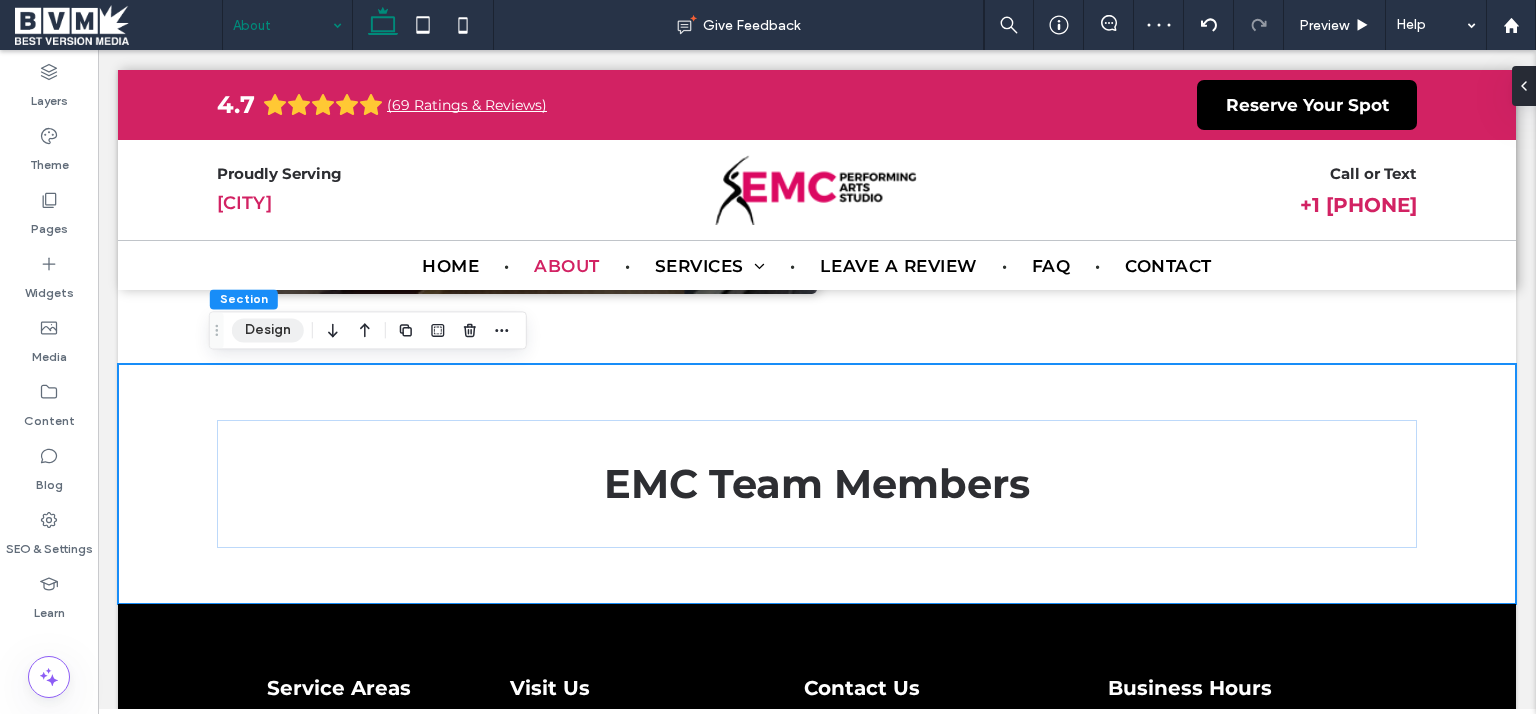 drag, startPoint x: 262, startPoint y: 330, endPoint x: 196, endPoint y: 311, distance: 68.68042 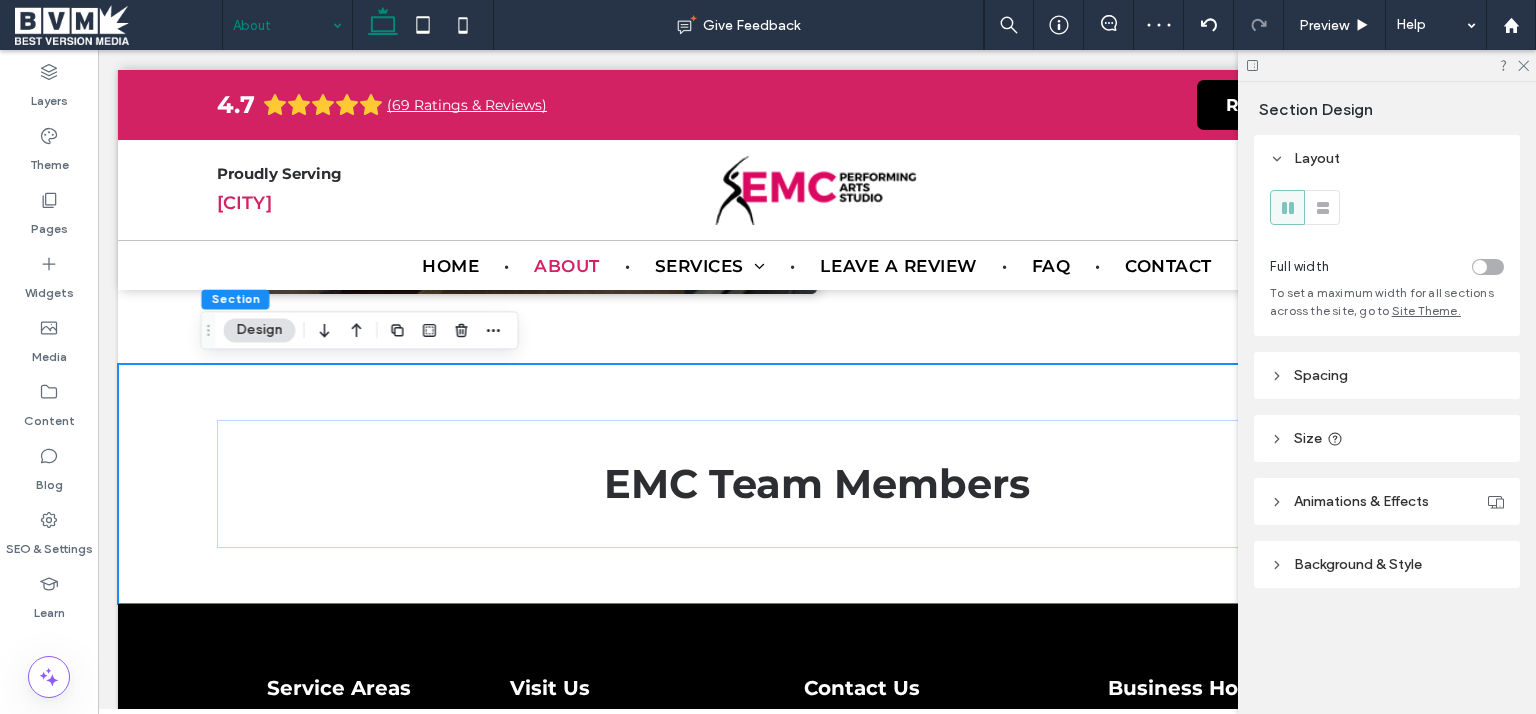 click on "Background & Style" at bounding box center [1358, 564] 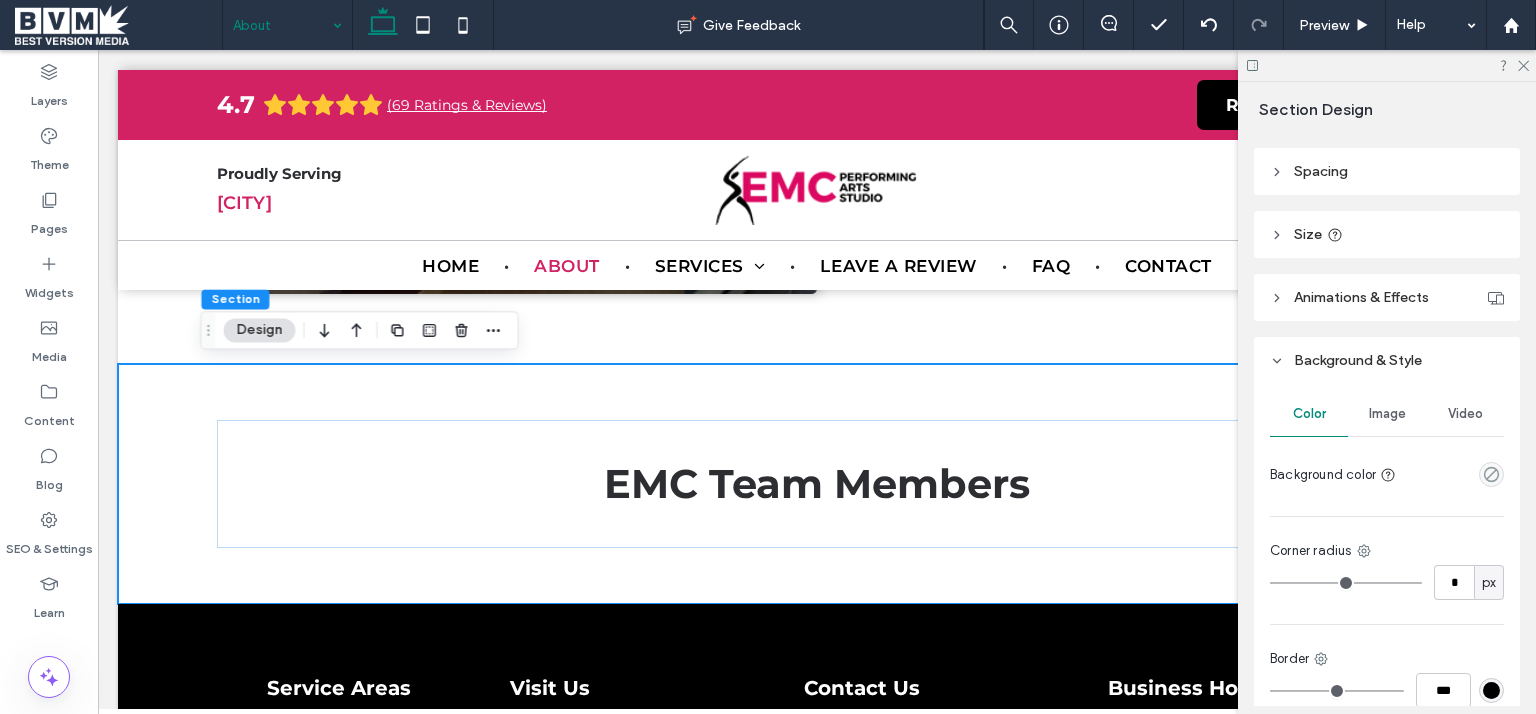 scroll, scrollTop: 342, scrollLeft: 0, axis: vertical 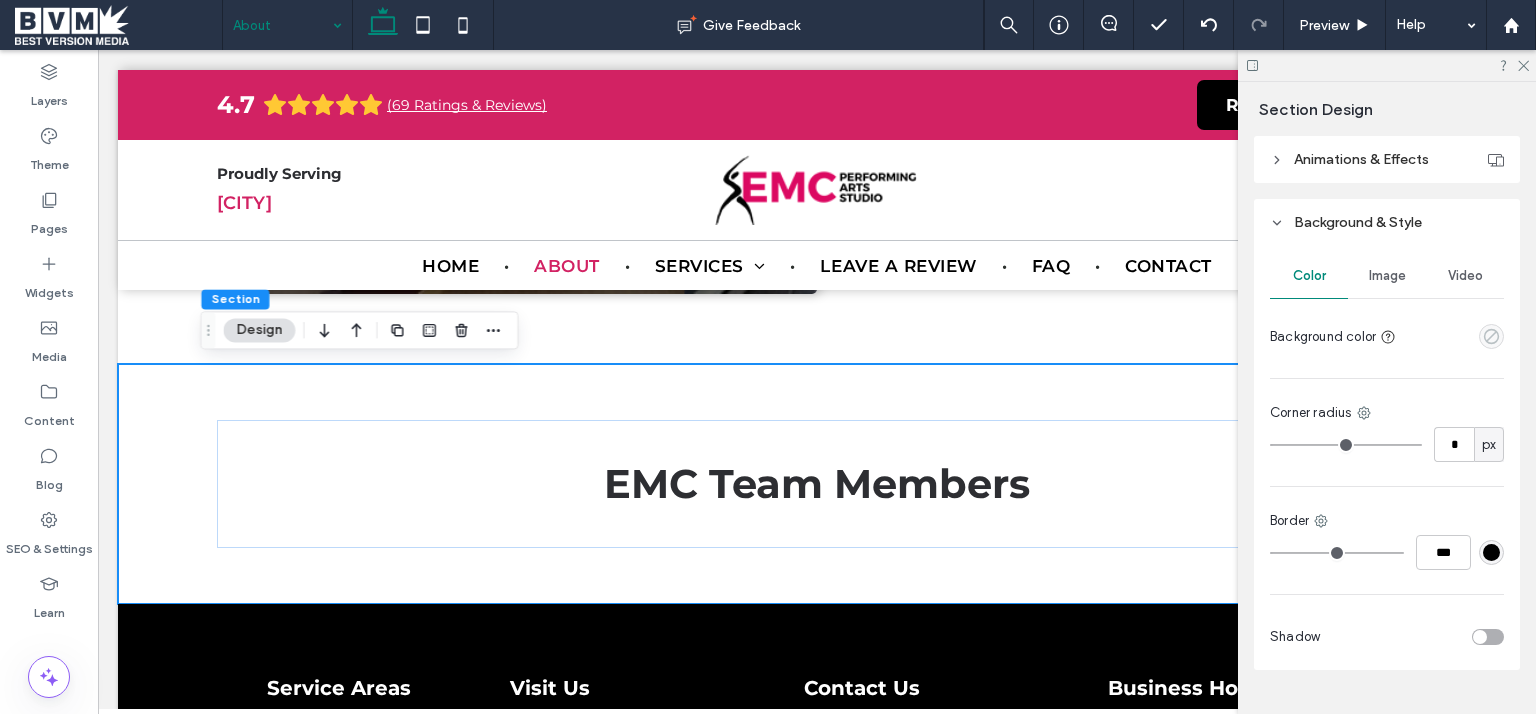 click 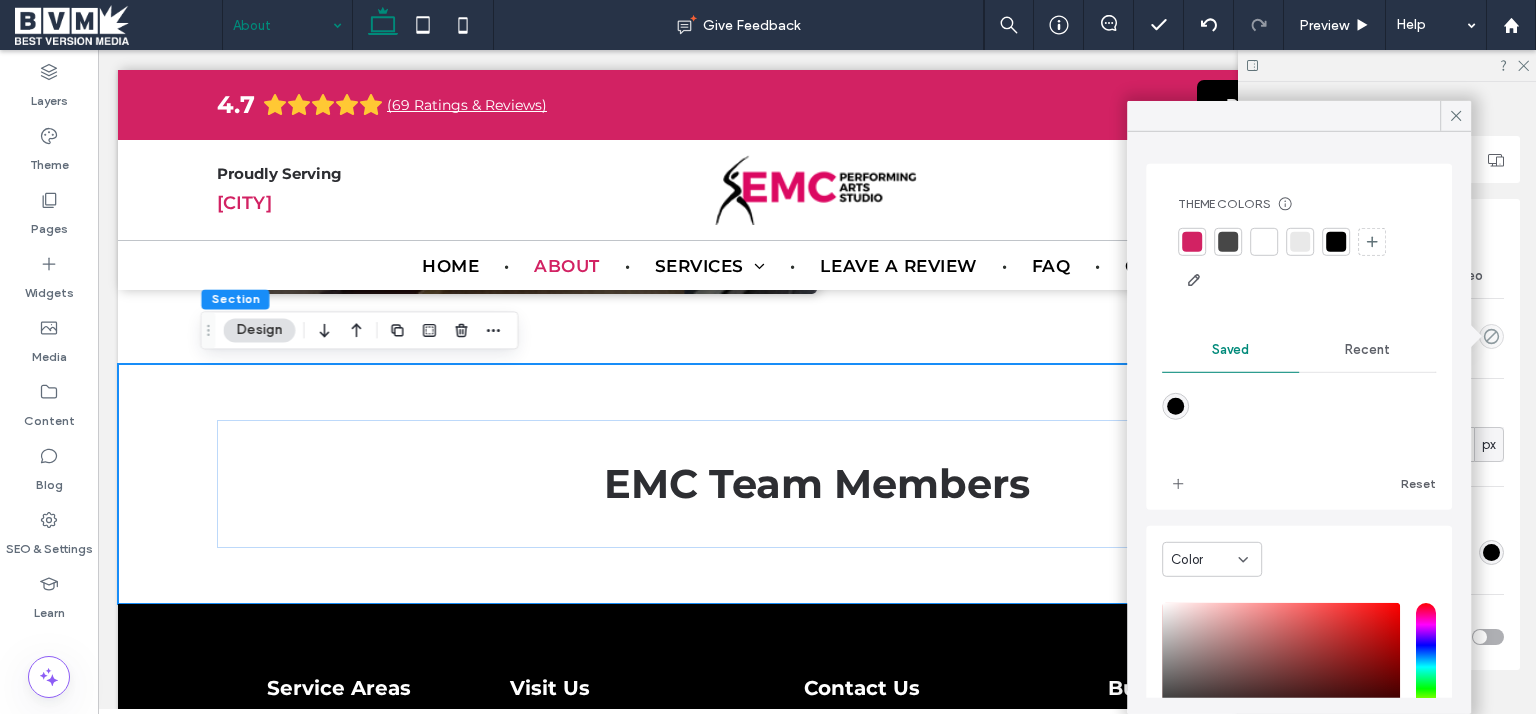 click on "Recent" at bounding box center (1367, 350) 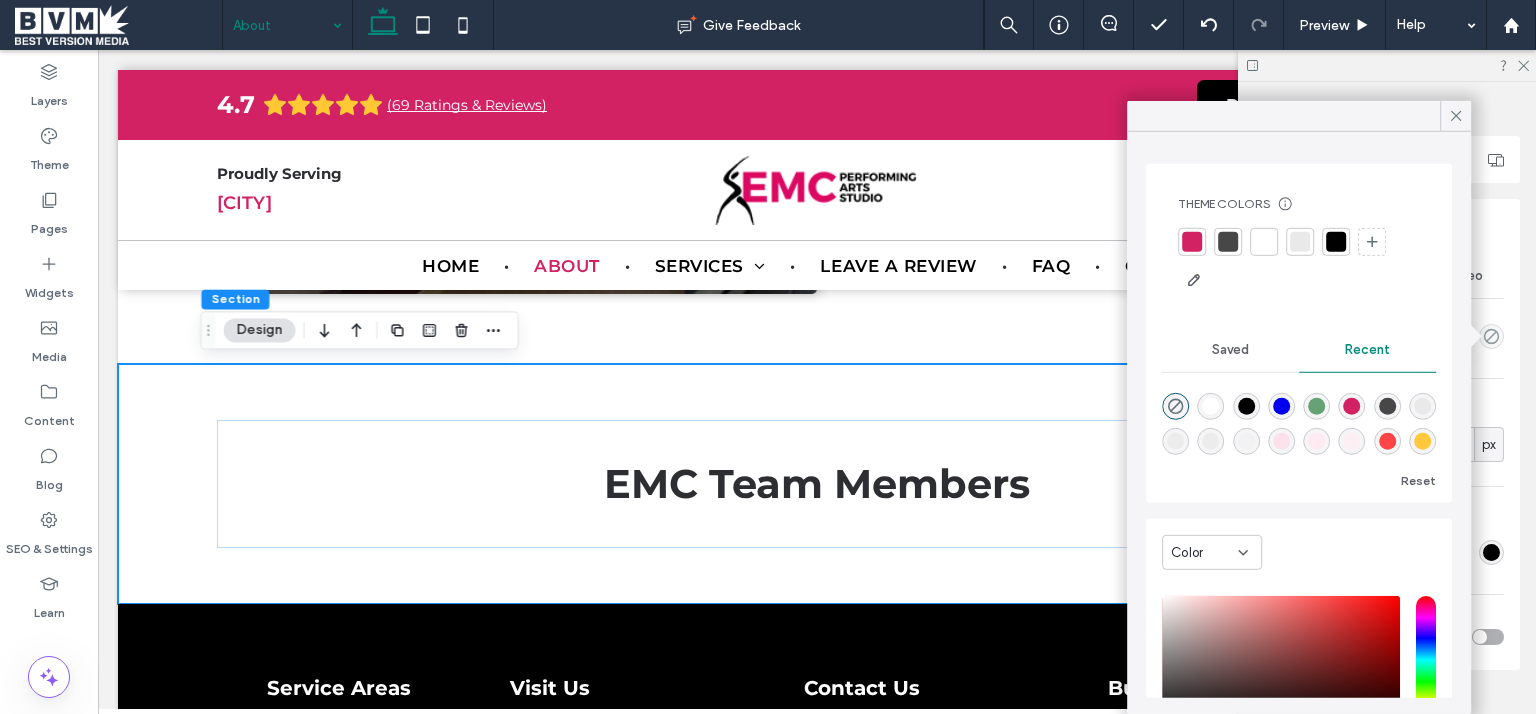 scroll, scrollTop: 32, scrollLeft: 0, axis: vertical 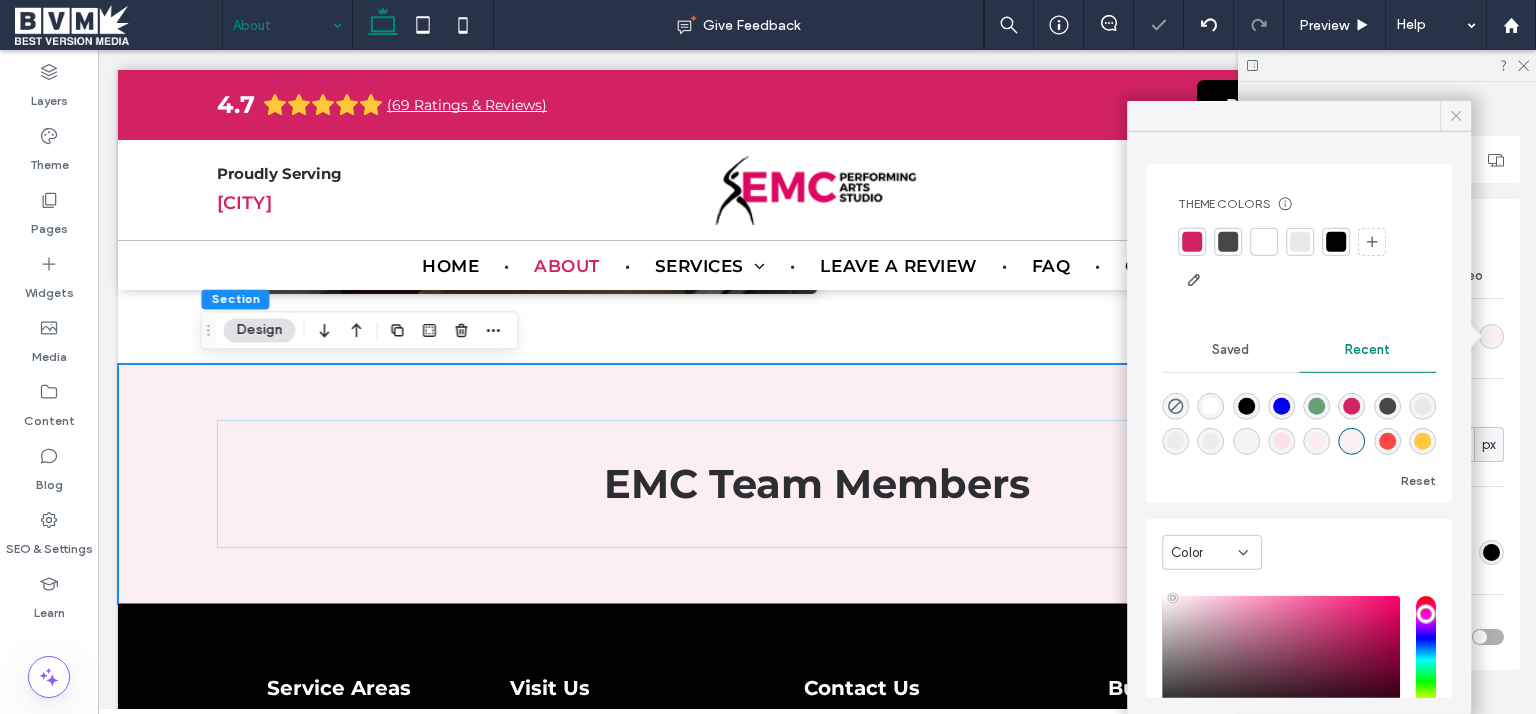 click at bounding box center (1456, 116) 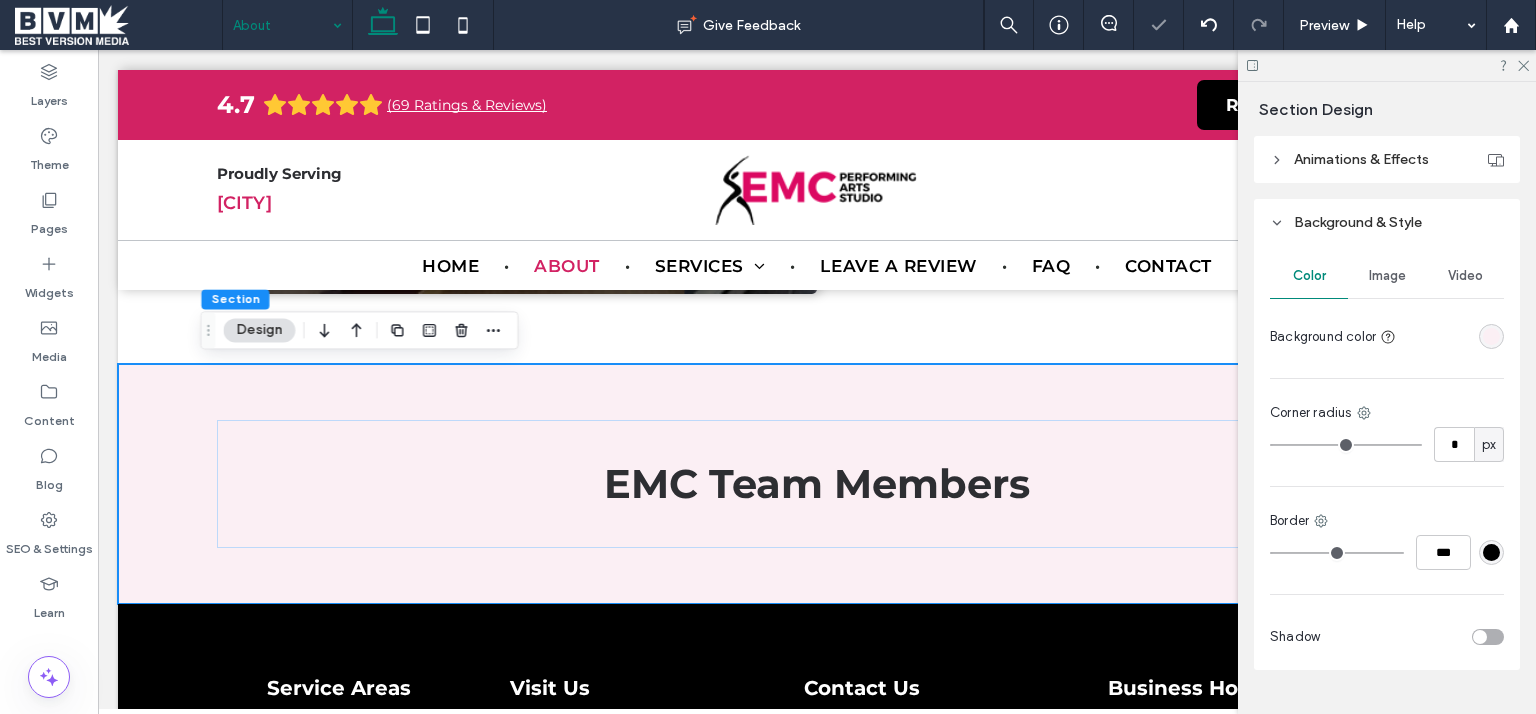 click at bounding box center (1387, 65) 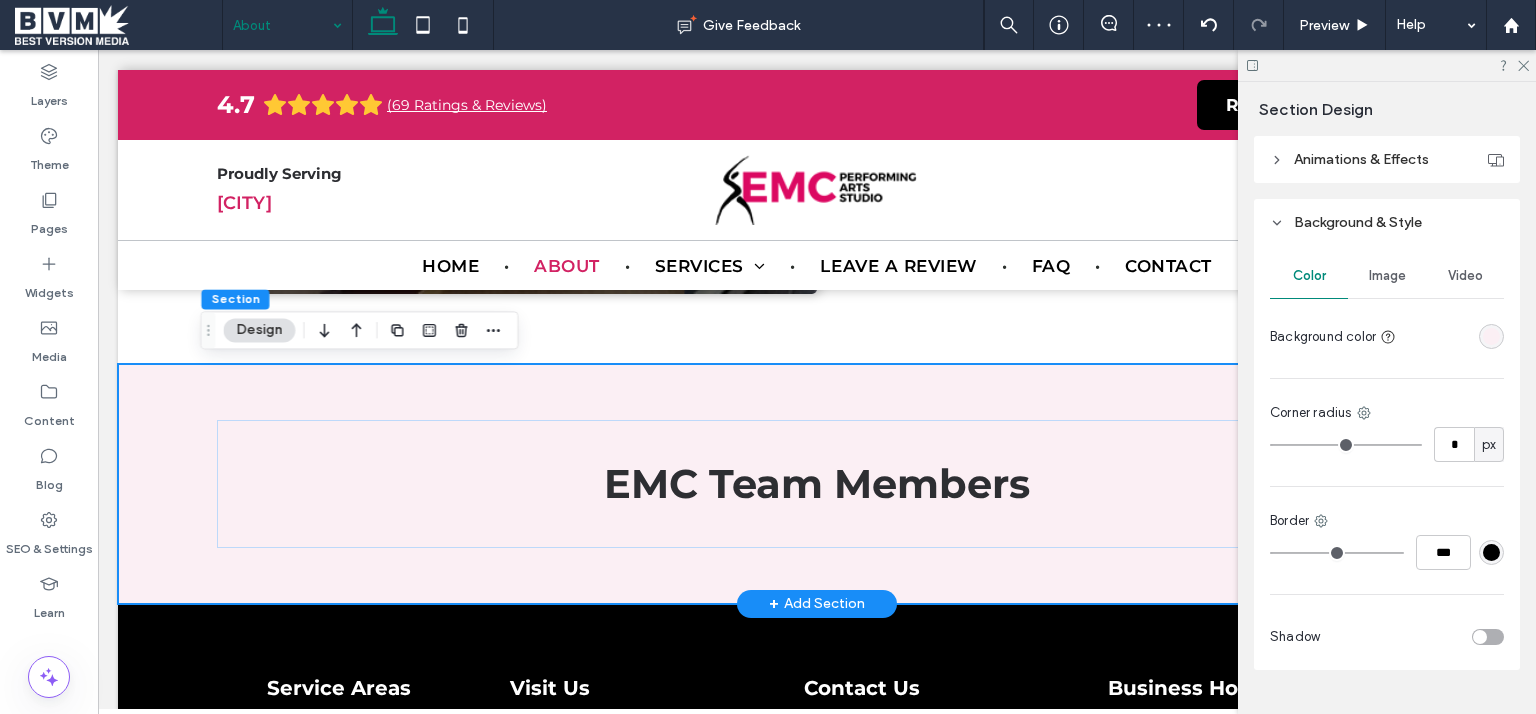click on "+ Add Section" at bounding box center [817, 604] 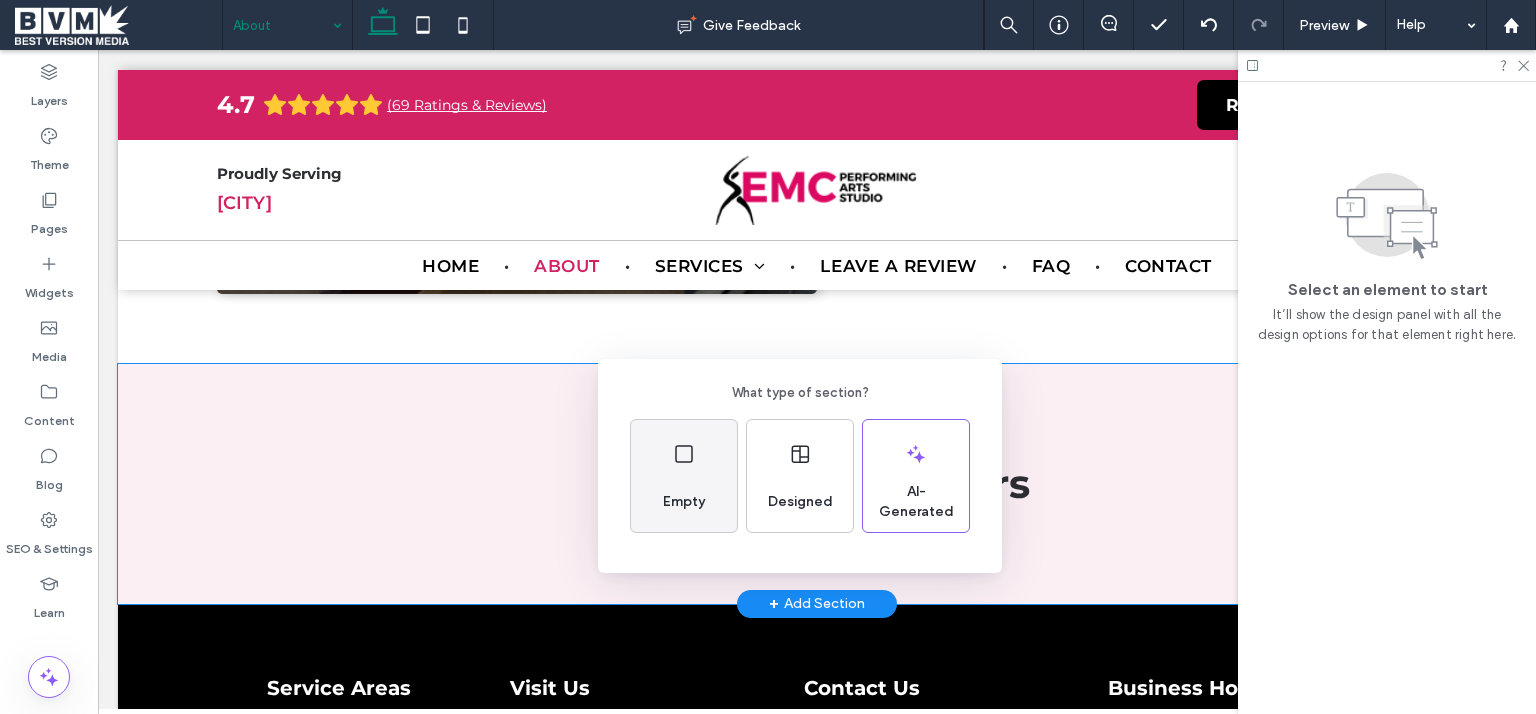 click on "Empty" at bounding box center (684, 502) 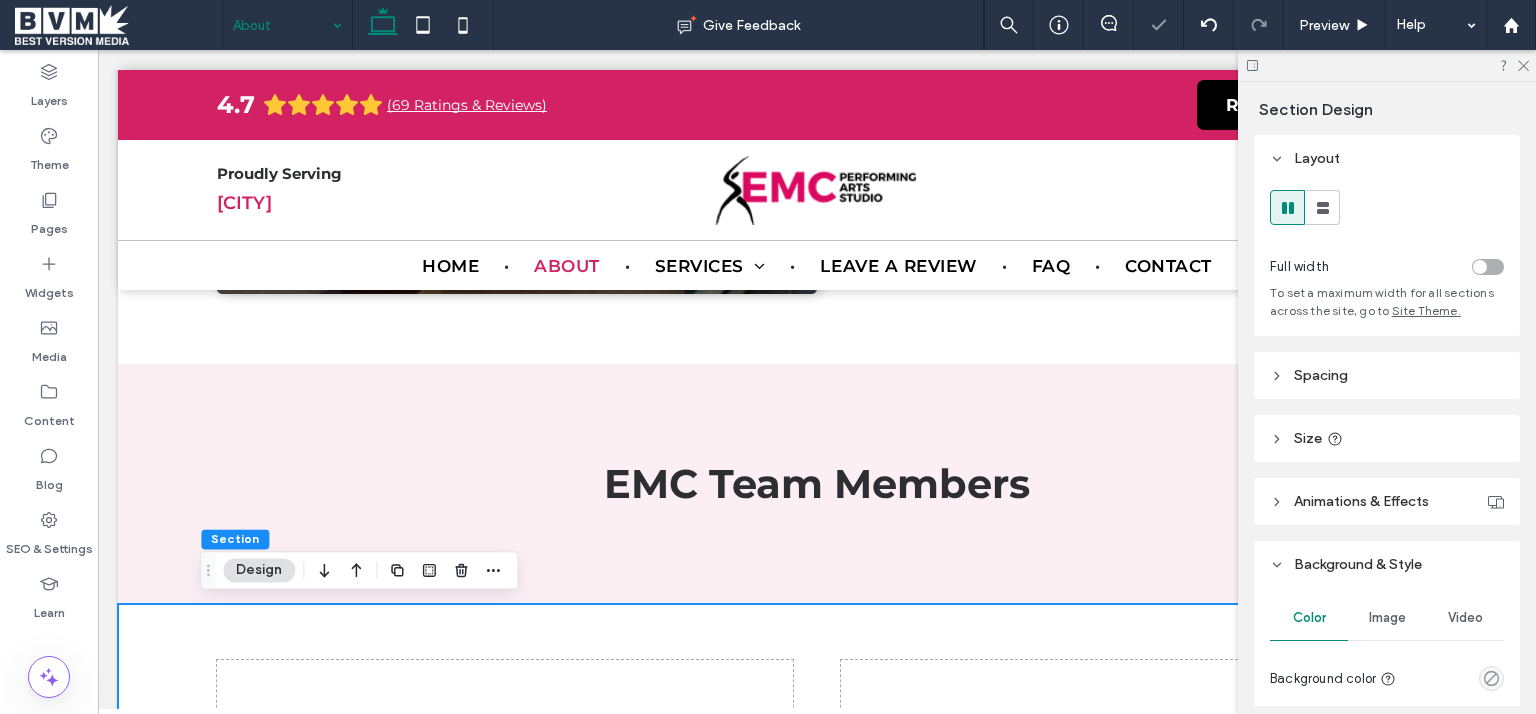 drag, startPoint x: 1522, startPoint y: 66, endPoint x: 1521, endPoint y: 82, distance: 16.03122 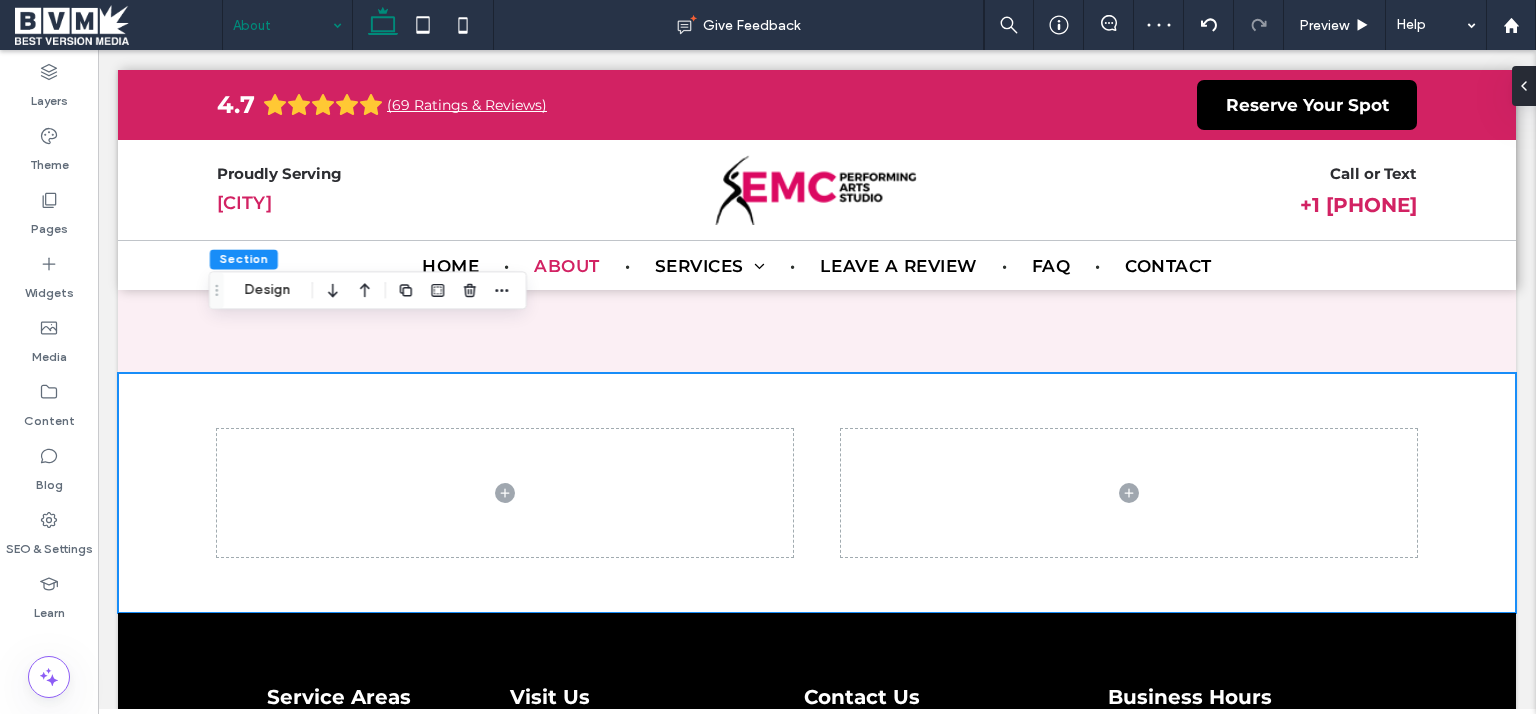 scroll, scrollTop: 3393, scrollLeft: 0, axis: vertical 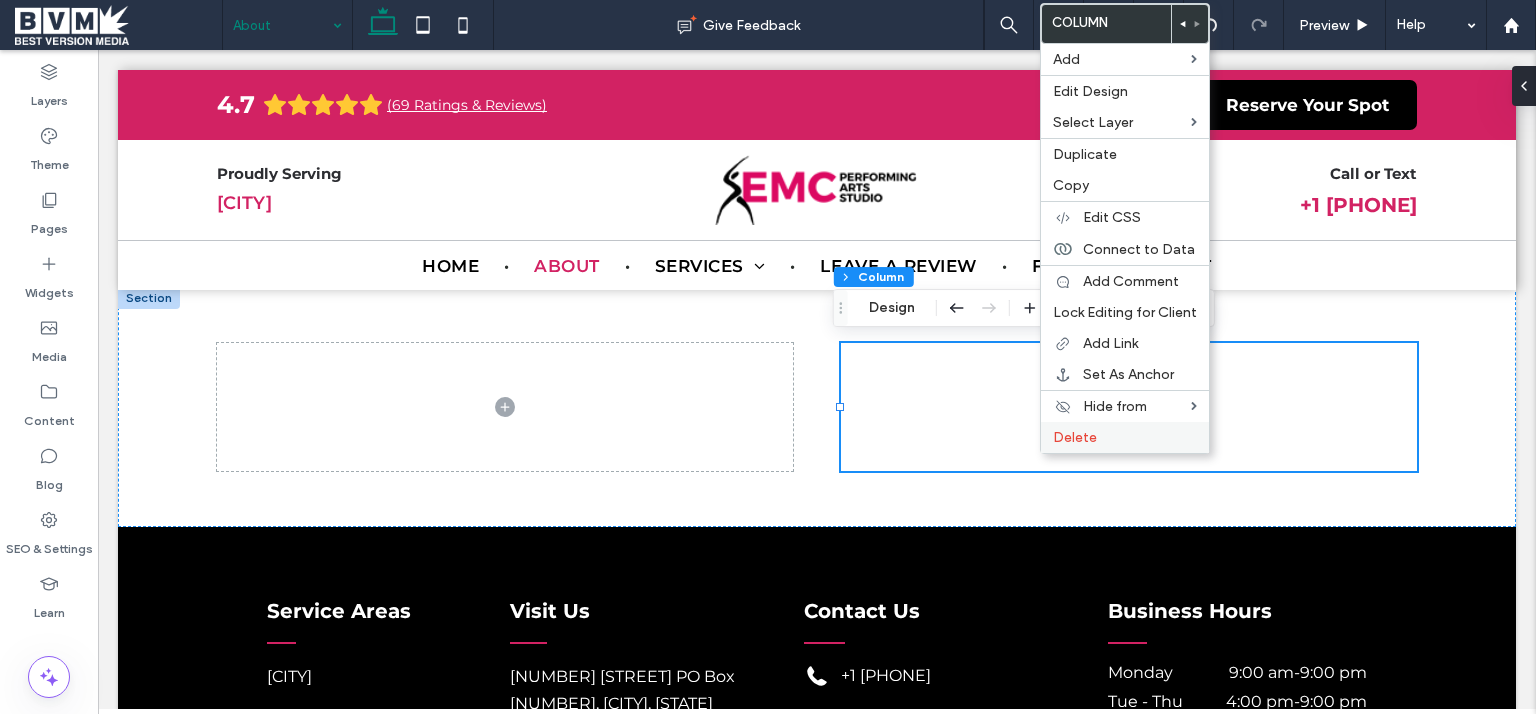click on "Delete" at bounding box center [1125, 437] 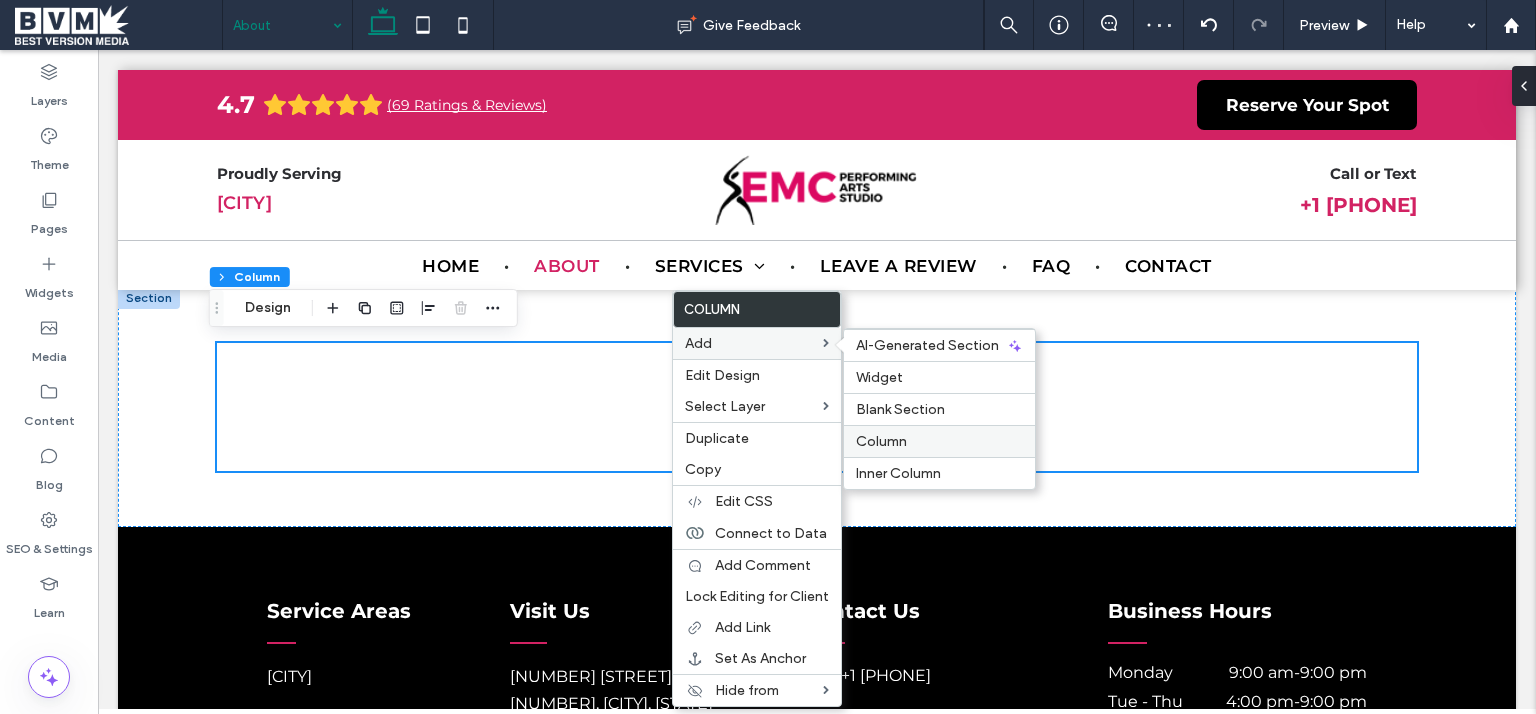 click on "Column" at bounding box center [881, 441] 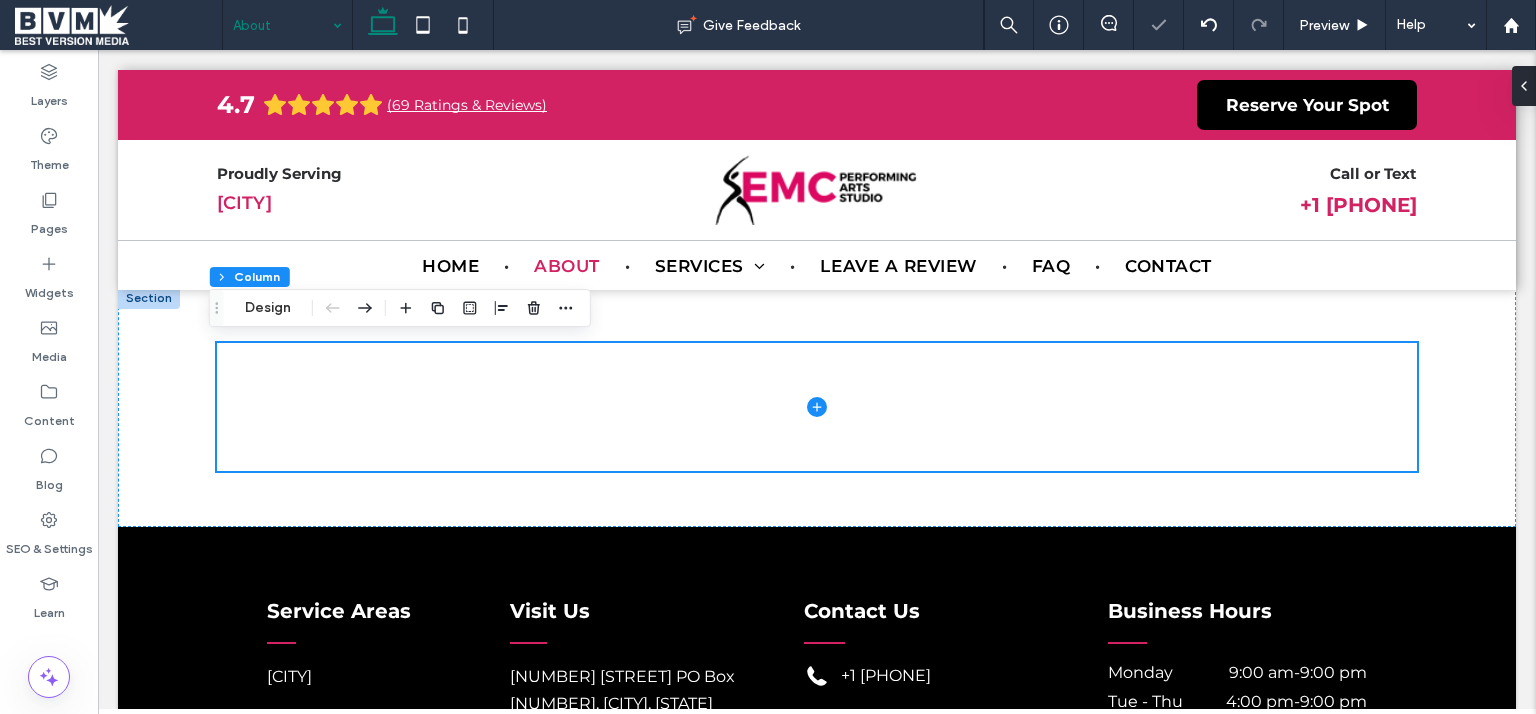 type on "**" 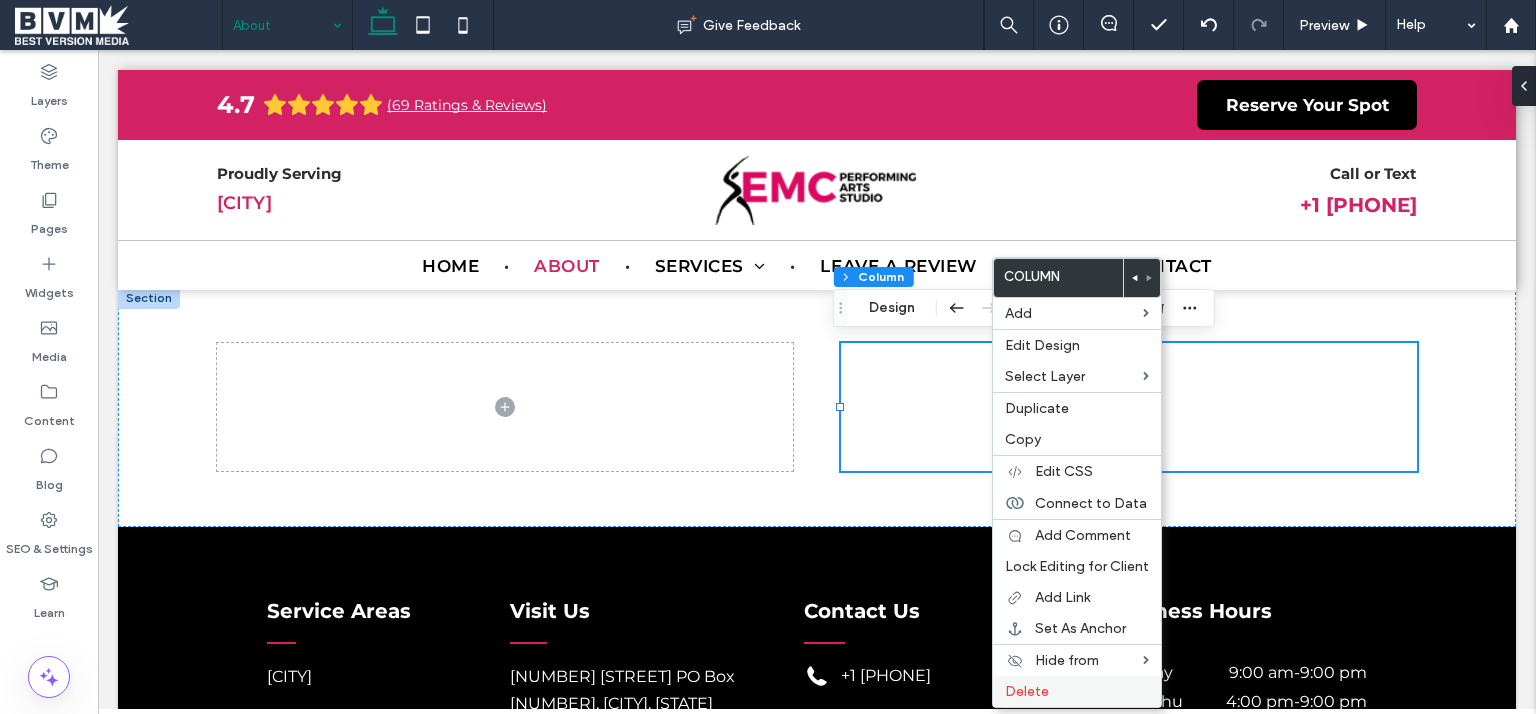 click on "Delete" at bounding box center (1077, 691) 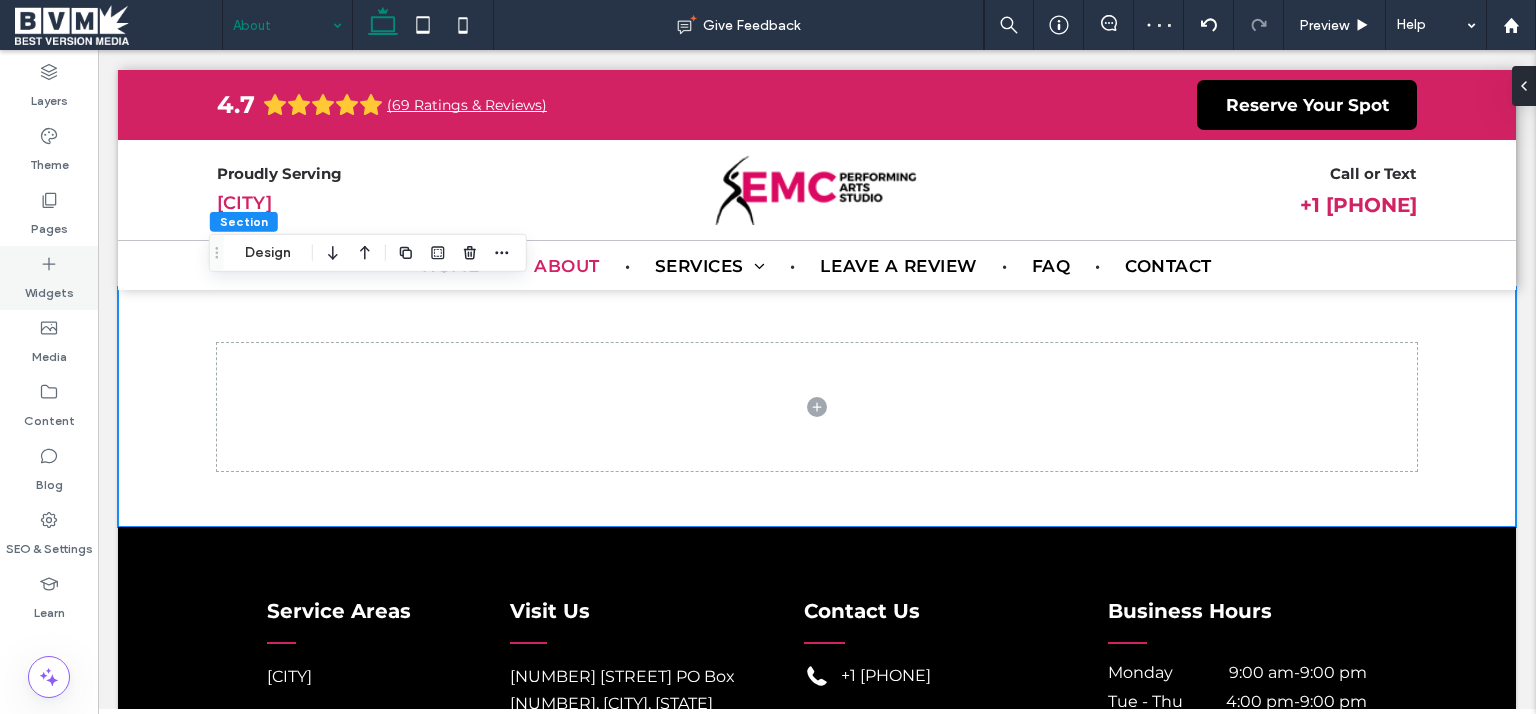 click on "Widgets" at bounding box center (49, 288) 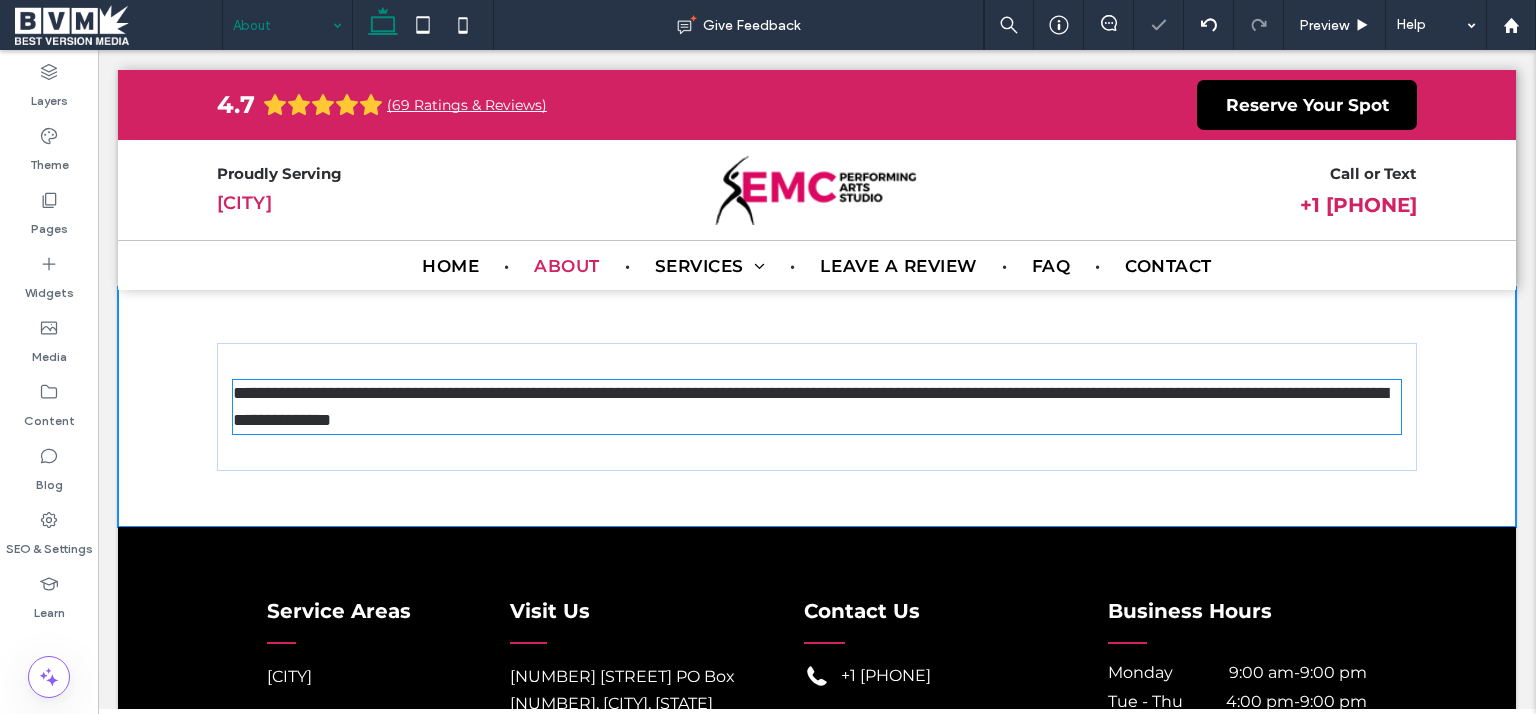 type on "**********" 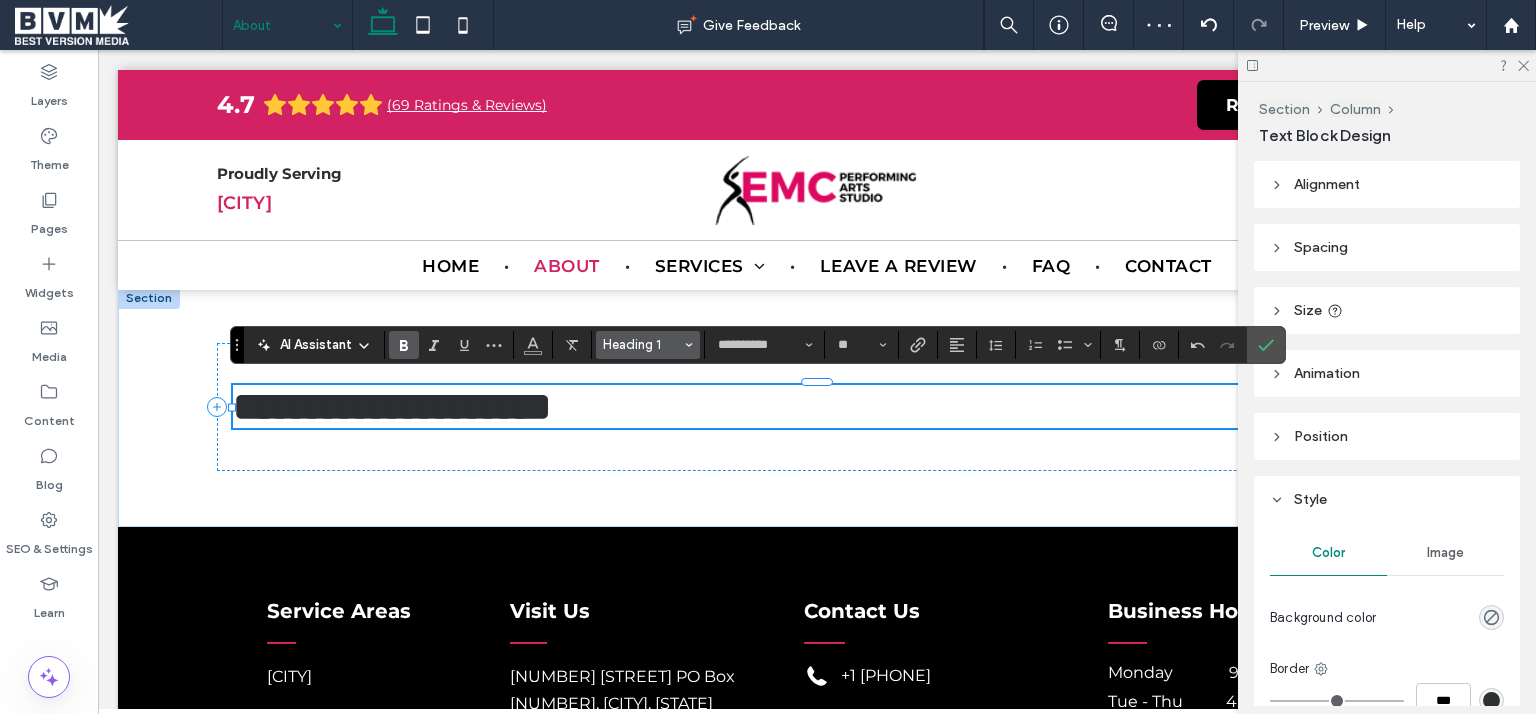 click on "Heading 1" at bounding box center [642, 344] 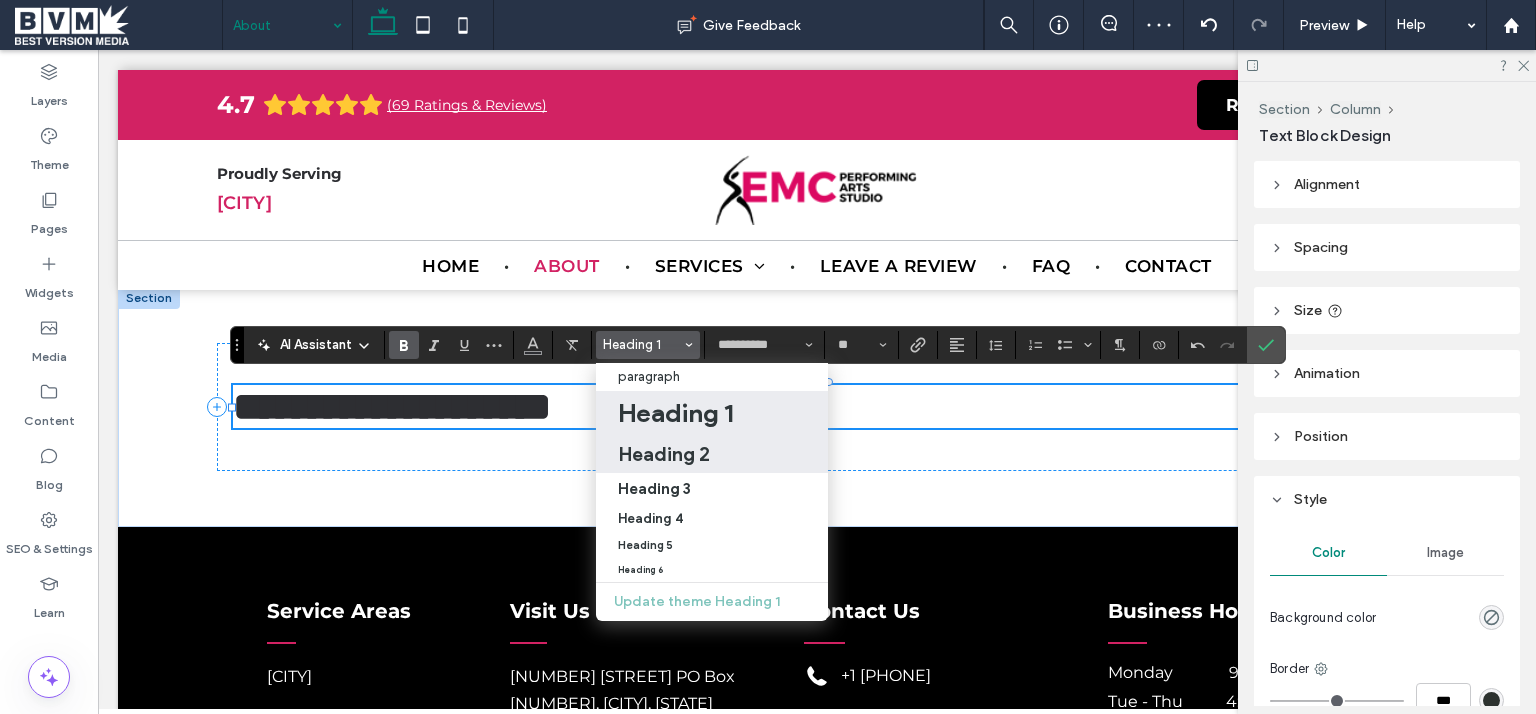drag, startPoint x: 672, startPoint y: 450, endPoint x: 575, endPoint y: 400, distance: 109.128365 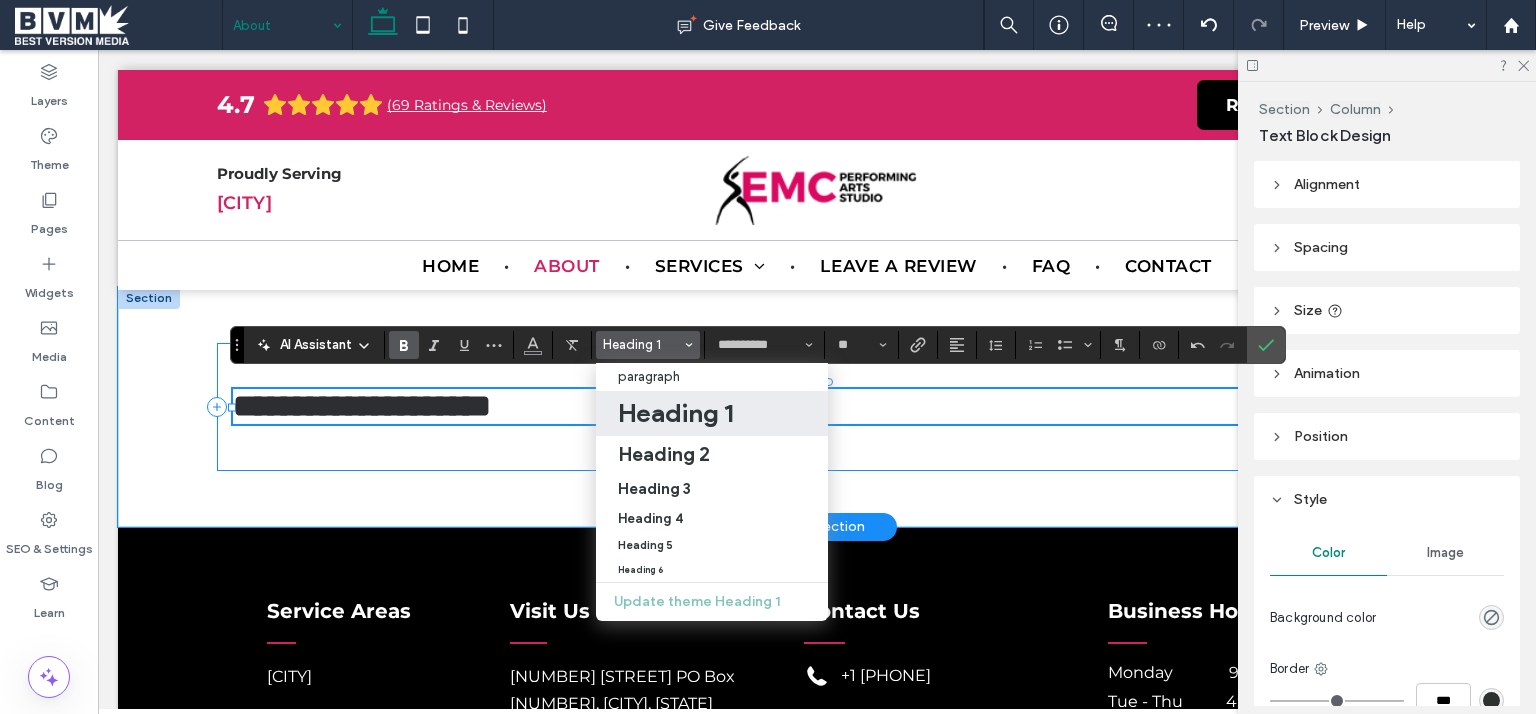 type on "**" 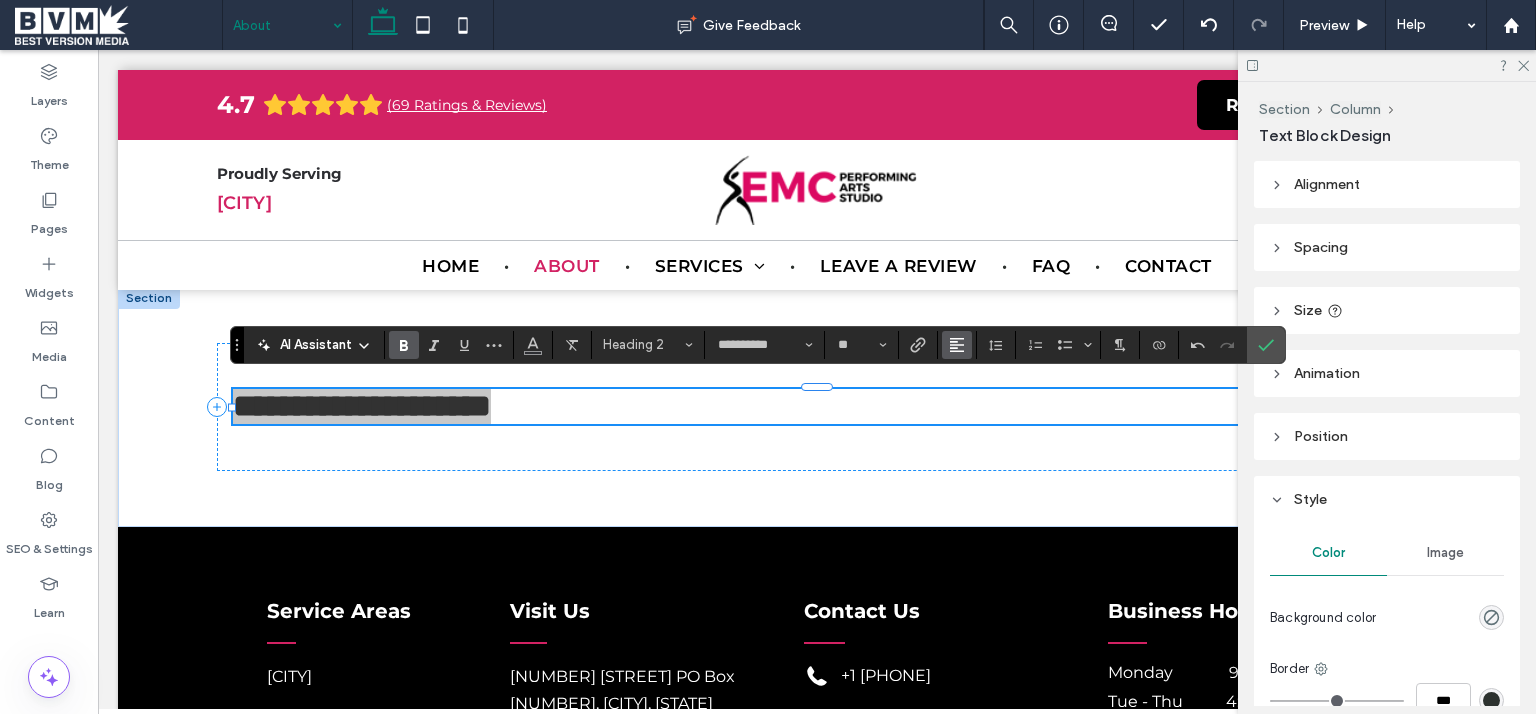 click at bounding box center (957, 345) 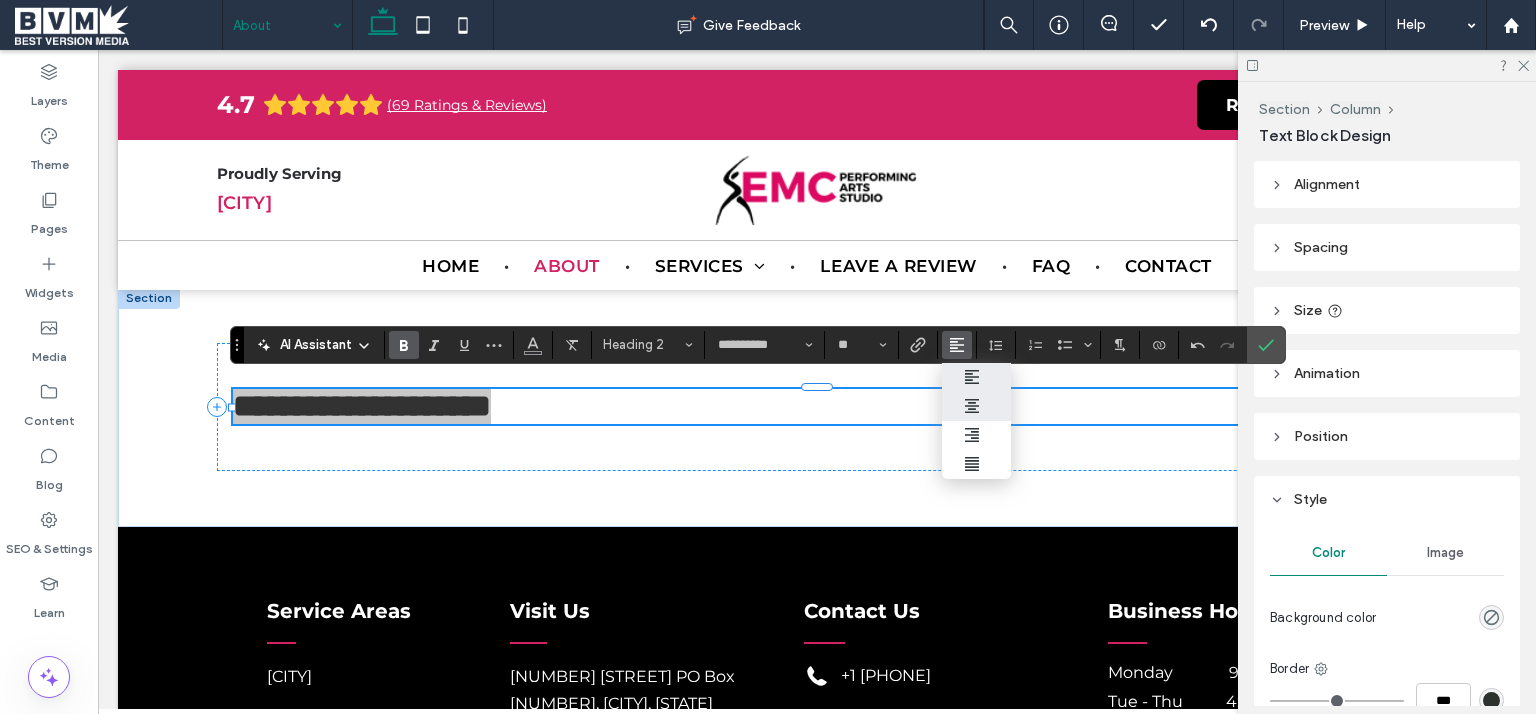 drag, startPoint x: 949, startPoint y: 411, endPoint x: 1122, endPoint y: 322, distance: 194.55077 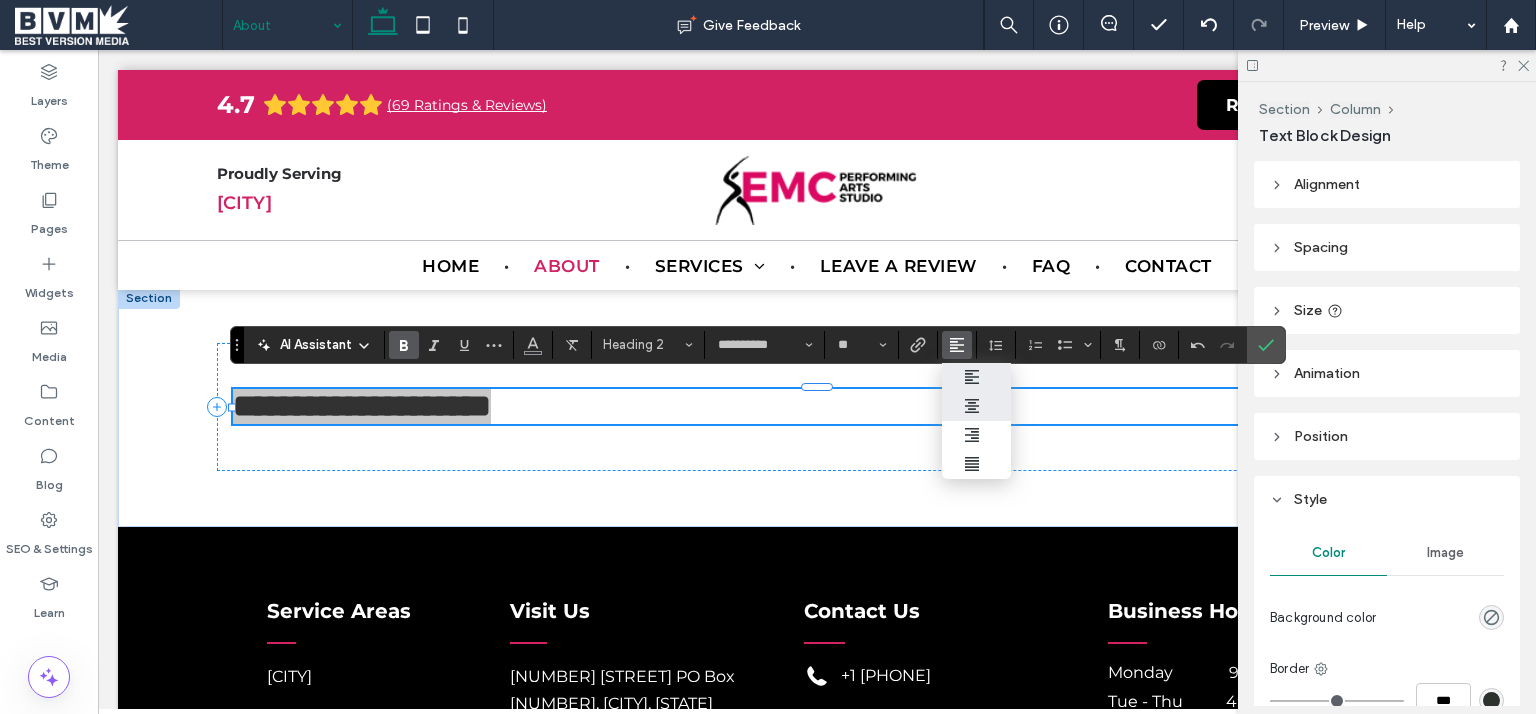 click at bounding box center (953, 406) 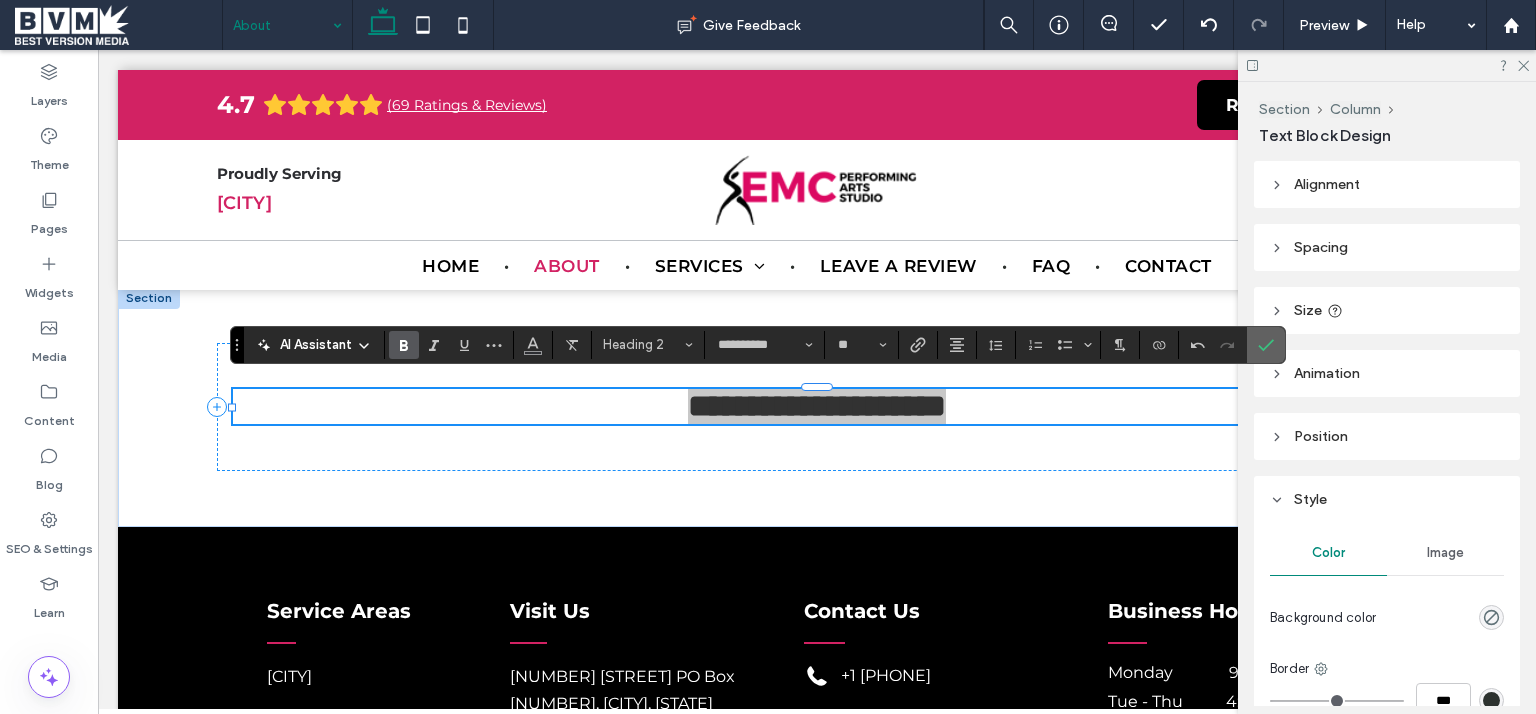 click at bounding box center (1266, 345) 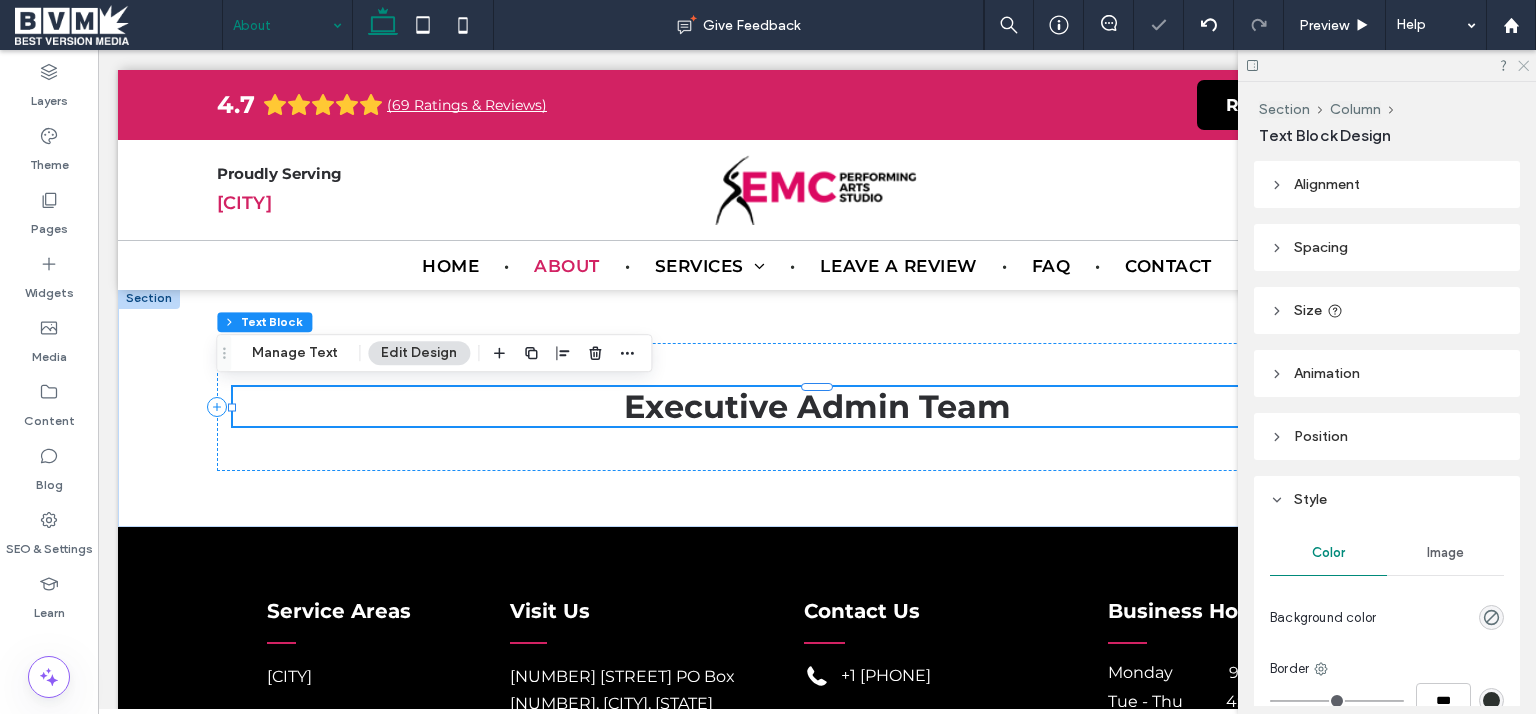 click 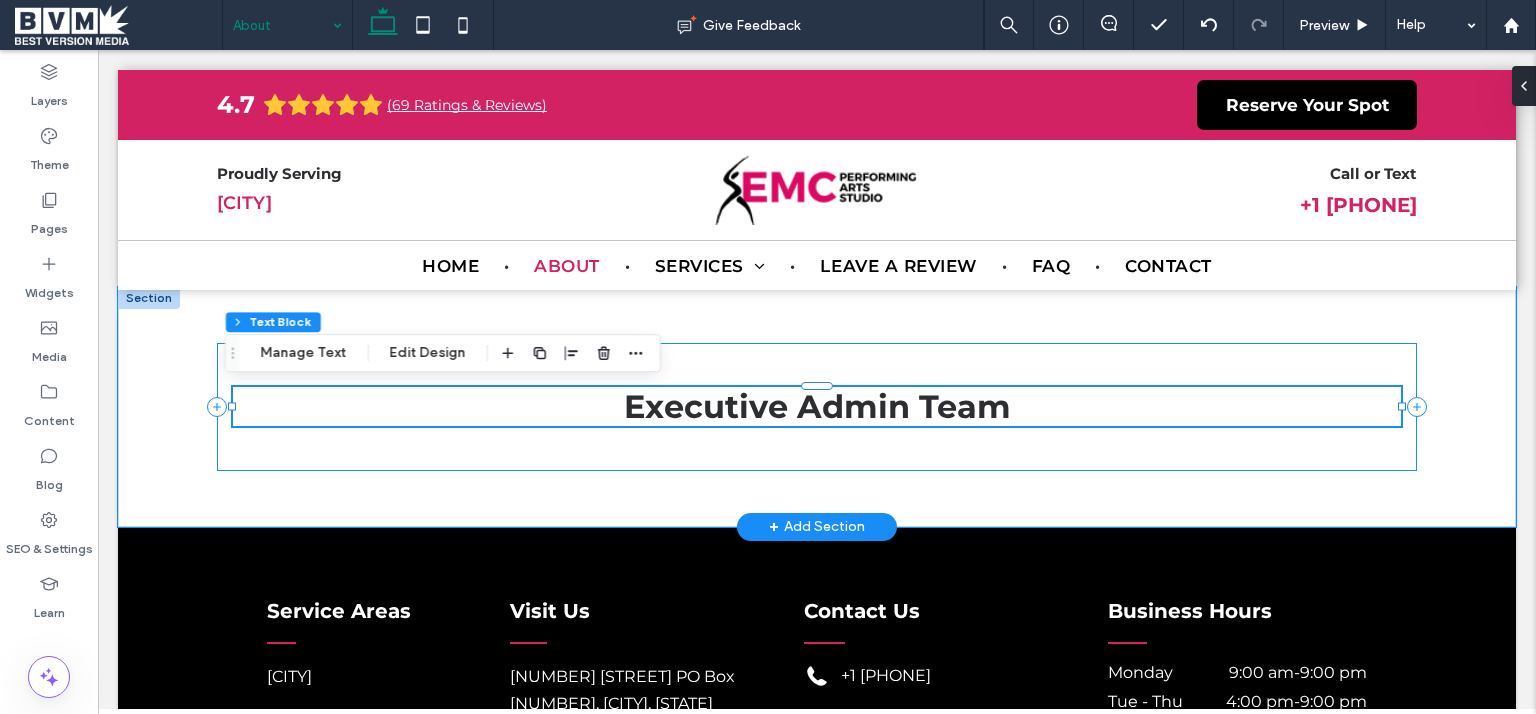 click on "Executive Admin Team" at bounding box center [817, 407] 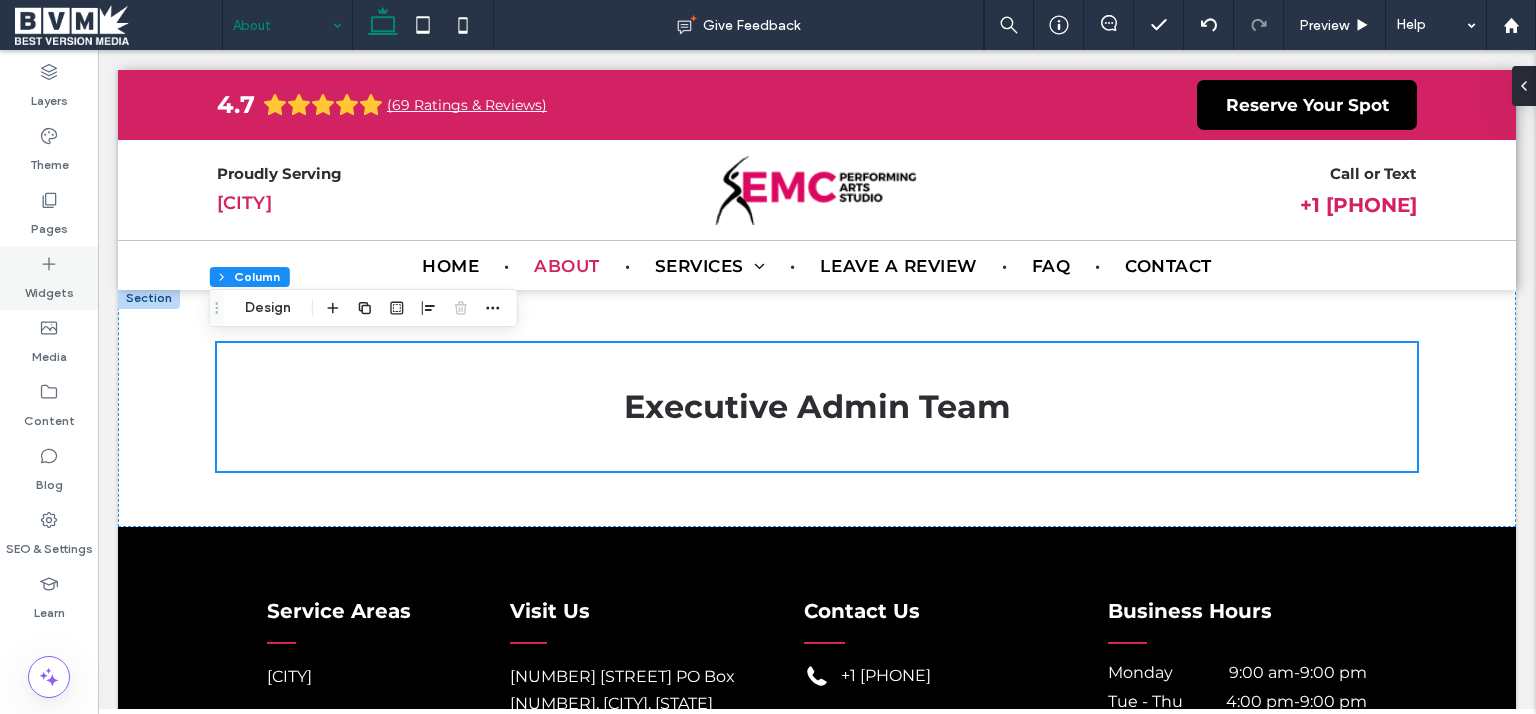 click on "Widgets" at bounding box center [49, 278] 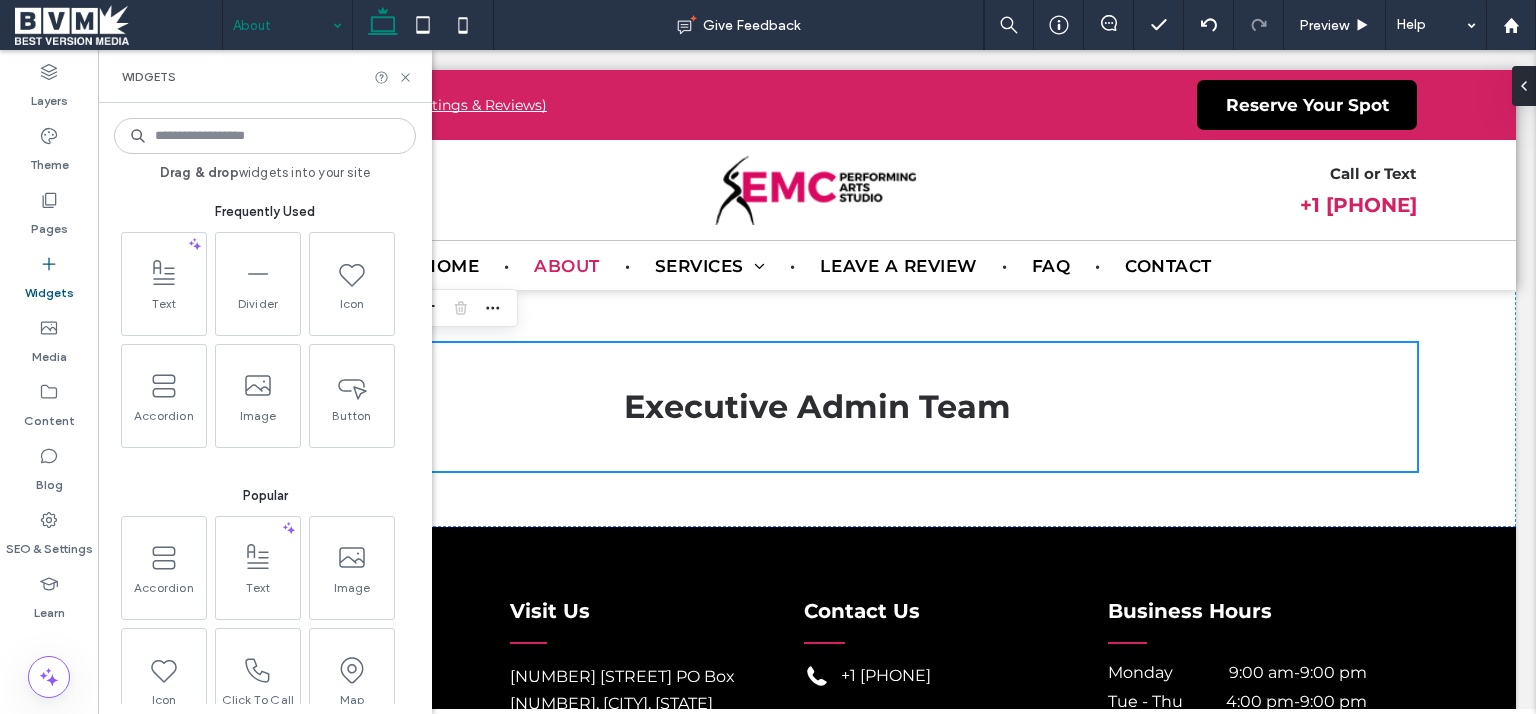 click at bounding box center (265, 136) 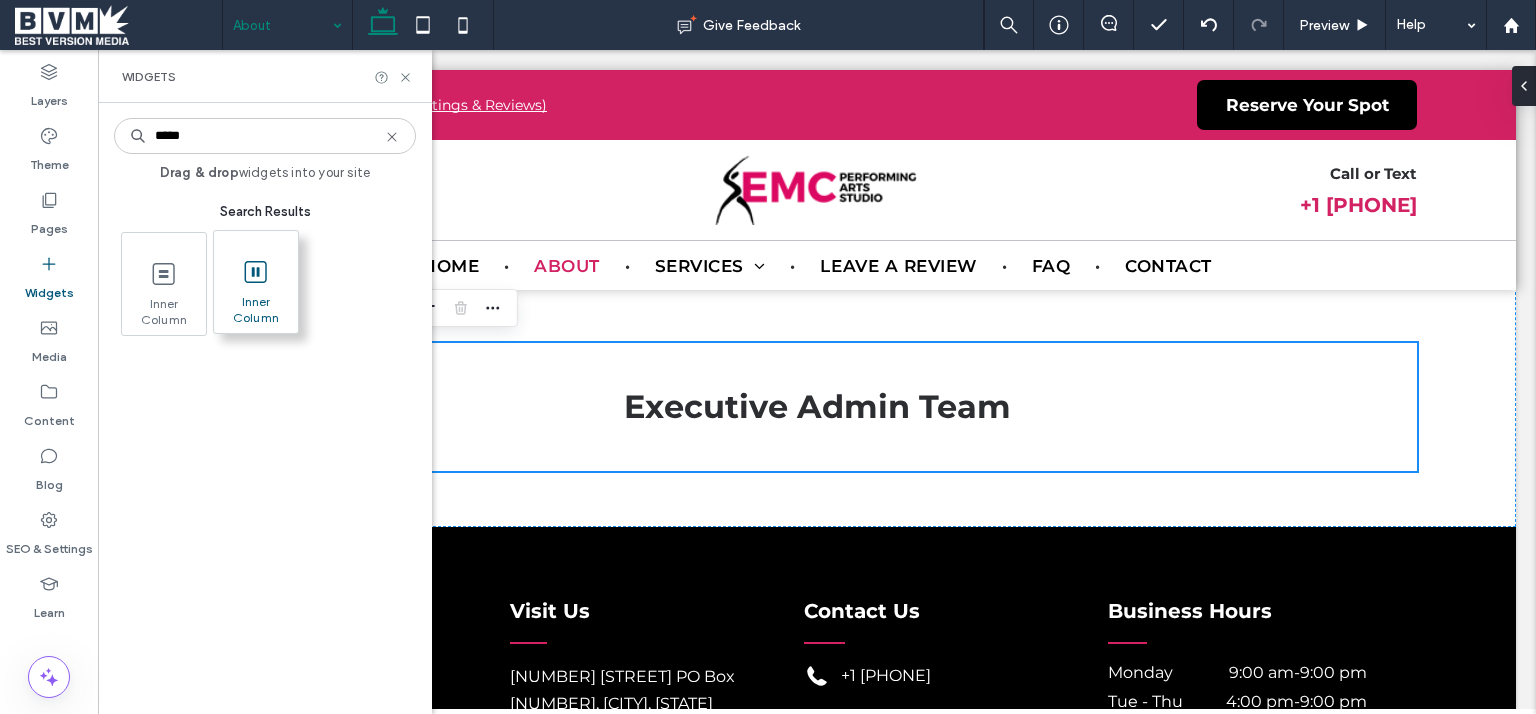 type on "*****" 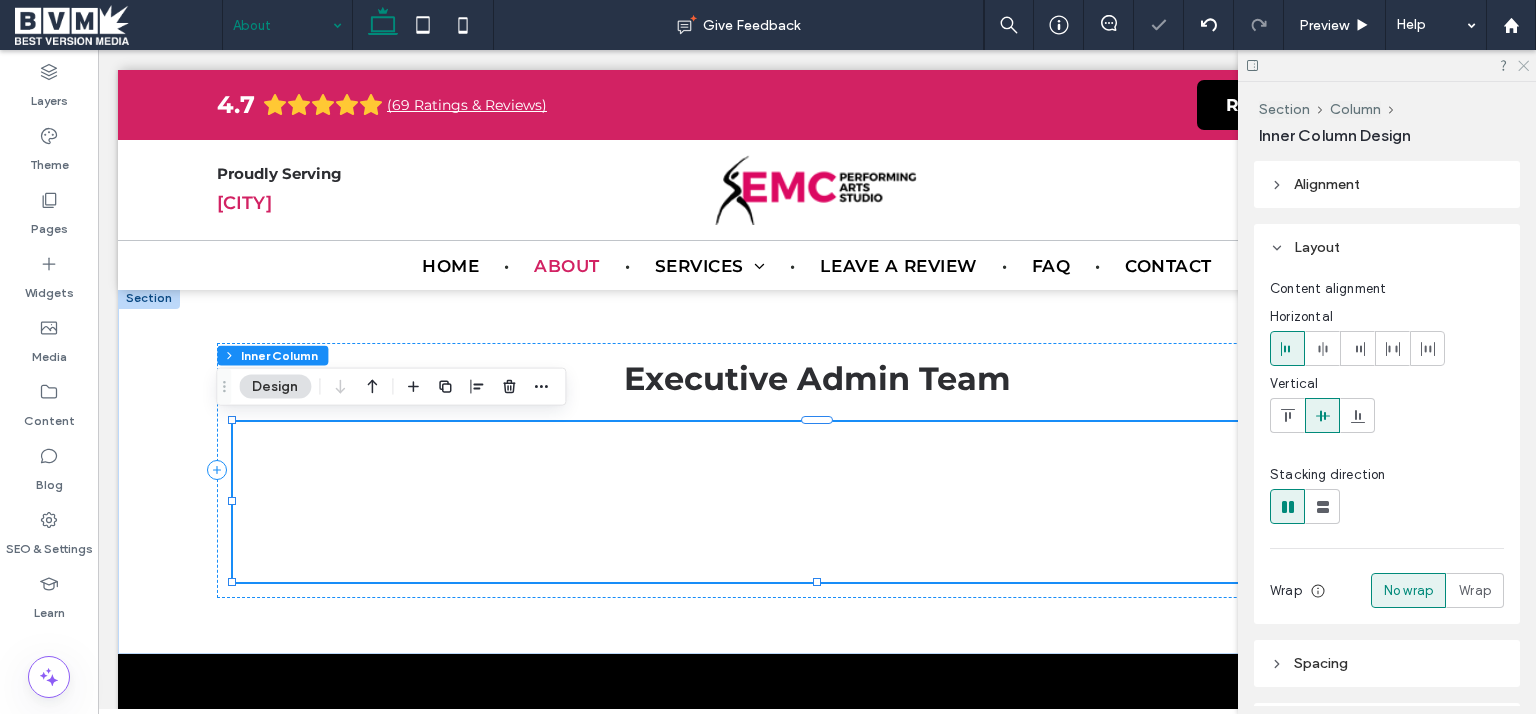 click 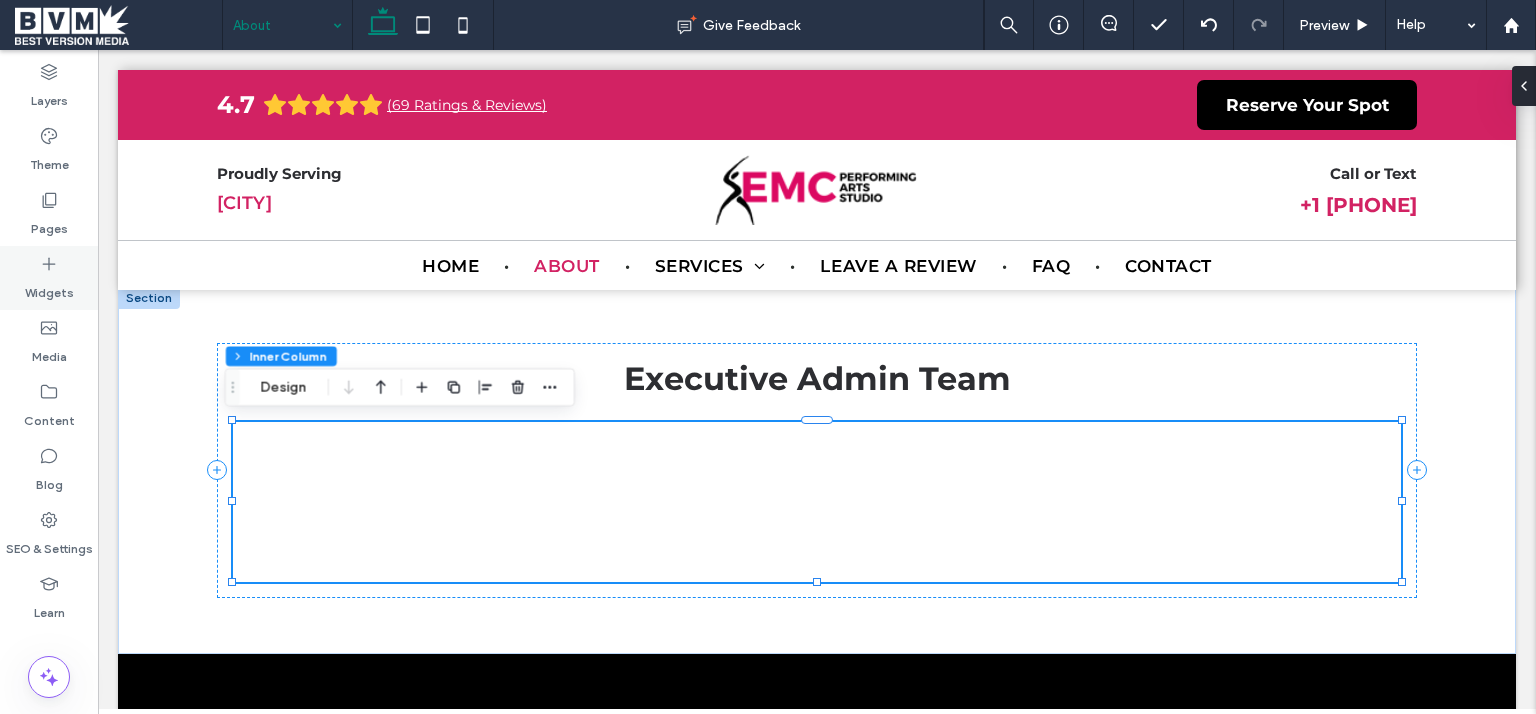 click on "Widgets" at bounding box center (49, 278) 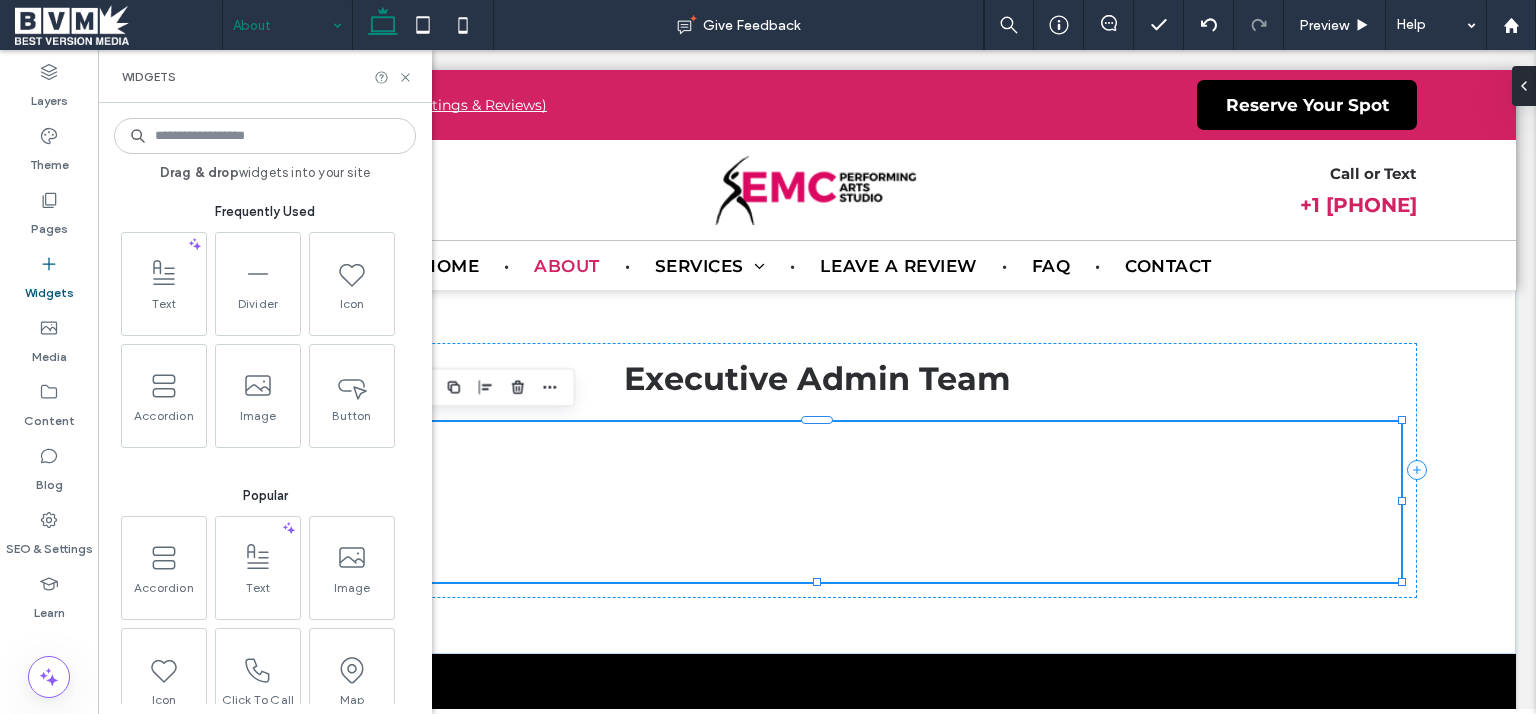 click at bounding box center [265, 136] 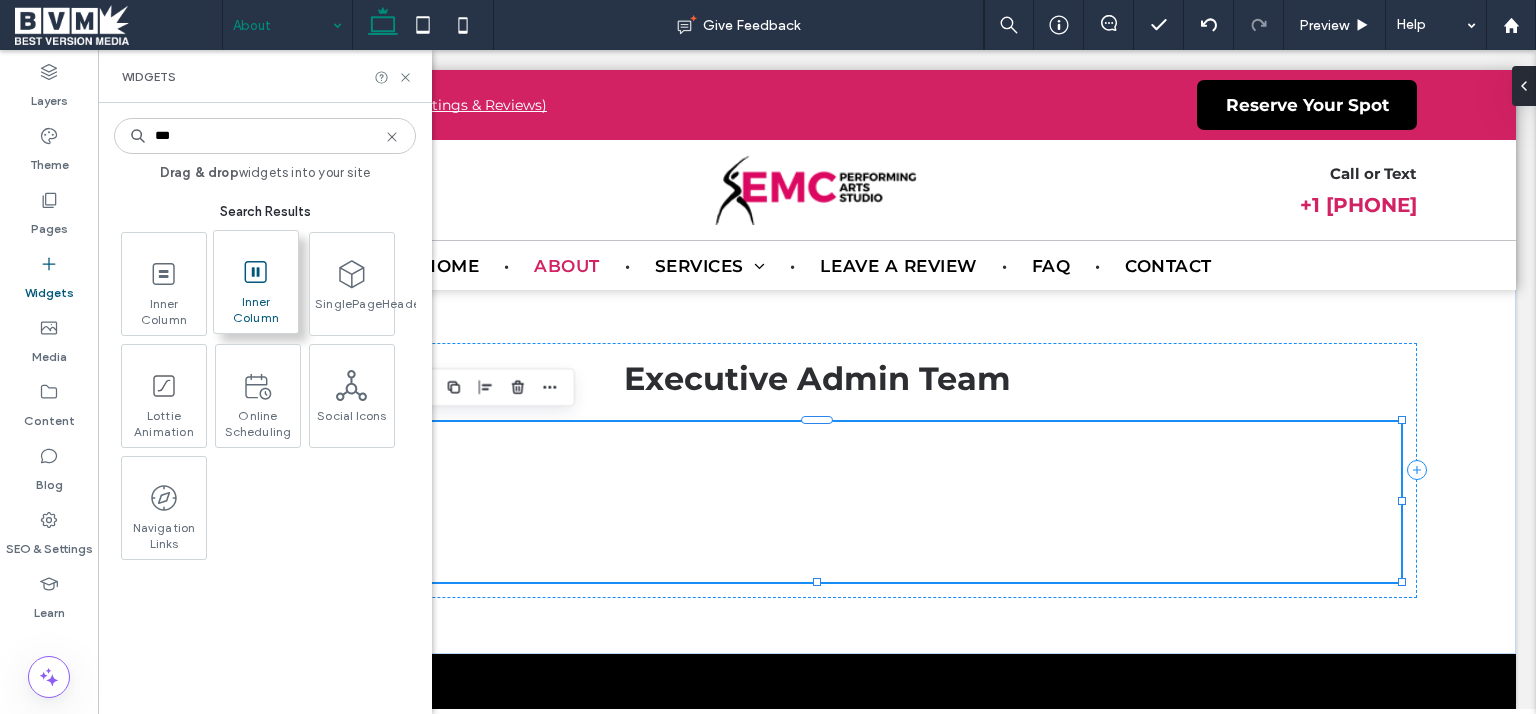 type on "***" 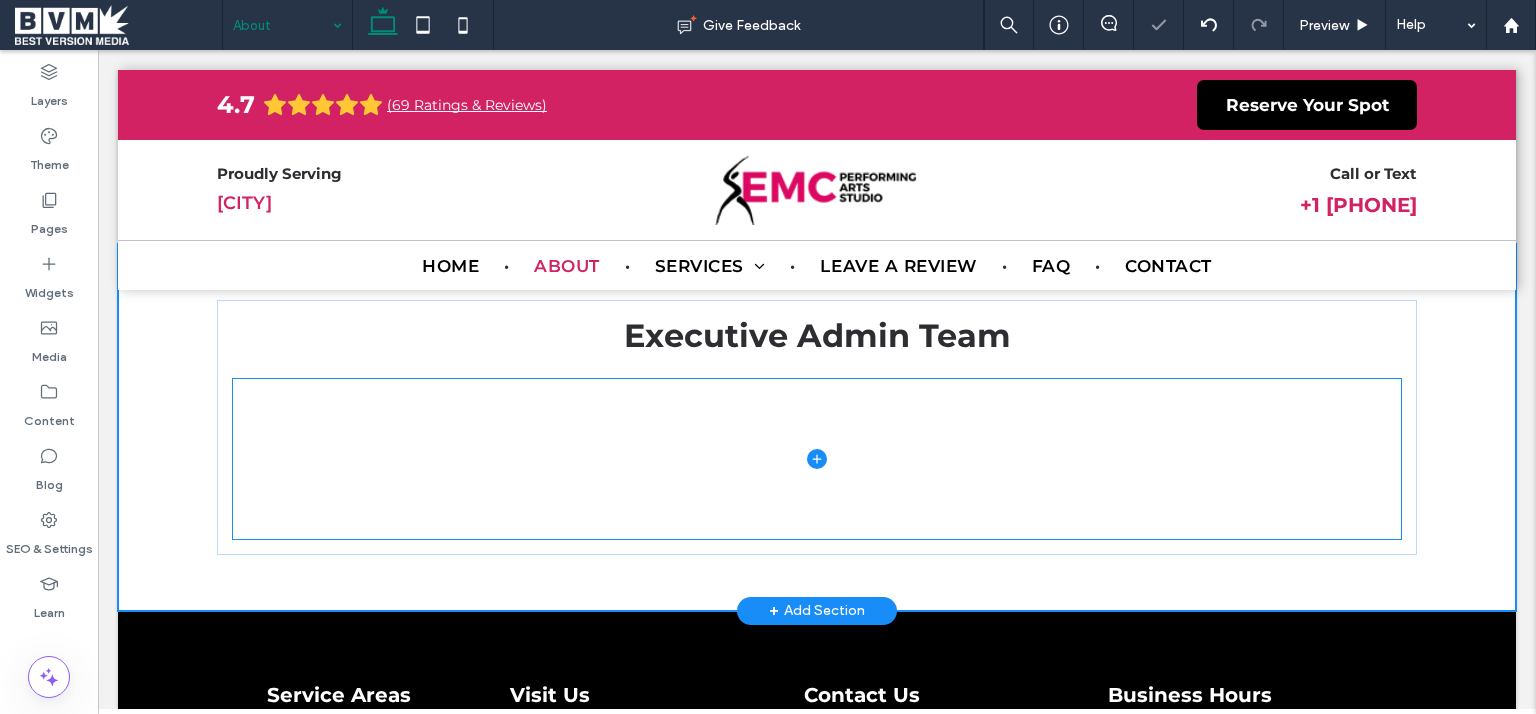 scroll, scrollTop: 3436, scrollLeft: 0, axis: vertical 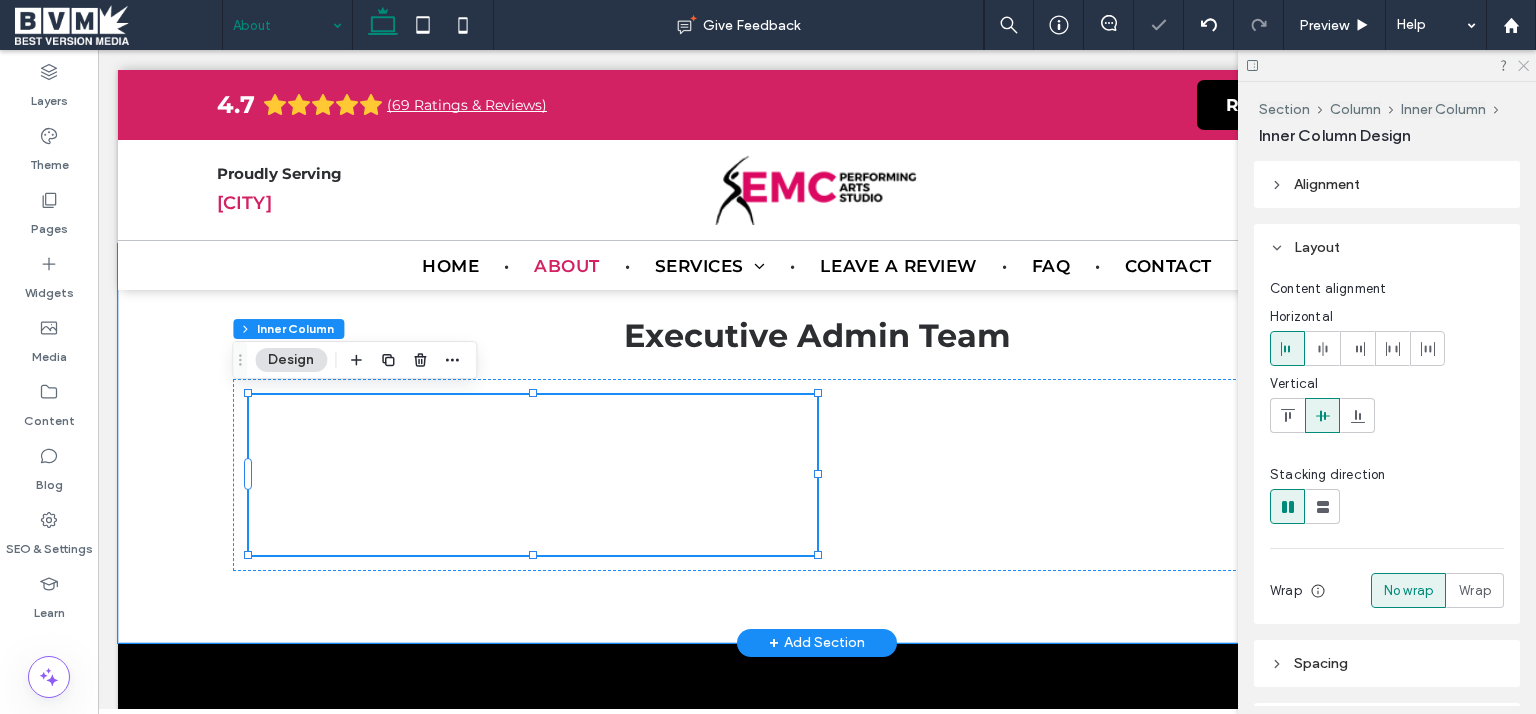 click 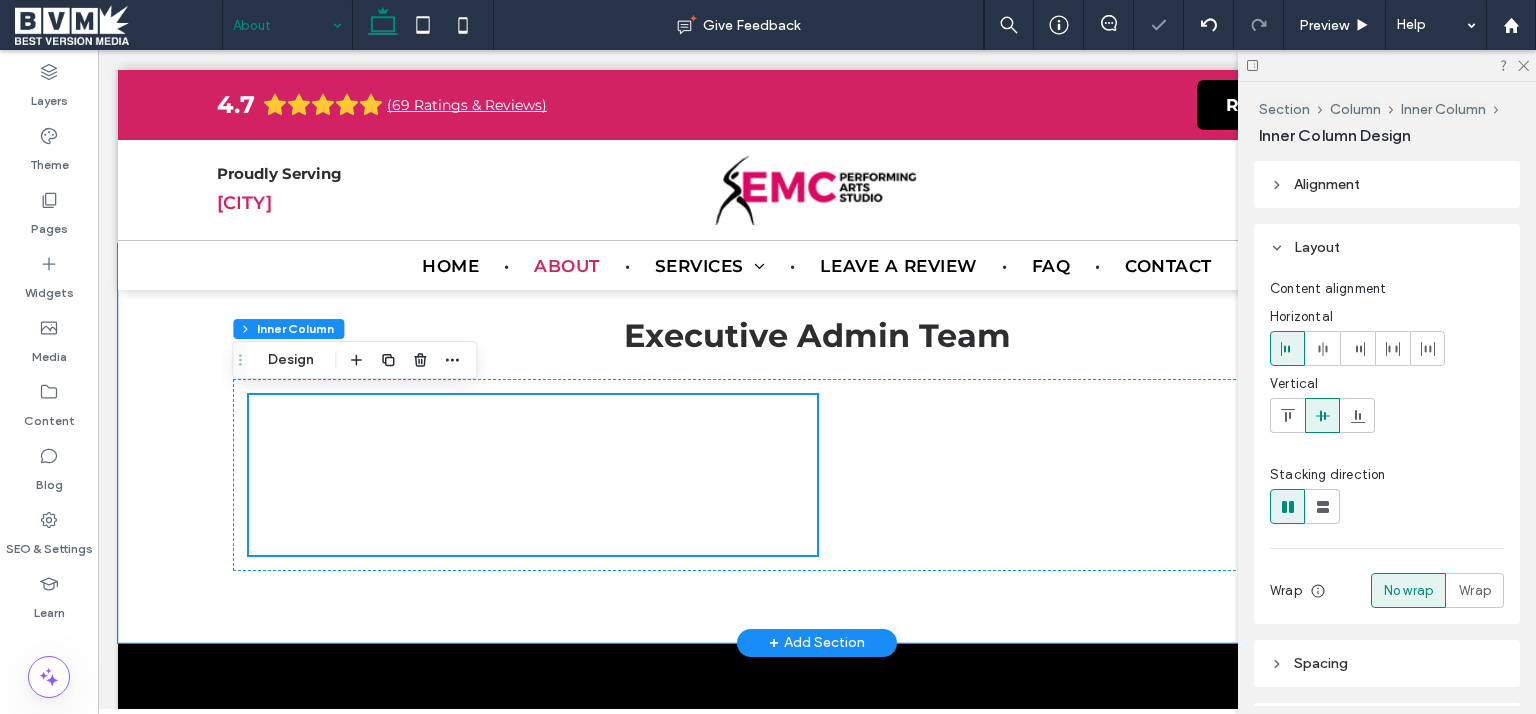 scroll, scrollTop: 3436, scrollLeft: 0, axis: vertical 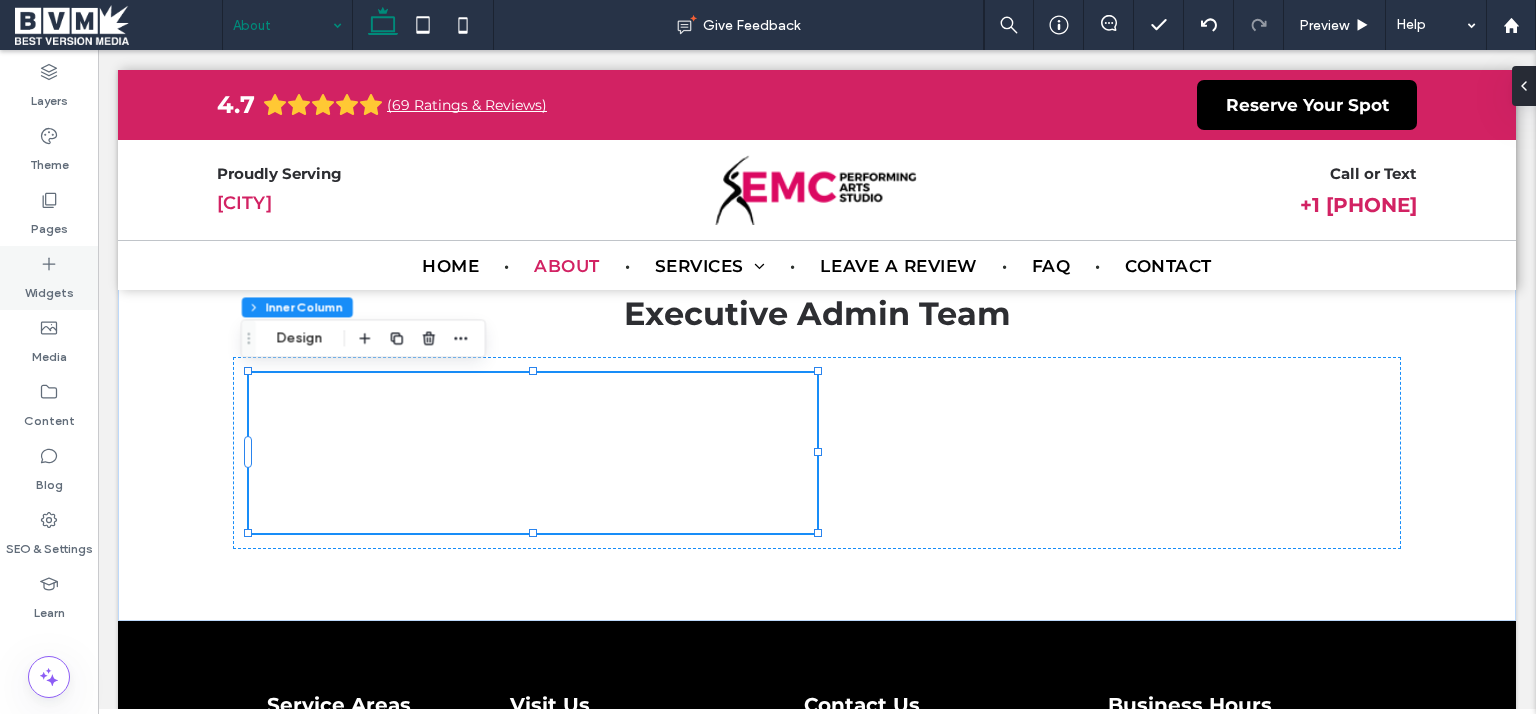 click 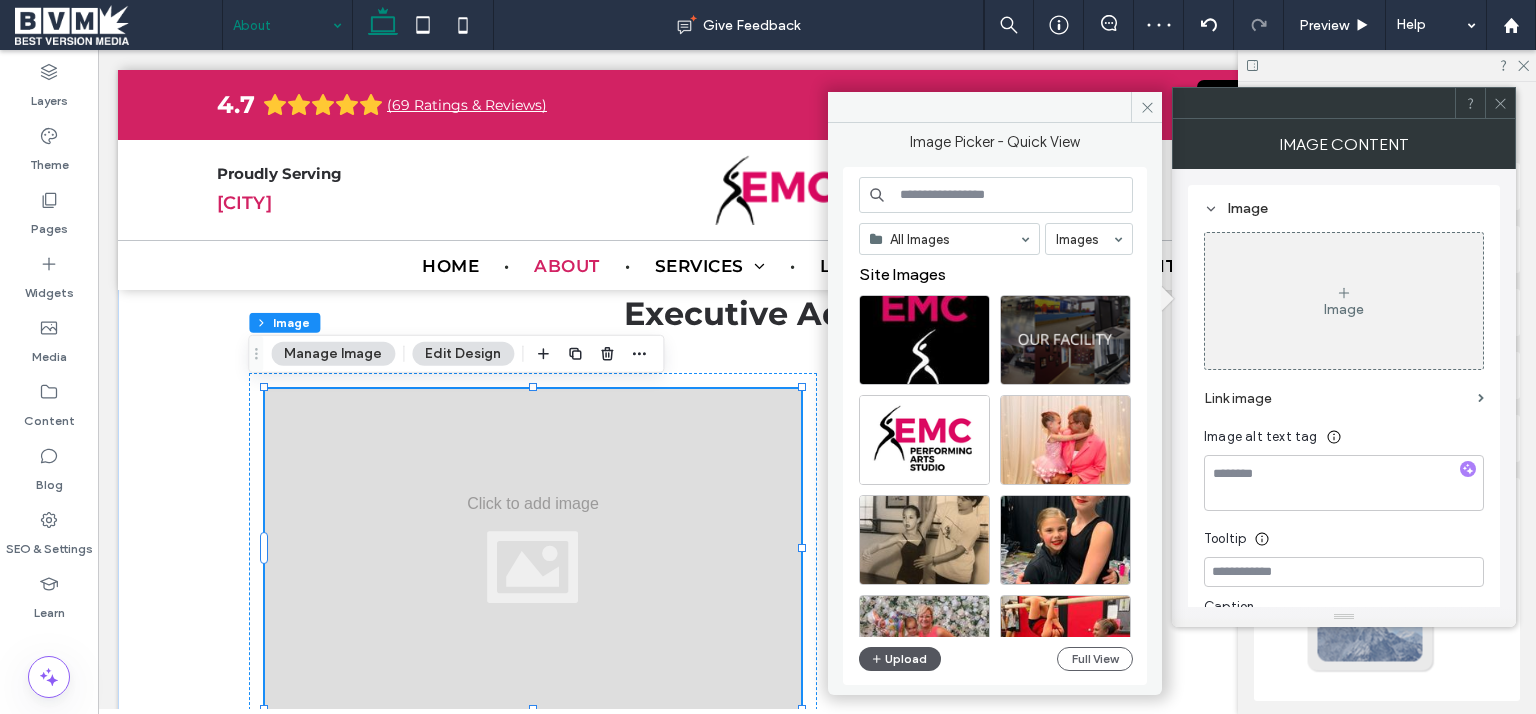 click at bounding box center [878, 659] 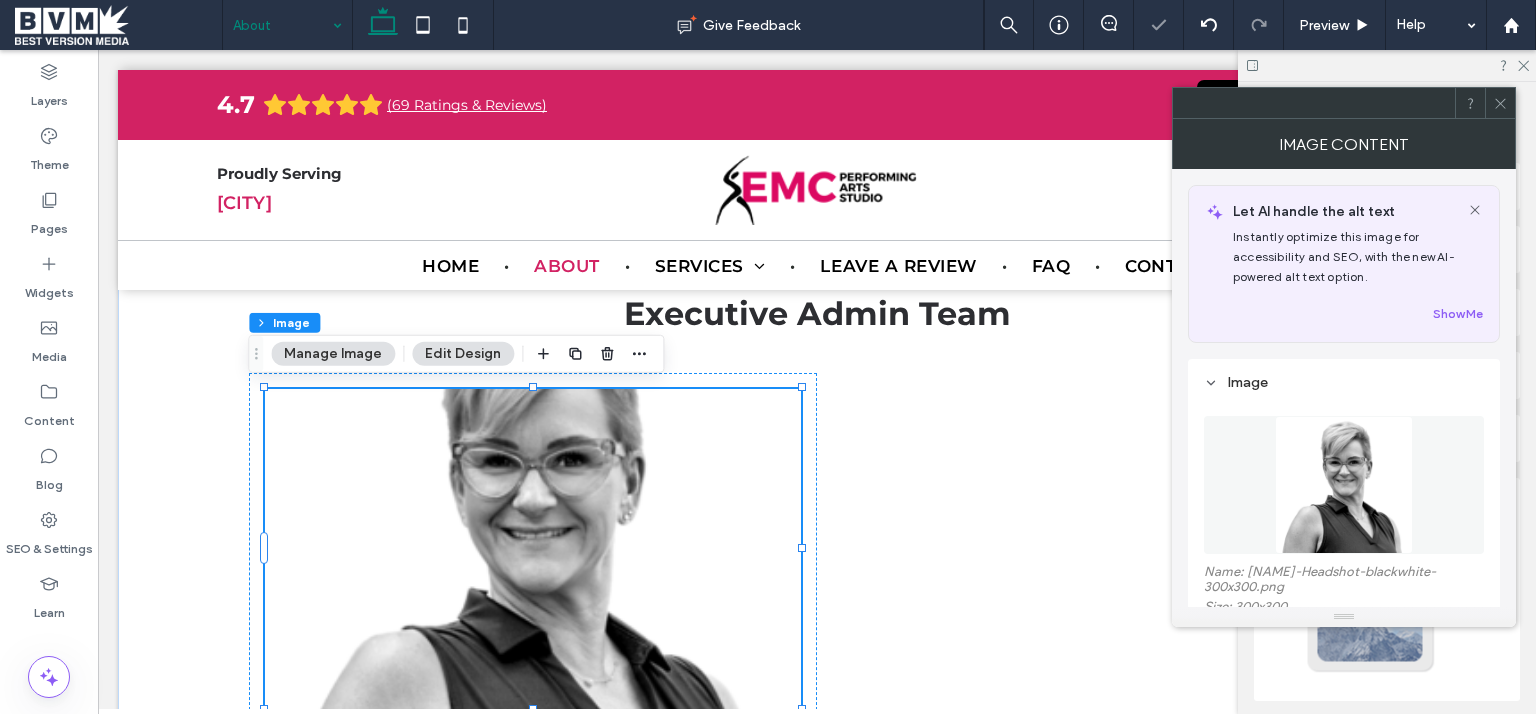 scroll, scrollTop: 400, scrollLeft: 0, axis: vertical 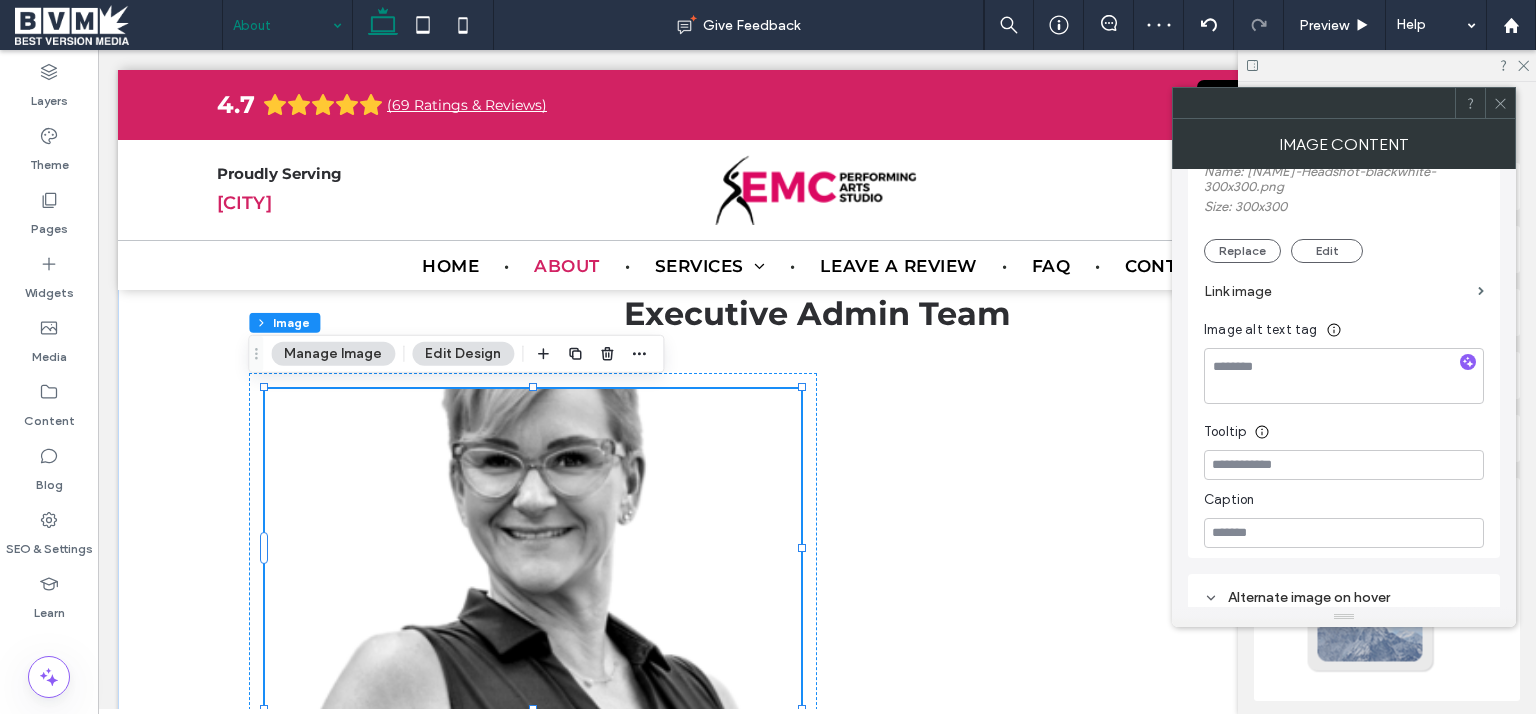 click 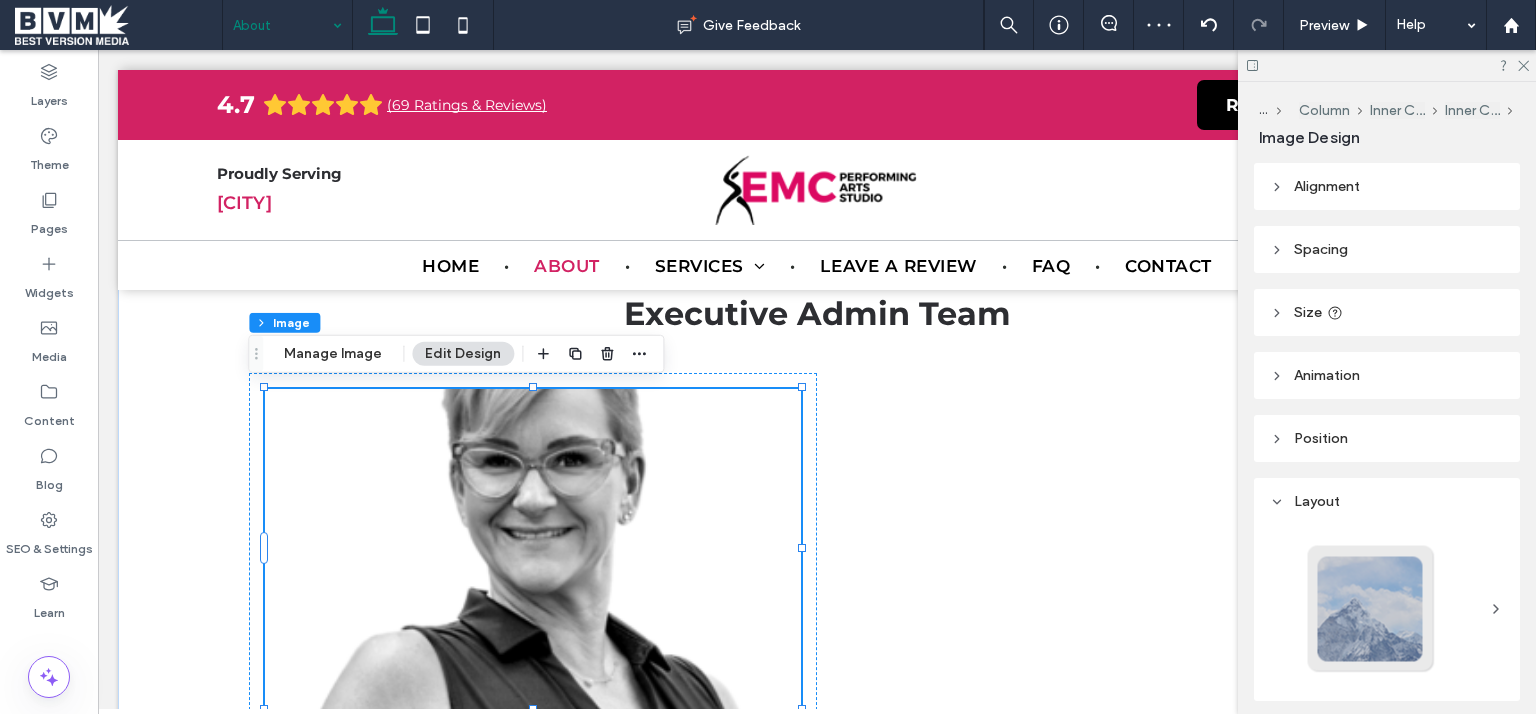 scroll, scrollTop: 504, scrollLeft: 0, axis: vertical 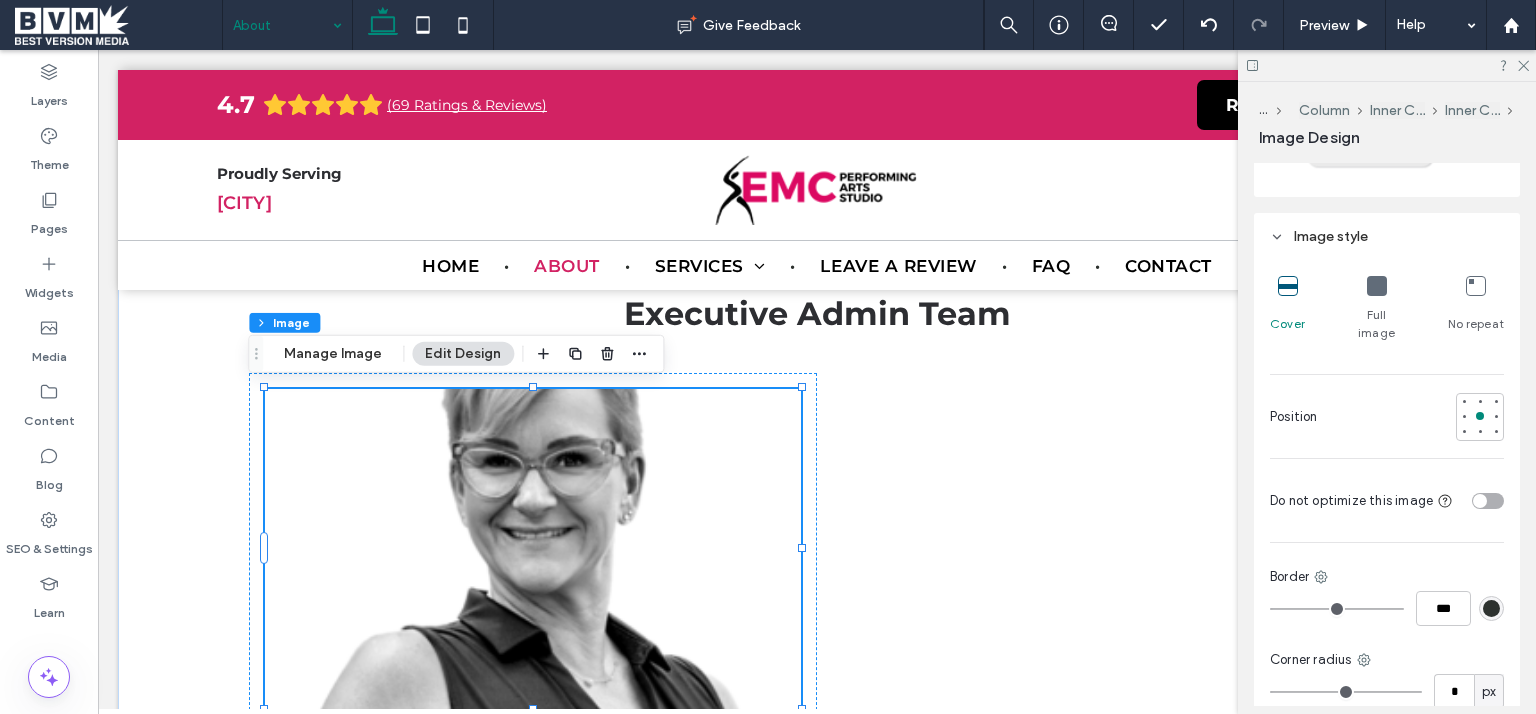 click at bounding box center [1377, 286] 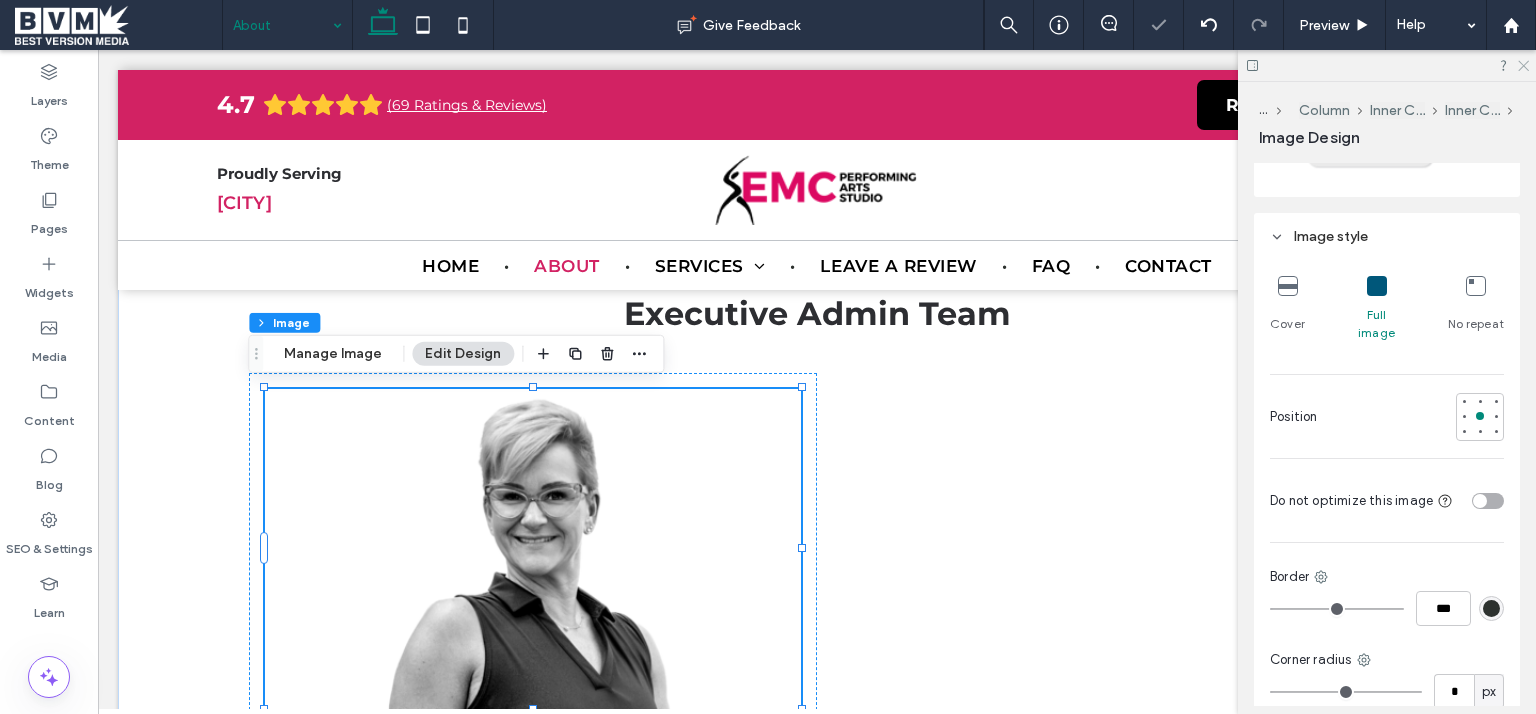 click 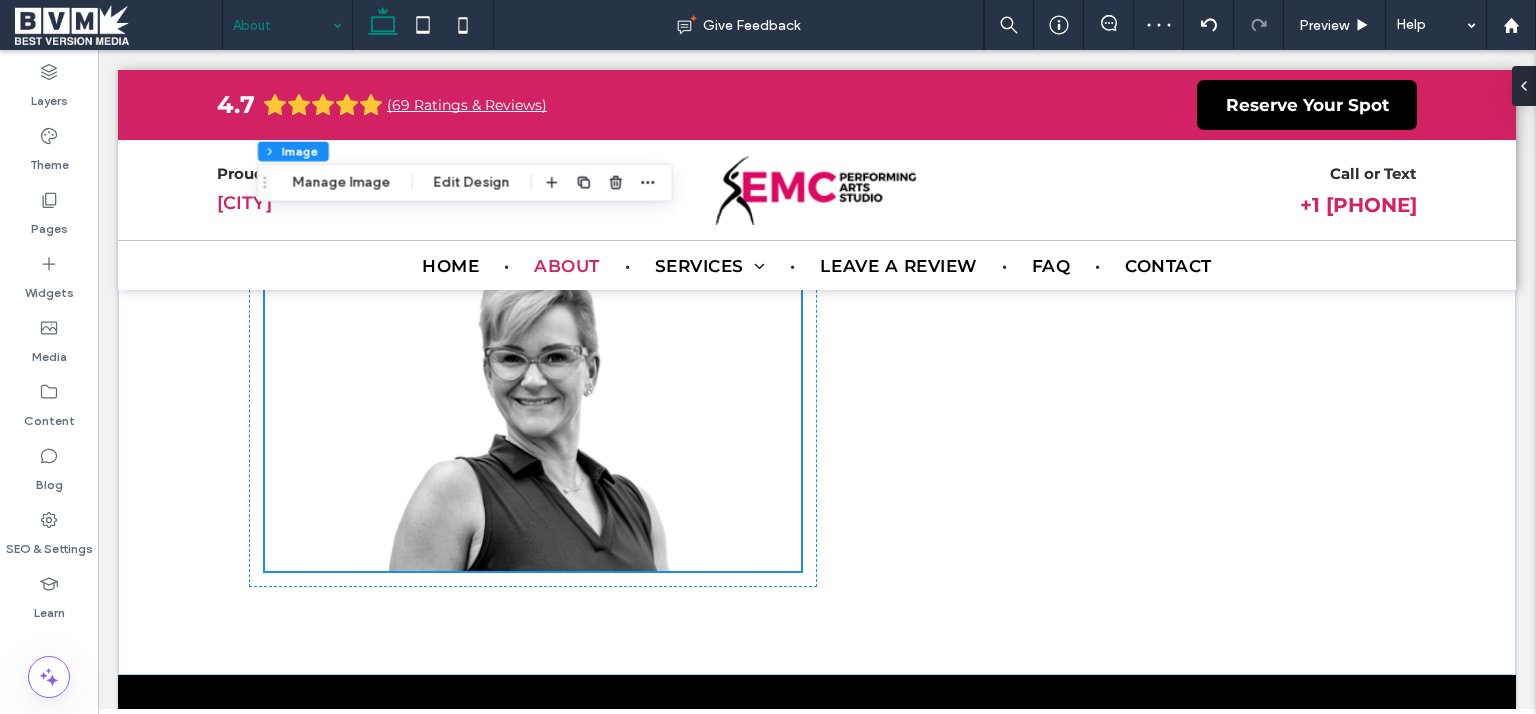 scroll, scrollTop: 3648, scrollLeft: 0, axis: vertical 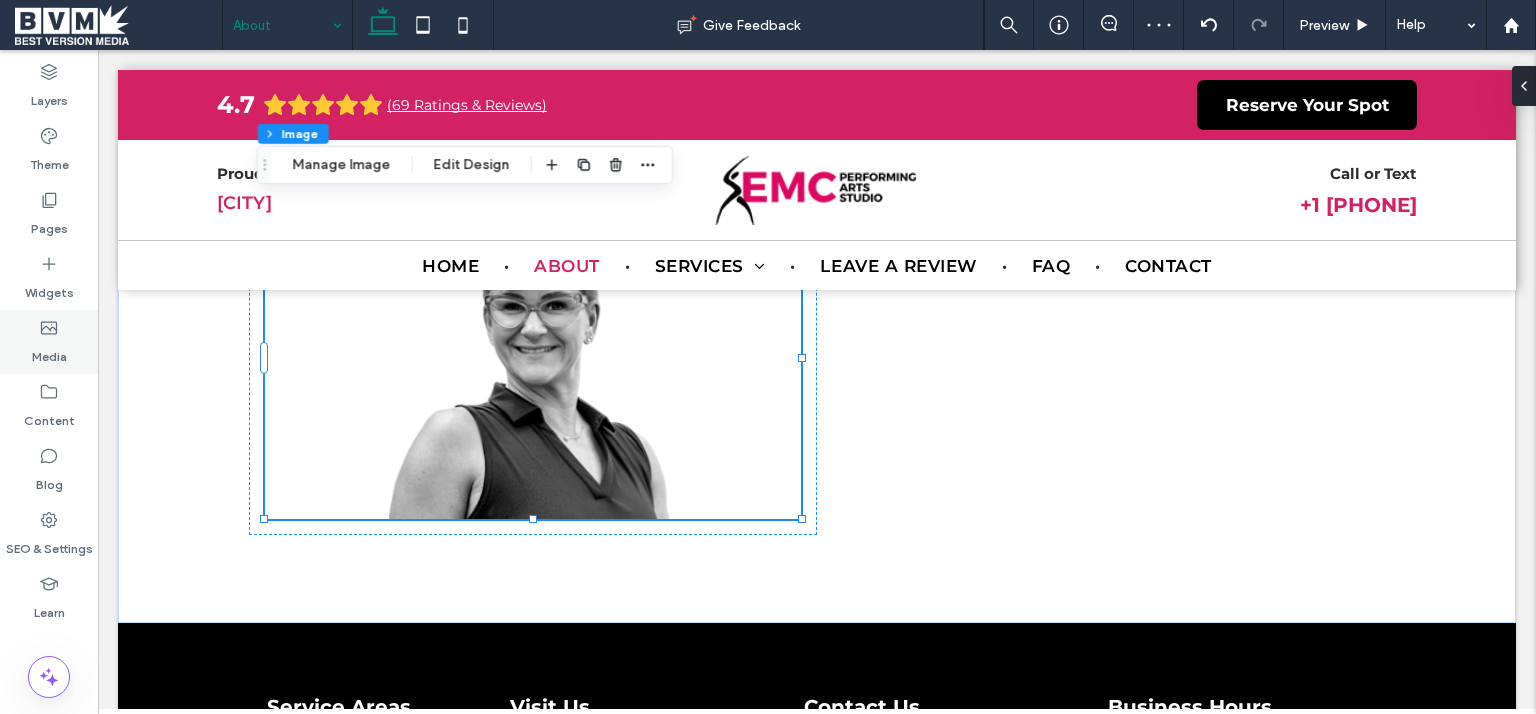 drag, startPoint x: 45, startPoint y: 276, endPoint x: 97, endPoint y: 370, distance: 107.42439 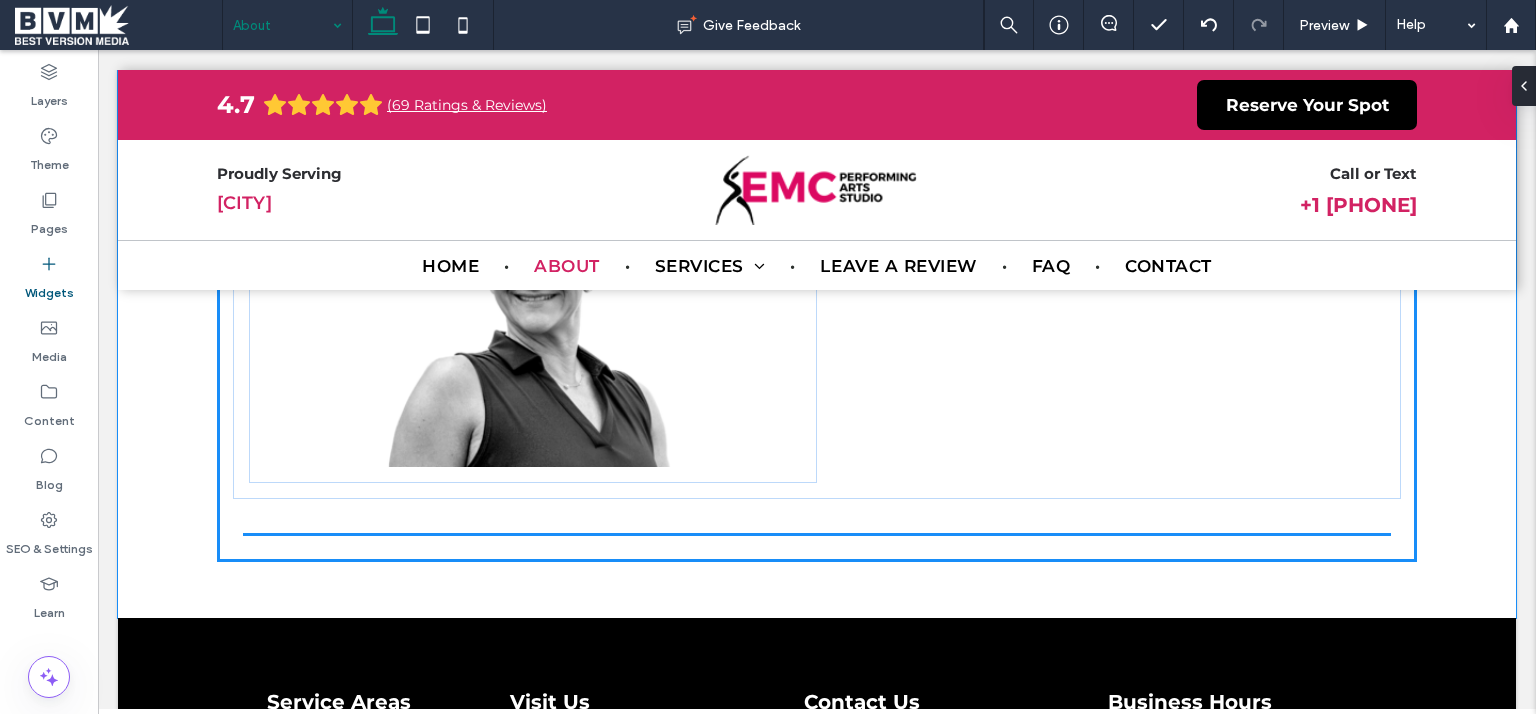 scroll, scrollTop: 3715, scrollLeft: 0, axis: vertical 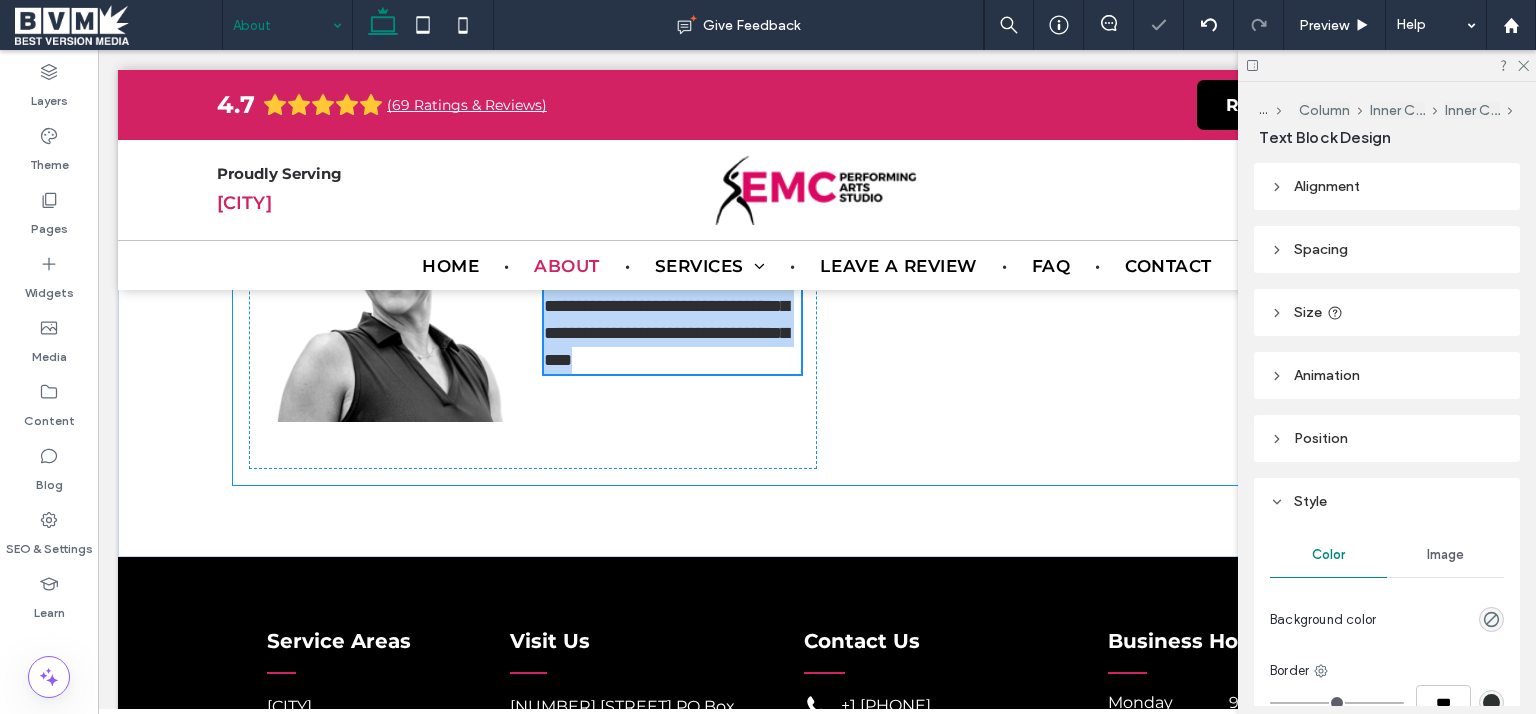 type on "**********" 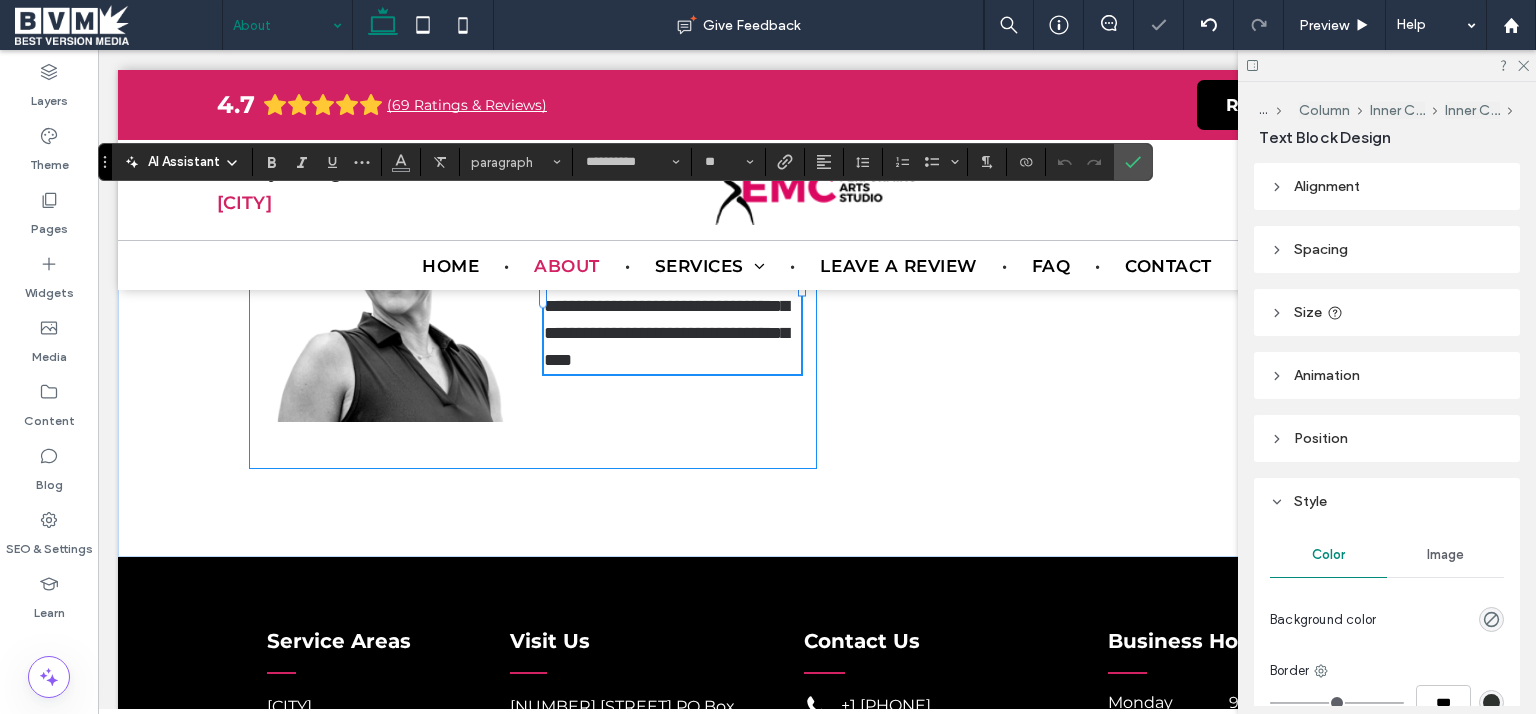 click on "**********" at bounding box center (533, 293) 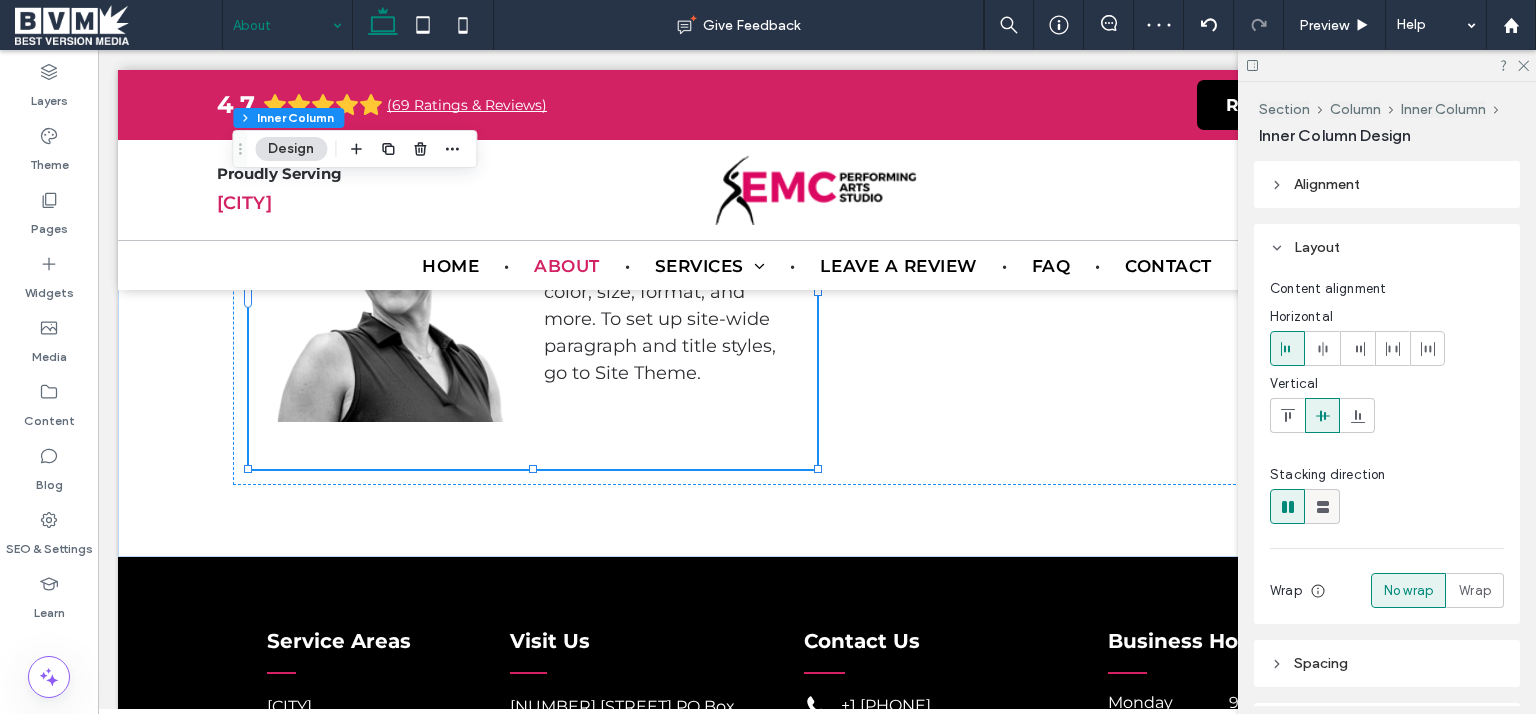 click 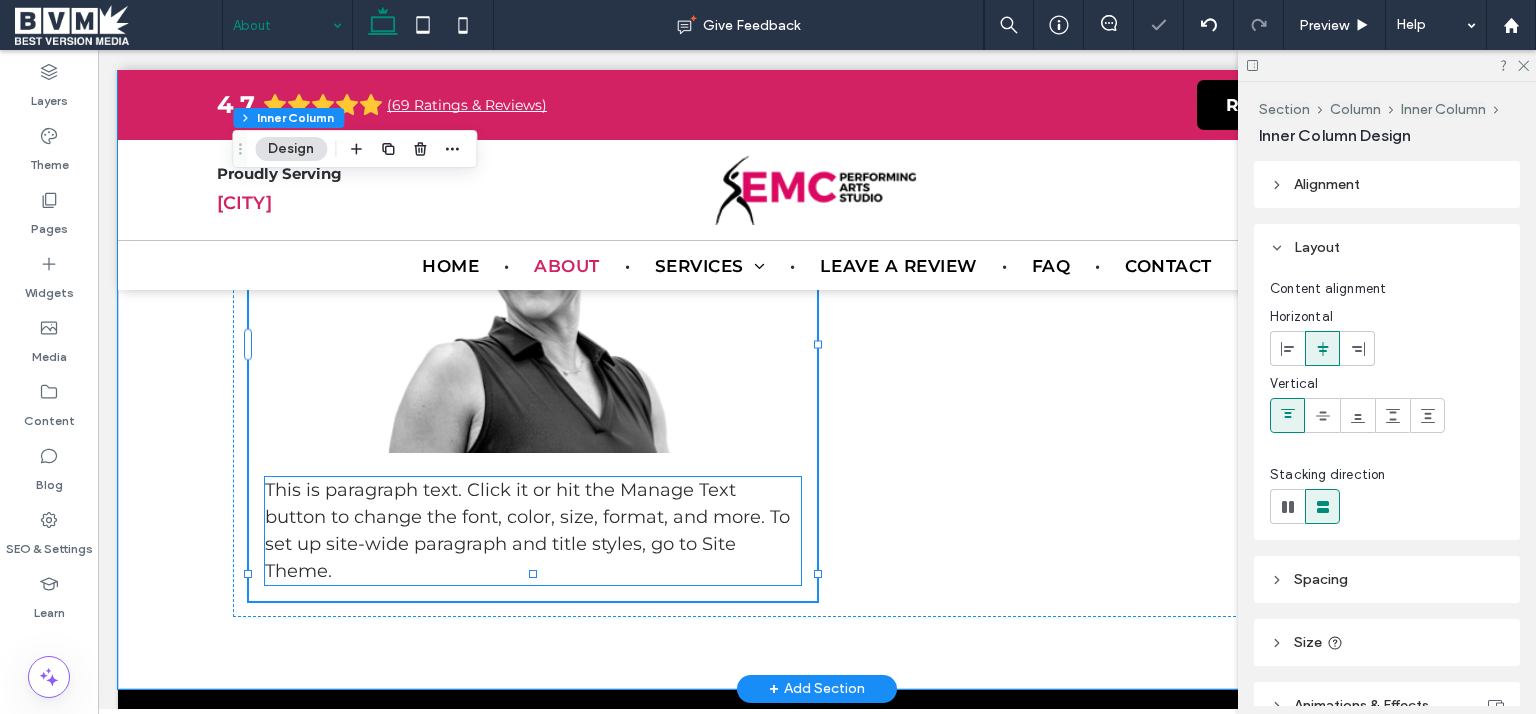 click on "This is paragraph text. Click it or hit the Manage Text button to change the font, color, size, format, and more. To set up site-wide paragraph and title styles, go to Site Theme." at bounding box center [533, 531] 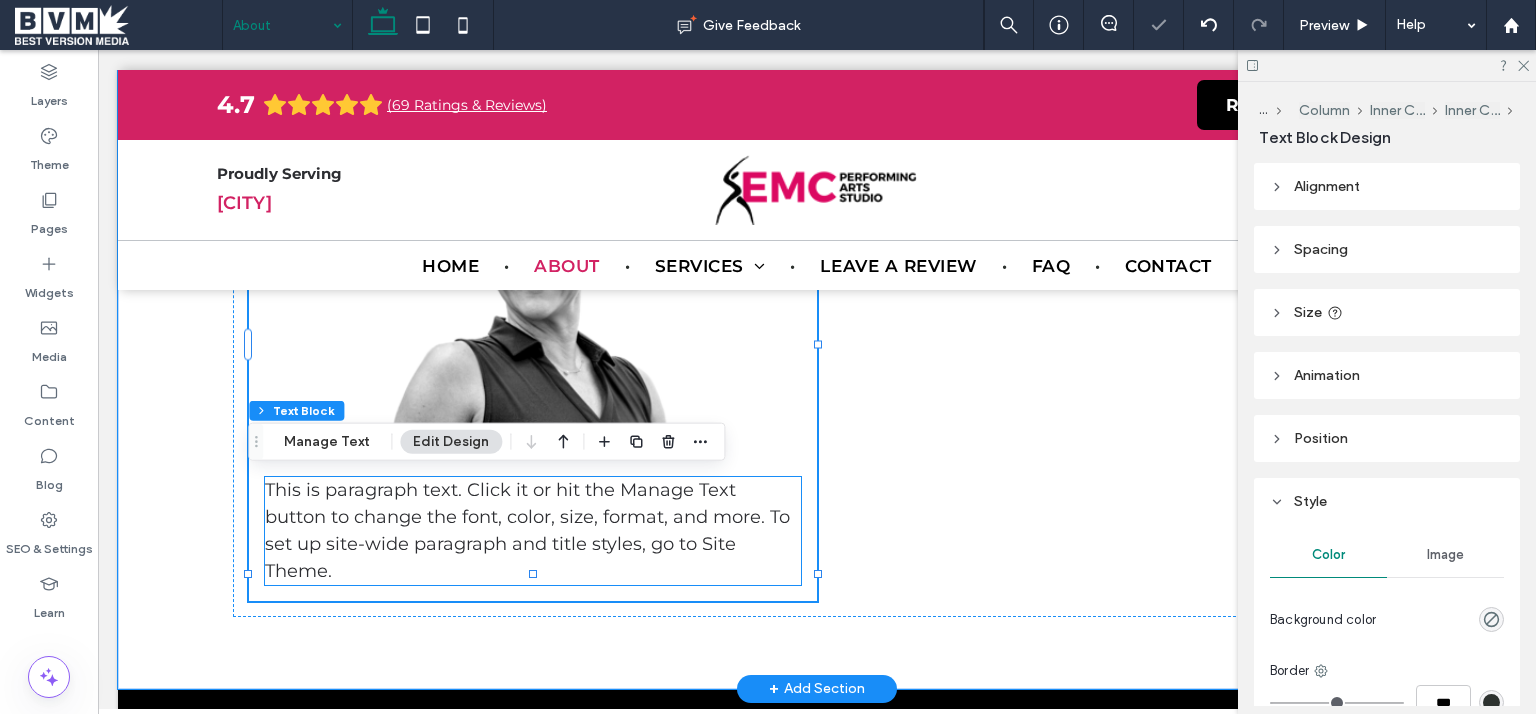 click on "This is paragraph text. Click it or hit the Manage Text button to change the font, color, size, format, and more. To set up site-wide paragraph and title styles, go to Site Theme." at bounding box center [533, 531] 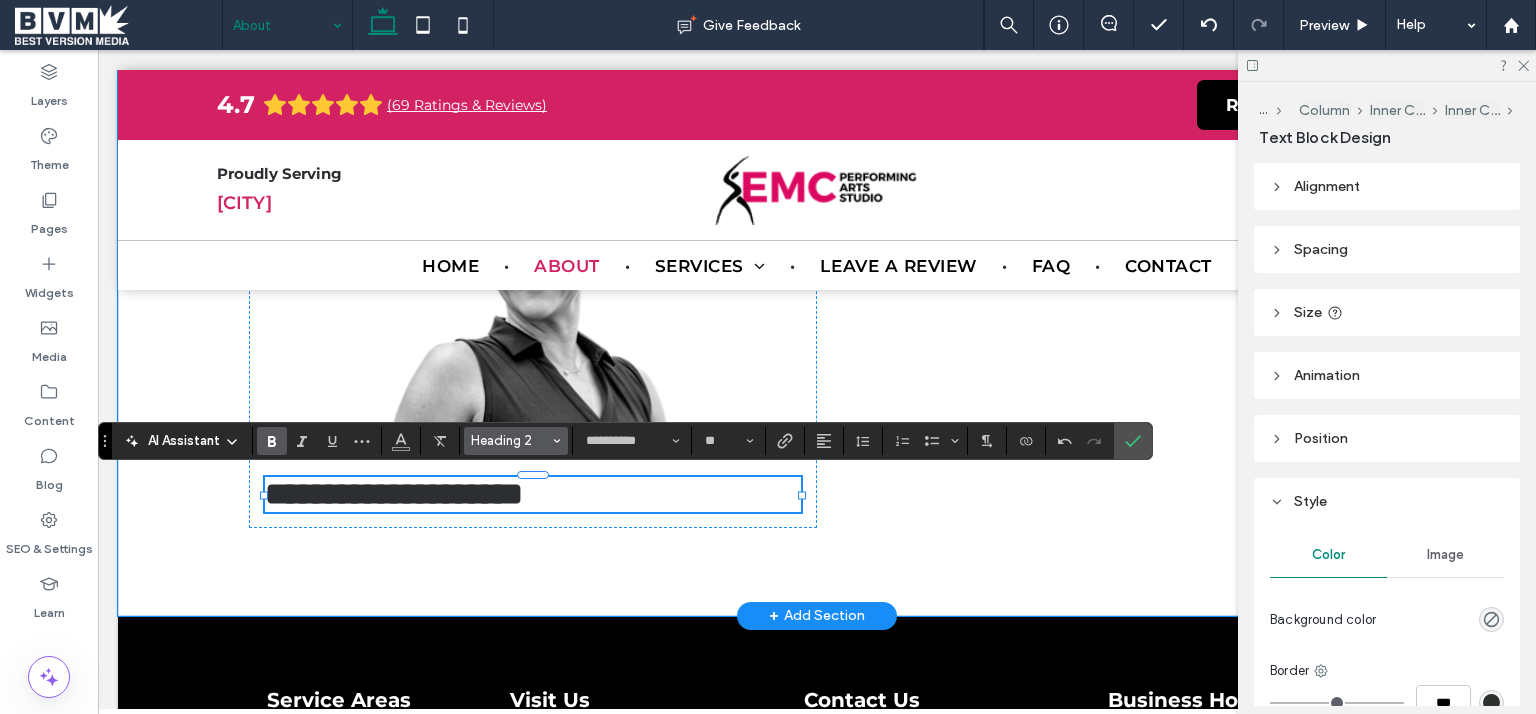 click on "Heading 2" at bounding box center (510, 440) 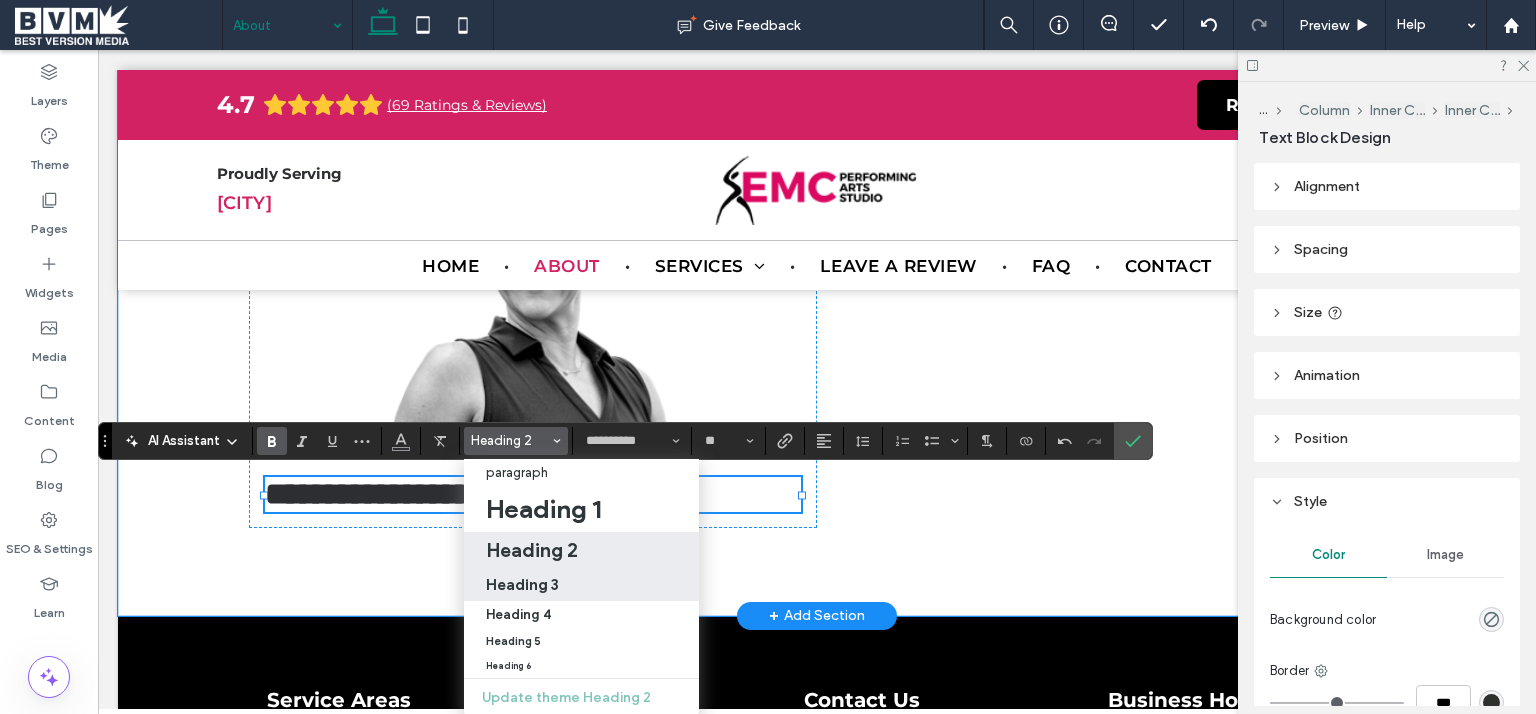 drag, startPoint x: 537, startPoint y: 583, endPoint x: 449, endPoint y: 531, distance: 102.21546 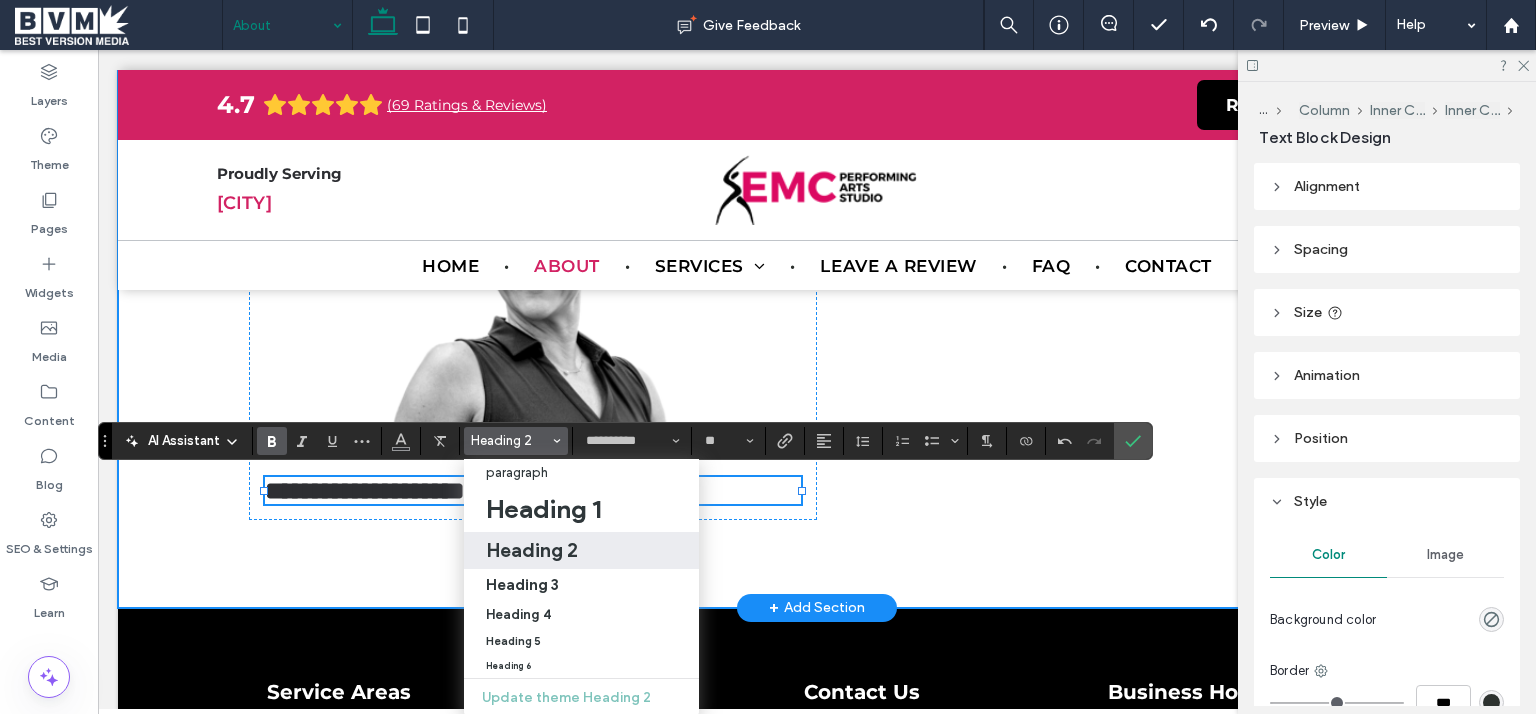 type on "**" 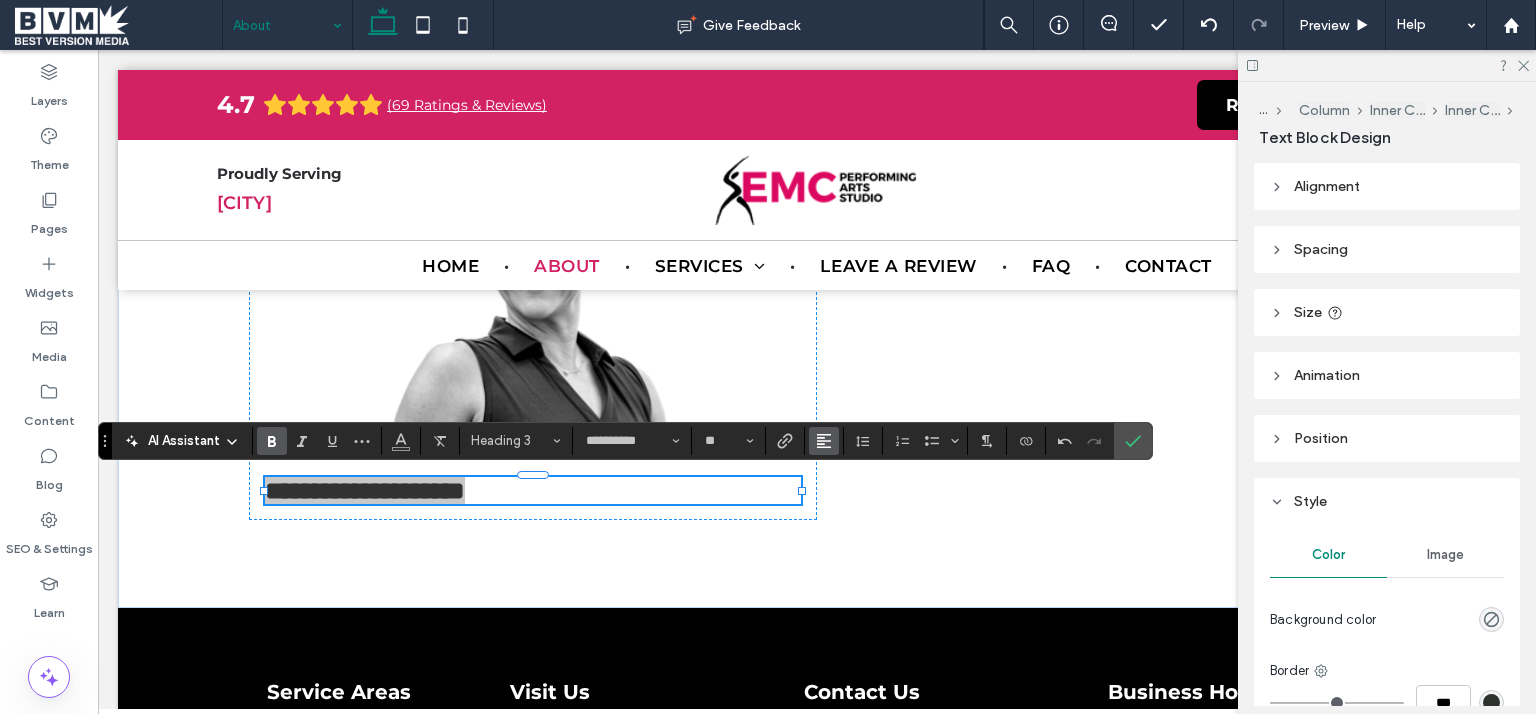 click 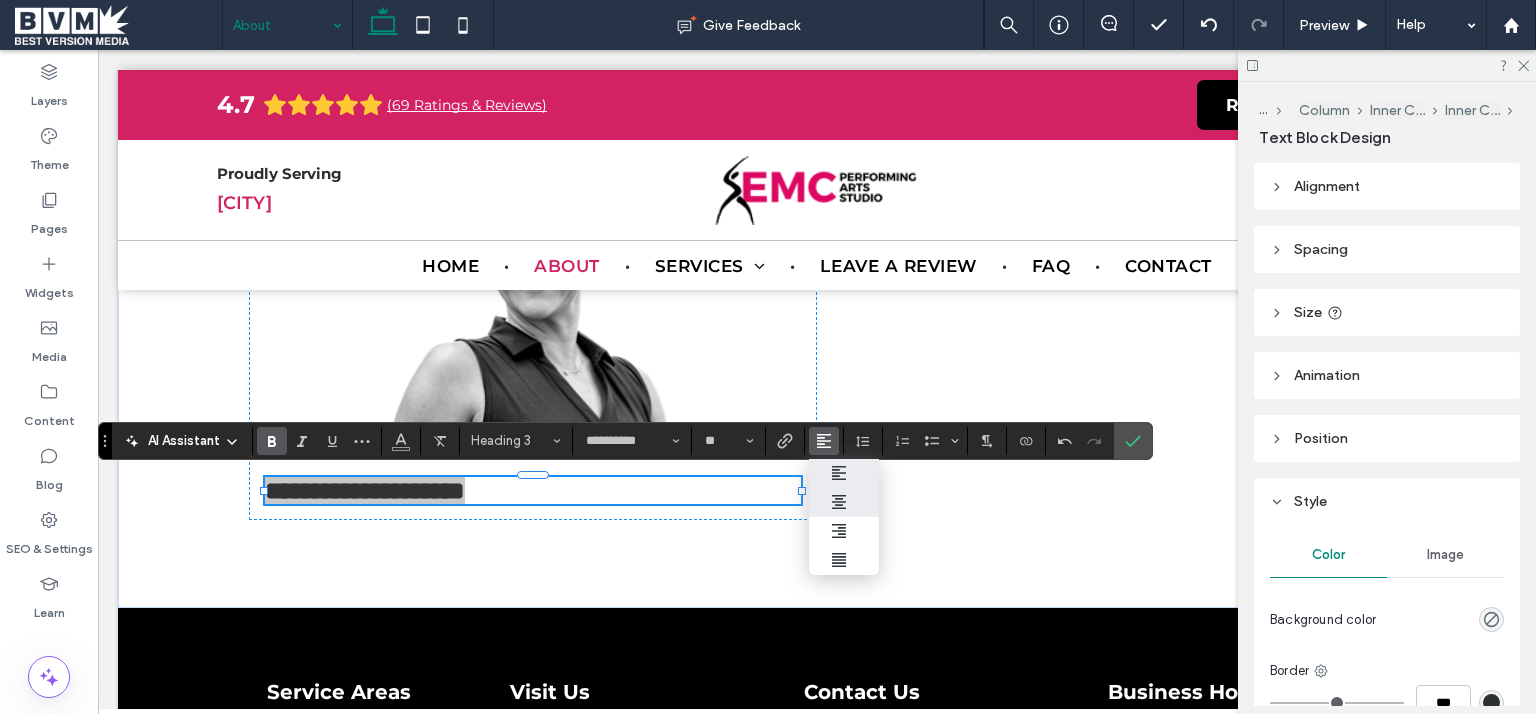 click 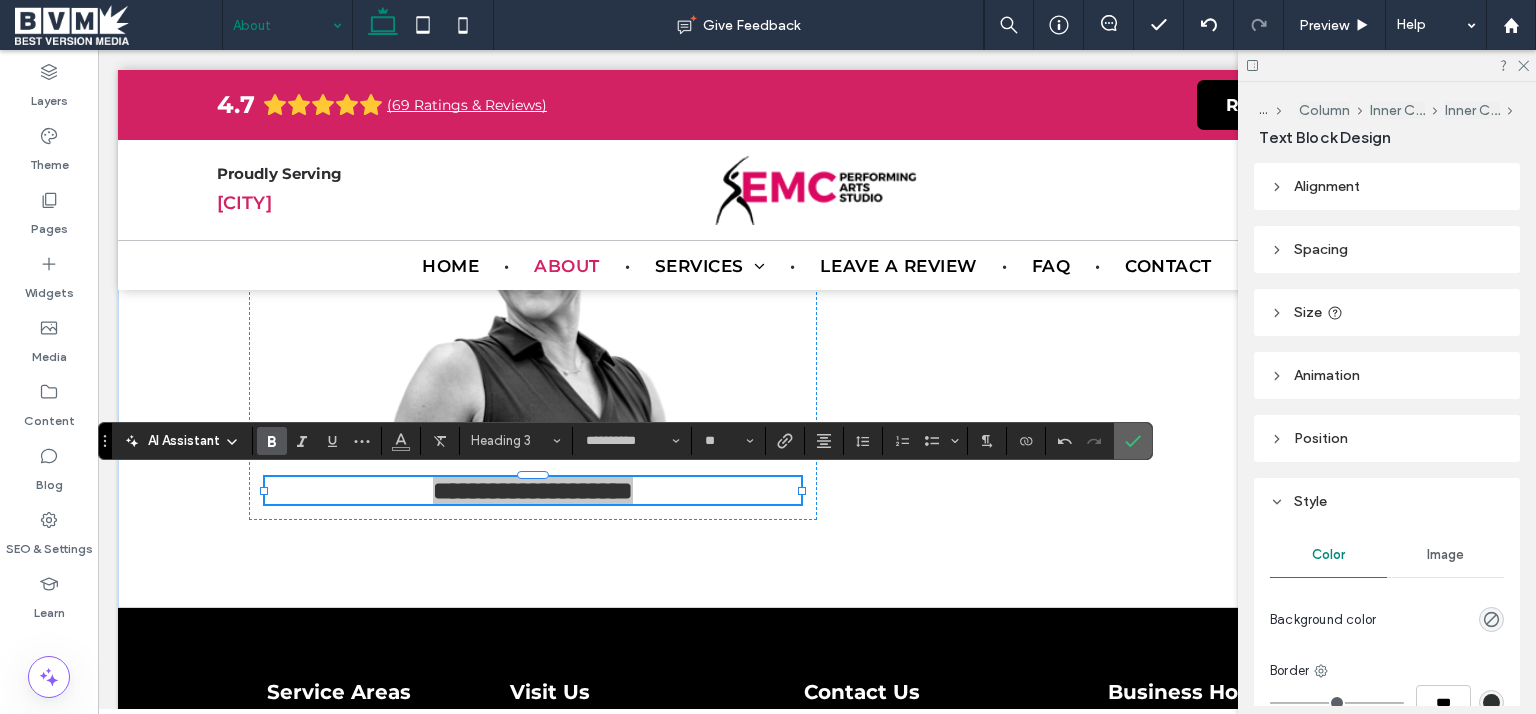 click 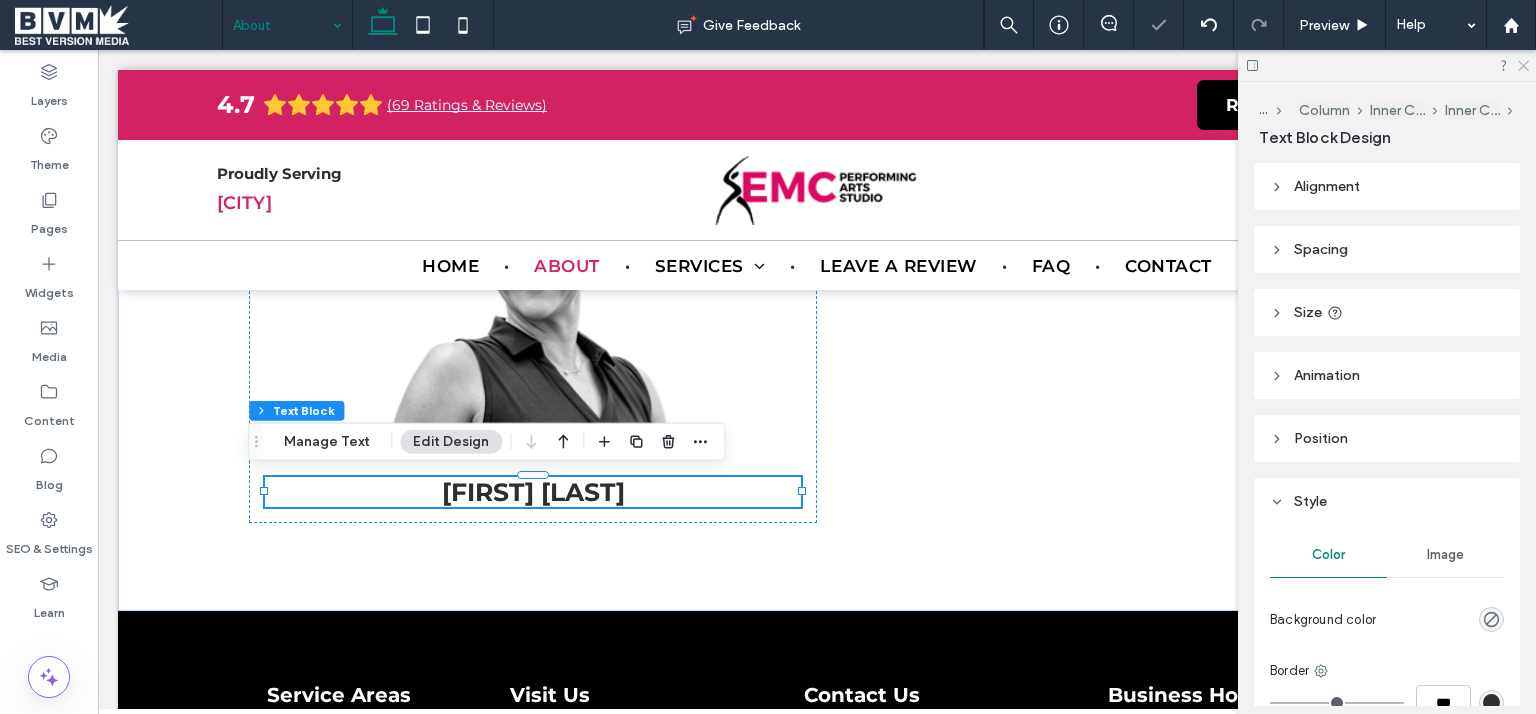 click 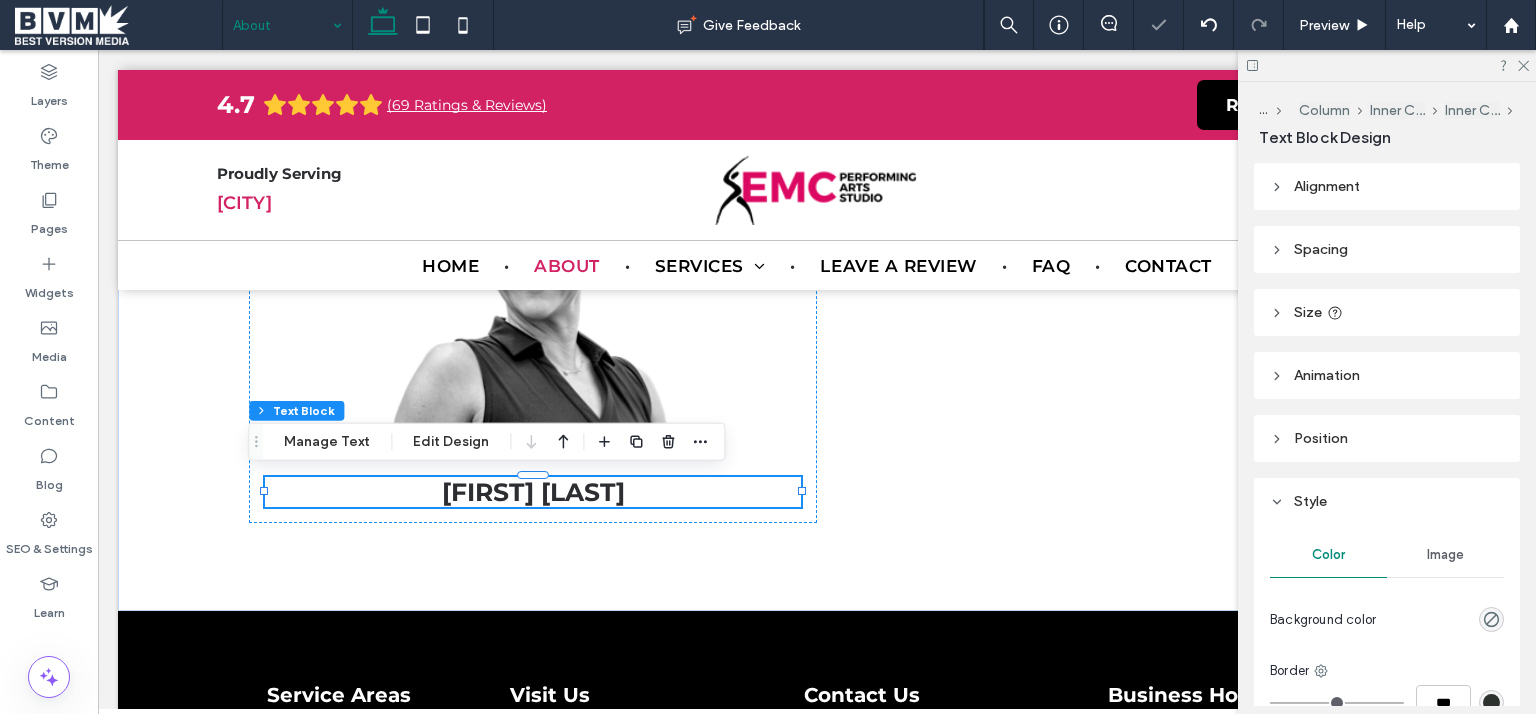 scroll, scrollTop: 3715, scrollLeft: 0, axis: vertical 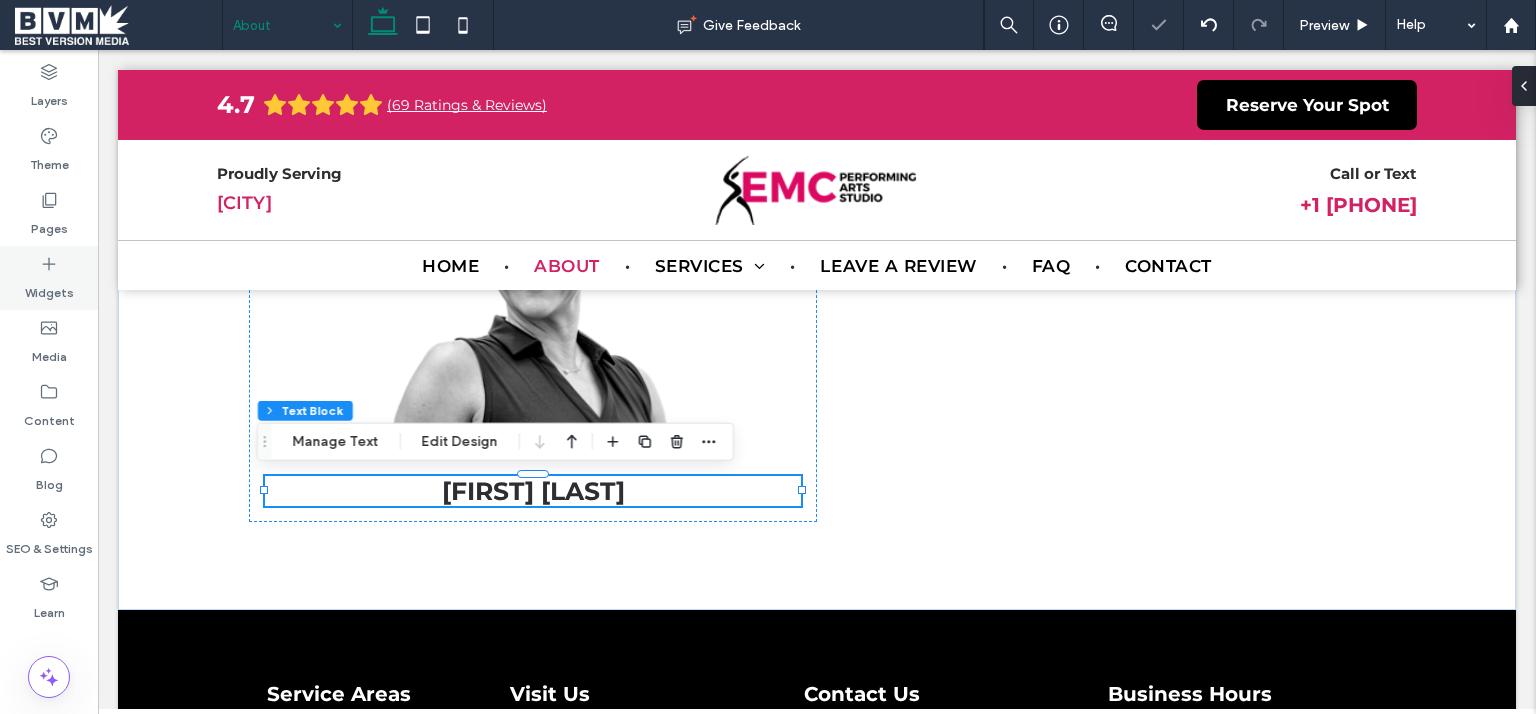click 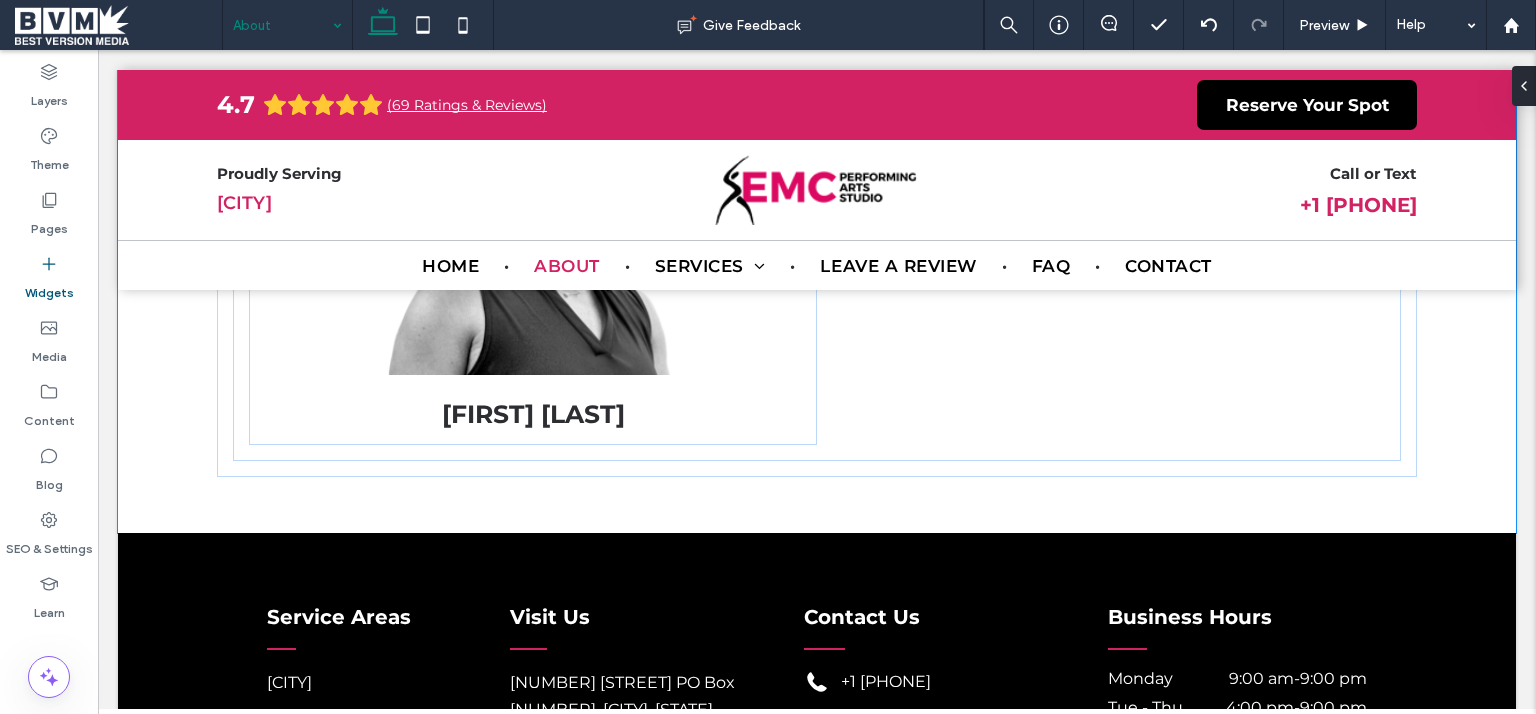 scroll, scrollTop: 3801, scrollLeft: 0, axis: vertical 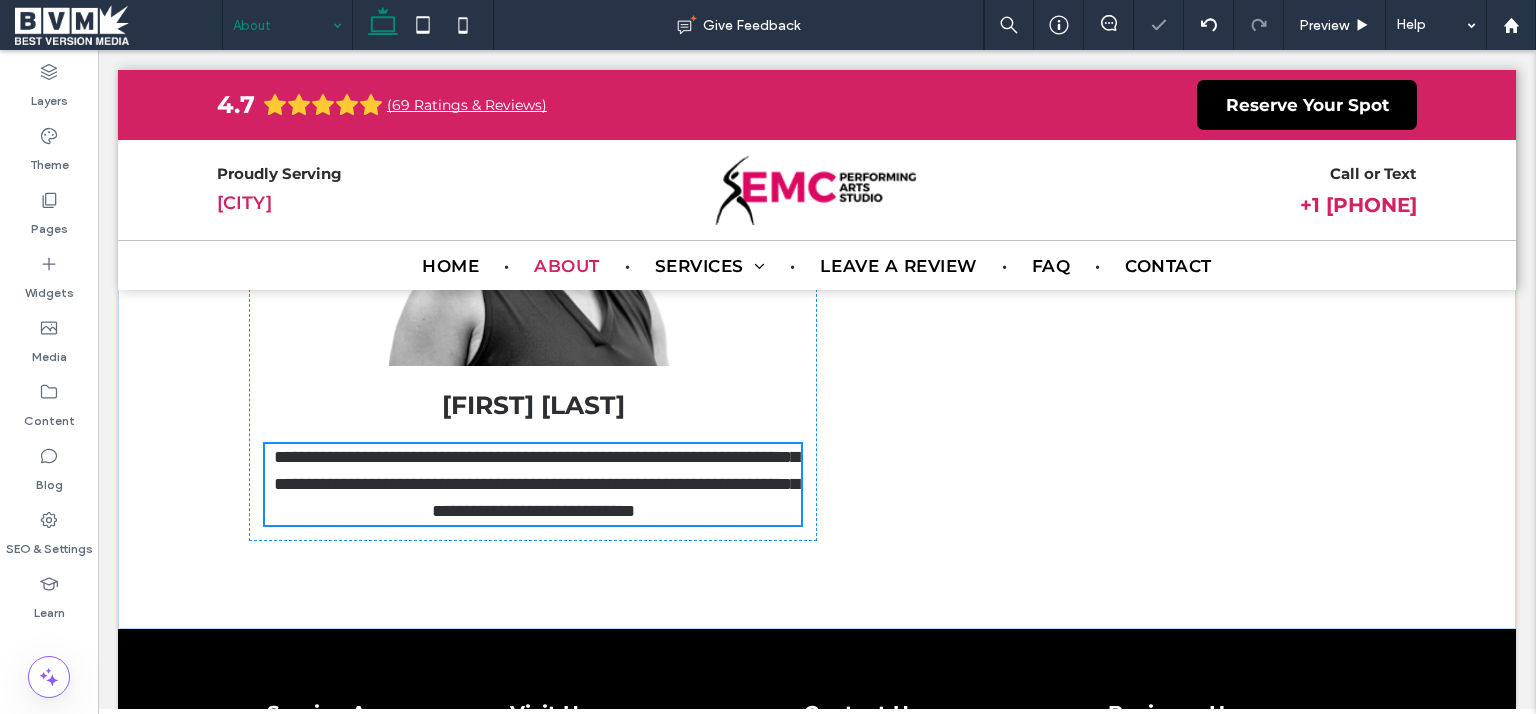 type on "**********" 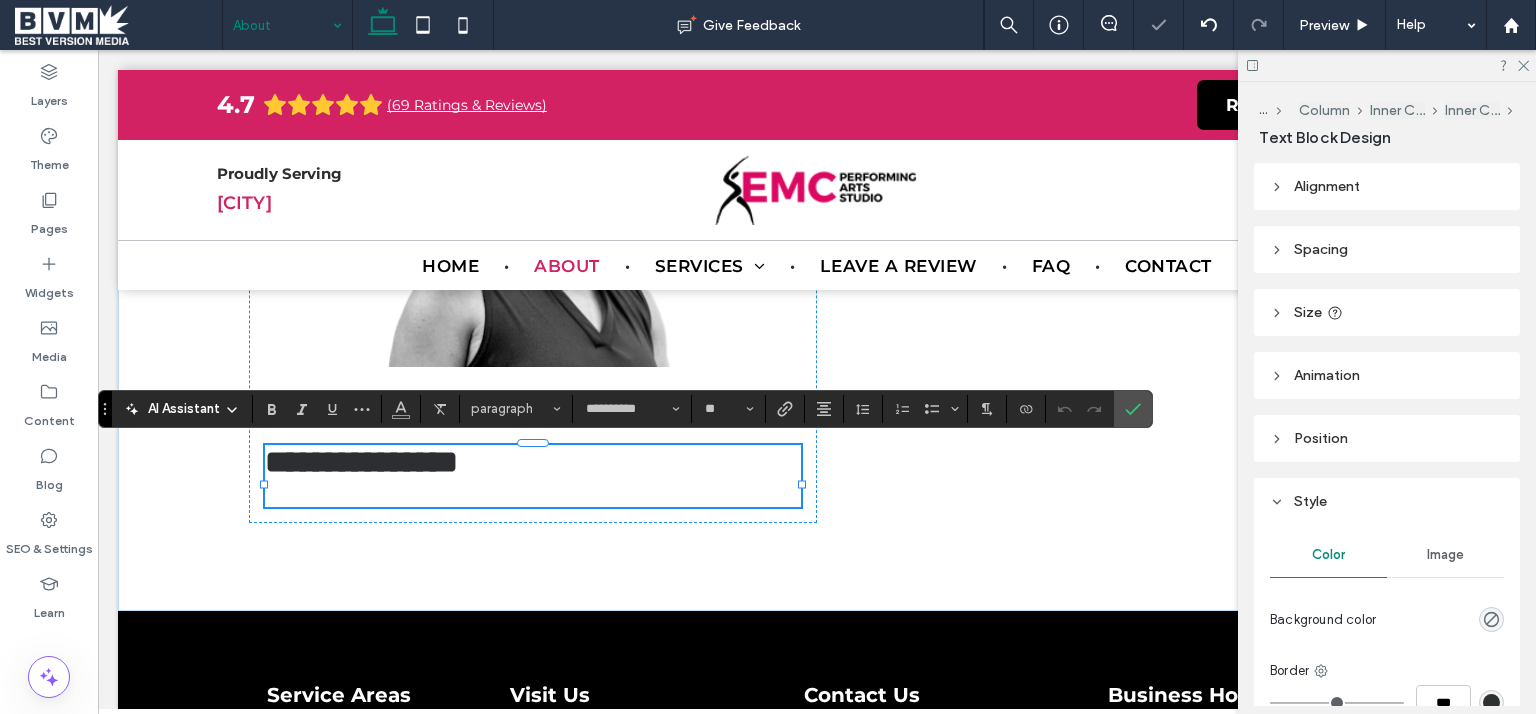 scroll, scrollTop: 0, scrollLeft: 0, axis: both 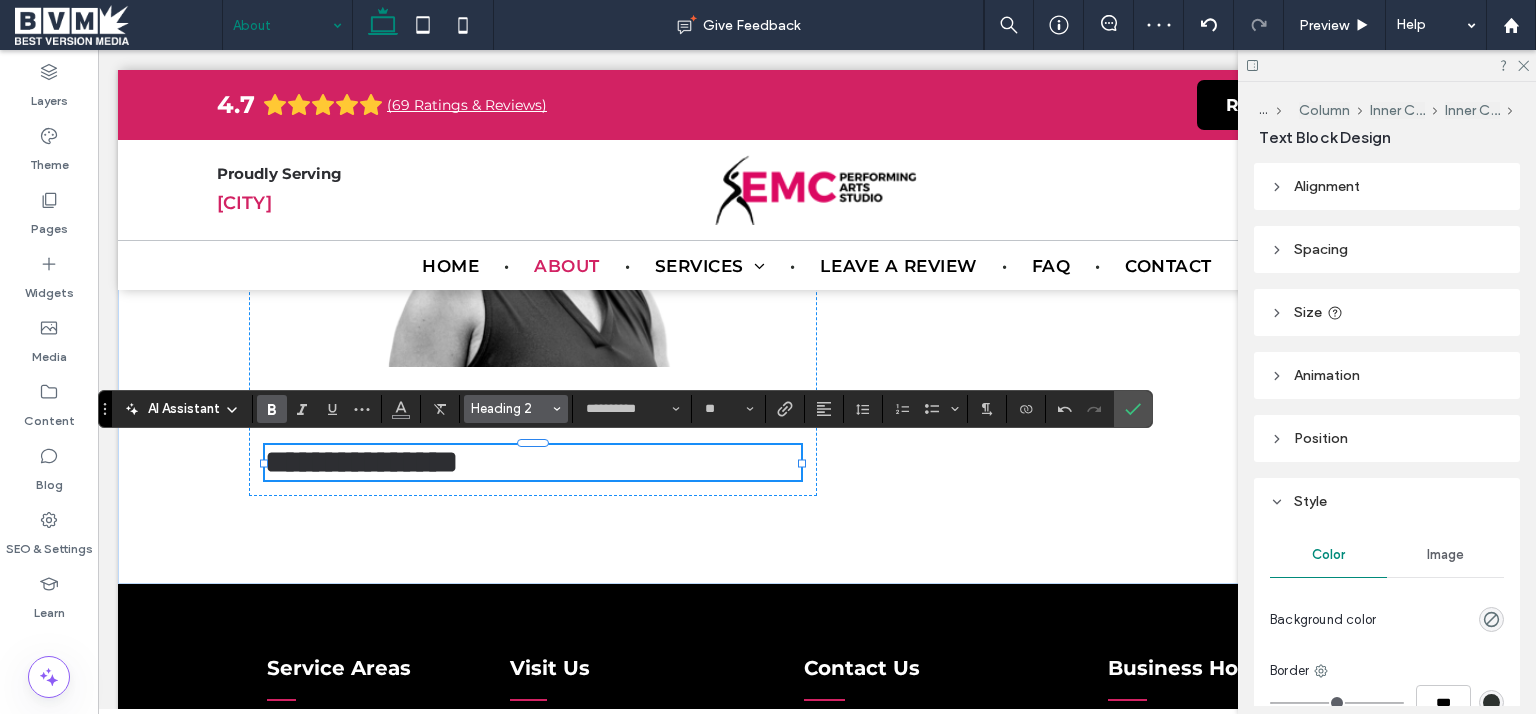 click on "Heading 2" at bounding box center (516, 409) 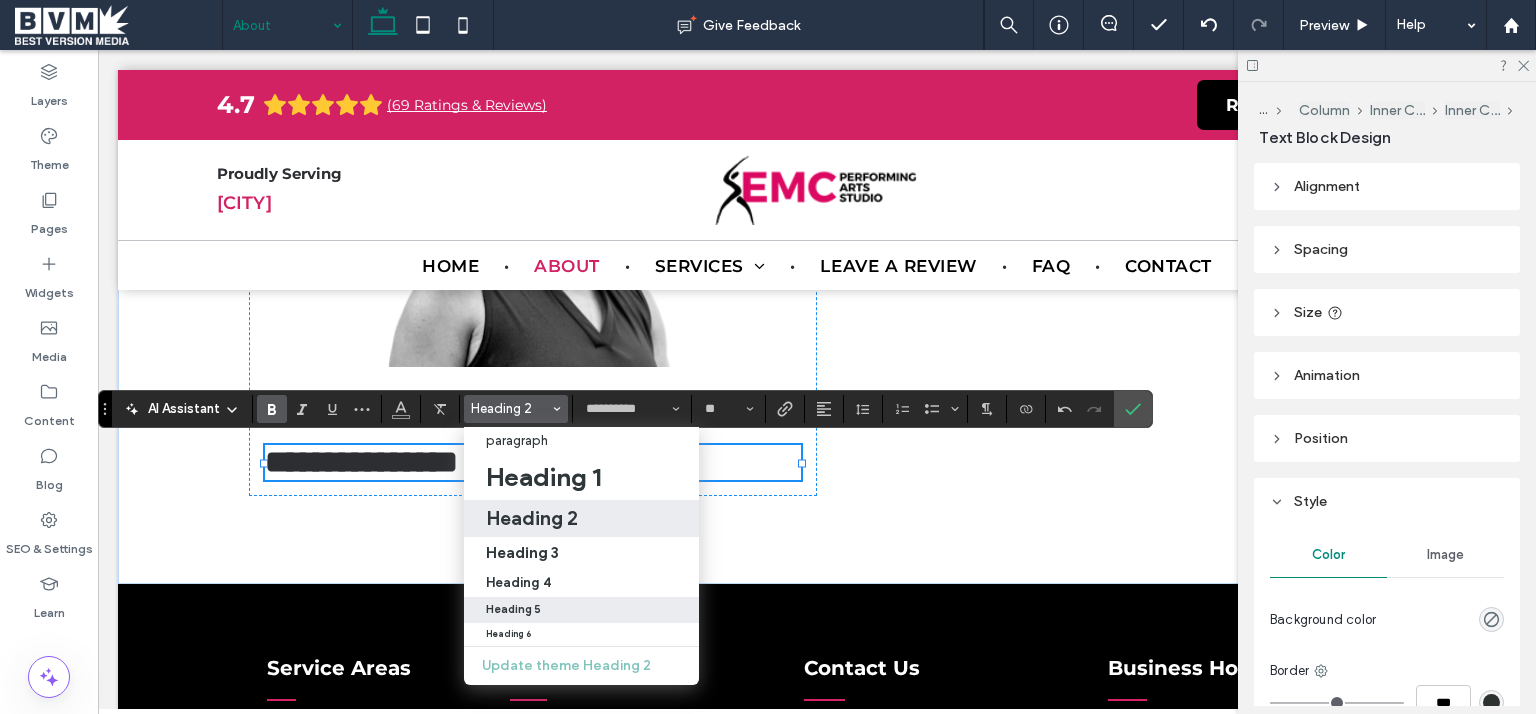 click on "Heading 5" at bounding box center [581, 609] 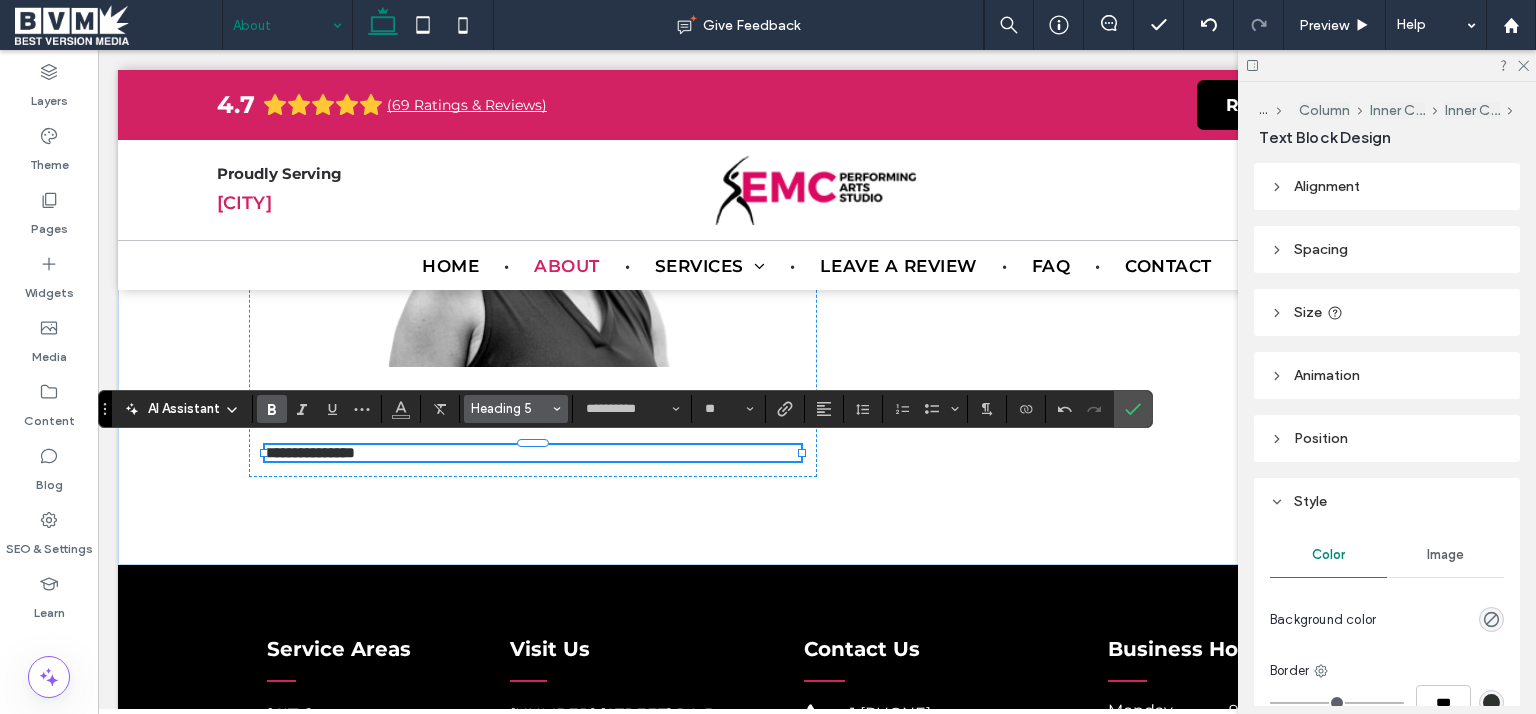 click on "Heading 5" at bounding box center [510, 408] 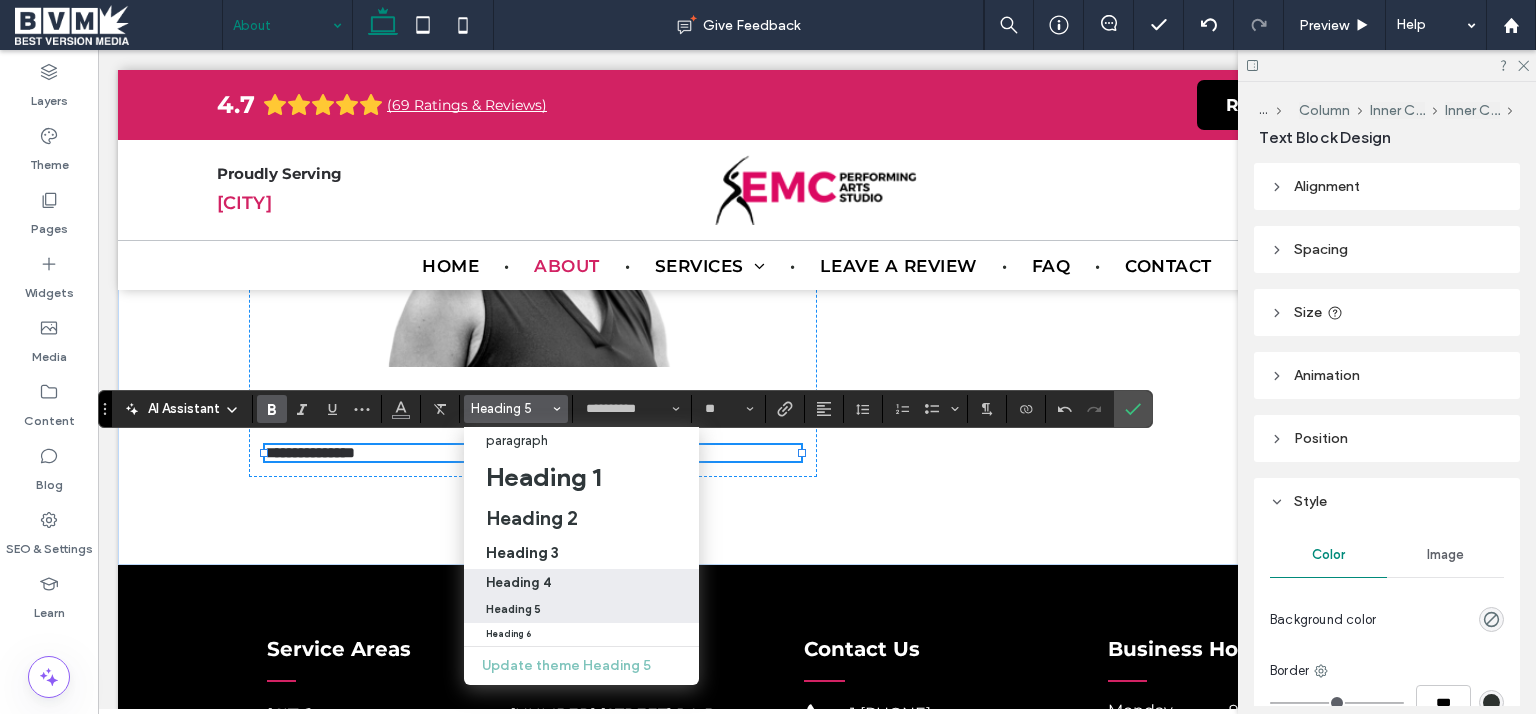 click on "Heading 4" at bounding box center (518, 582) 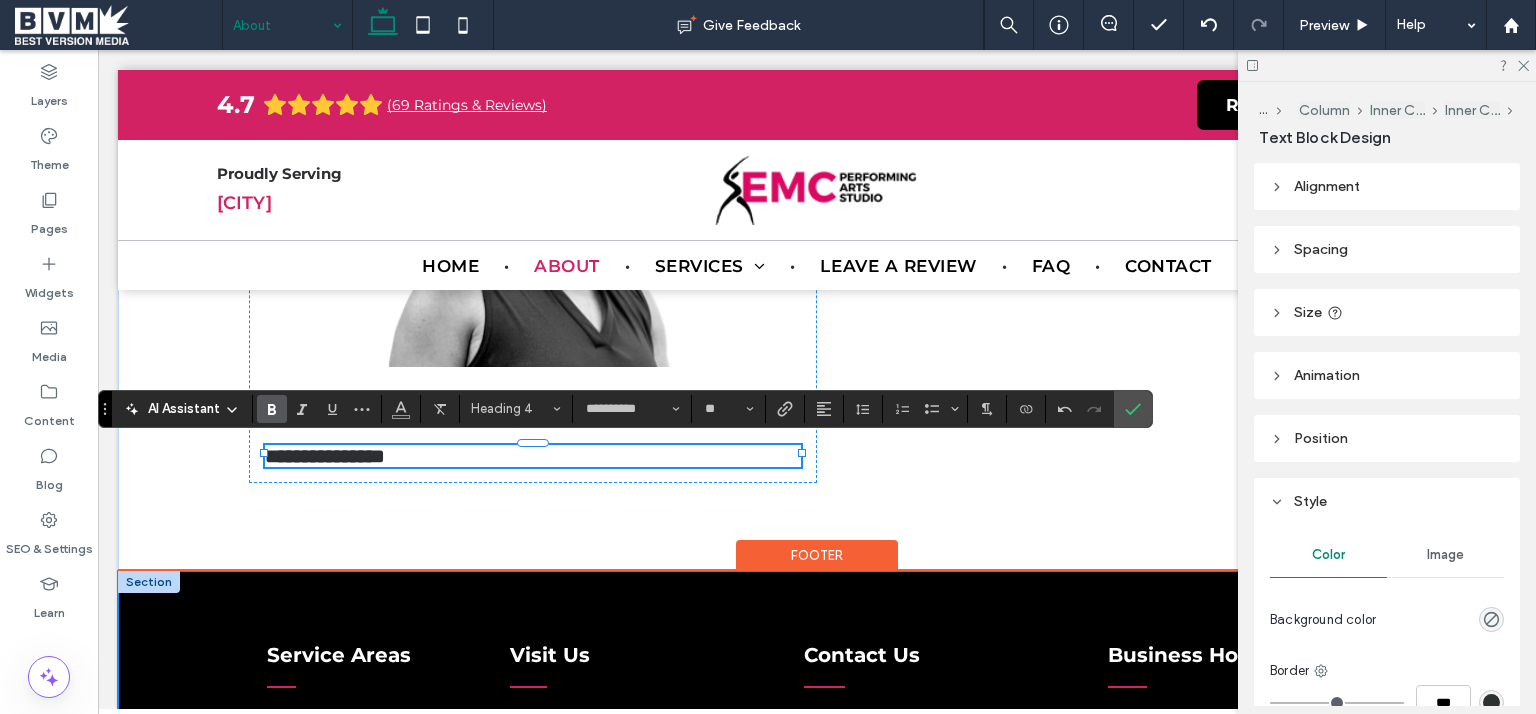 type on "**" 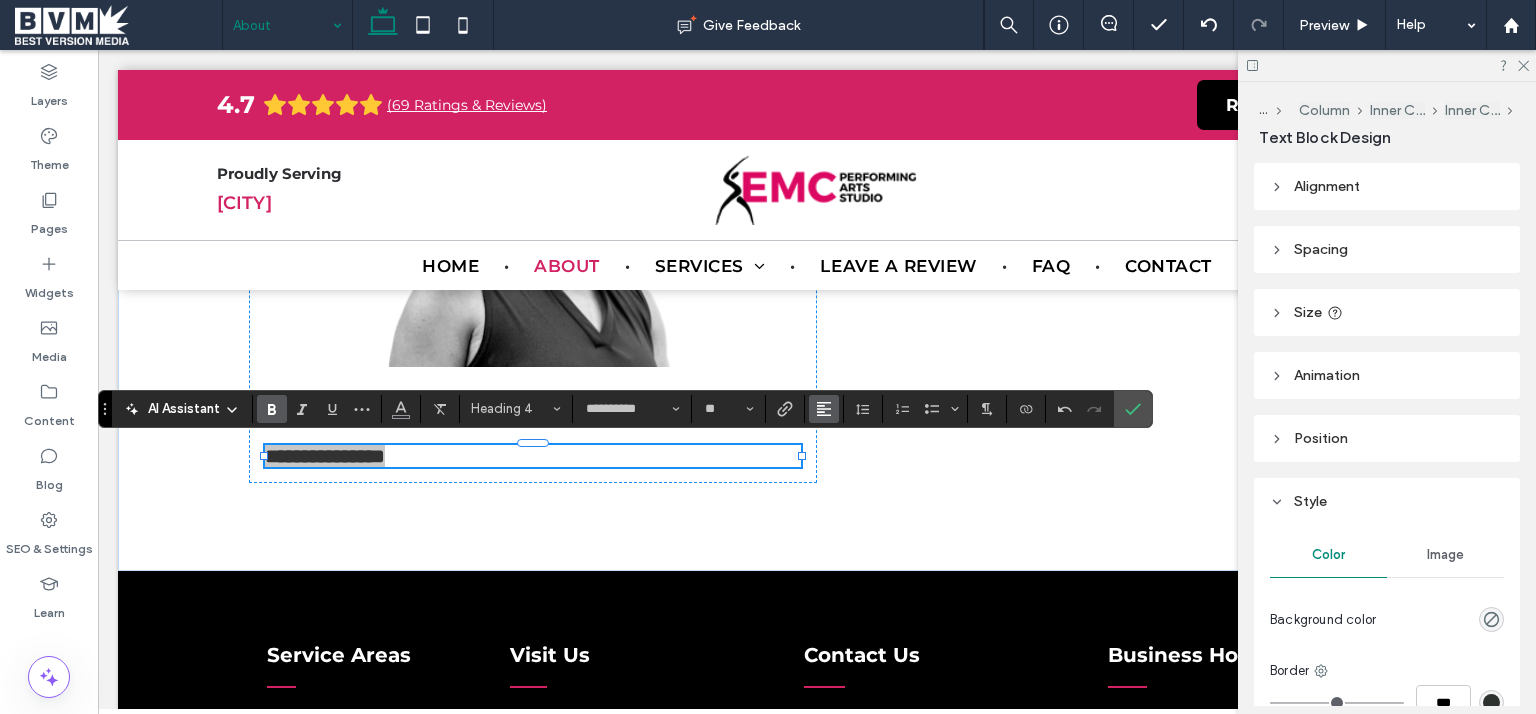 click 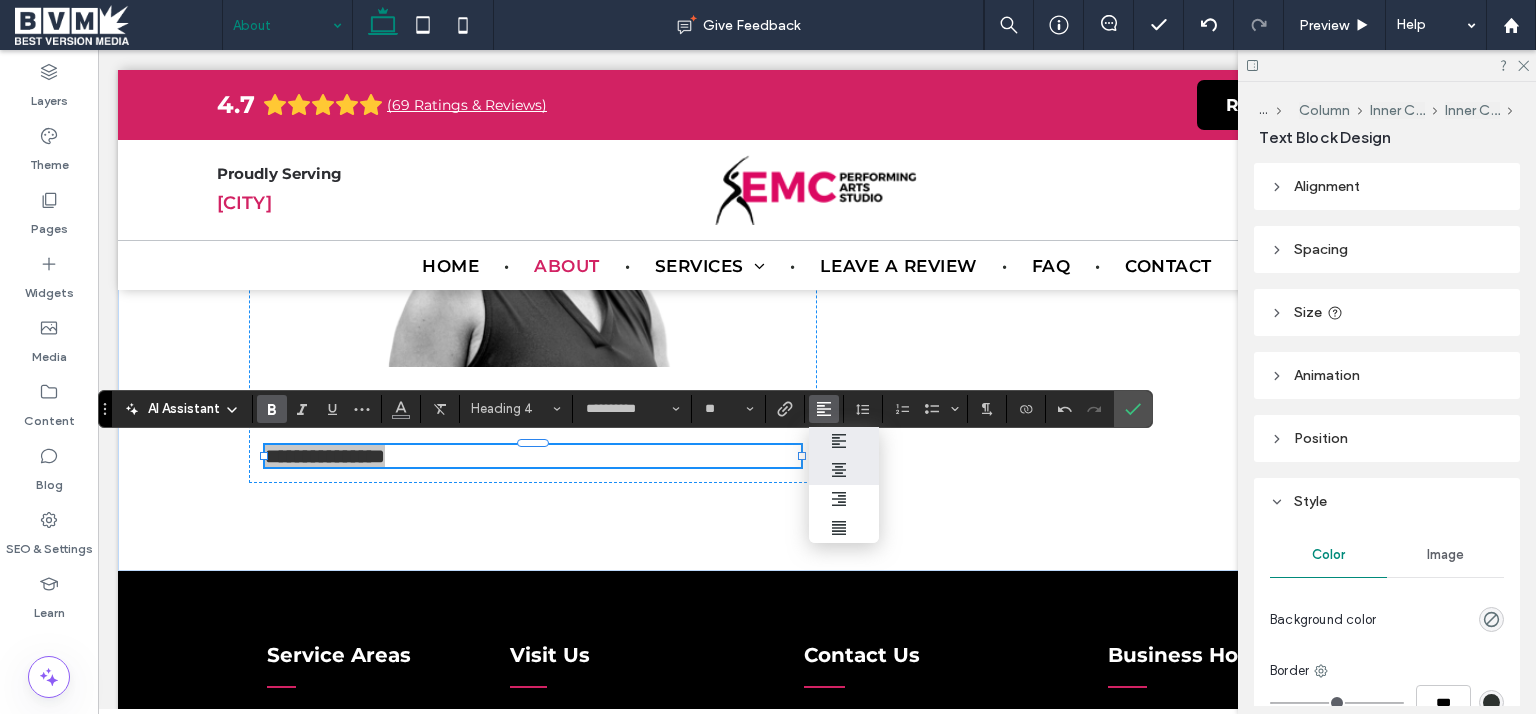 click 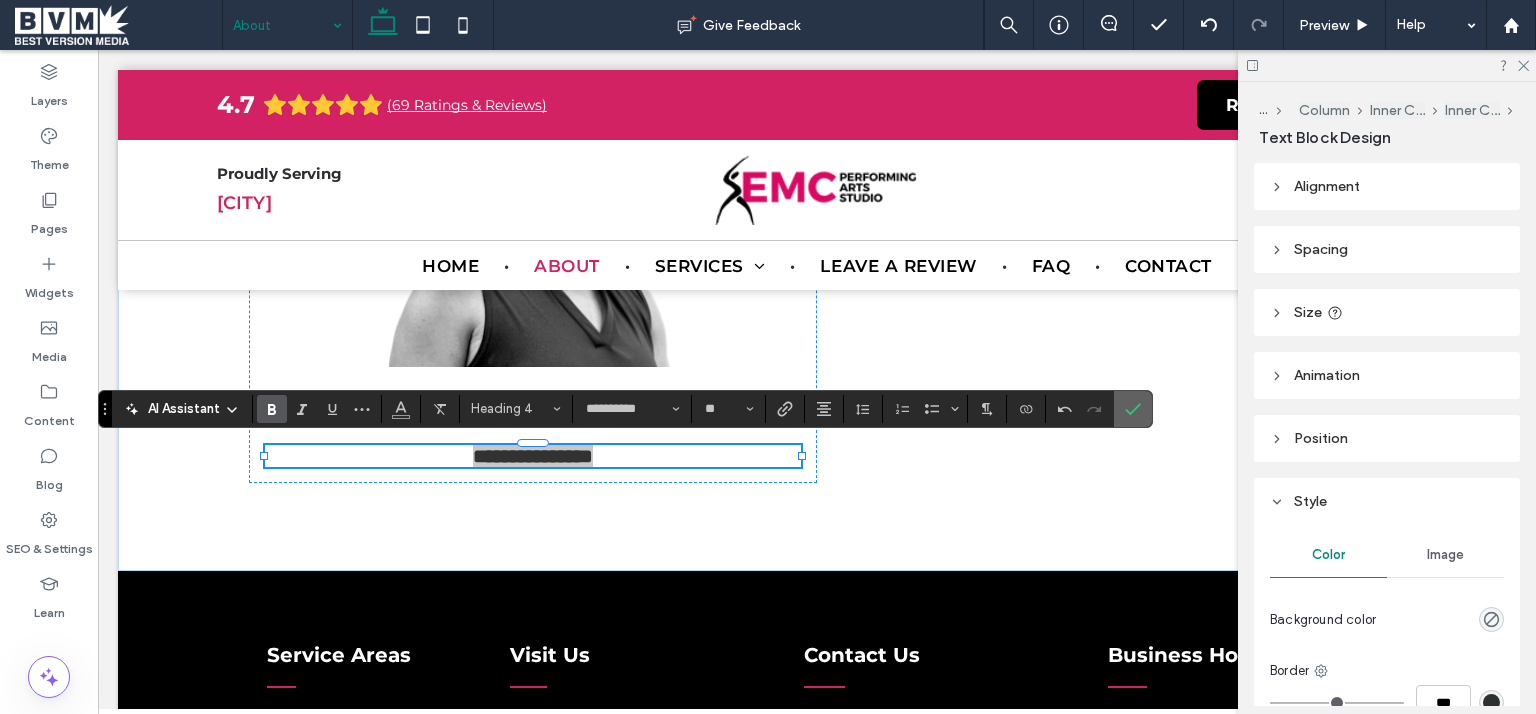 click 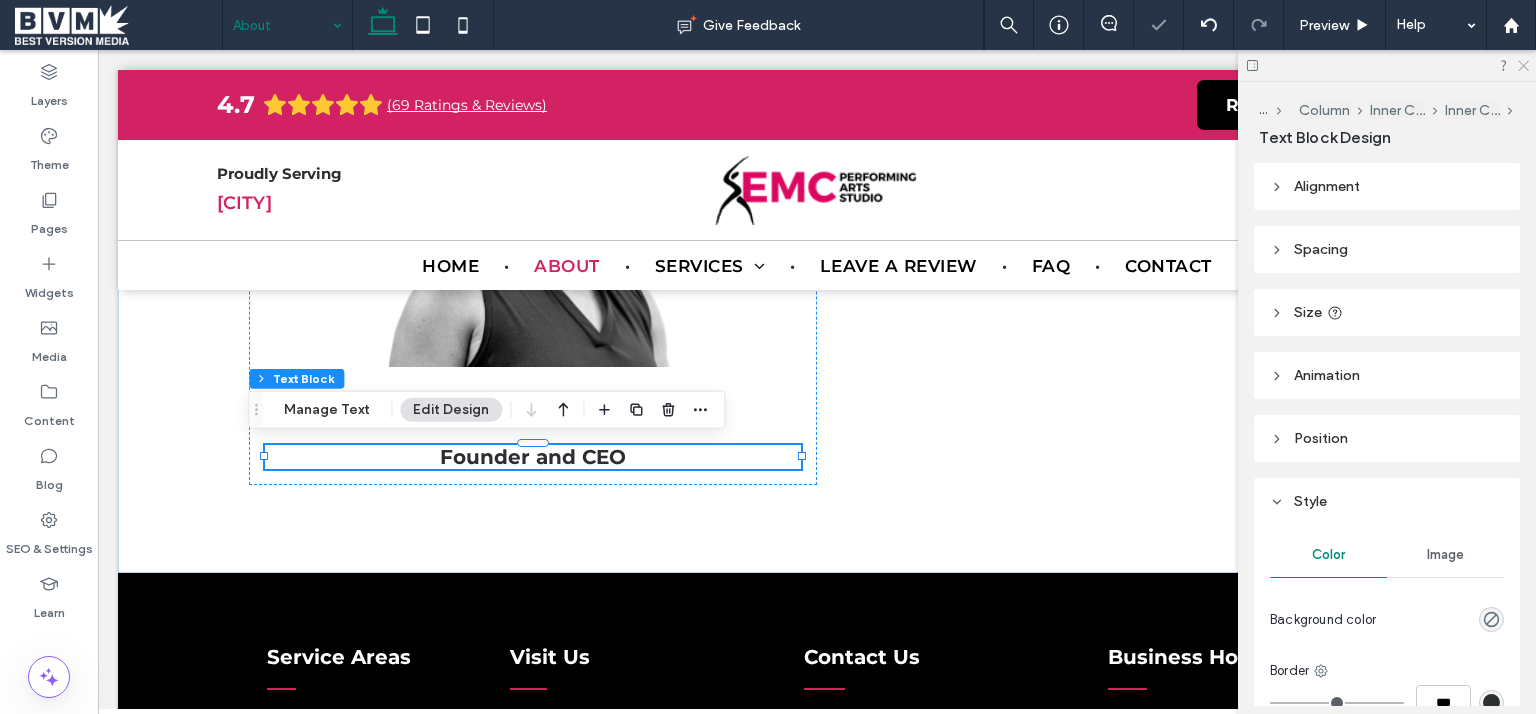 click 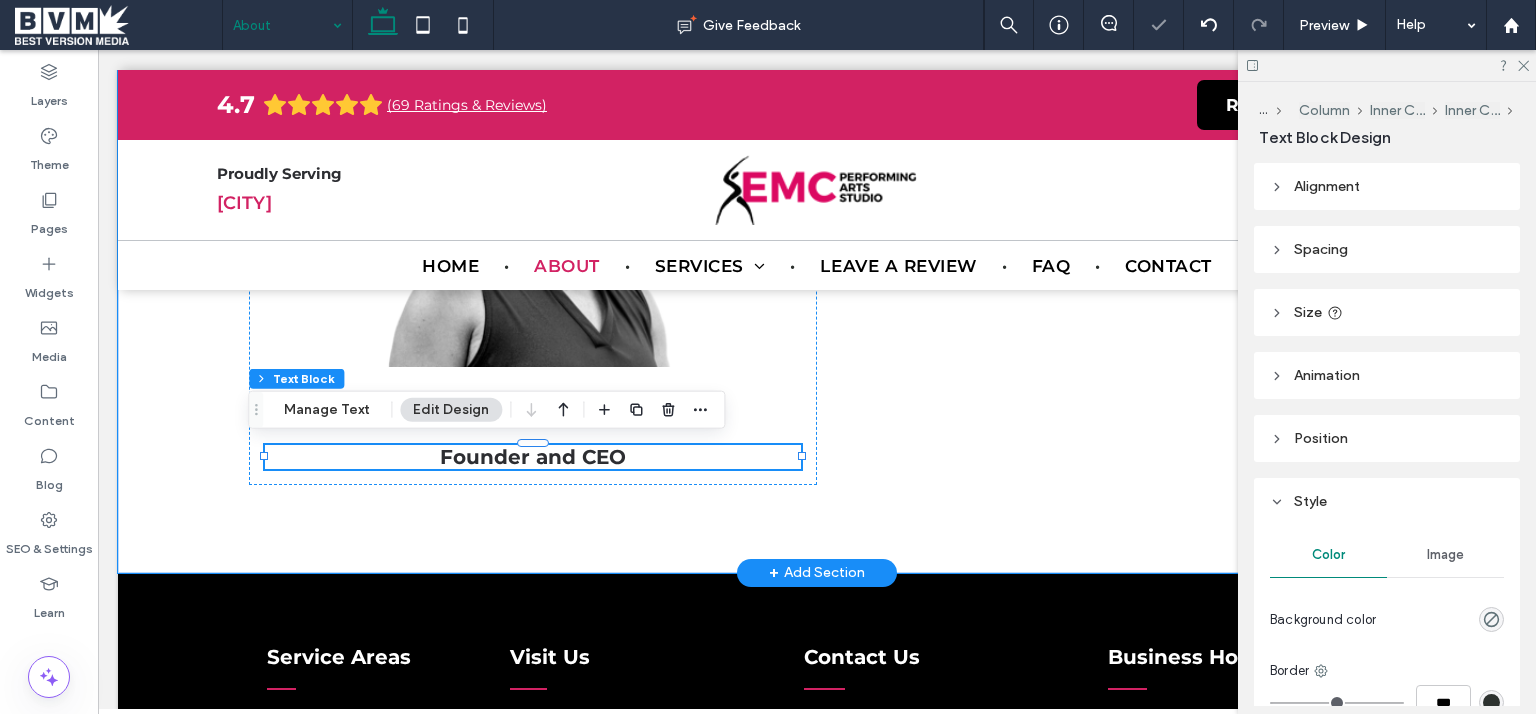 scroll, scrollTop: 3801, scrollLeft: 0, axis: vertical 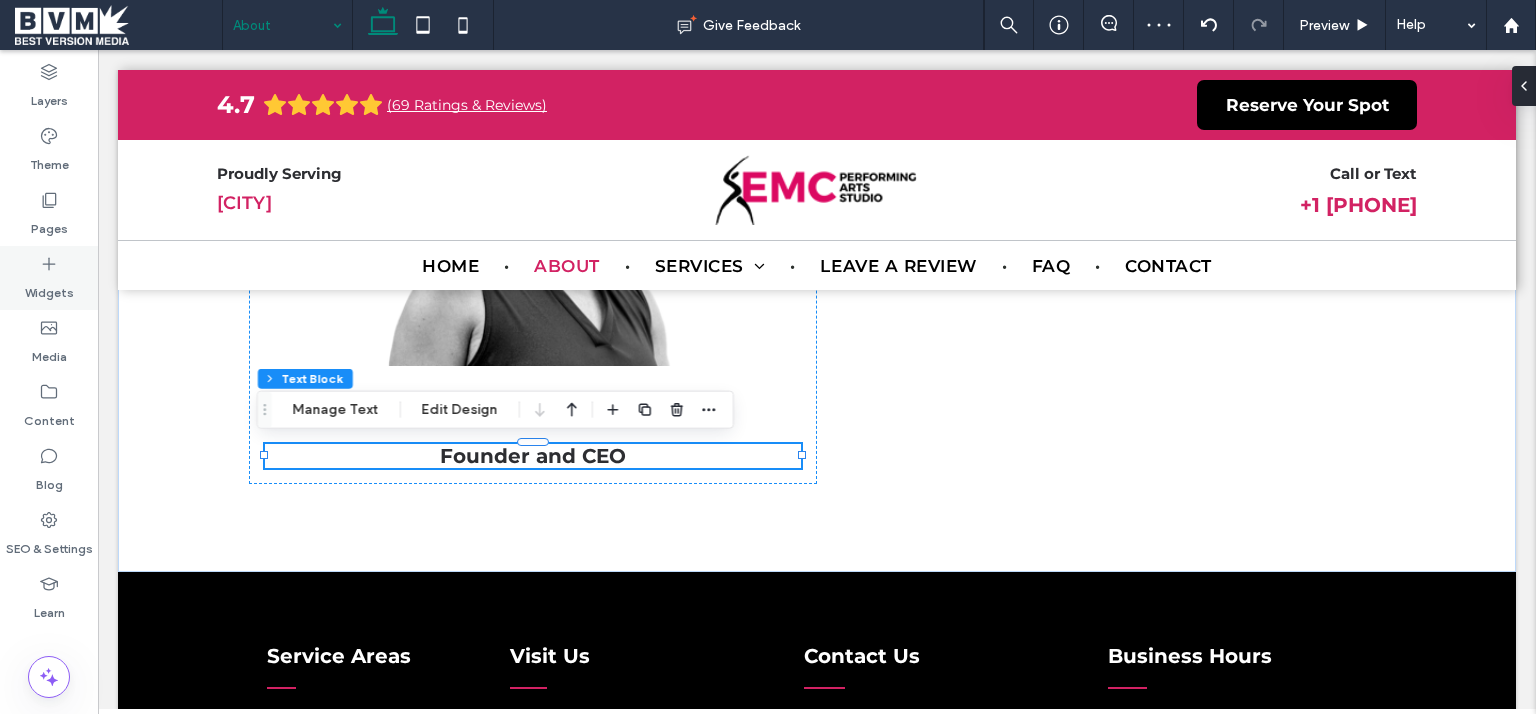 click 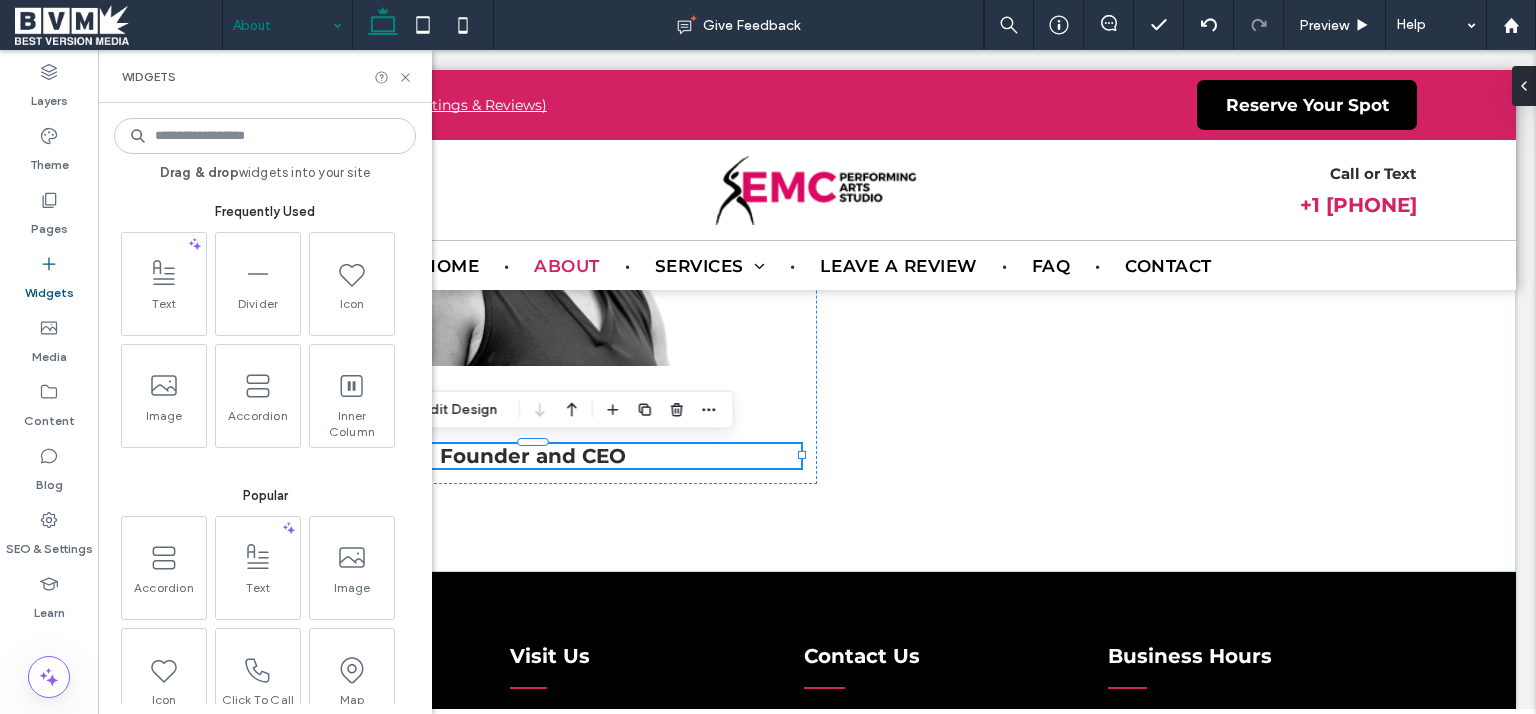 click at bounding box center (265, 136) 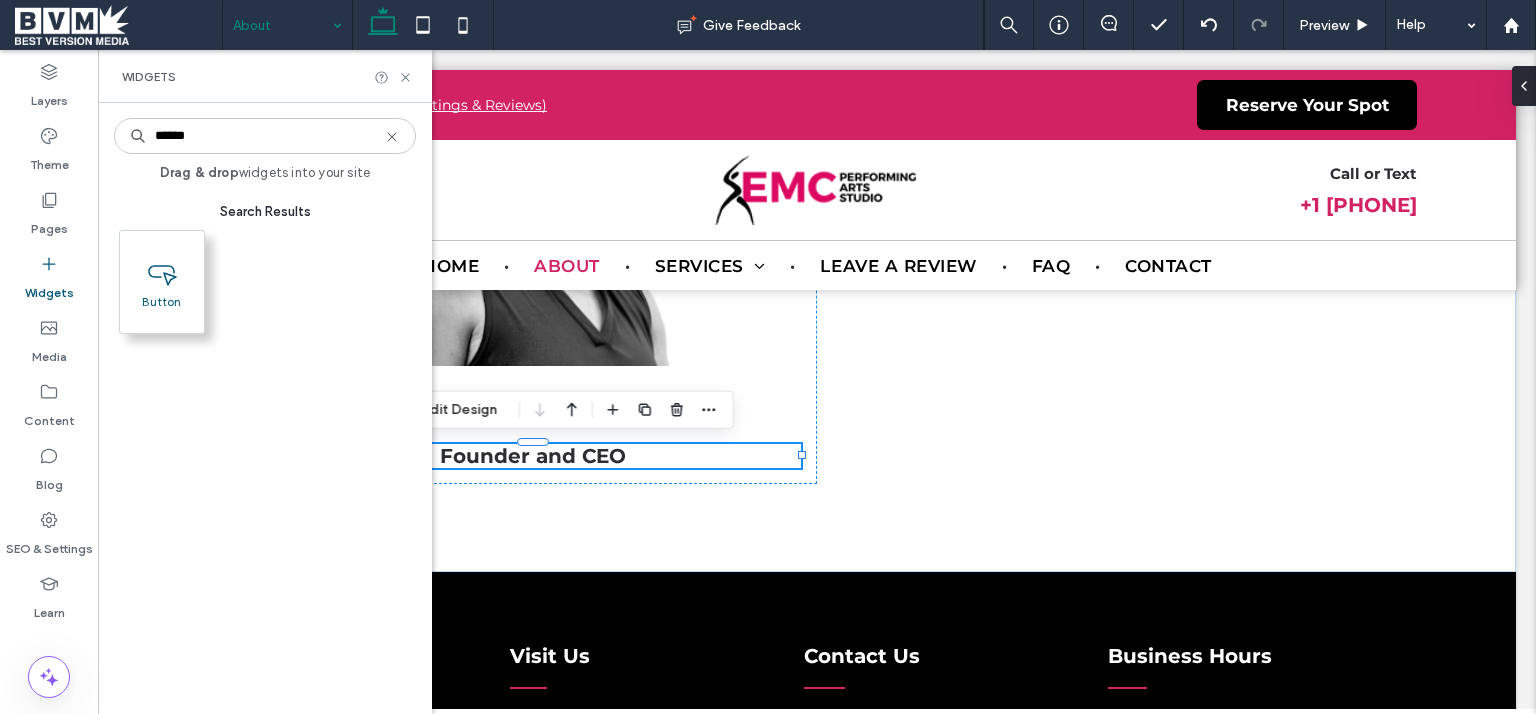 type on "******" 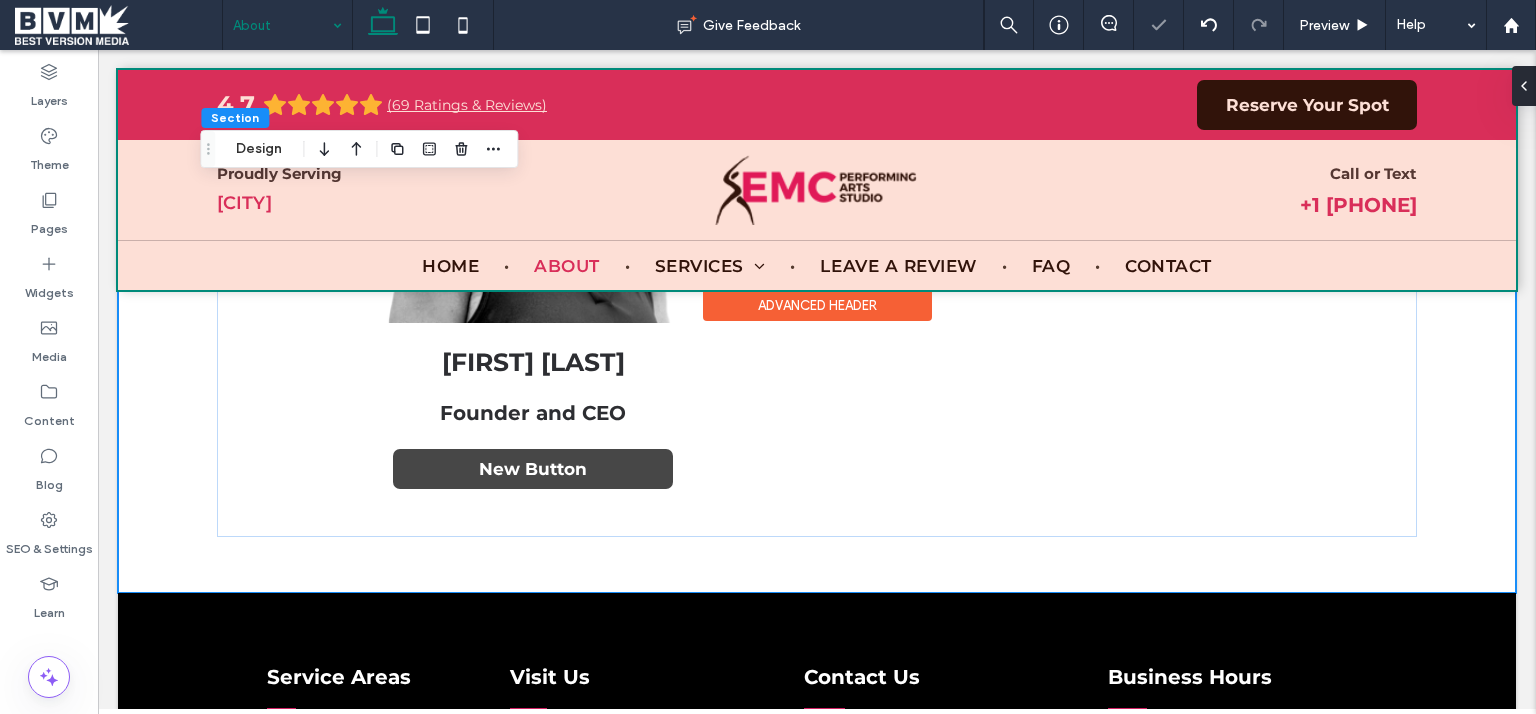 scroll, scrollTop: 3844, scrollLeft: 0, axis: vertical 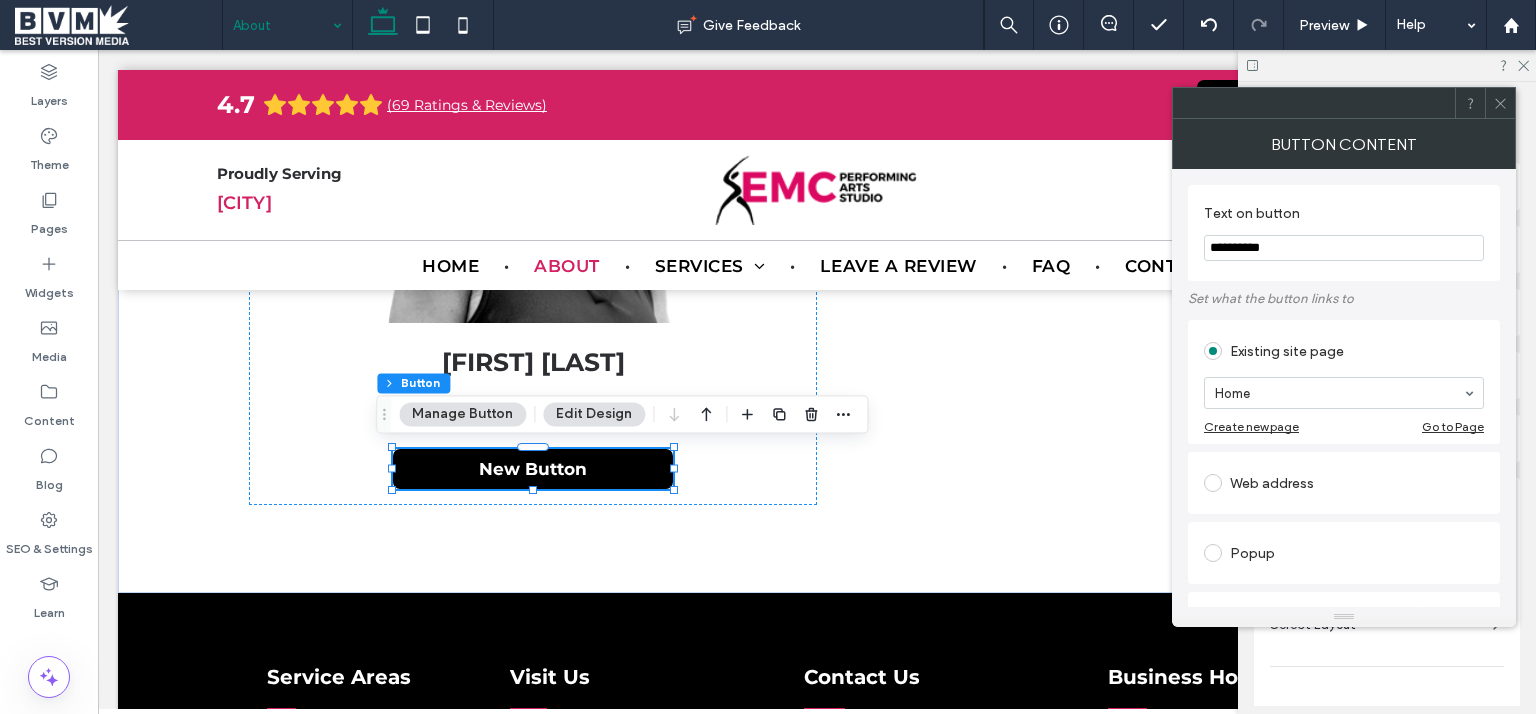 click on "**********" at bounding box center [1344, 248] 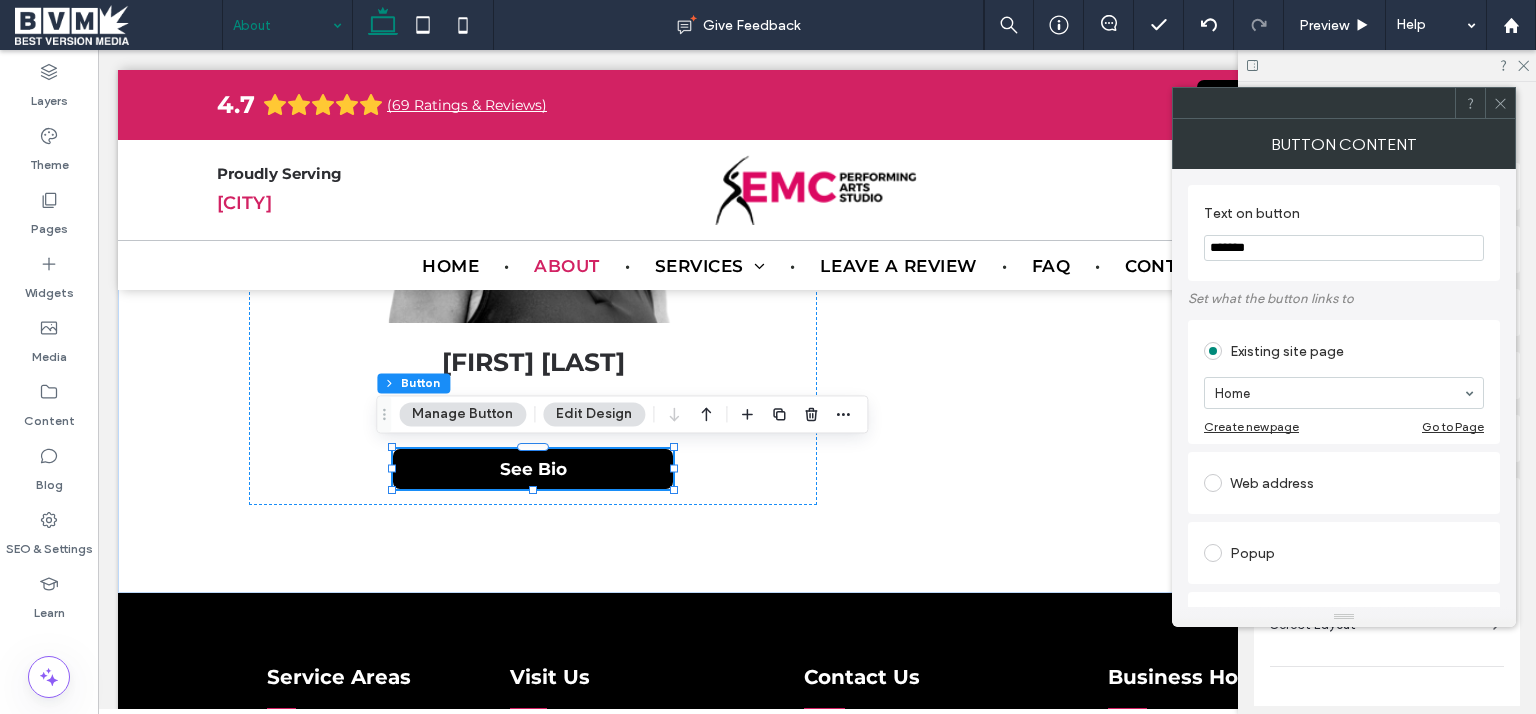 type on "*******" 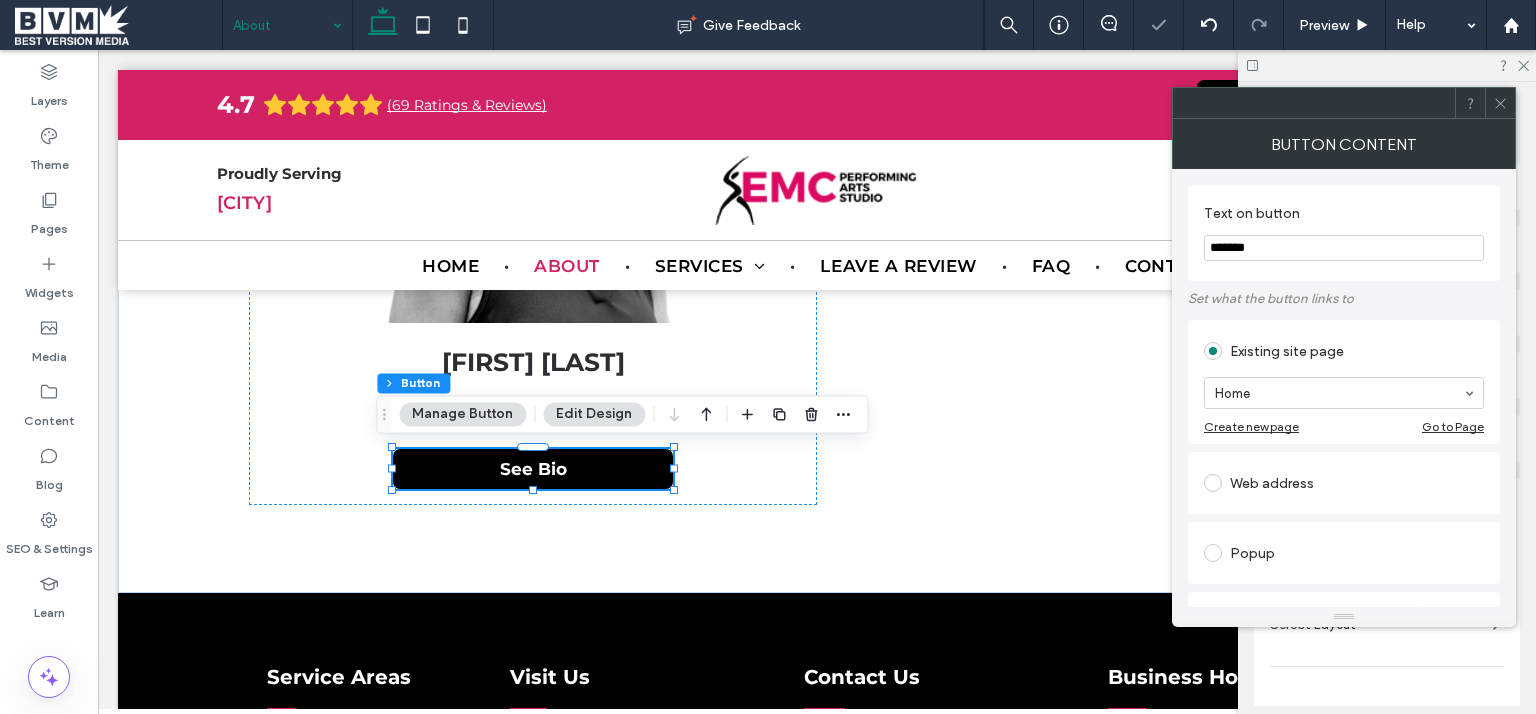 click 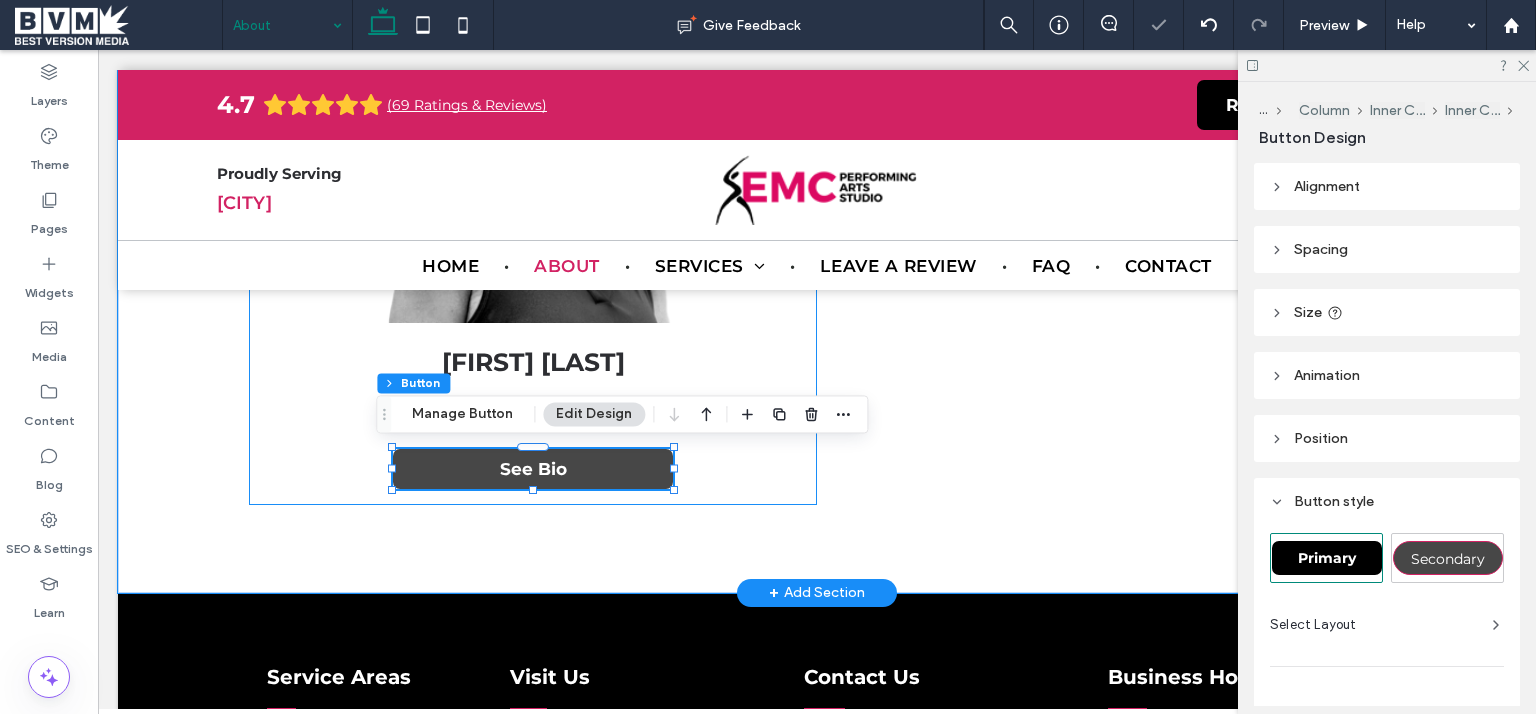 click on "See Bio" at bounding box center [533, 469] 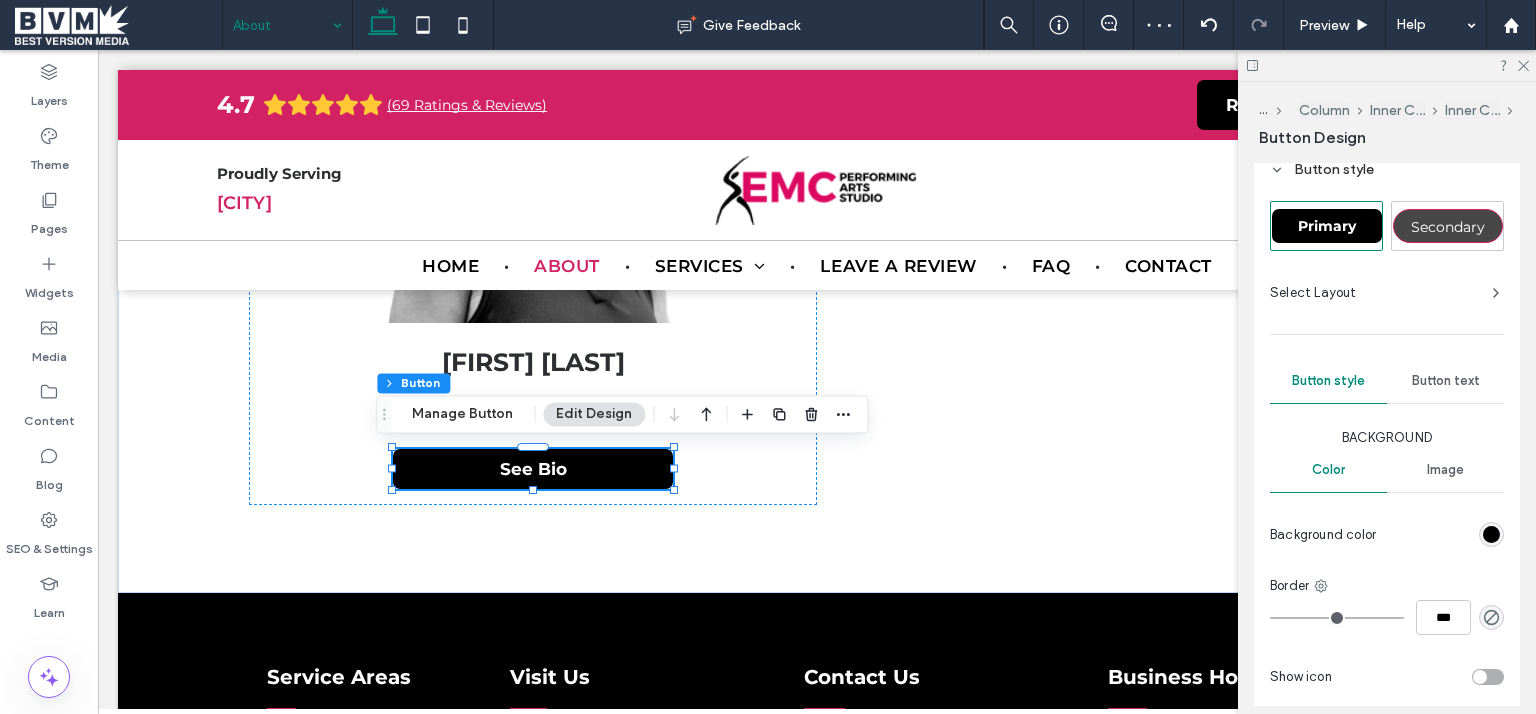 scroll, scrollTop: 504, scrollLeft: 0, axis: vertical 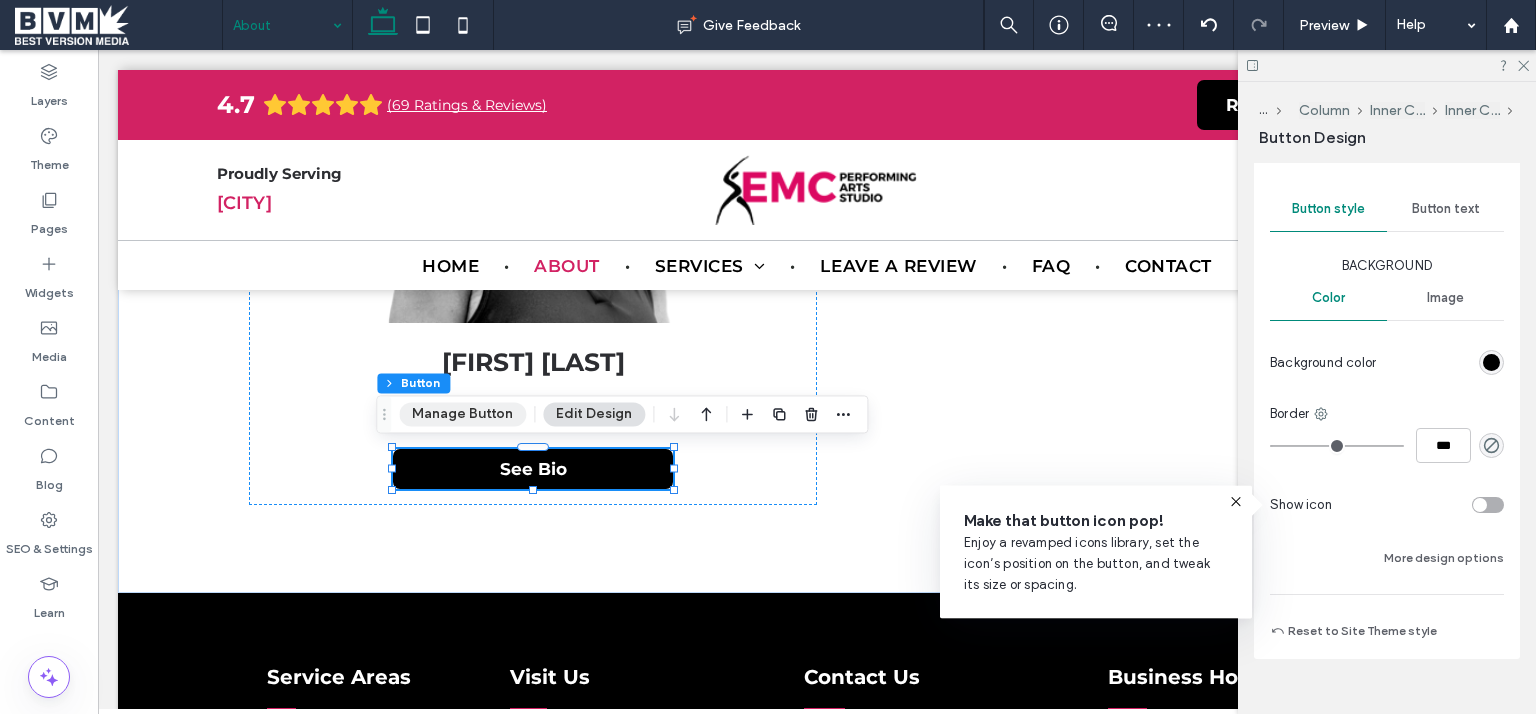 drag, startPoint x: 497, startPoint y: 407, endPoint x: 845, endPoint y: 414, distance: 348.0704 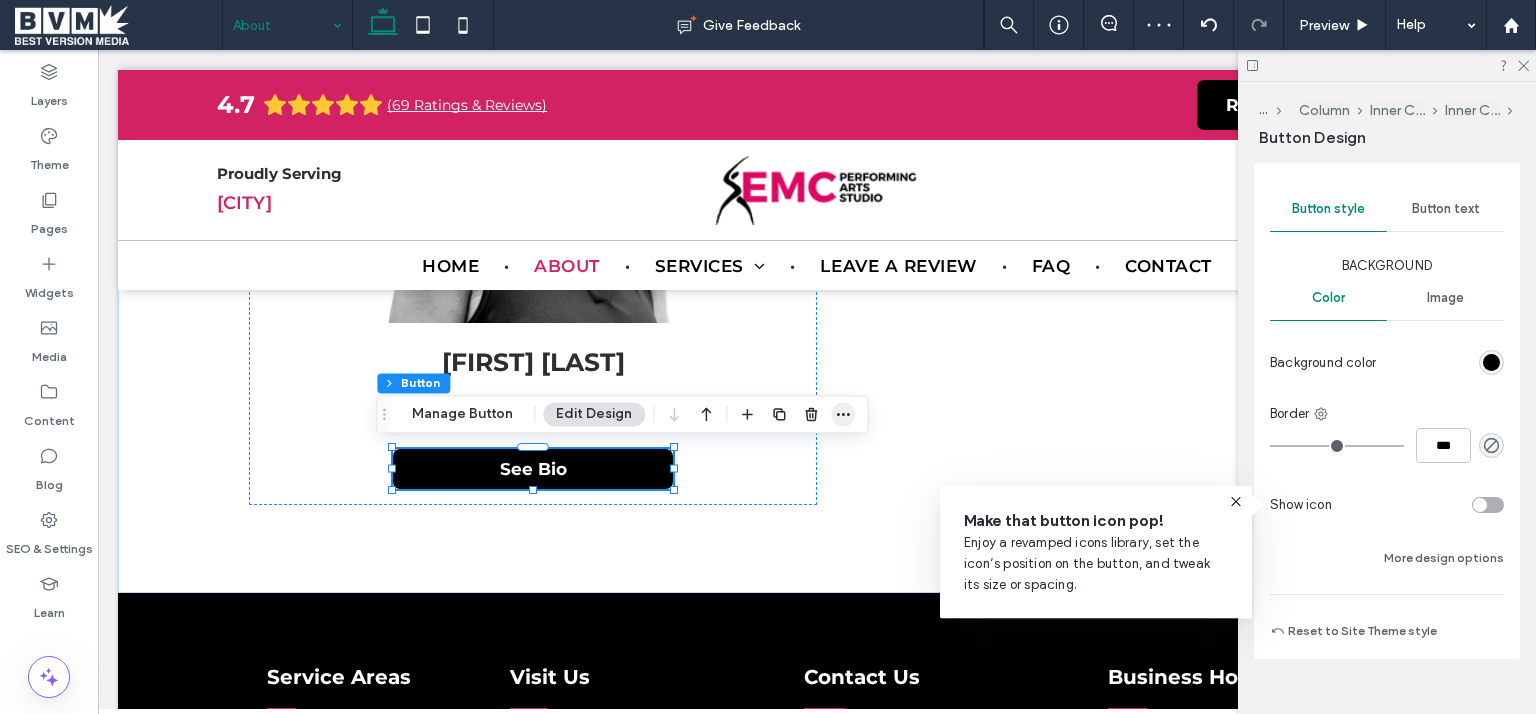 click on "Manage Button" at bounding box center (462, 414) 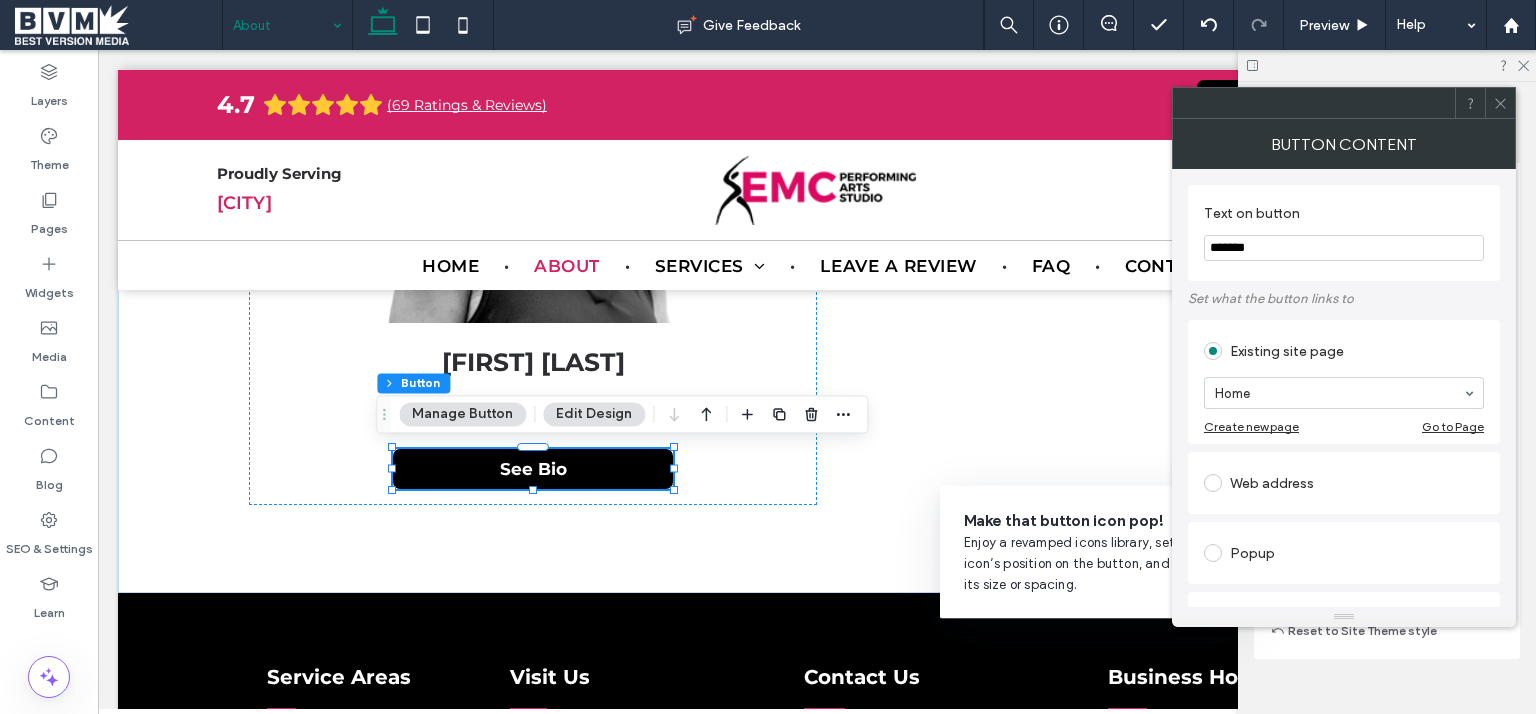 click on "Edit Design" at bounding box center [594, 414] 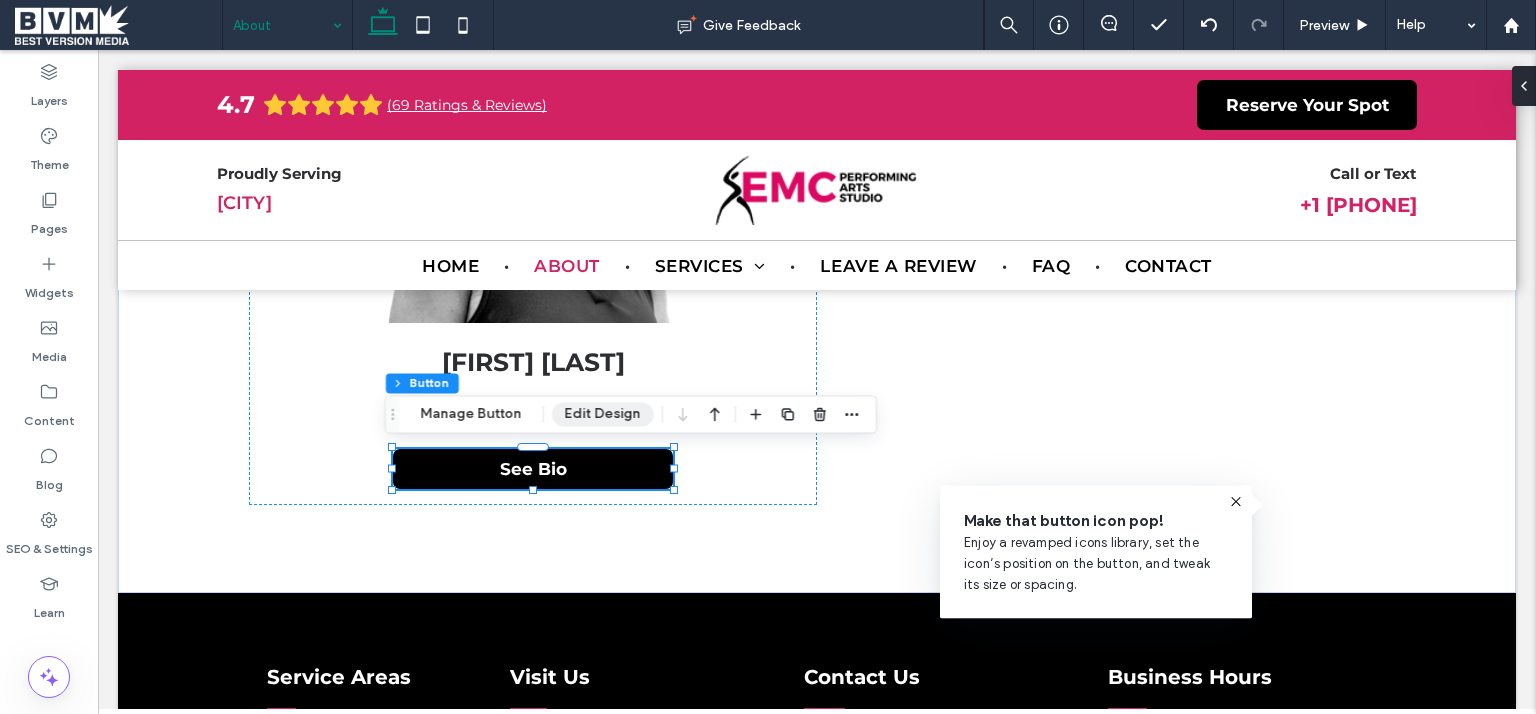click on "Edit Design" at bounding box center [603, 414] 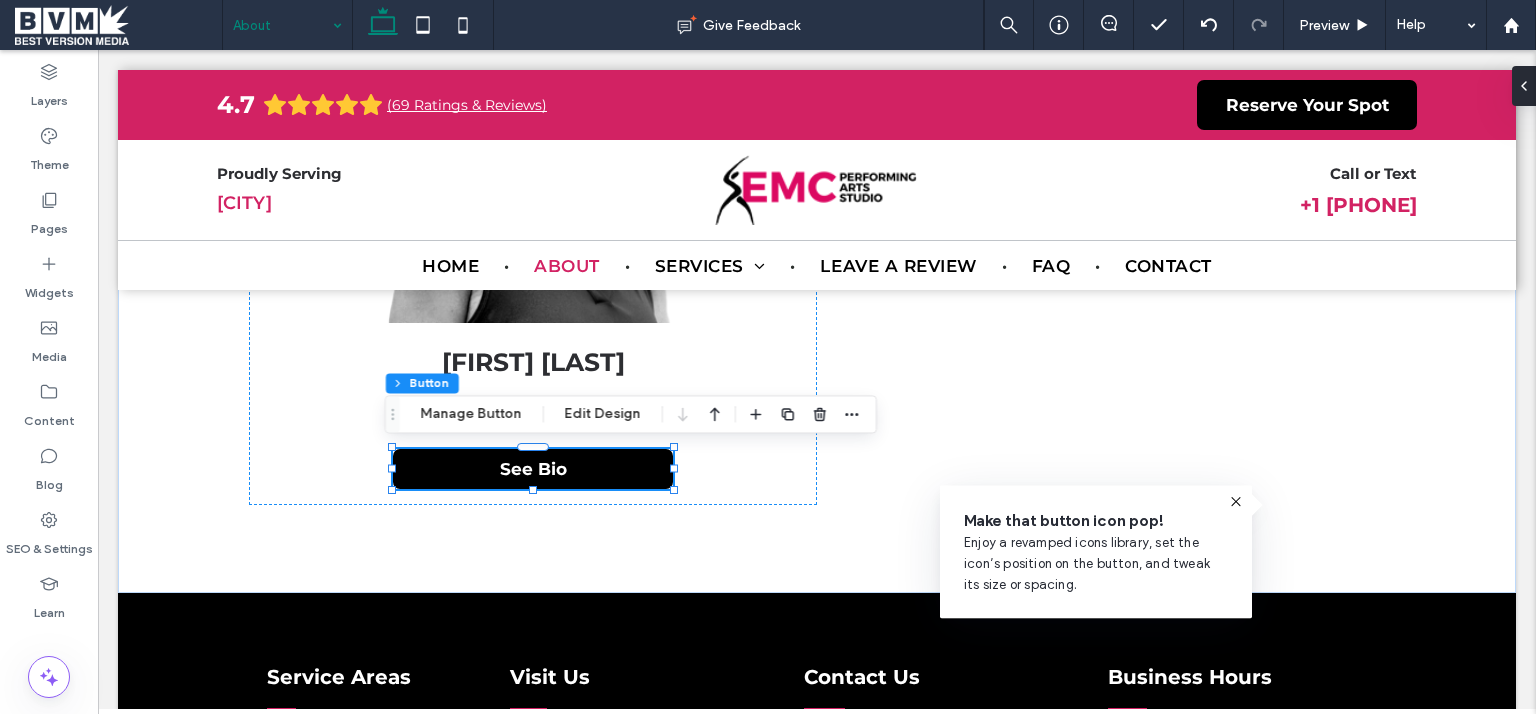 scroll, scrollTop: 3844, scrollLeft: 0, axis: vertical 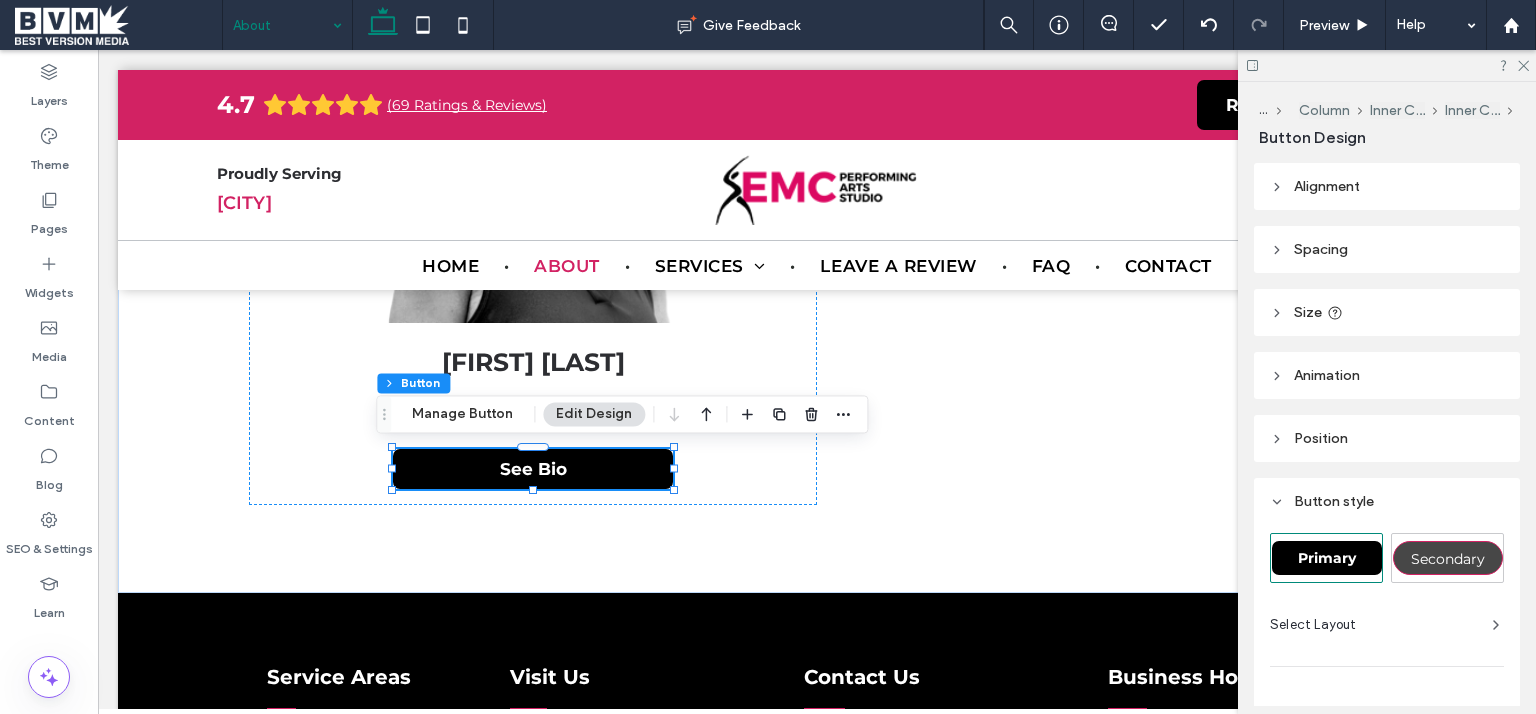 click on "Size" at bounding box center (1387, 312) 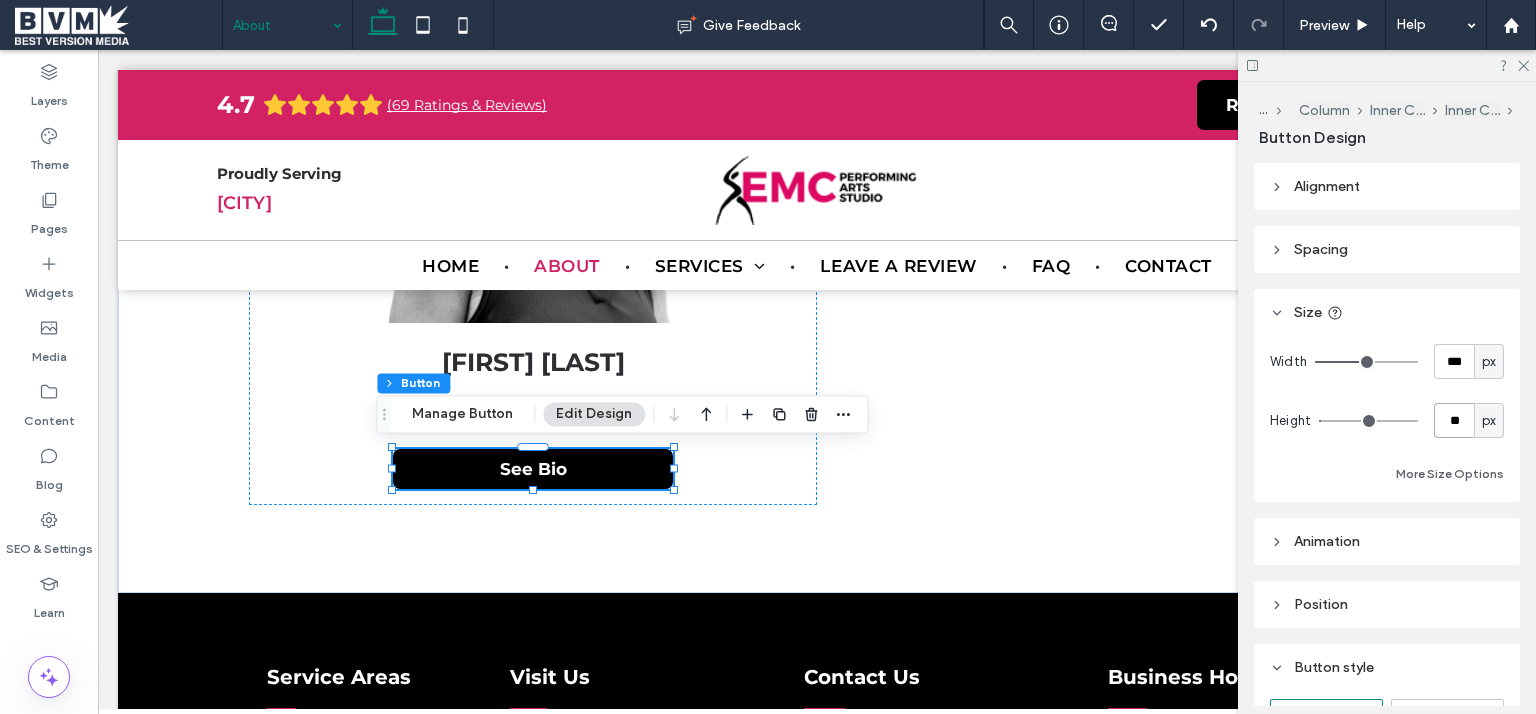 click on "**" at bounding box center (1454, 420) 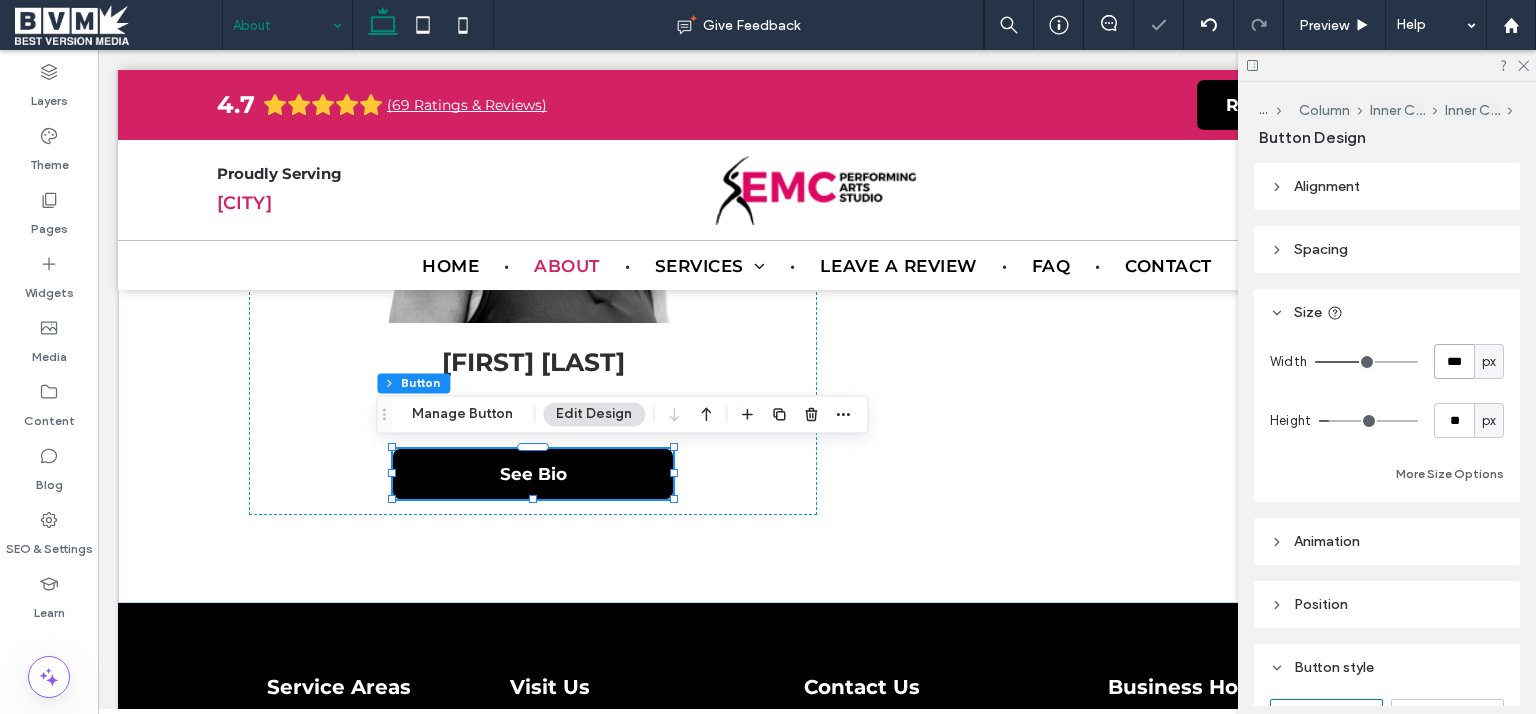 click on "***" at bounding box center [1454, 361] 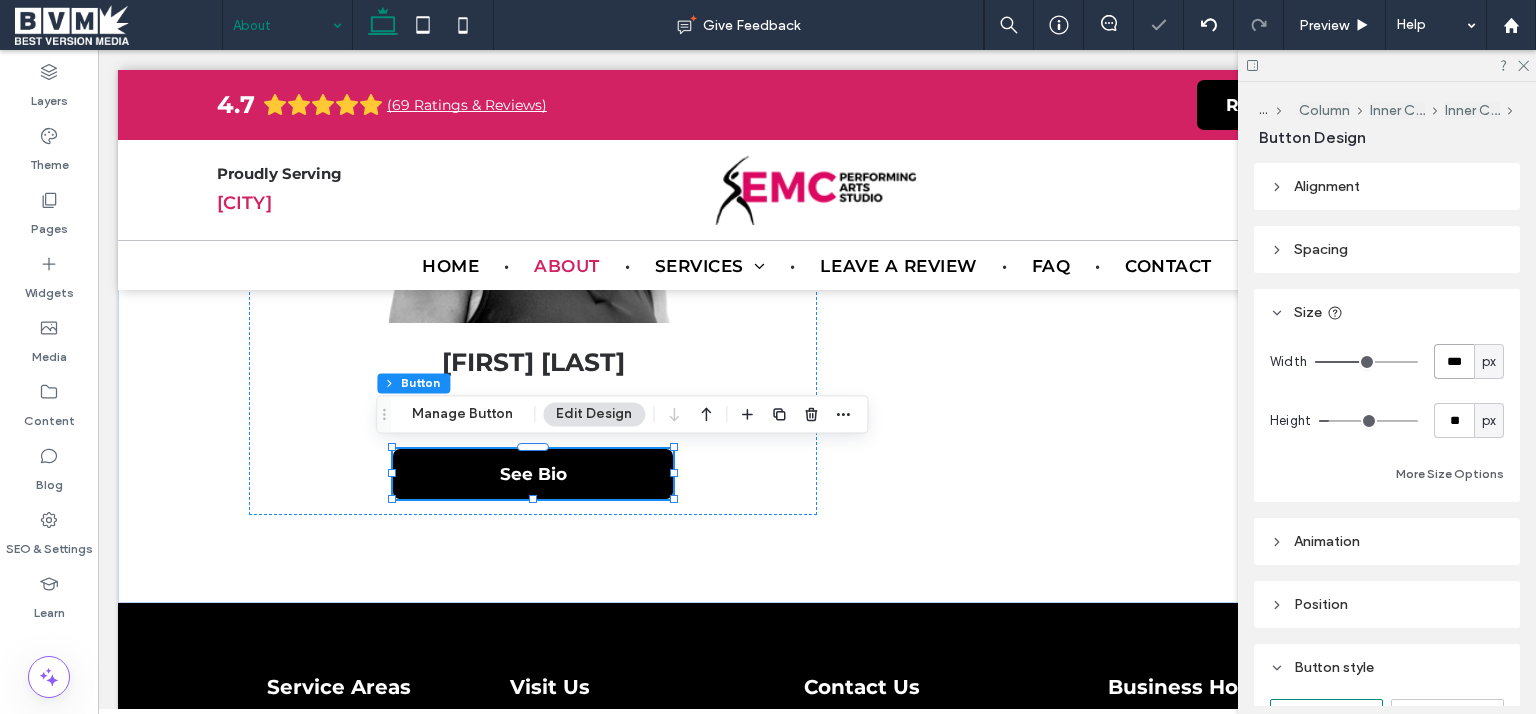 click on "***" at bounding box center [1454, 361] 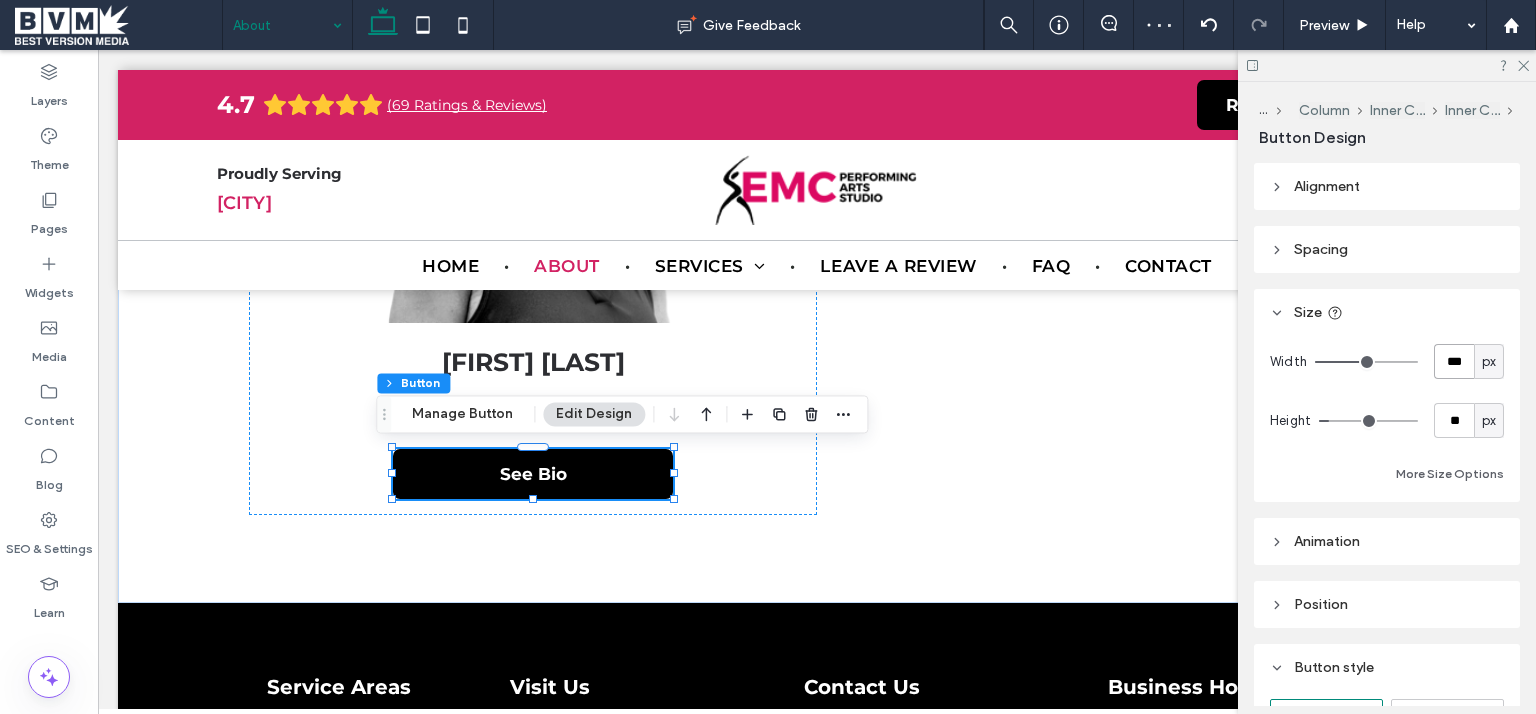 type on "***" 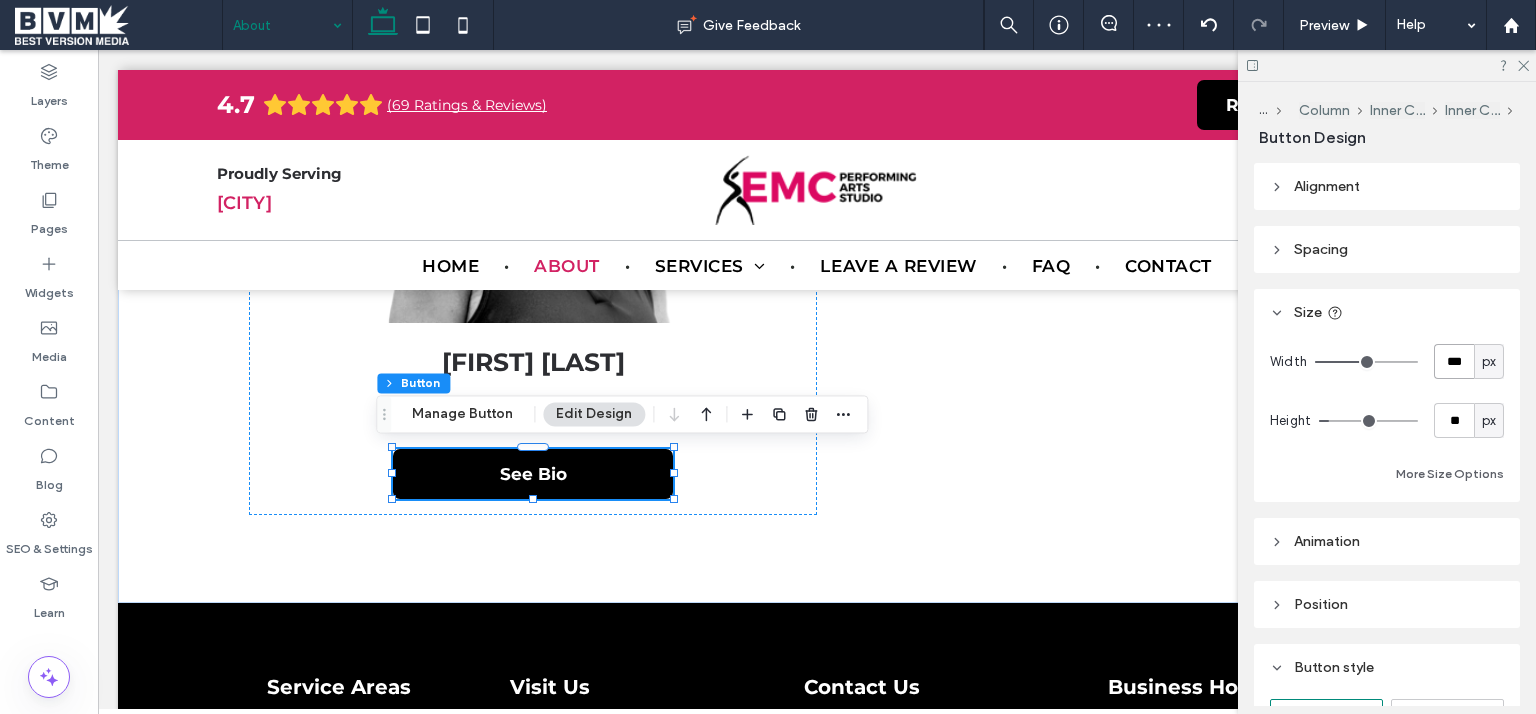type on "***" 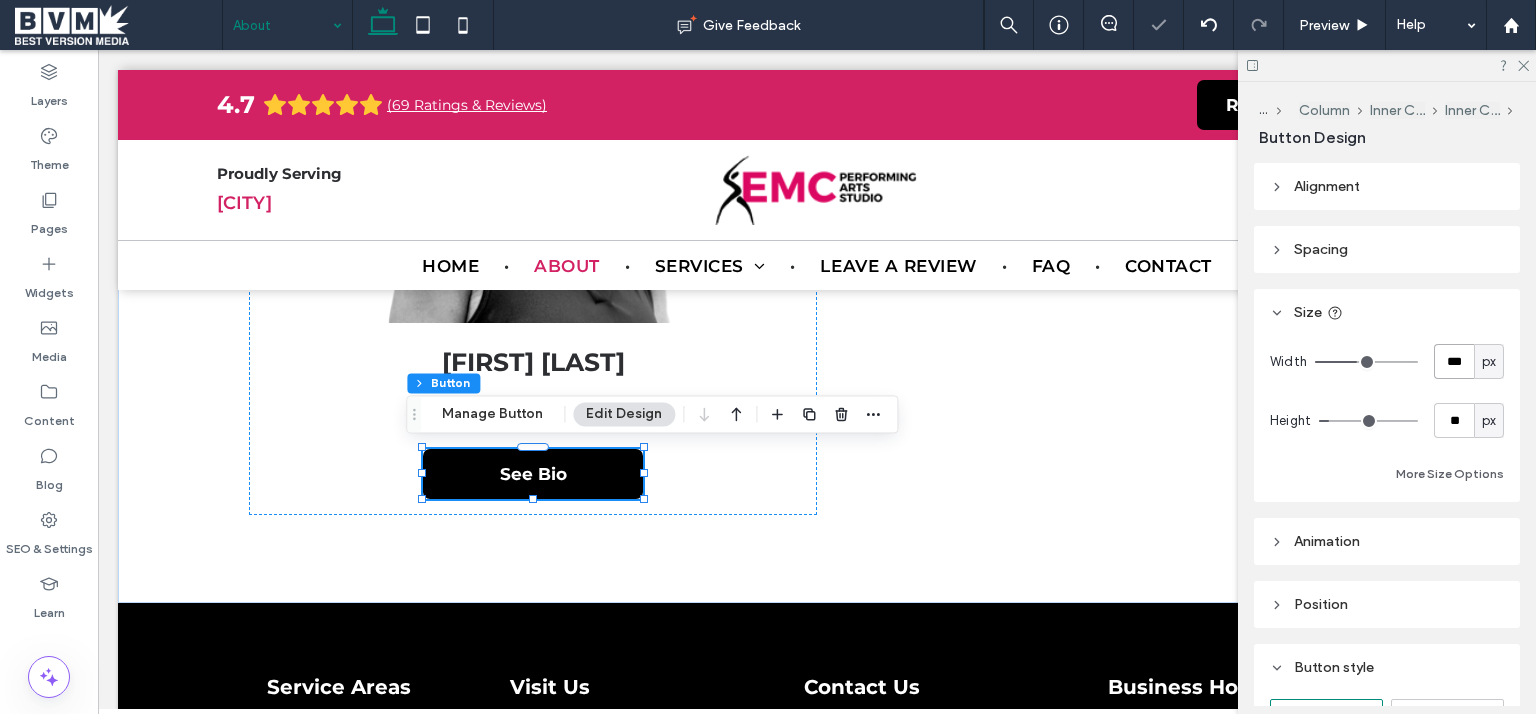 click on "***" at bounding box center (1454, 361) 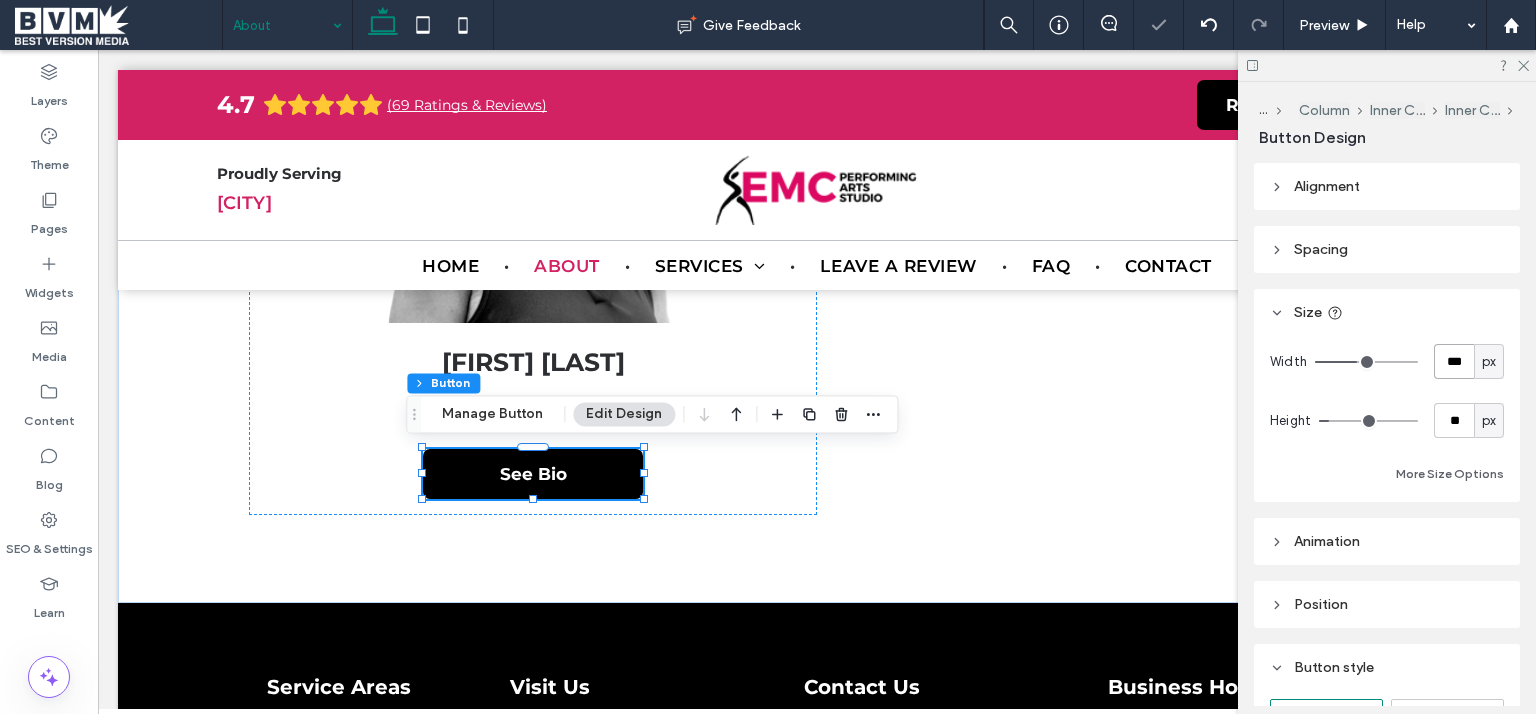 type on "***" 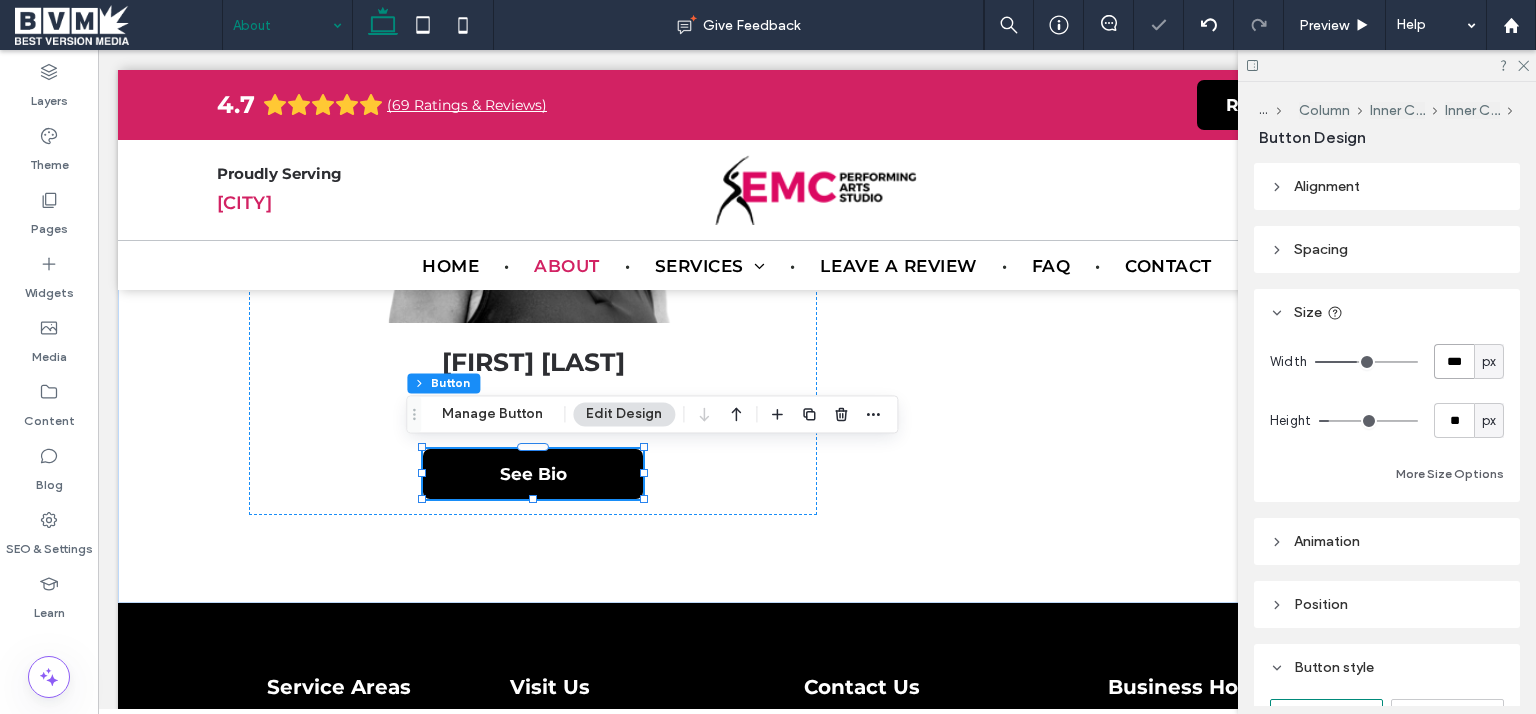 type on "***" 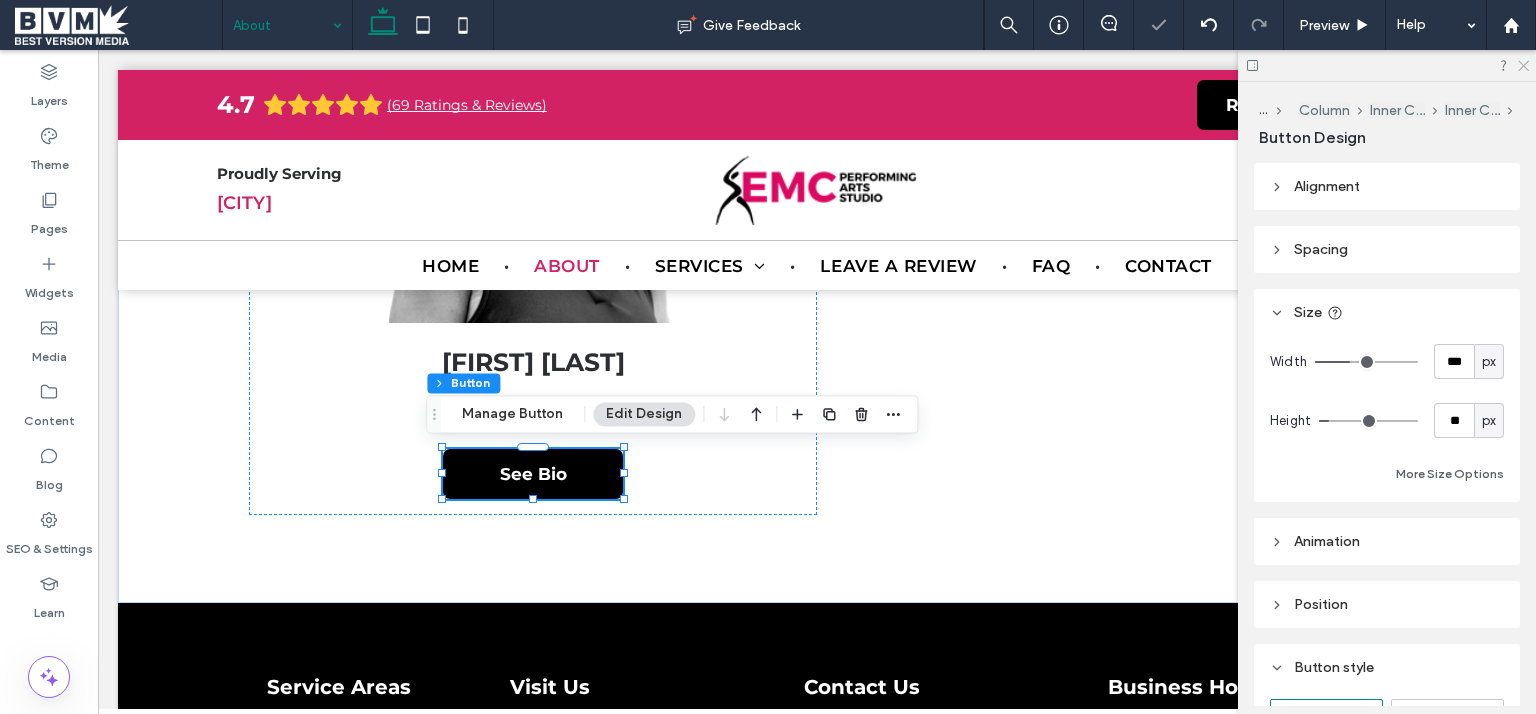click 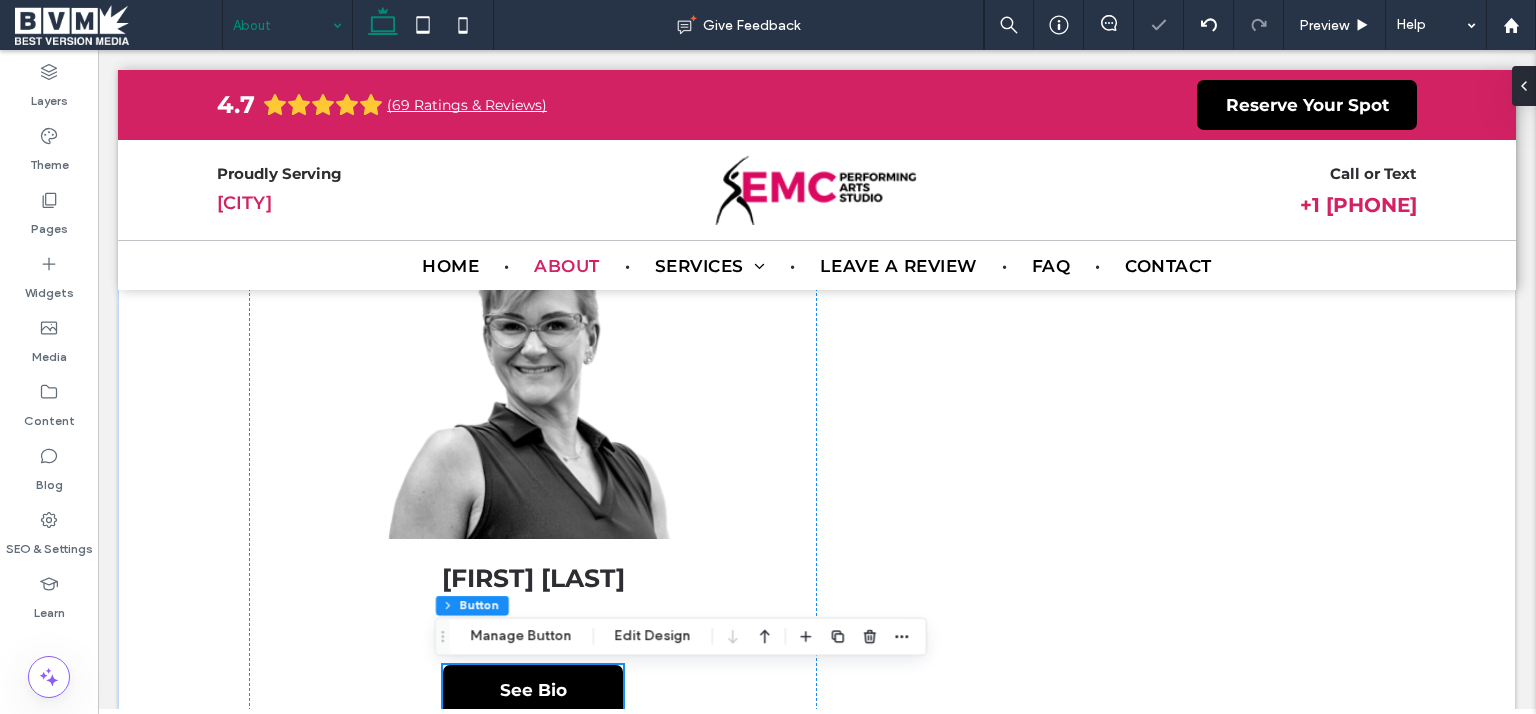 scroll, scrollTop: 3519, scrollLeft: 0, axis: vertical 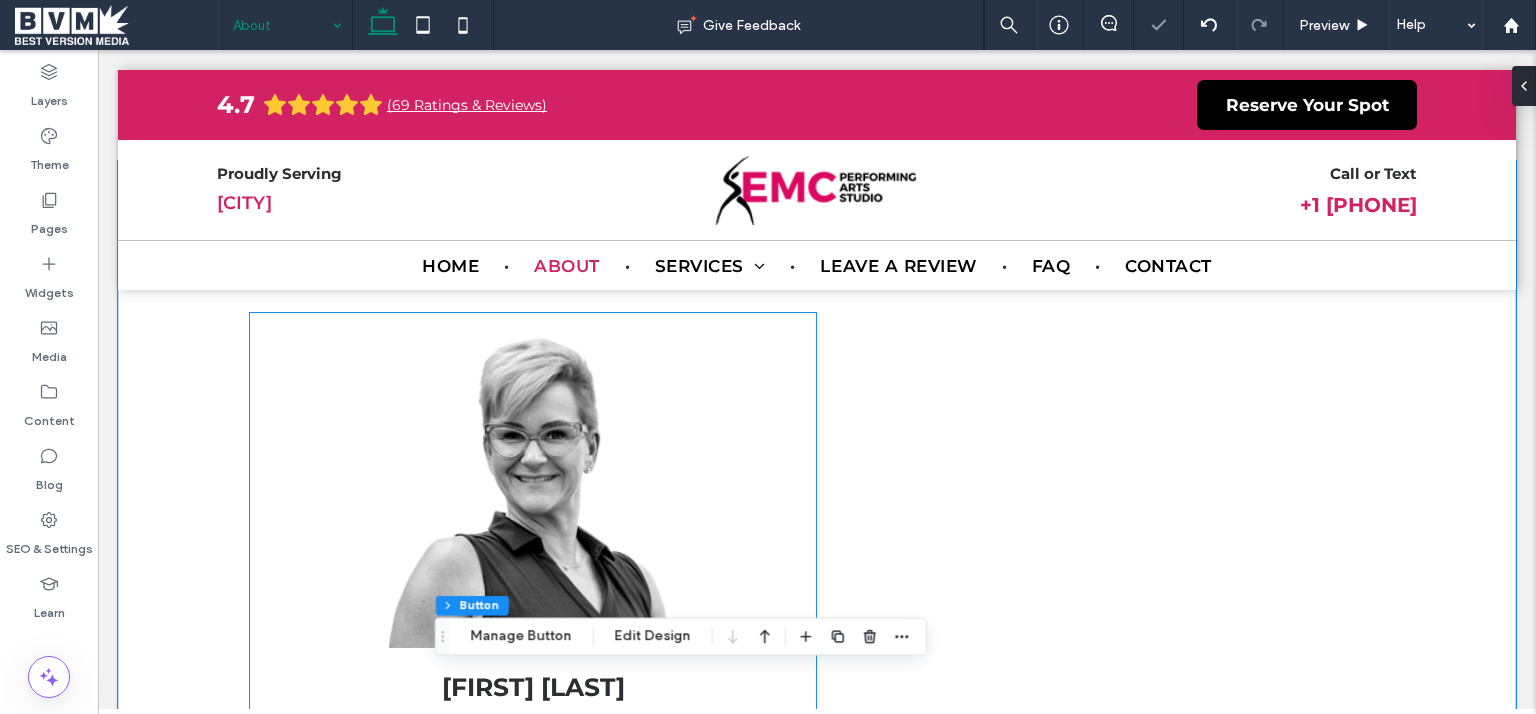 click on "Robin Snyder-Wiencek Founder and CEO
See Bio" at bounding box center [817, 576] 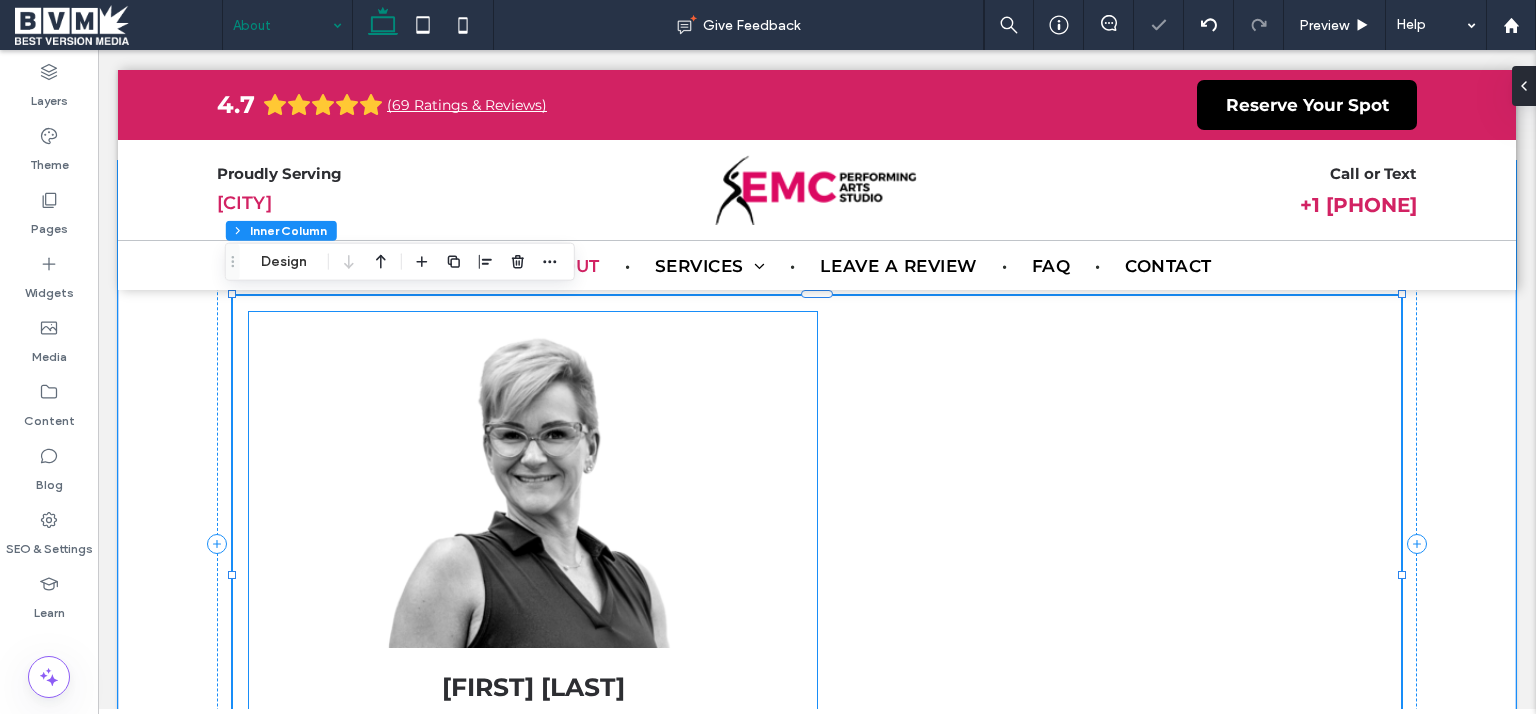 click at bounding box center [533, 488] 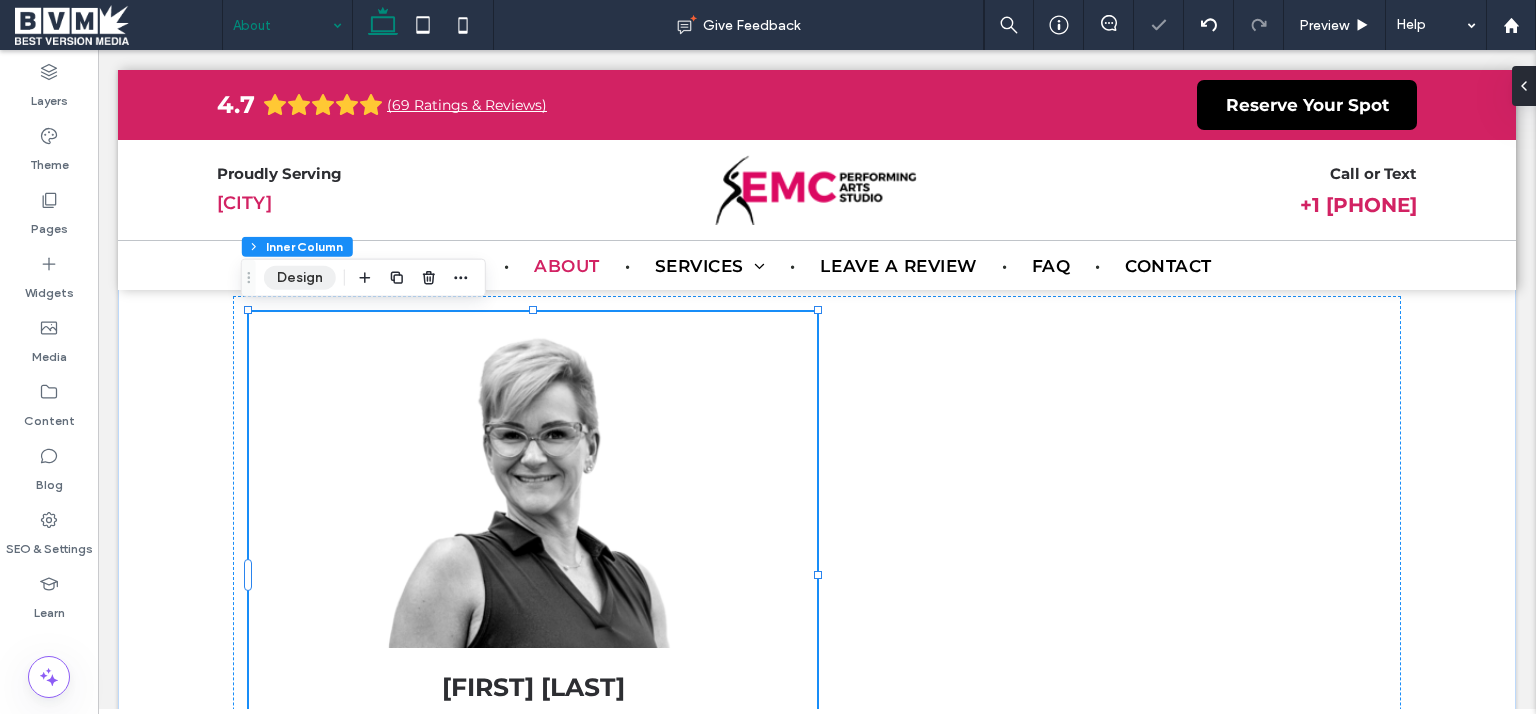 click on "Design" at bounding box center (300, 278) 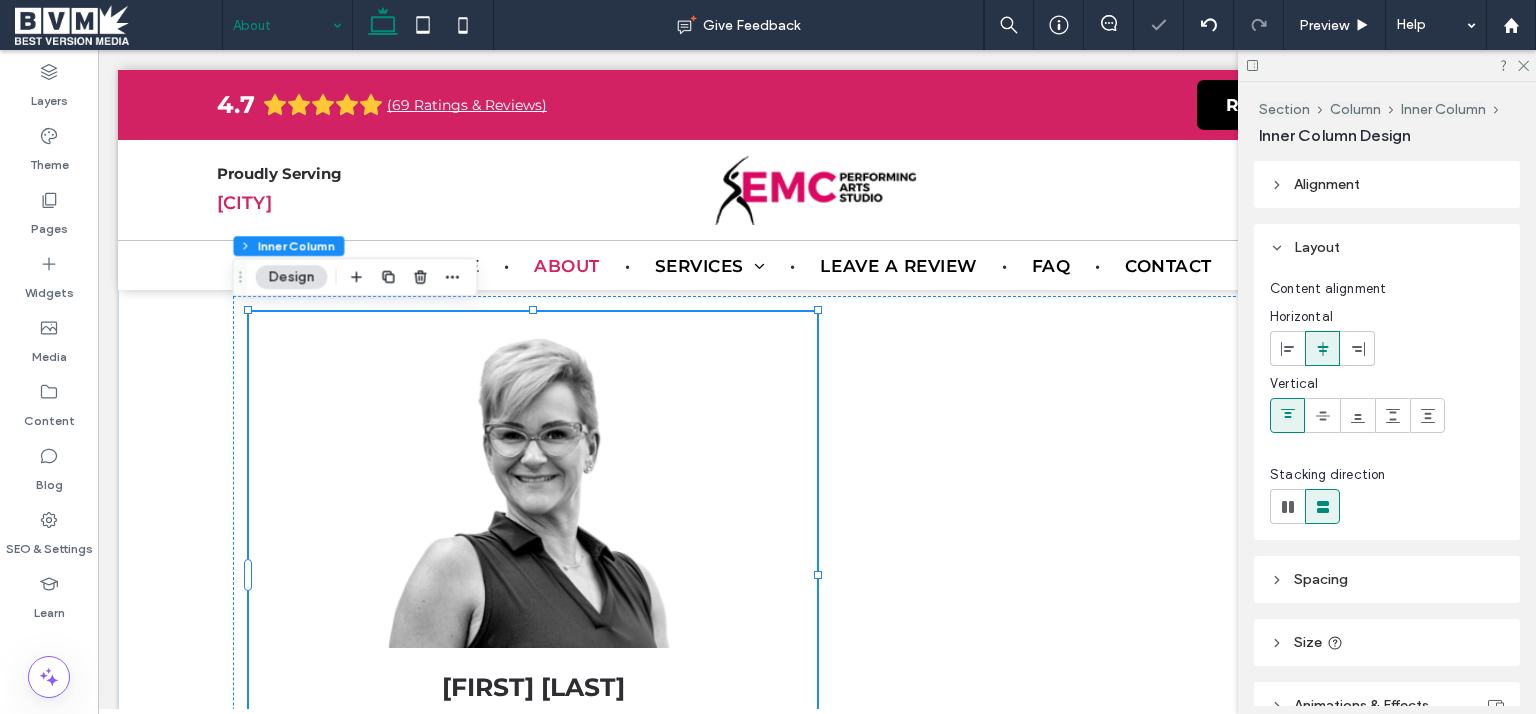 scroll, scrollTop: 228, scrollLeft: 0, axis: vertical 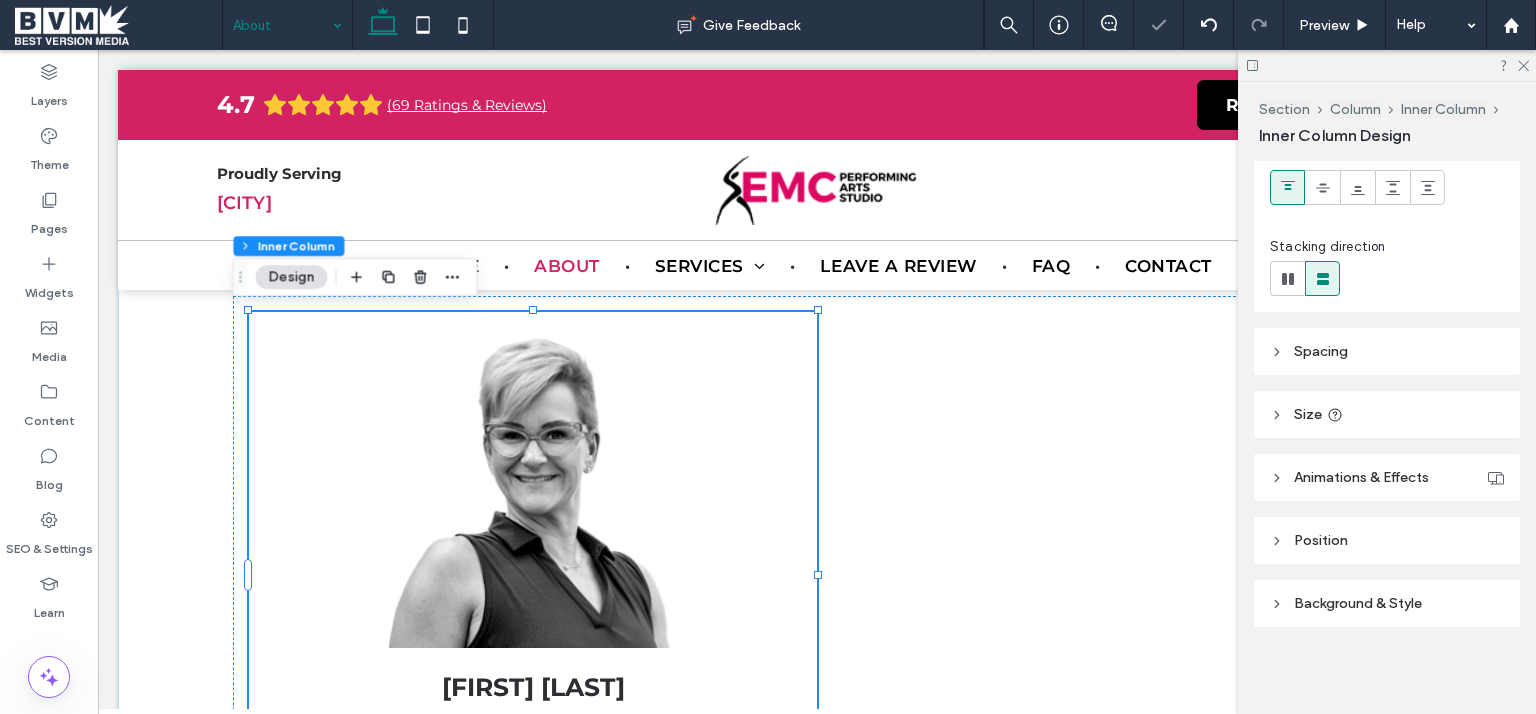 click on "Background & Style" at bounding box center (1387, 603) 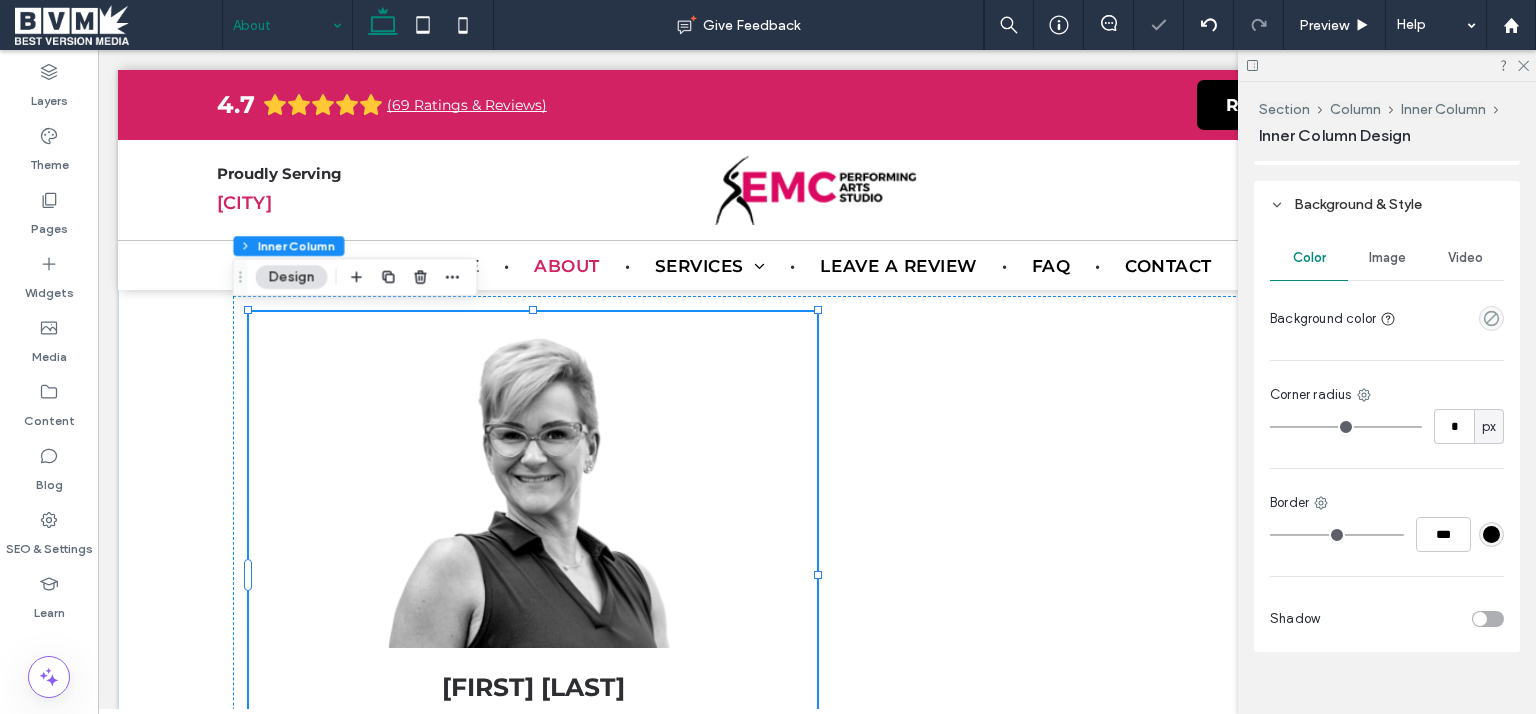 scroll, scrollTop: 651, scrollLeft: 0, axis: vertical 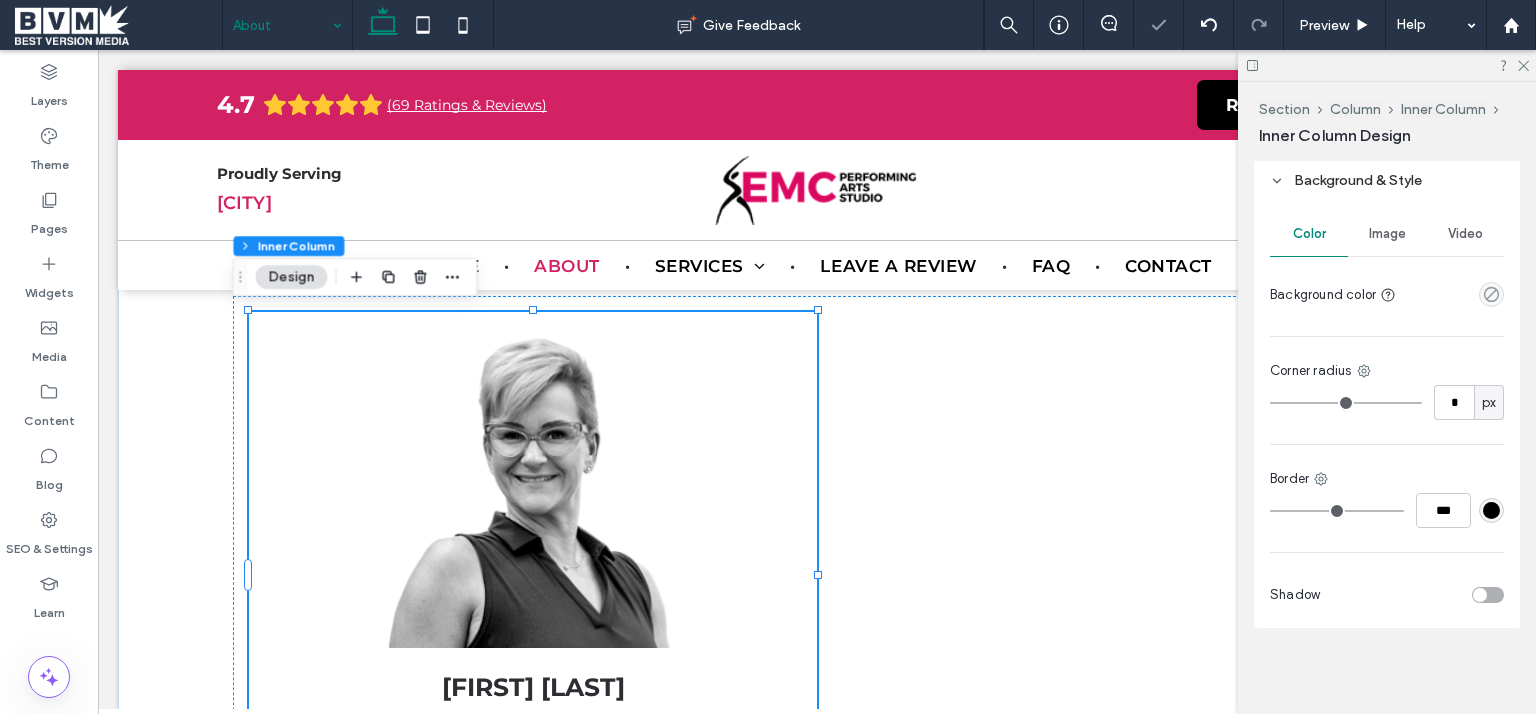 click at bounding box center [1488, 595] 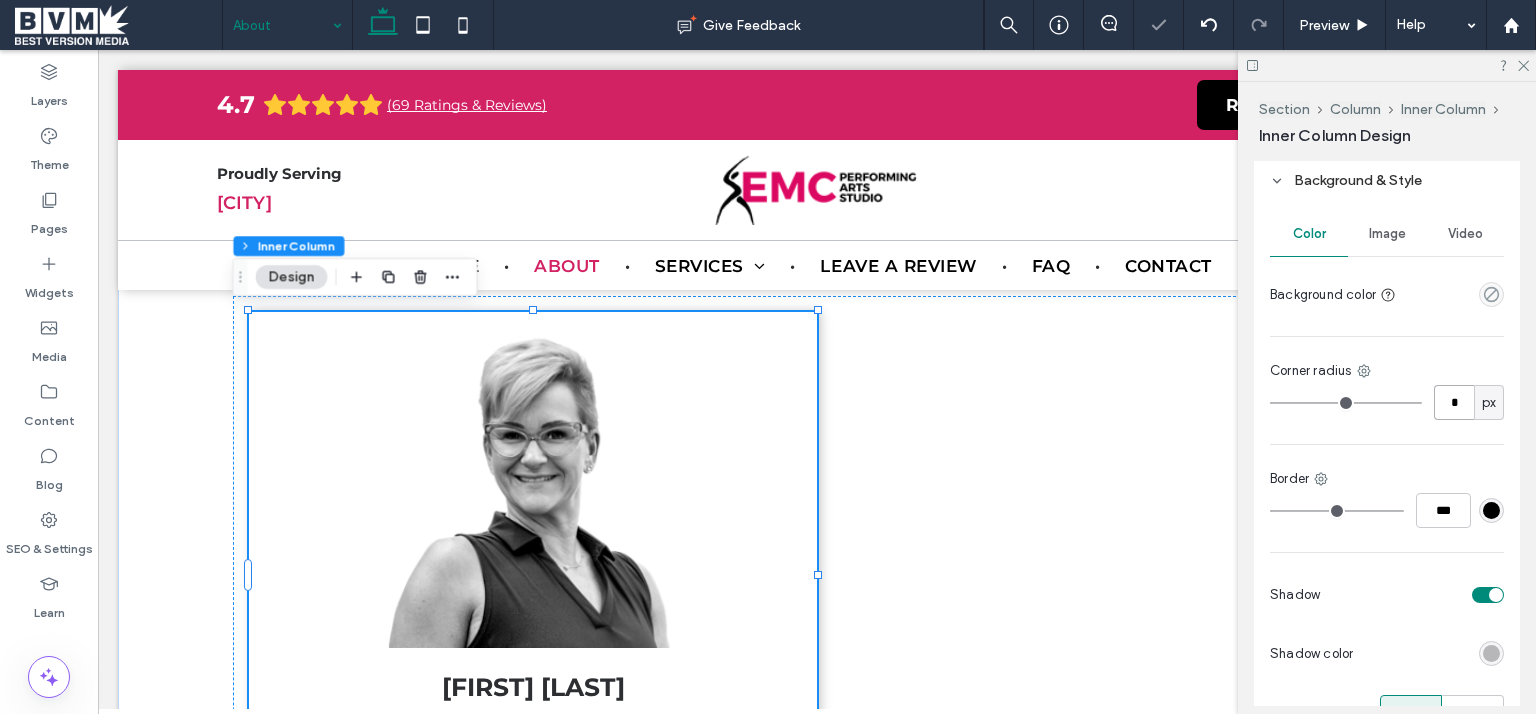 click on "*" at bounding box center (1454, 402) 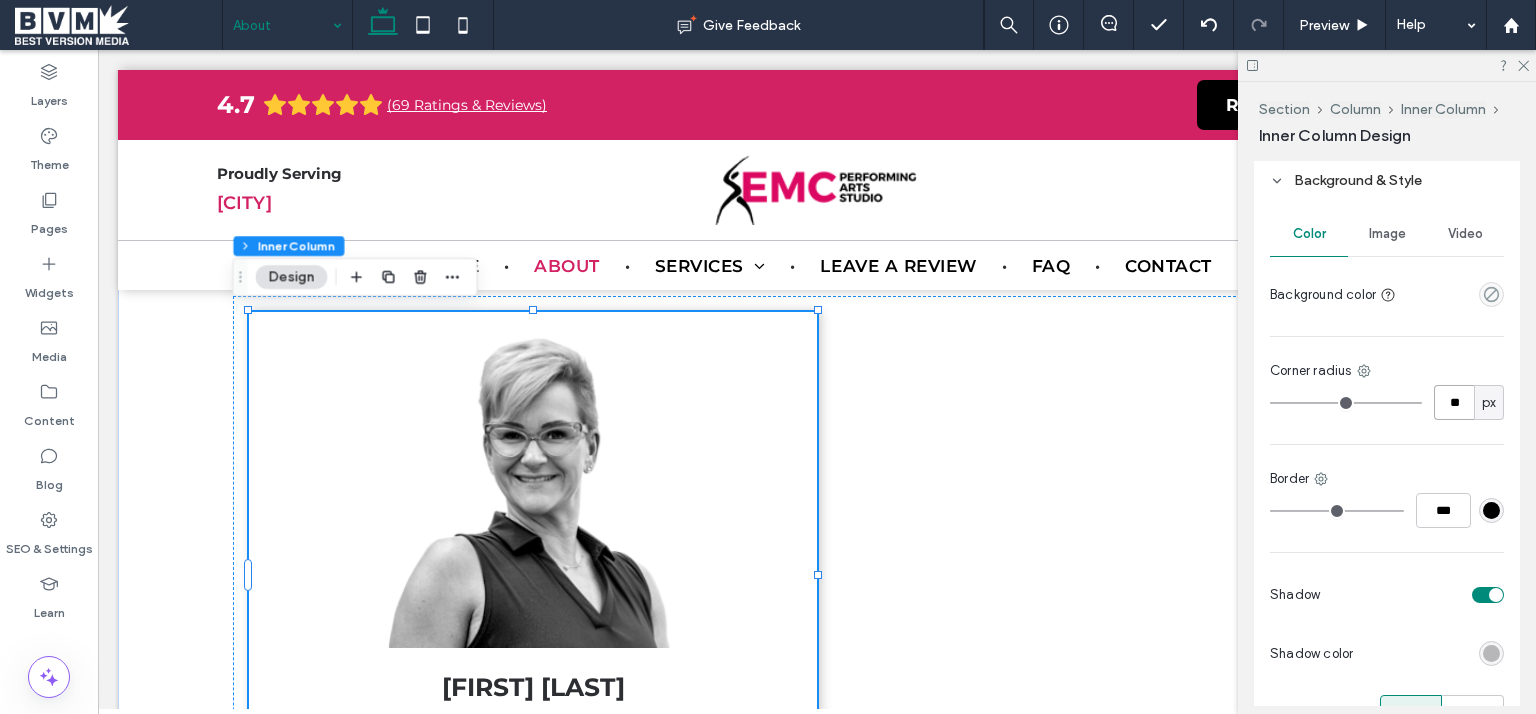 type on "**" 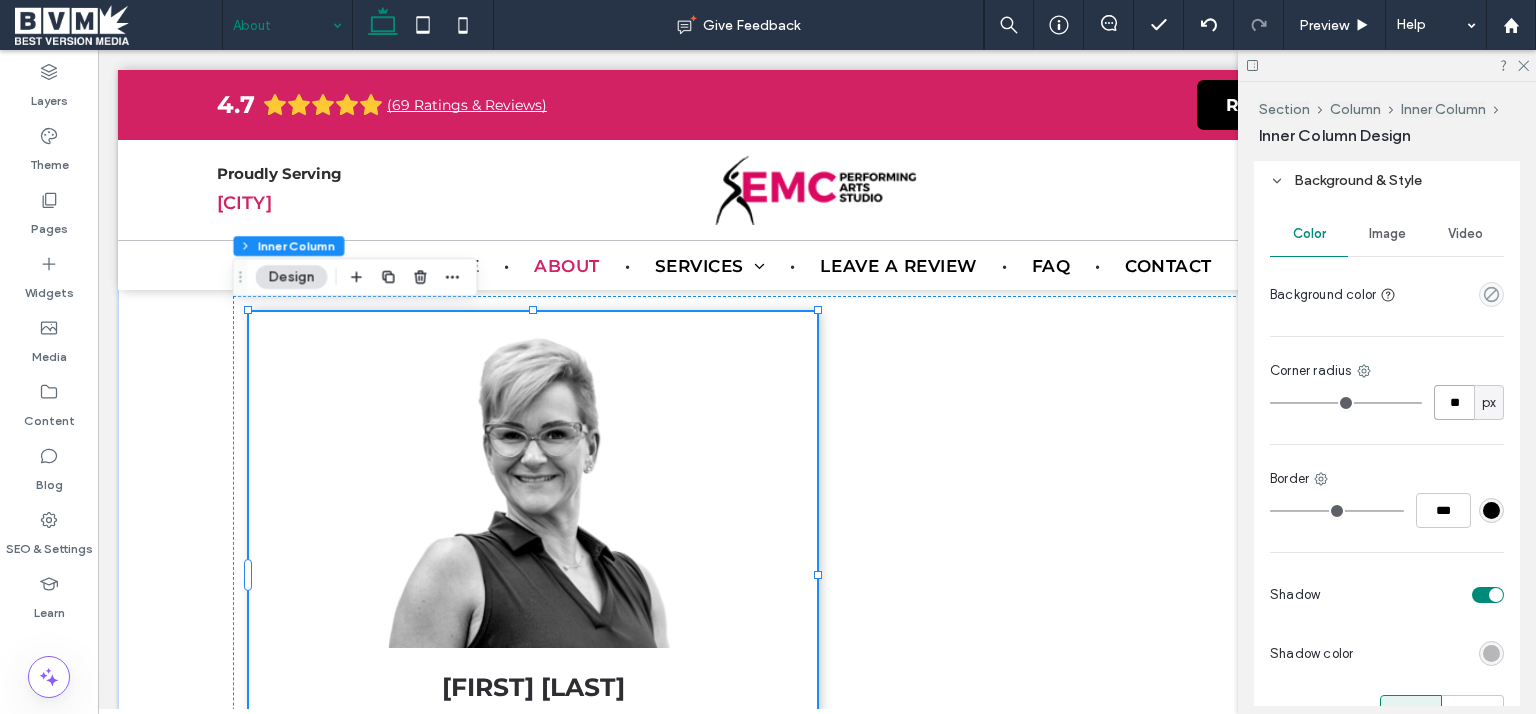type on "**" 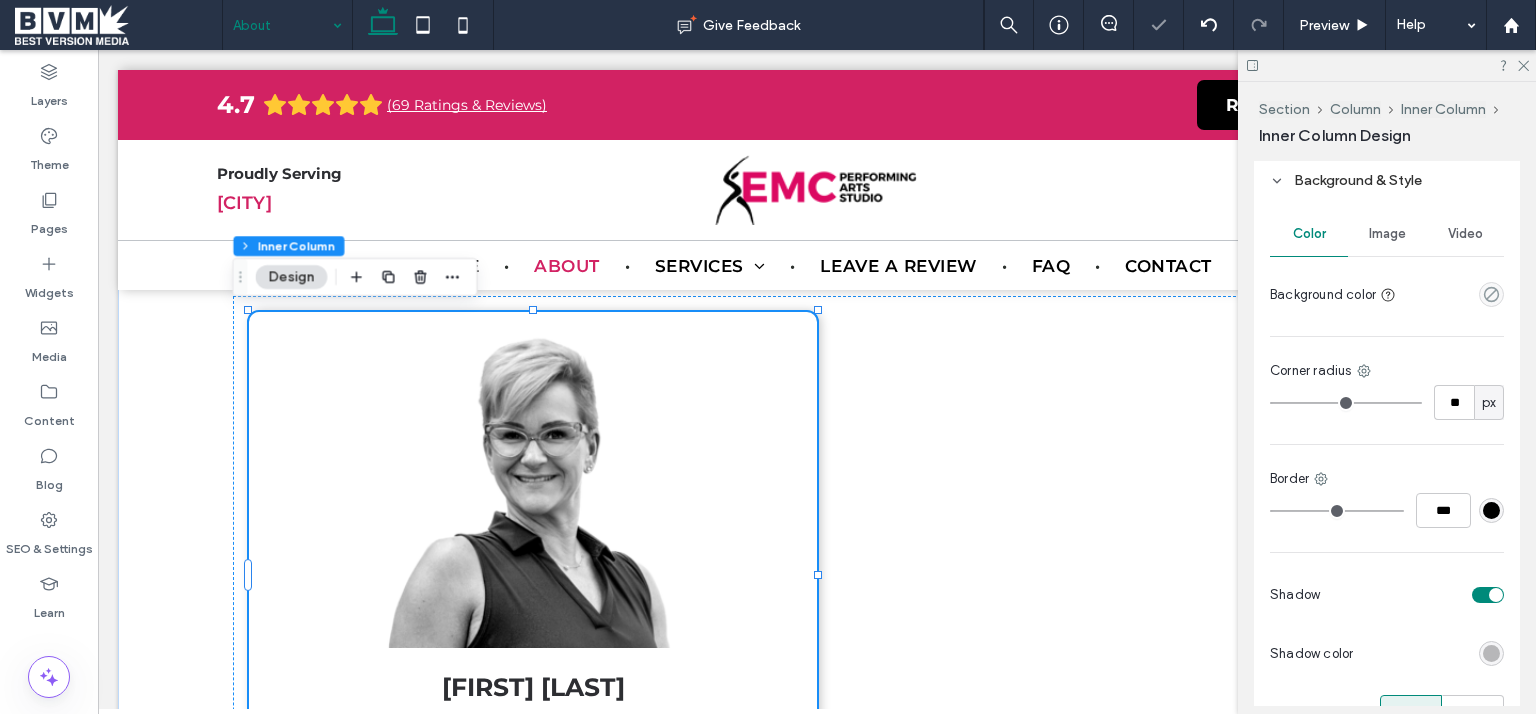 click at bounding box center [1387, 65] 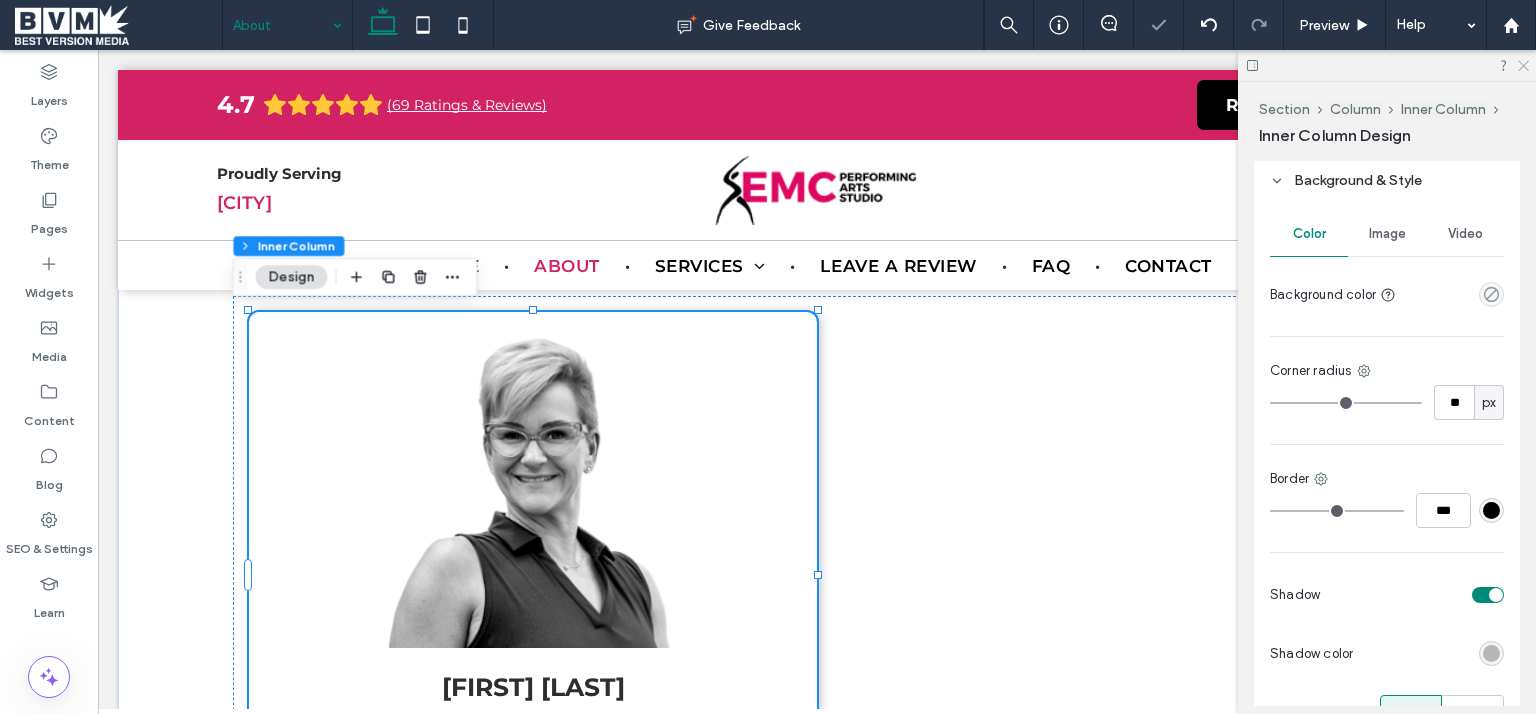 click 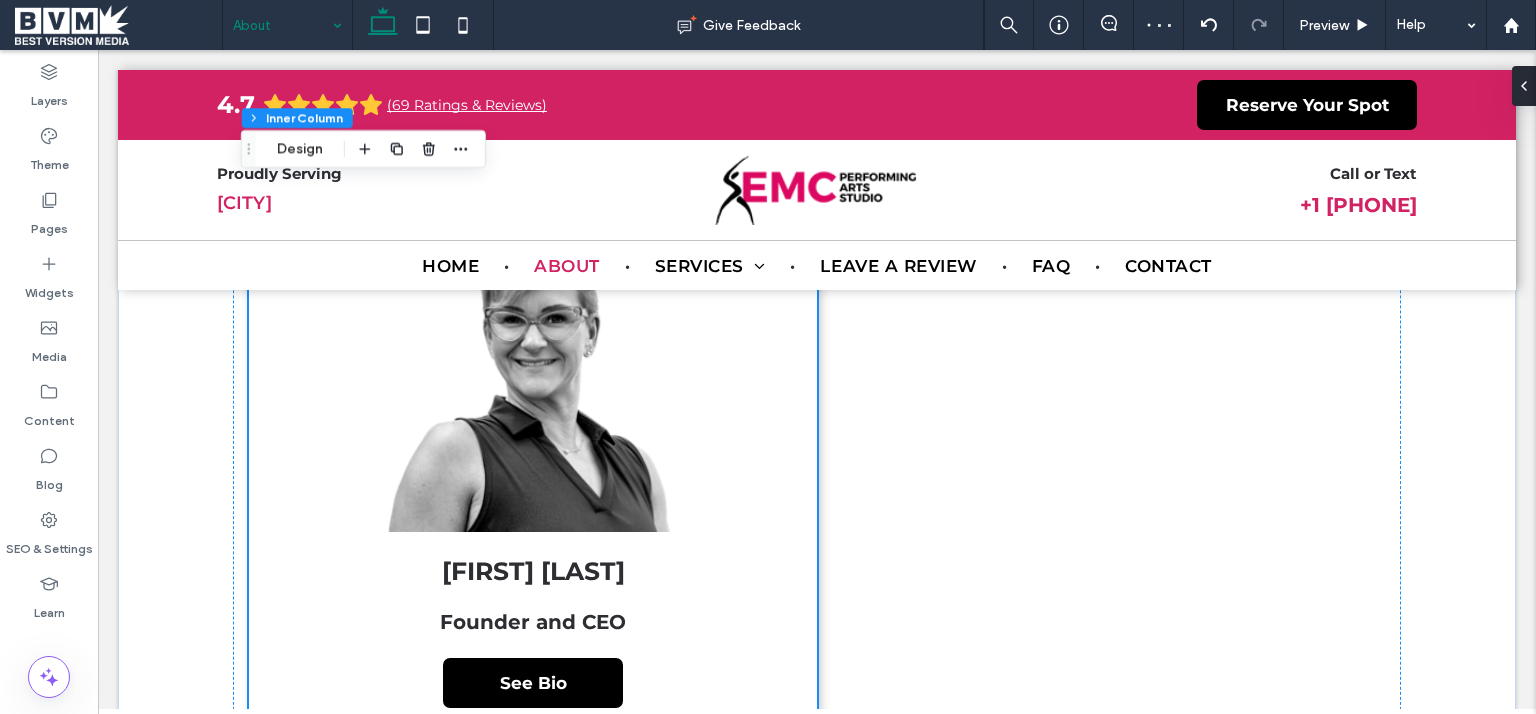 scroll, scrollTop: 3622, scrollLeft: 0, axis: vertical 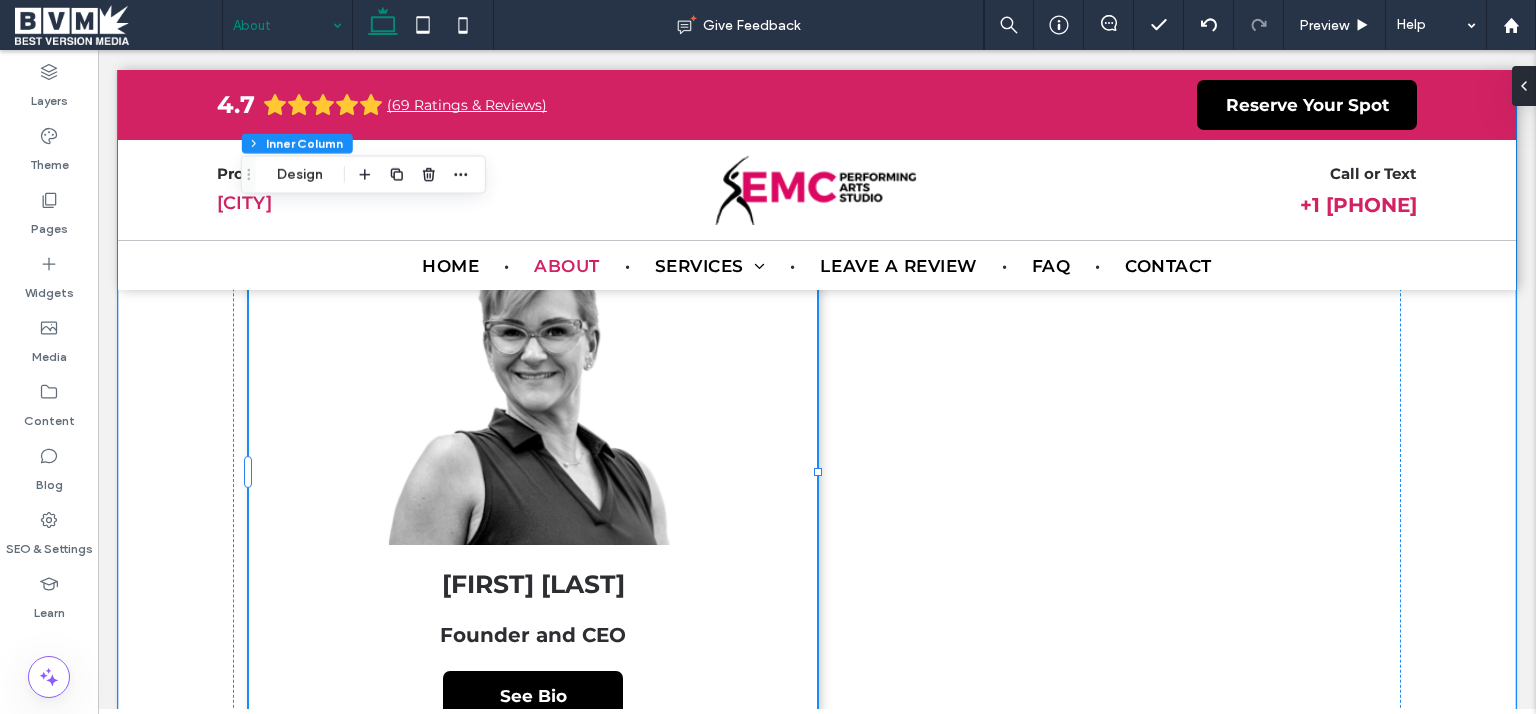 click on "Robin Snyder-Wiencek Founder and CEO
See Bio" at bounding box center [533, 473] 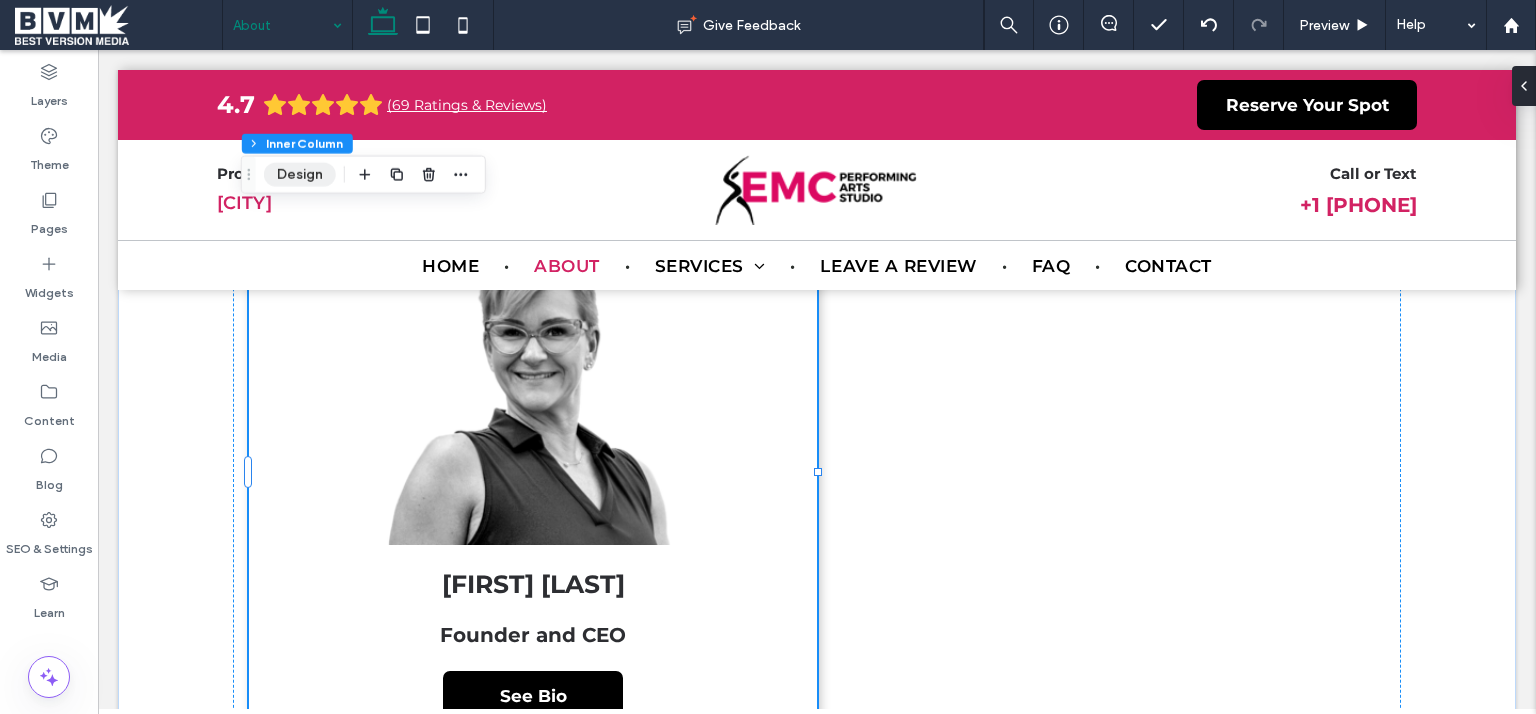 click on "Design" at bounding box center [300, 174] 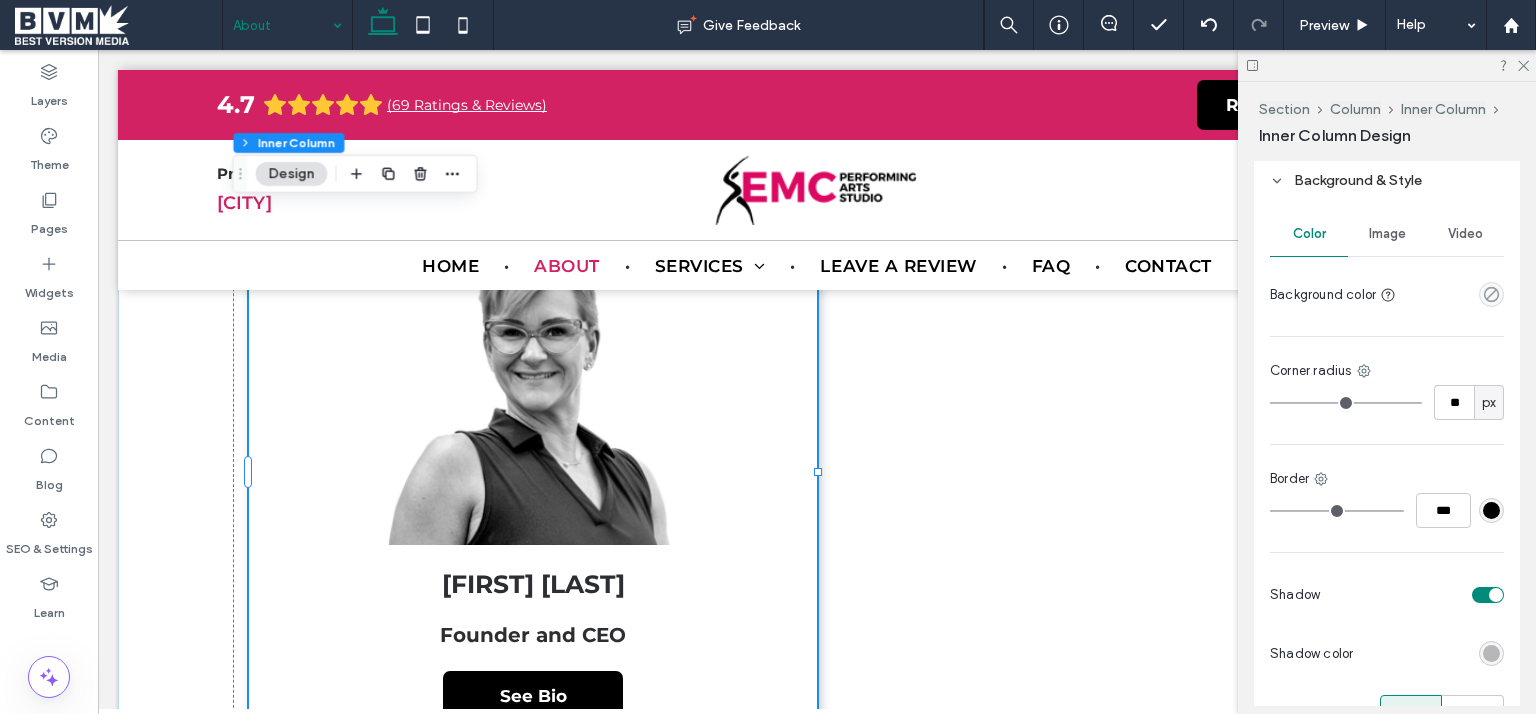 scroll, scrollTop: 147, scrollLeft: 0, axis: vertical 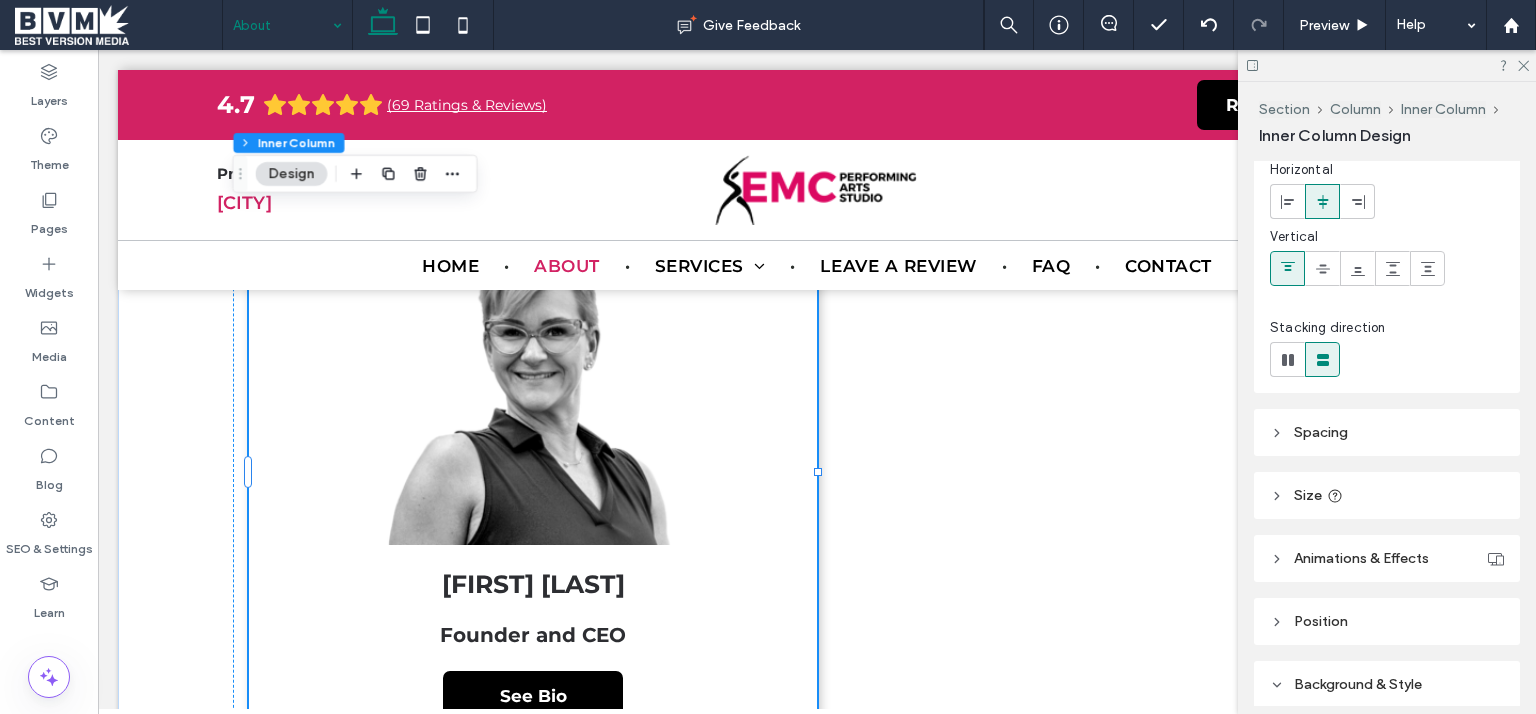 click on "Spacing" at bounding box center (1387, 432) 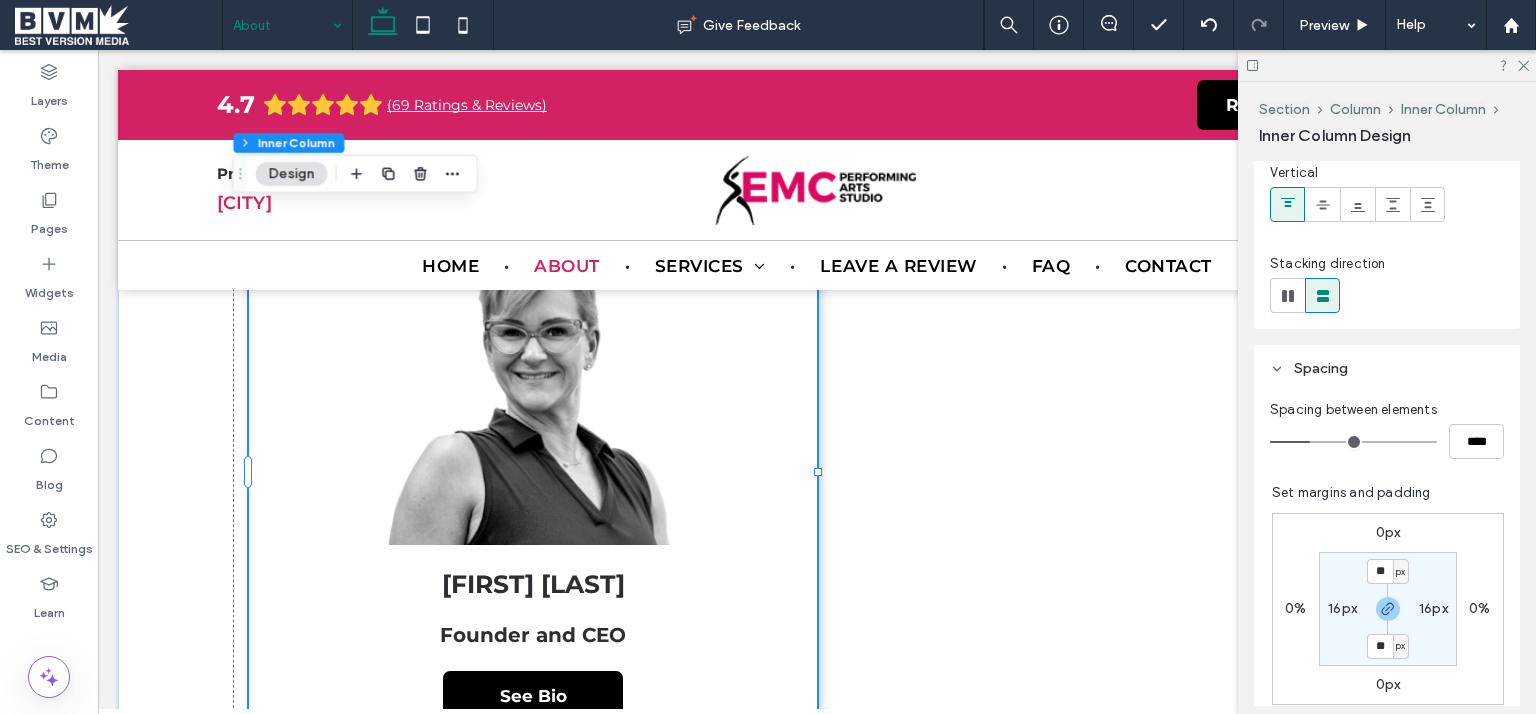 scroll, scrollTop: 288, scrollLeft: 0, axis: vertical 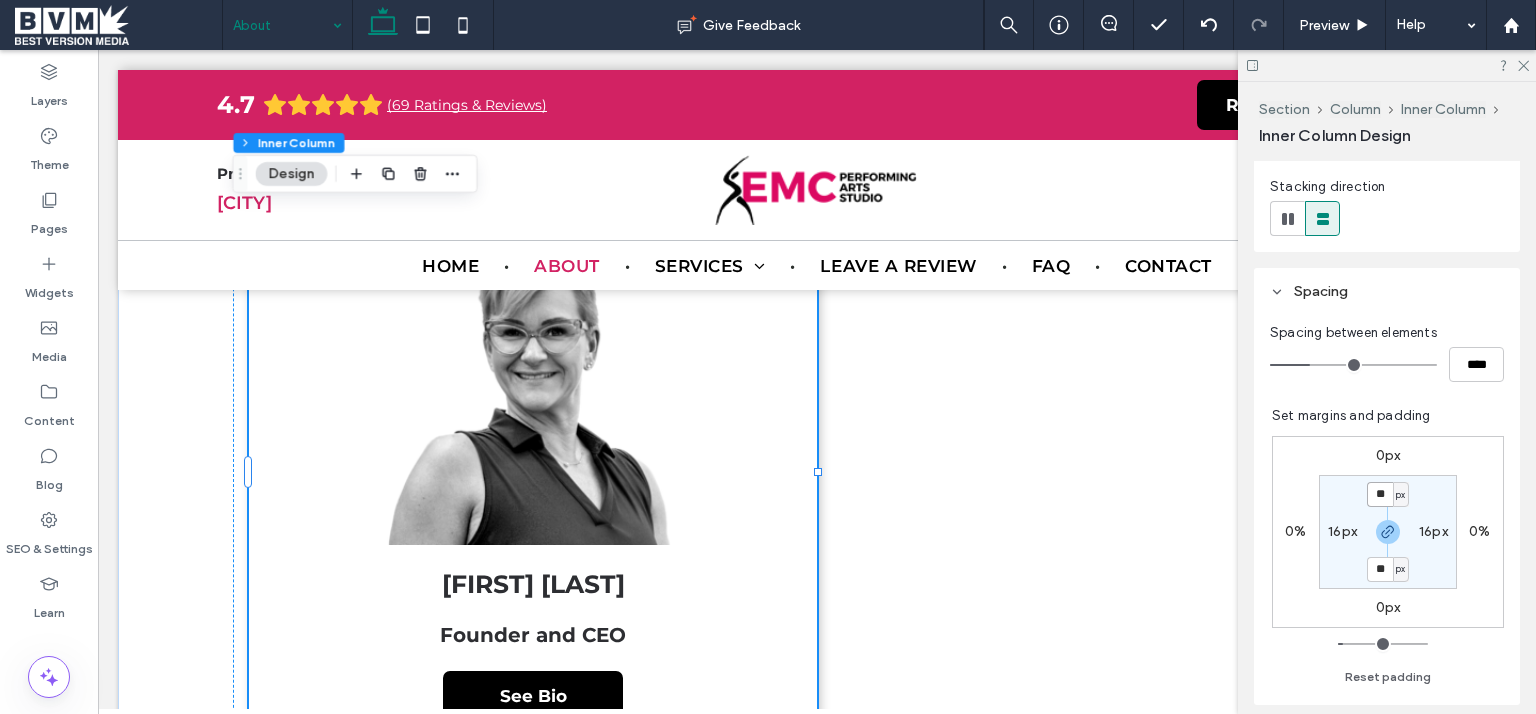 click on "**" at bounding box center (1380, 494) 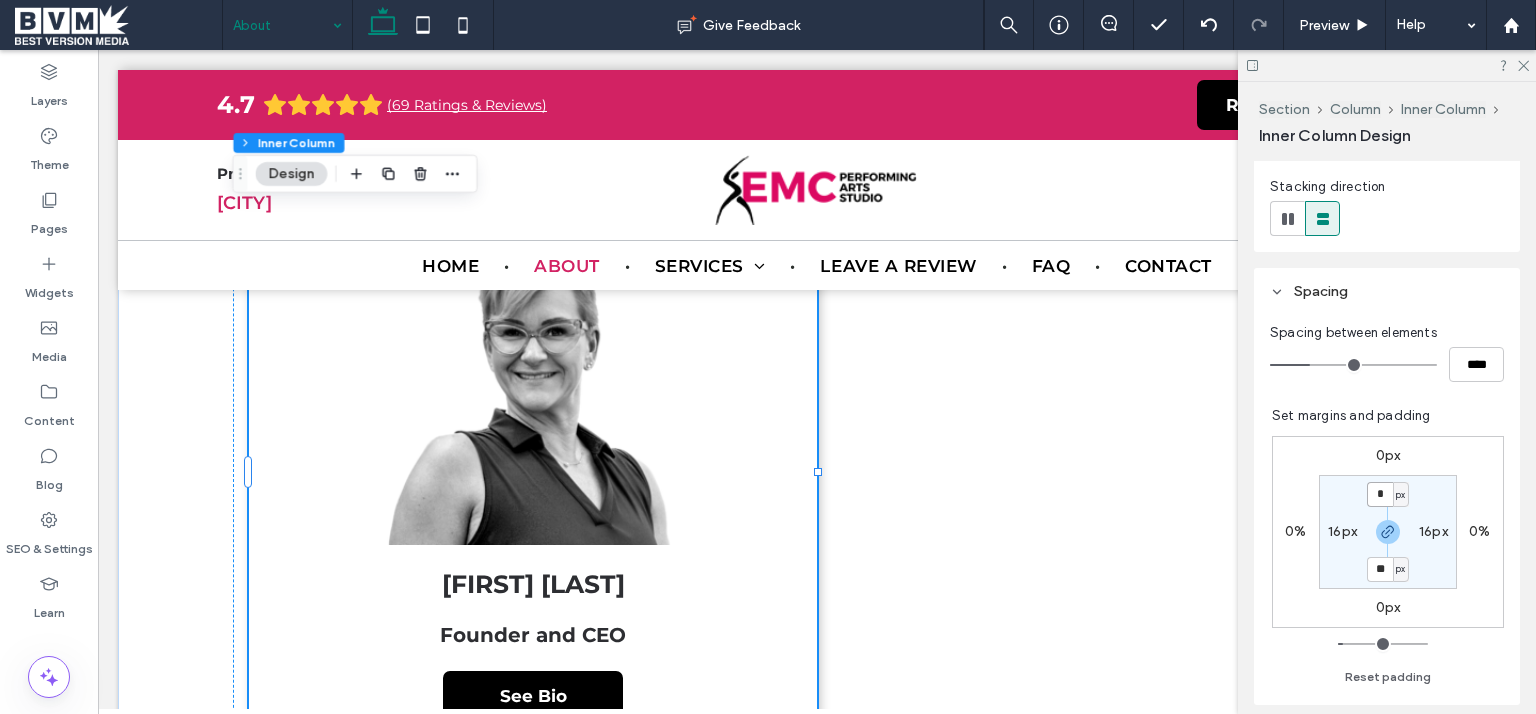 type on "**" 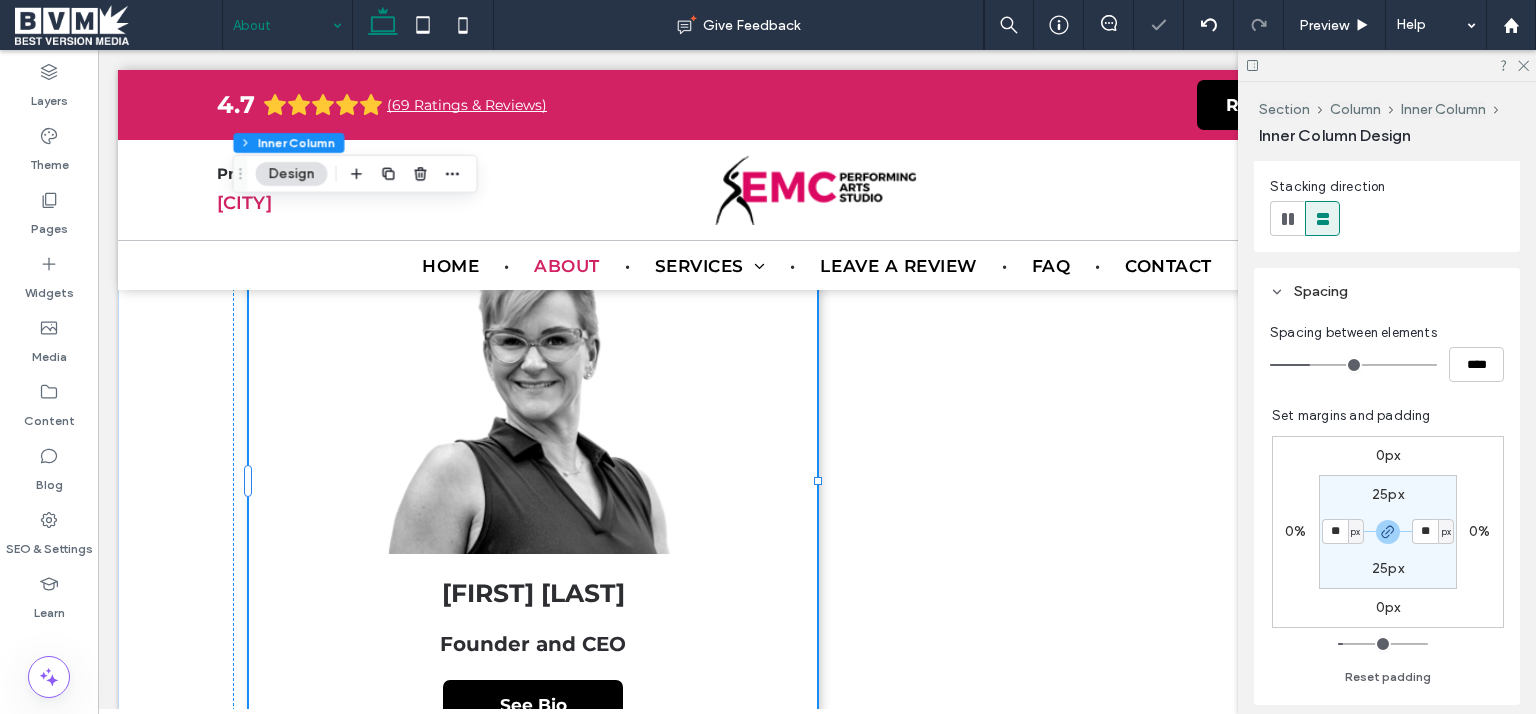 type on "**" 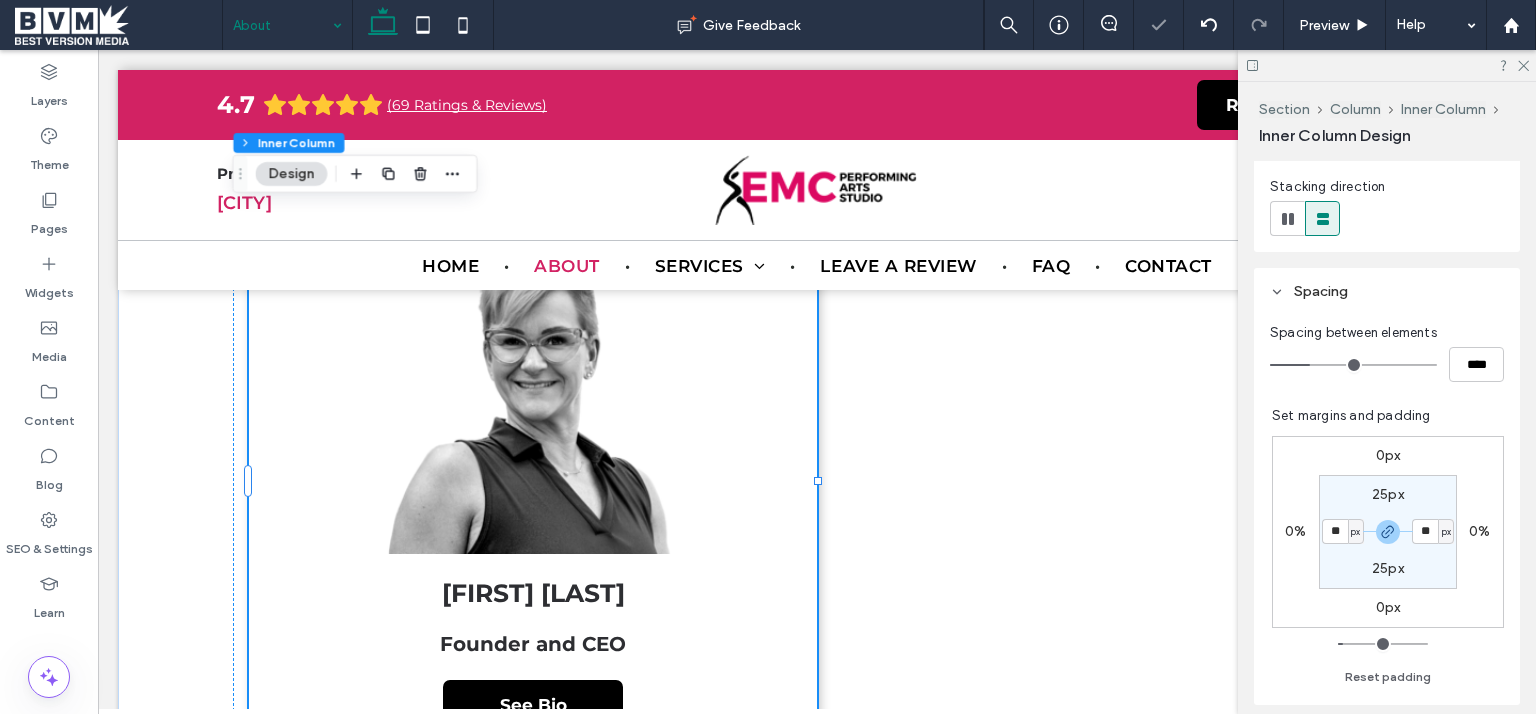 type on "**" 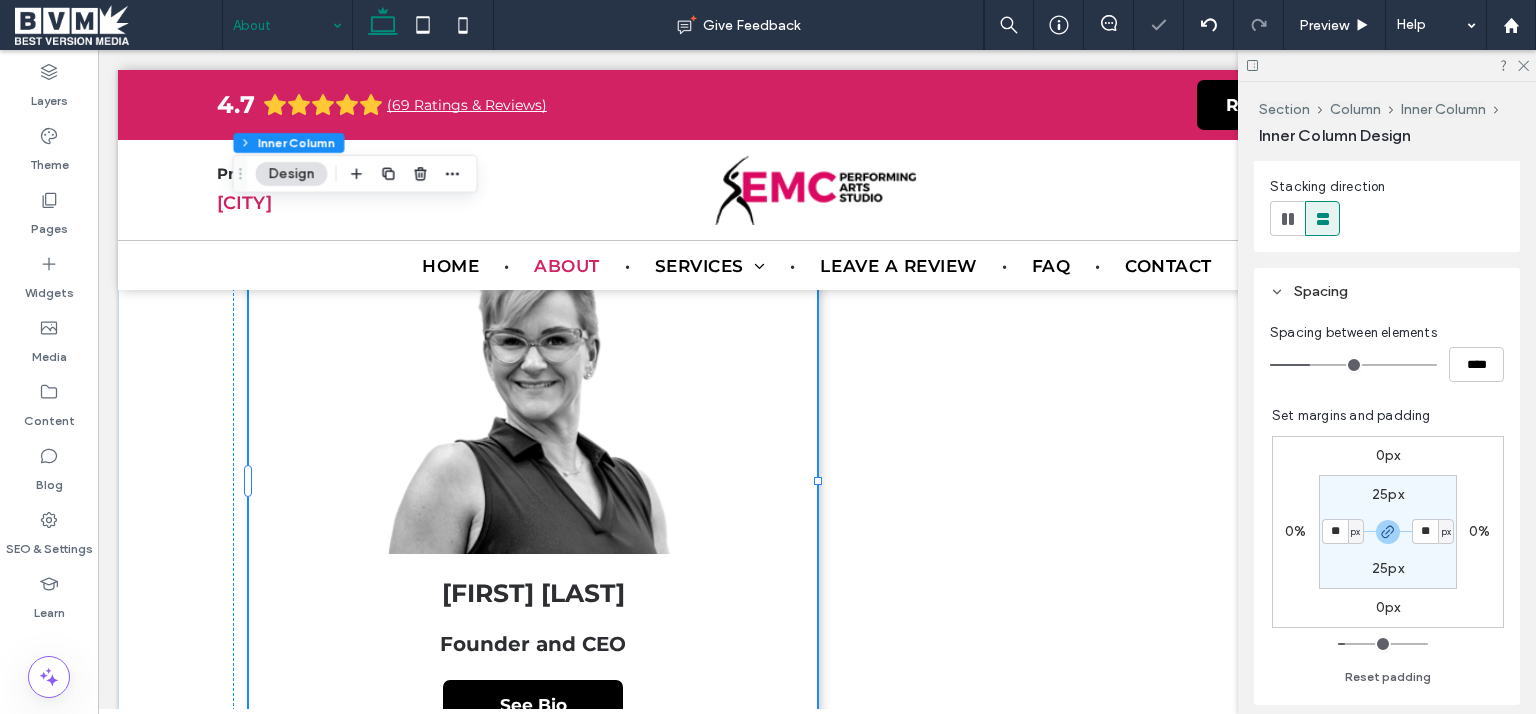 click on "25px ** px 25px ** px" at bounding box center [1388, 532] 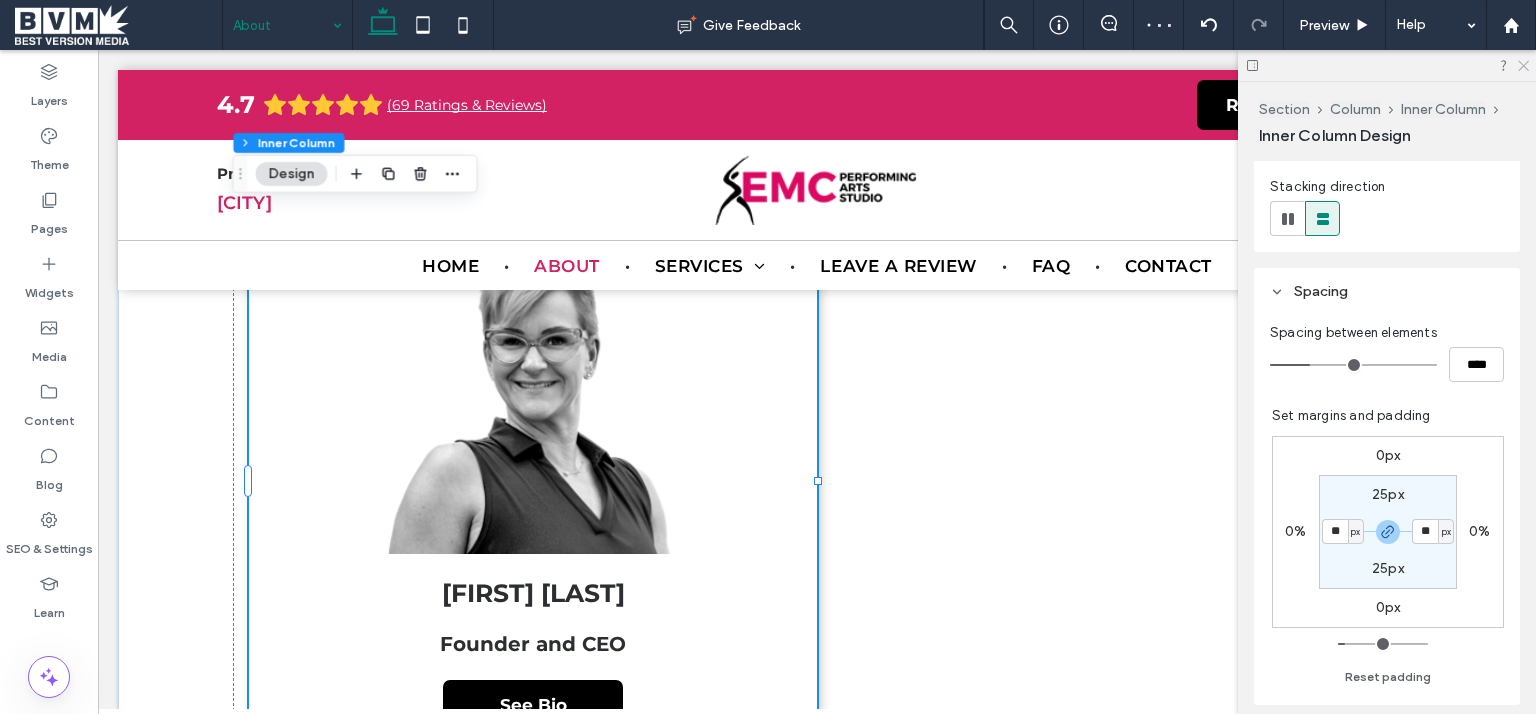 click 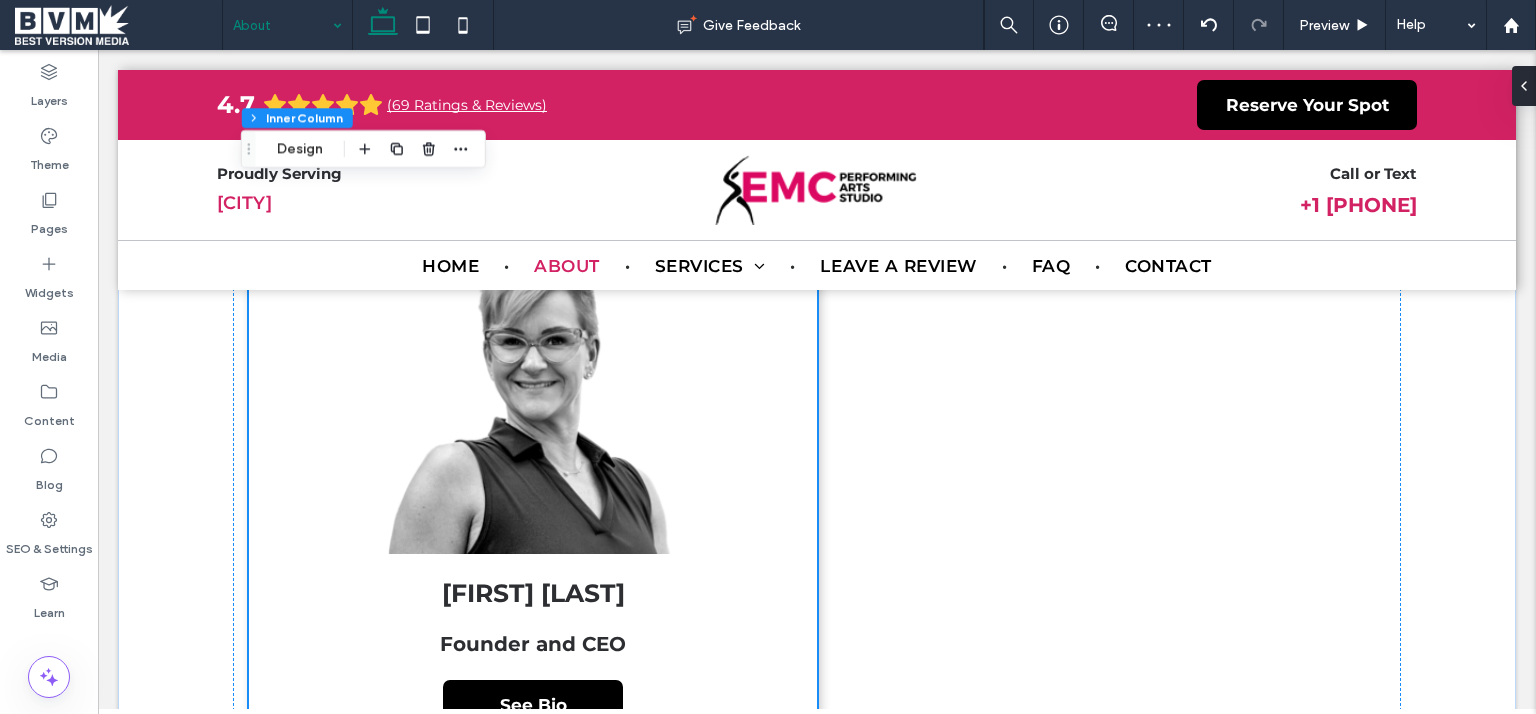 scroll, scrollTop: 3786, scrollLeft: 0, axis: vertical 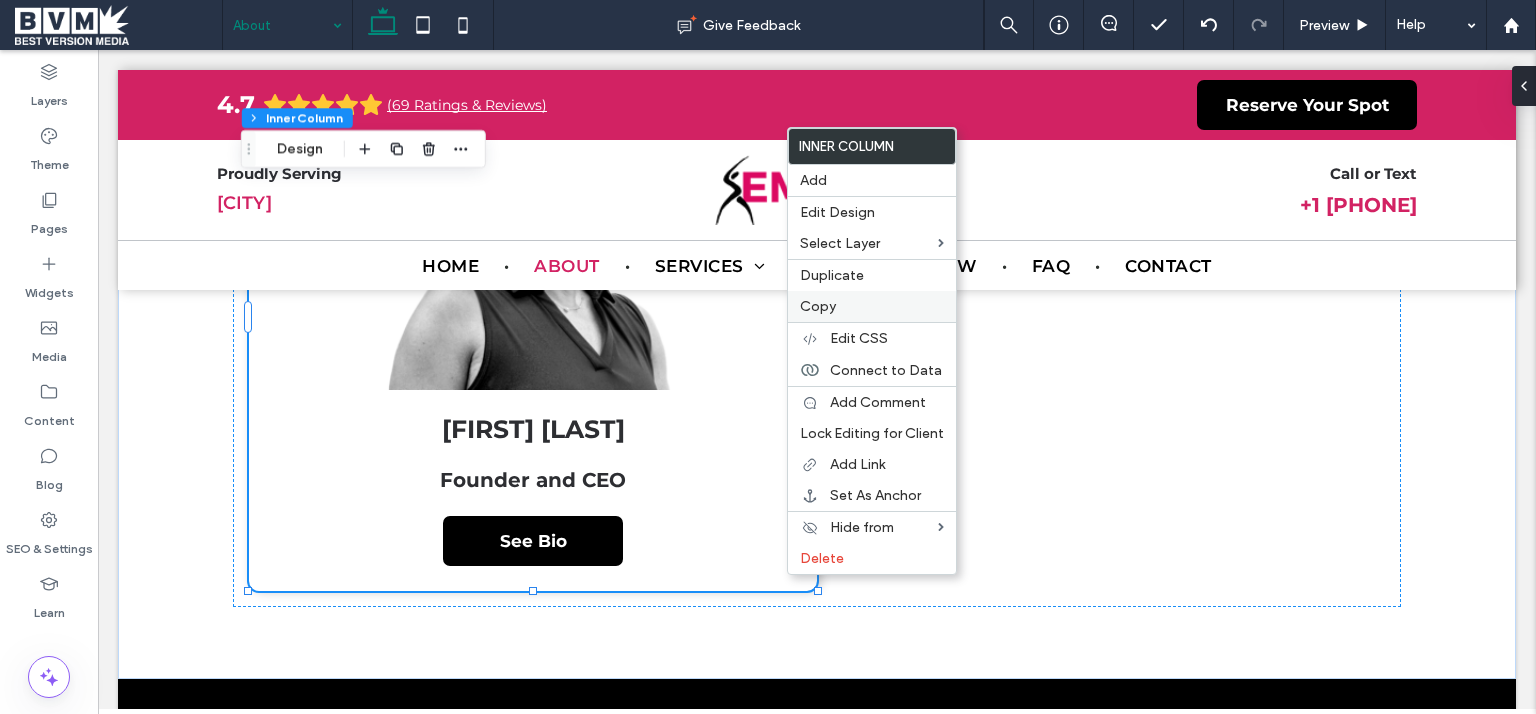 click on "Copy" at bounding box center (818, 306) 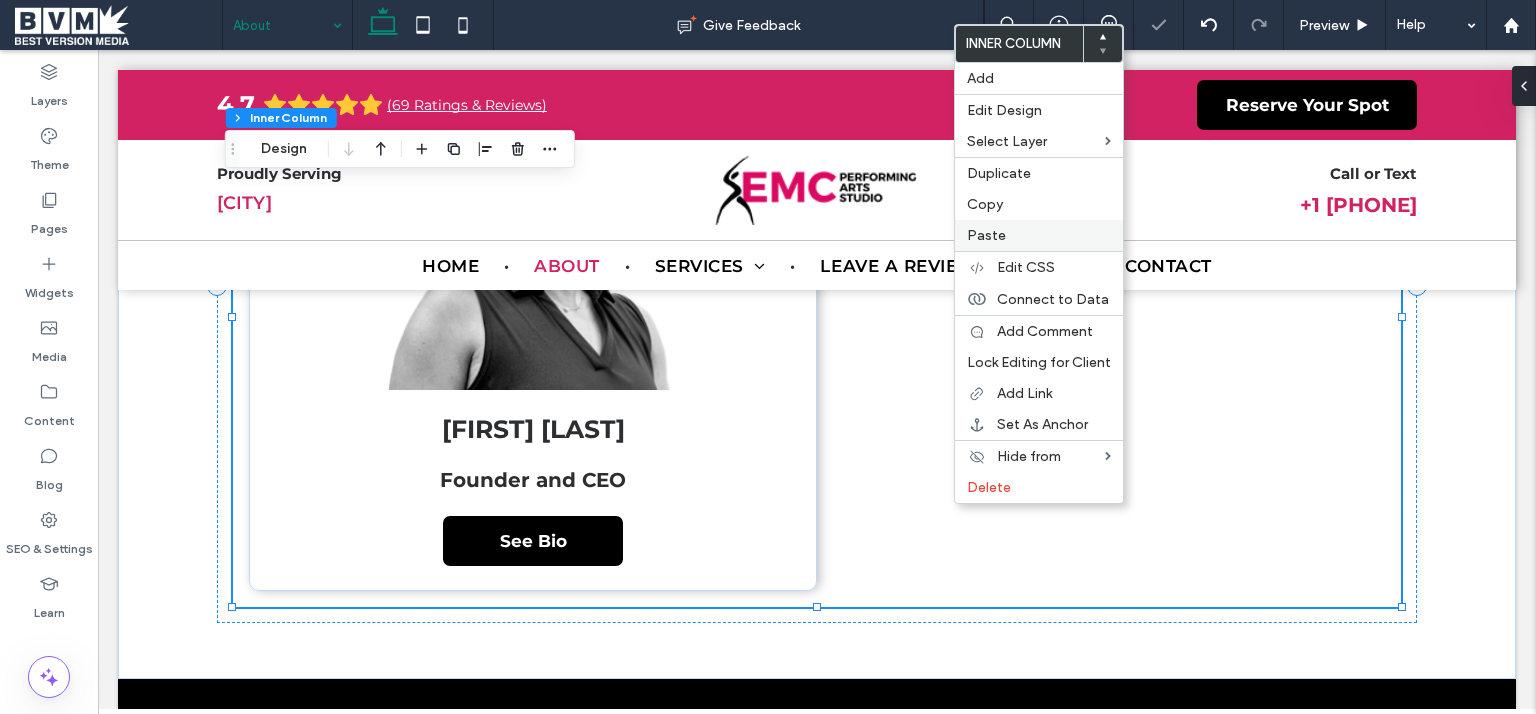 click on "Paste" at bounding box center (986, 235) 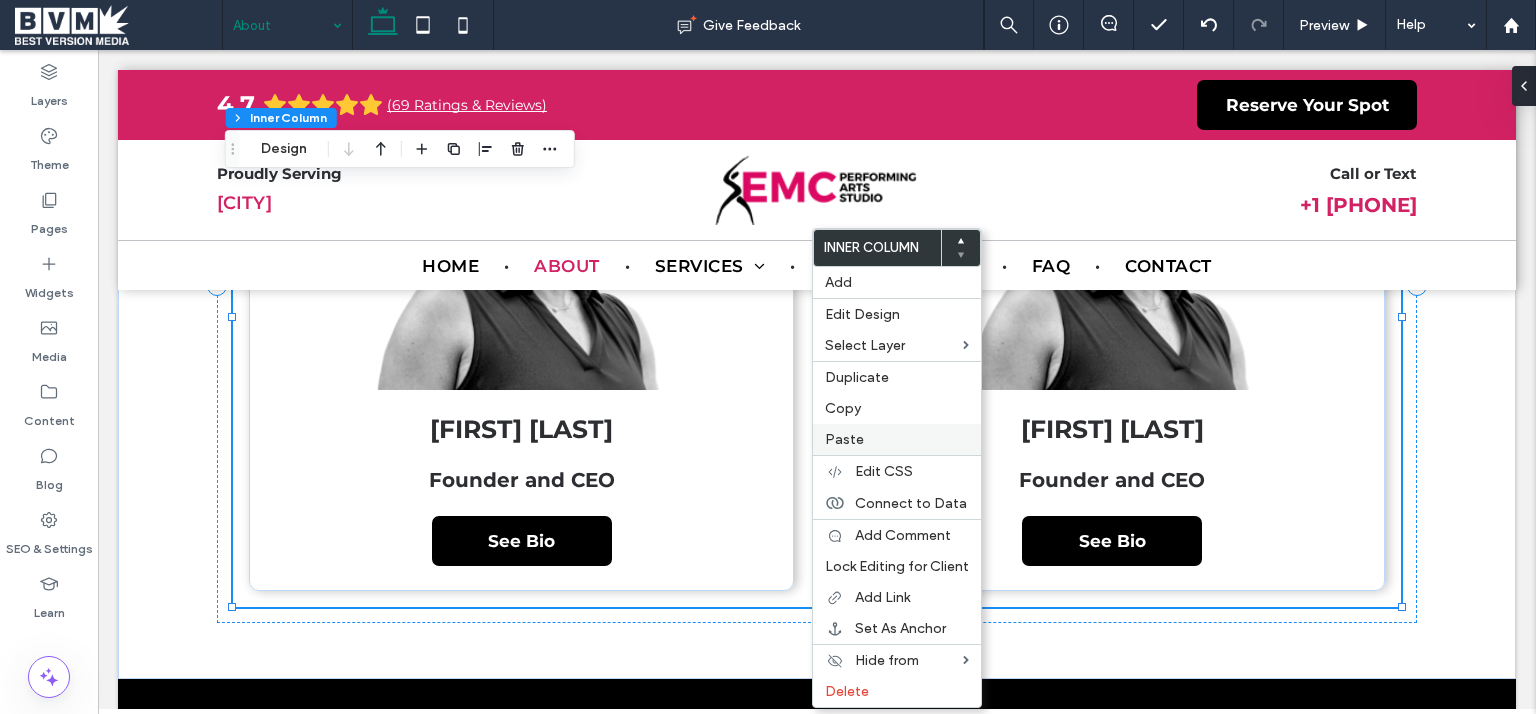 click on "Paste" at bounding box center (844, 439) 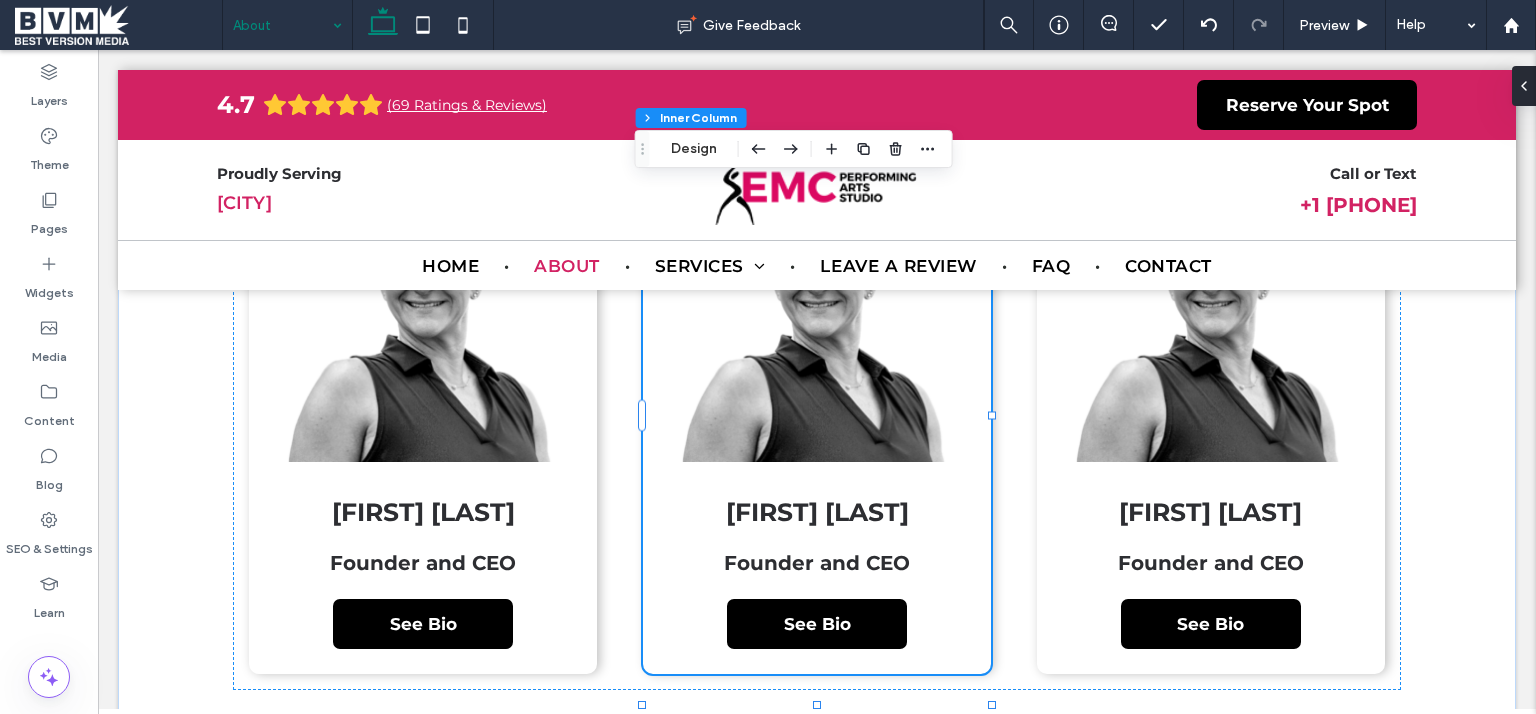 scroll, scrollTop: 3820, scrollLeft: 0, axis: vertical 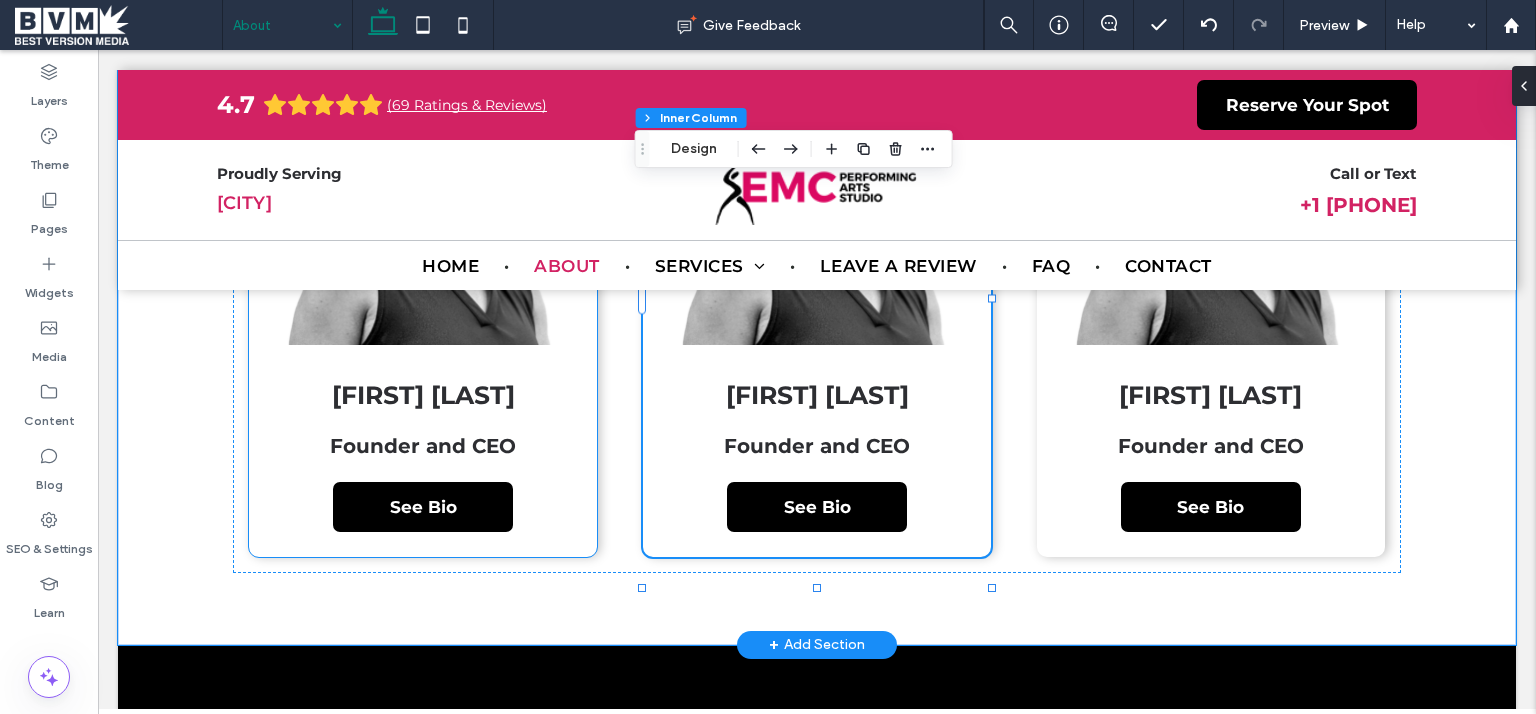 click on "[FIRST] [LAST]" at bounding box center (423, 395) 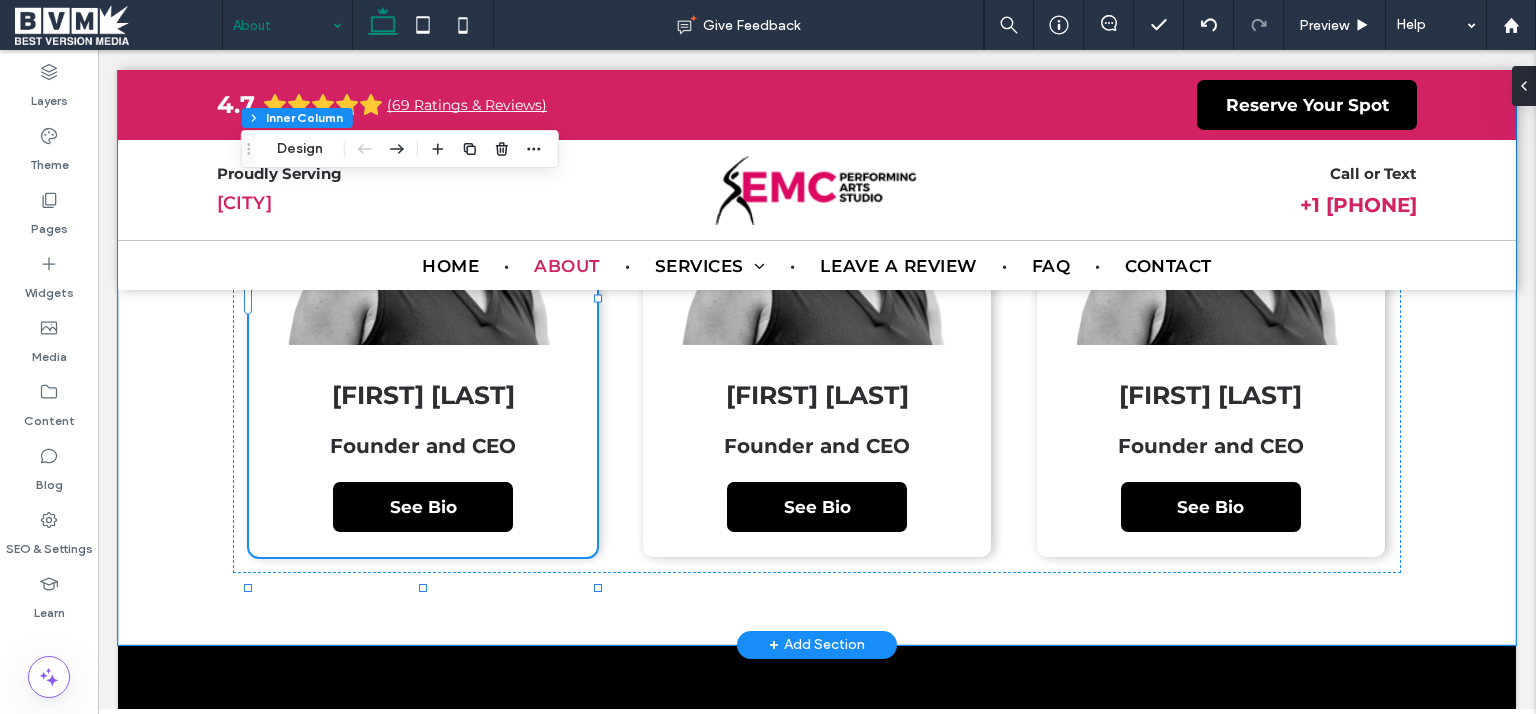 click on "[FIRST] [LAST]" at bounding box center [423, 395] 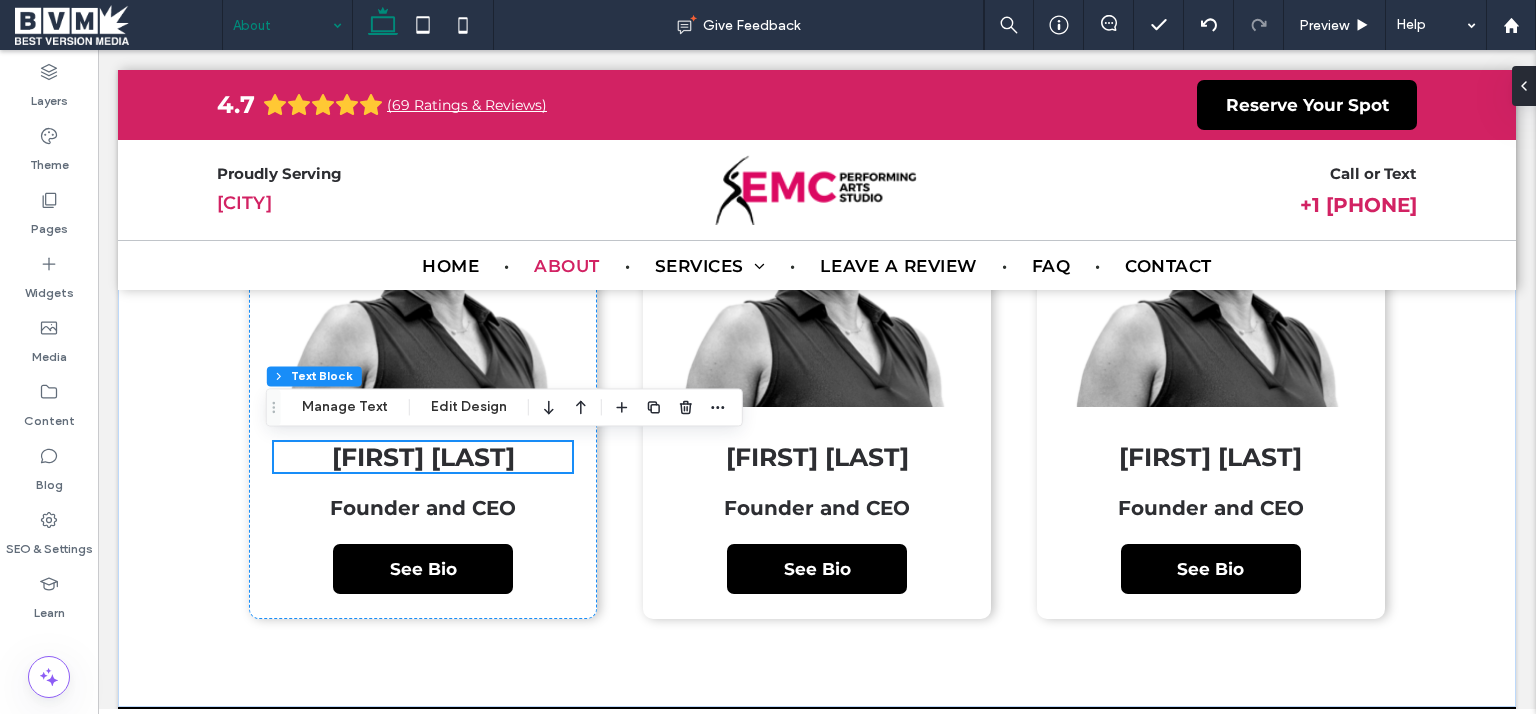scroll, scrollTop: 3684, scrollLeft: 0, axis: vertical 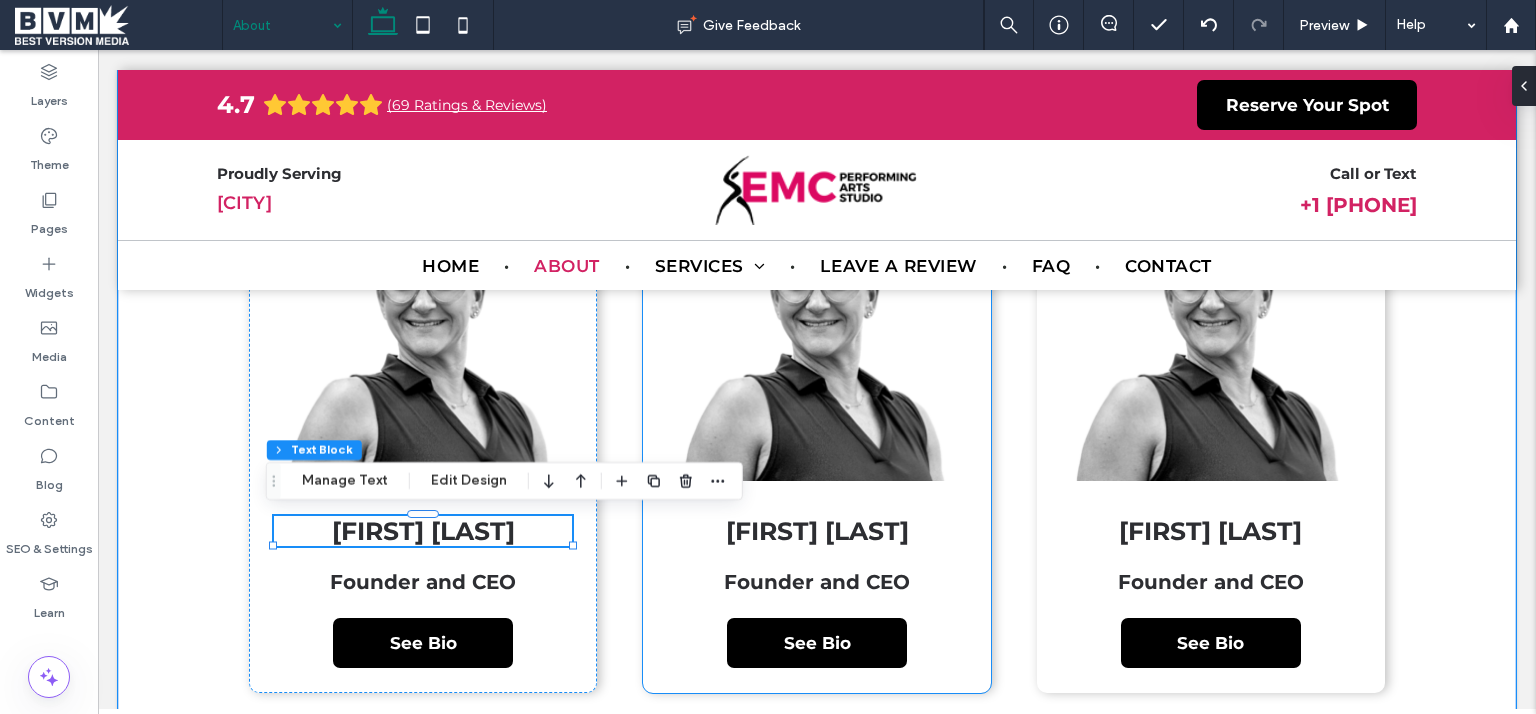 click on "[FIRST] [LAST]" at bounding box center (817, 531) 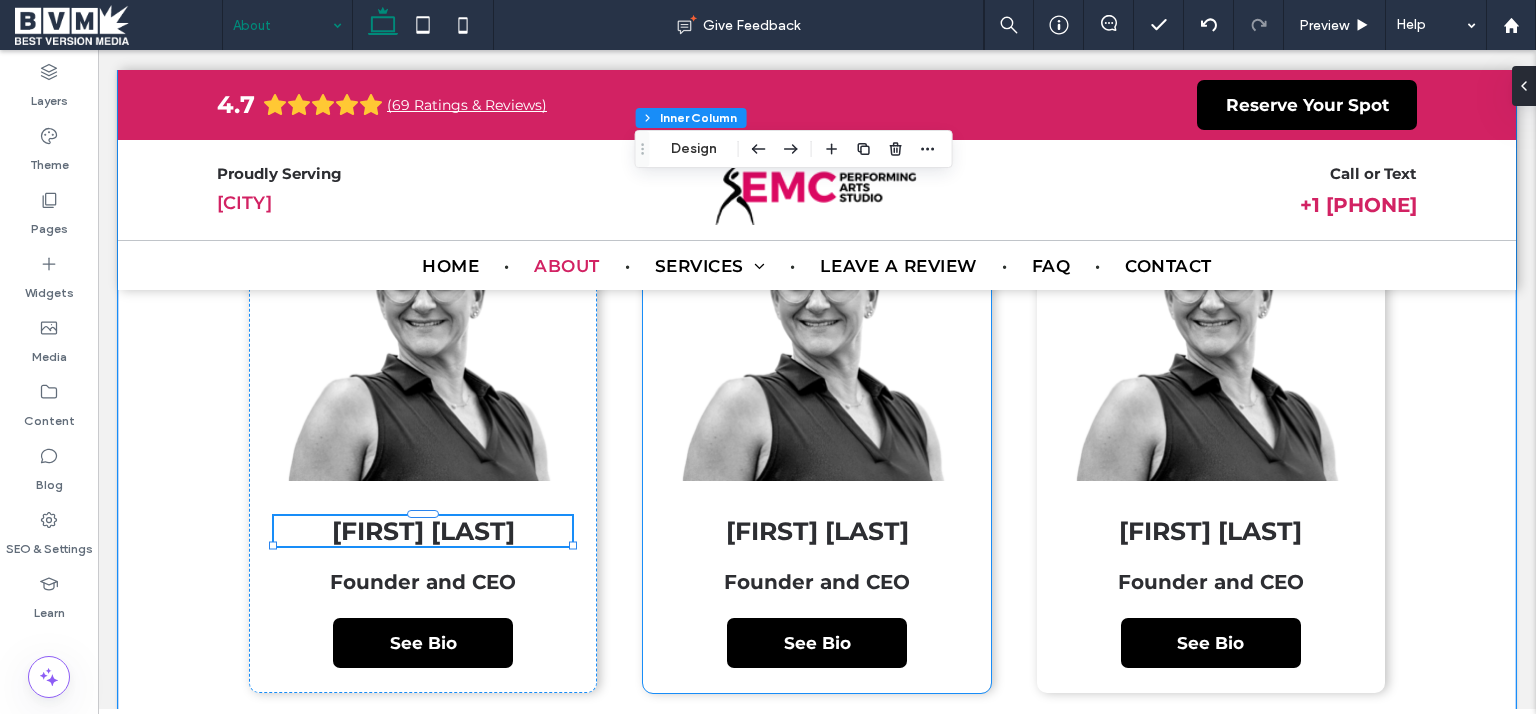 click on "[FIRST] [LAST]" at bounding box center [817, 531] 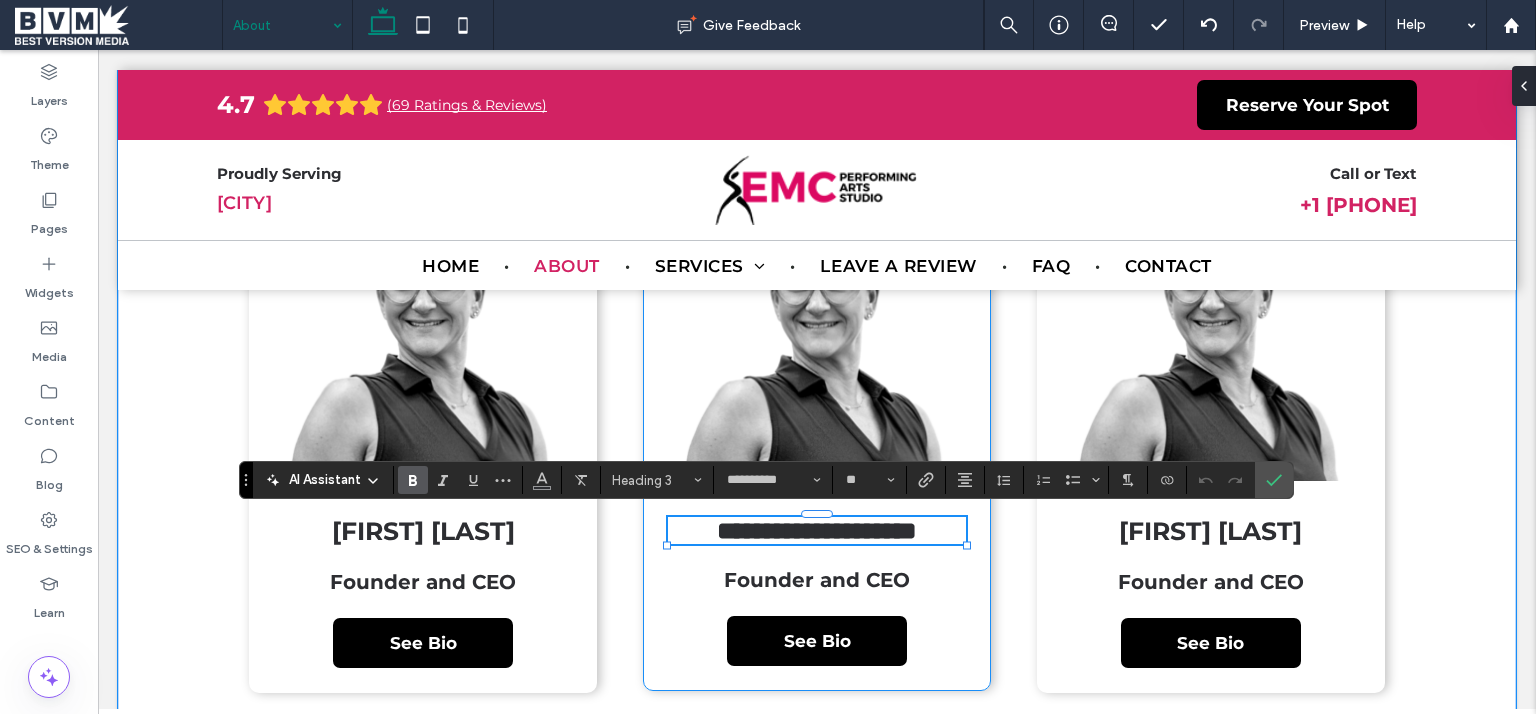 click on "**********" at bounding box center [817, 530] 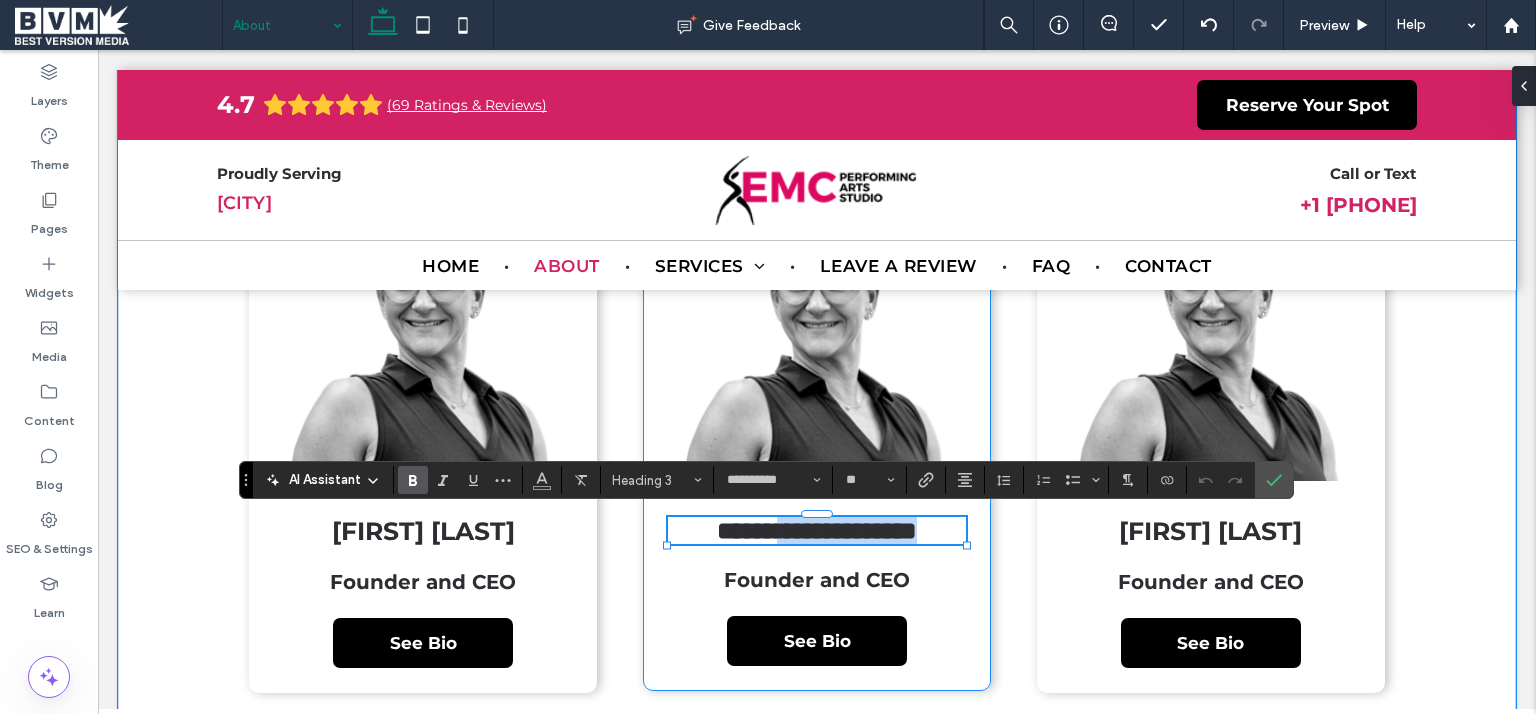 drag, startPoint x: 801, startPoint y: 527, endPoint x: 926, endPoint y: 581, distance: 136.16534 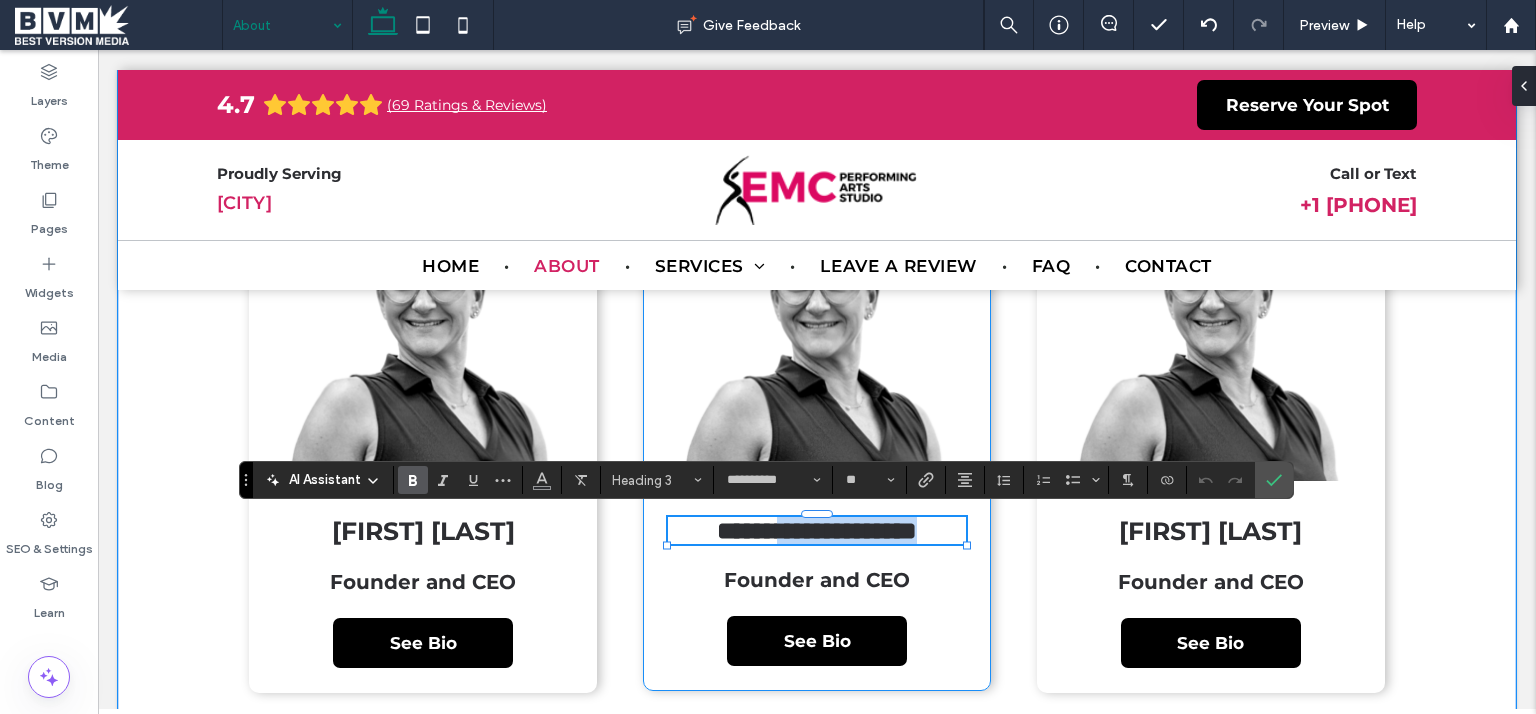 click on "**********" at bounding box center (817, 530) 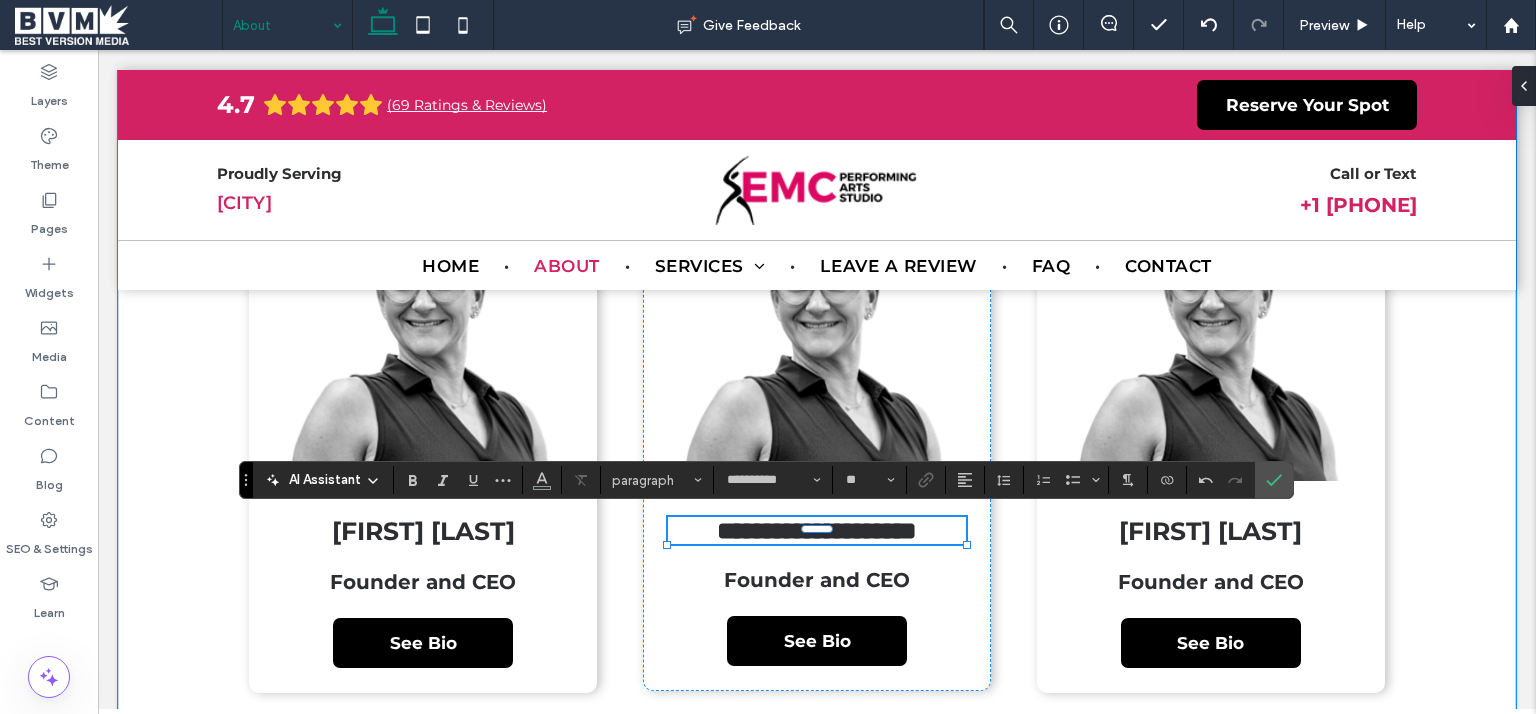 type on "**" 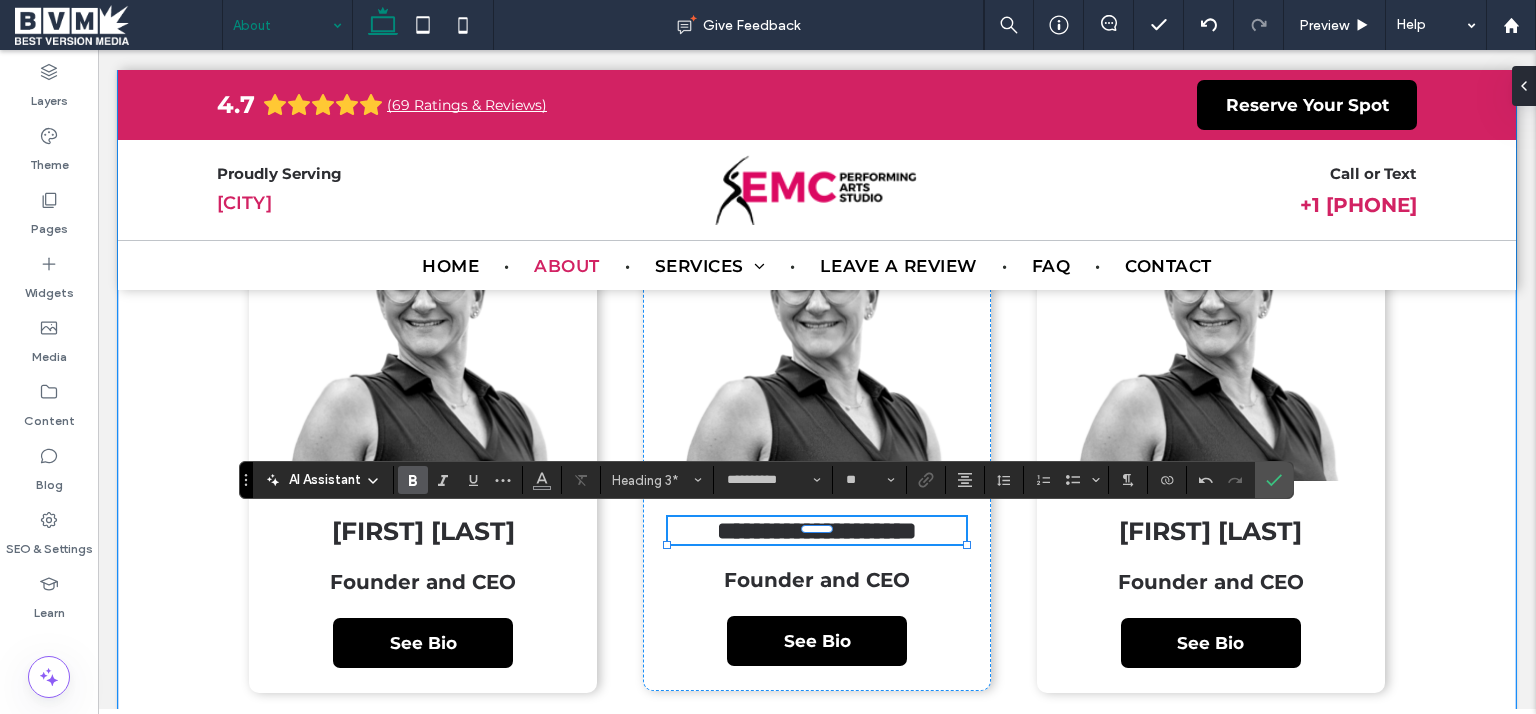 click on "**********" at bounding box center [817, 530] 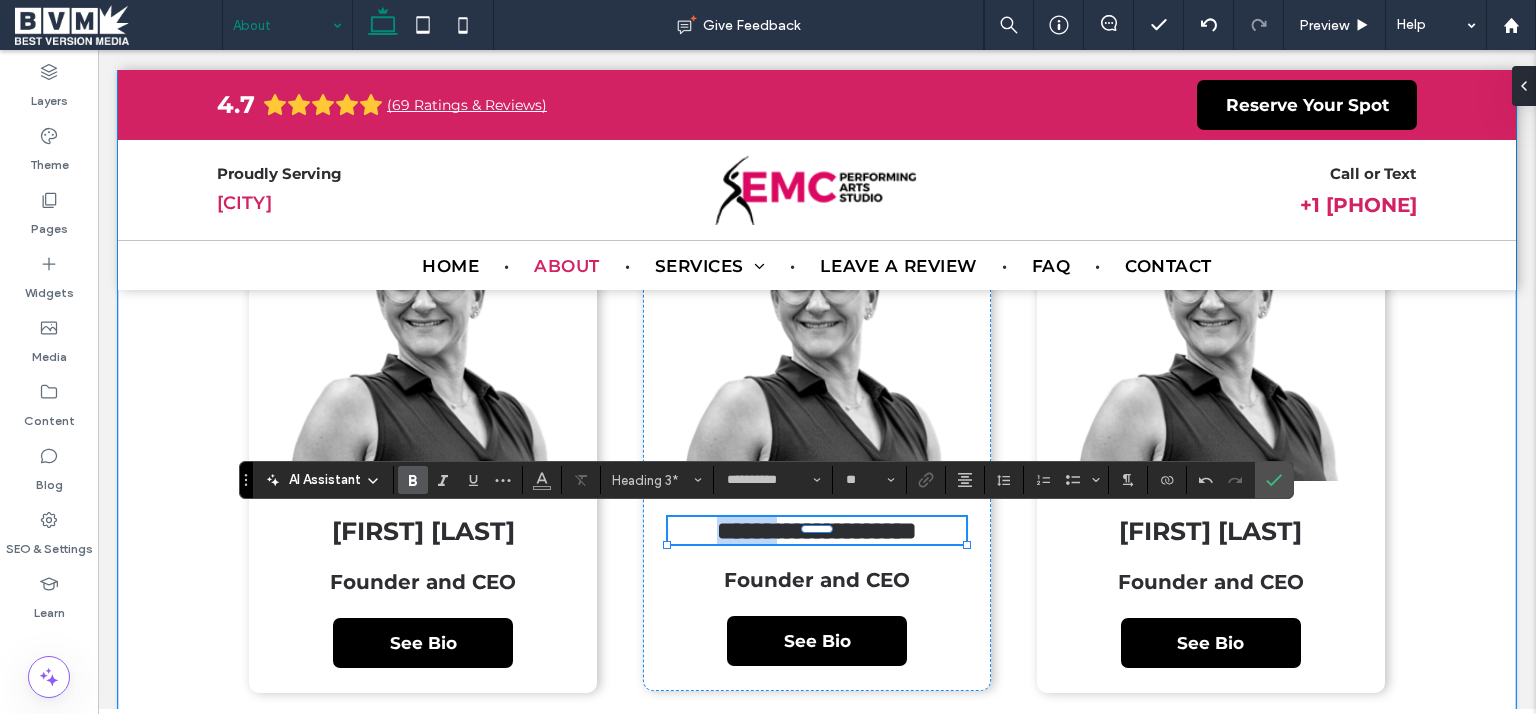 drag, startPoint x: 746, startPoint y: 544, endPoint x: 555, endPoint y: 520, distance: 192.50195 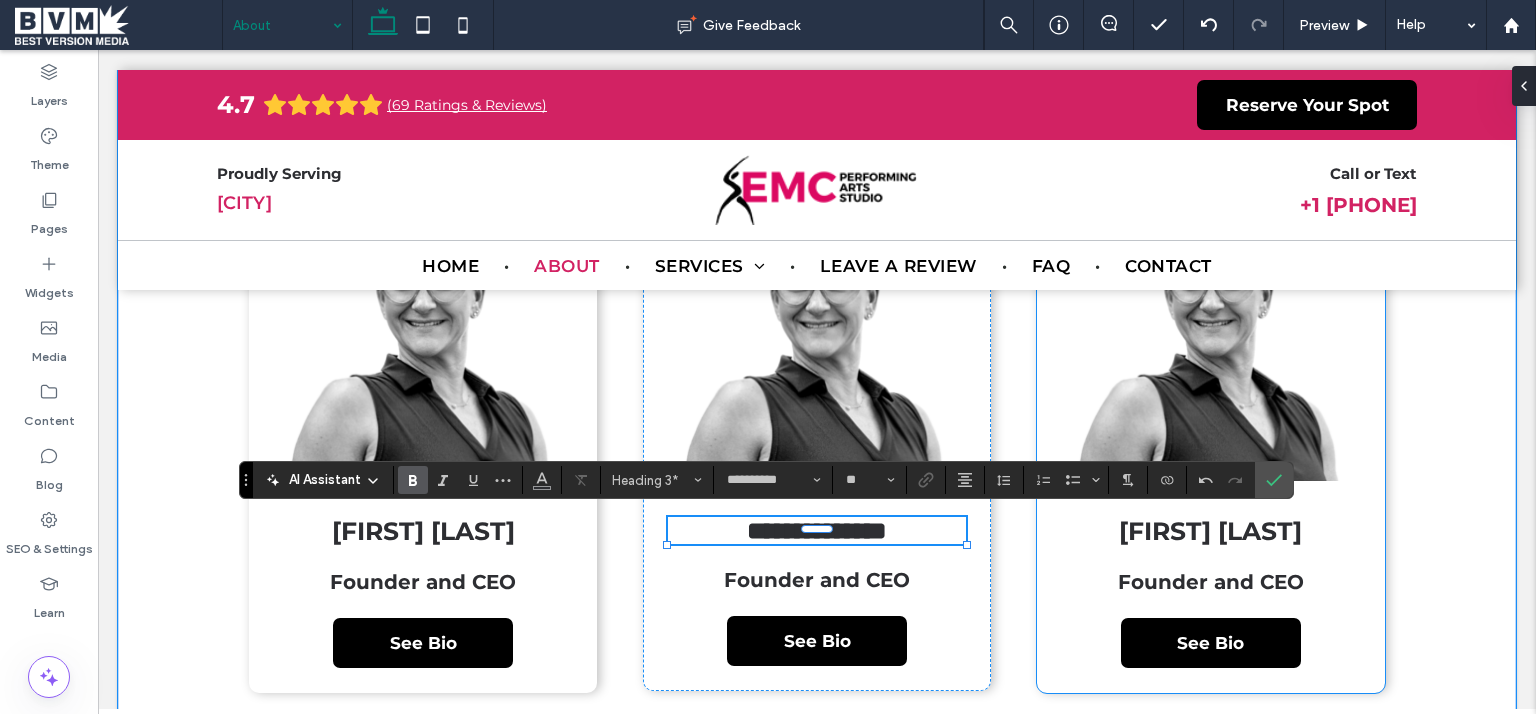 click on "[FIRST] [LAST]" at bounding box center [1210, 531] 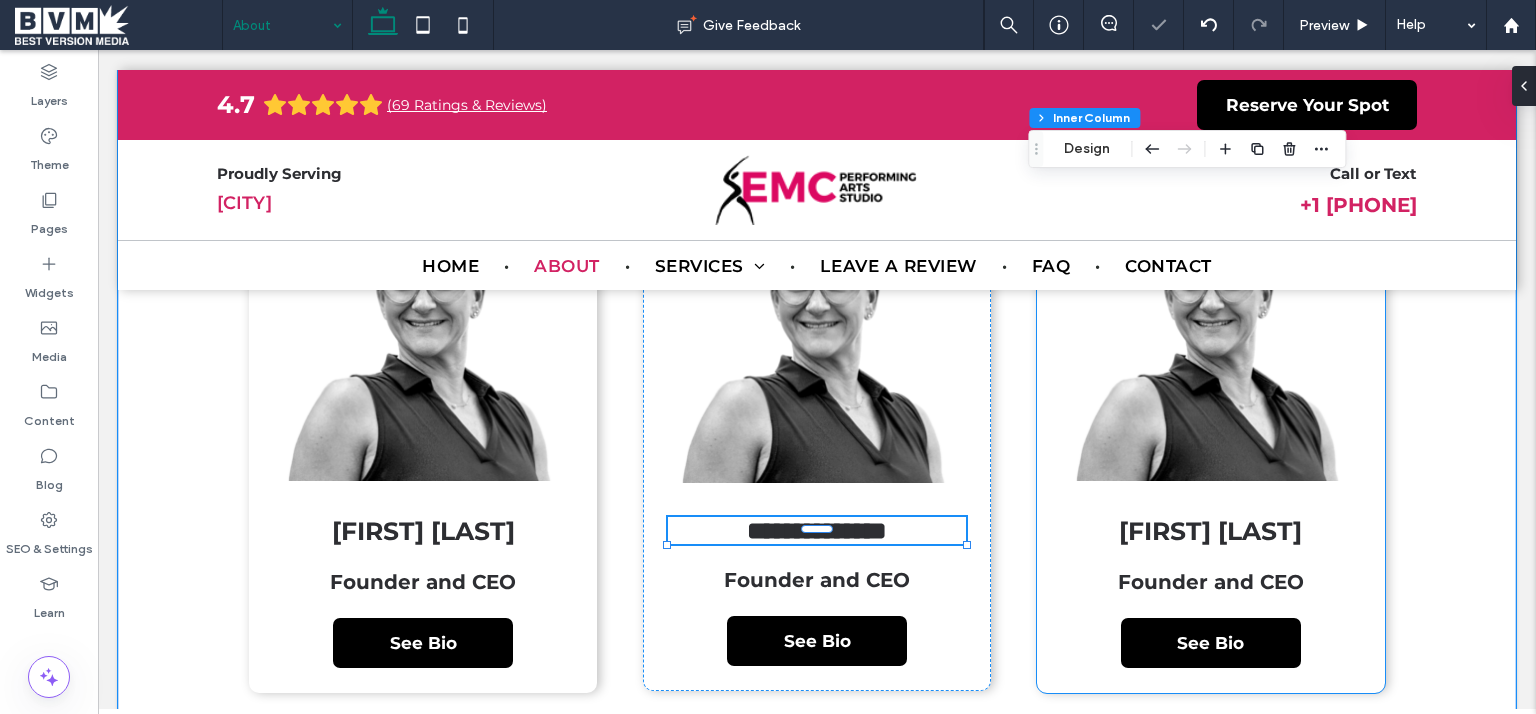 click on "[FIRST] [LAST]" at bounding box center (1210, 531) 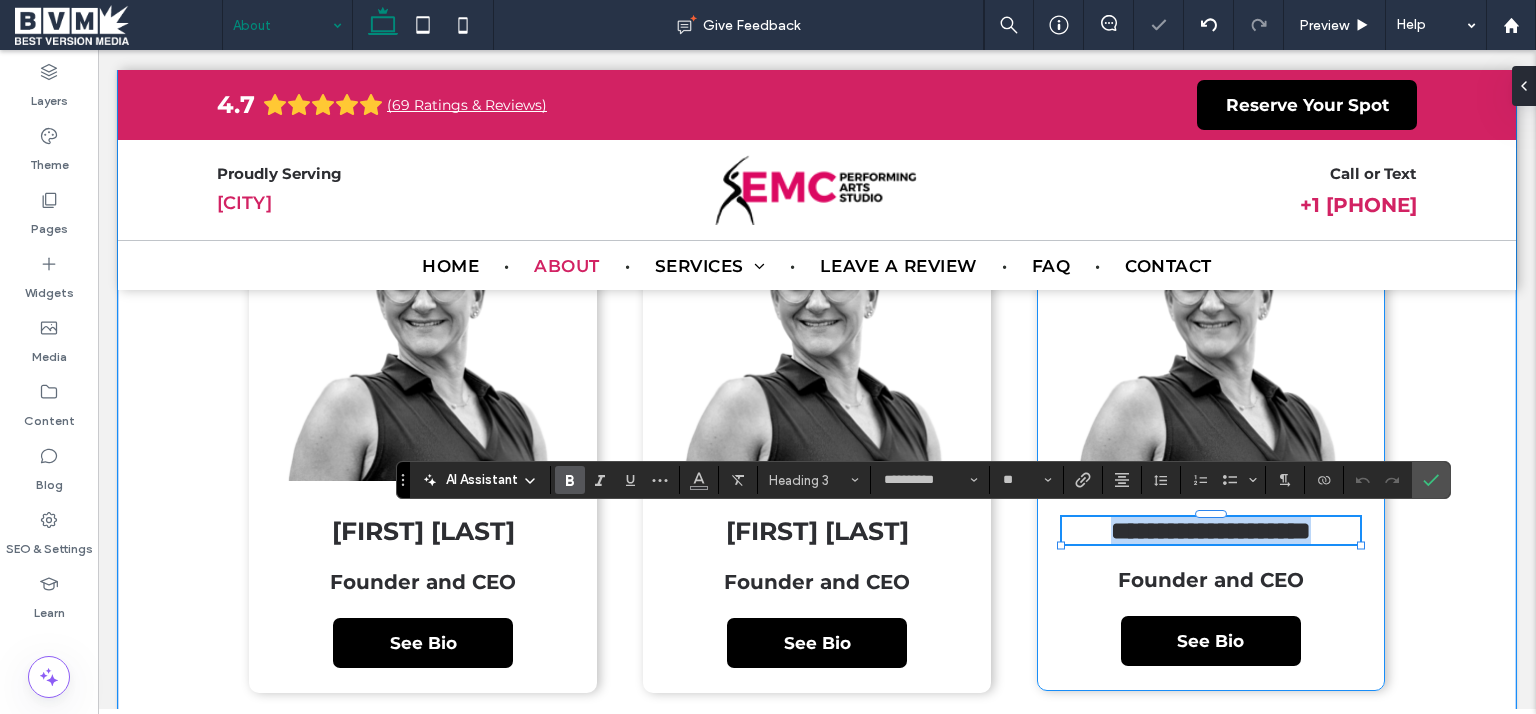 click on "**********" at bounding box center [1211, 530] 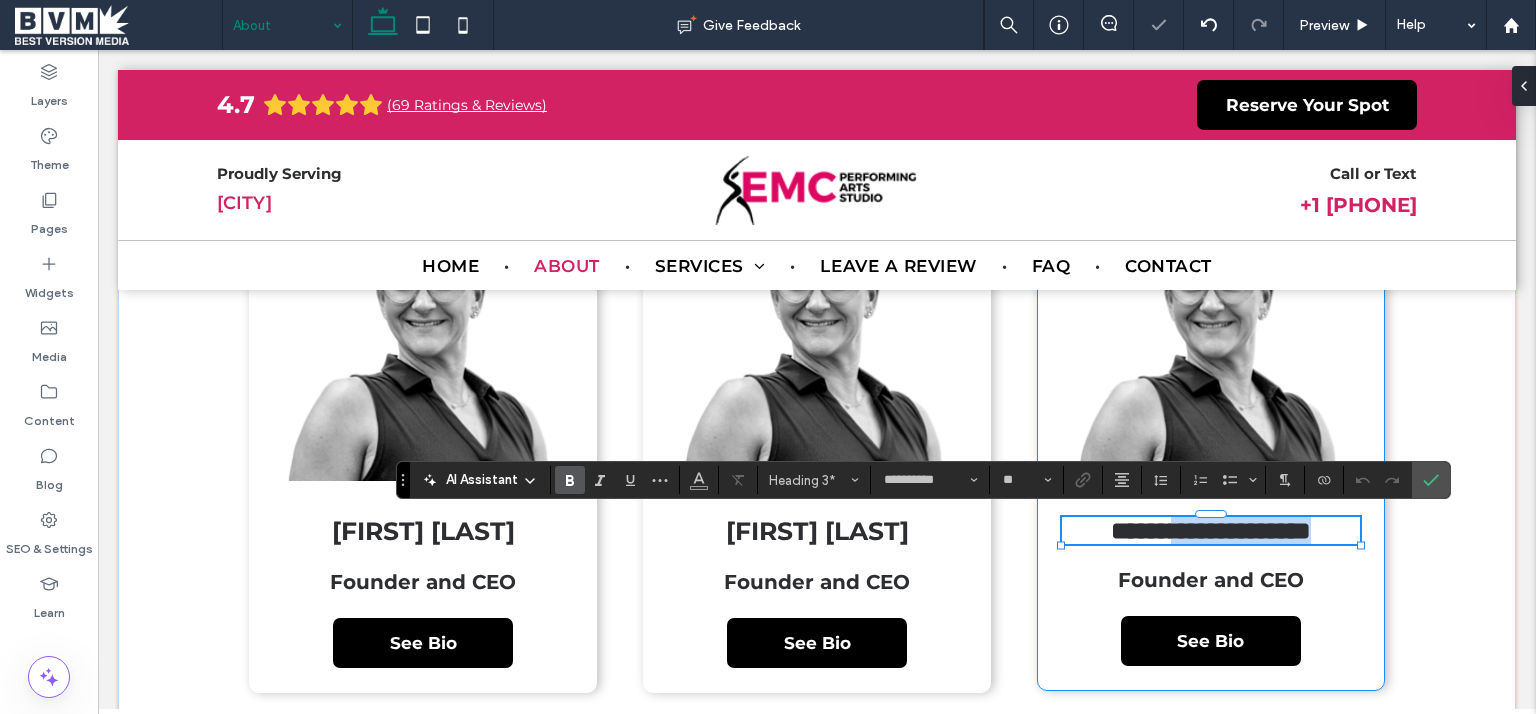 drag, startPoint x: 1197, startPoint y: 531, endPoint x: 1358, endPoint y: 586, distance: 170.13524 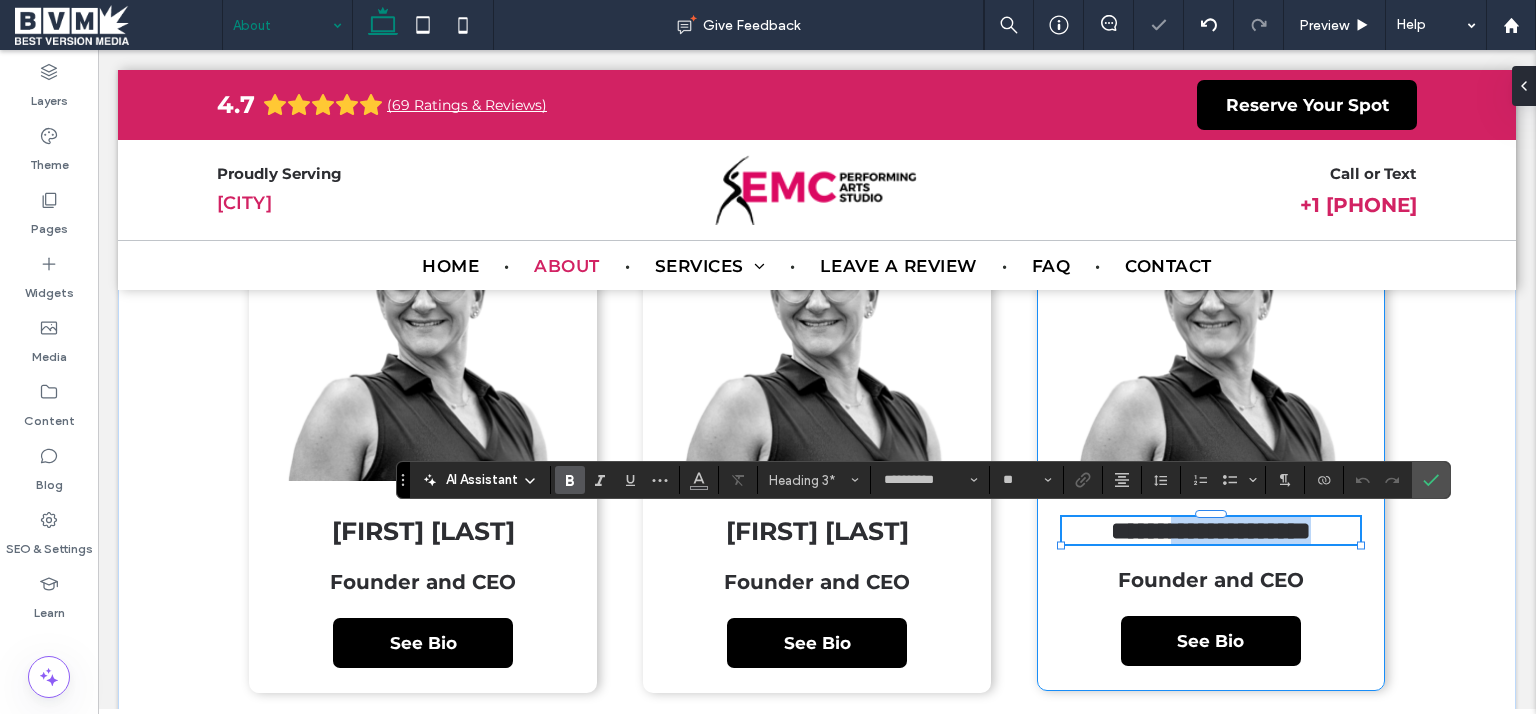 click on "**********" at bounding box center (1211, 530) 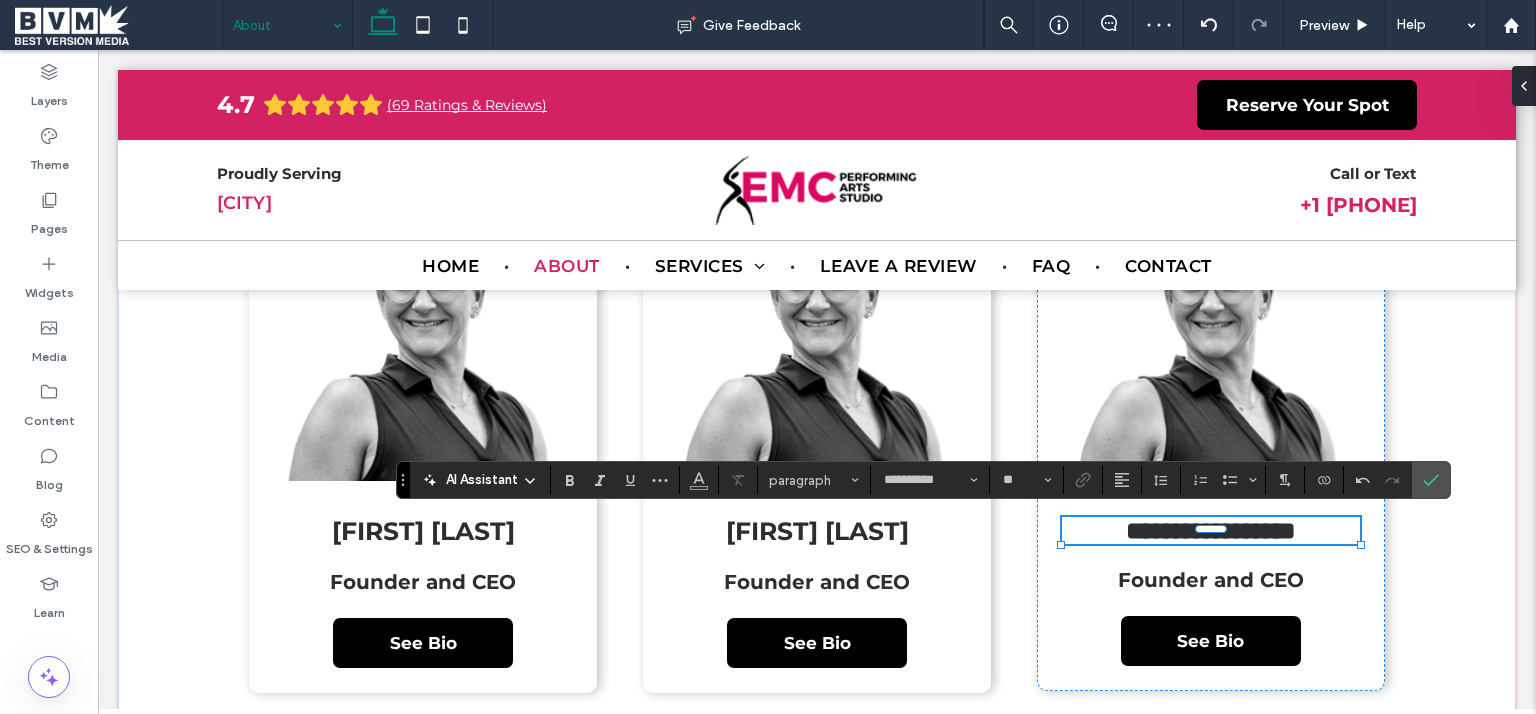 type on "**" 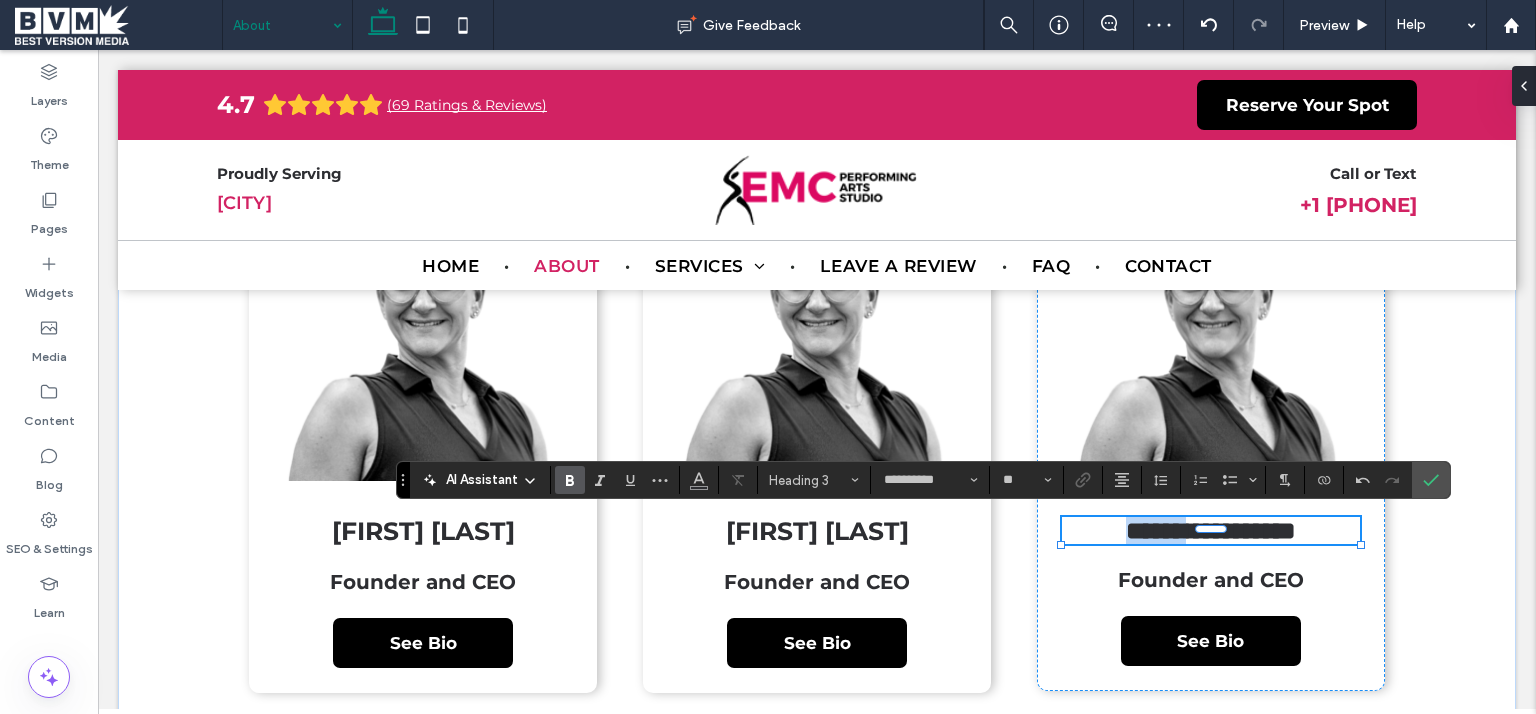 drag, startPoint x: 1163, startPoint y: 541, endPoint x: 900, endPoint y: 542, distance: 263.0019 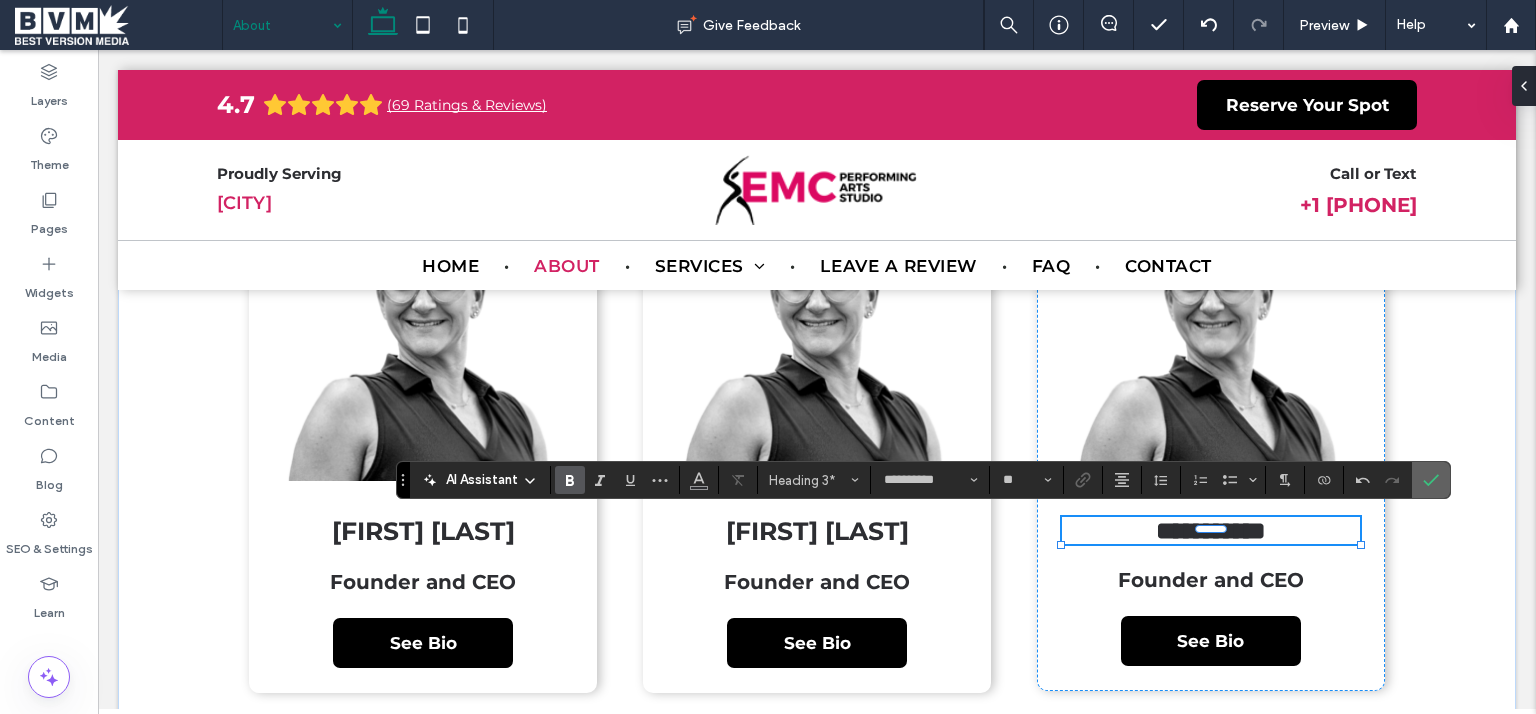 drag, startPoint x: 1426, startPoint y: 476, endPoint x: 1431, endPoint y: 507, distance: 31.400637 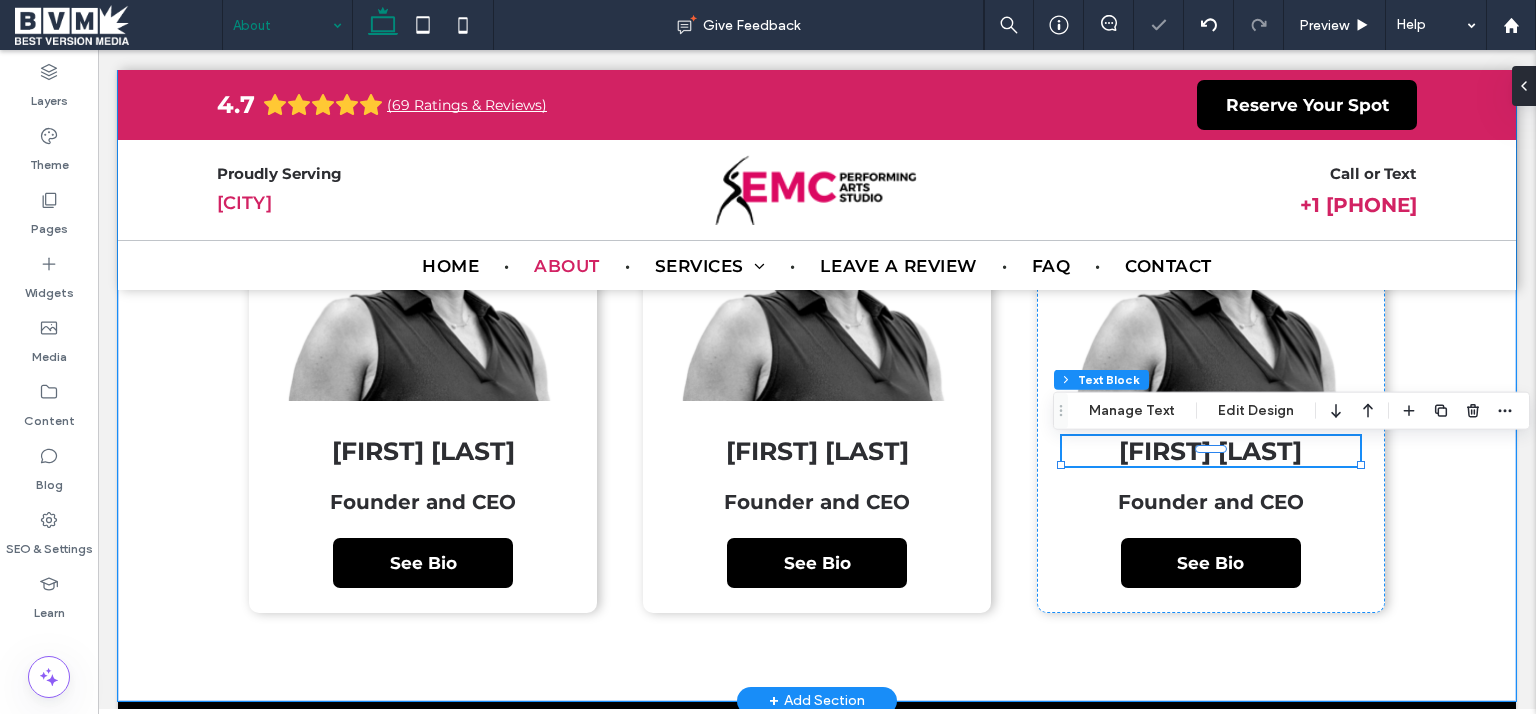 scroll, scrollTop: 3758, scrollLeft: 0, axis: vertical 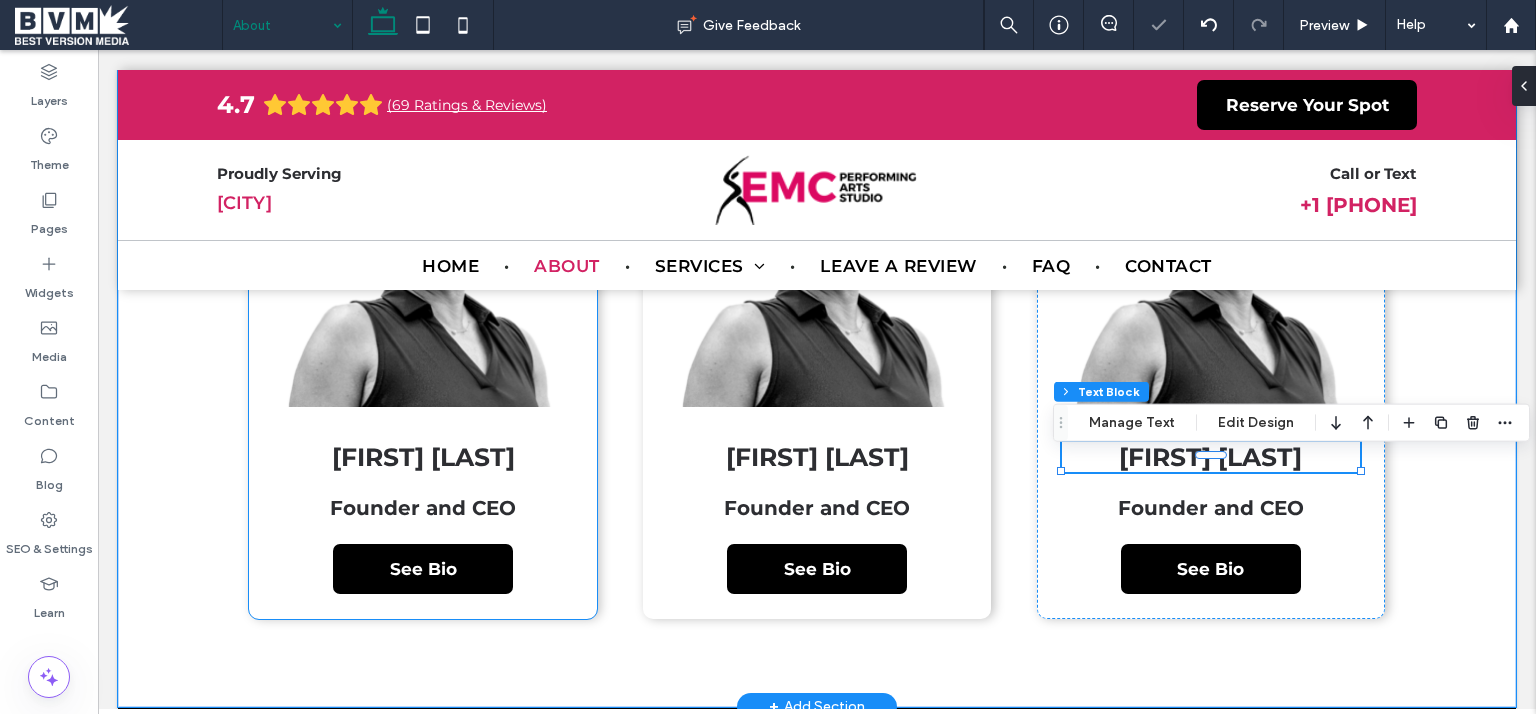click on "[FIRST] [LAST]" at bounding box center (423, 457) 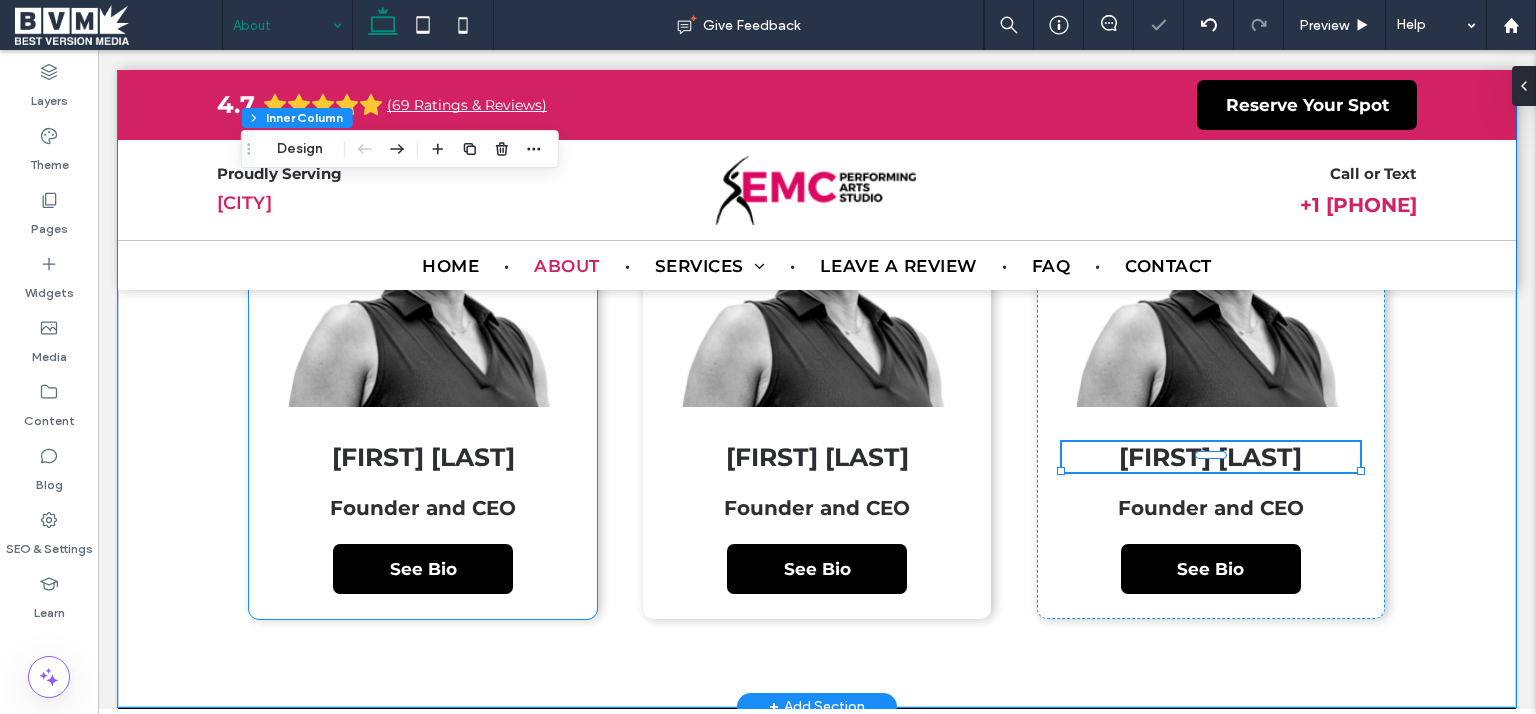 click on "[FIRST] [LAST]" at bounding box center [423, 457] 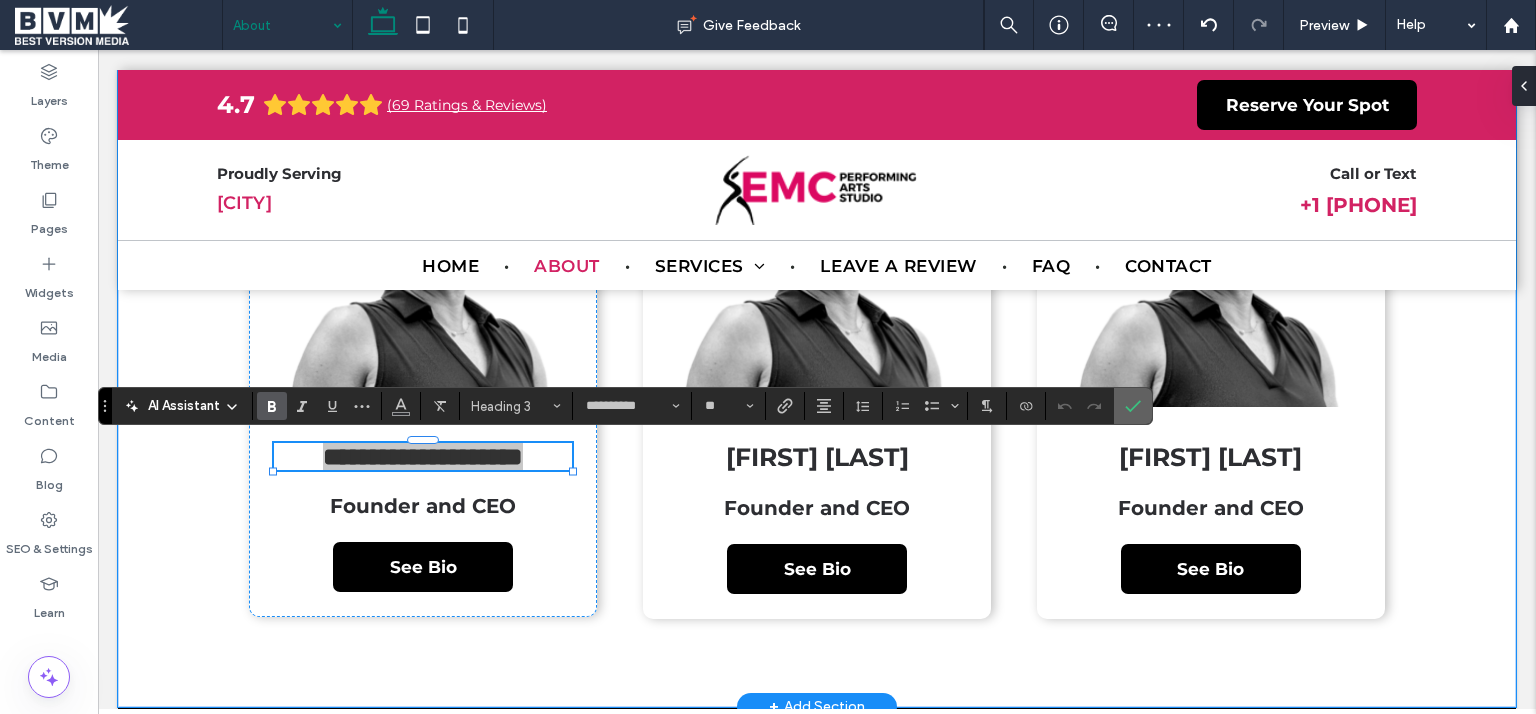 drag, startPoint x: 1125, startPoint y: 410, endPoint x: 1018, endPoint y: 361, distance: 117.68602 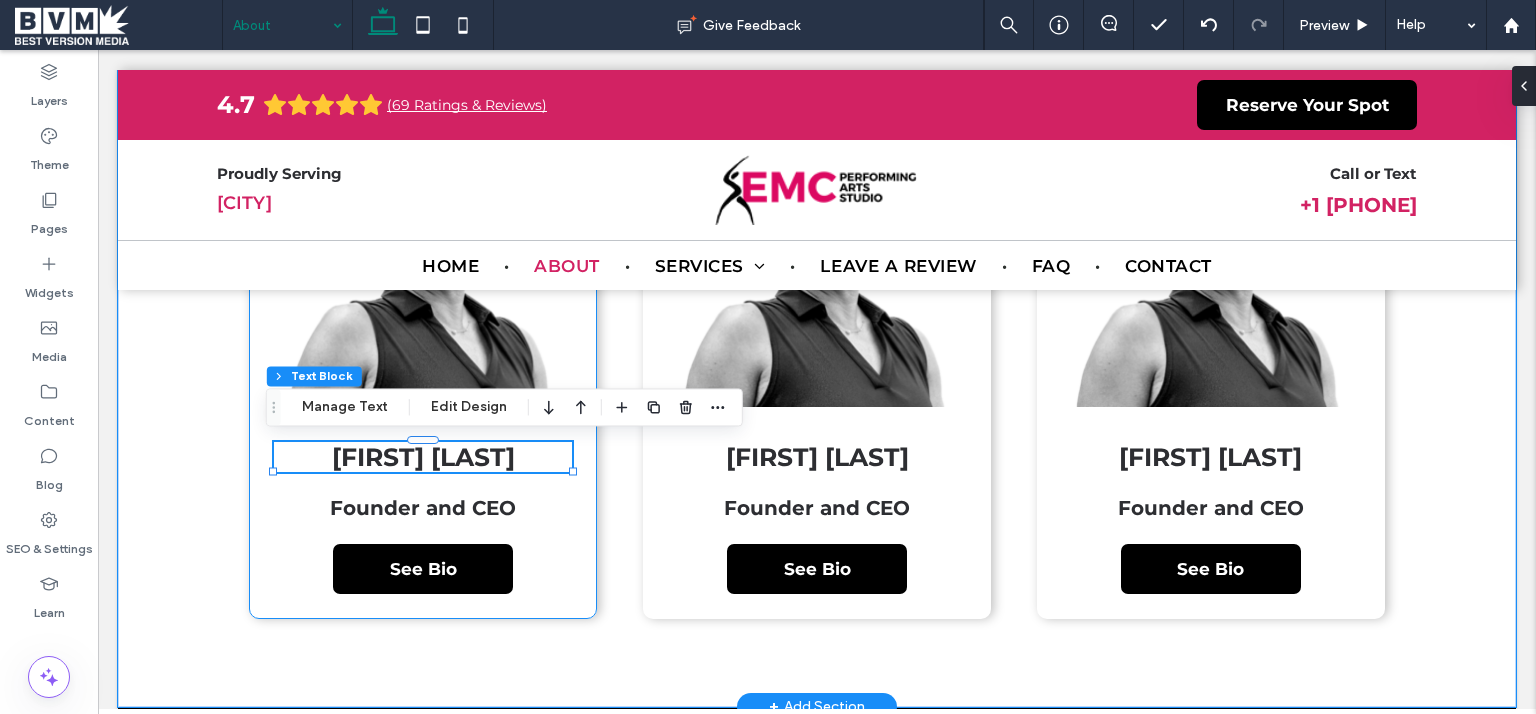 click on "Robin Snyder-Wiencek
Founder and CEO
See Bio
Jaime Ferguson   Founder and CEO
See Bio
Kathy Burns   Founder and CEO
See Bio" at bounding box center [817, 346] 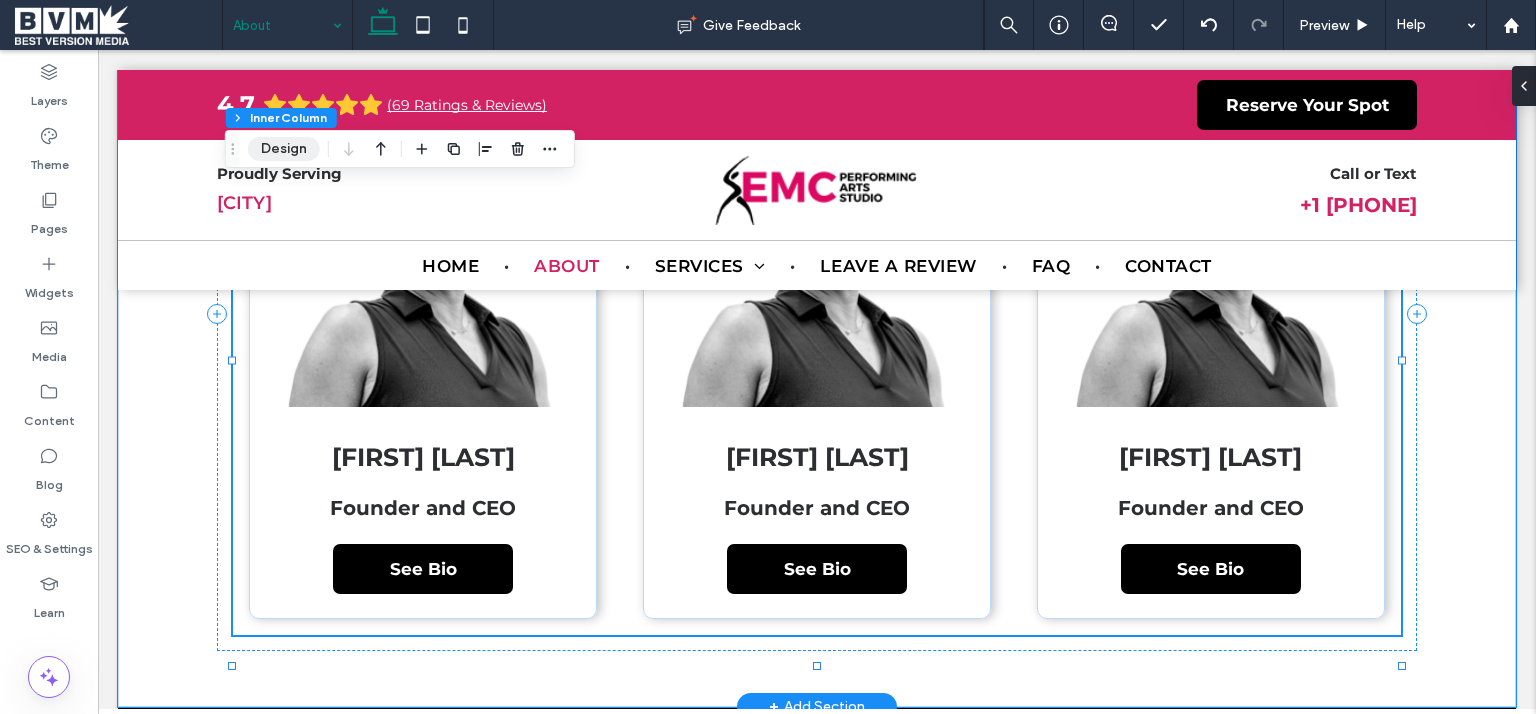 drag, startPoint x: 292, startPoint y: 148, endPoint x: 1100, endPoint y: 332, distance: 828.6857 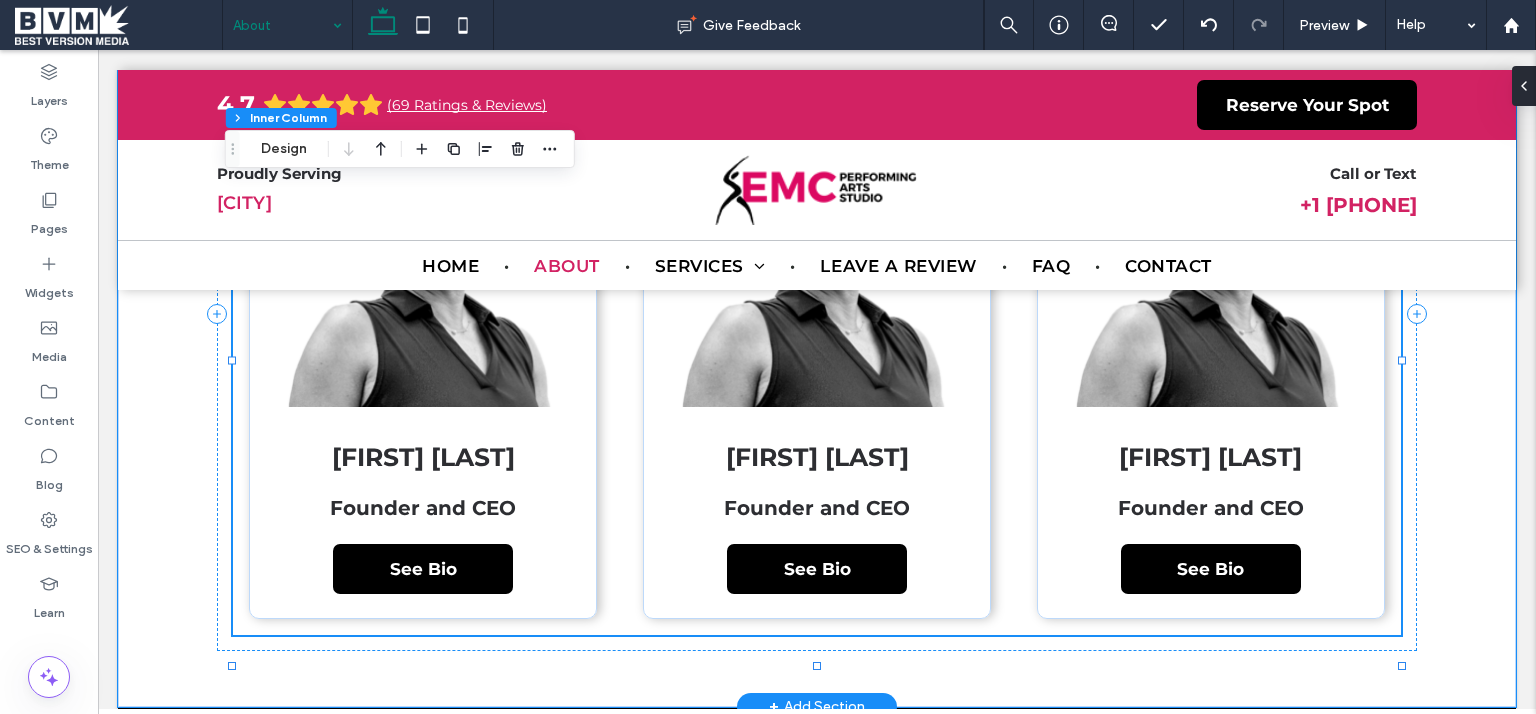 scroll, scrollTop: 3757, scrollLeft: 0, axis: vertical 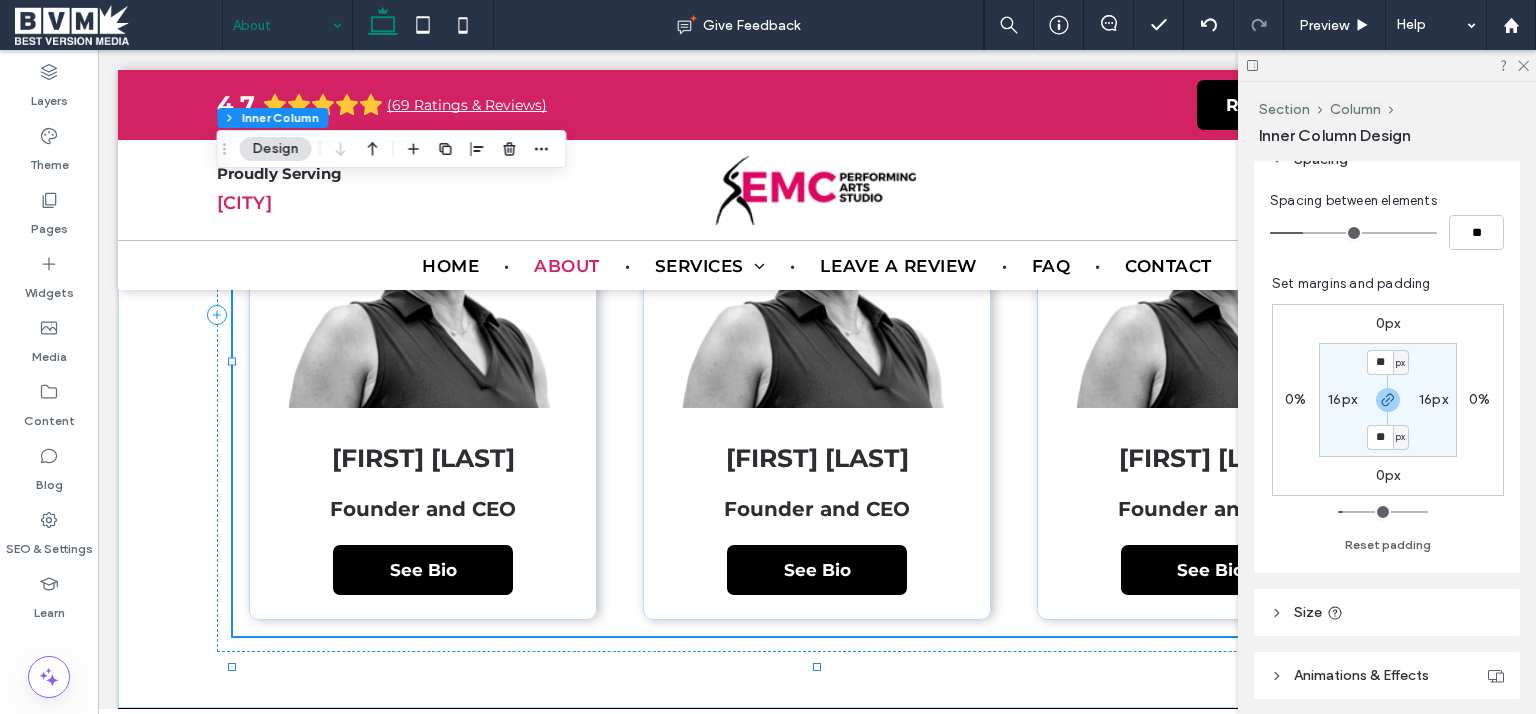 click on "16px" at bounding box center [1342, 399] 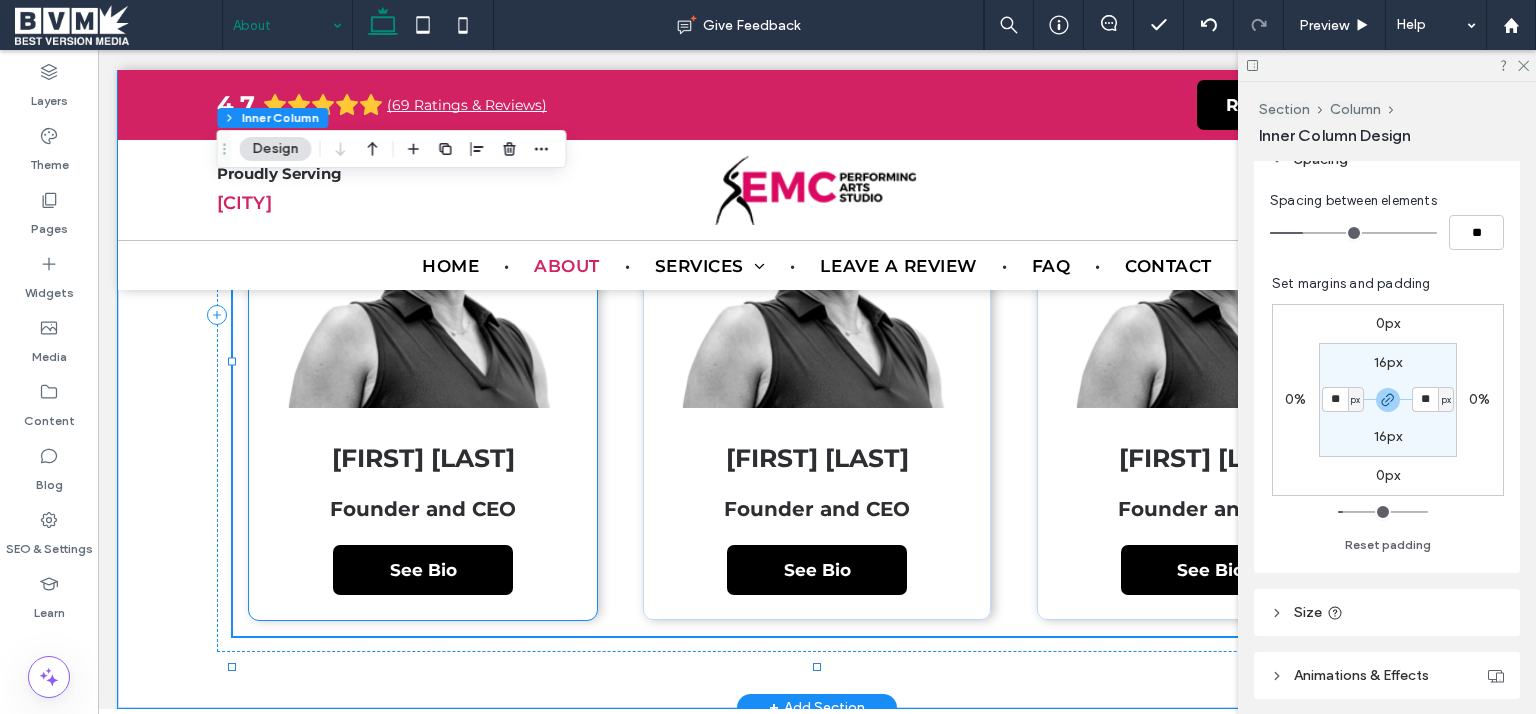 click on "[FIRST] [LAST]" at bounding box center (423, 458) 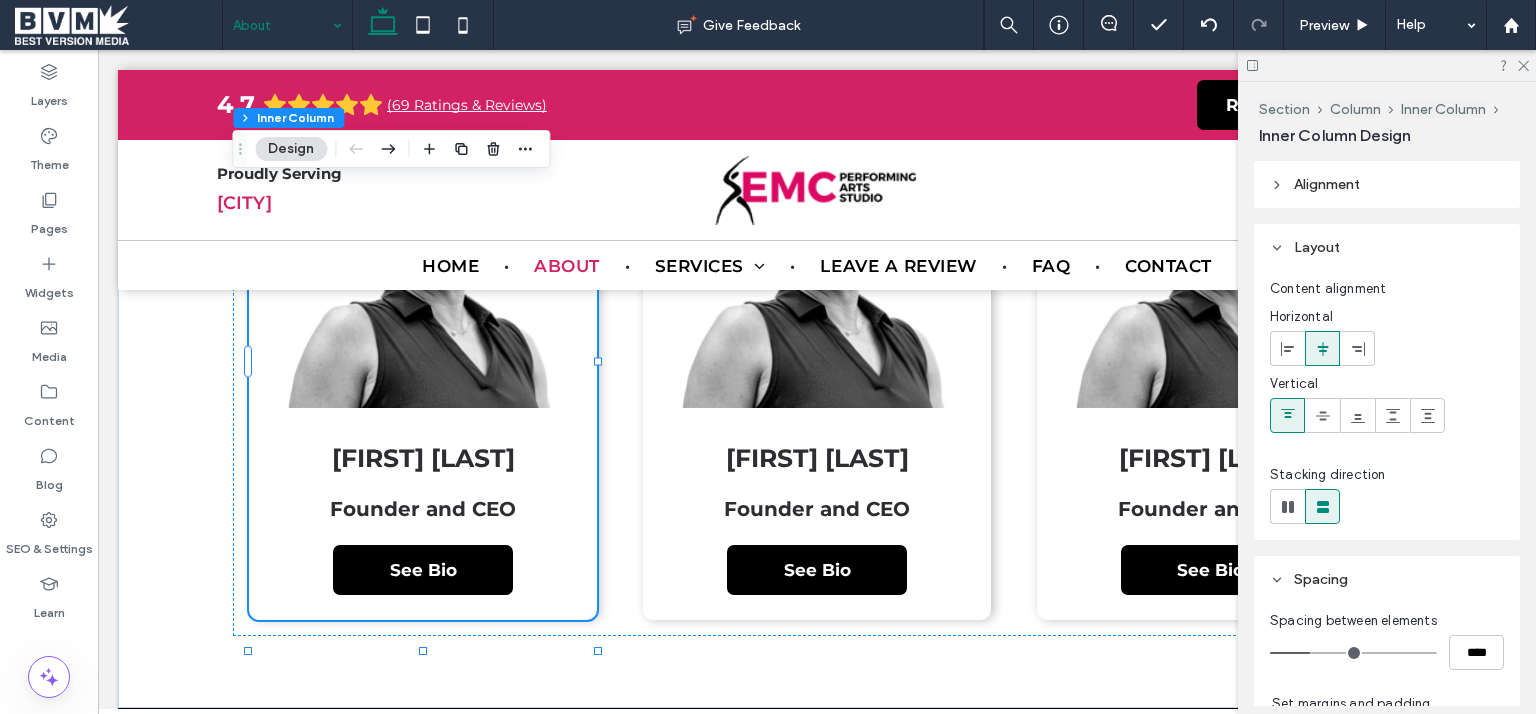 scroll, scrollTop: 504, scrollLeft: 0, axis: vertical 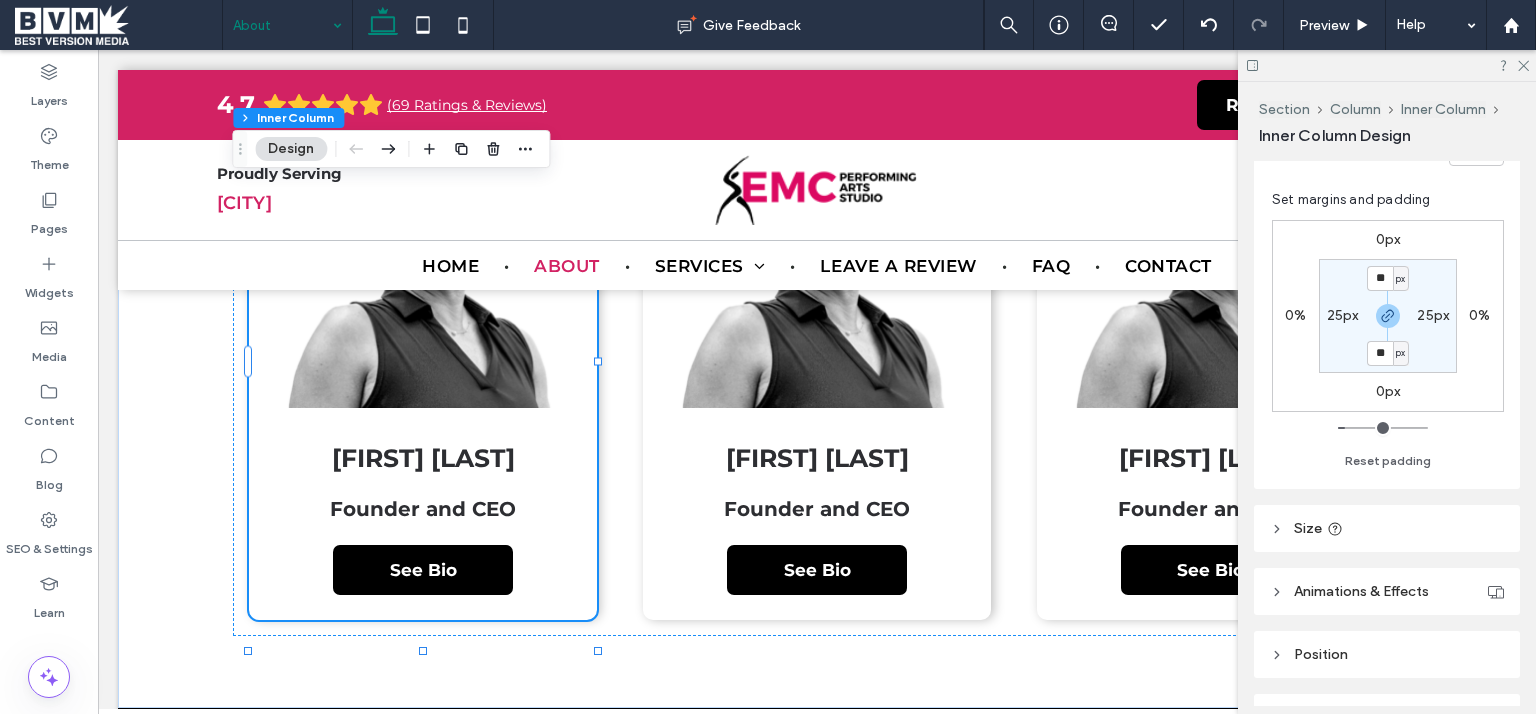 click on "25px" at bounding box center (1343, 315) 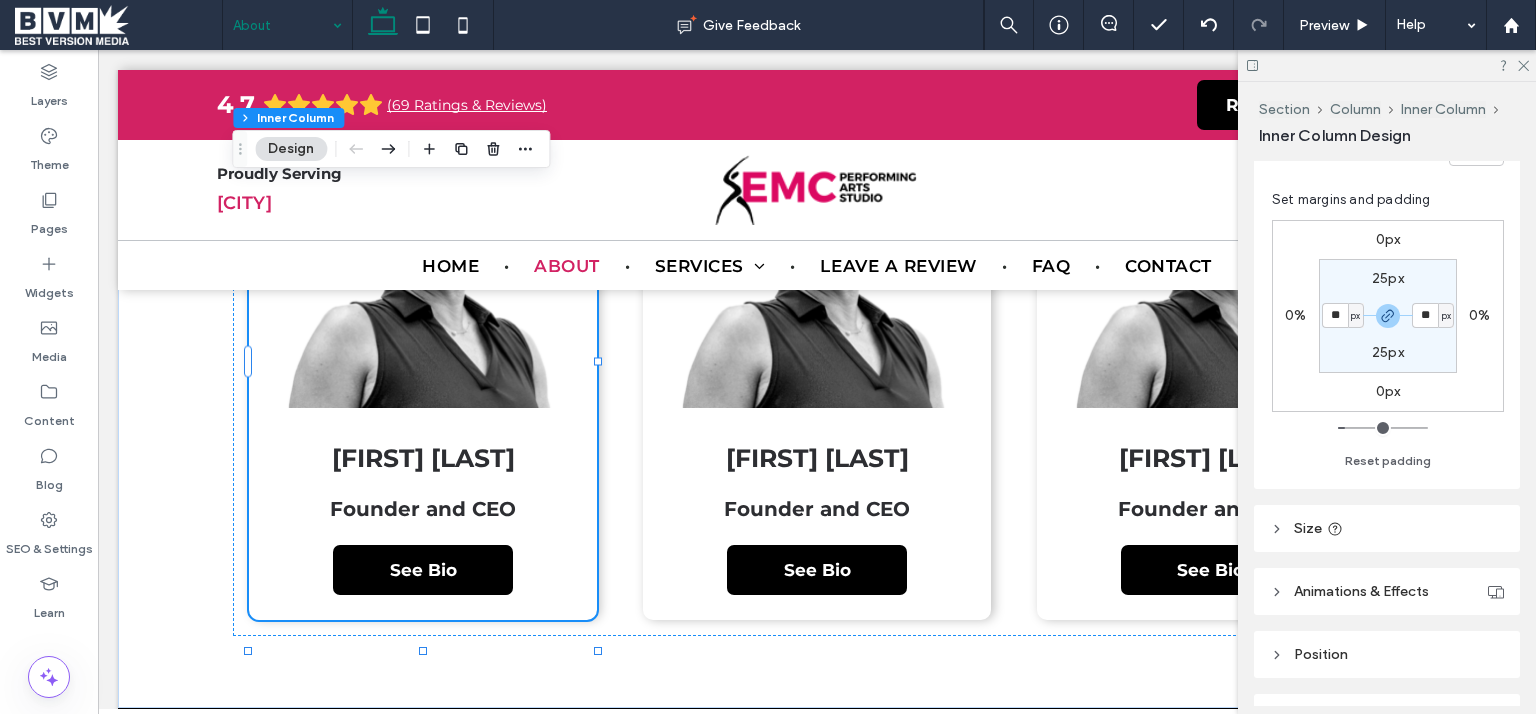 type on "**" 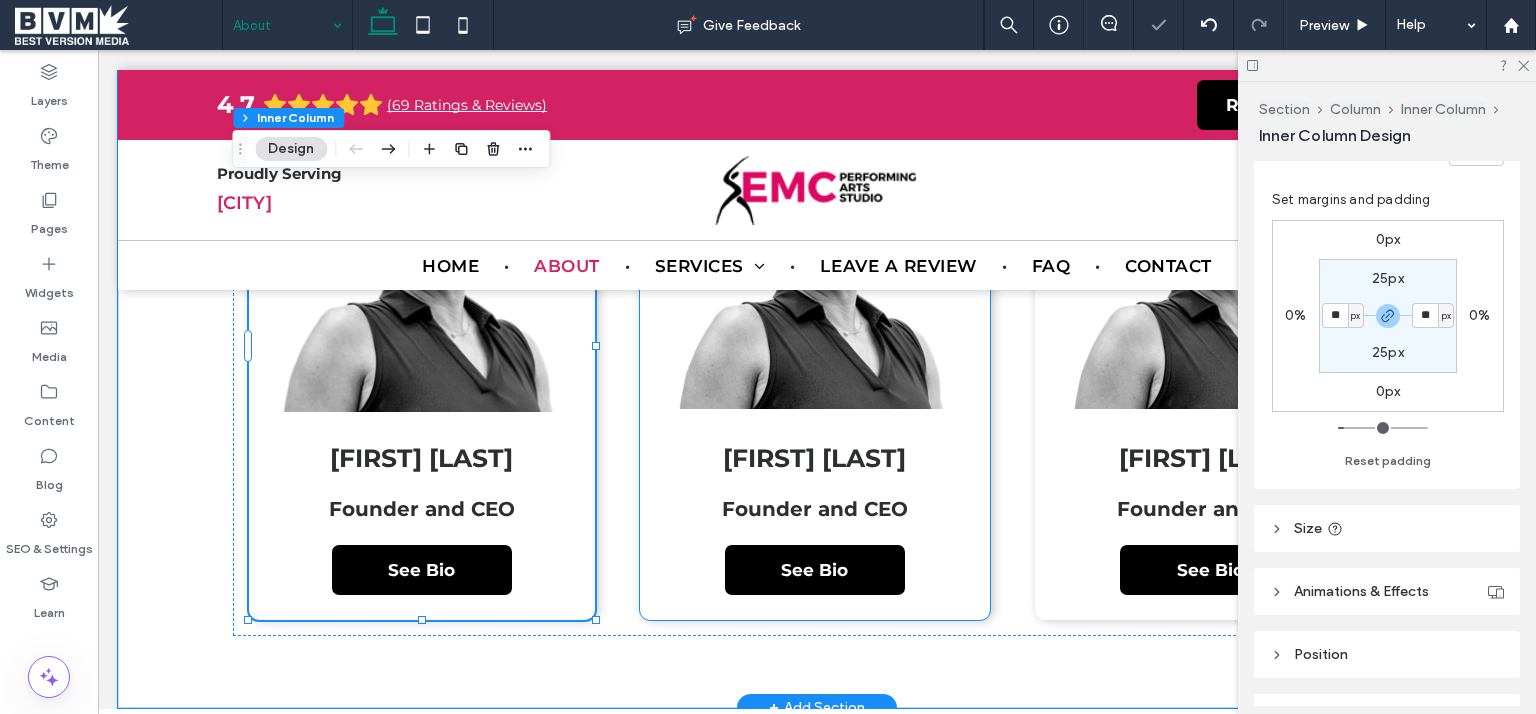 click on "Jaime Ferguson   Founder and CEO
See Bio" at bounding box center (815, 347) 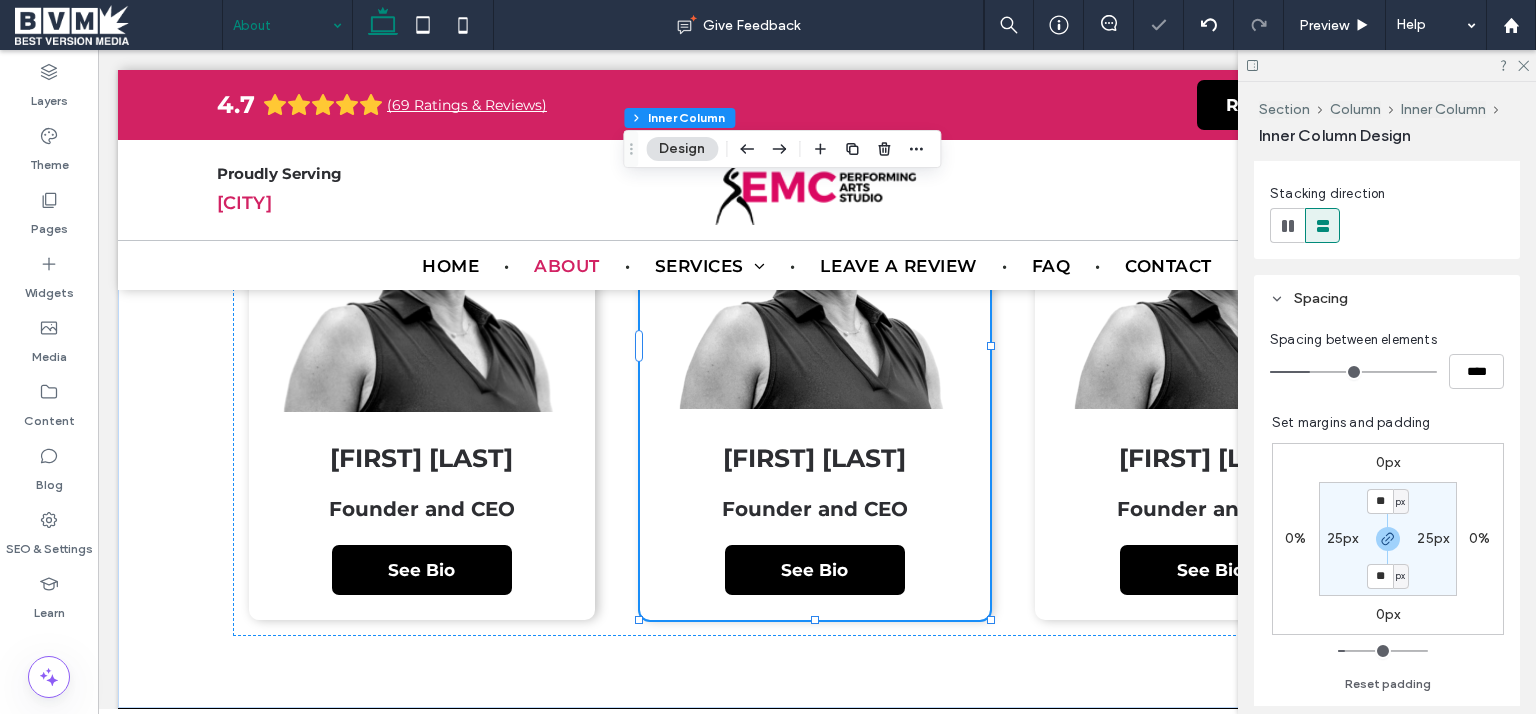 scroll, scrollTop: 504, scrollLeft: 0, axis: vertical 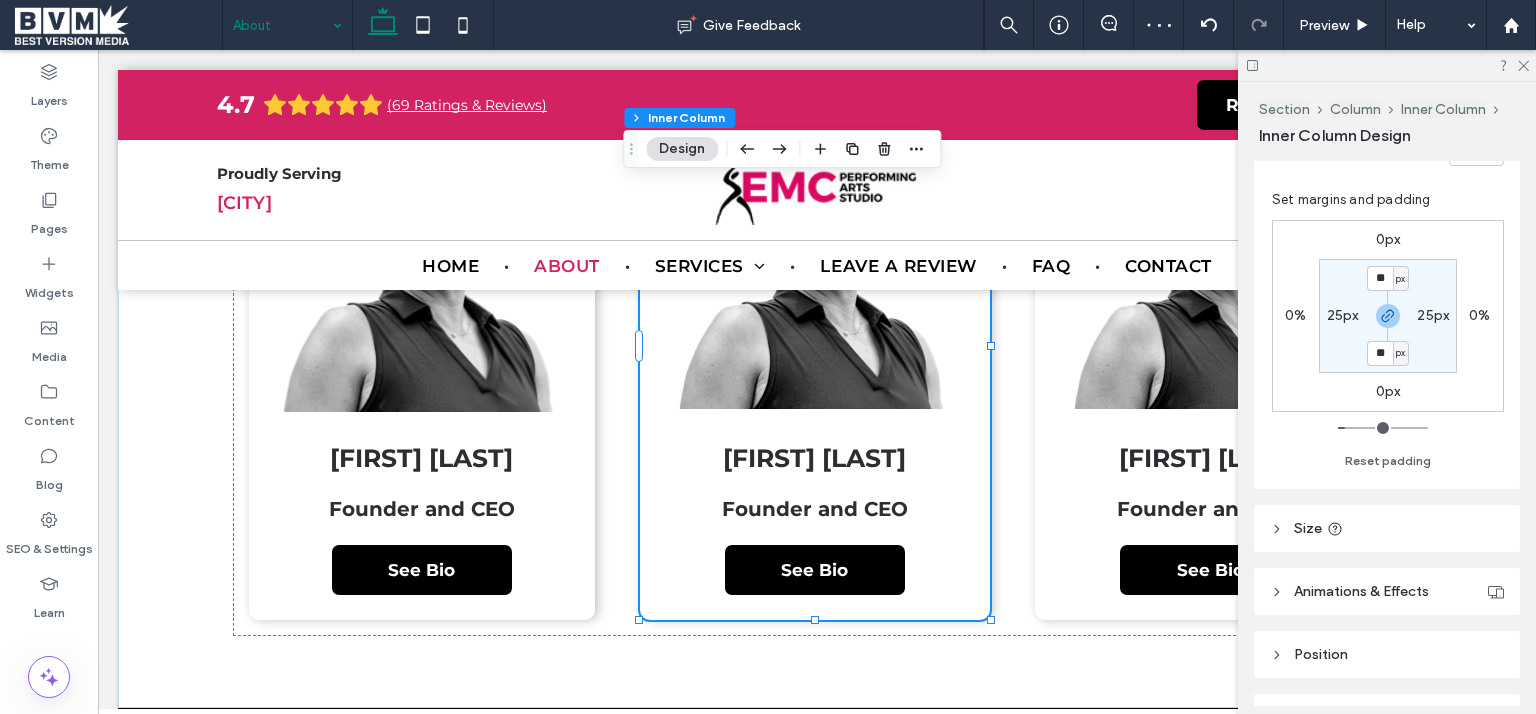 click on "25px" at bounding box center [1343, 315] 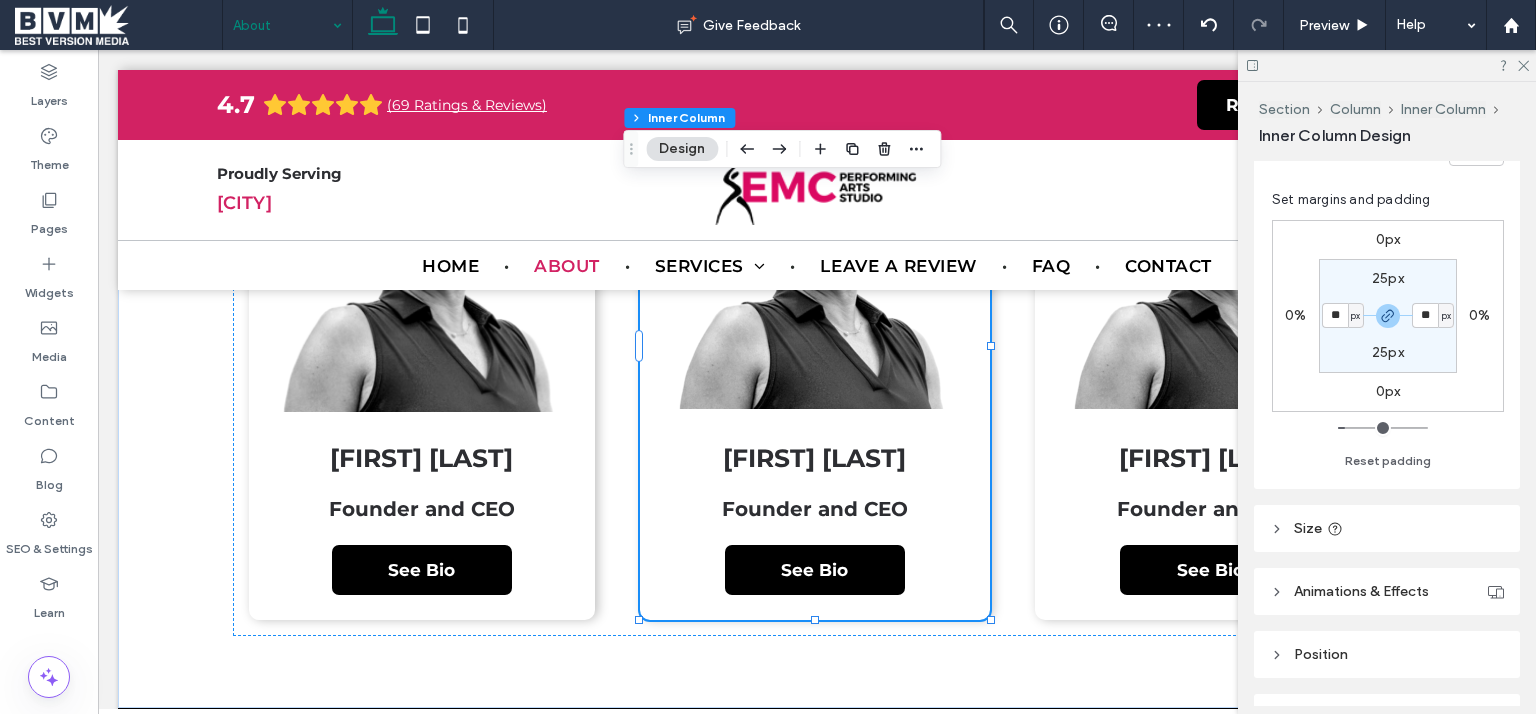 type on "**" 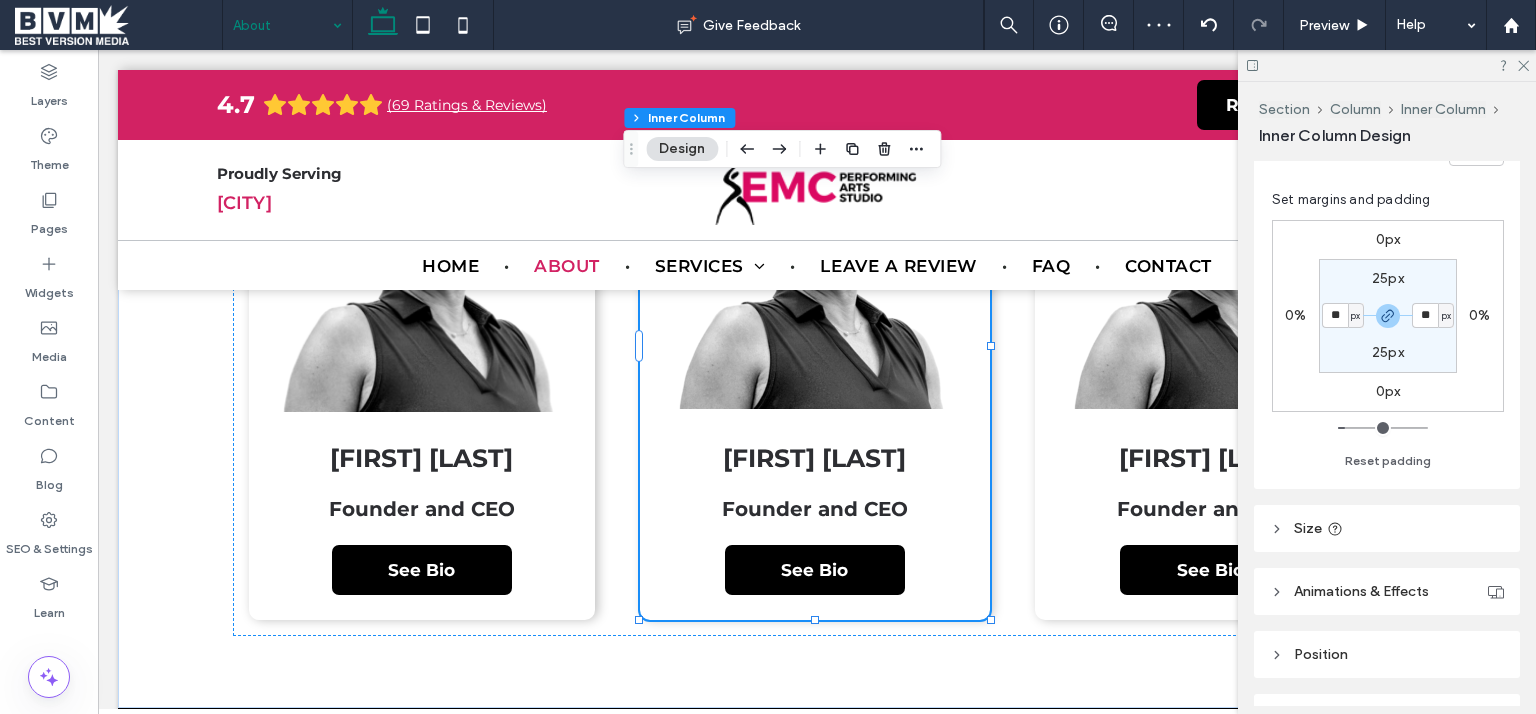 type on "**" 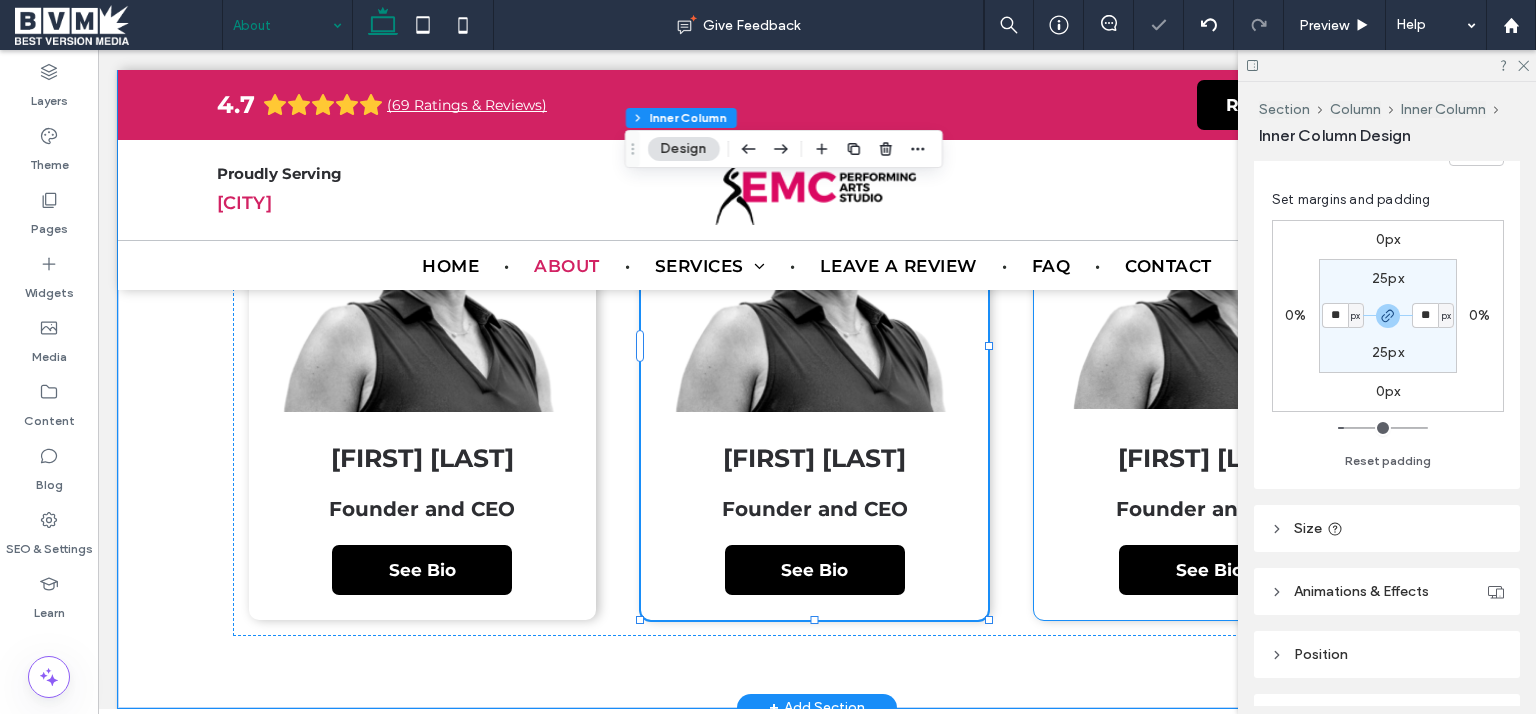 click on "Kathy Burns   Founder and CEO
See Bio" at bounding box center [1209, 347] 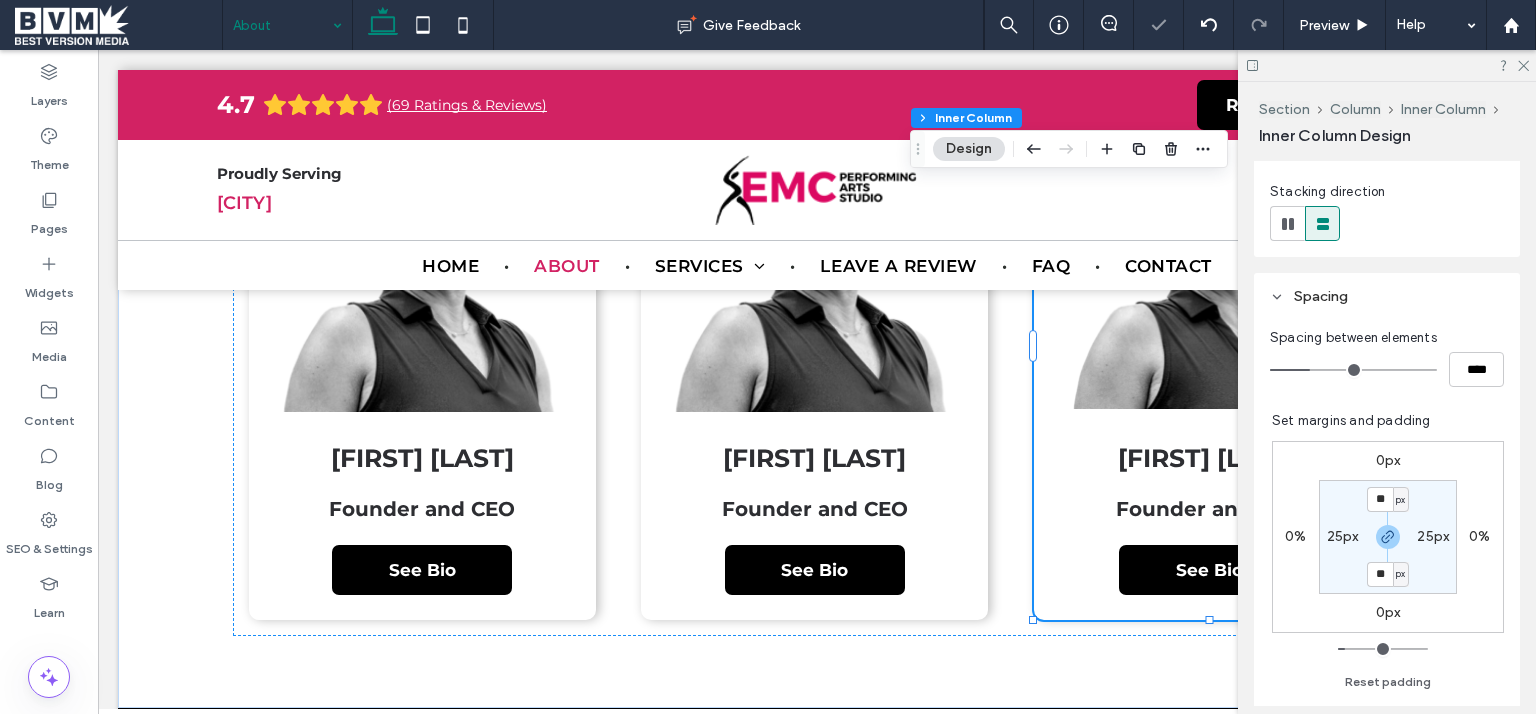 scroll, scrollTop: 504, scrollLeft: 0, axis: vertical 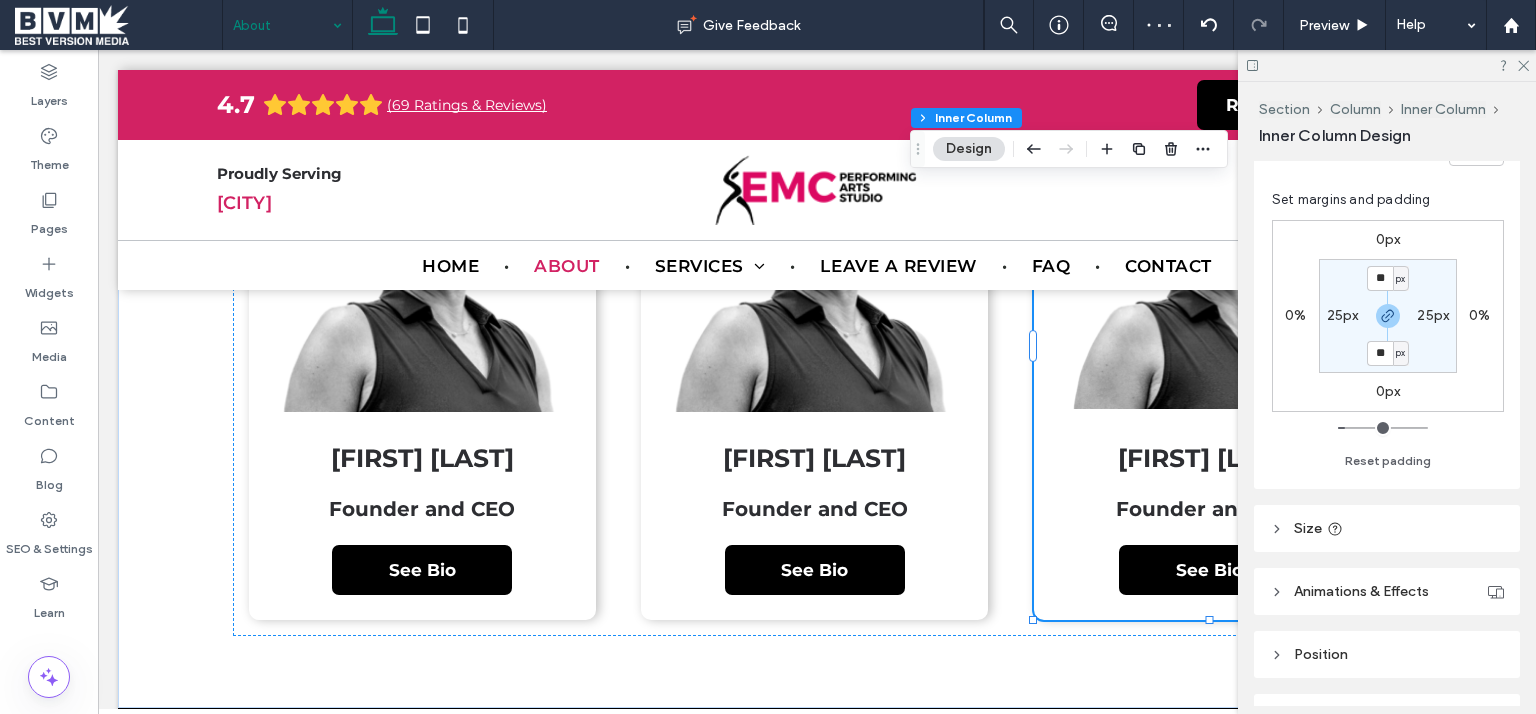 click on "25px" at bounding box center (1343, 315) 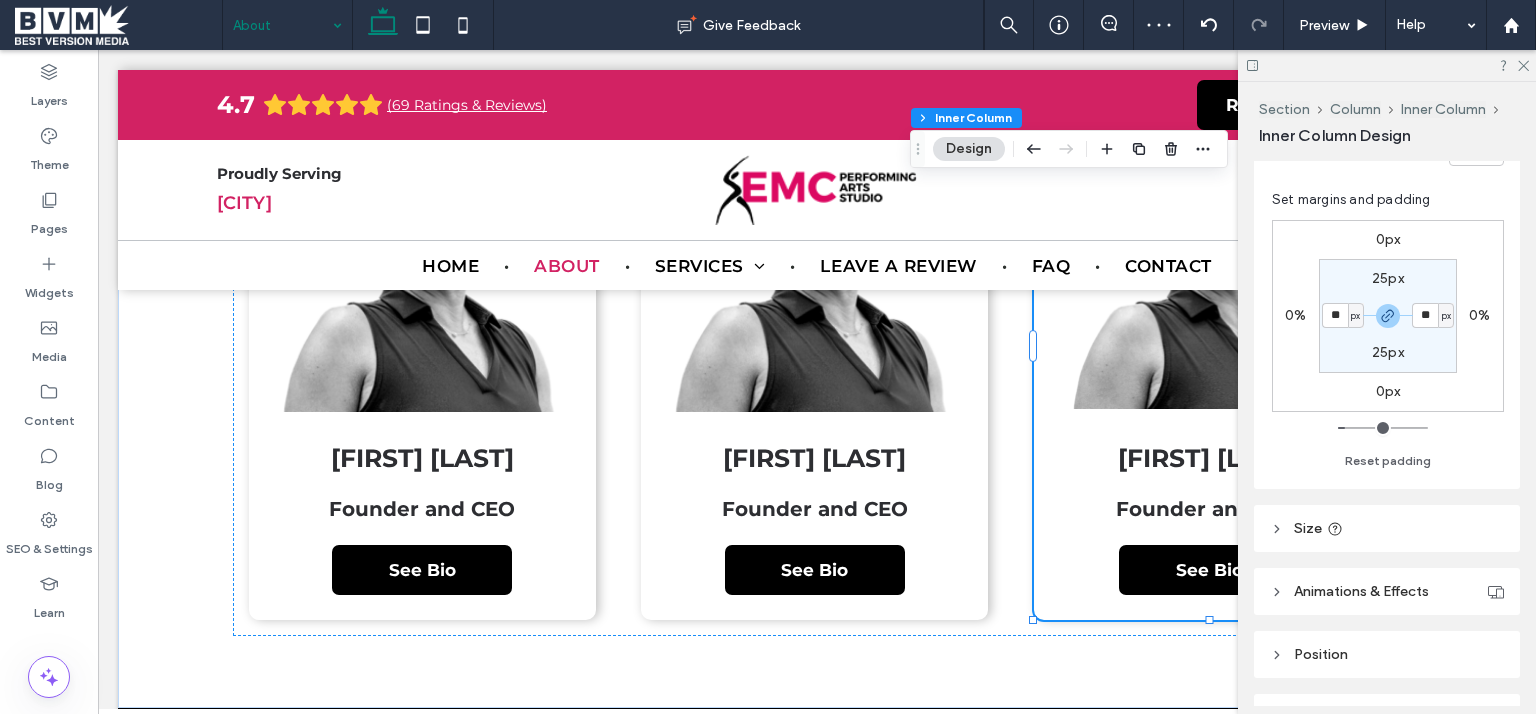 type on "**" 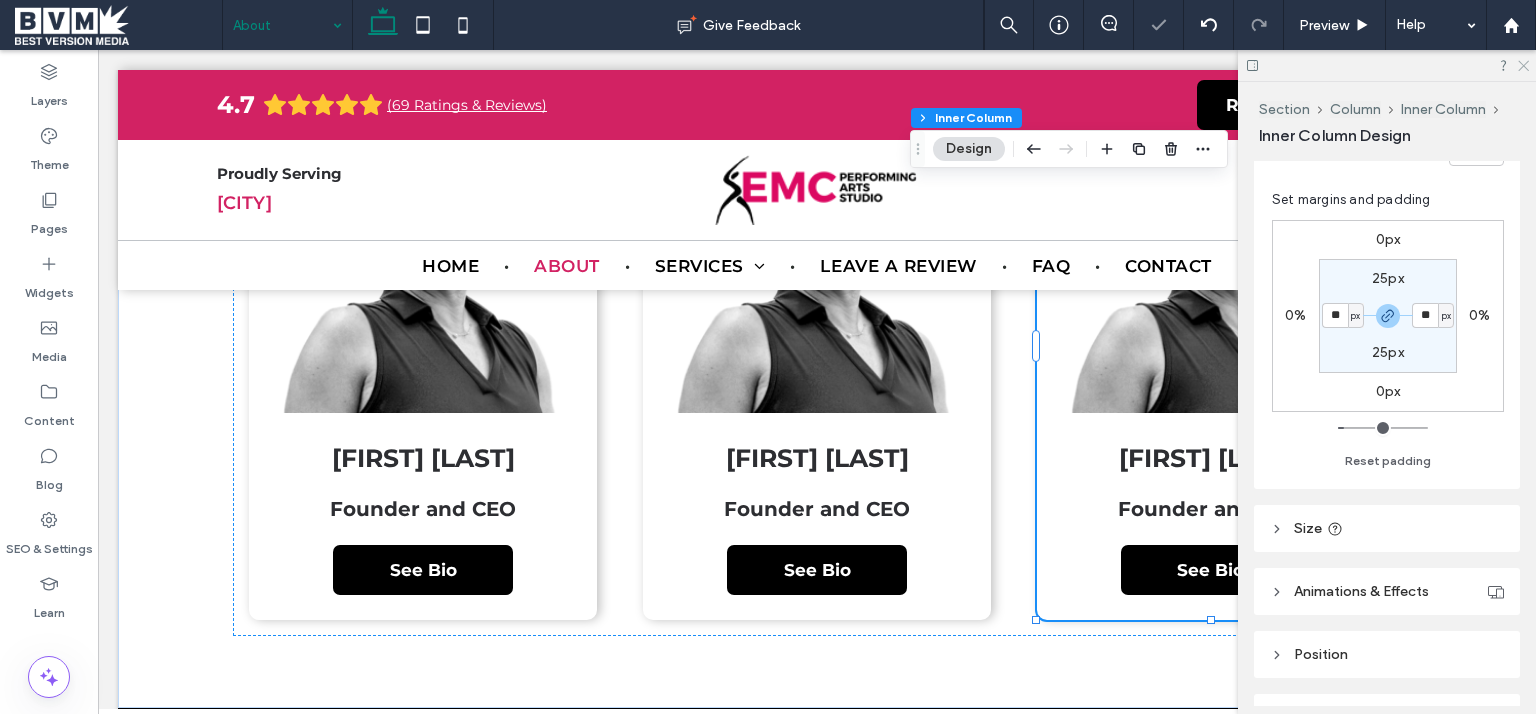 drag, startPoint x: 1525, startPoint y: 59, endPoint x: 807, endPoint y: 508, distance: 846.83234 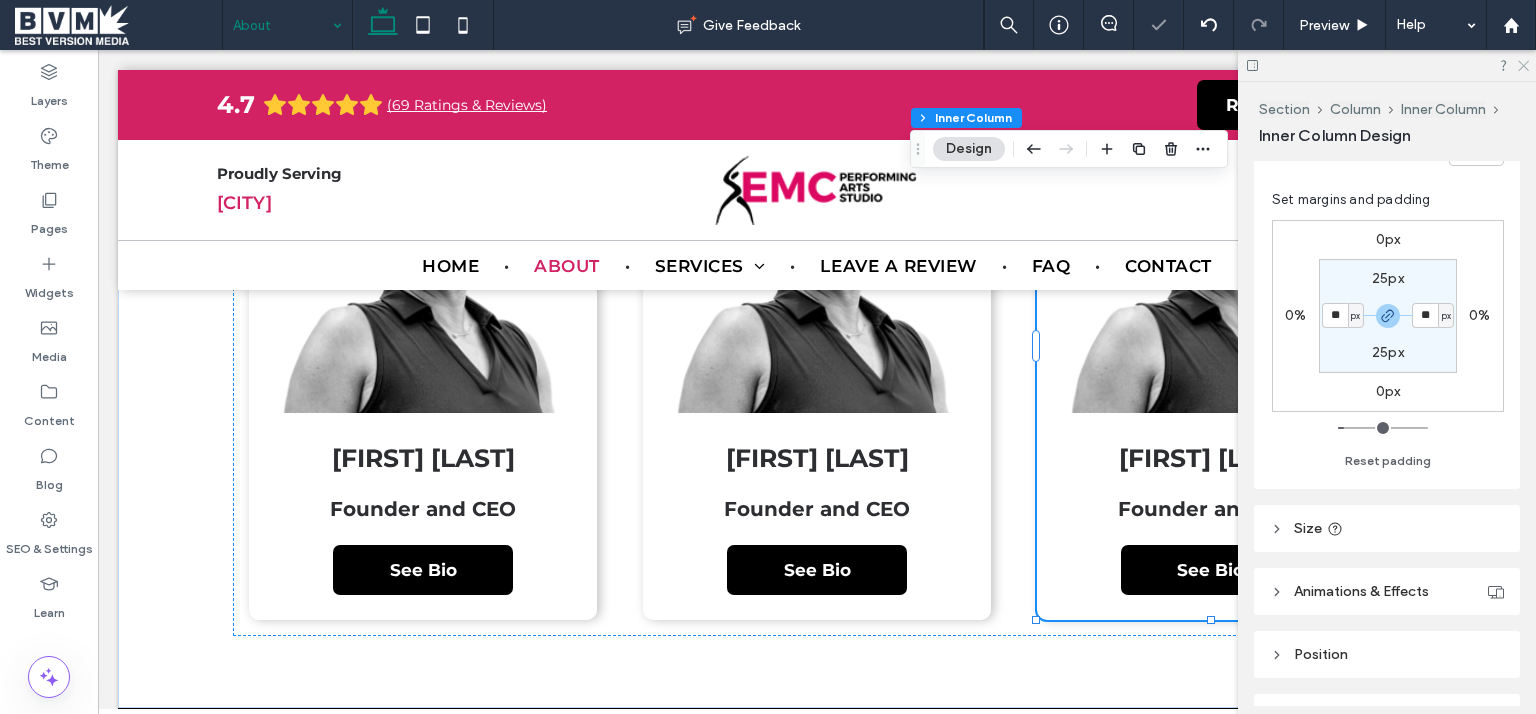 click 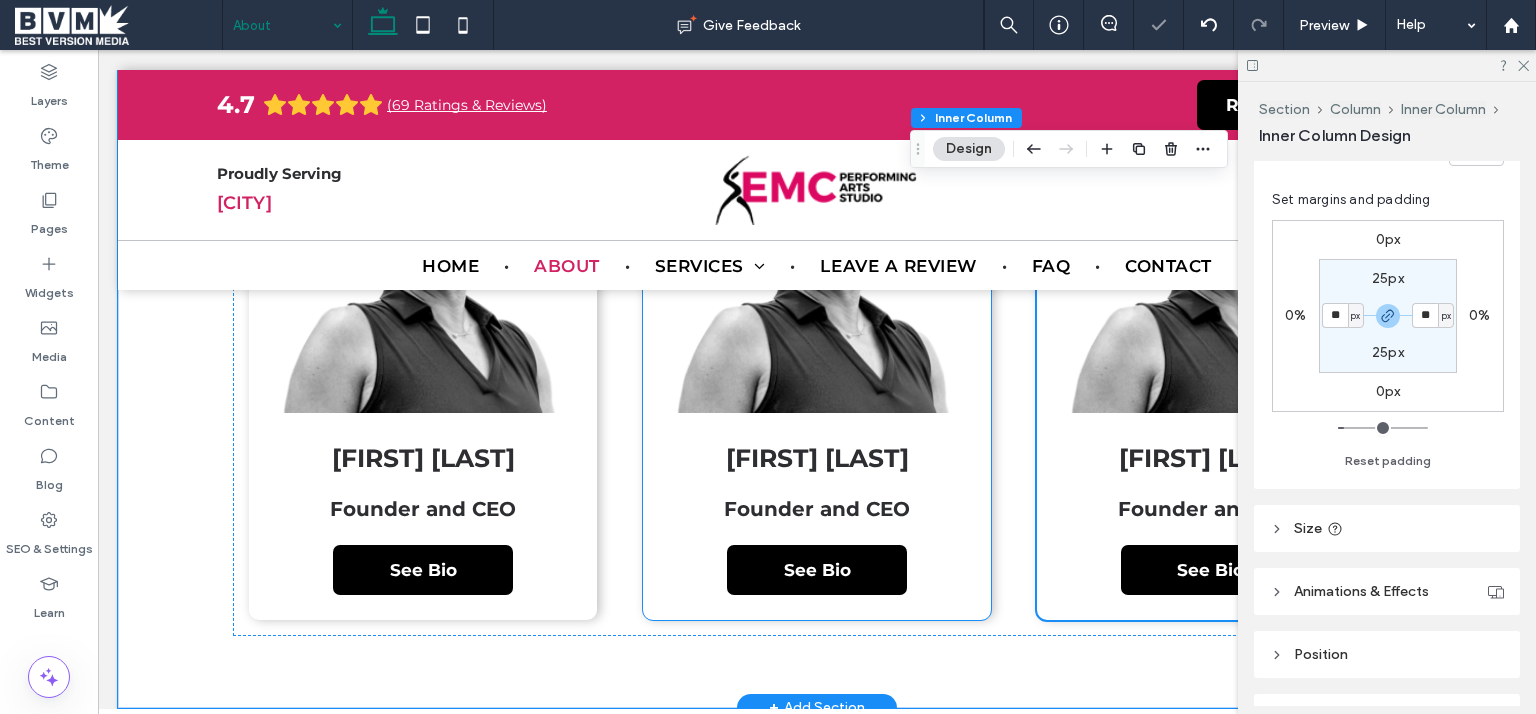scroll, scrollTop: 3758, scrollLeft: 0, axis: vertical 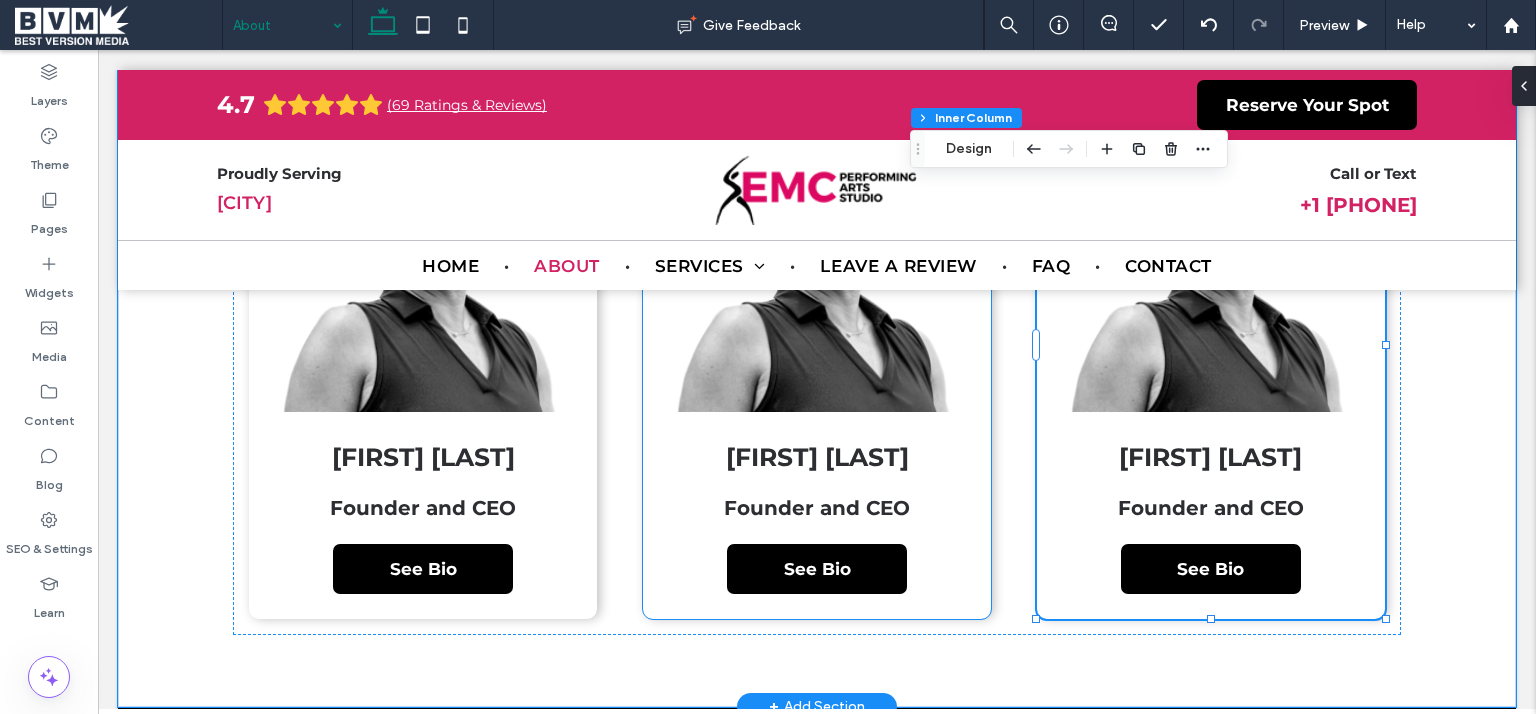 click on "Founder and CEO" at bounding box center (817, 508) 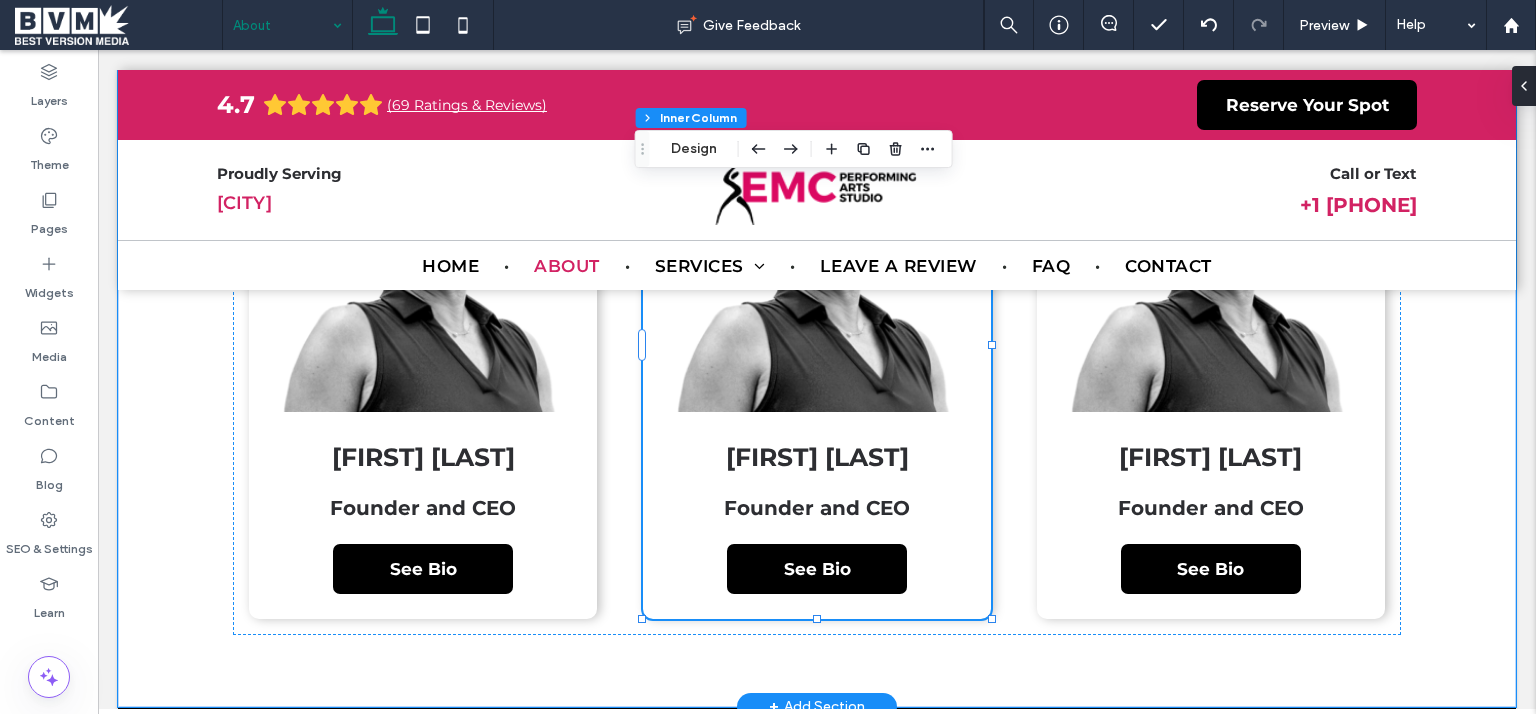 click on "Founder and CEO" at bounding box center [817, 508] 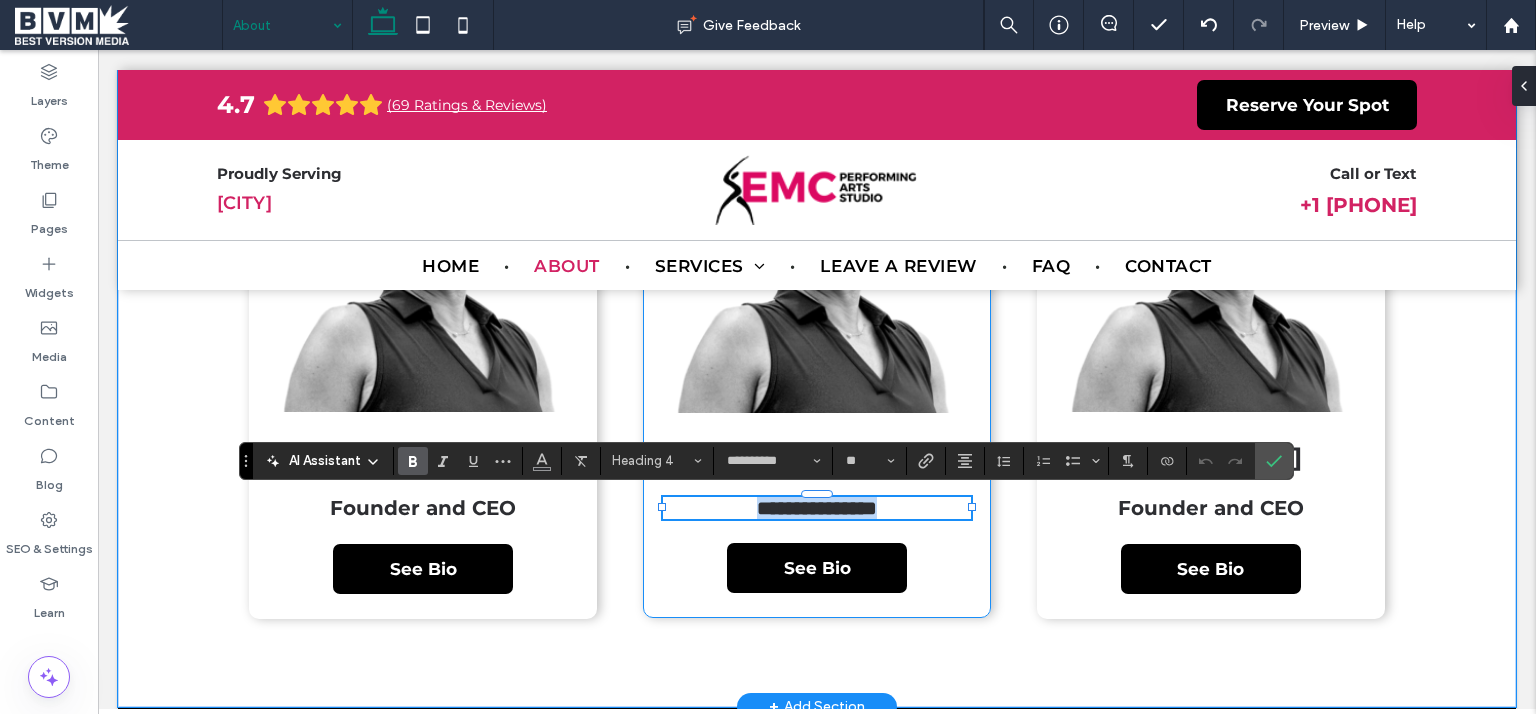click on "**********" at bounding box center [817, 508] 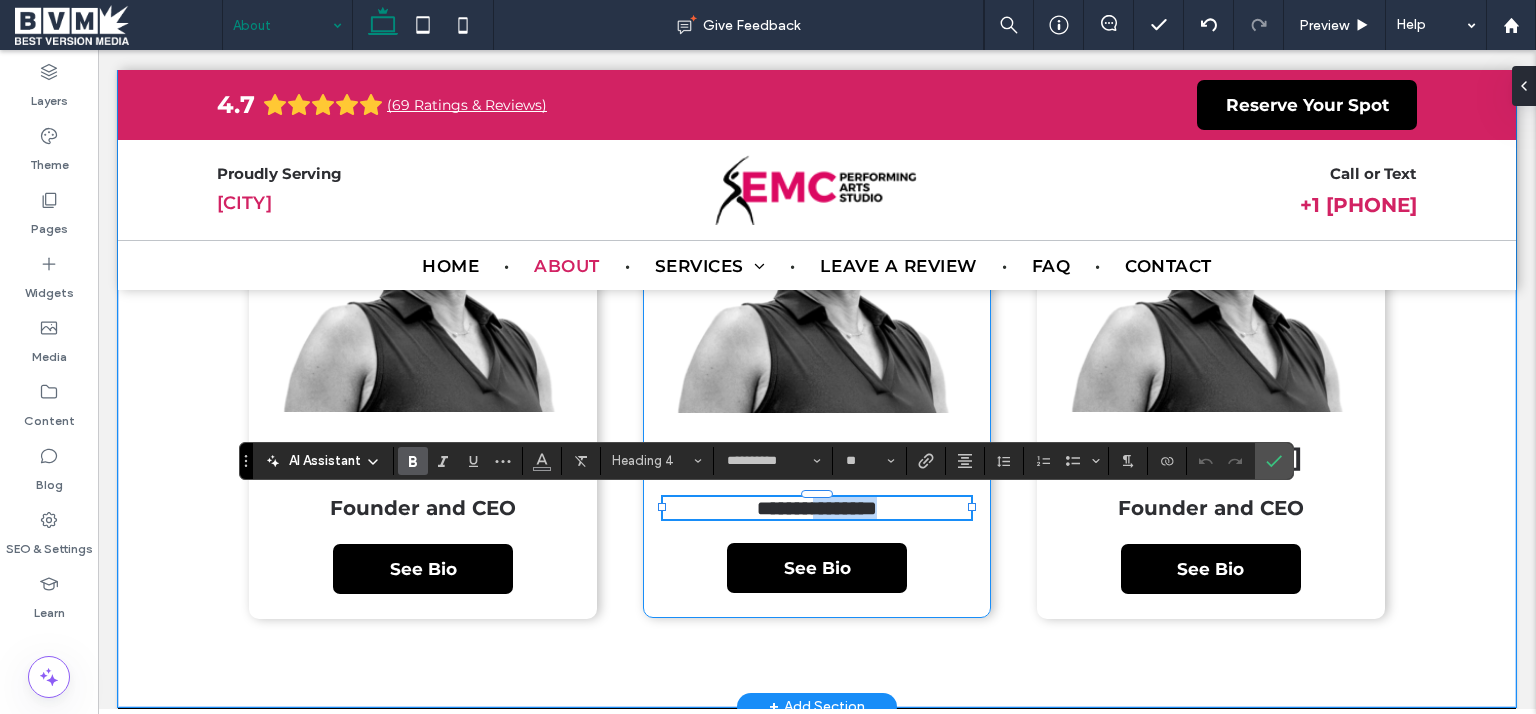 drag, startPoint x: 807, startPoint y: 505, endPoint x: 1026, endPoint y: 505, distance: 219 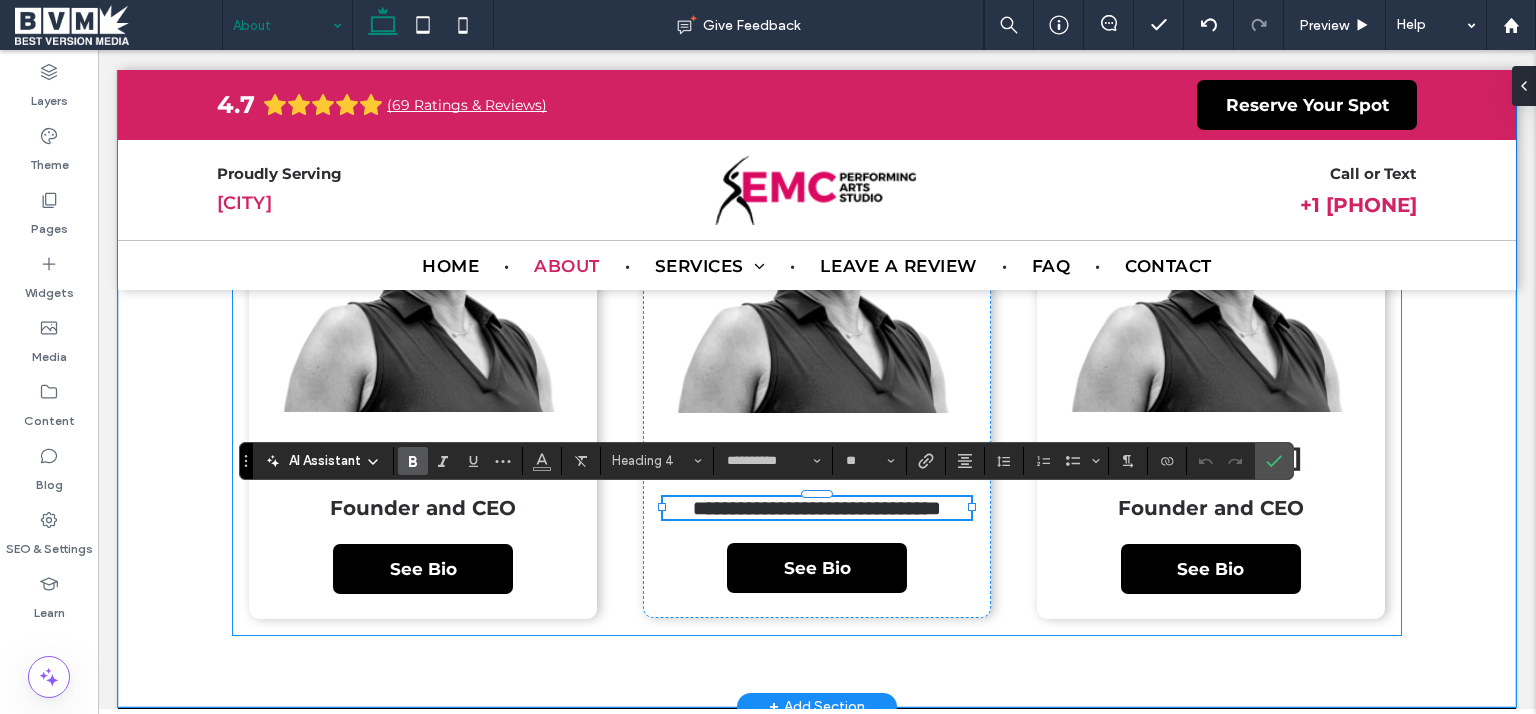 scroll, scrollTop: 3770, scrollLeft: 0, axis: vertical 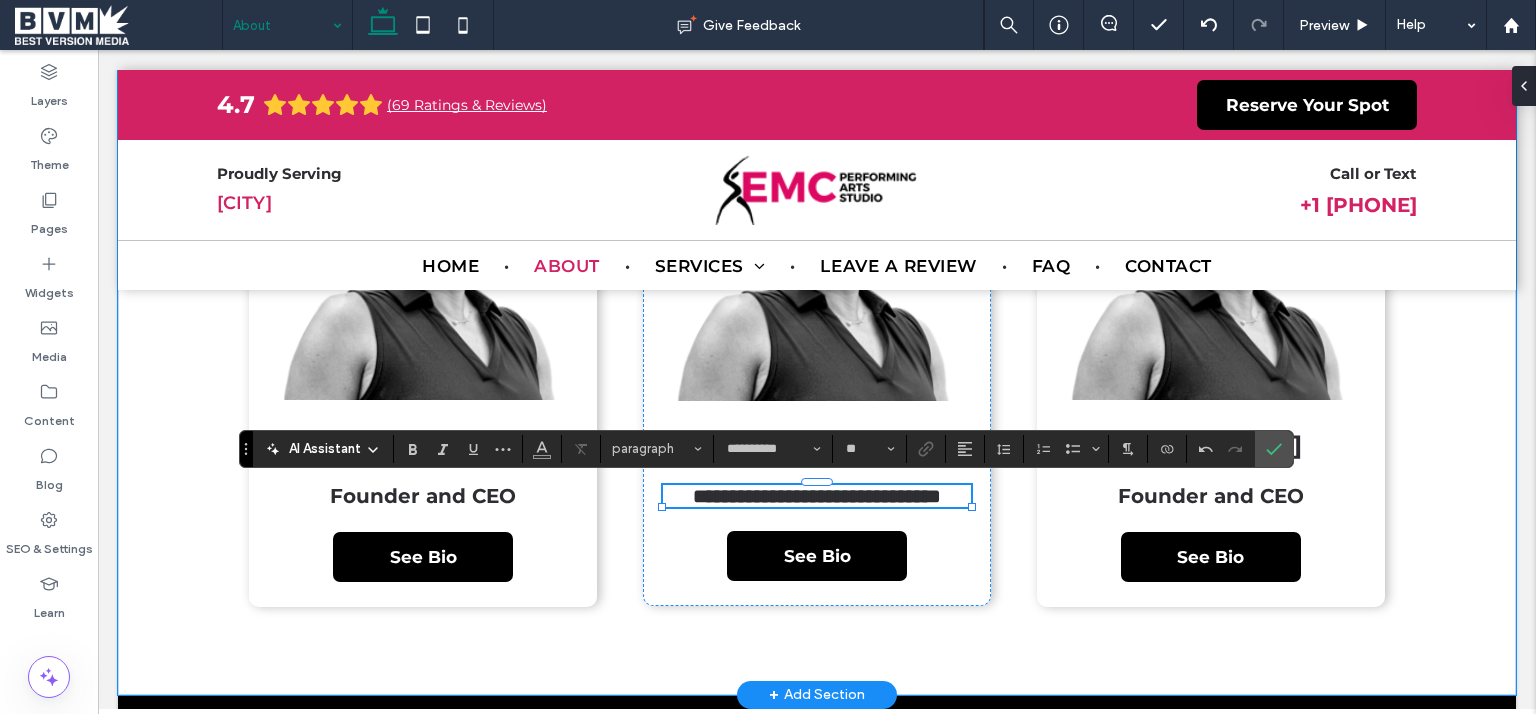 type on "**" 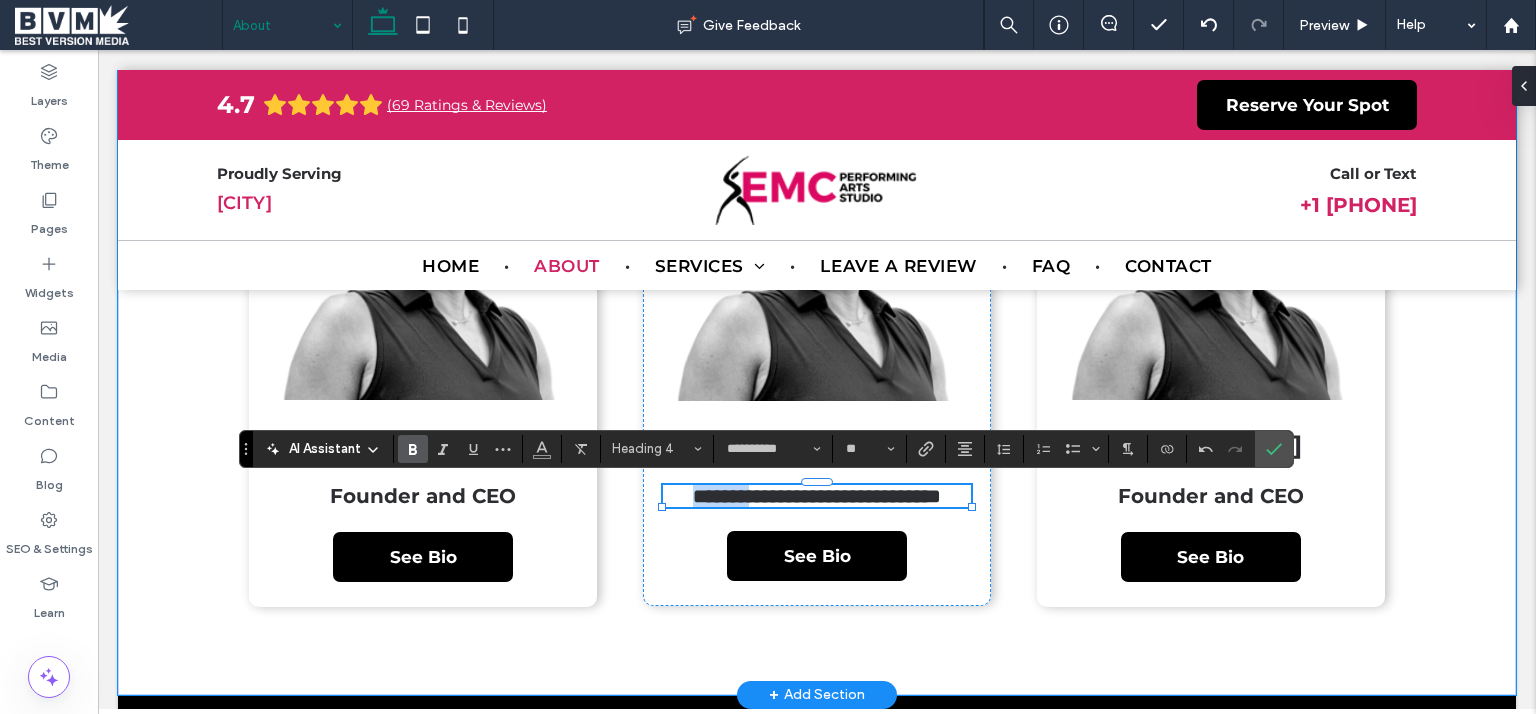 drag, startPoint x: 756, startPoint y: 497, endPoint x: 492, endPoint y: 485, distance: 264.27258 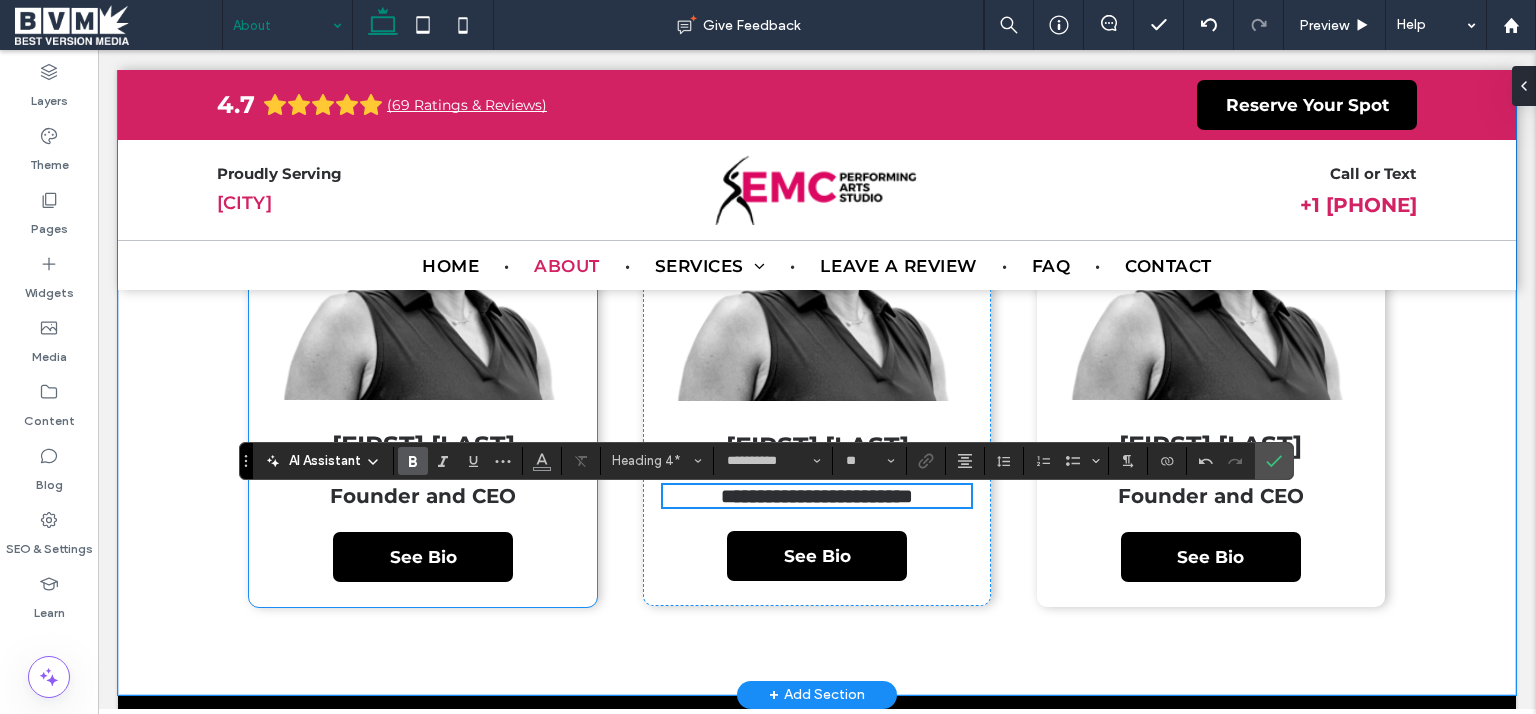 scroll, scrollTop: 3758, scrollLeft: 0, axis: vertical 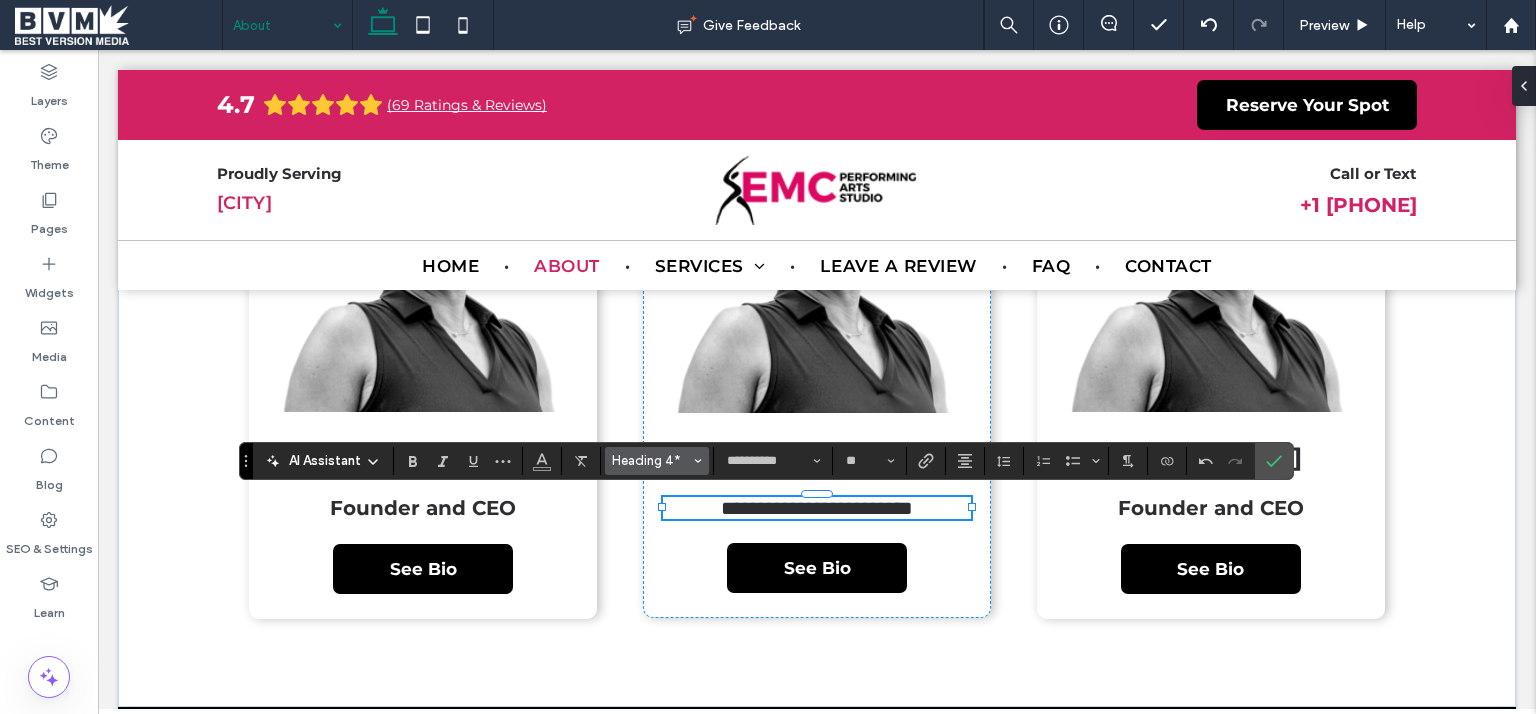 click on "Heading 4*" at bounding box center [657, 461] 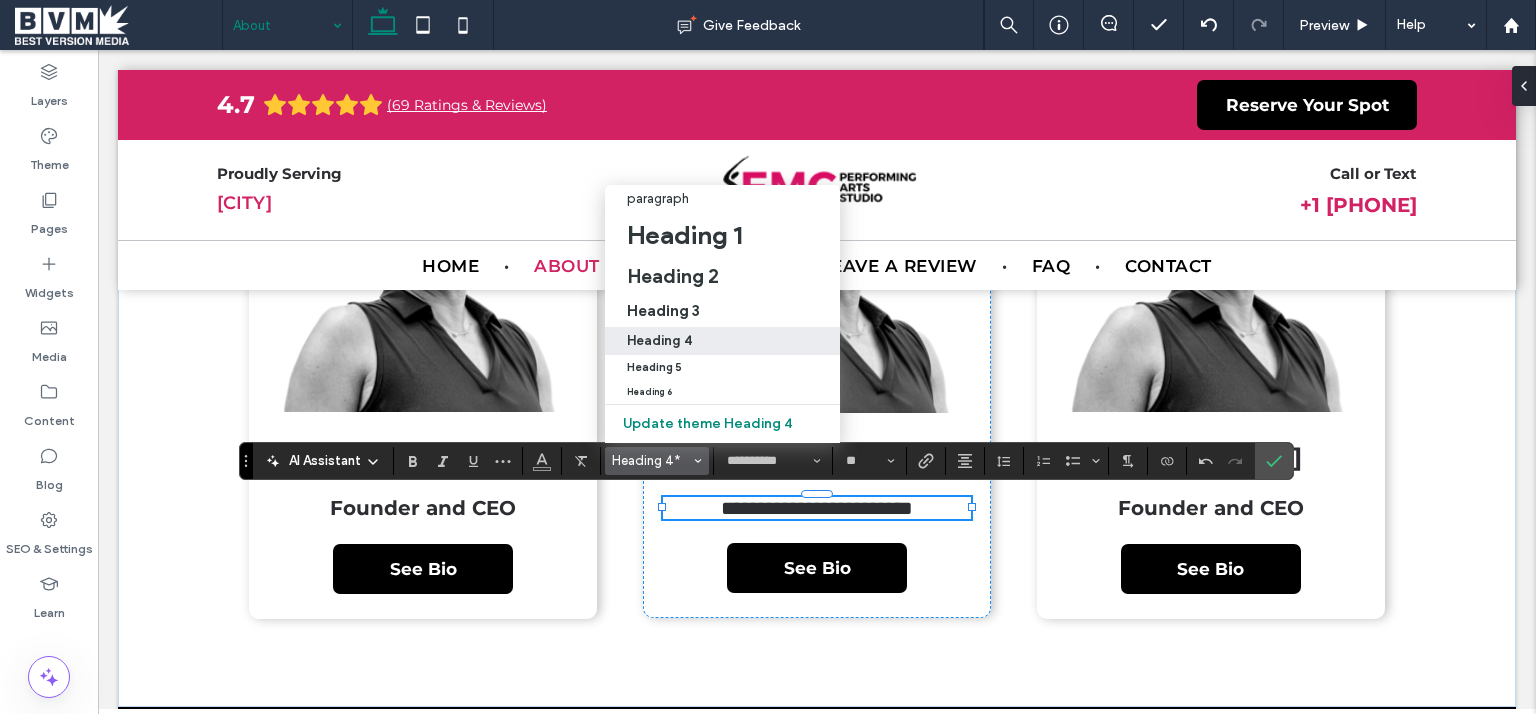 click on "Heading 4" at bounding box center [659, 340] 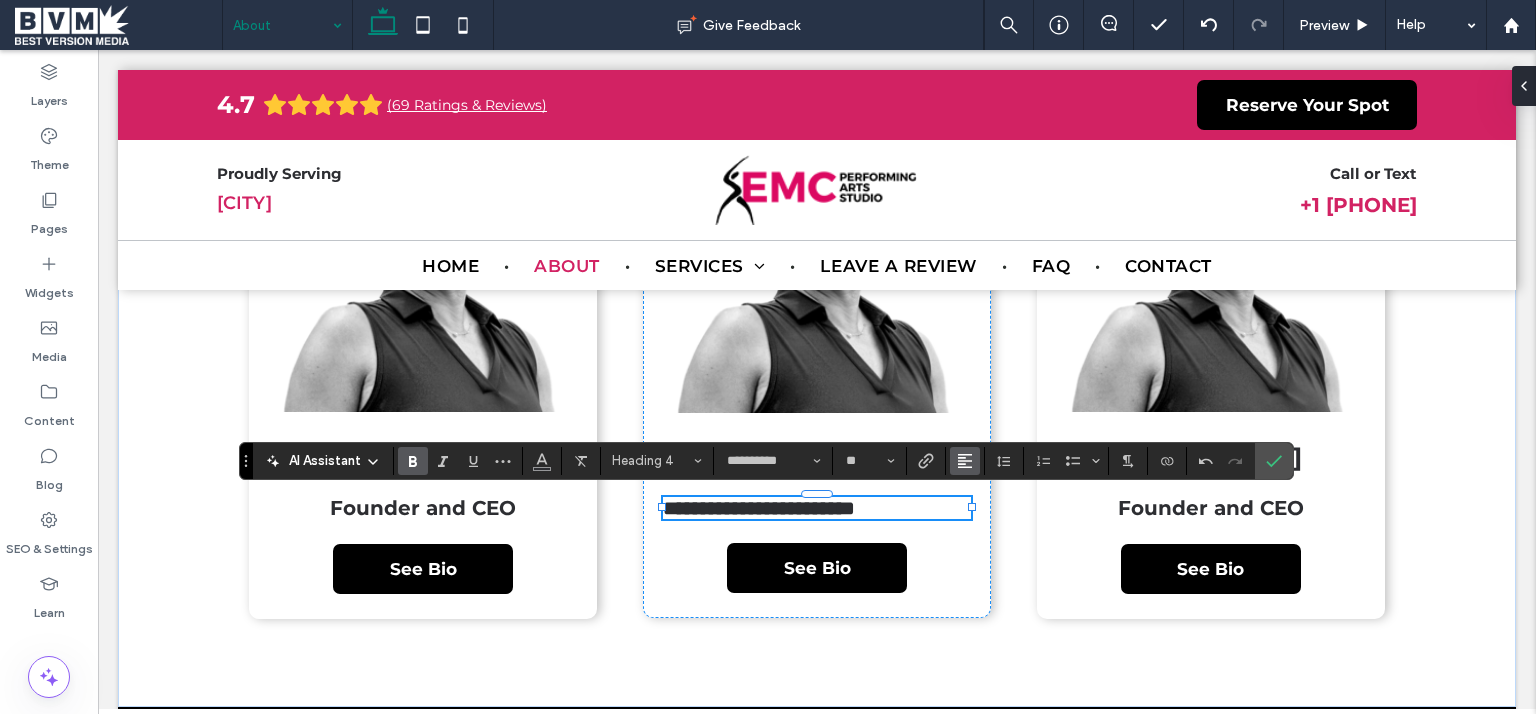 click at bounding box center [965, 461] 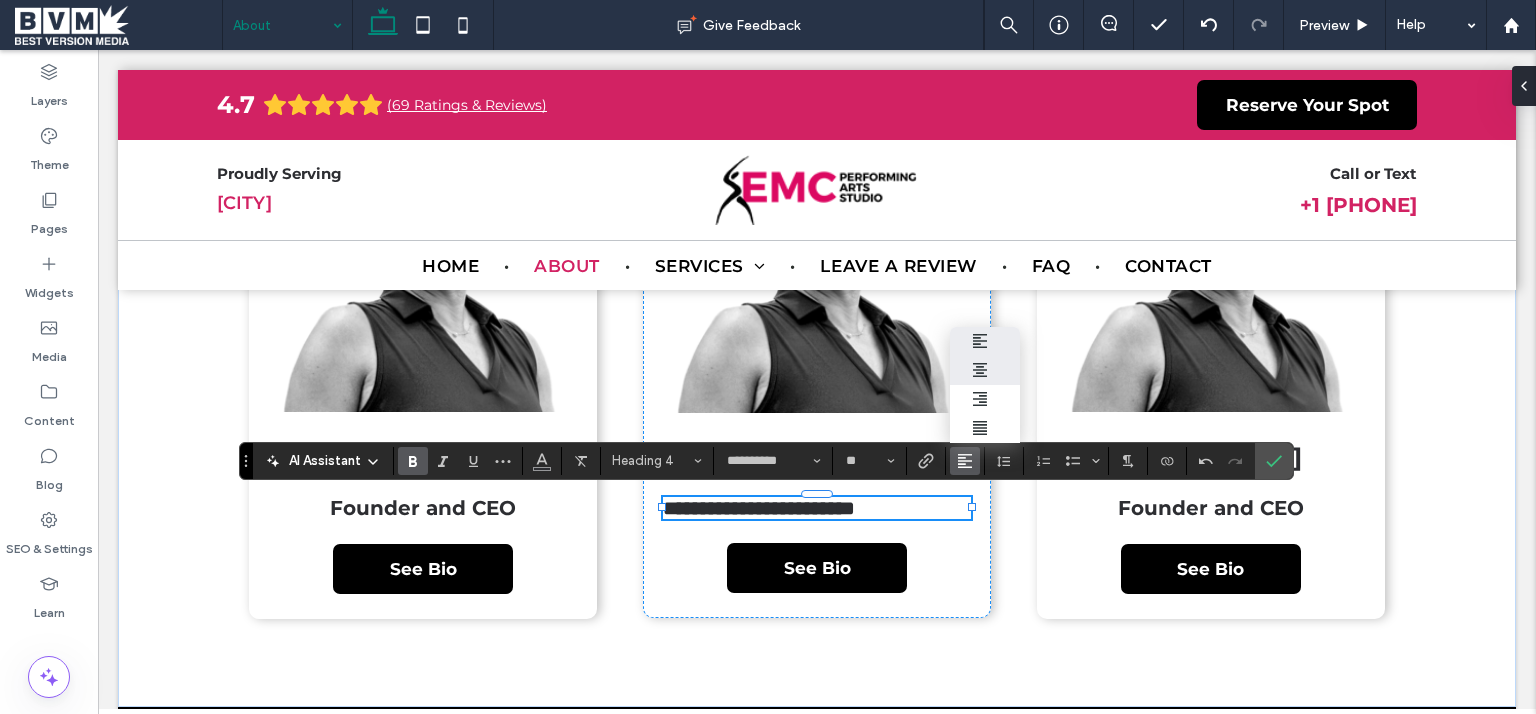 drag, startPoint x: 975, startPoint y: 358, endPoint x: 718, endPoint y: 16, distance: 427.8002 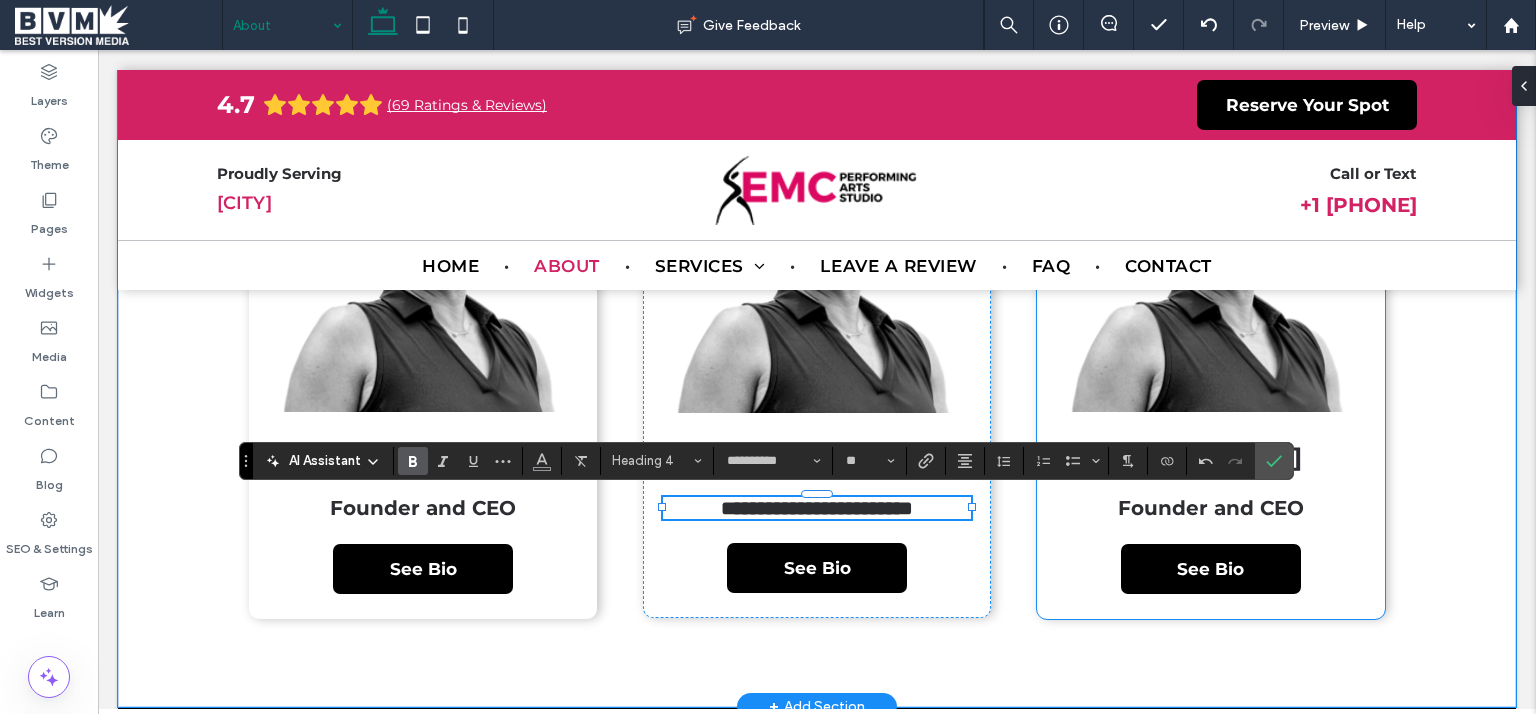 click on "Founder and CEO" at bounding box center [1211, 508] 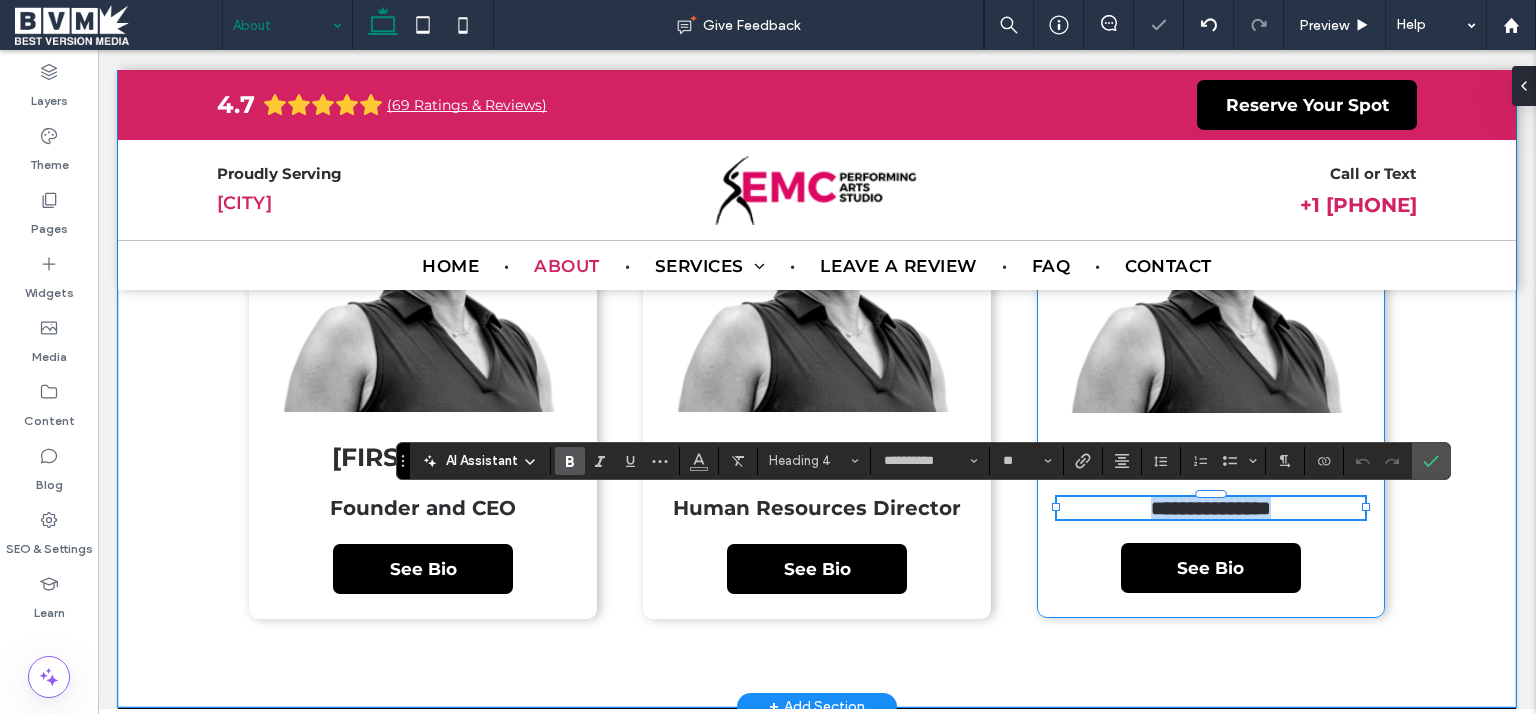 click on "**********" at bounding box center [1211, 508] 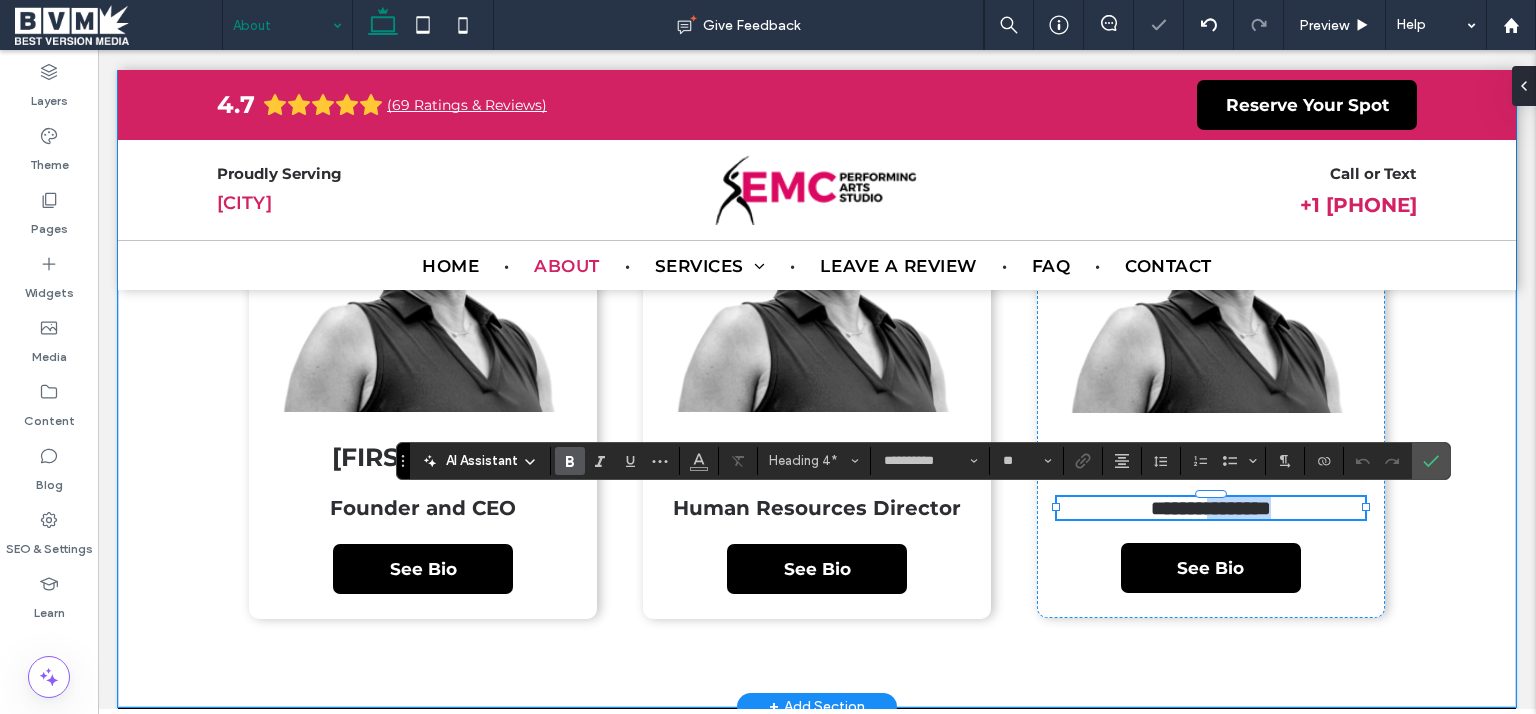 drag, startPoint x: 1201, startPoint y: 508, endPoint x: 1503, endPoint y: 522, distance: 302.32434 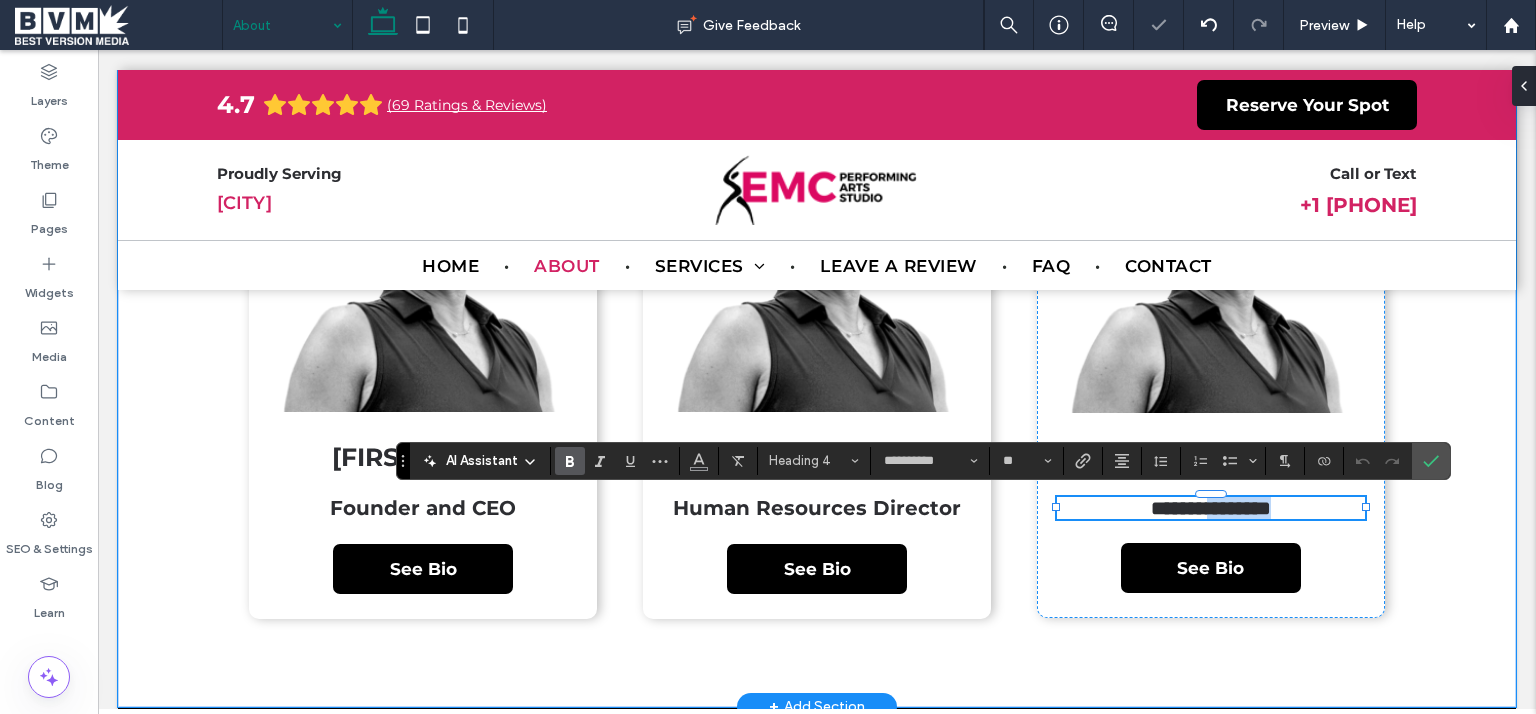 scroll, scrollTop: 3758, scrollLeft: 0, axis: vertical 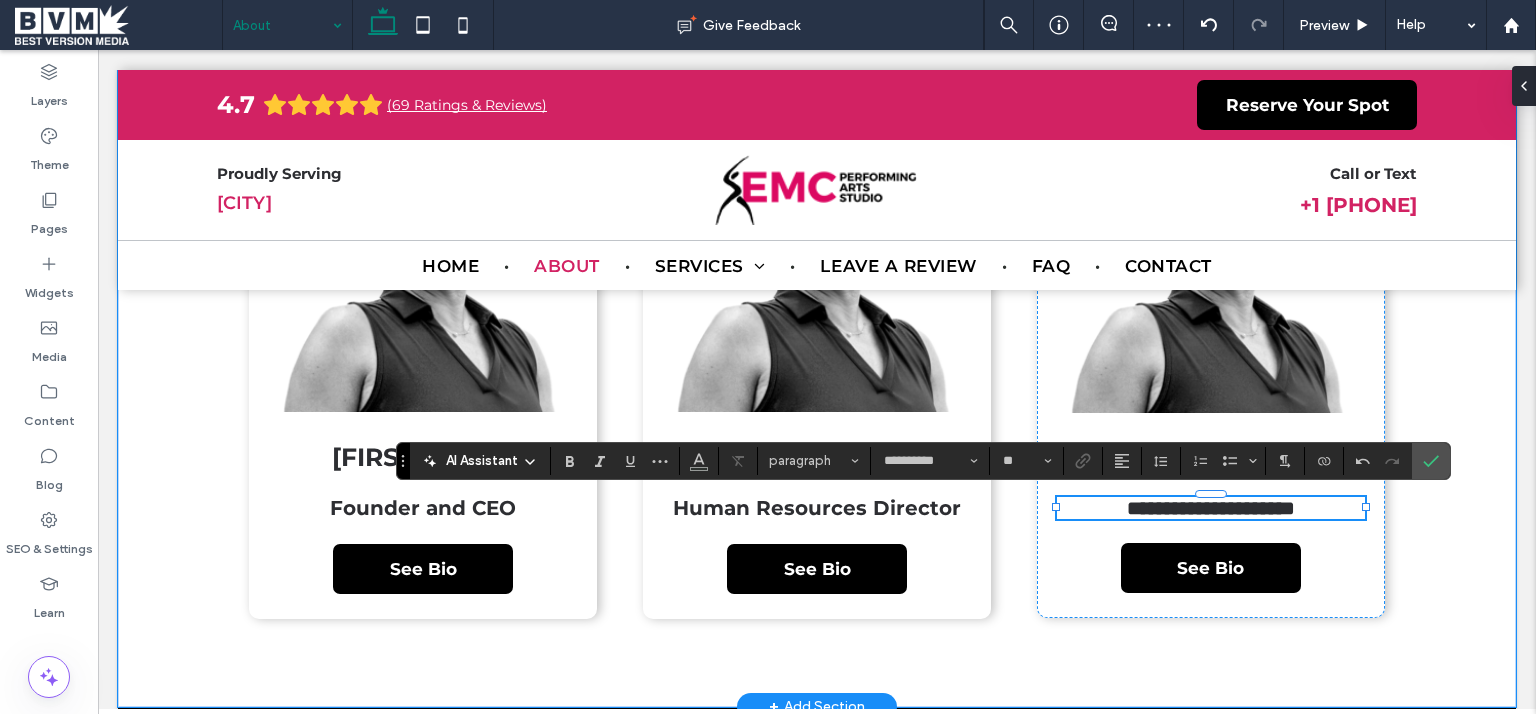 type on "**" 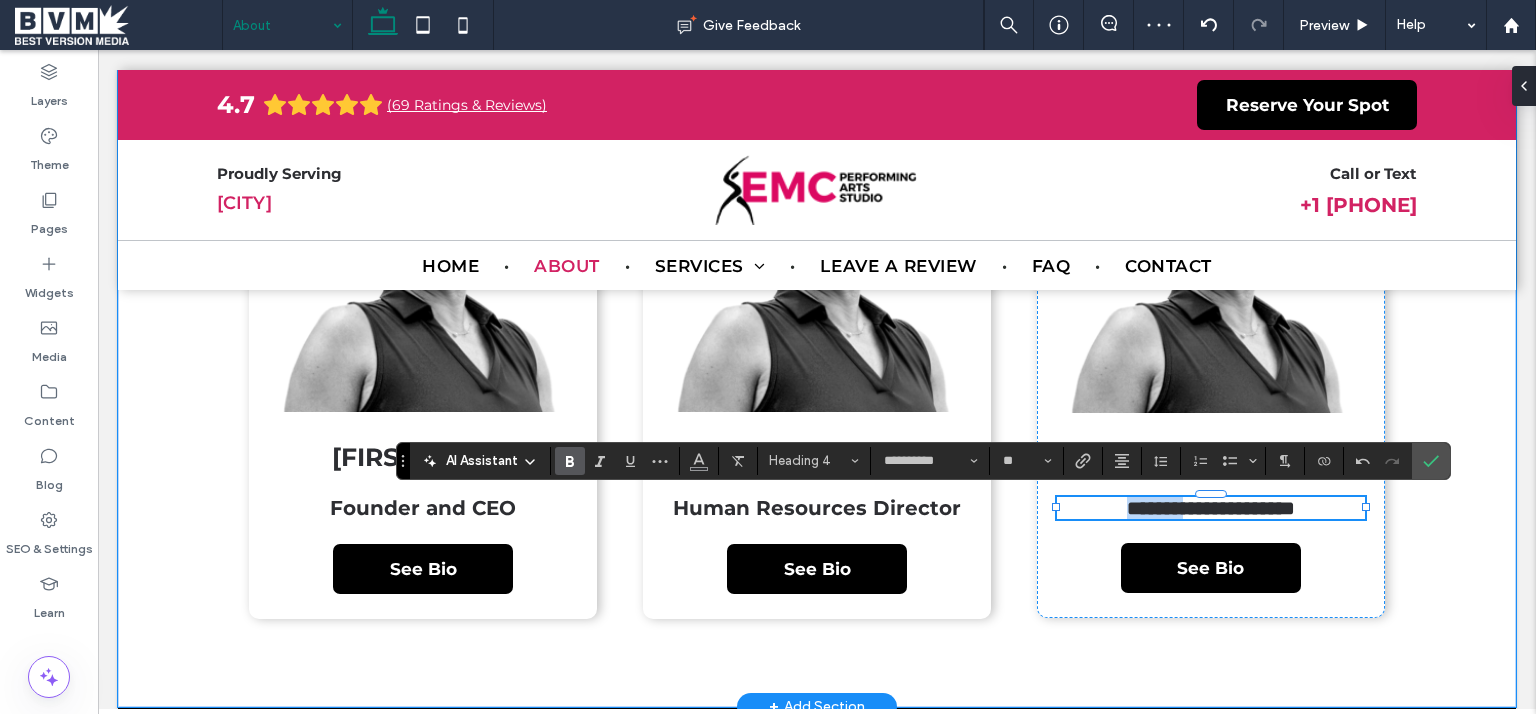 drag, startPoint x: 1166, startPoint y: 507, endPoint x: 902, endPoint y: 492, distance: 264.42578 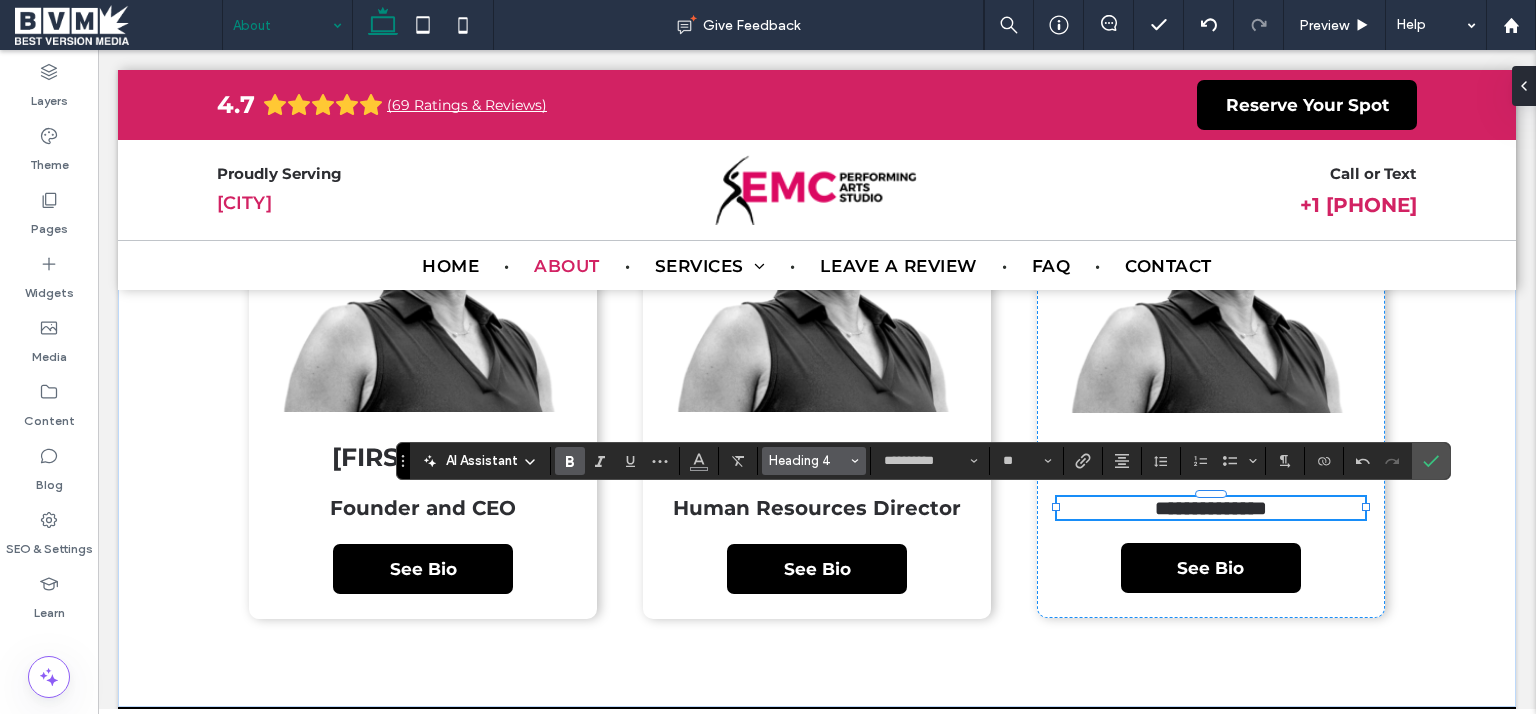 click on "Heading 4" at bounding box center [808, 460] 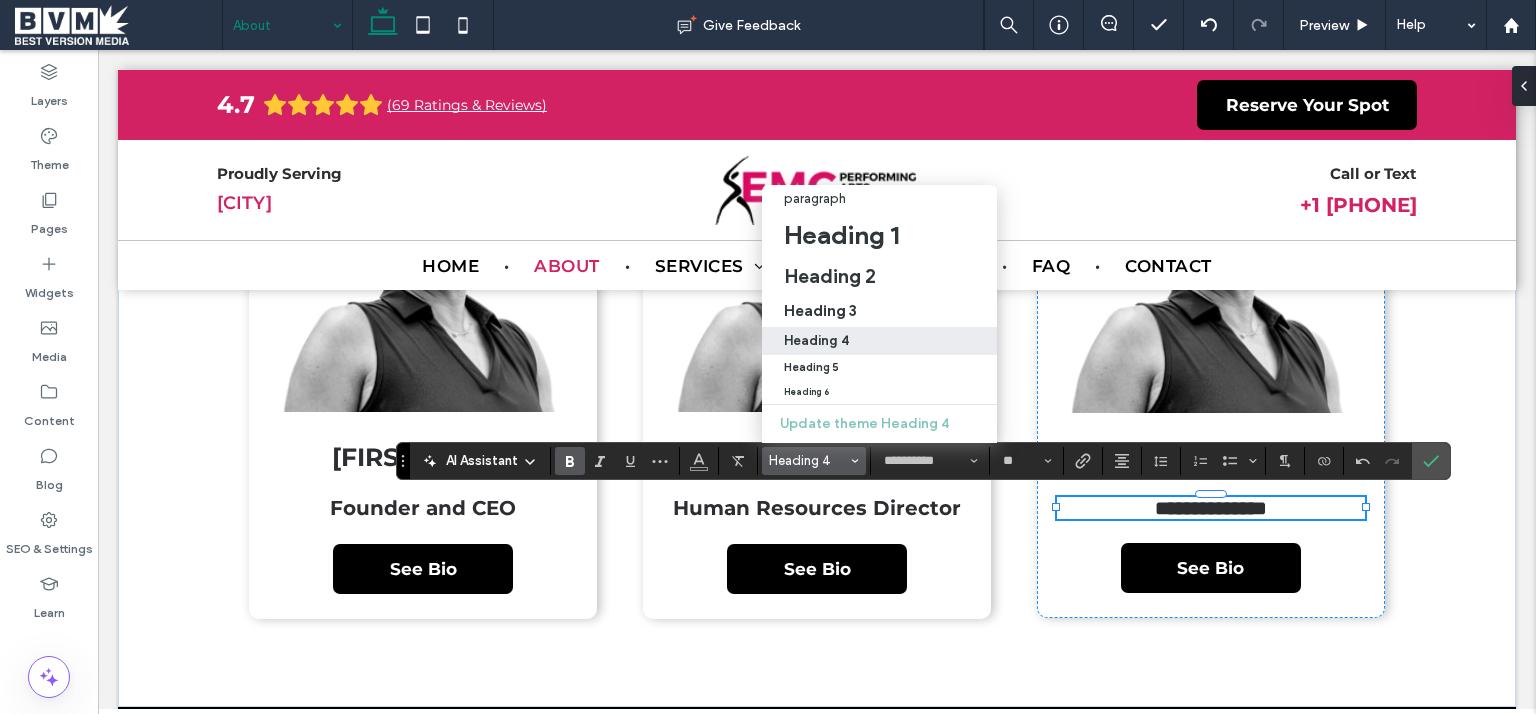 drag, startPoint x: 843, startPoint y: 322, endPoint x: 771, endPoint y: 271, distance: 88.23265 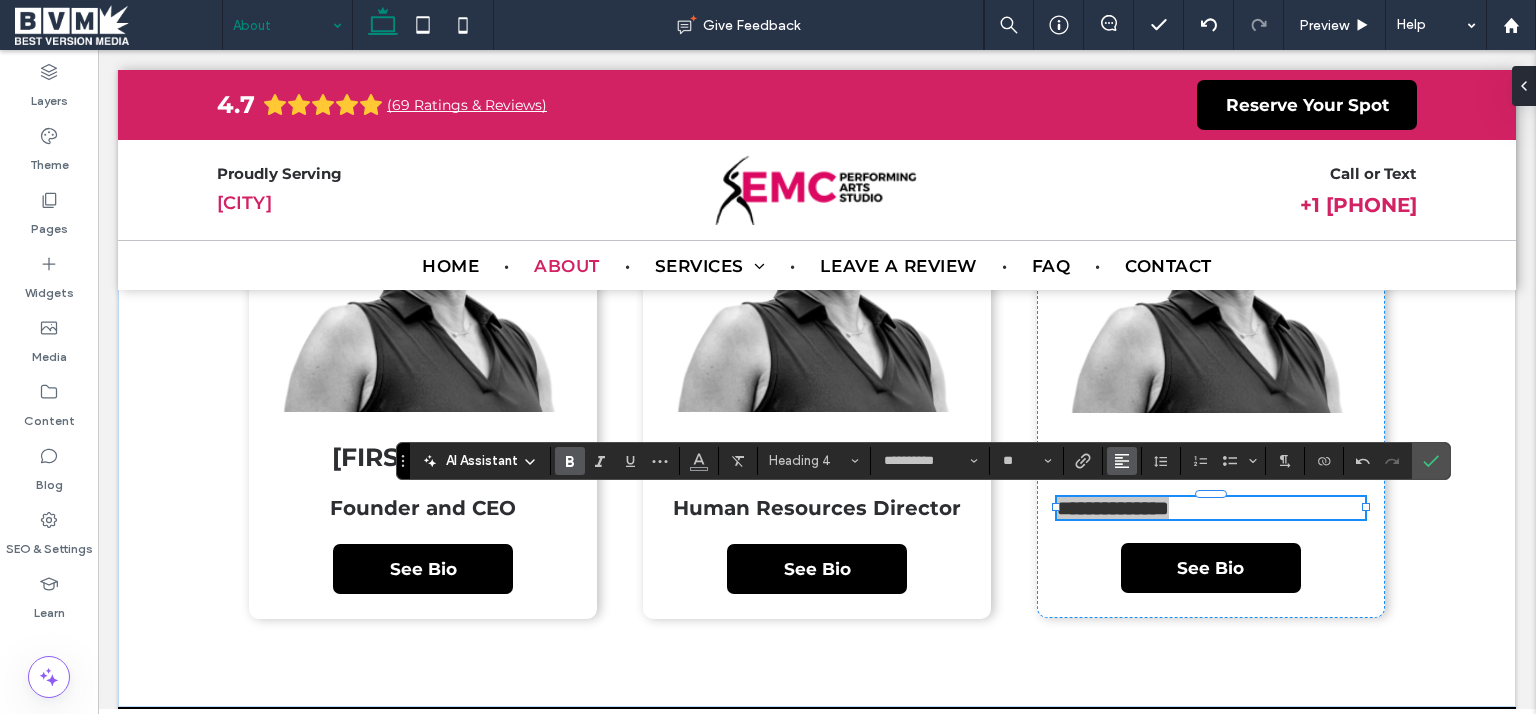click 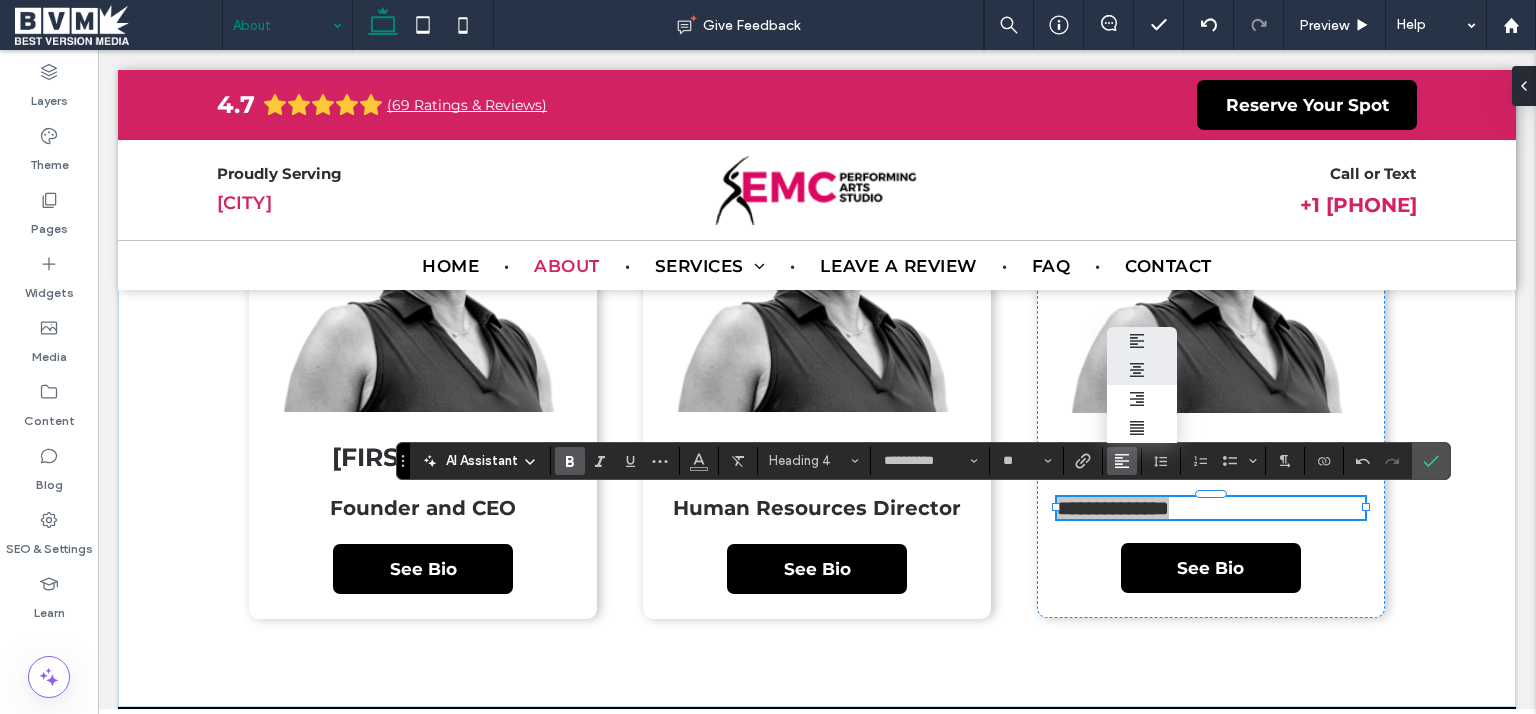 click at bounding box center (1142, 370) 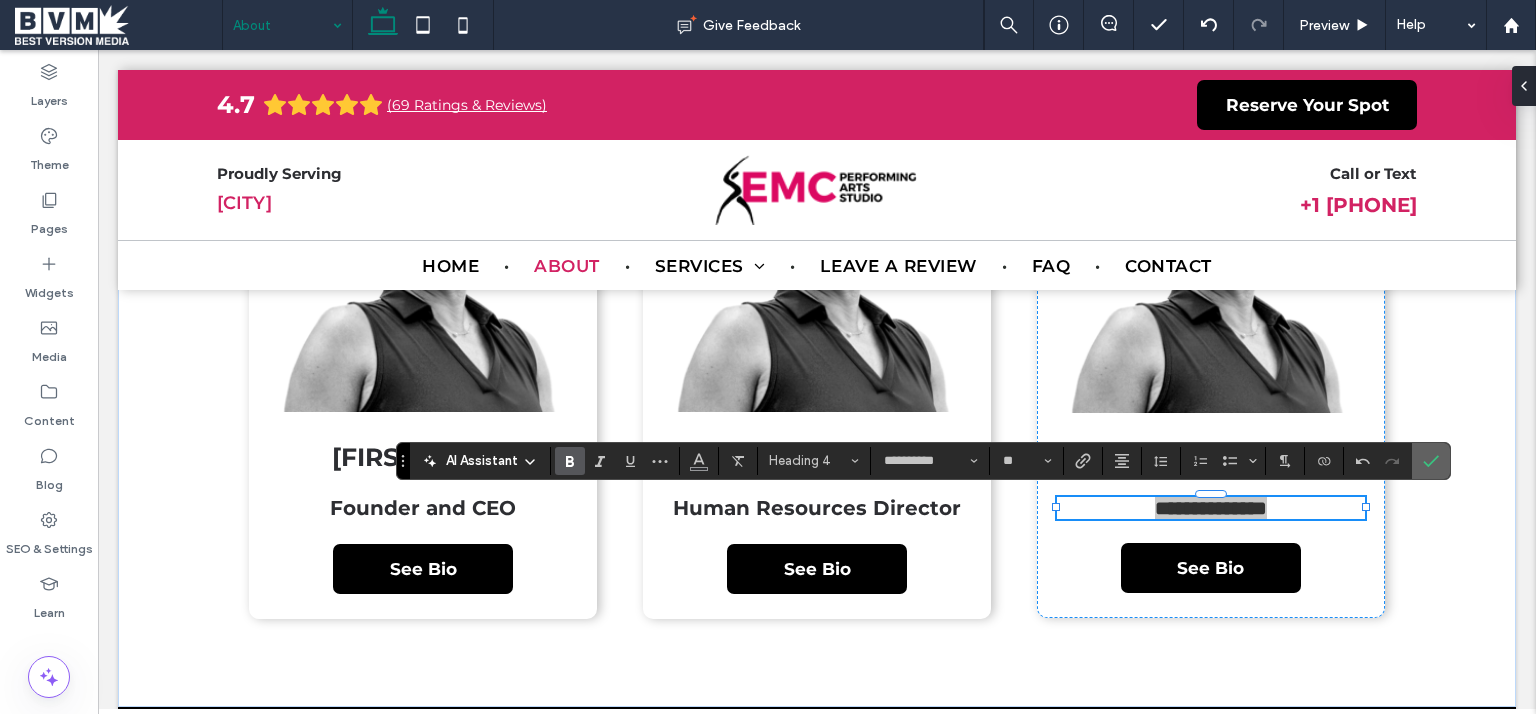 drag, startPoint x: 1432, startPoint y: 462, endPoint x: 1436, endPoint y: 552, distance: 90.088844 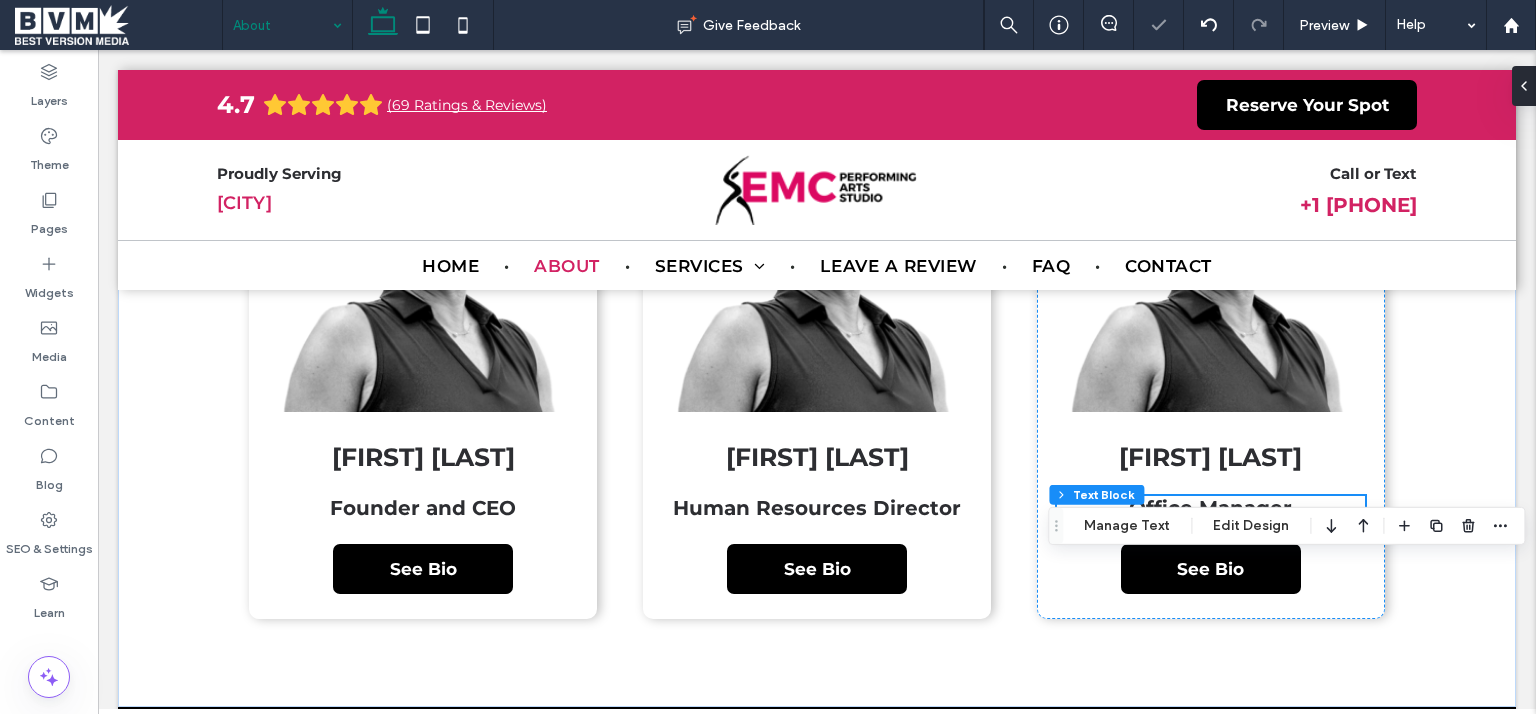 scroll, scrollTop: 3652, scrollLeft: 0, axis: vertical 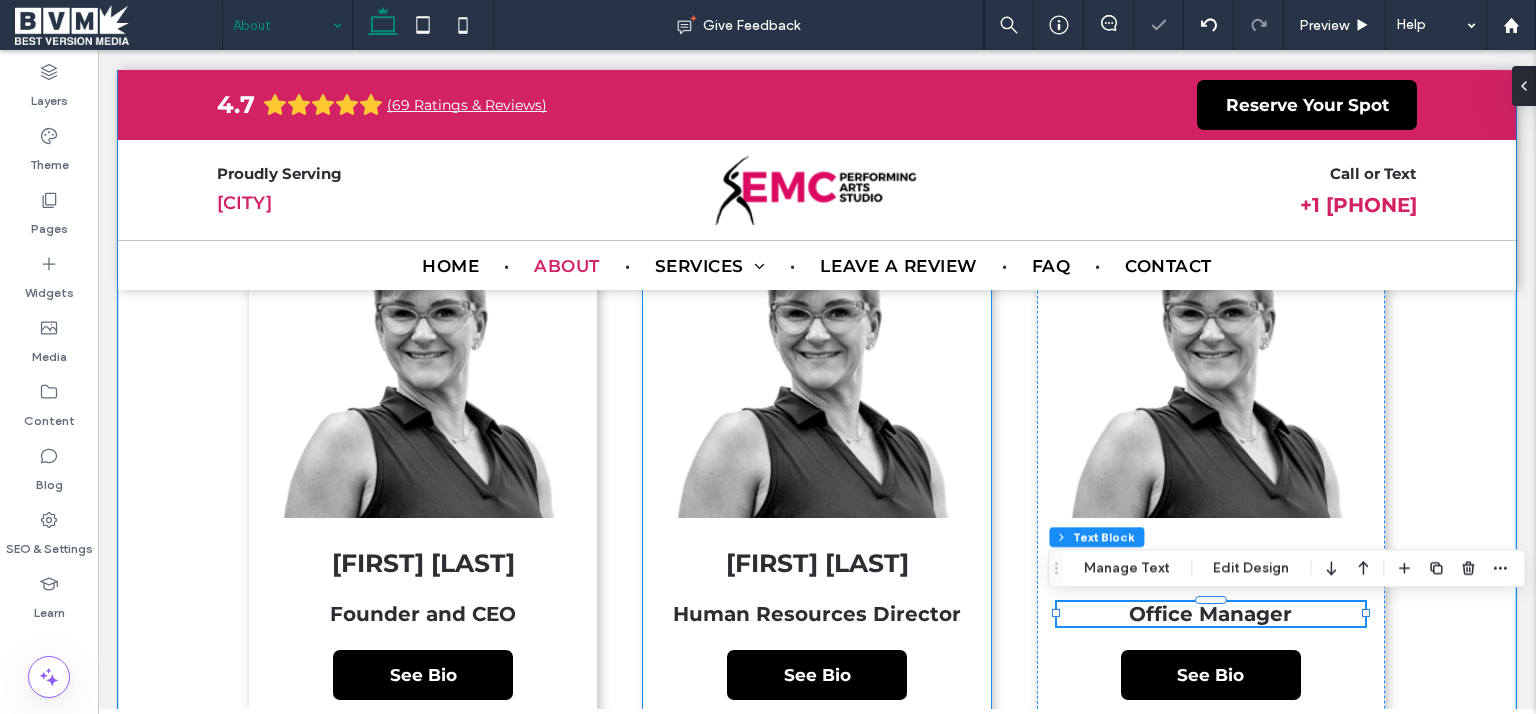 click at bounding box center (817, 364) 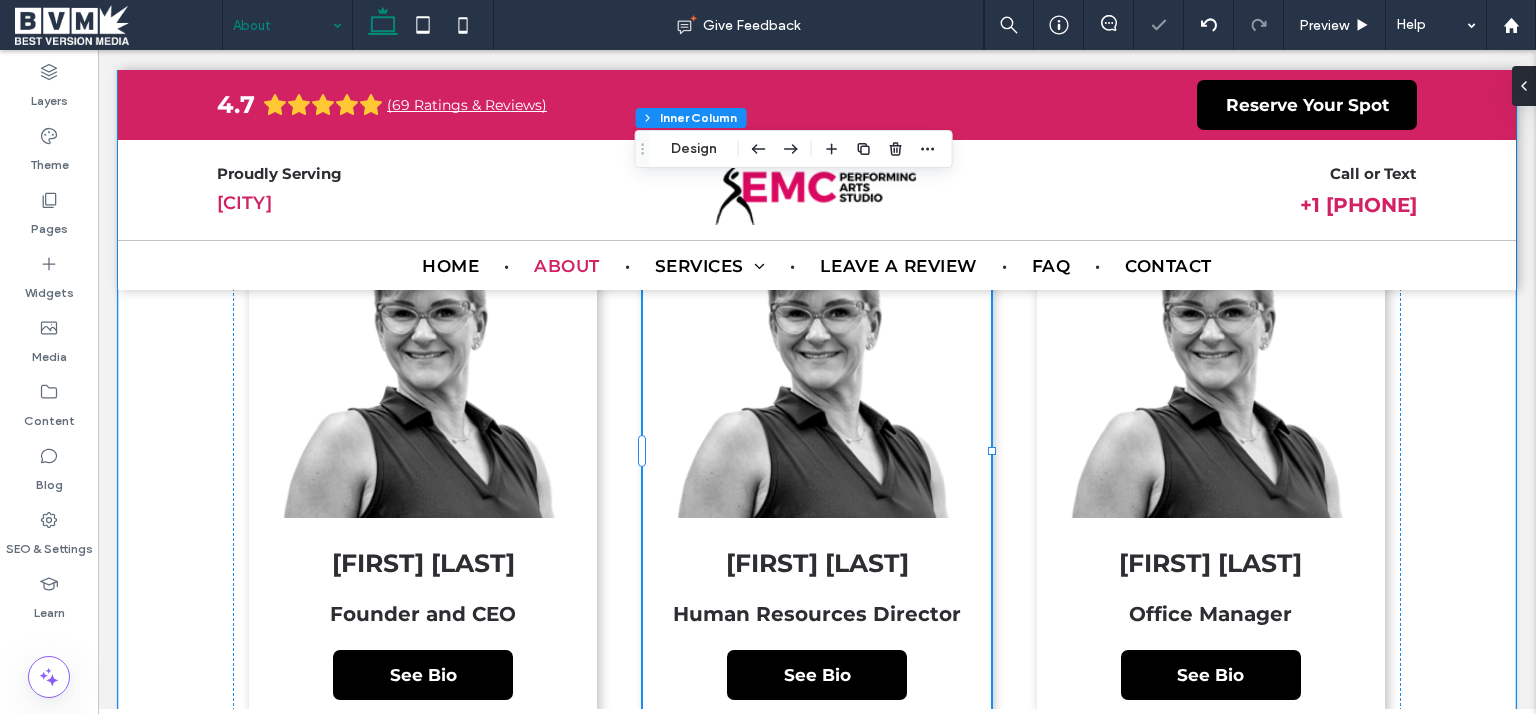 click at bounding box center [817, 364] 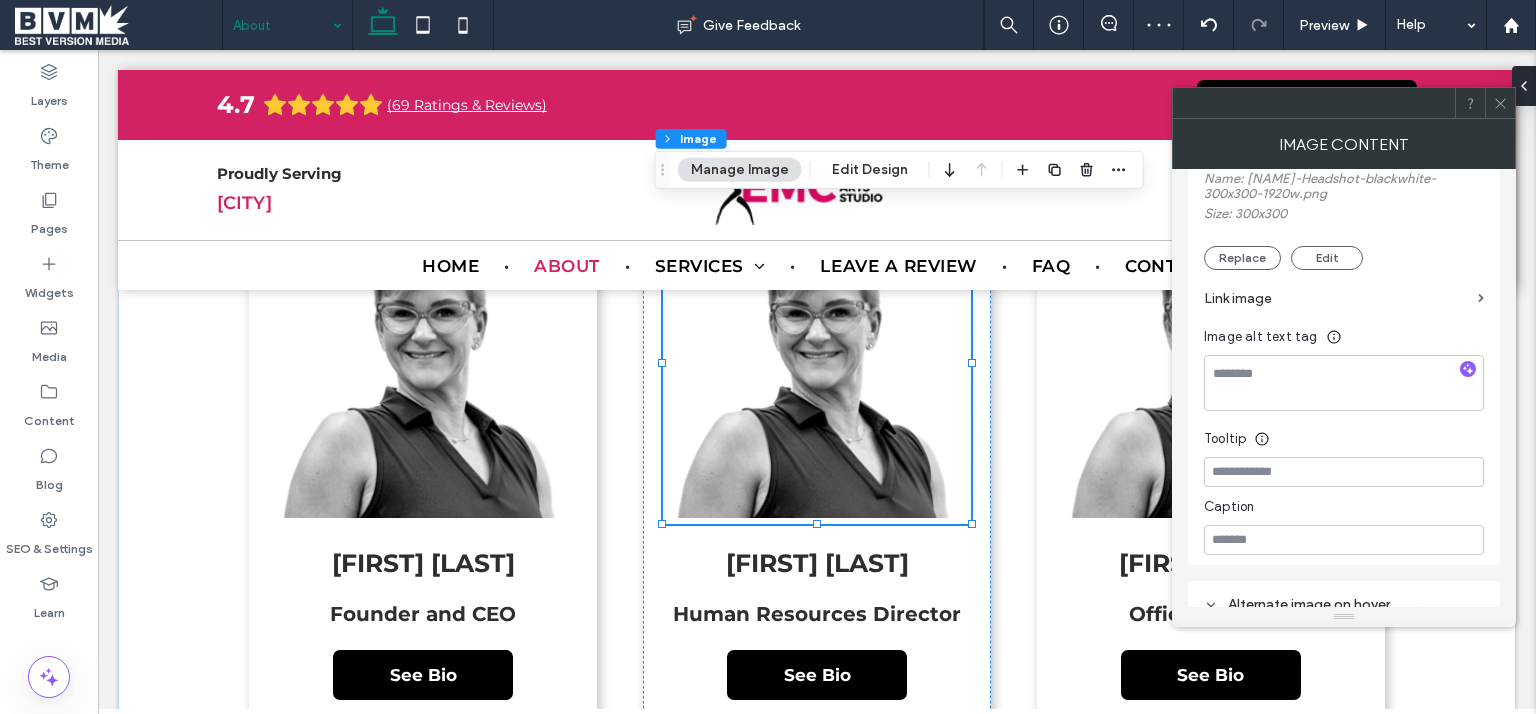scroll, scrollTop: 400, scrollLeft: 0, axis: vertical 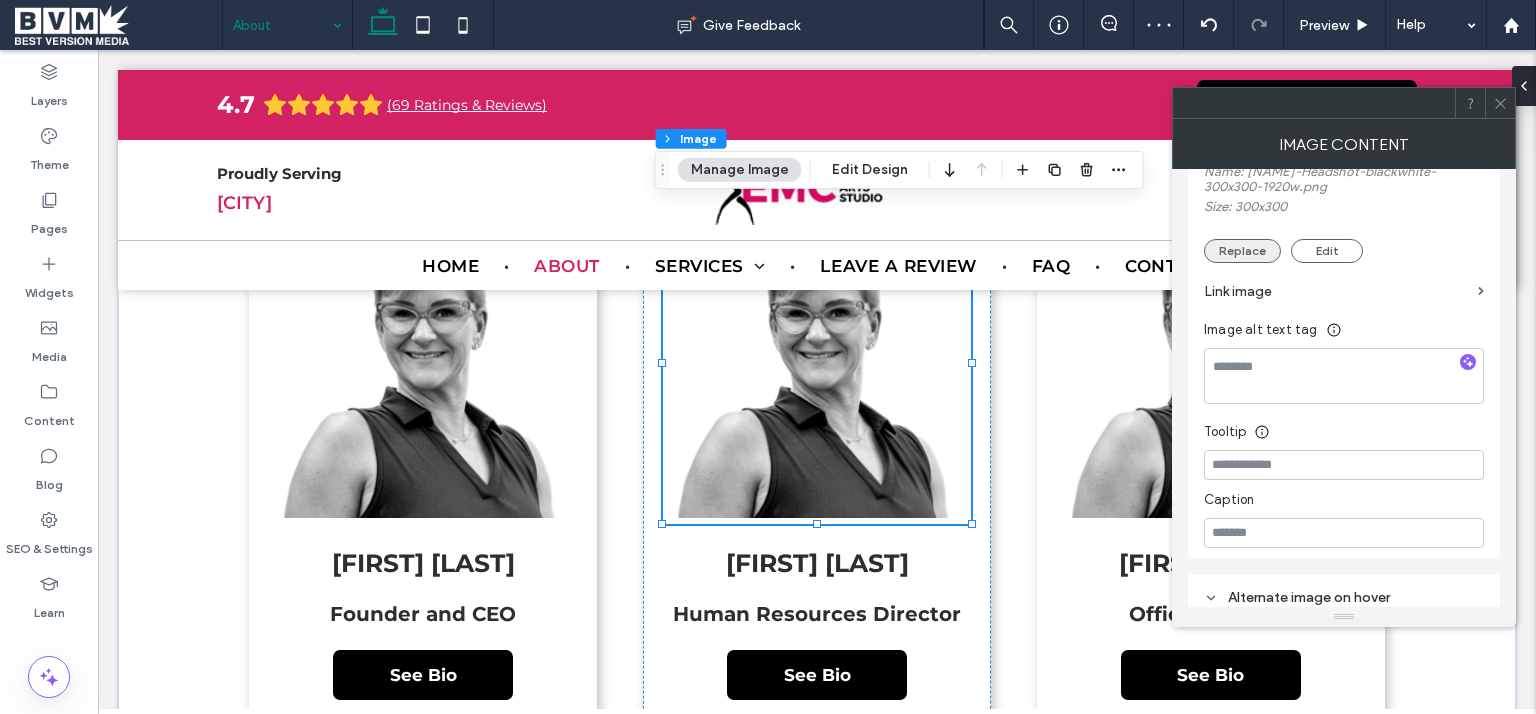 click on "Replace" at bounding box center (1242, 251) 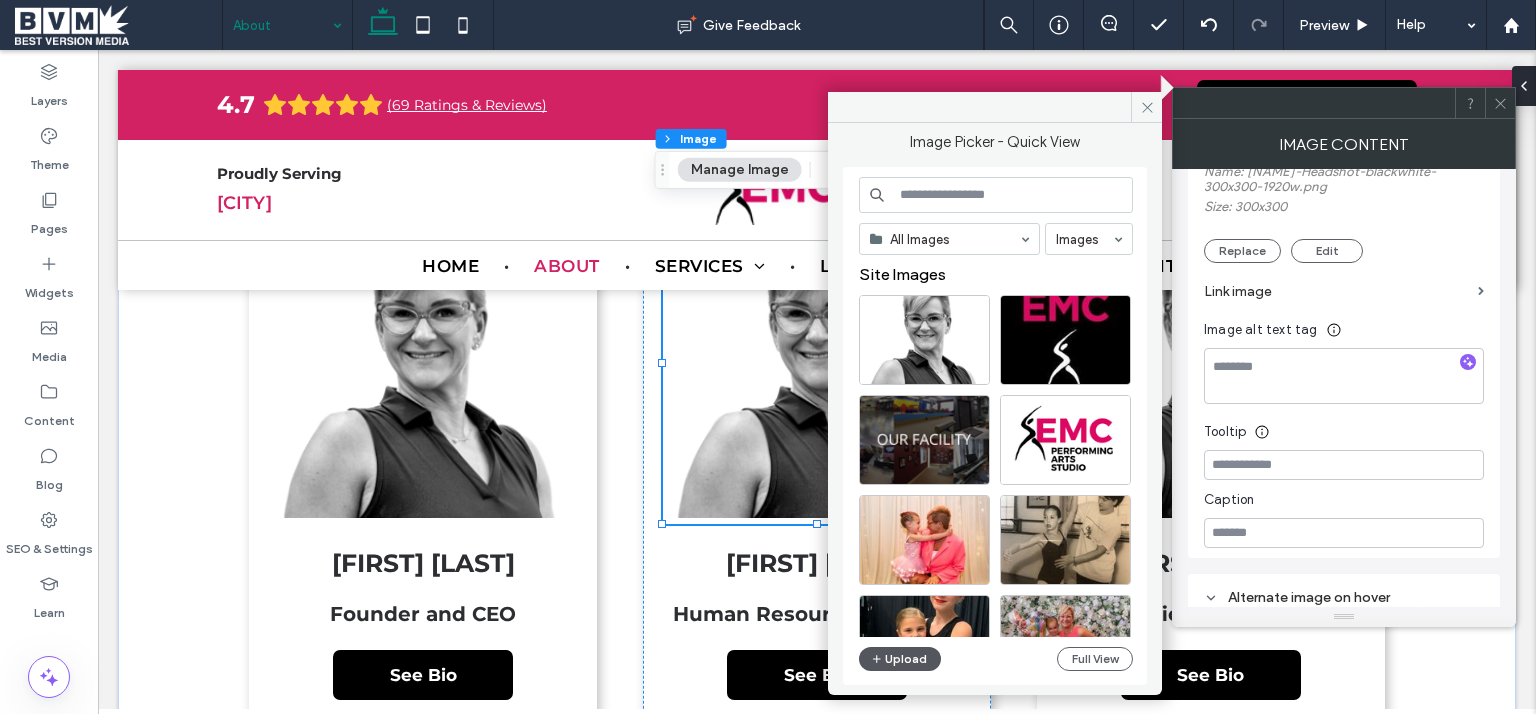 click 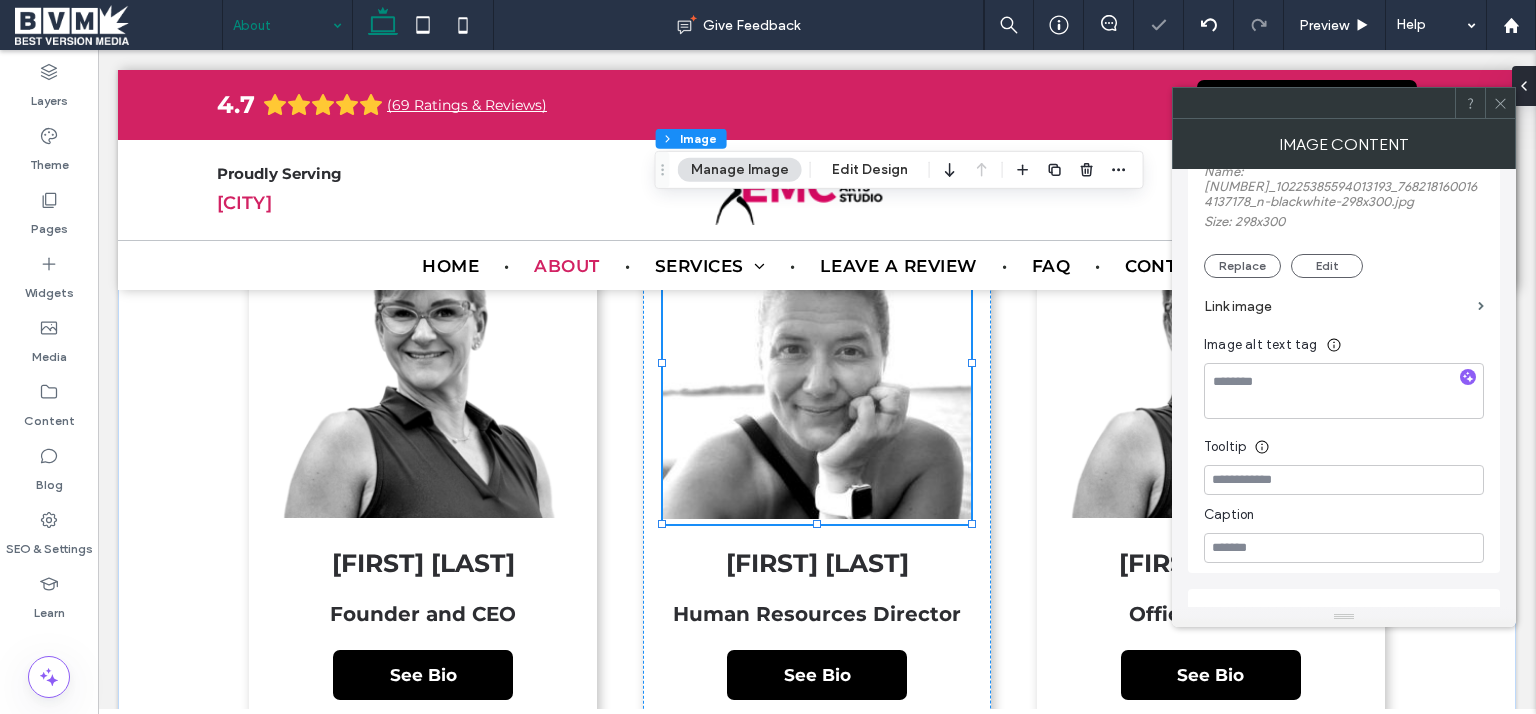 click 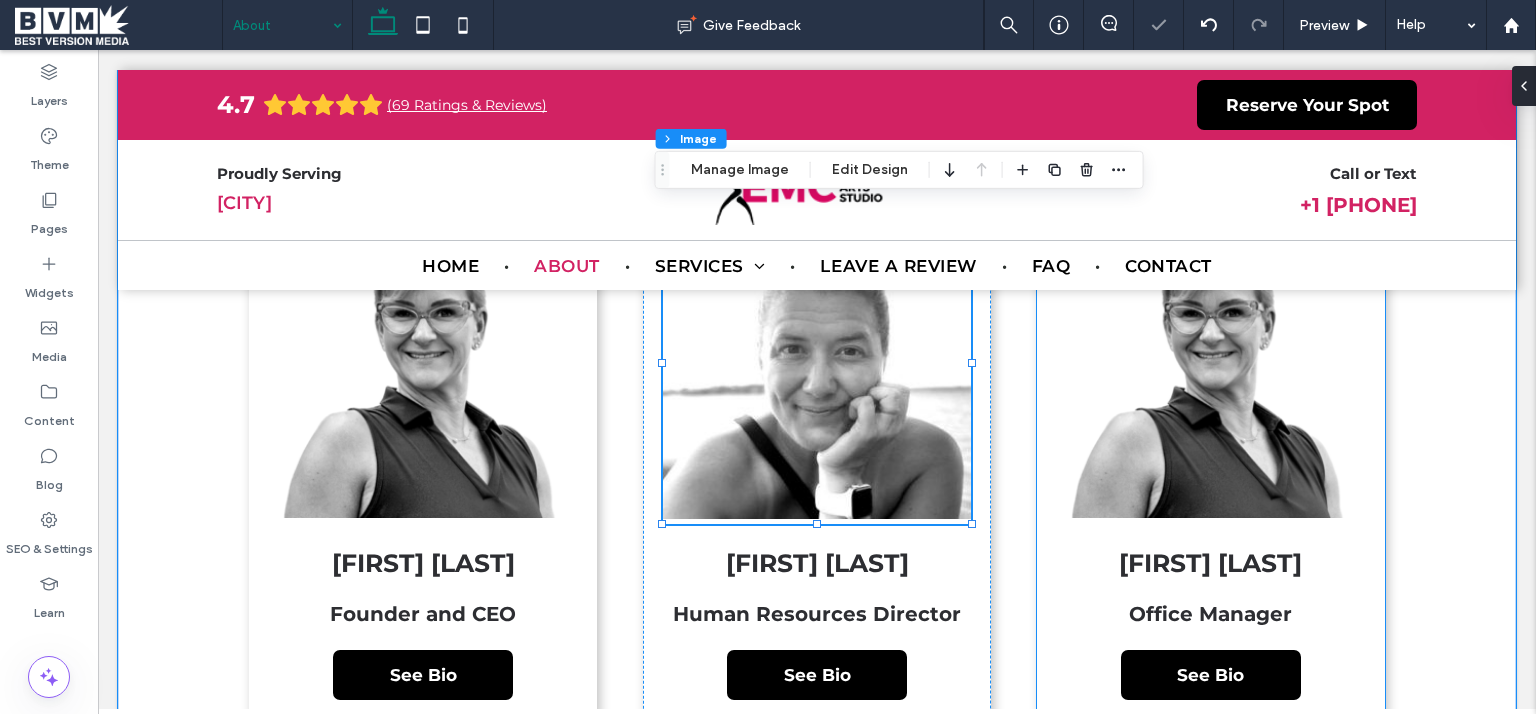 click at bounding box center (1211, 364) 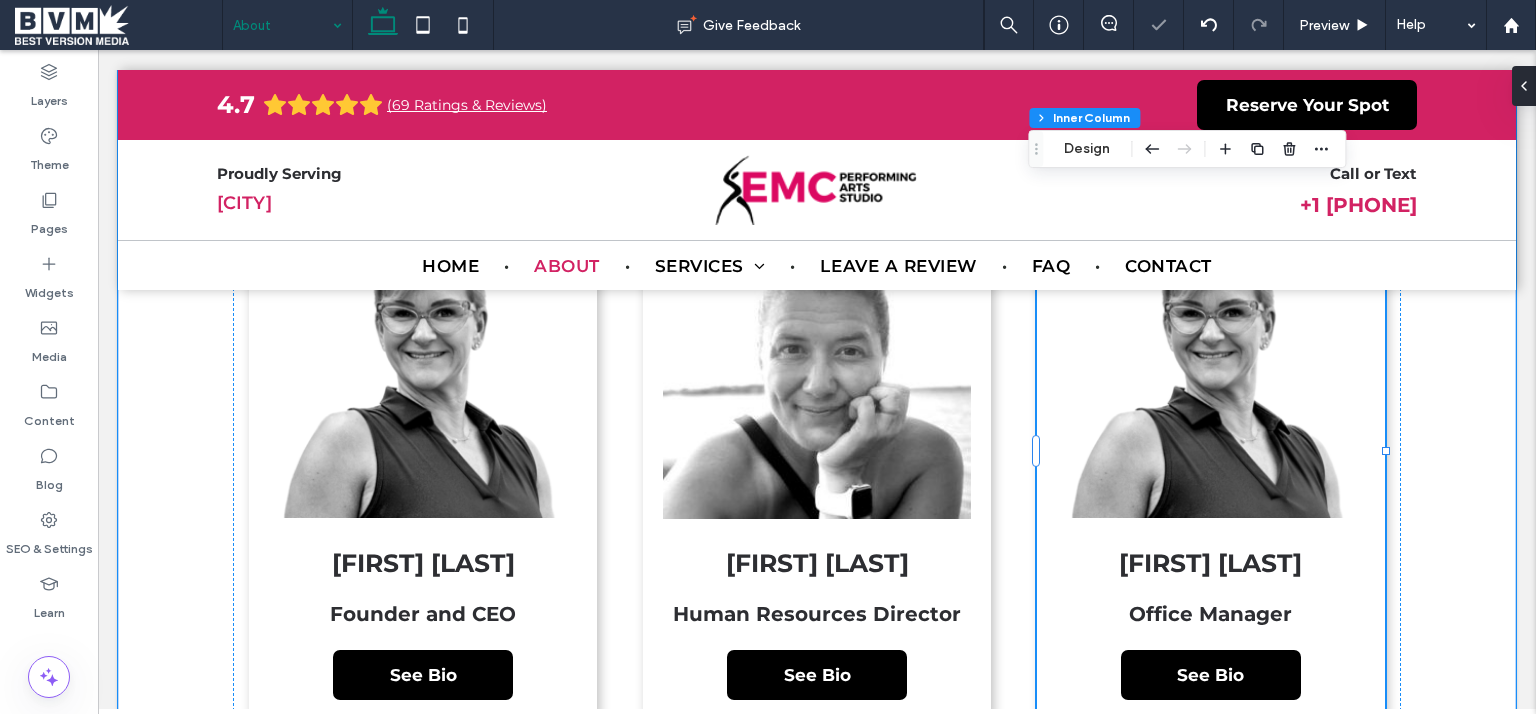 click at bounding box center (1211, 364) 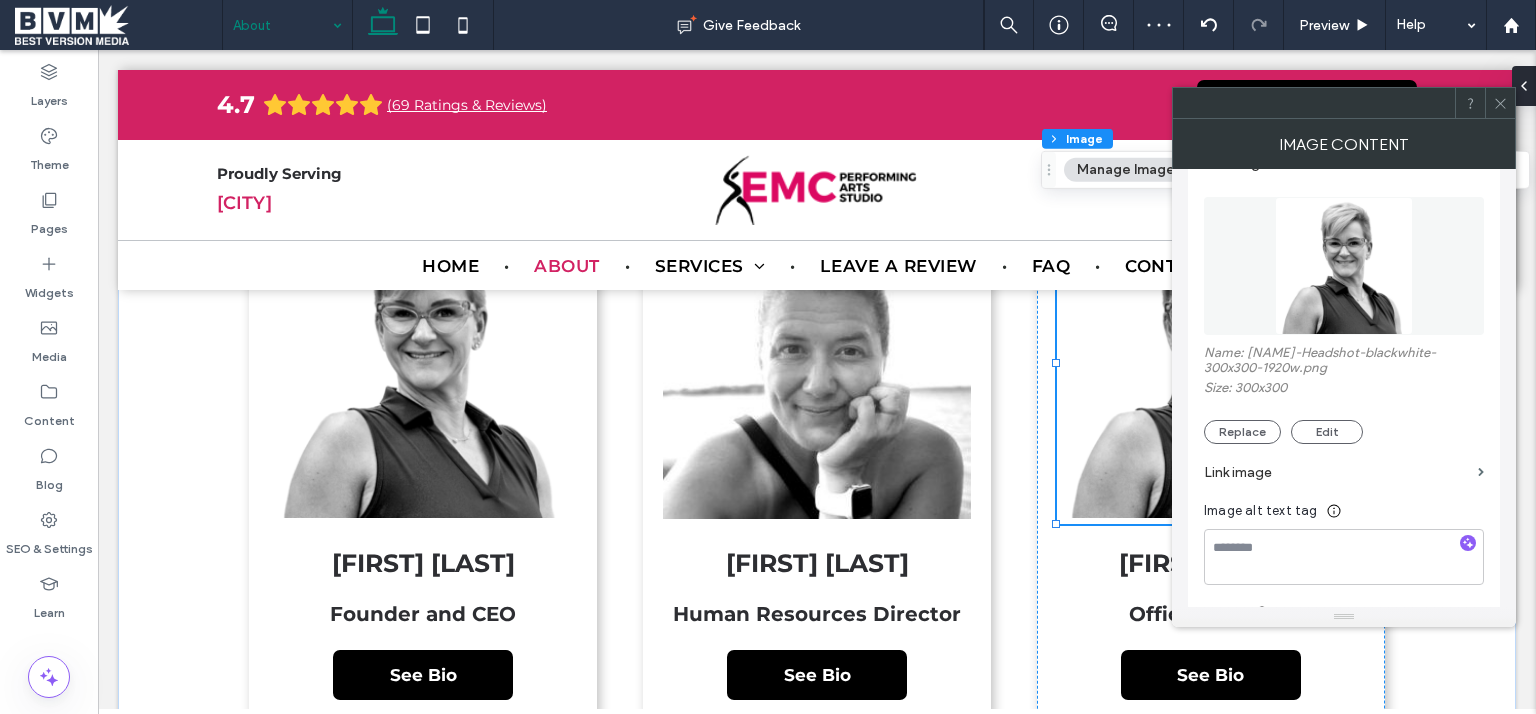 scroll, scrollTop: 400, scrollLeft: 0, axis: vertical 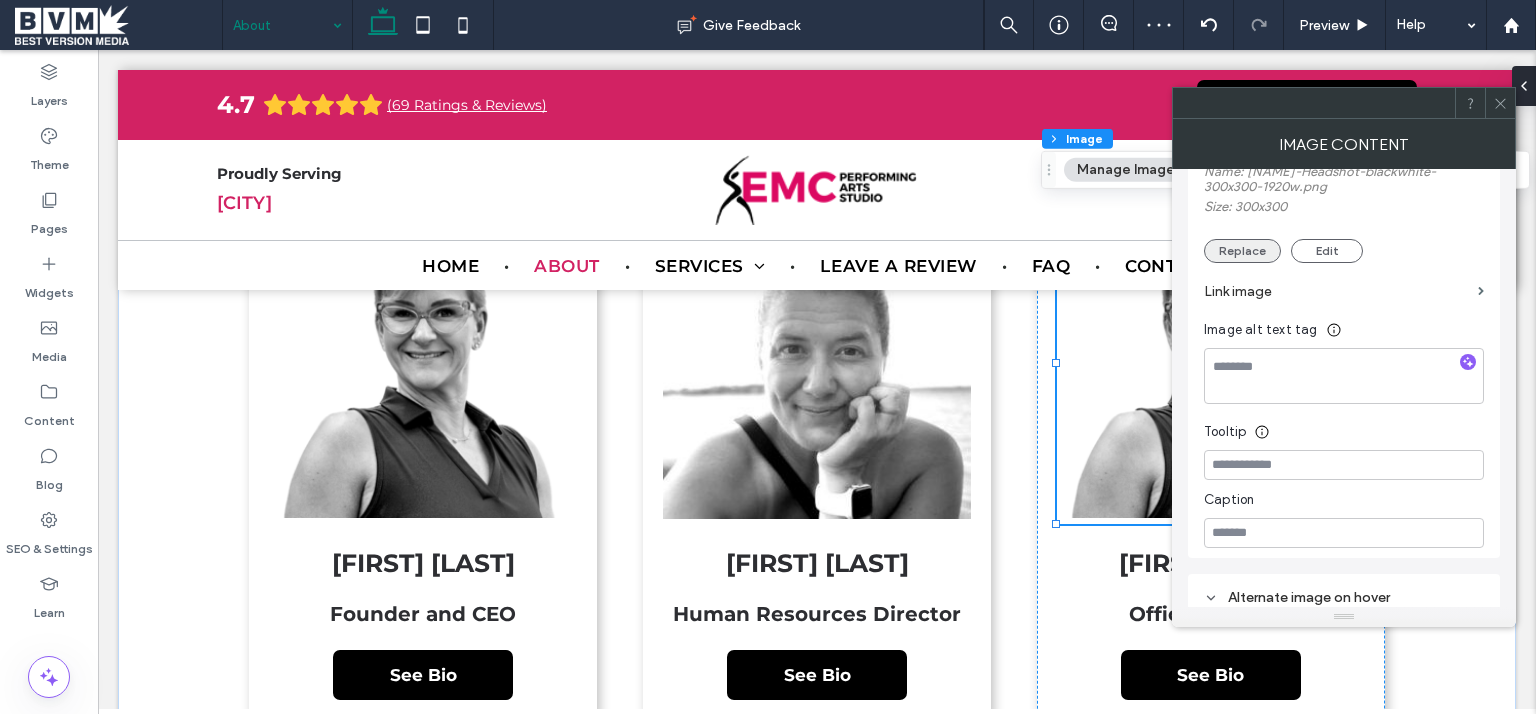 click on "Replace" at bounding box center [1242, 251] 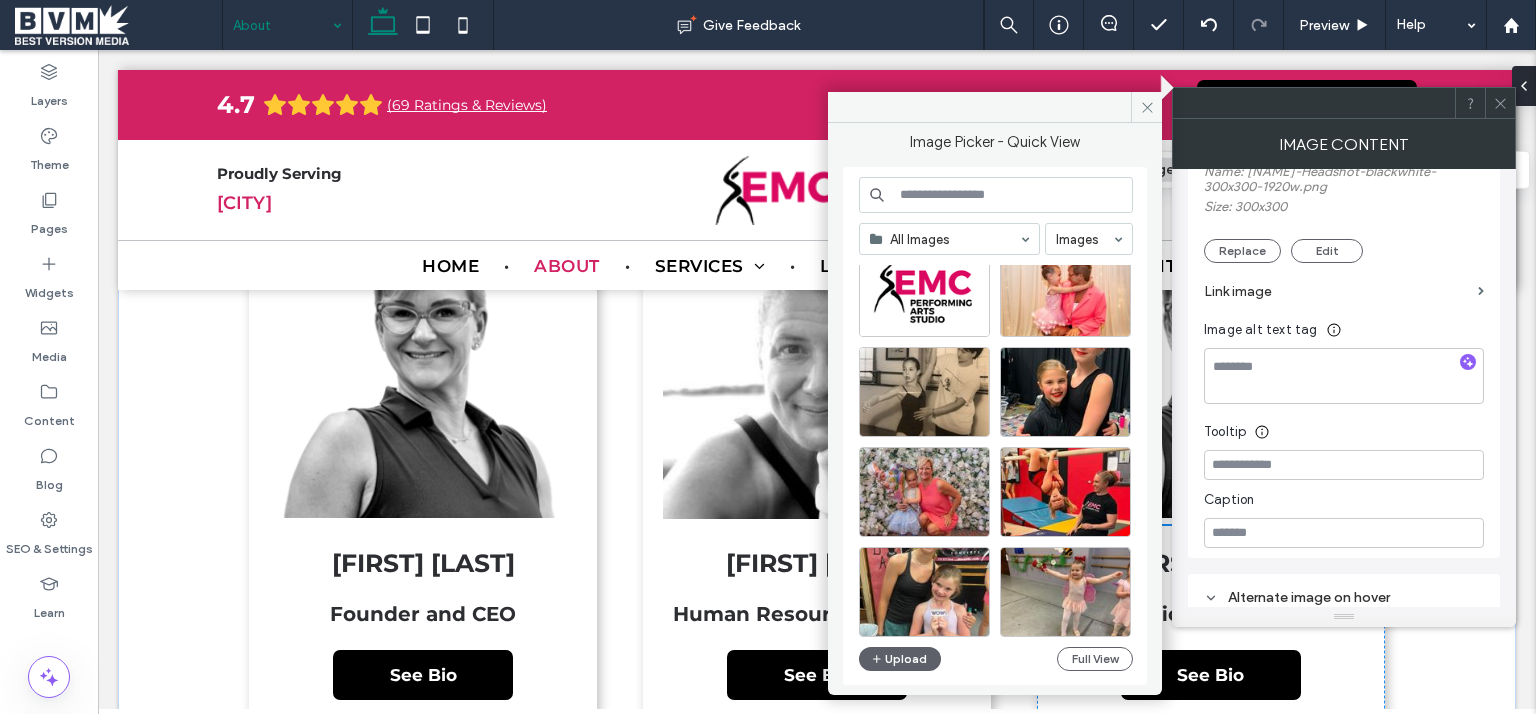 scroll, scrollTop: 335, scrollLeft: 0, axis: vertical 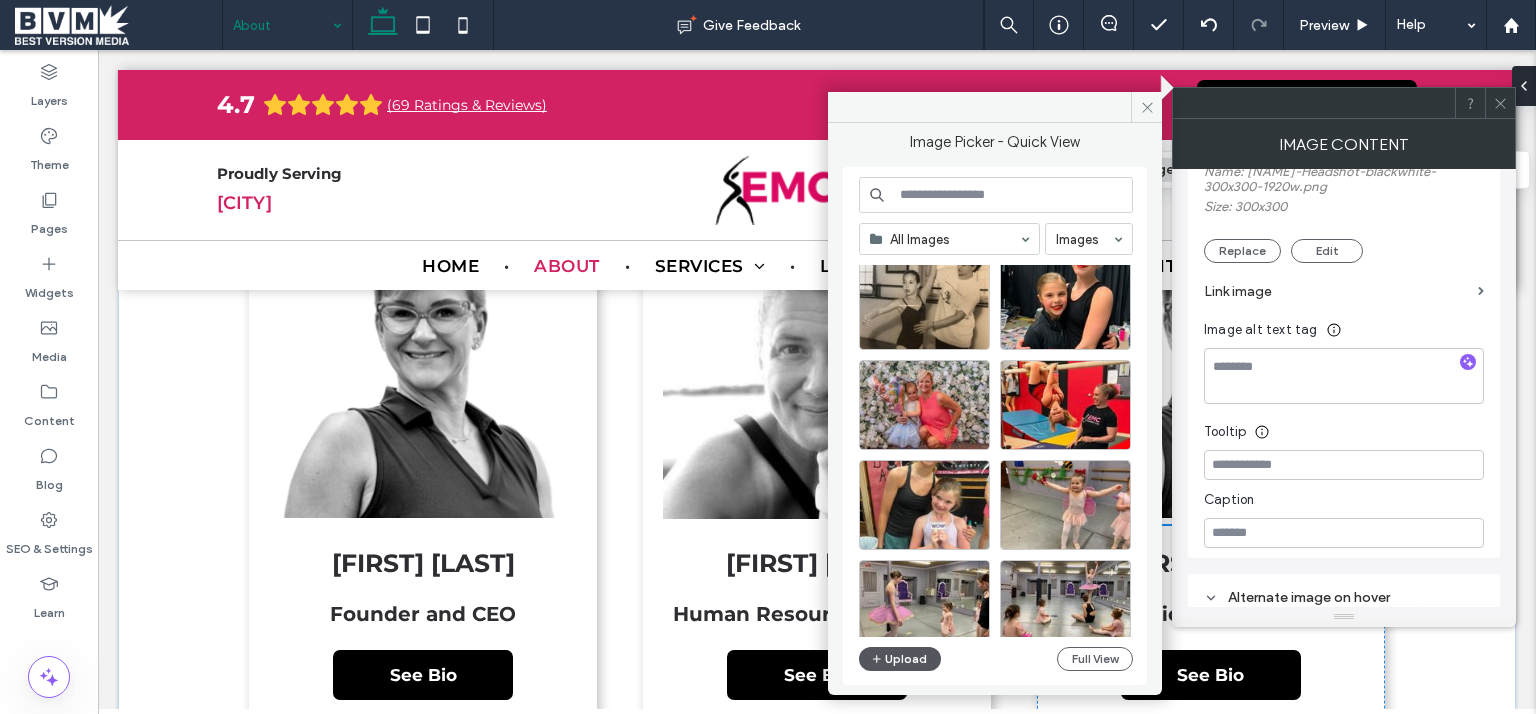 click on "Upload" at bounding box center [900, 659] 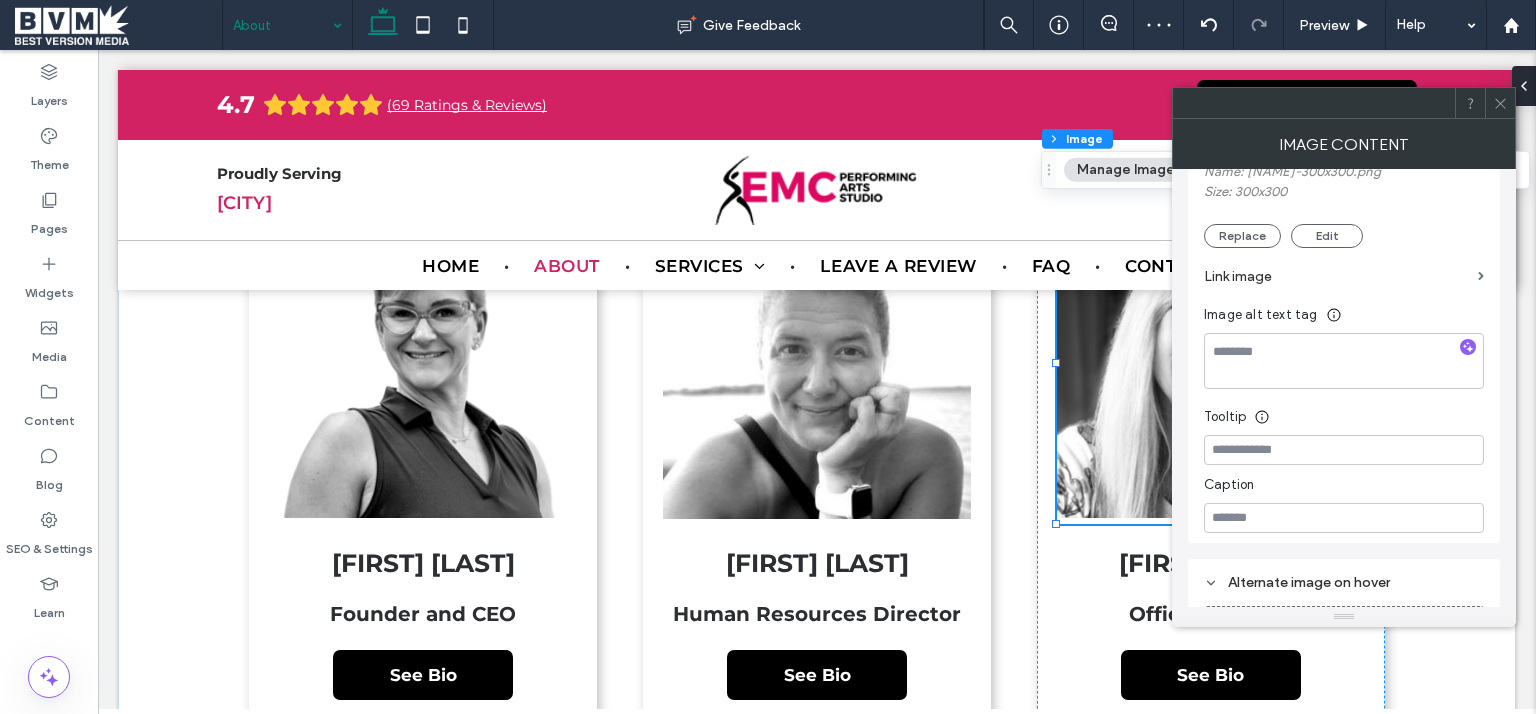 click 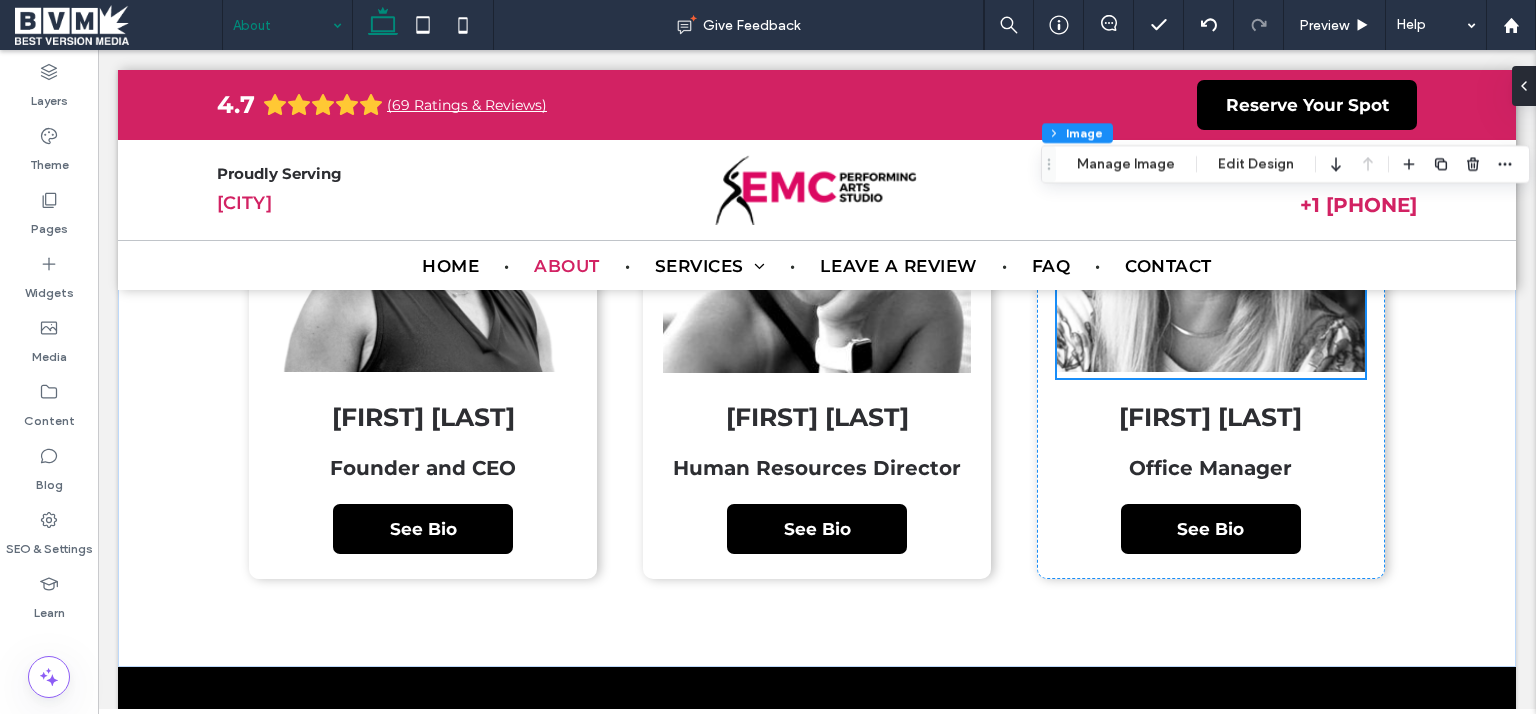 scroll, scrollTop: 3657, scrollLeft: 0, axis: vertical 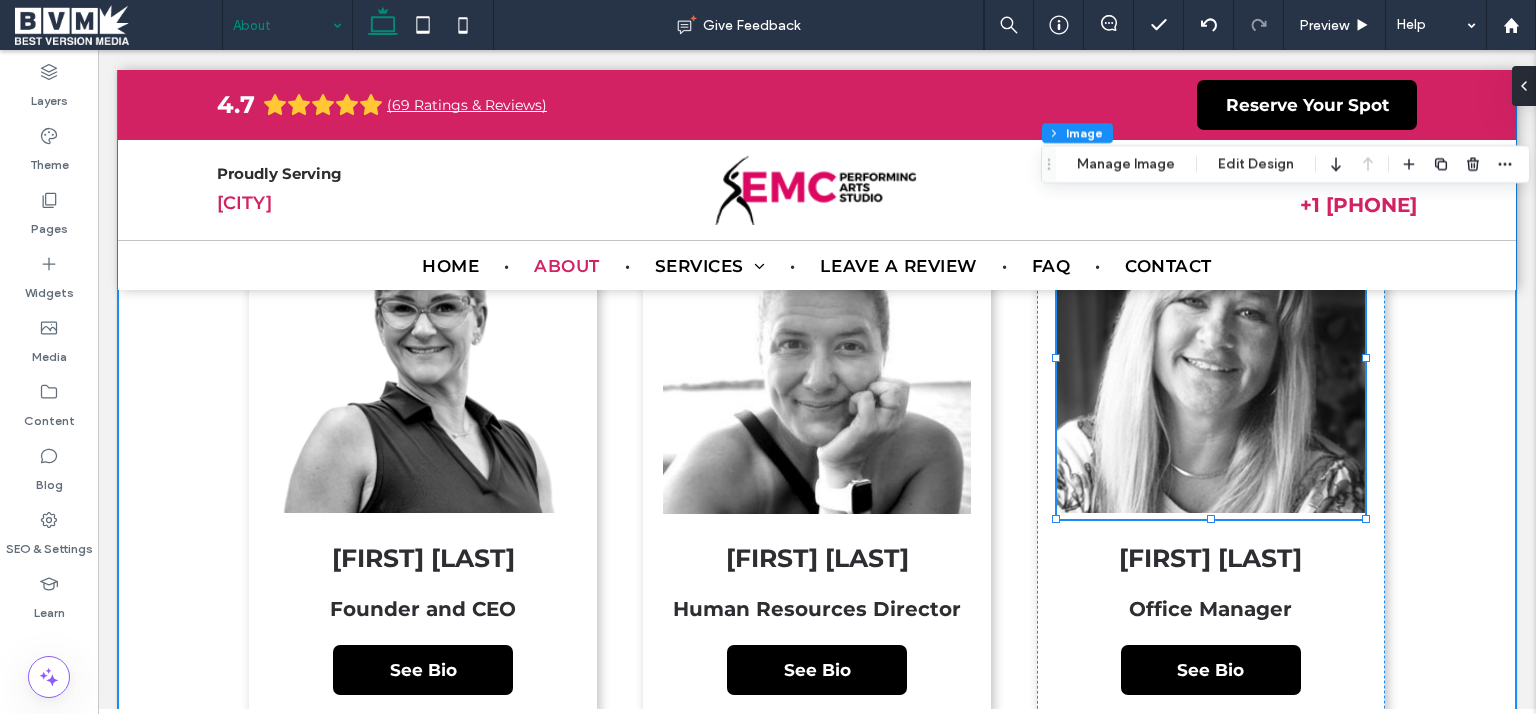 click on "Executive Admin Team Robin Snyder-Wiencek Founder and CEO
See Bio
Jaime Ferguson Human Resources Director
See Bio
Kathy Burns Office Manager
See Bio" at bounding box center (817, 415) 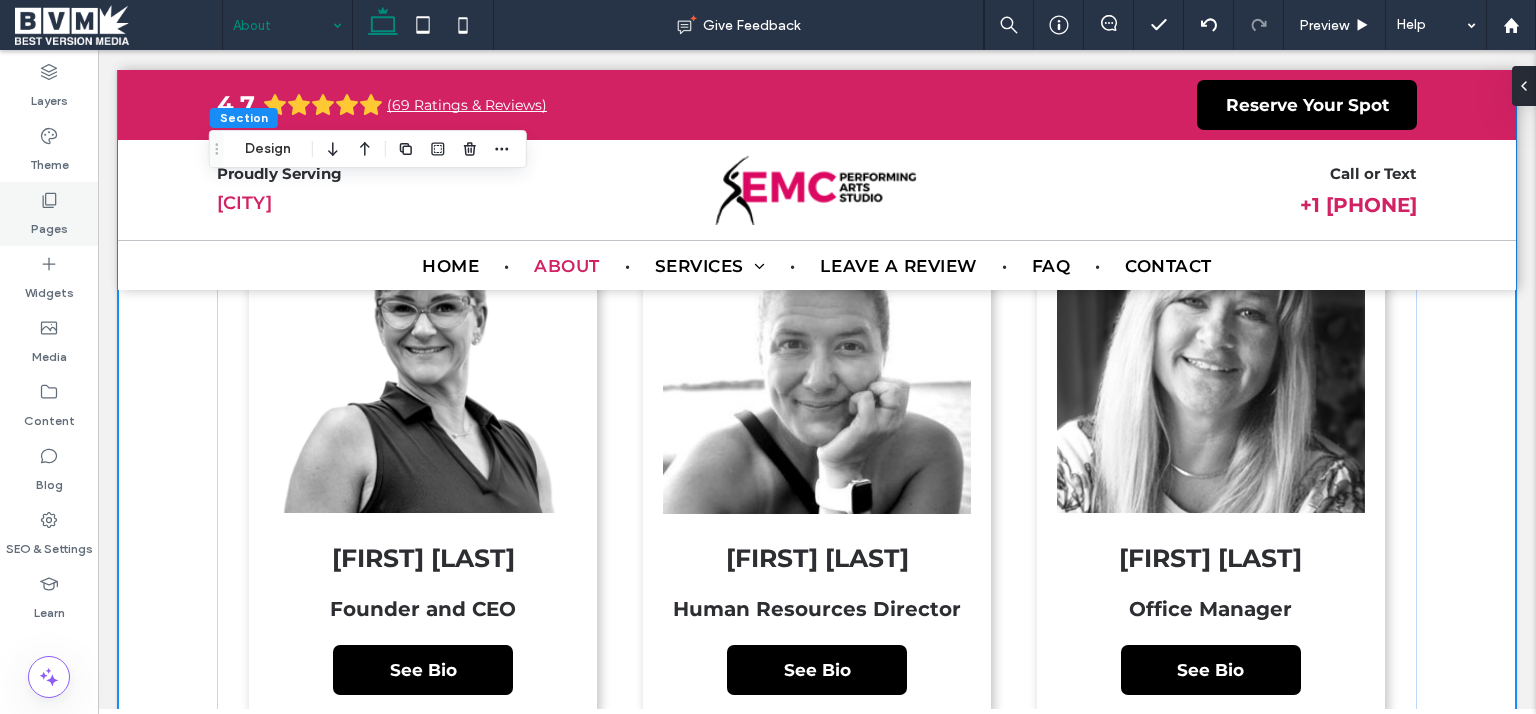 drag, startPoint x: 42, startPoint y: 218, endPoint x: 30, endPoint y: 195, distance: 25.942244 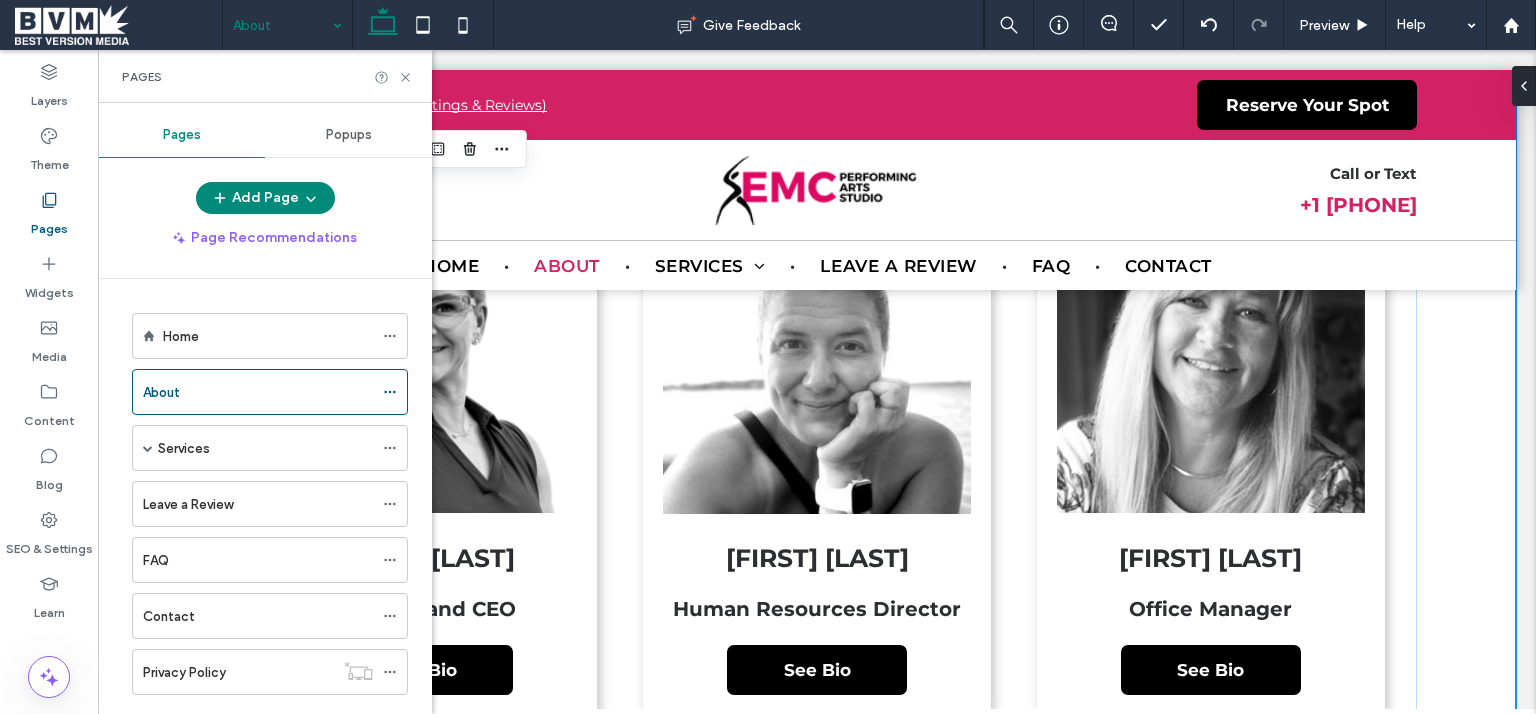 click on "Popups" at bounding box center [349, 135] 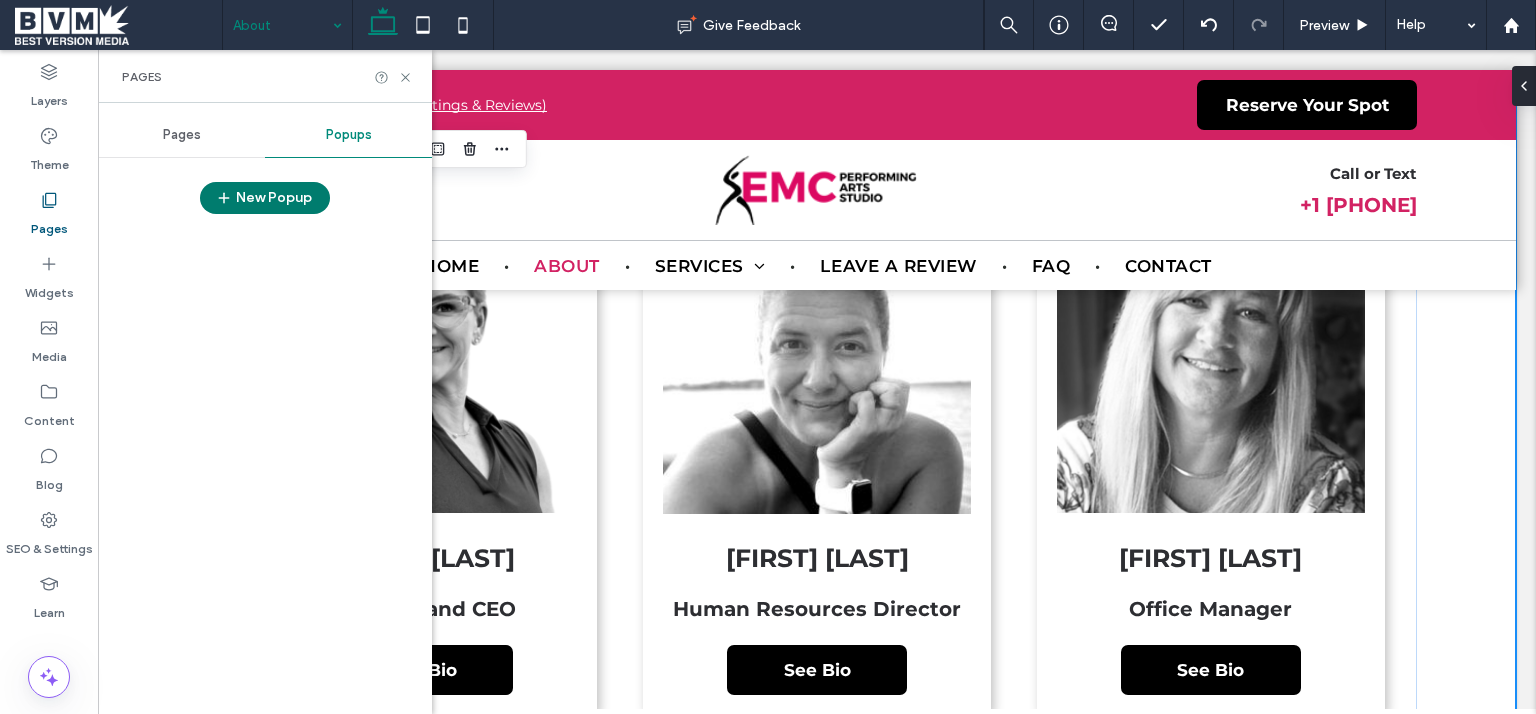 click on "New Popup" at bounding box center (265, 198) 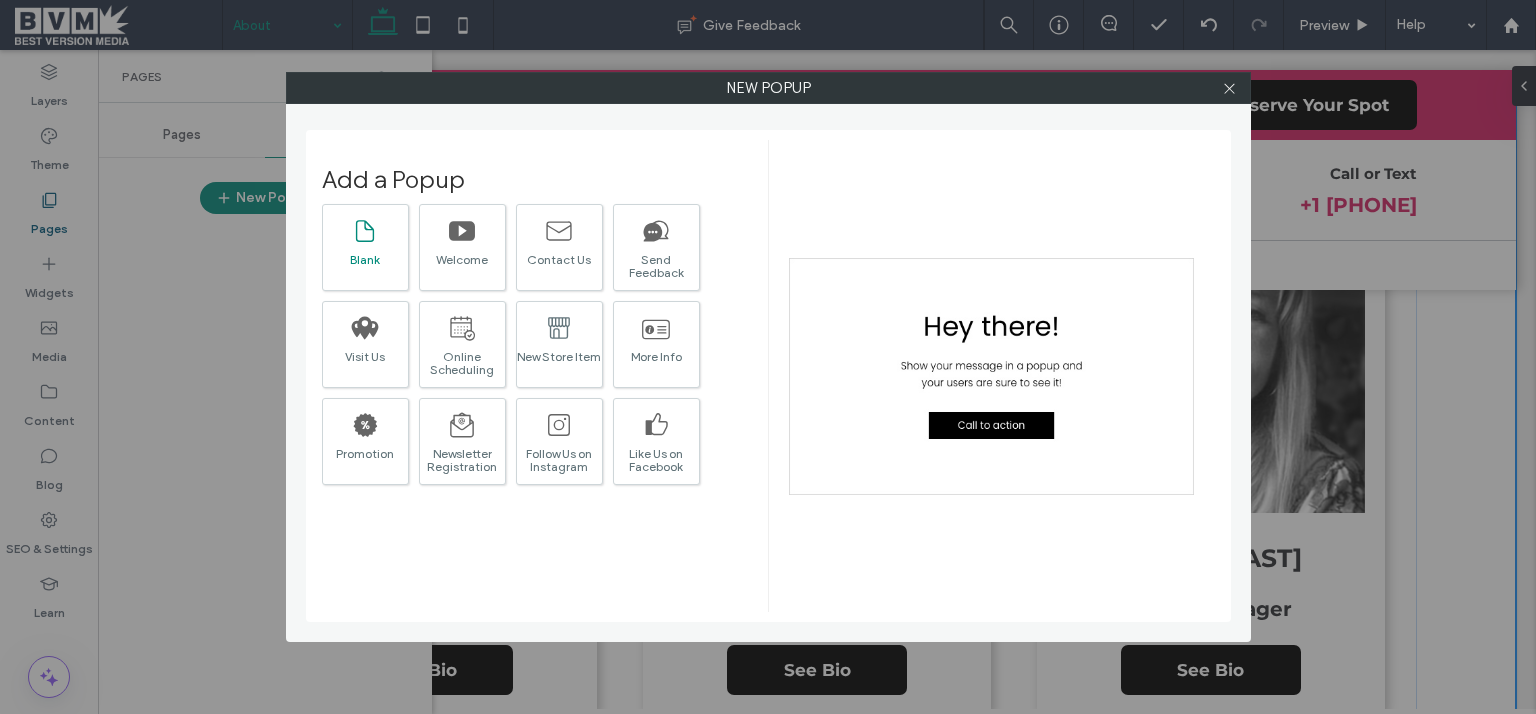 click on "Blank" at bounding box center (365, 247) 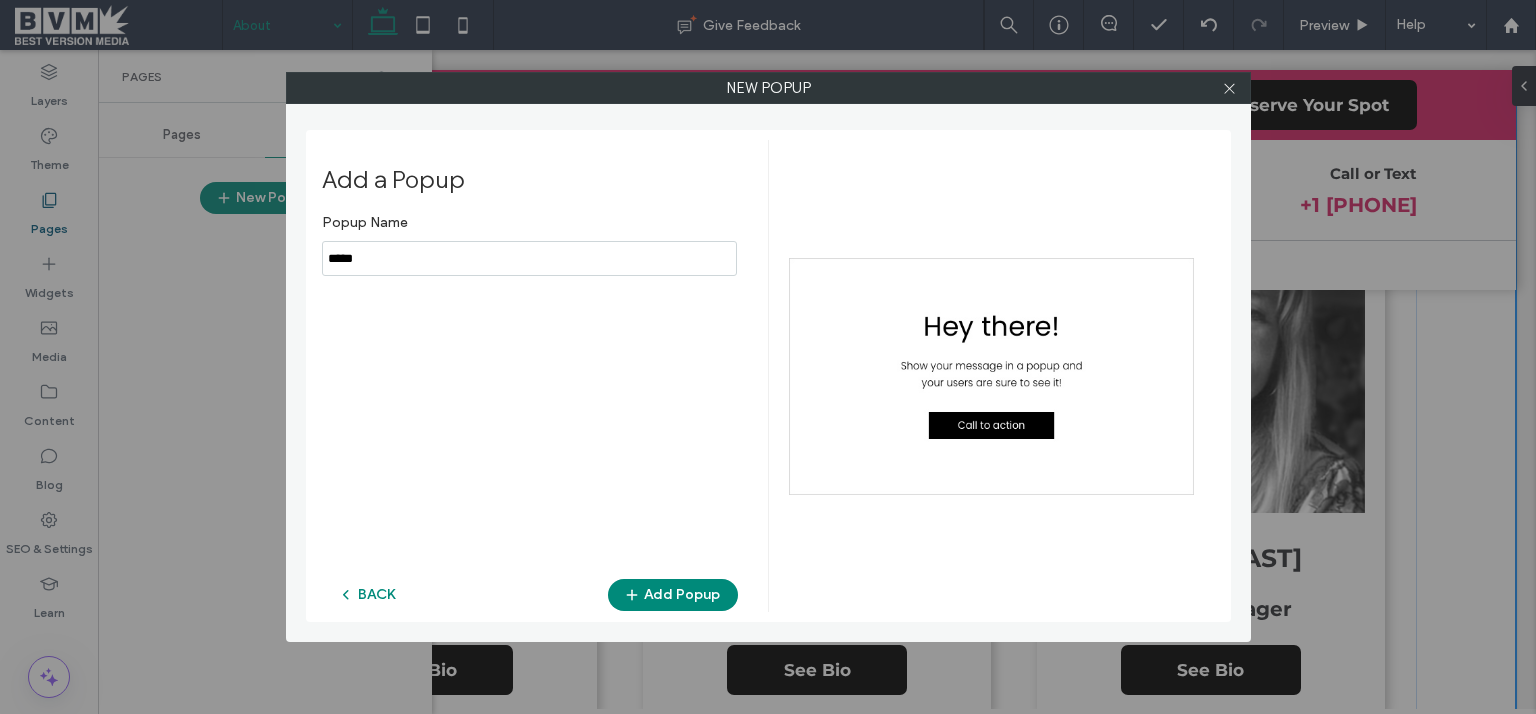 drag, startPoint x: 420, startPoint y: 262, endPoint x: 179, endPoint y: 250, distance: 241.29857 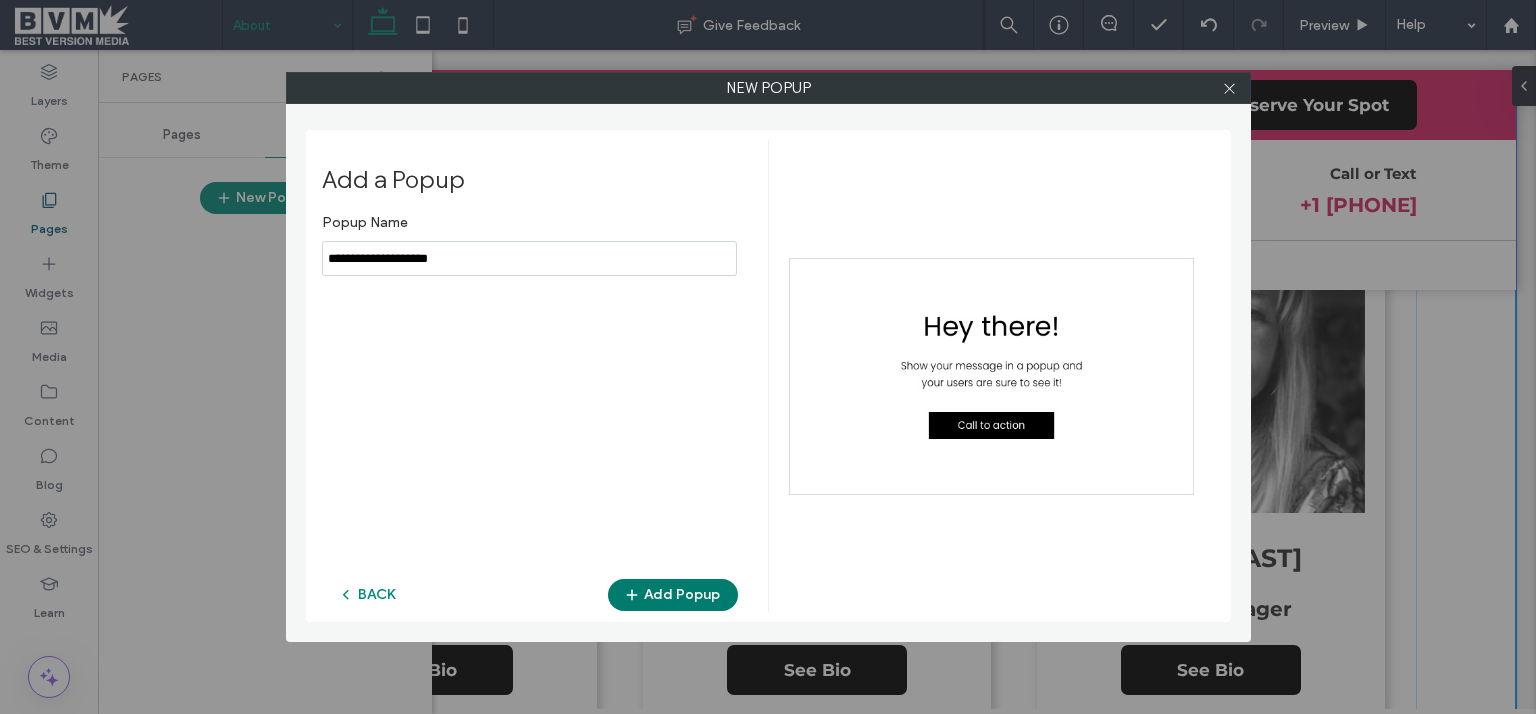 type on "**********" 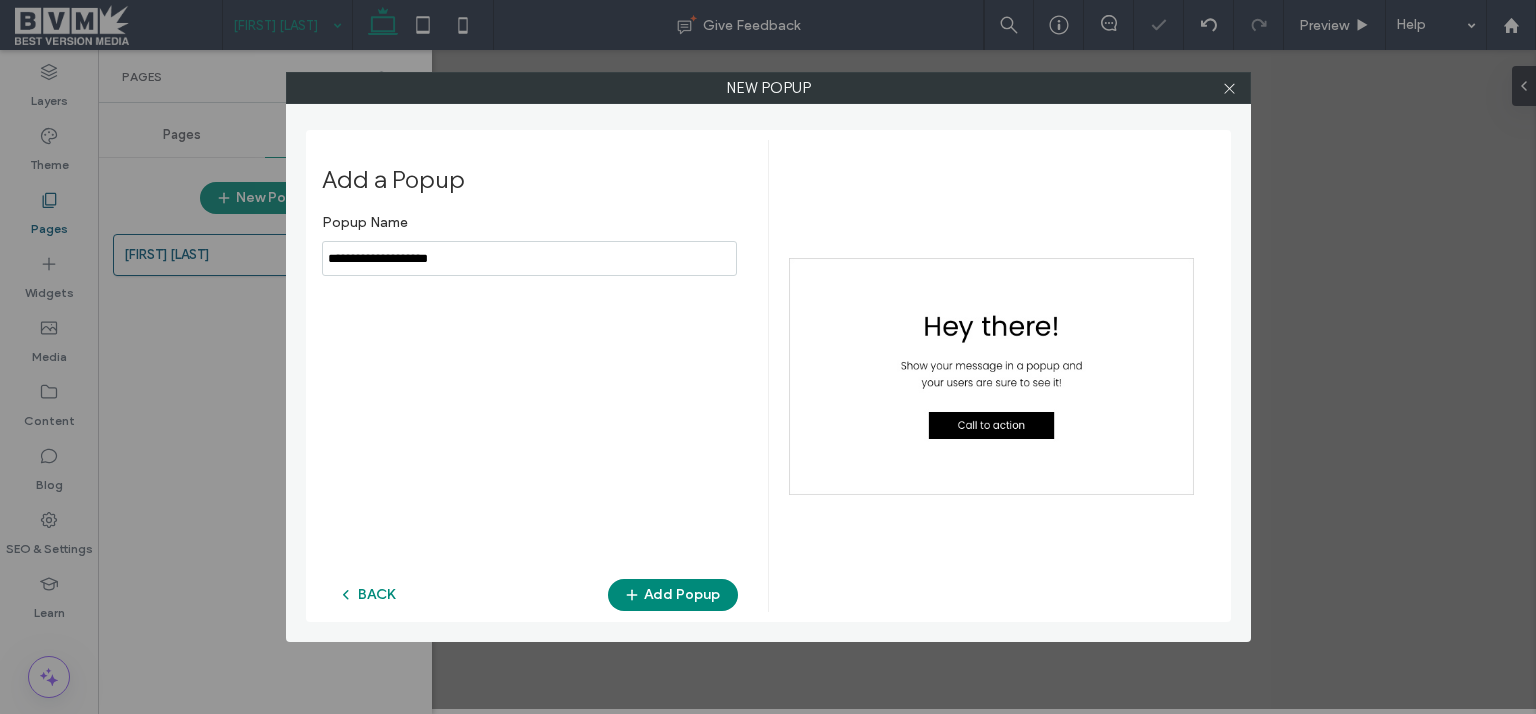 scroll, scrollTop: 0, scrollLeft: 0, axis: both 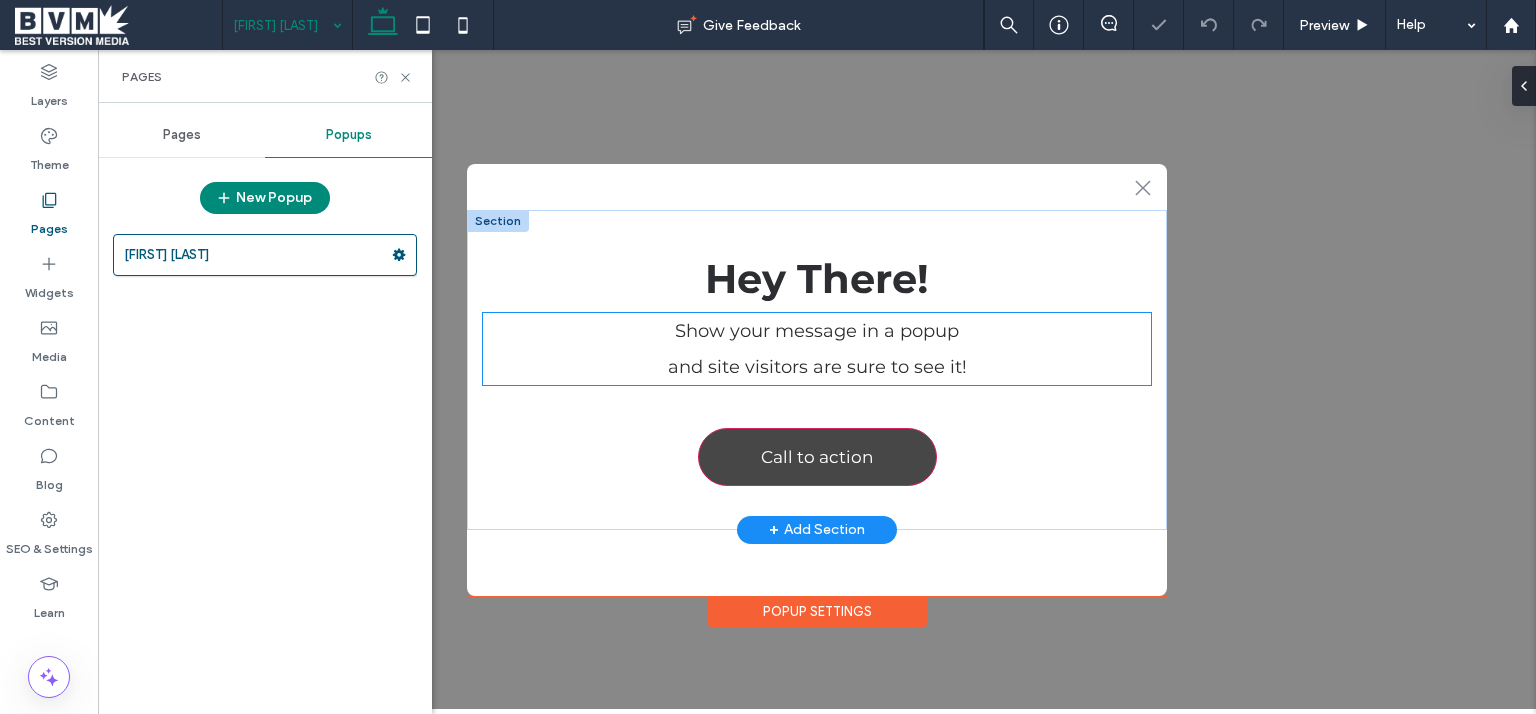 click on "and site visitors are sure to see it!" at bounding box center [817, 367] 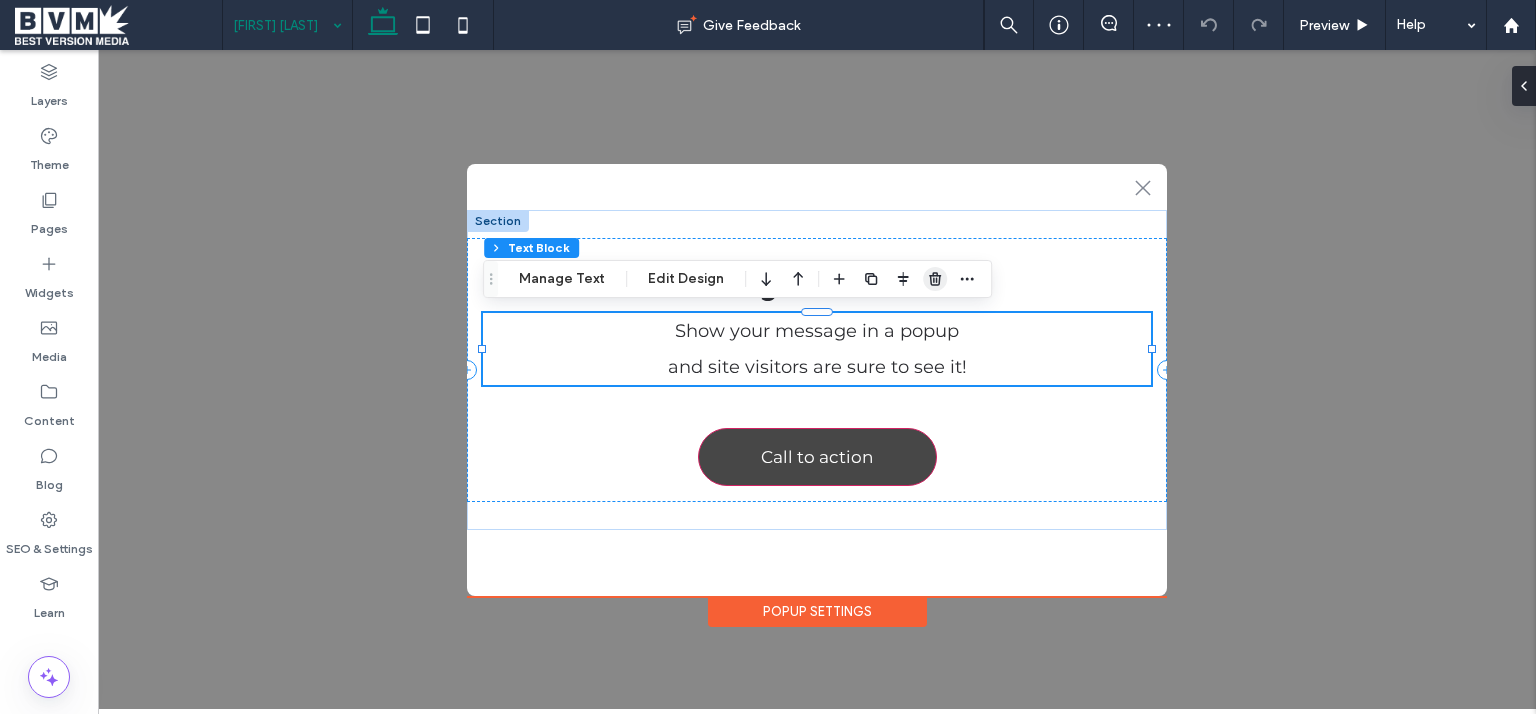 drag, startPoint x: 934, startPoint y: 281, endPoint x: 799, endPoint y: 352, distance: 152.53197 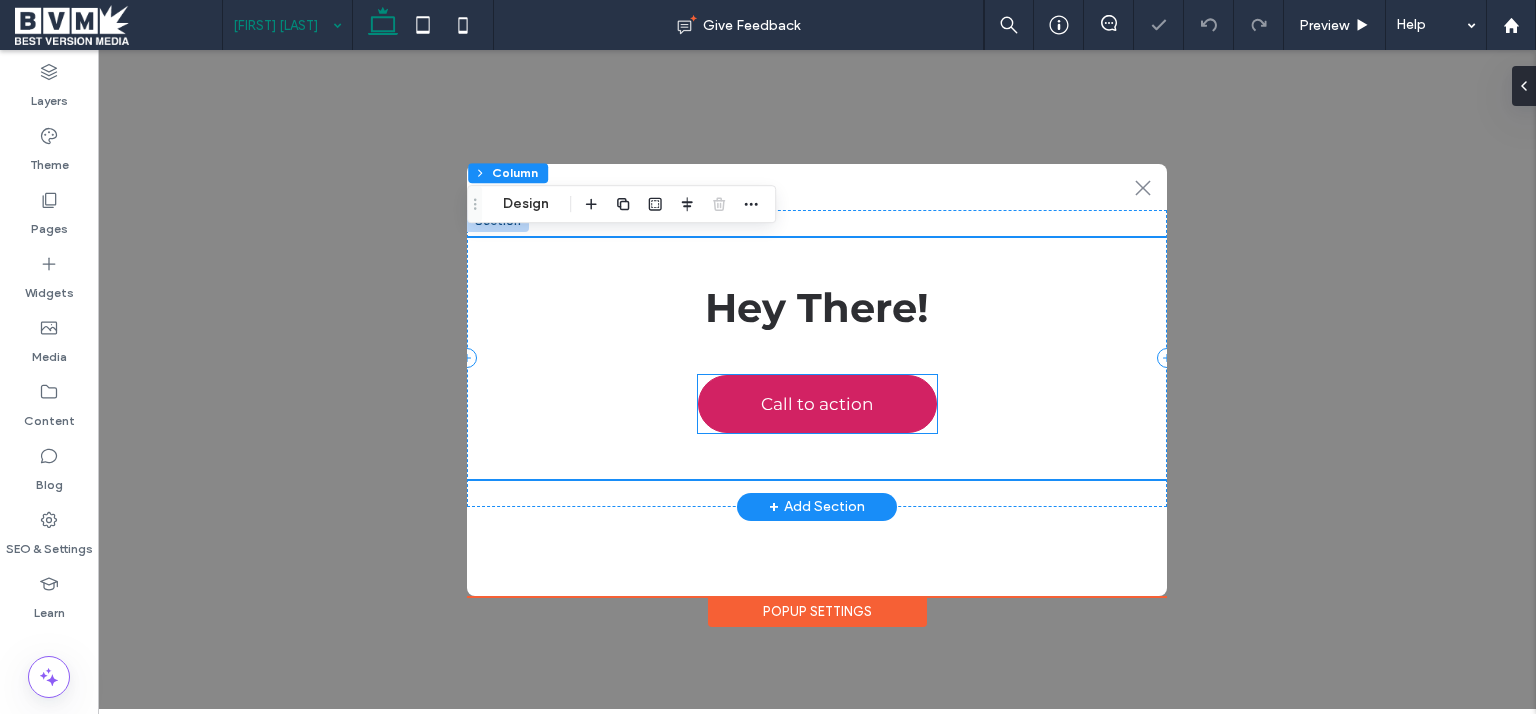 click on "Call to action" at bounding box center (817, 404) 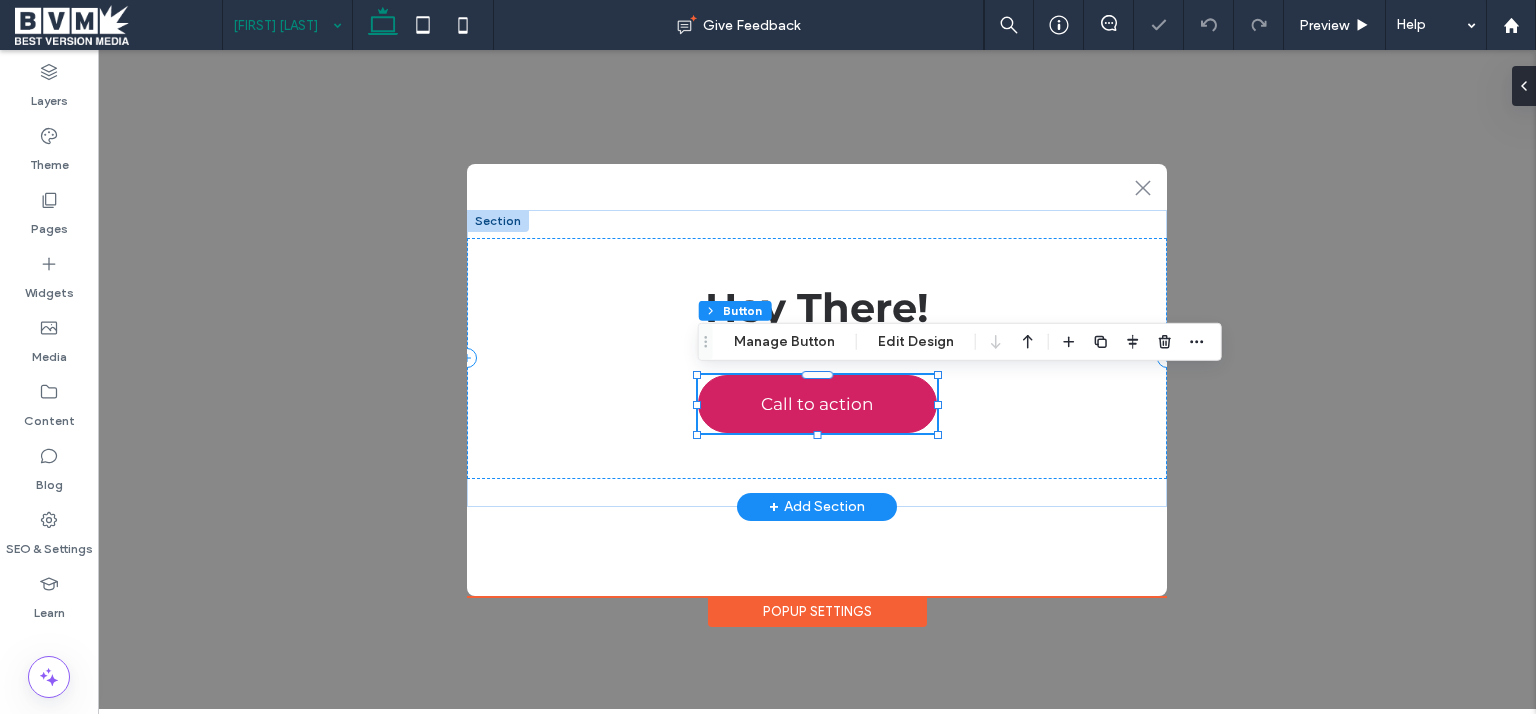 type on "**" 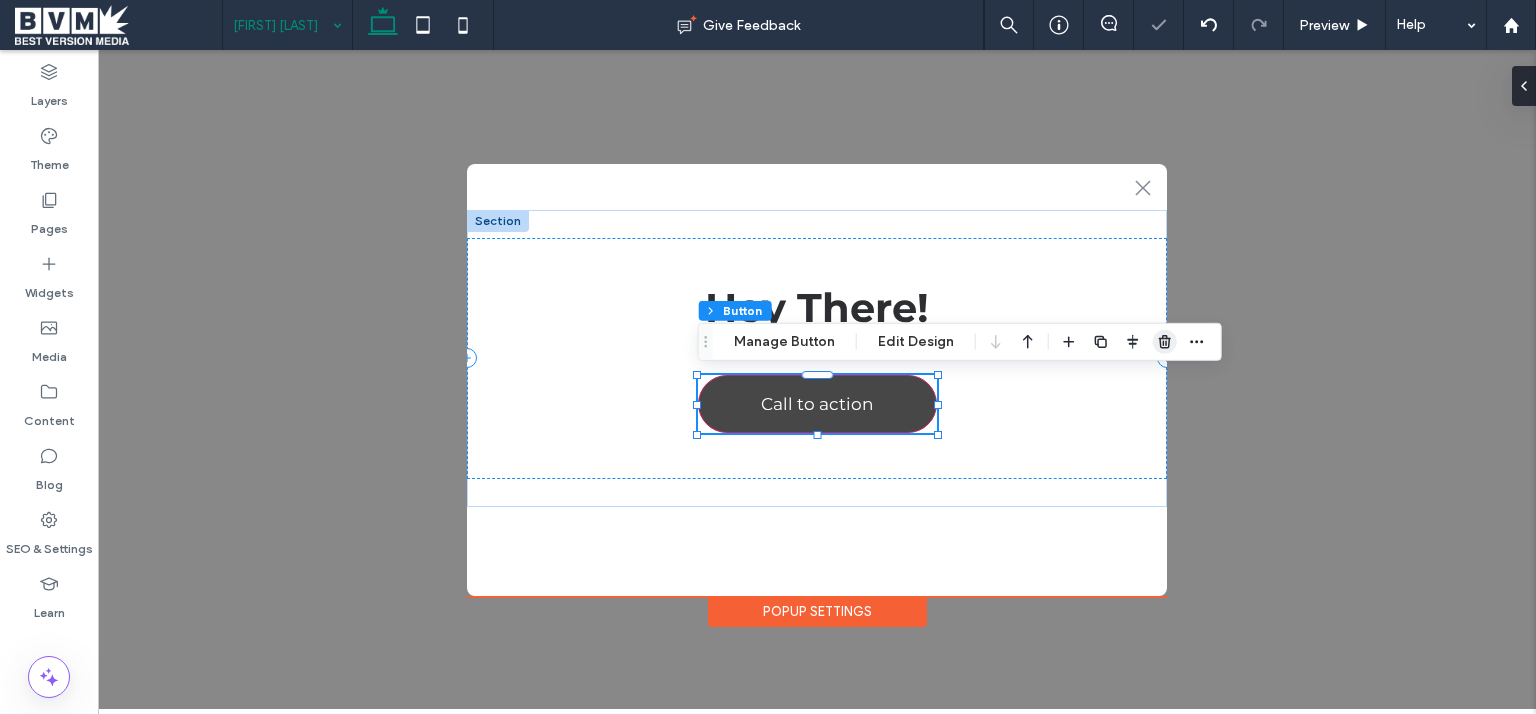 click 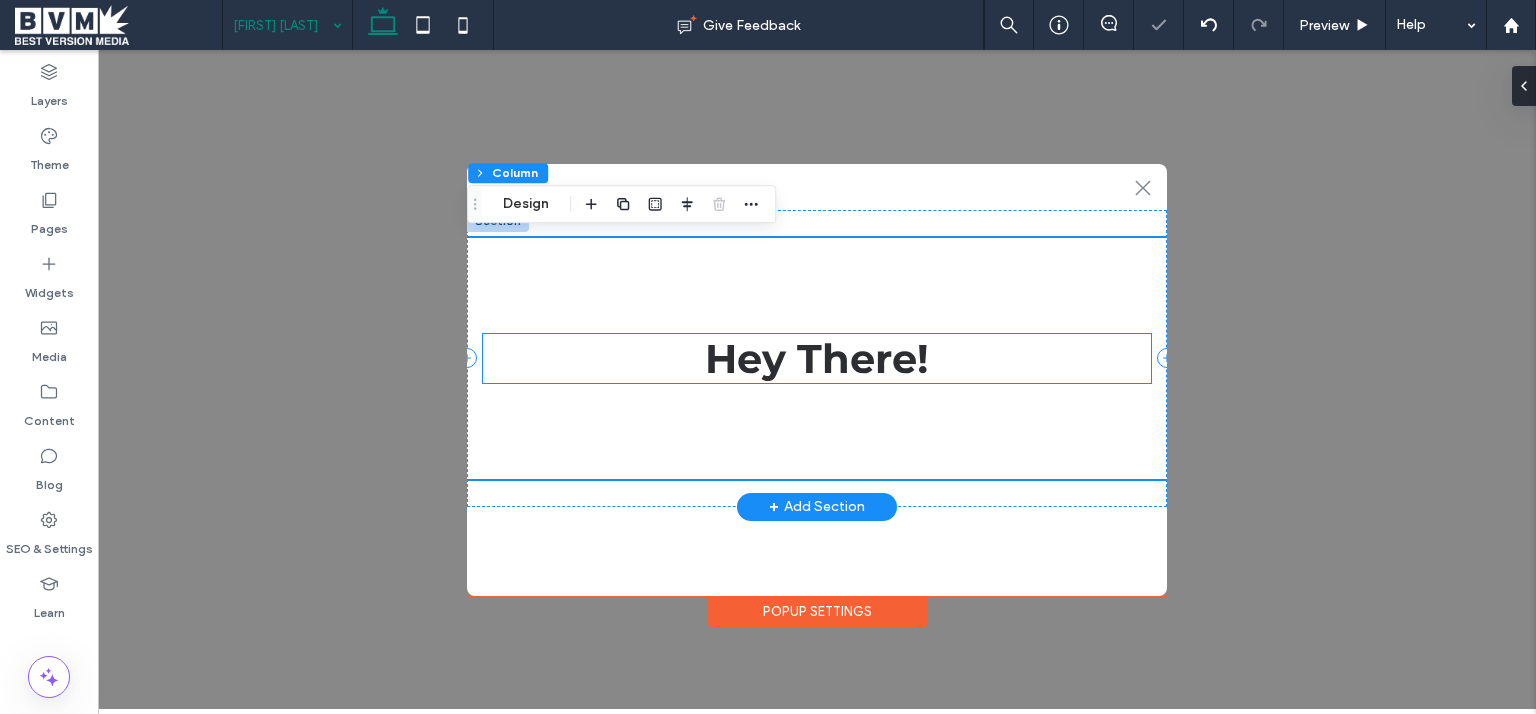 click on "Hey There!" at bounding box center [817, 358] 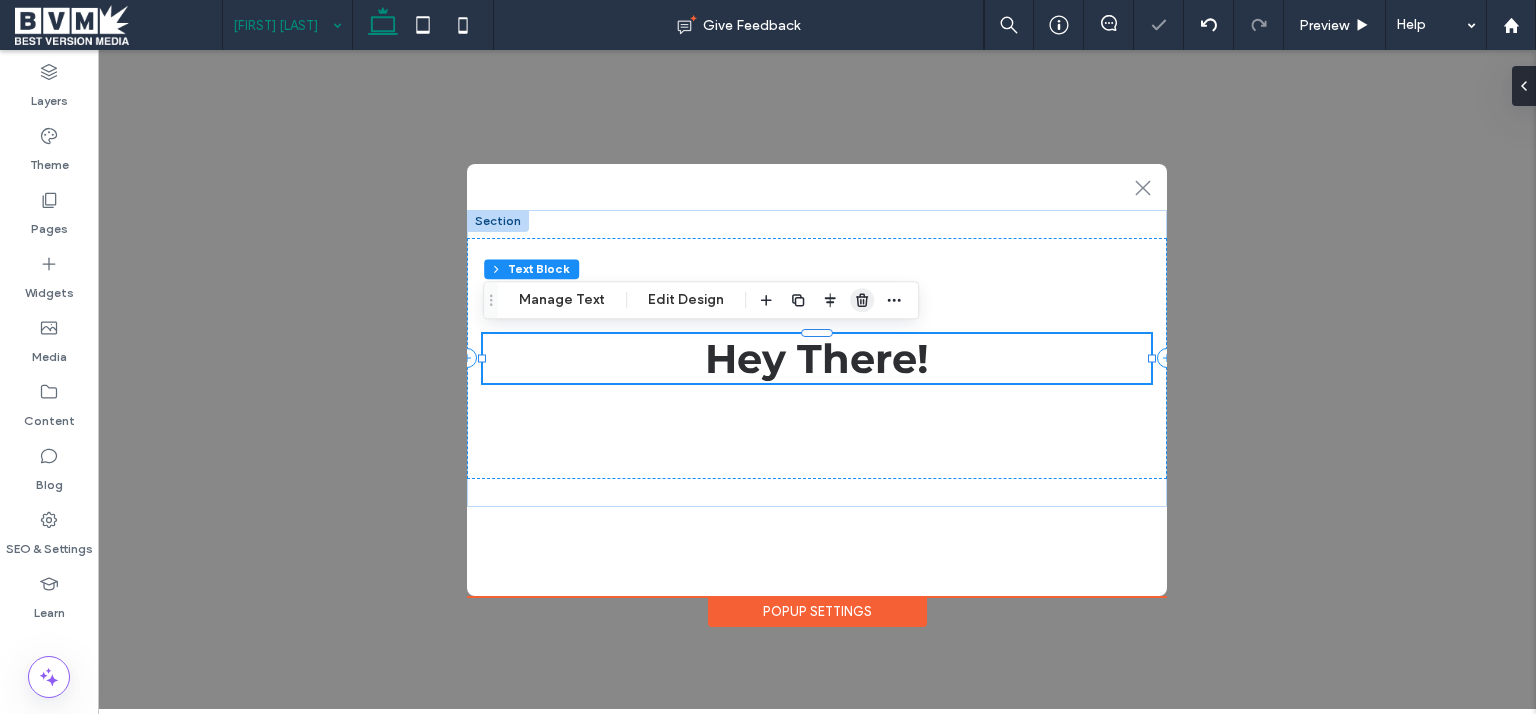 click 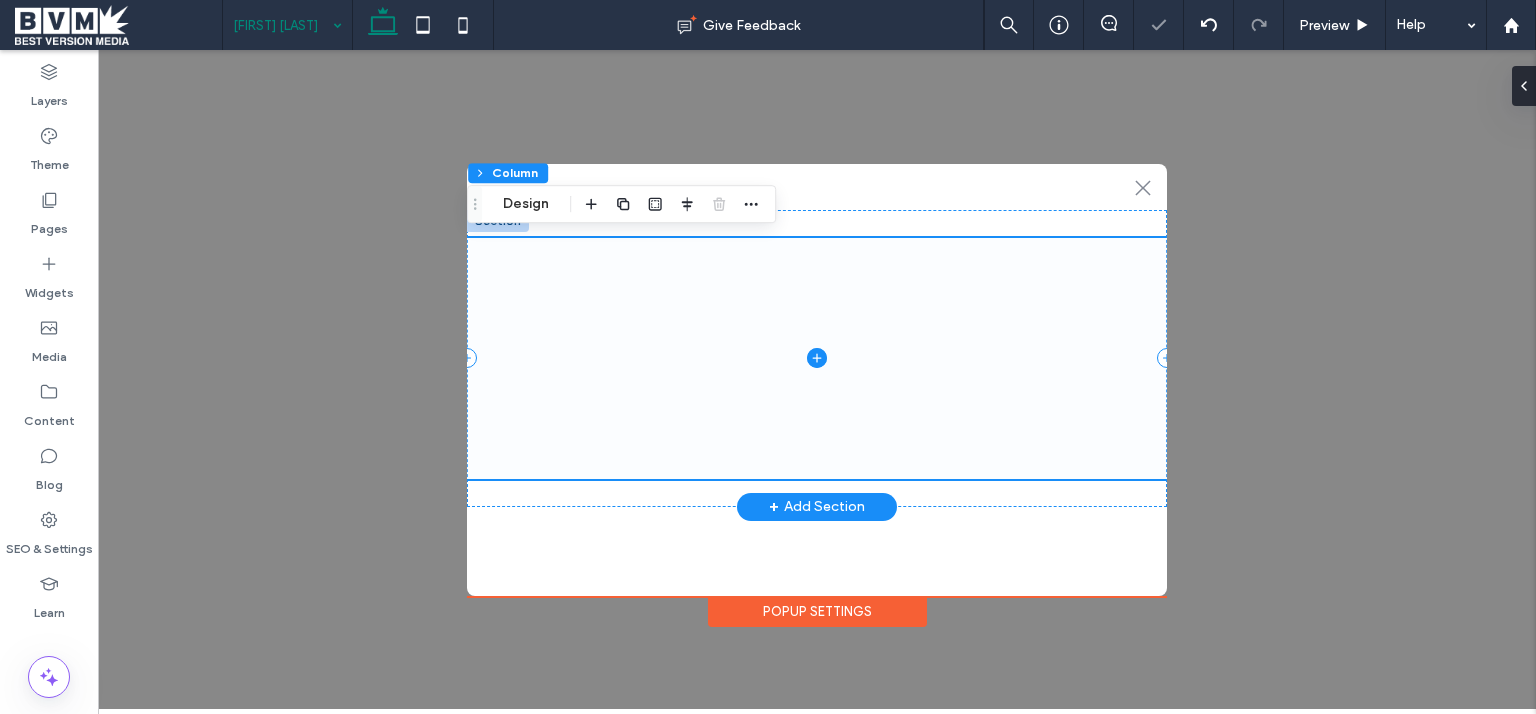 click at bounding box center (817, 358) 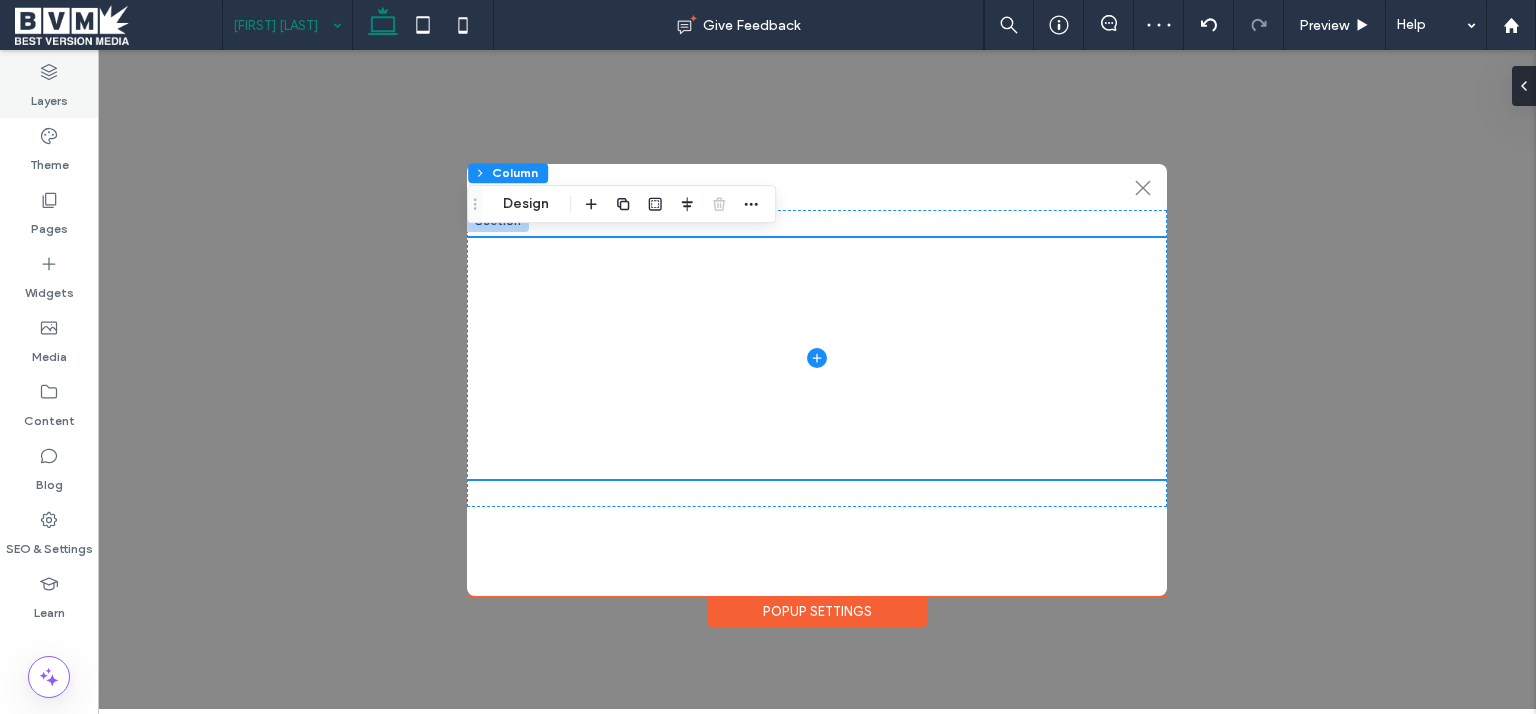 click on "Layers" at bounding box center [49, 86] 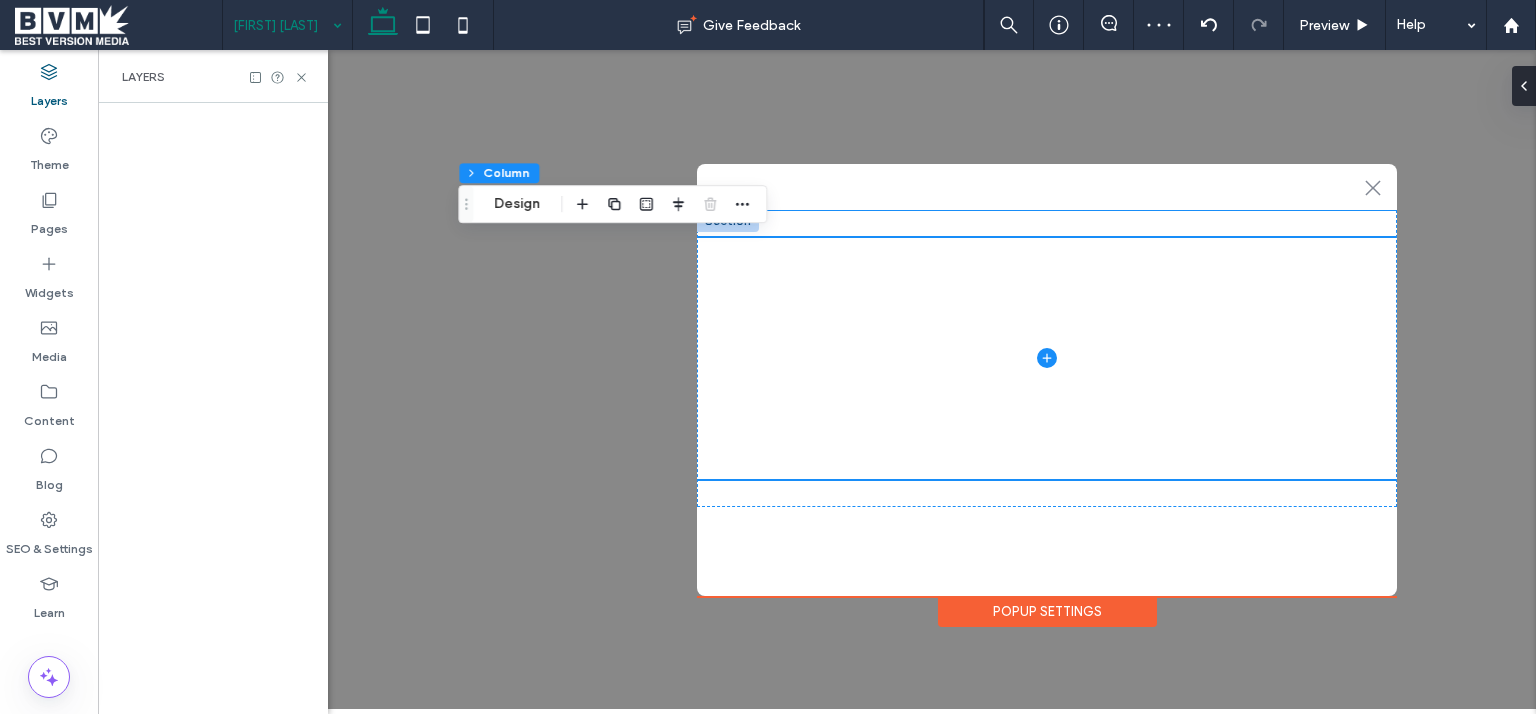 scroll, scrollTop: 0, scrollLeft: 230, axis: horizontal 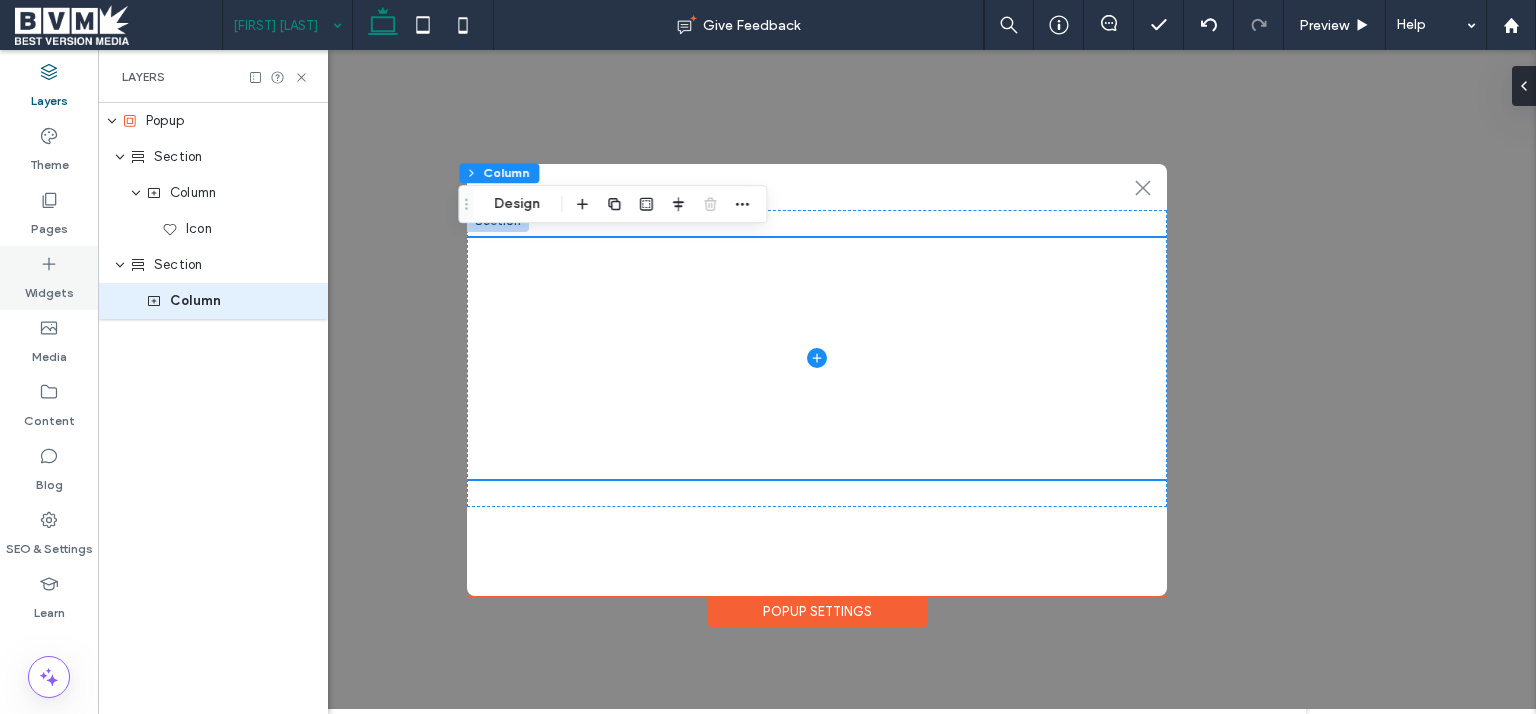 click on "Widgets" at bounding box center (49, 278) 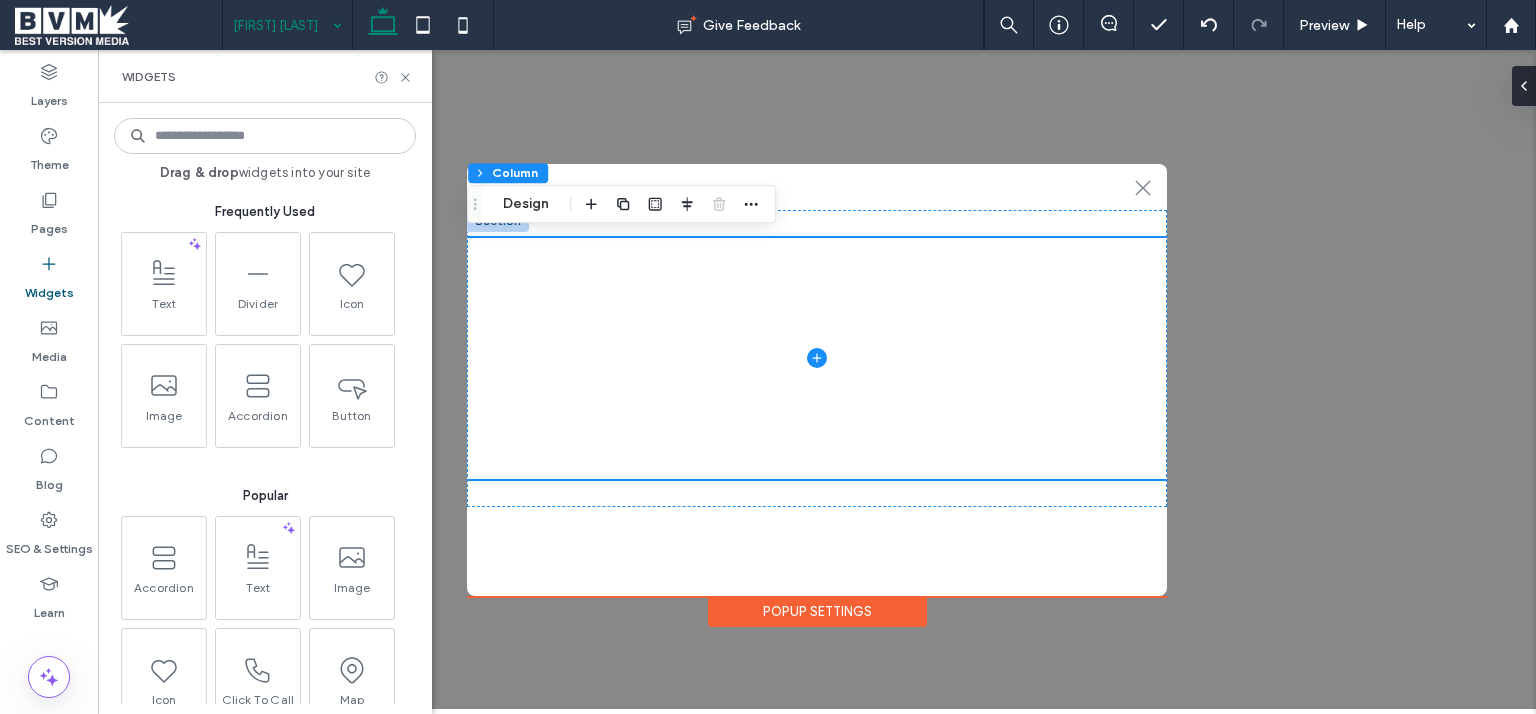 scroll, scrollTop: 0, scrollLeft: 0, axis: both 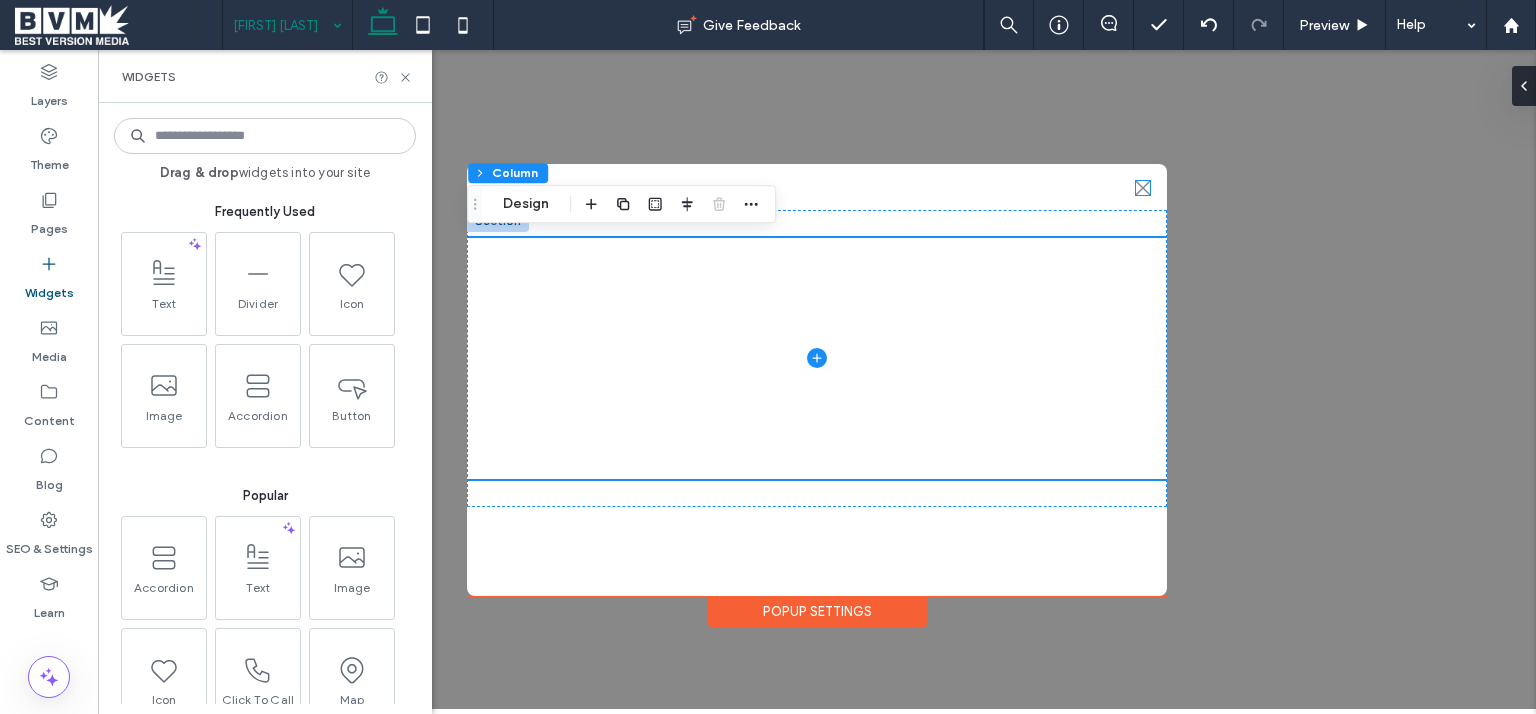click at bounding box center [265, 136] 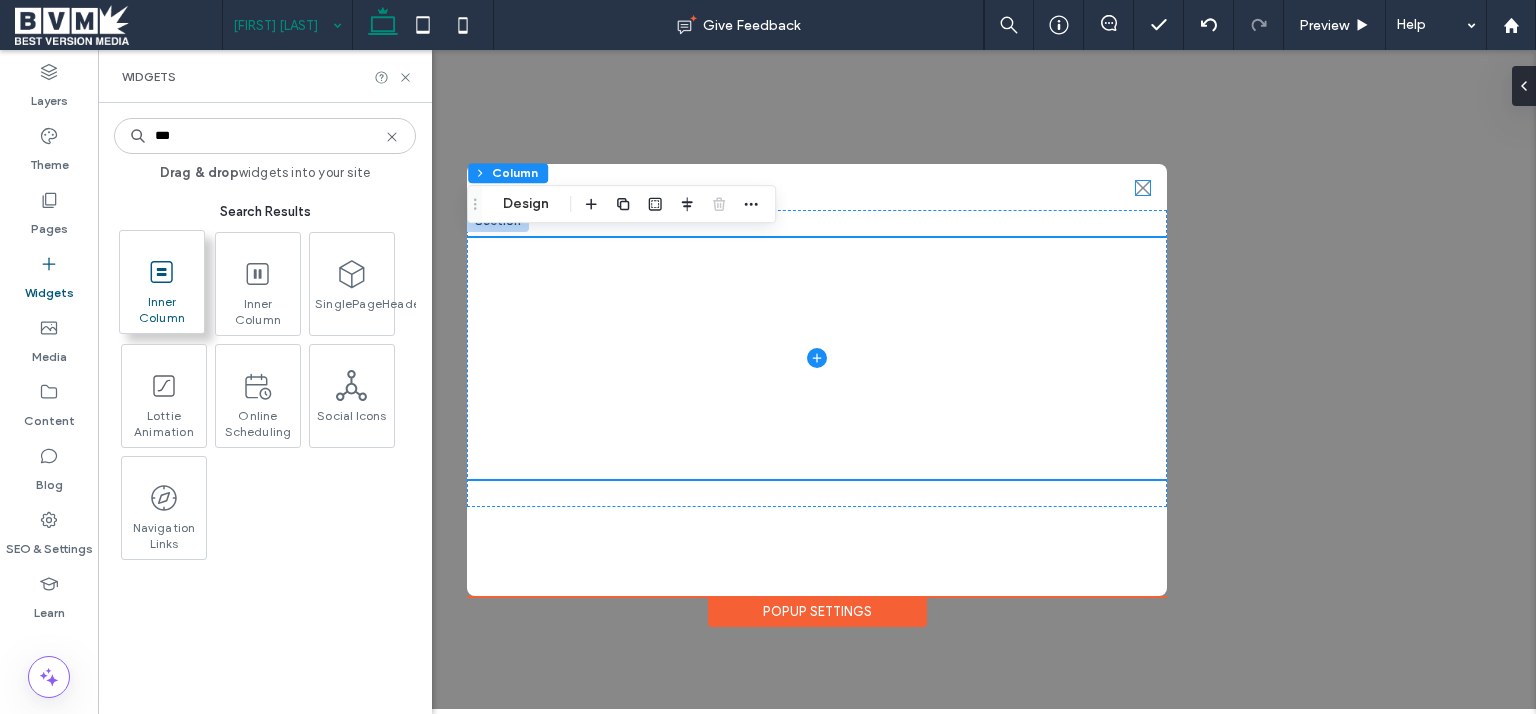 type on "***" 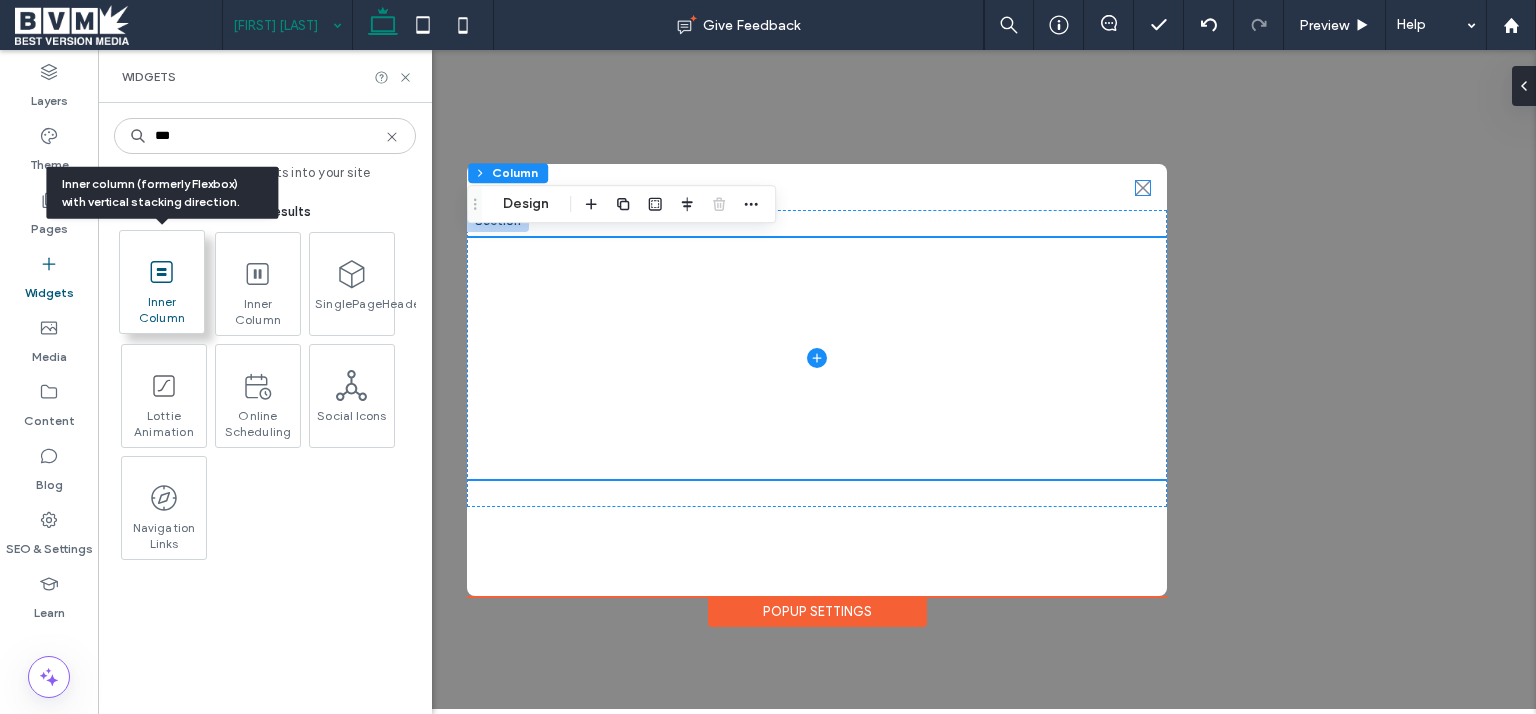 click at bounding box center [162, 271] 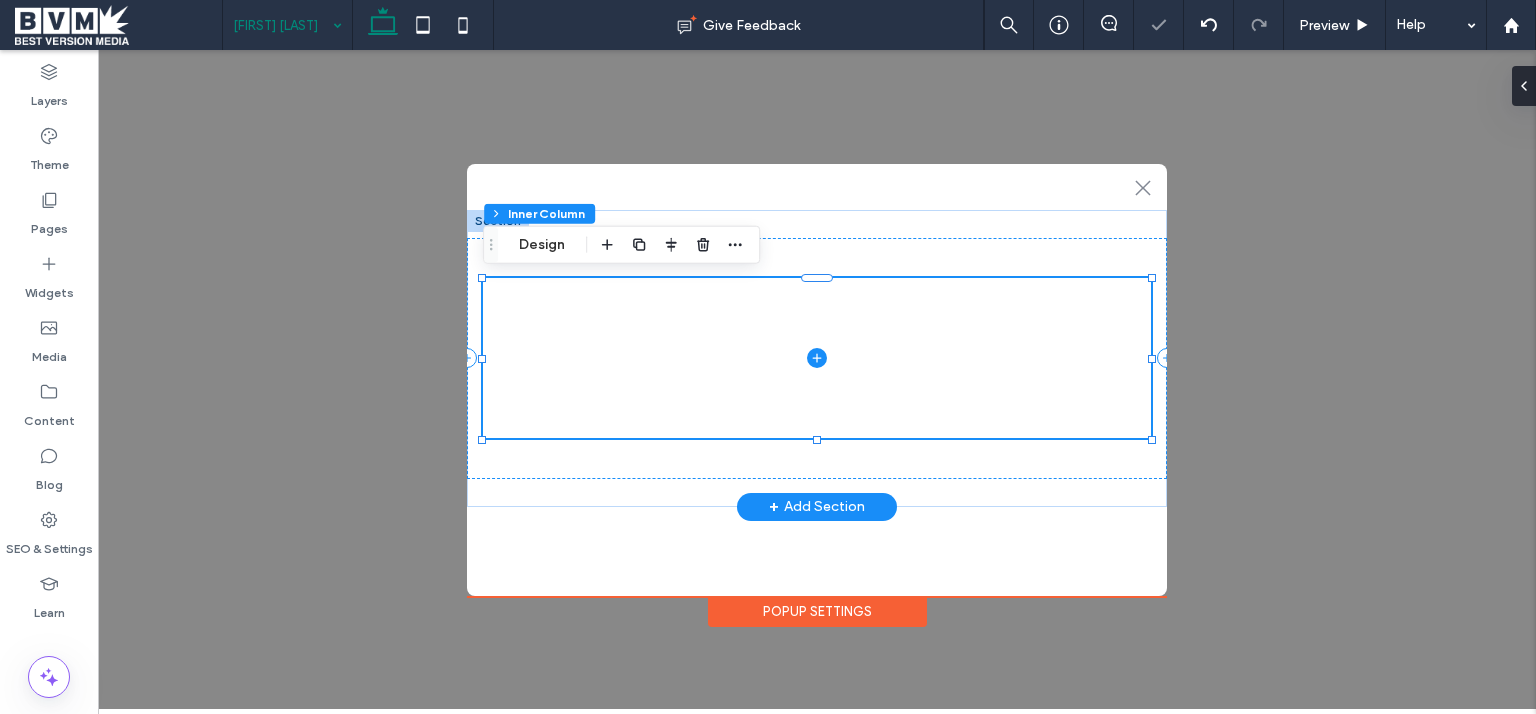 click at bounding box center [817, 358] 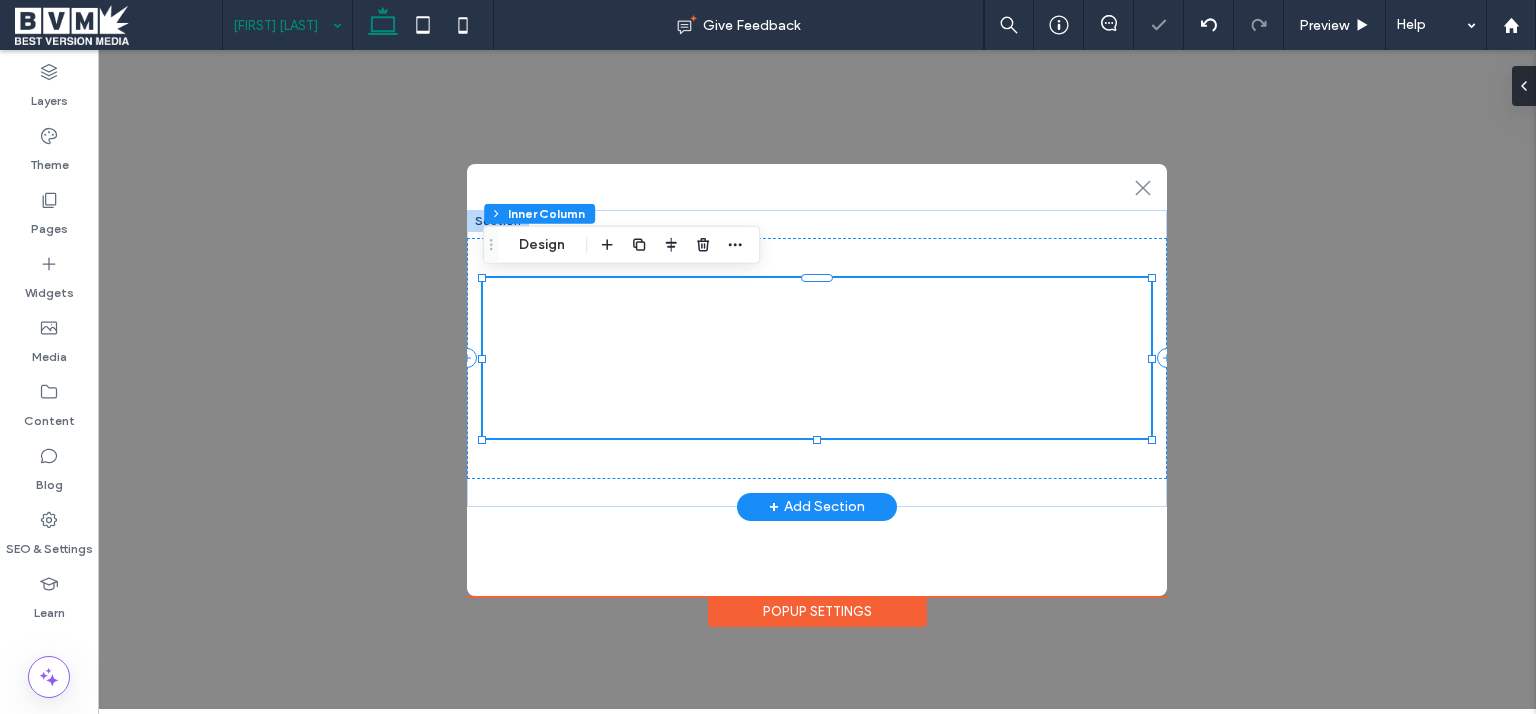 click at bounding box center (671, 245) 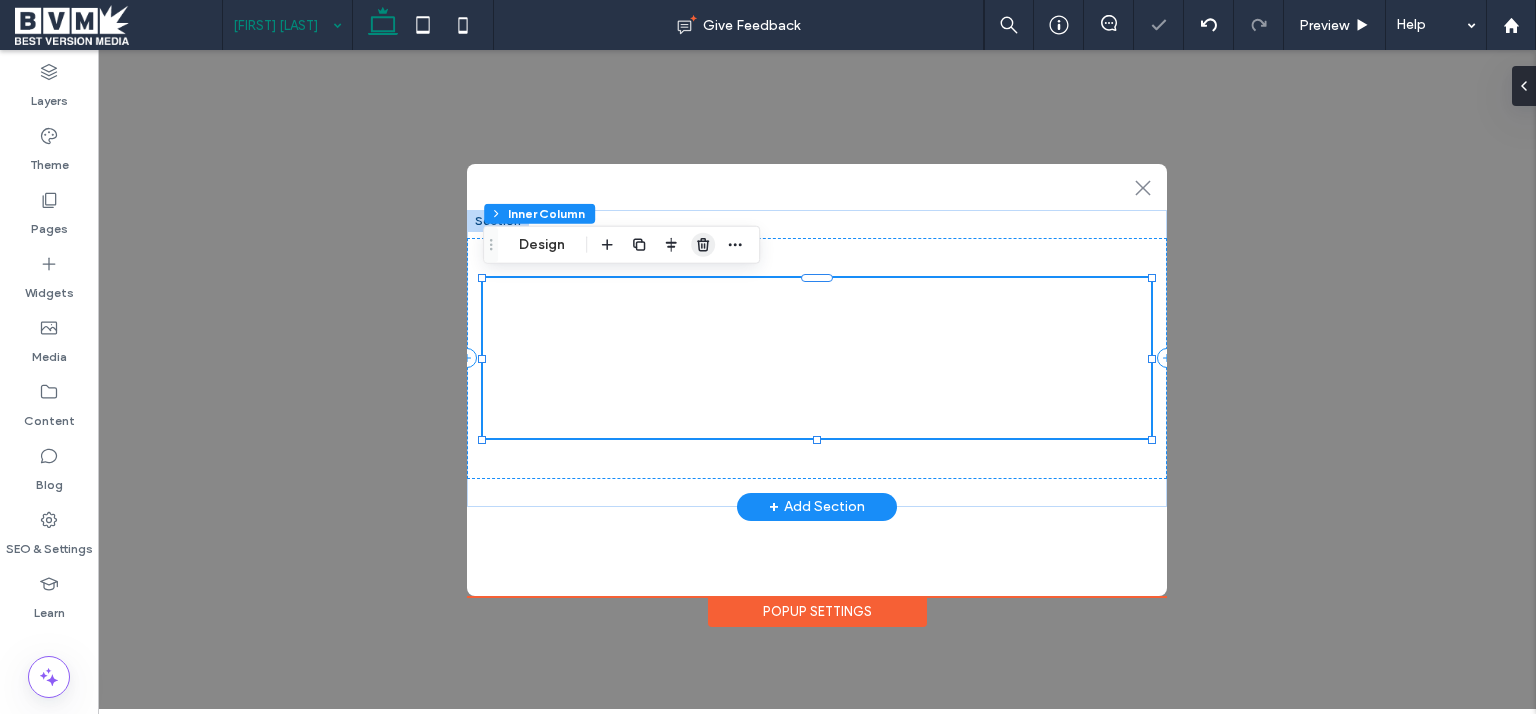click 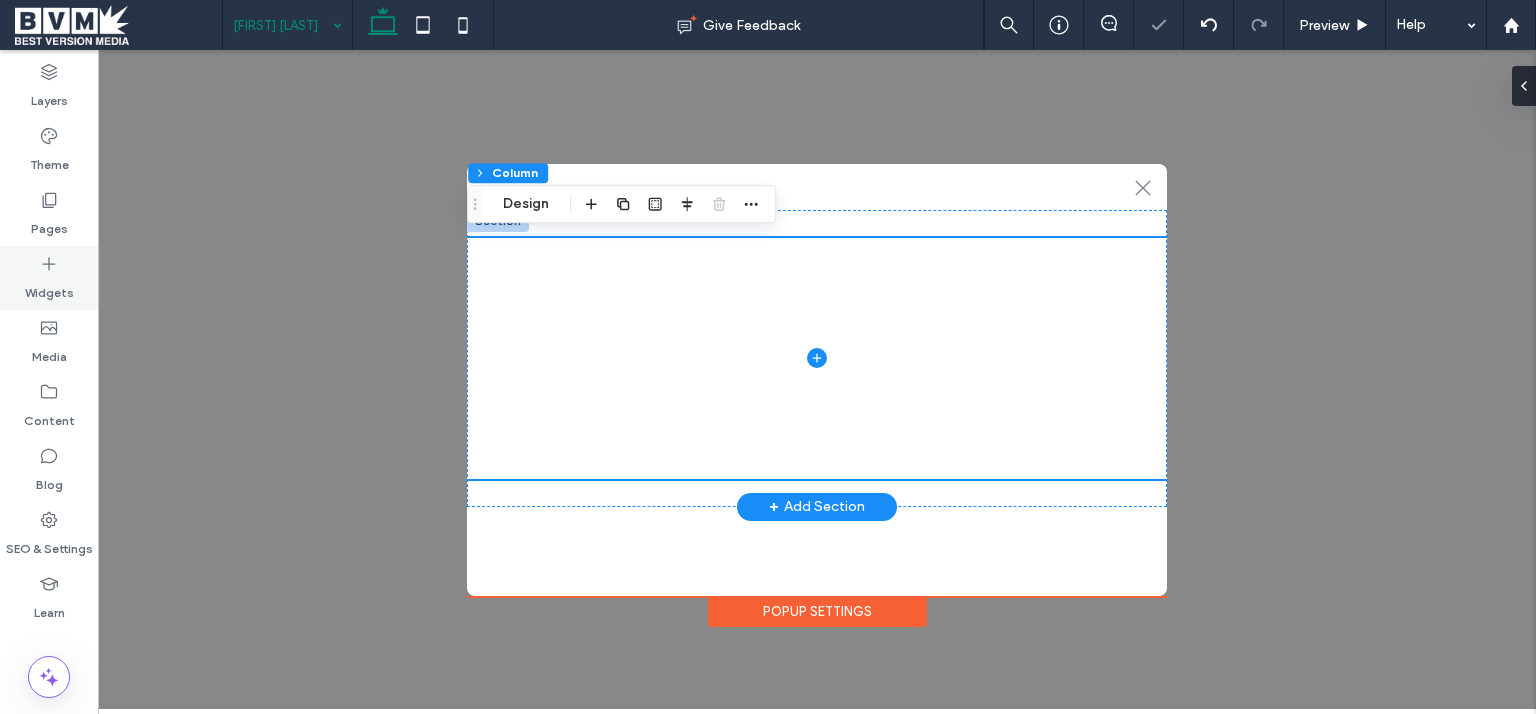 click 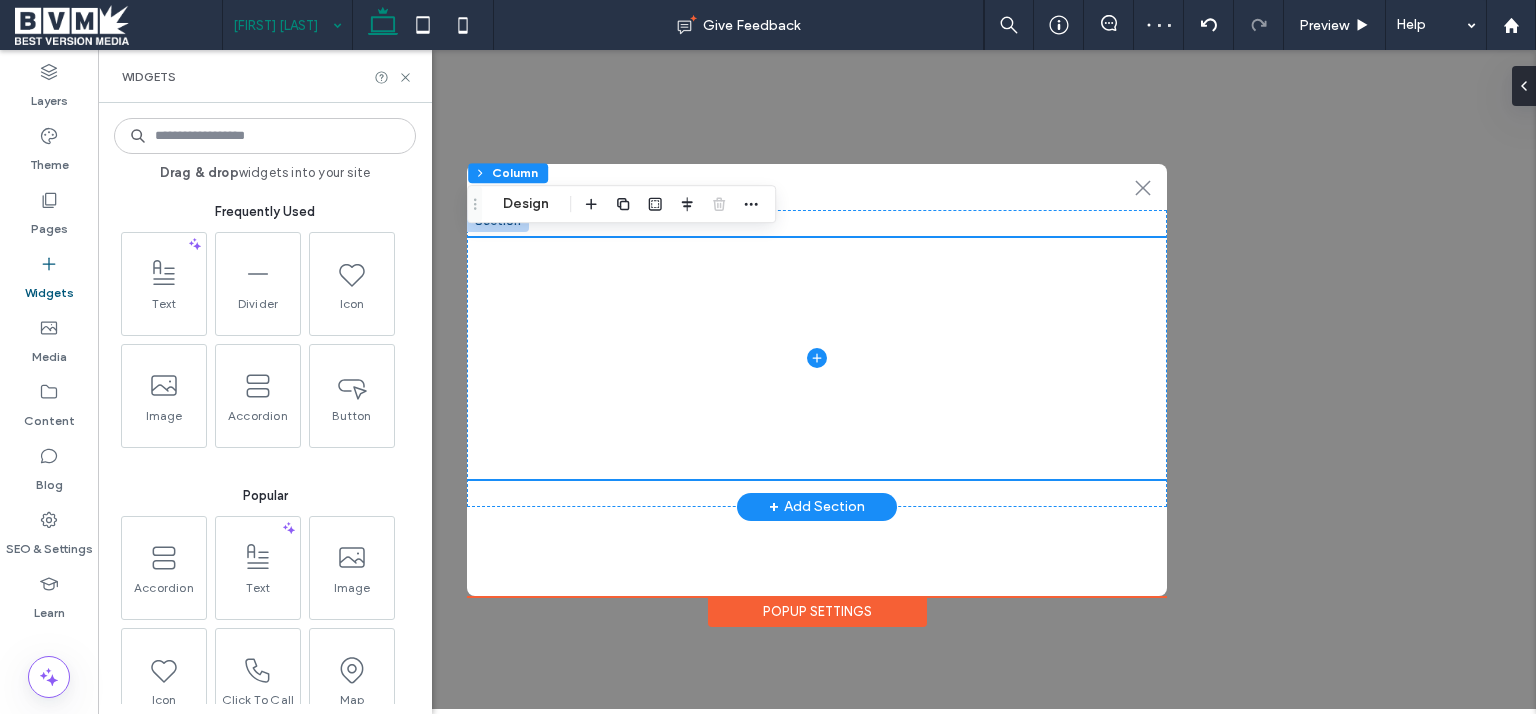click at bounding box center [265, 136] 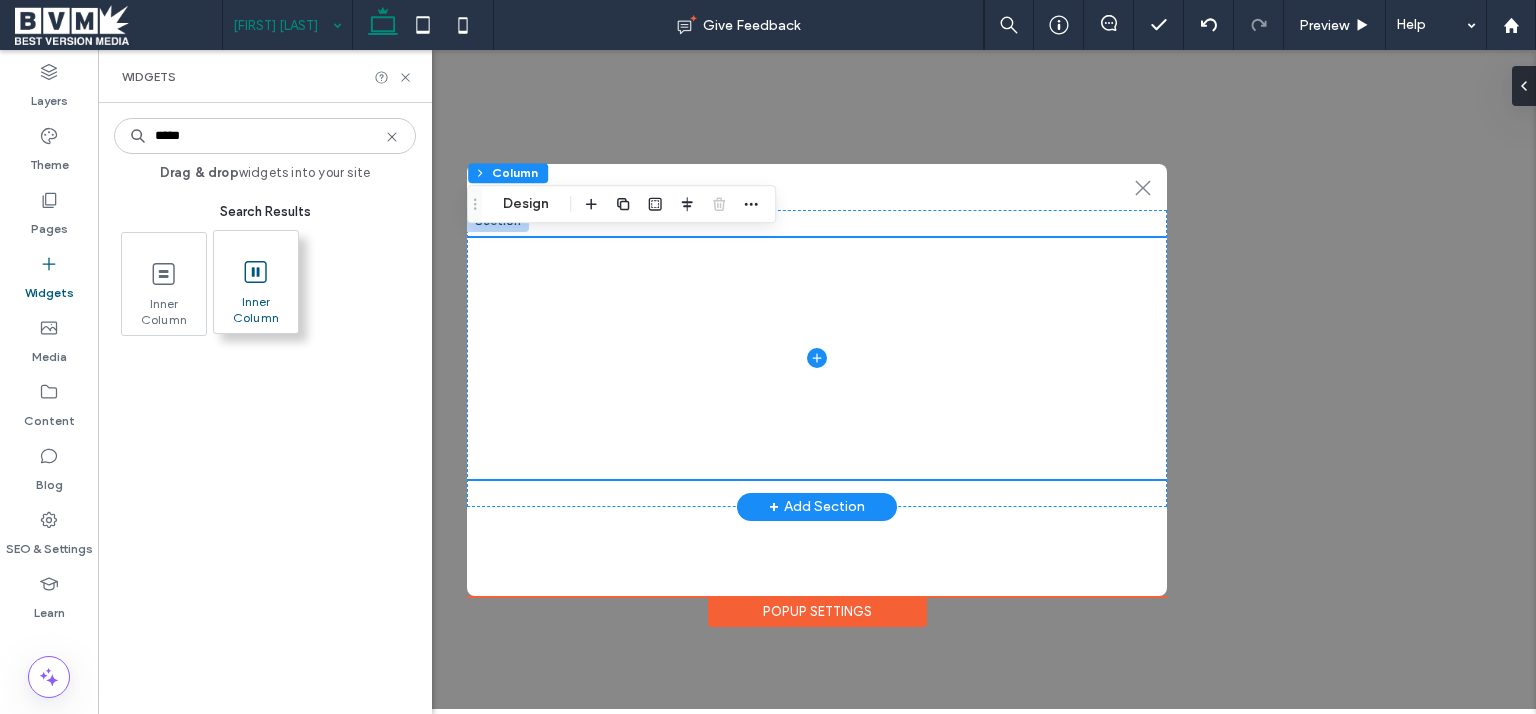 type on "*****" 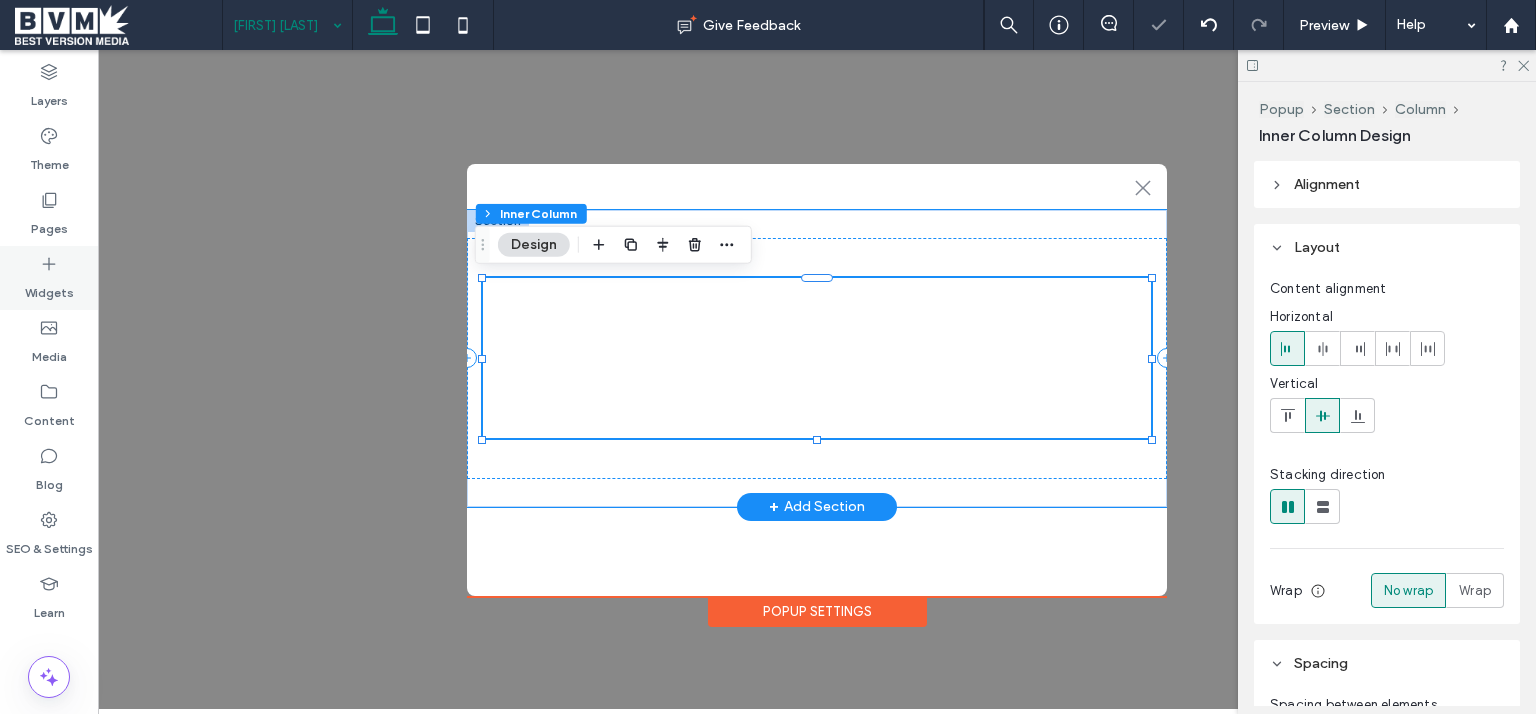 click on "Widgets" at bounding box center (49, 278) 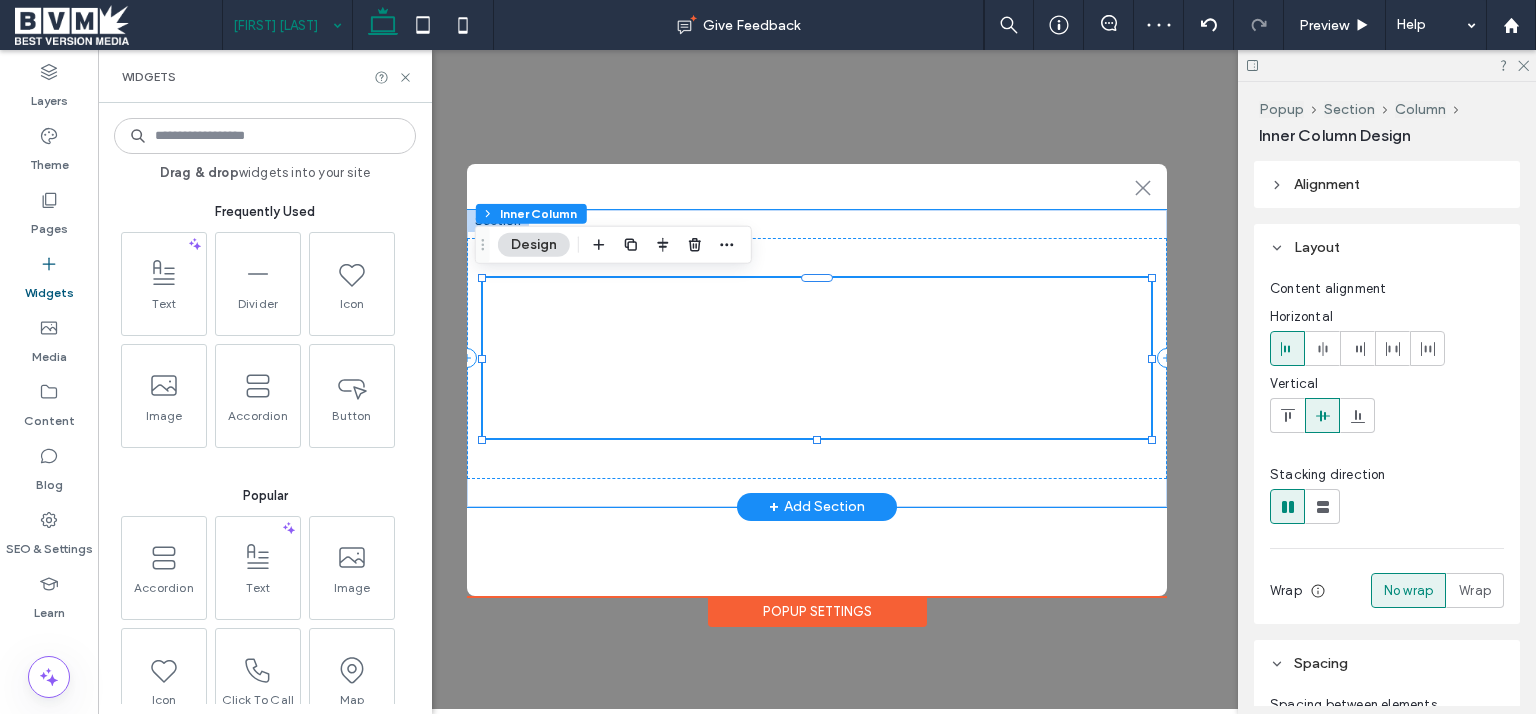 click at bounding box center [265, 136] 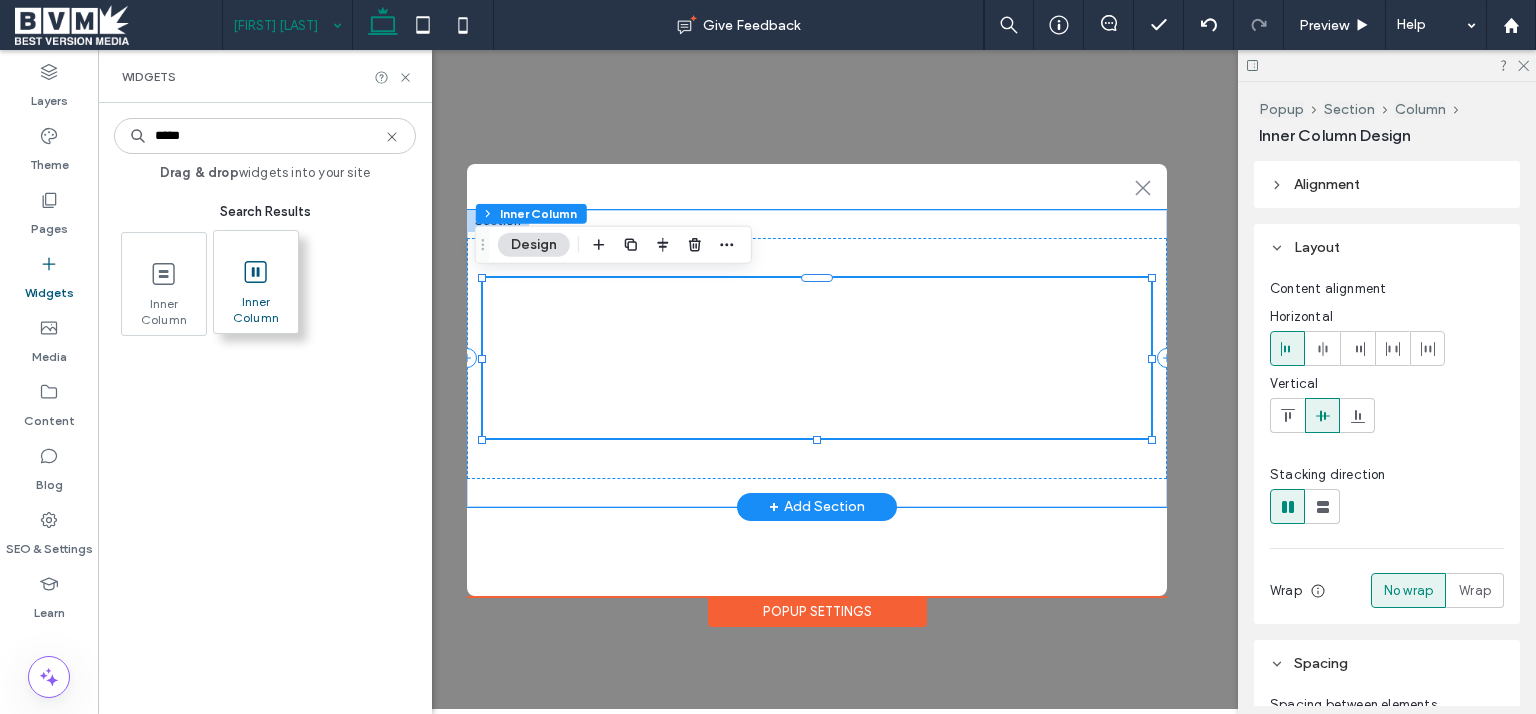 type on "*****" 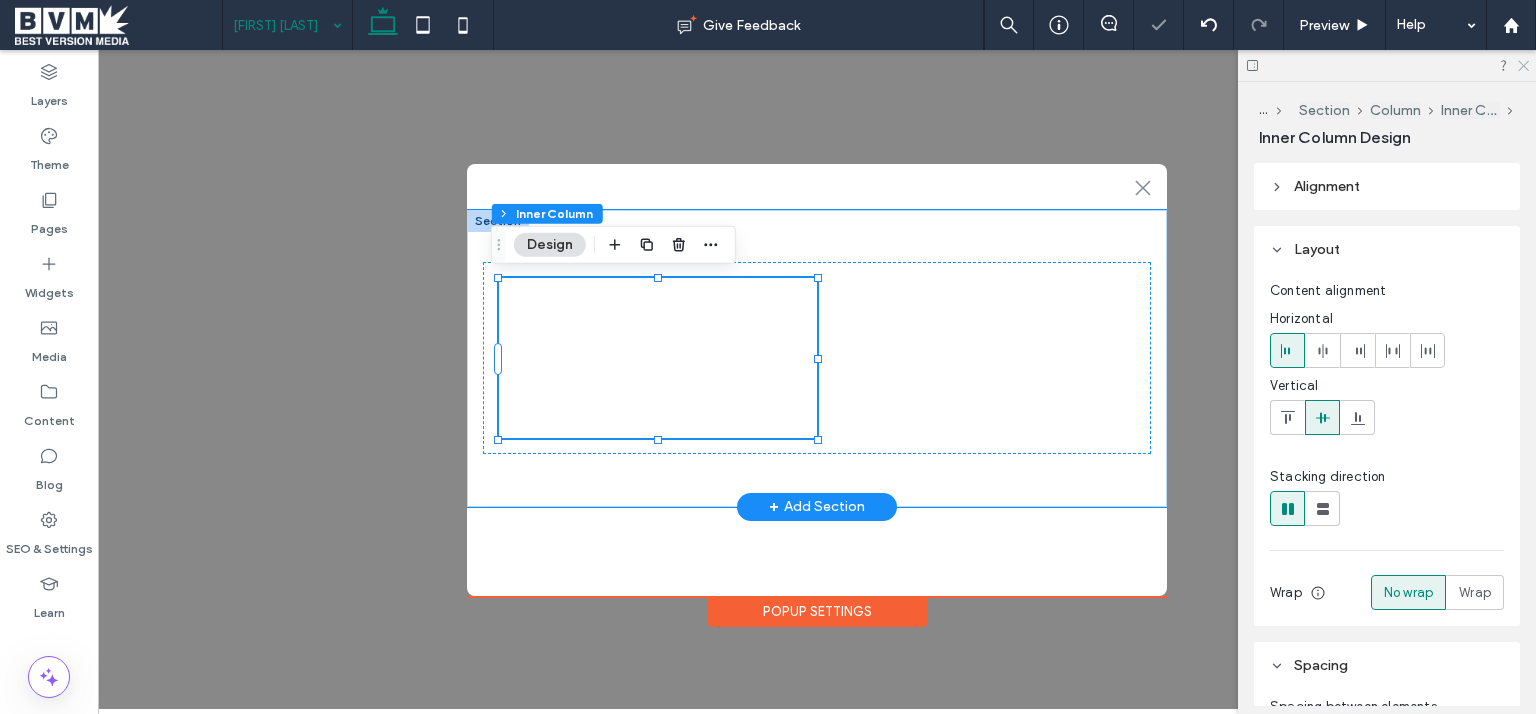 click 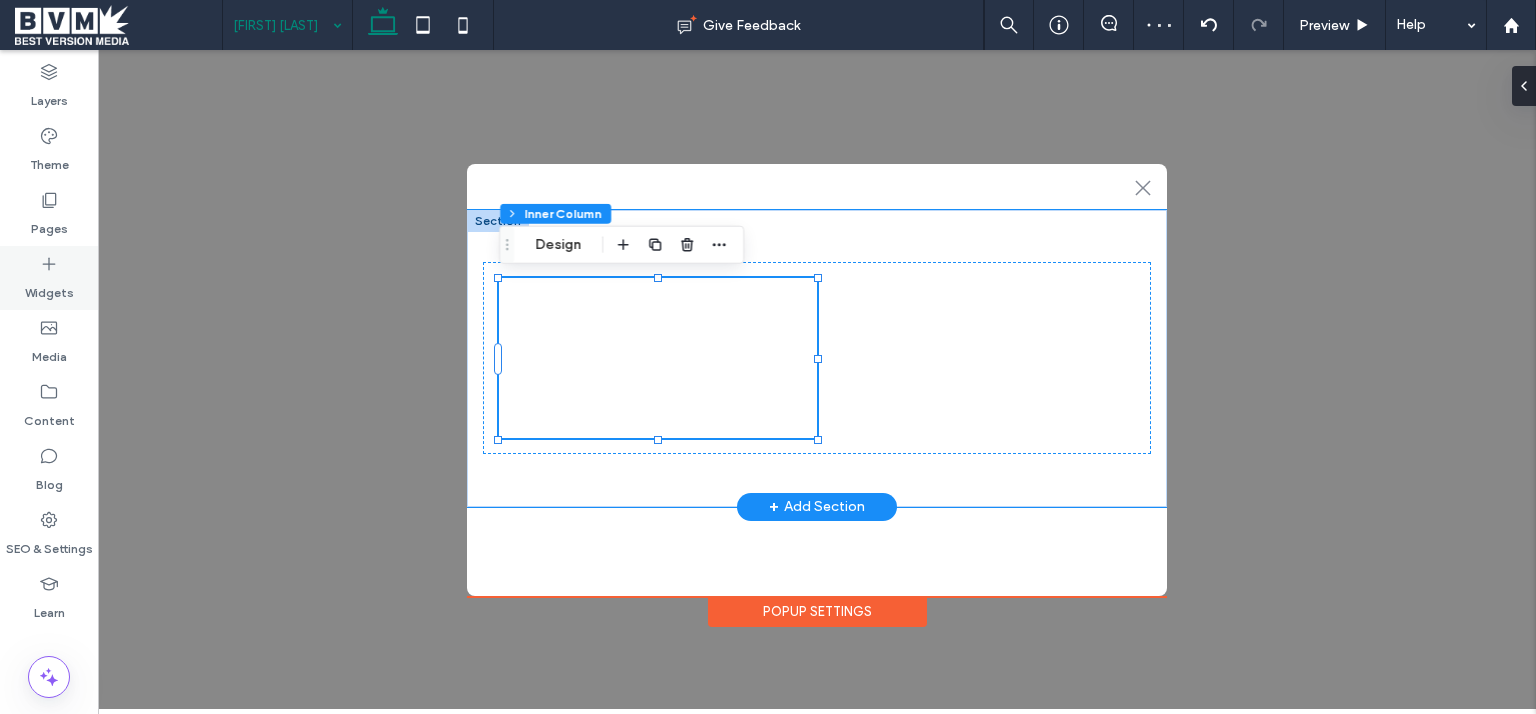 click on "Widgets" at bounding box center (49, 278) 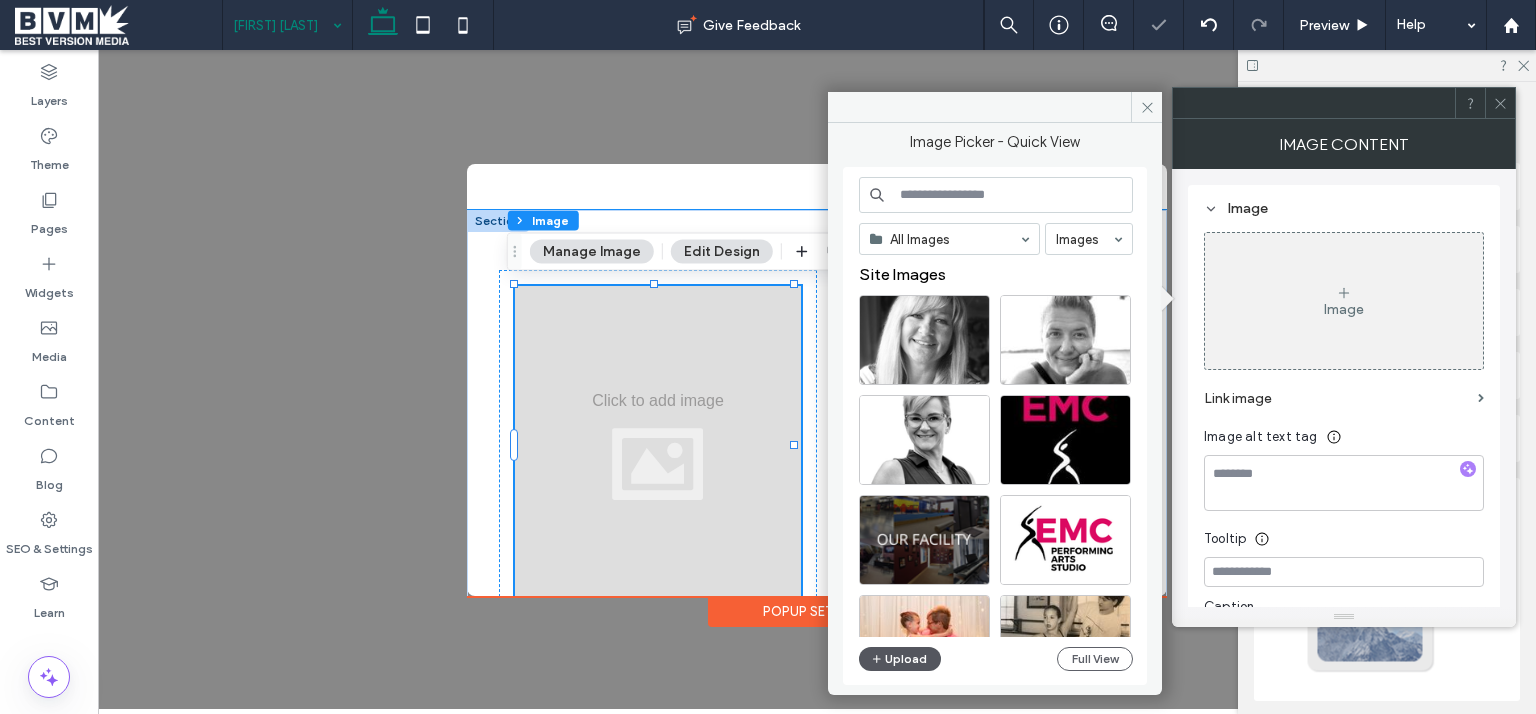 click on "Upload" at bounding box center (900, 659) 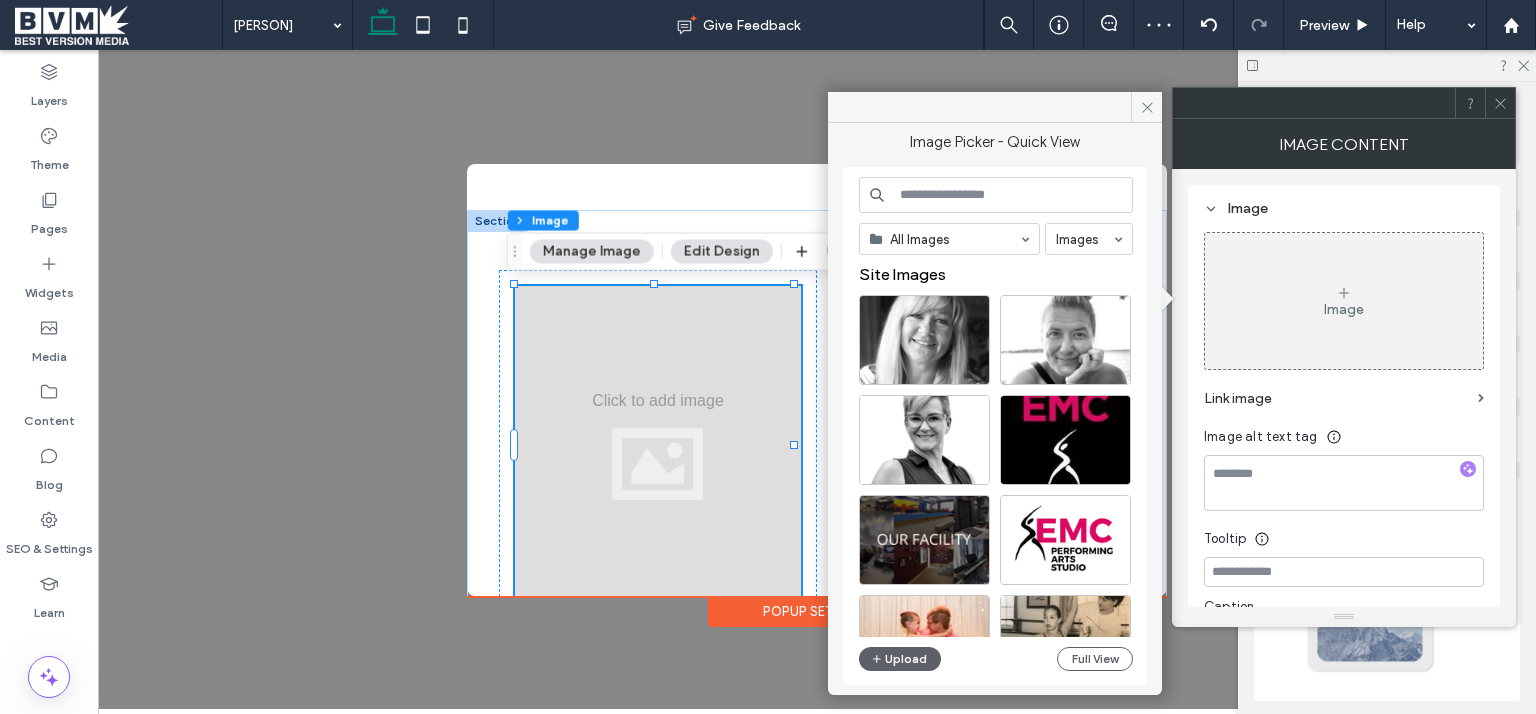 scroll, scrollTop: 0, scrollLeft: 0, axis: both 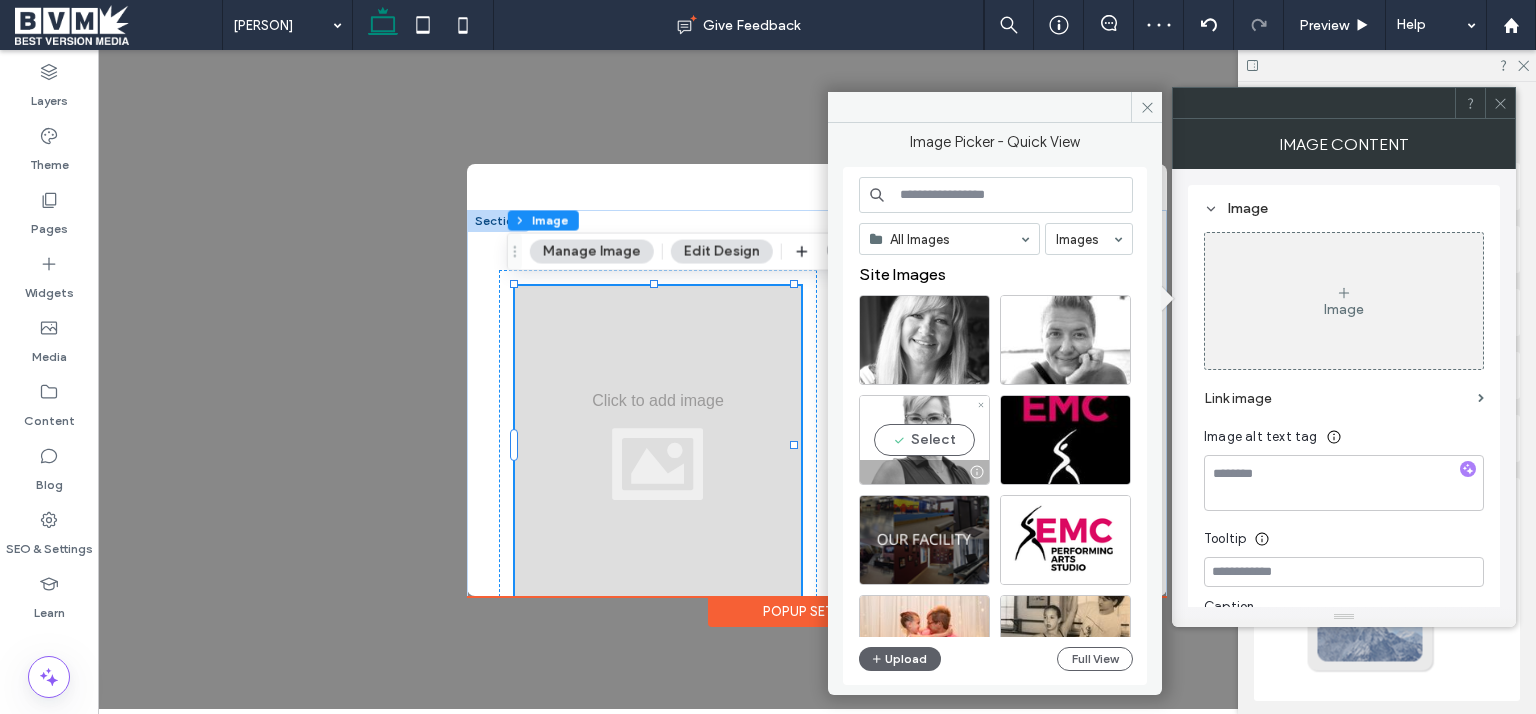click at bounding box center (924, 472) 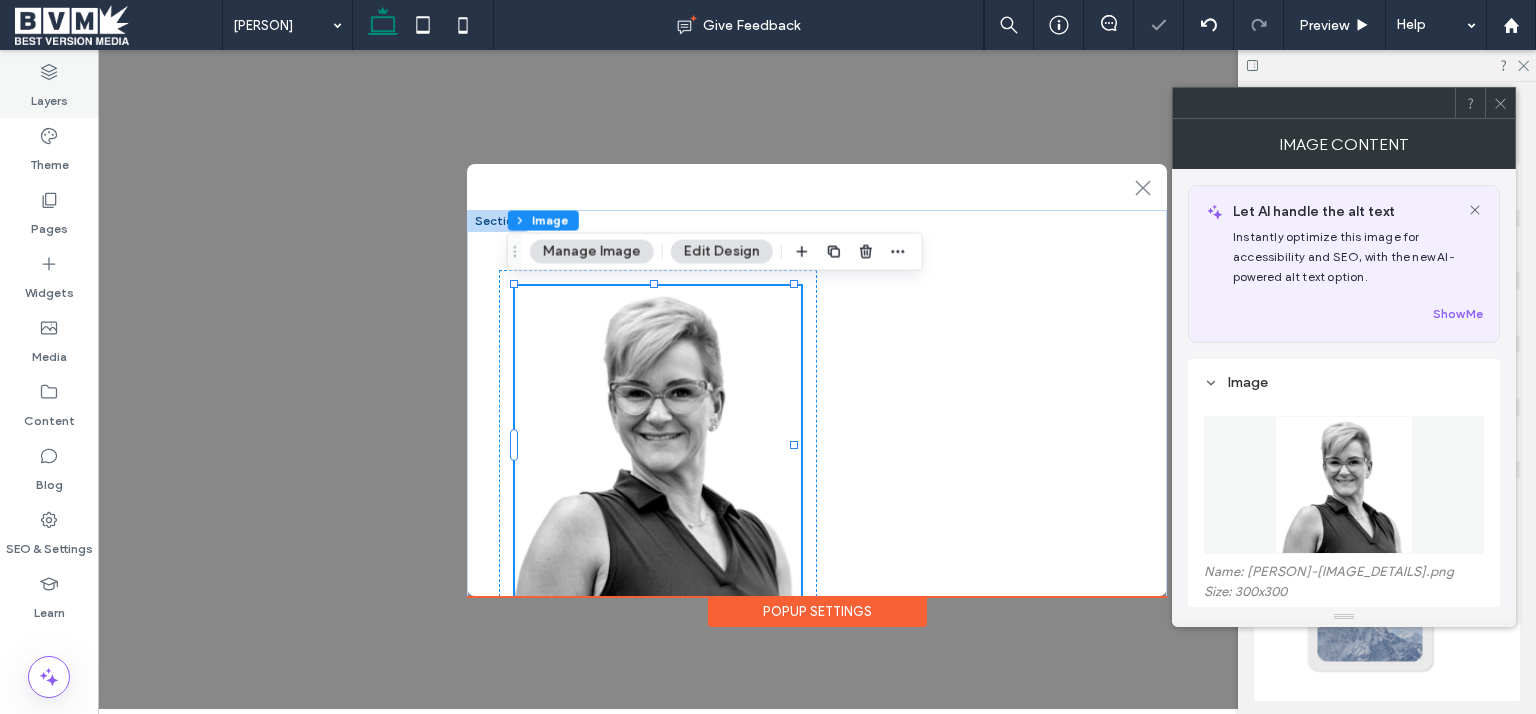 scroll, scrollTop: 0, scrollLeft: 0, axis: both 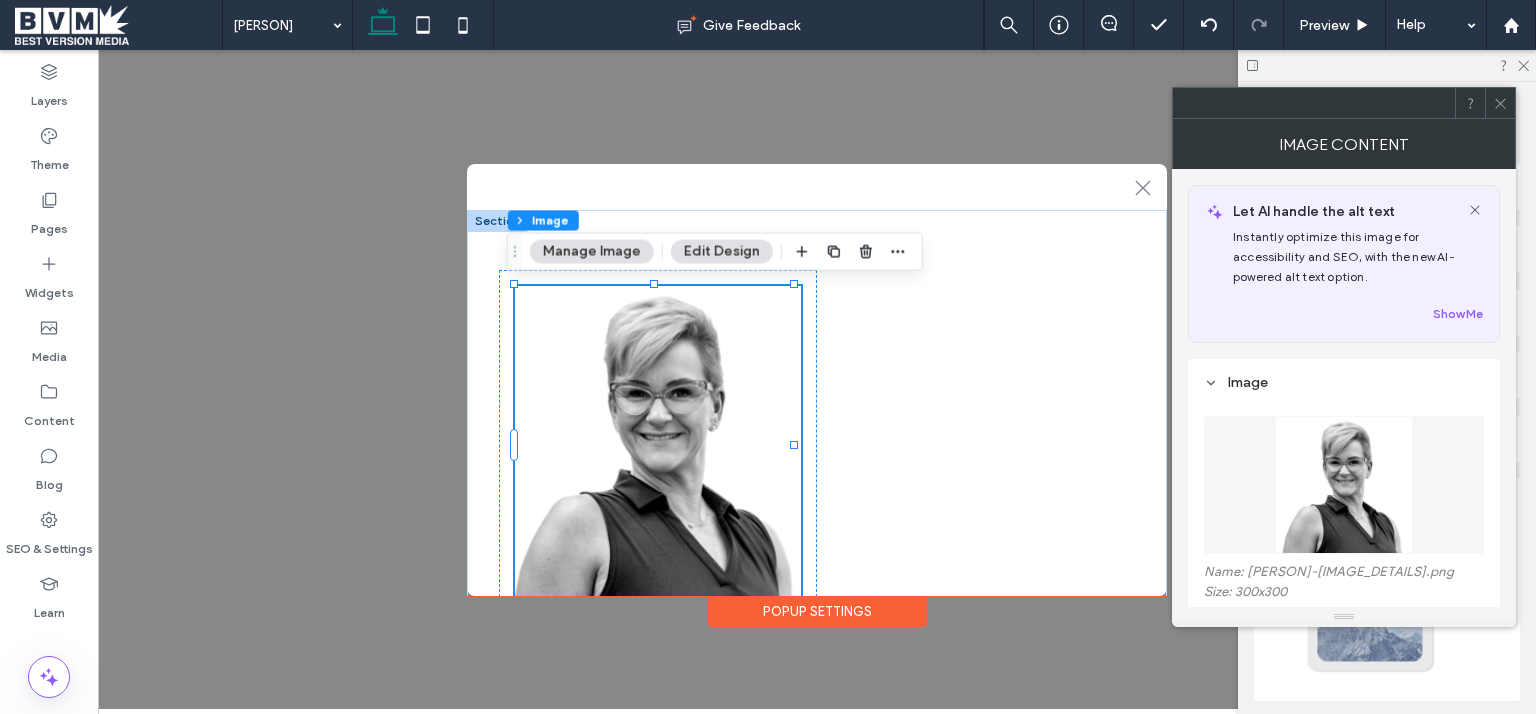 click 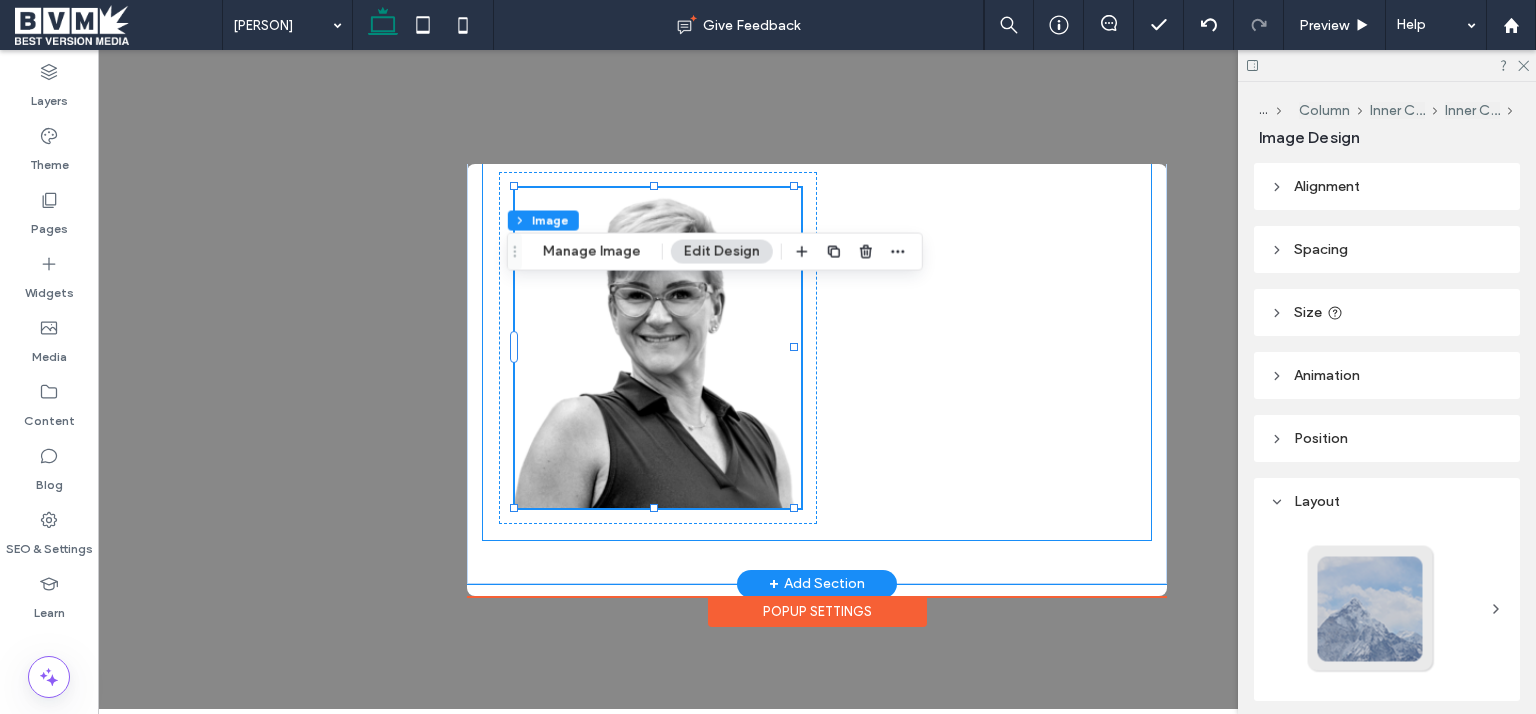 scroll, scrollTop: 0, scrollLeft: 0, axis: both 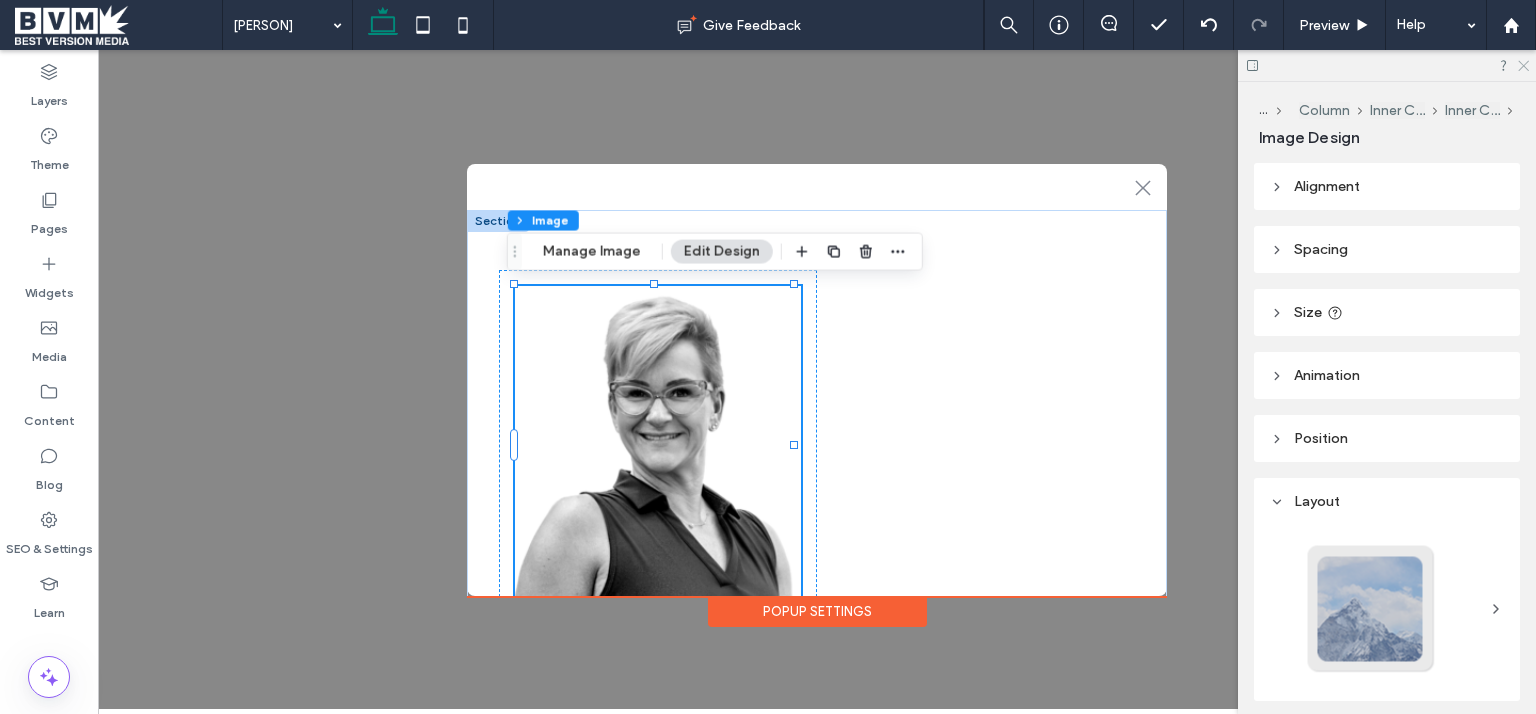 click 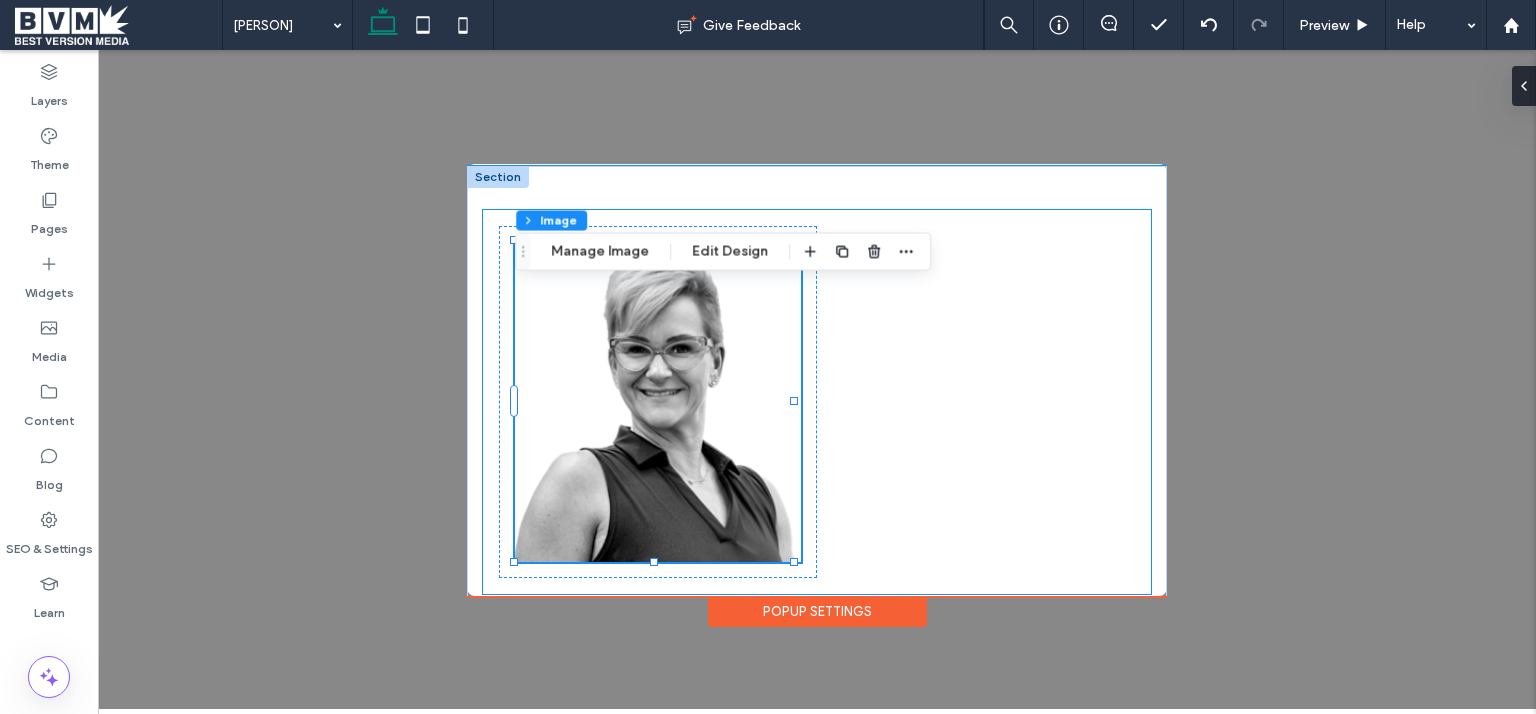scroll, scrollTop: 0, scrollLeft: 0, axis: both 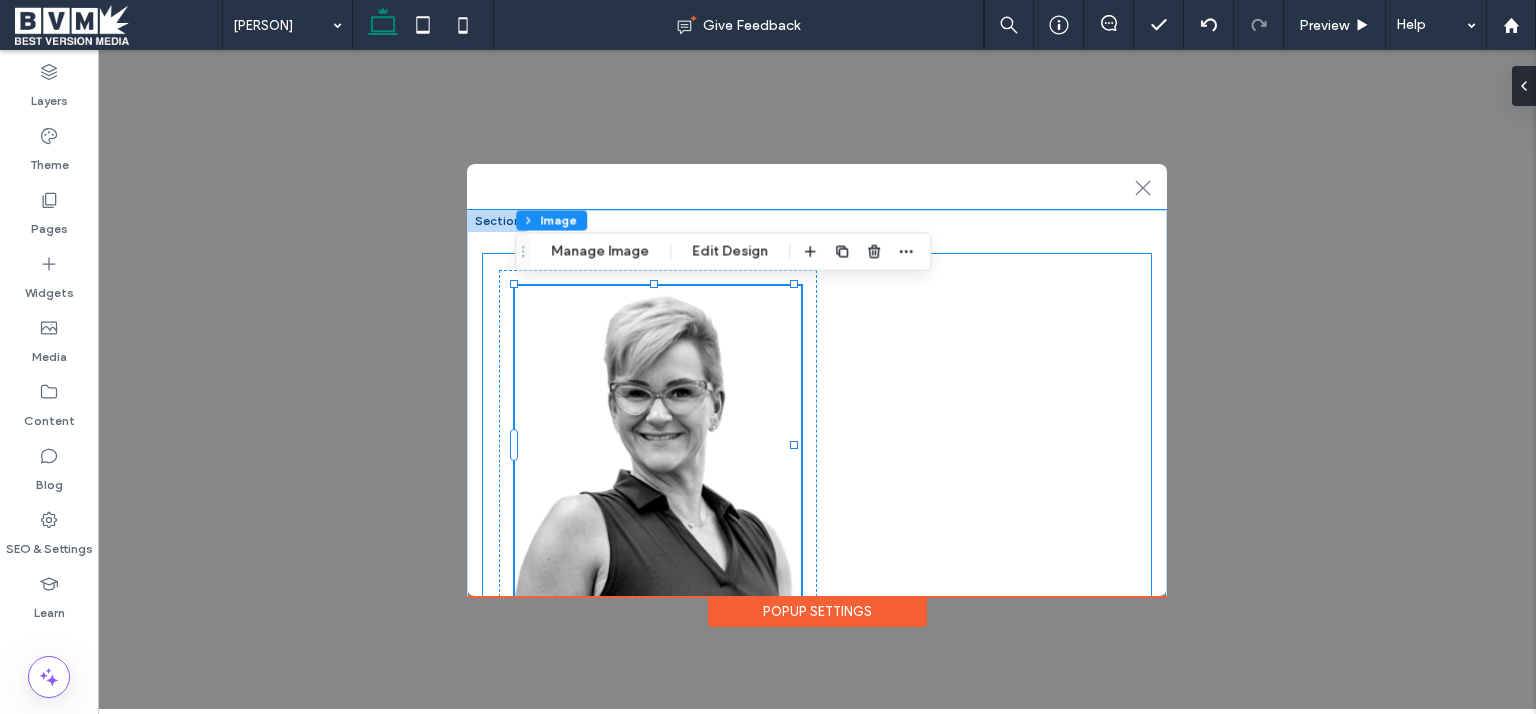 click at bounding box center (817, 446) 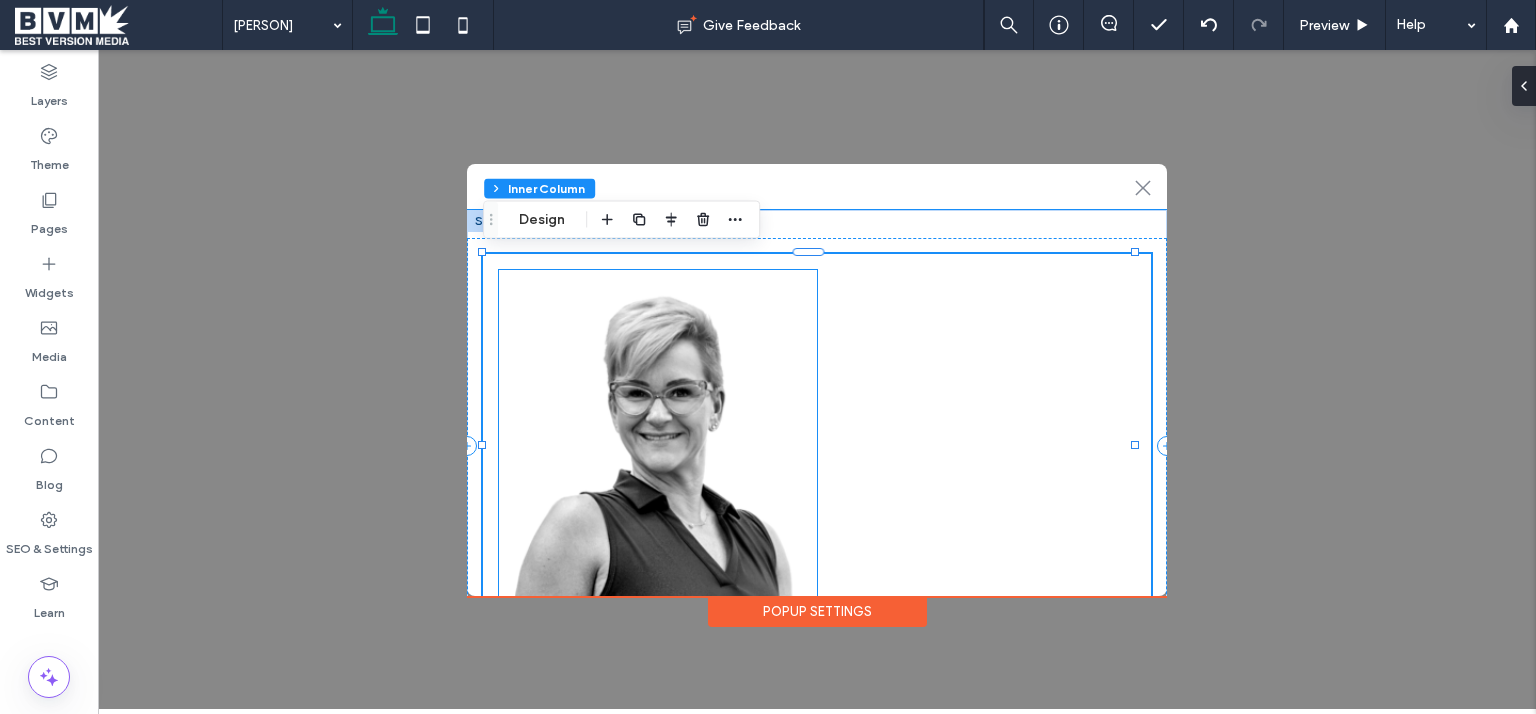 click at bounding box center (658, 446) 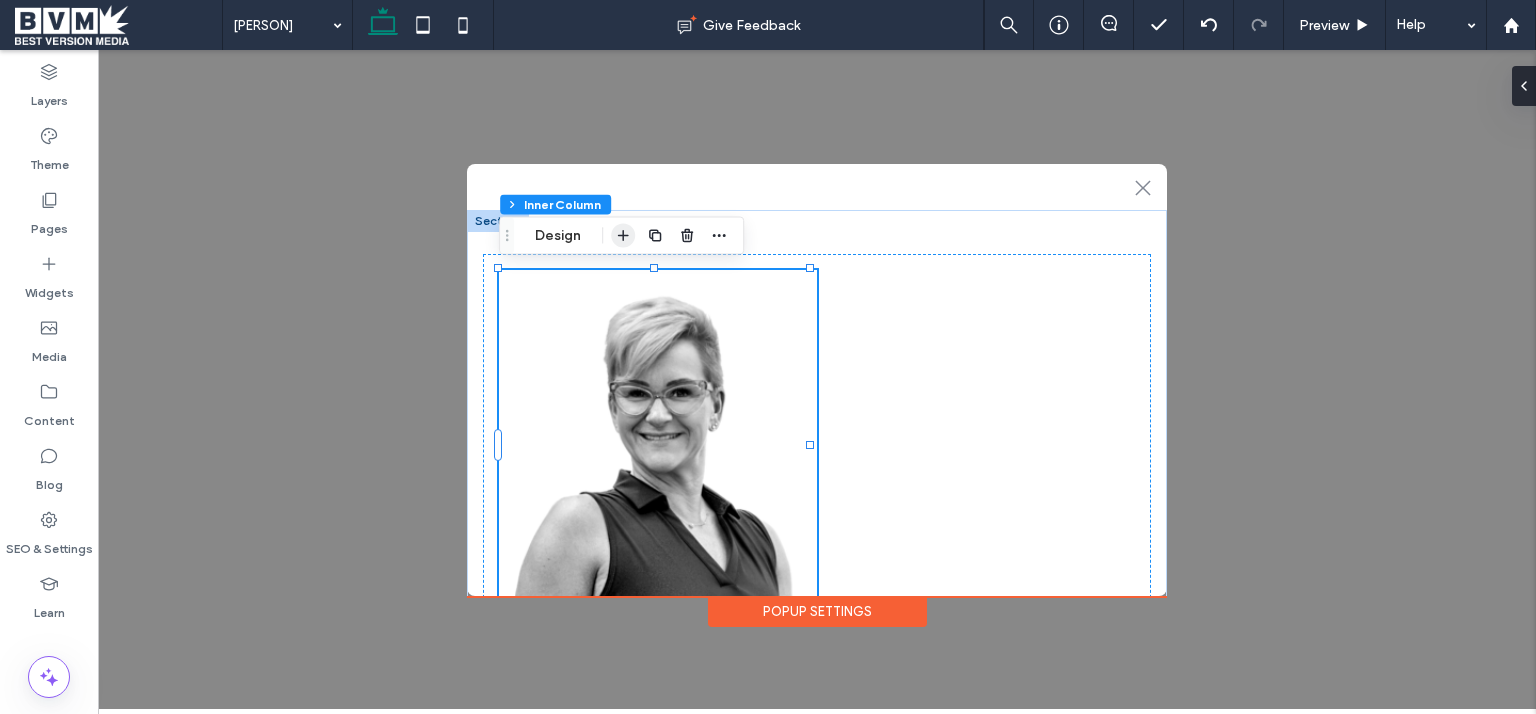 click on "Design" at bounding box center [558, 236] 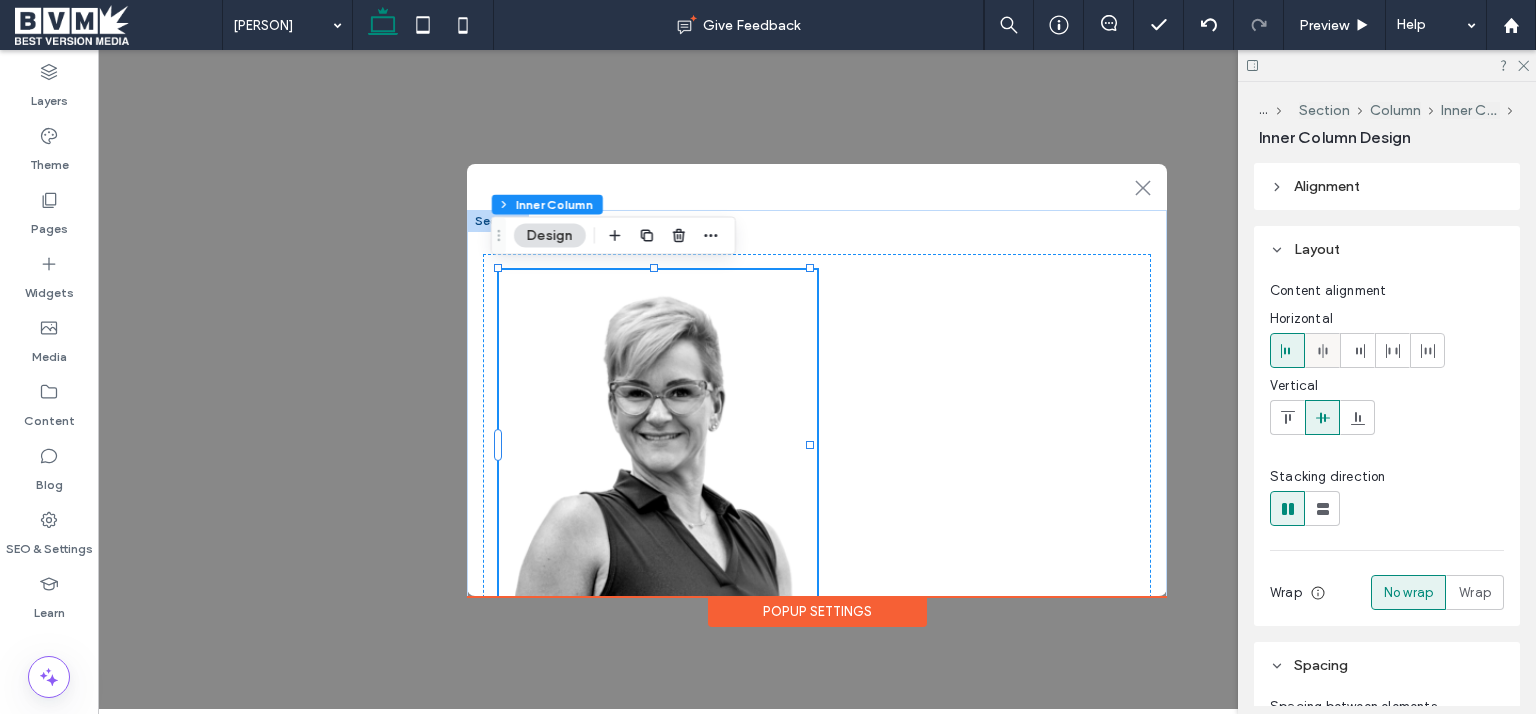 click 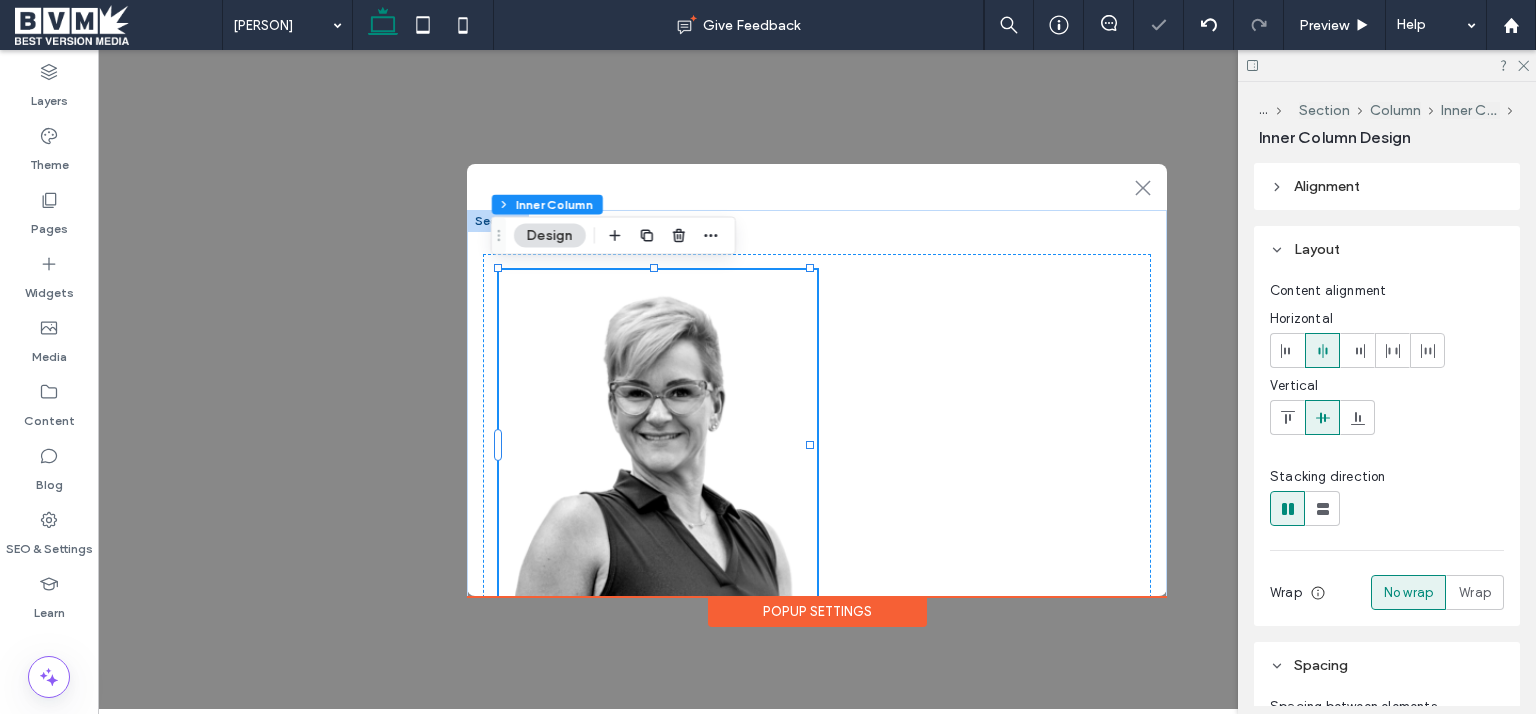click 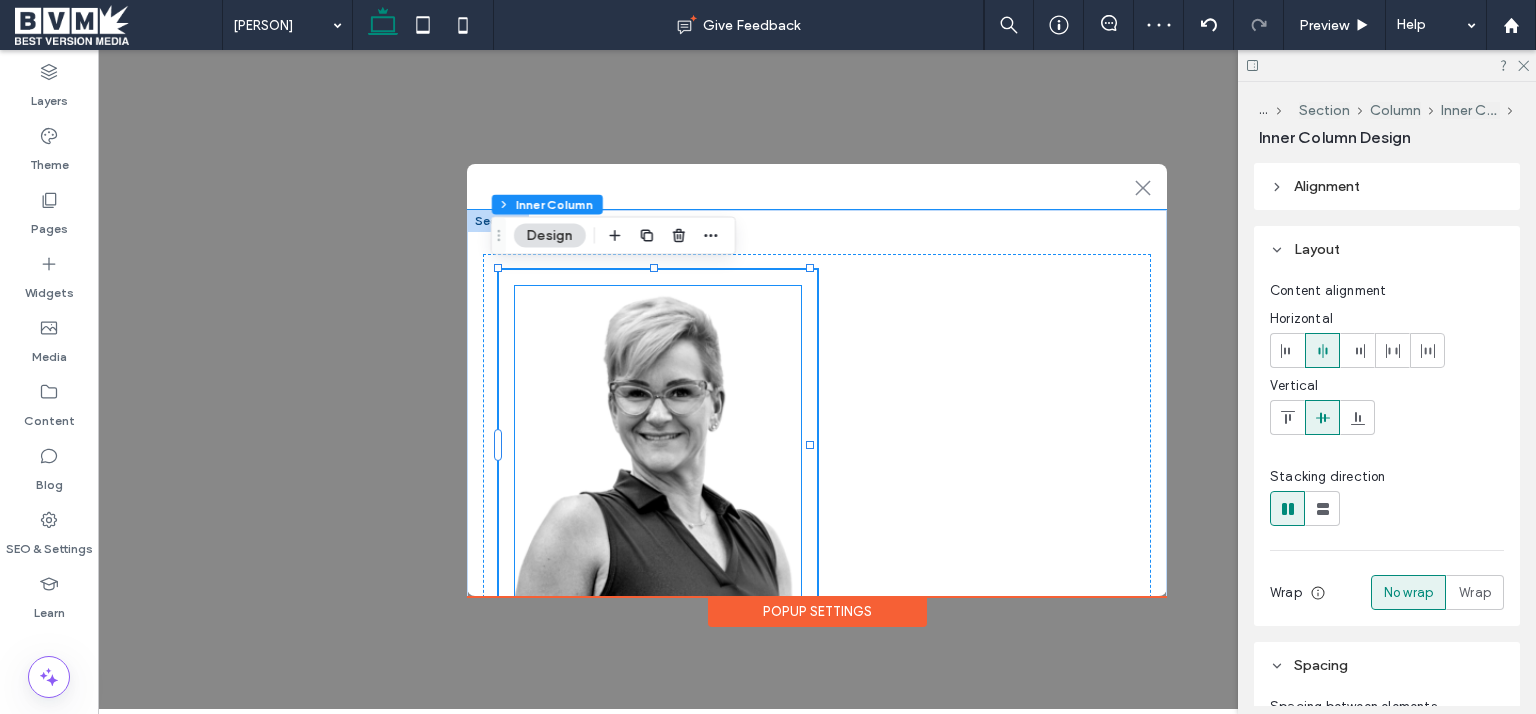 click at bounding box center [658, 446] 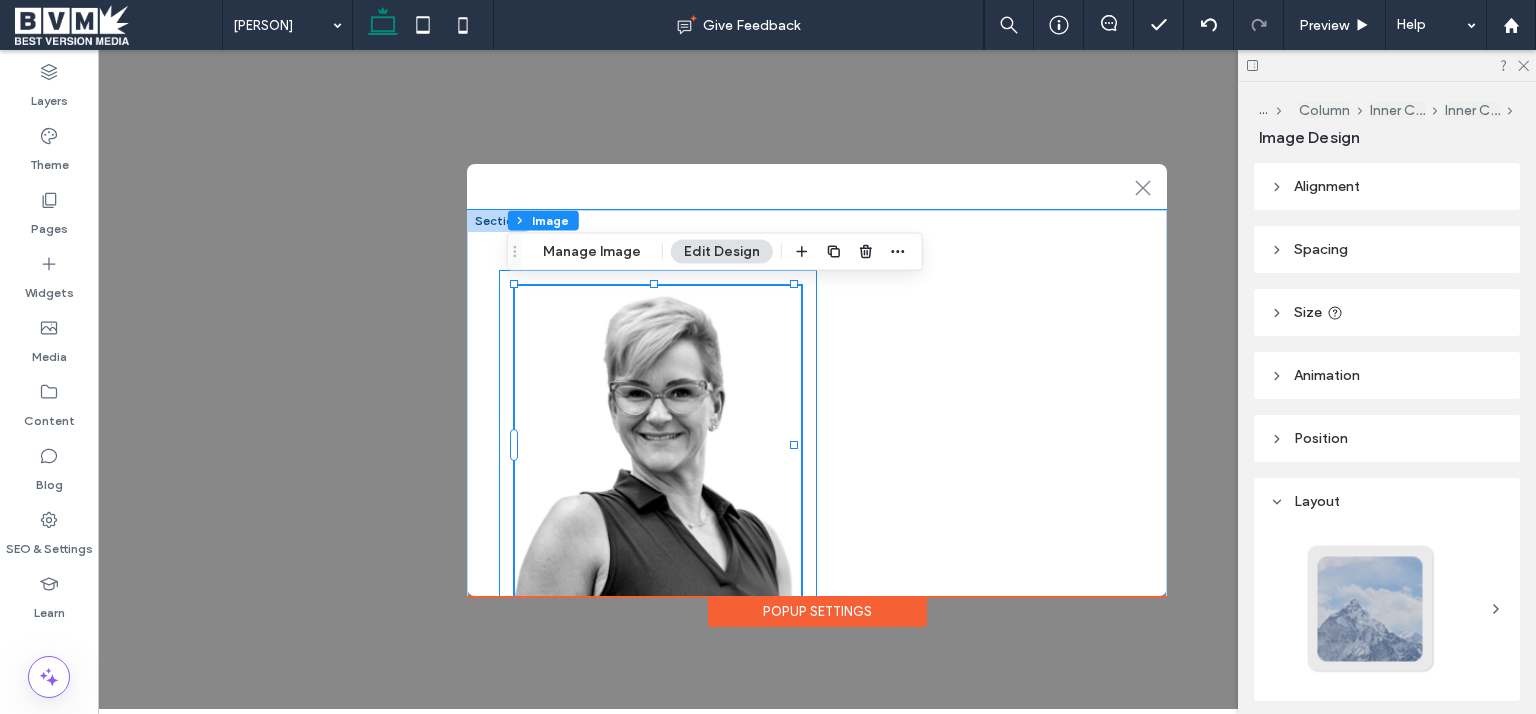 click at bounding box center [658, 446] 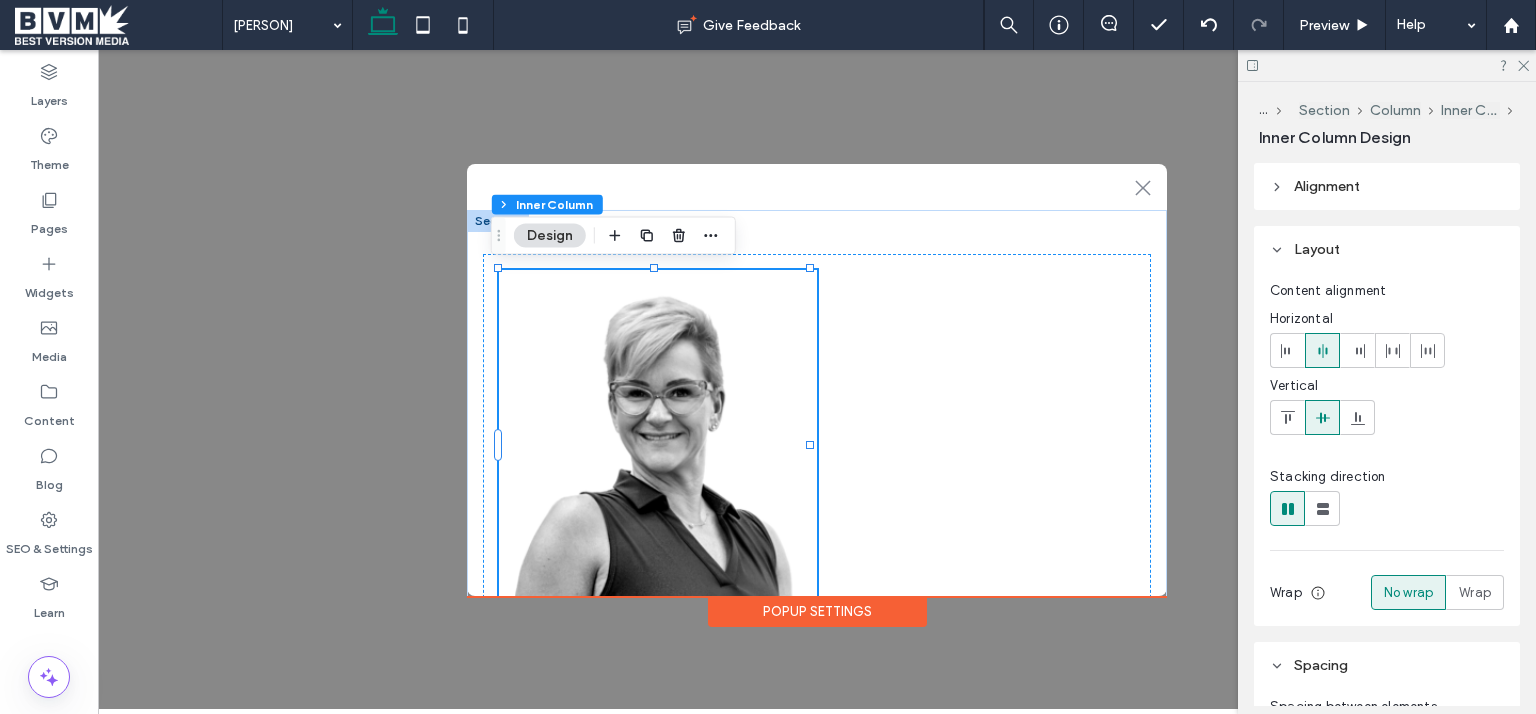 click on "Alignment" at bounding box center (1387, 186) 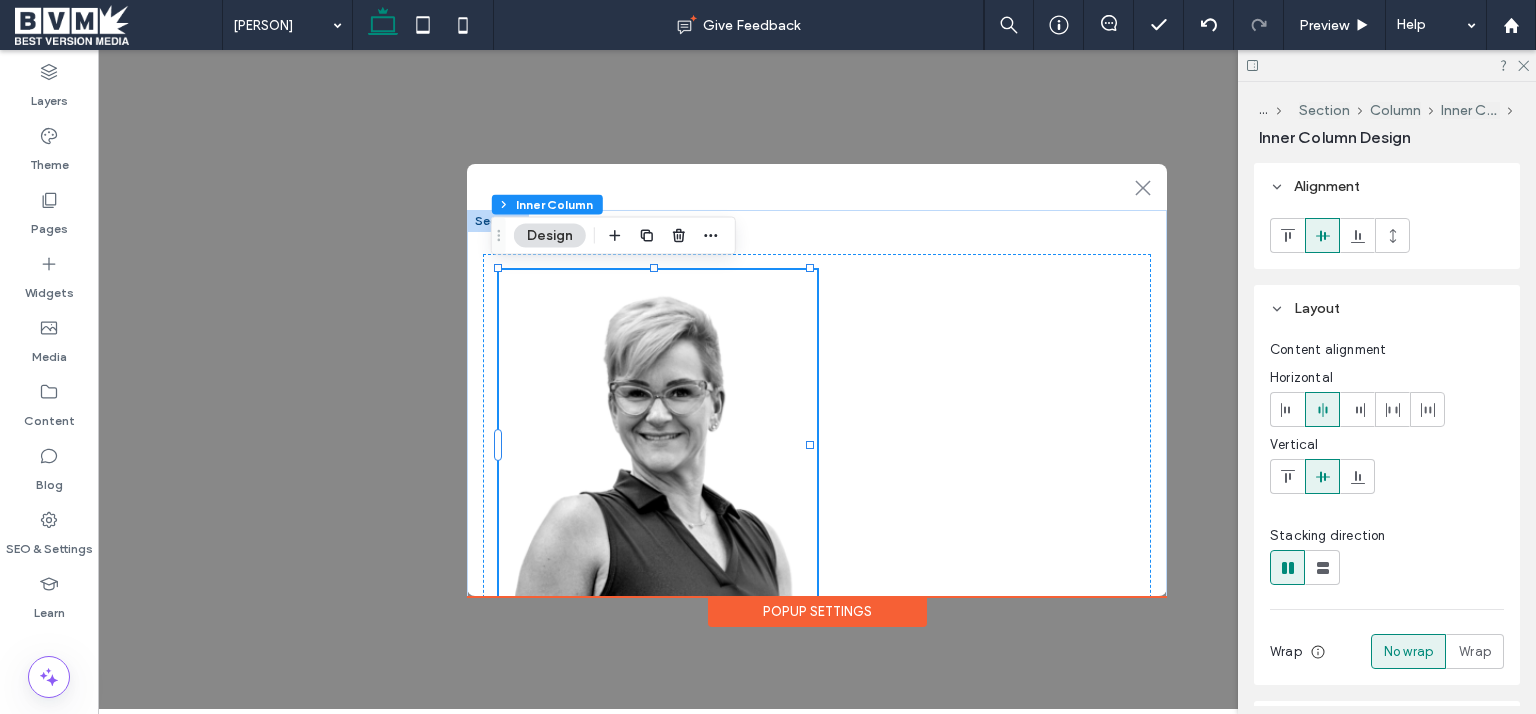 click 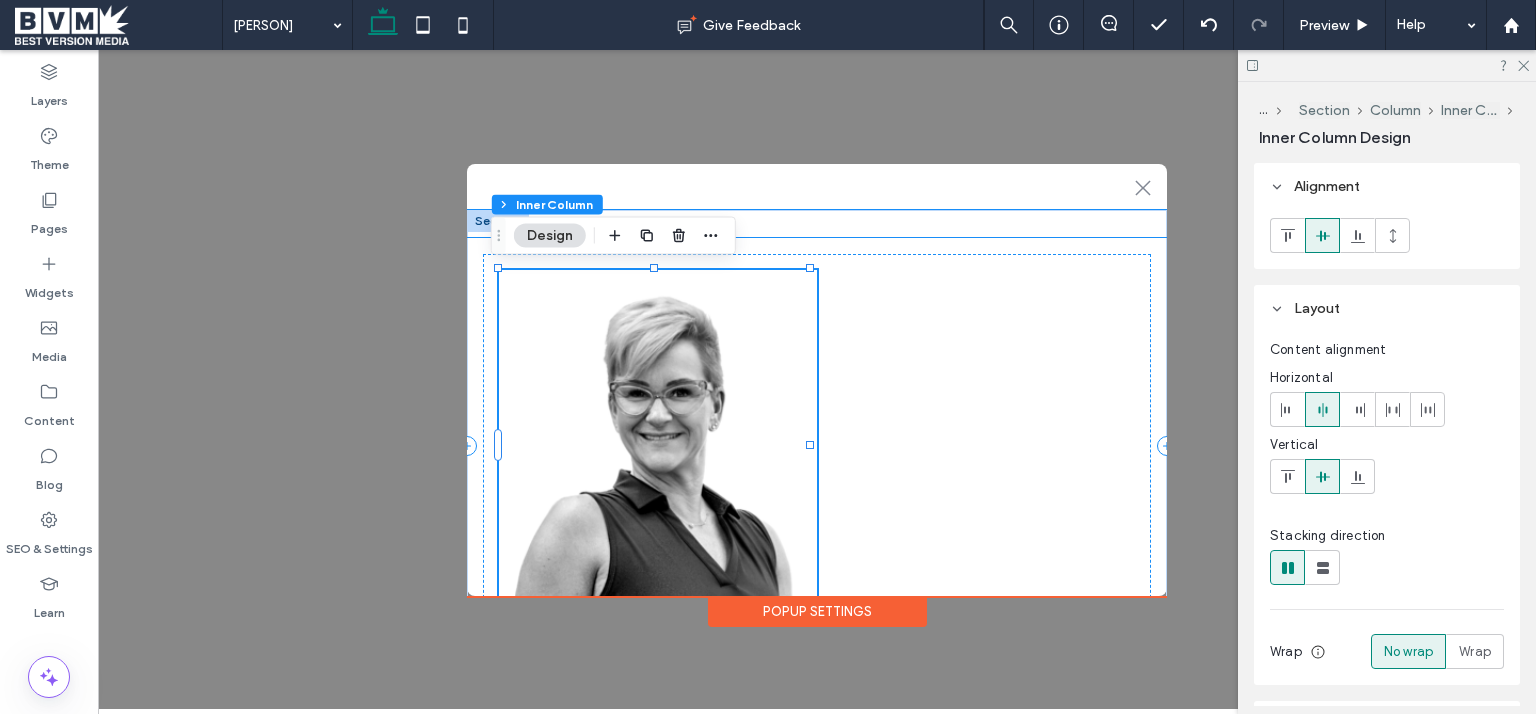 click at bounding box center [817, 446] 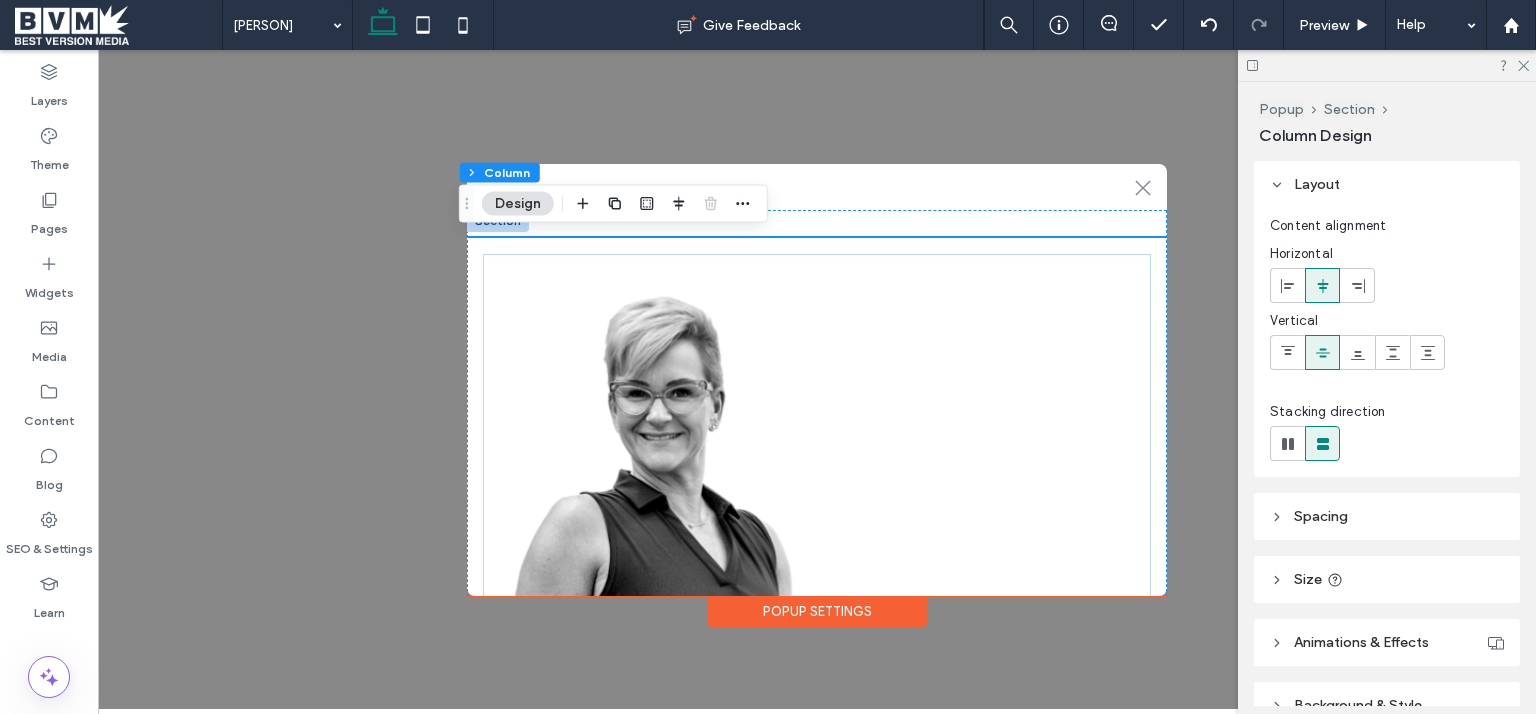 drag, startPoint x: 1328, startPoint y: 283, endPoint x: 1325, endPoint y: 300, distance: 17.262676 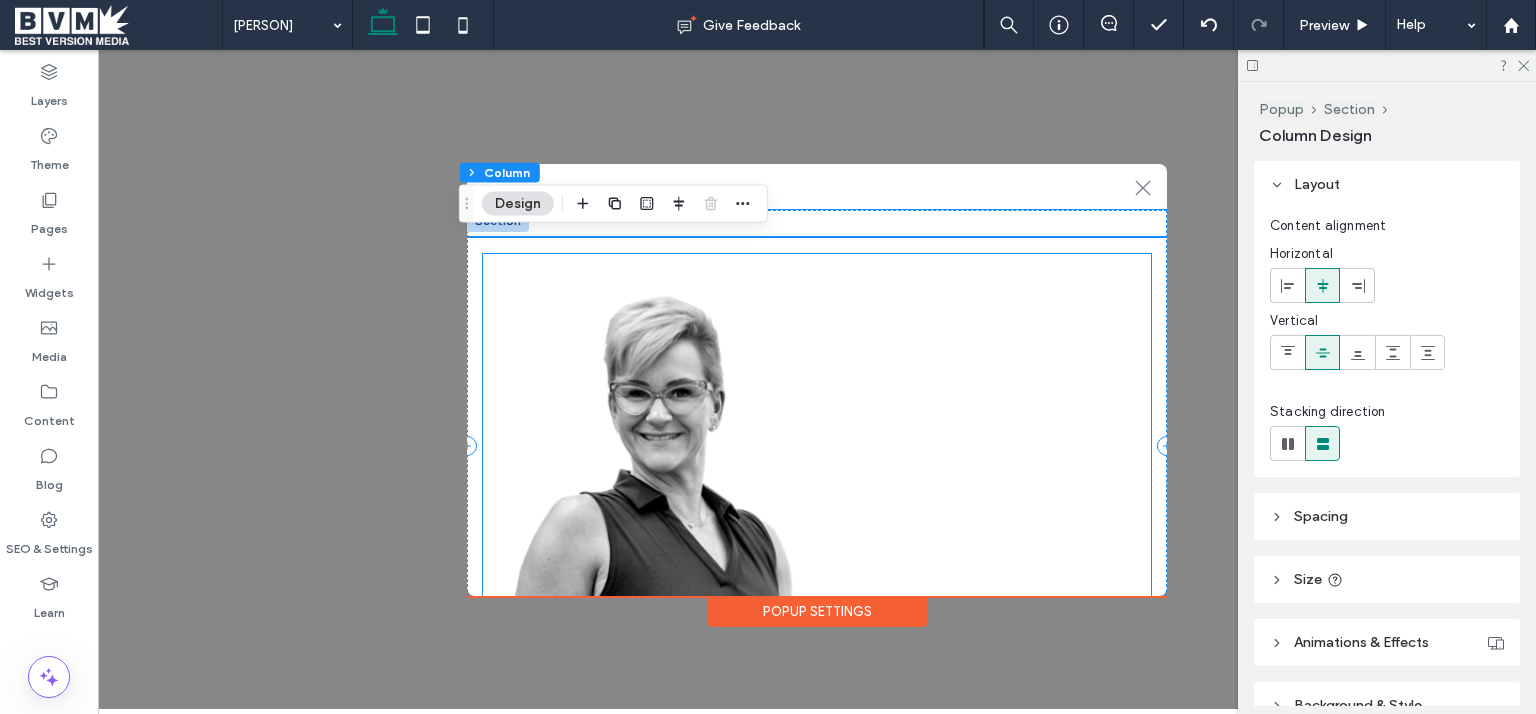 click at bounding box center (817, 446) 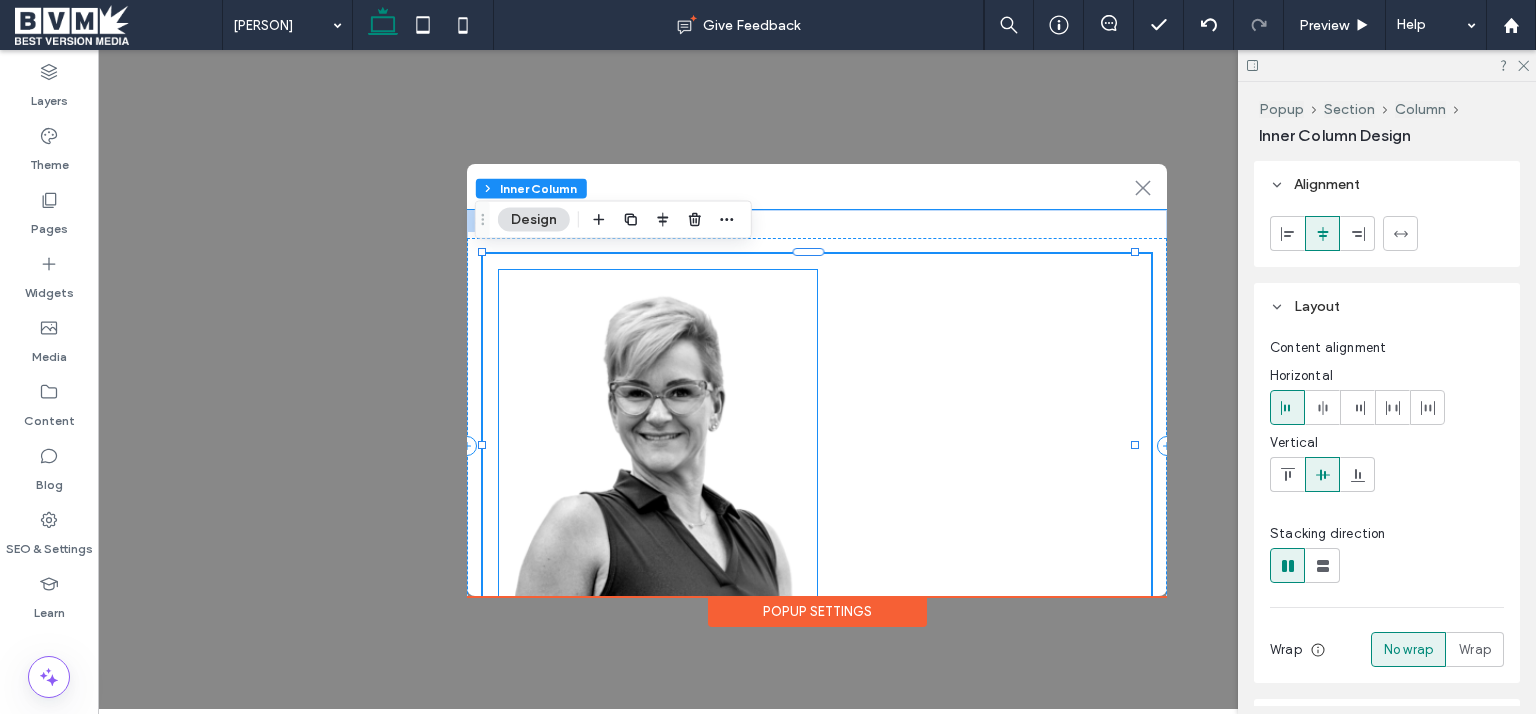 click at bounding box center [658, 446] 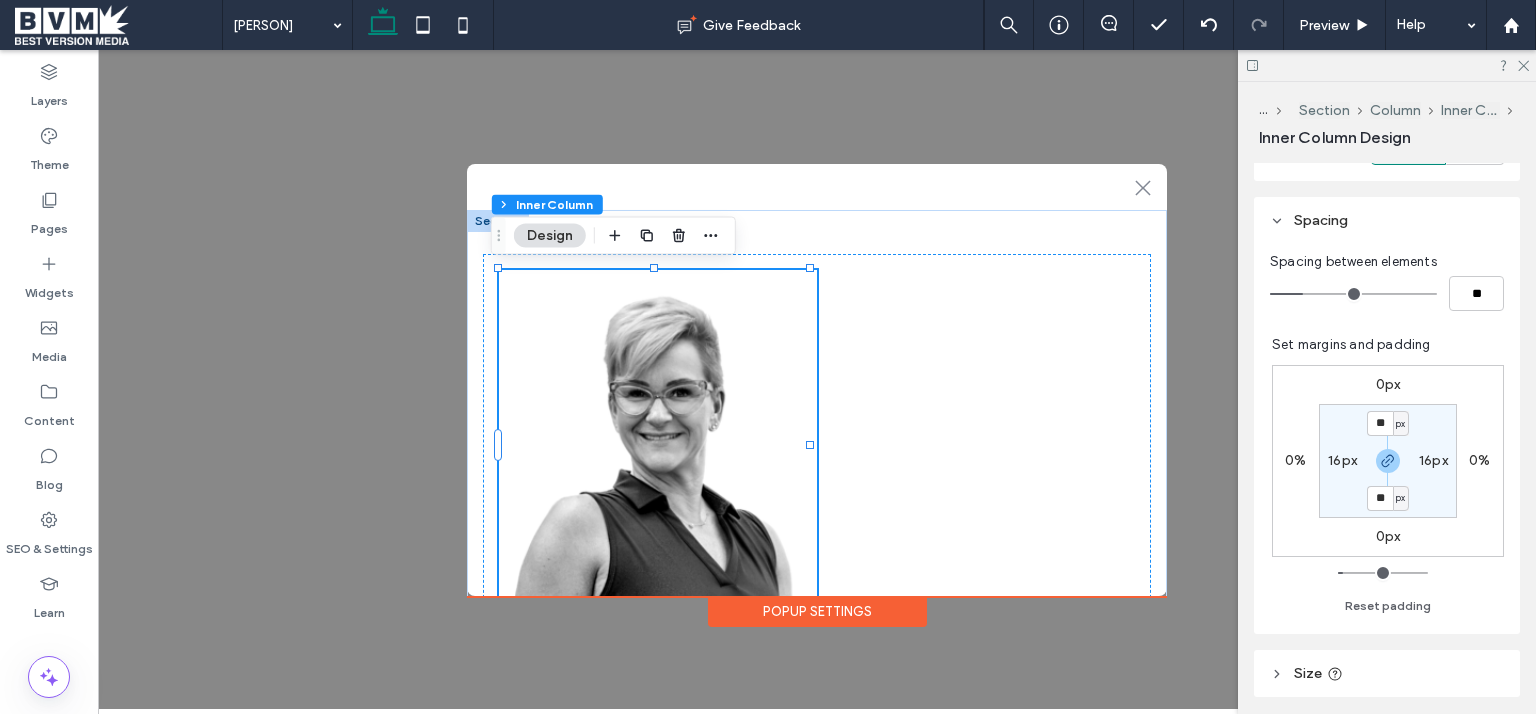 scroll, scrollTop: 0, scrollLeft: 0, axis: both 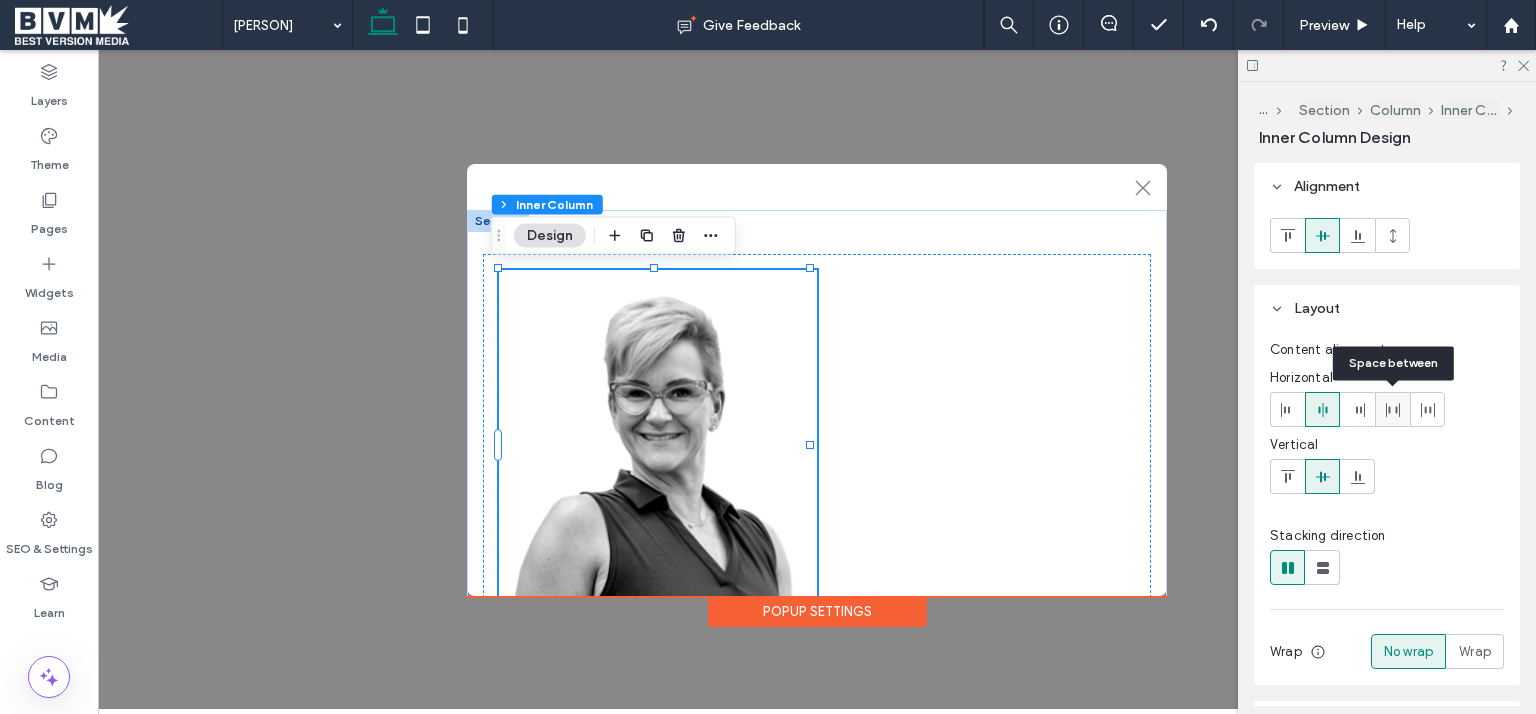 click 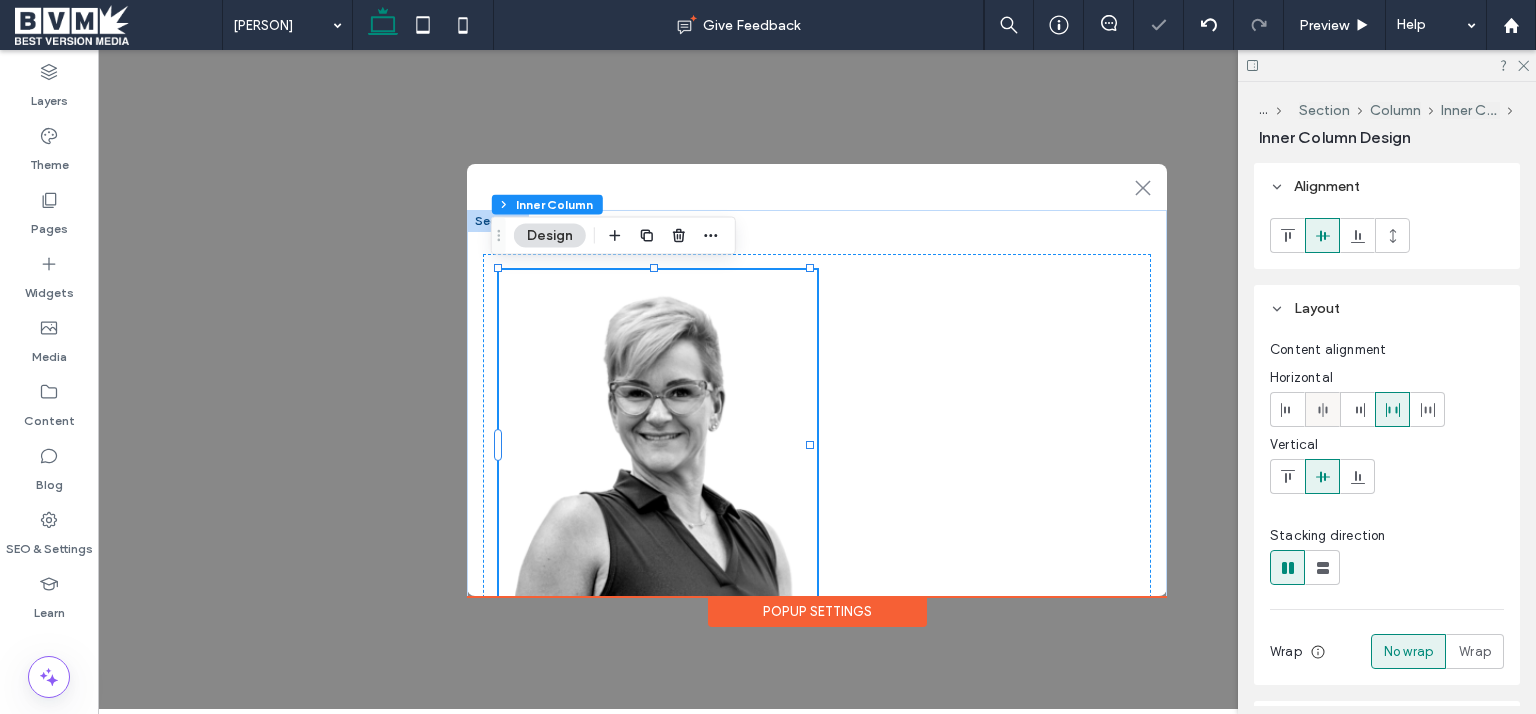 click 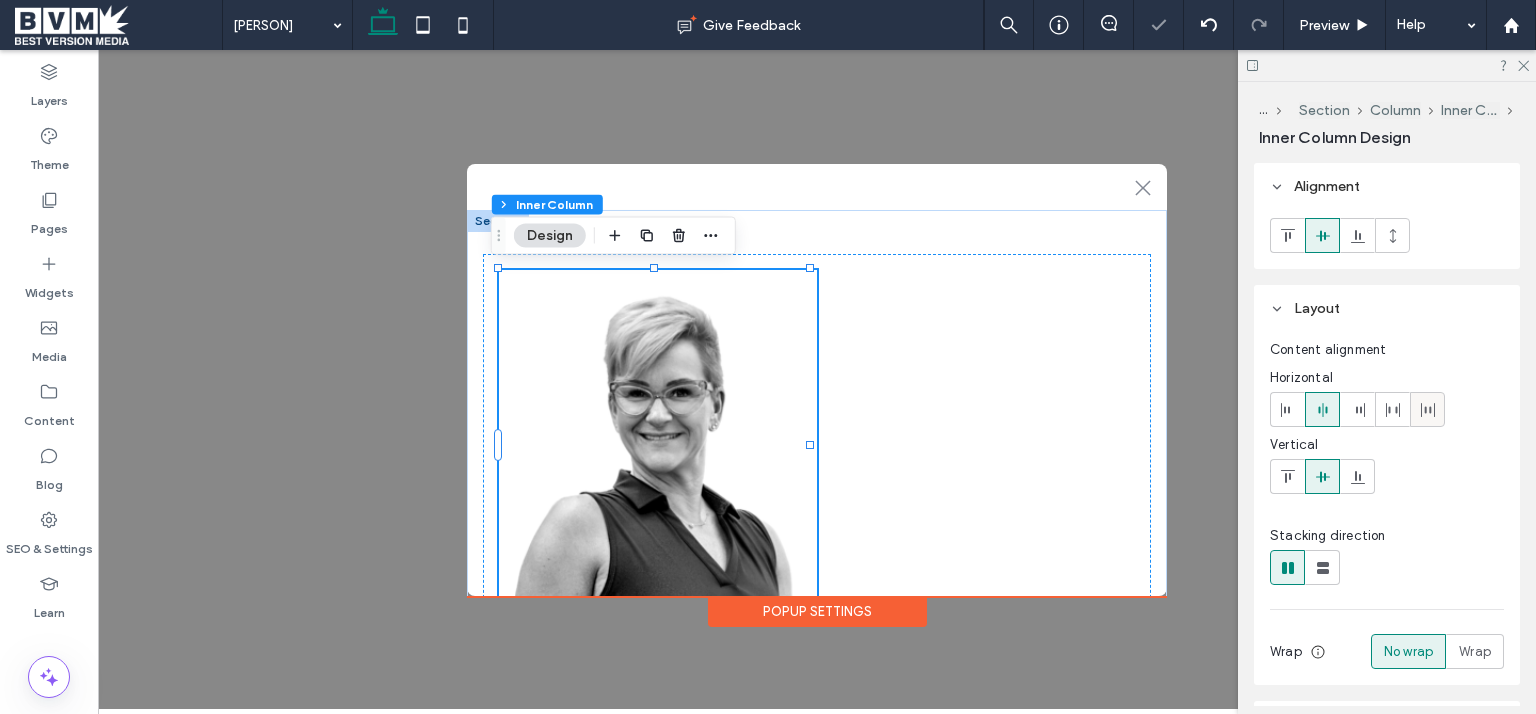click at bounding box center (1427, 409) 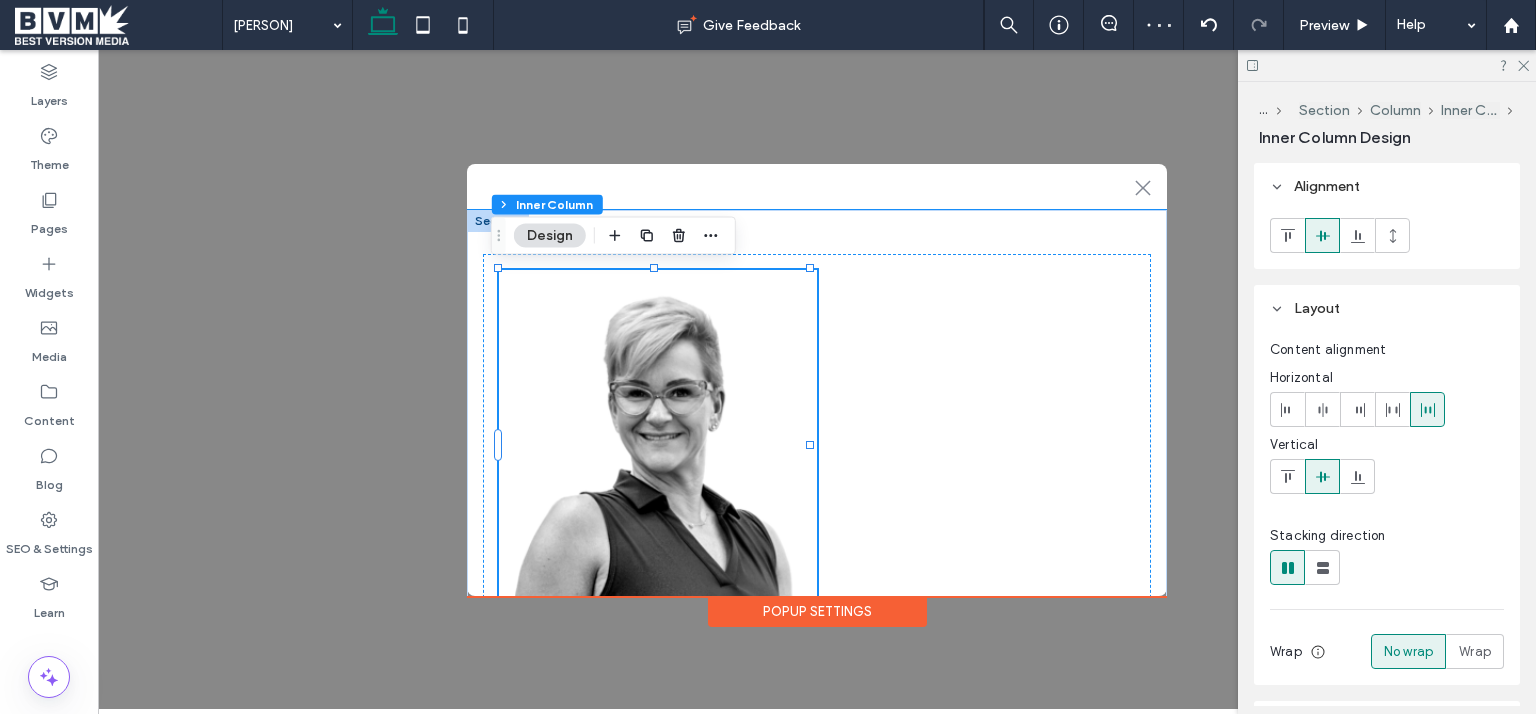 click at bounding box center (658, 446) 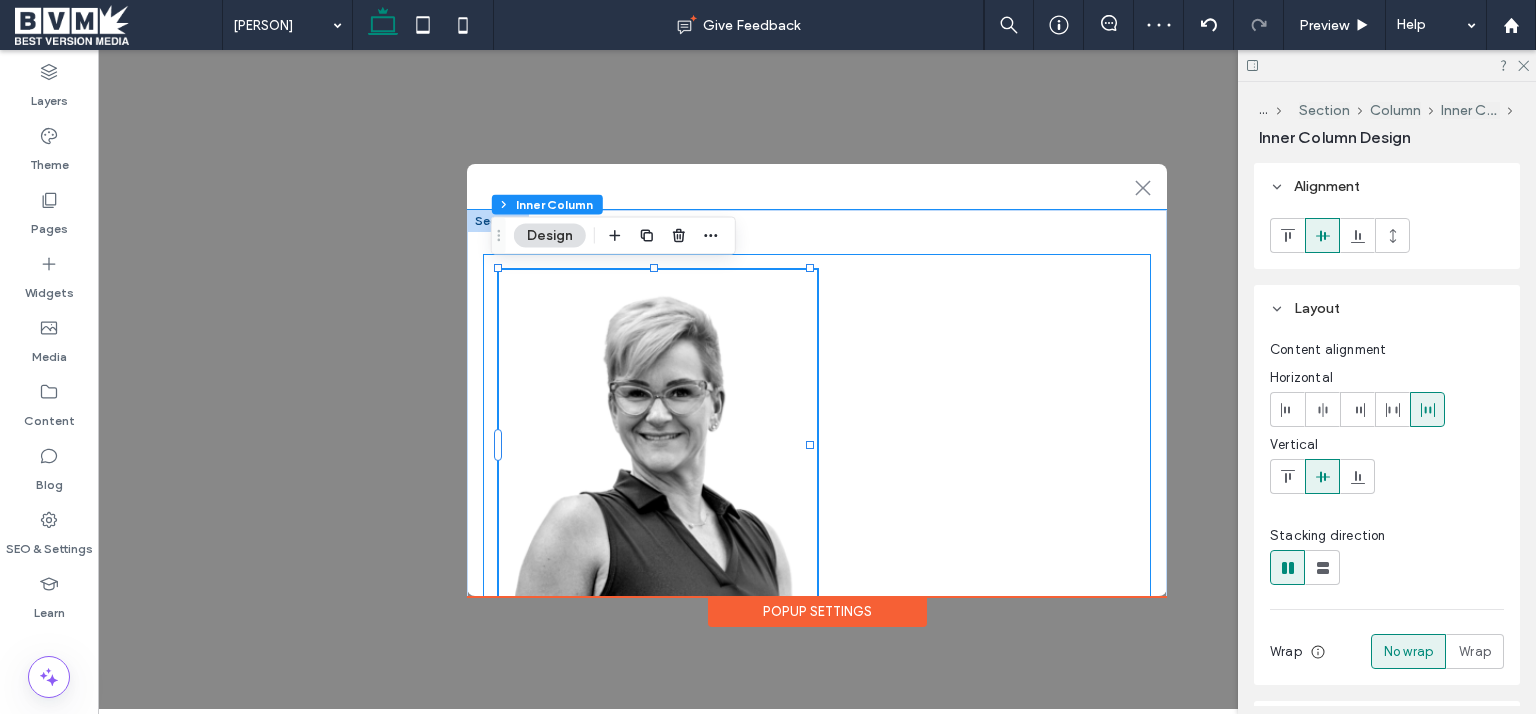 click at bounding box center [817, 446] 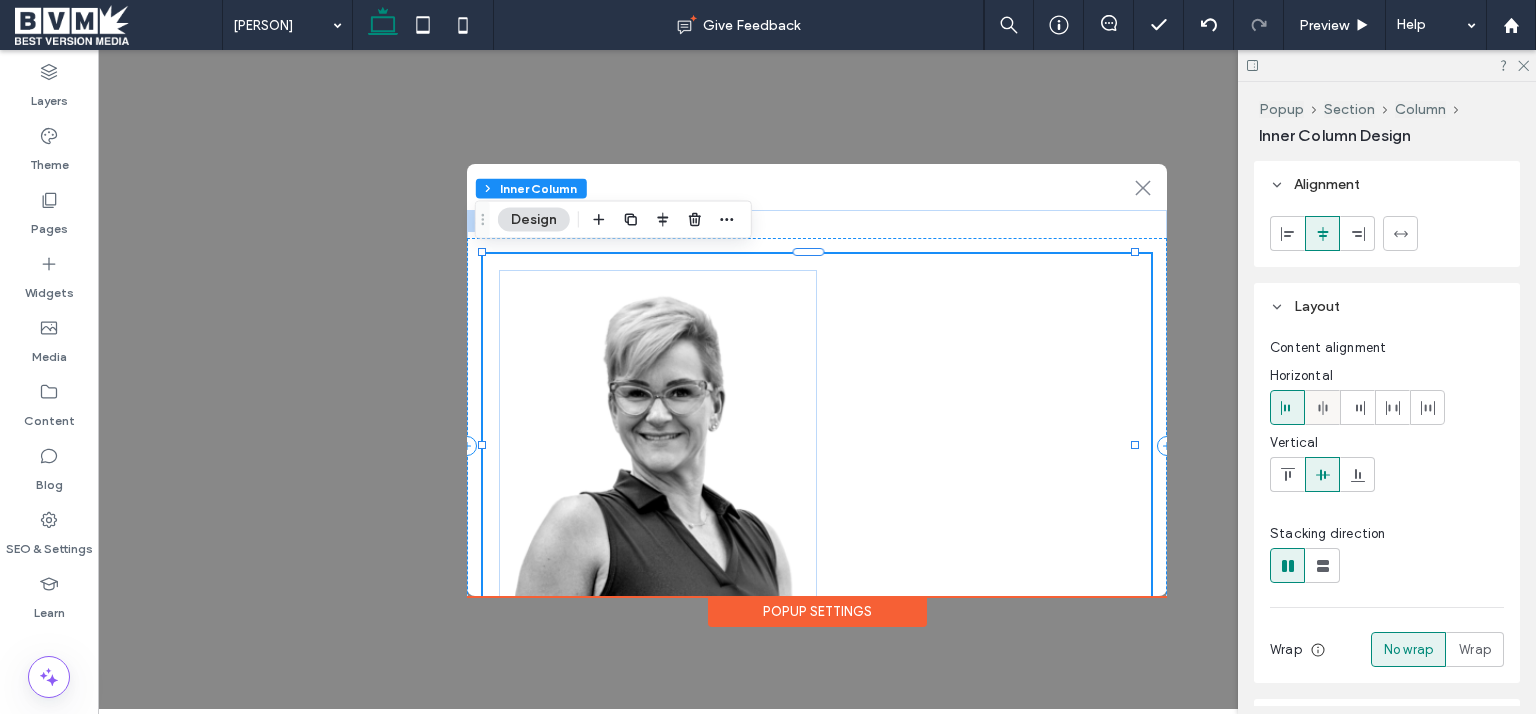 click 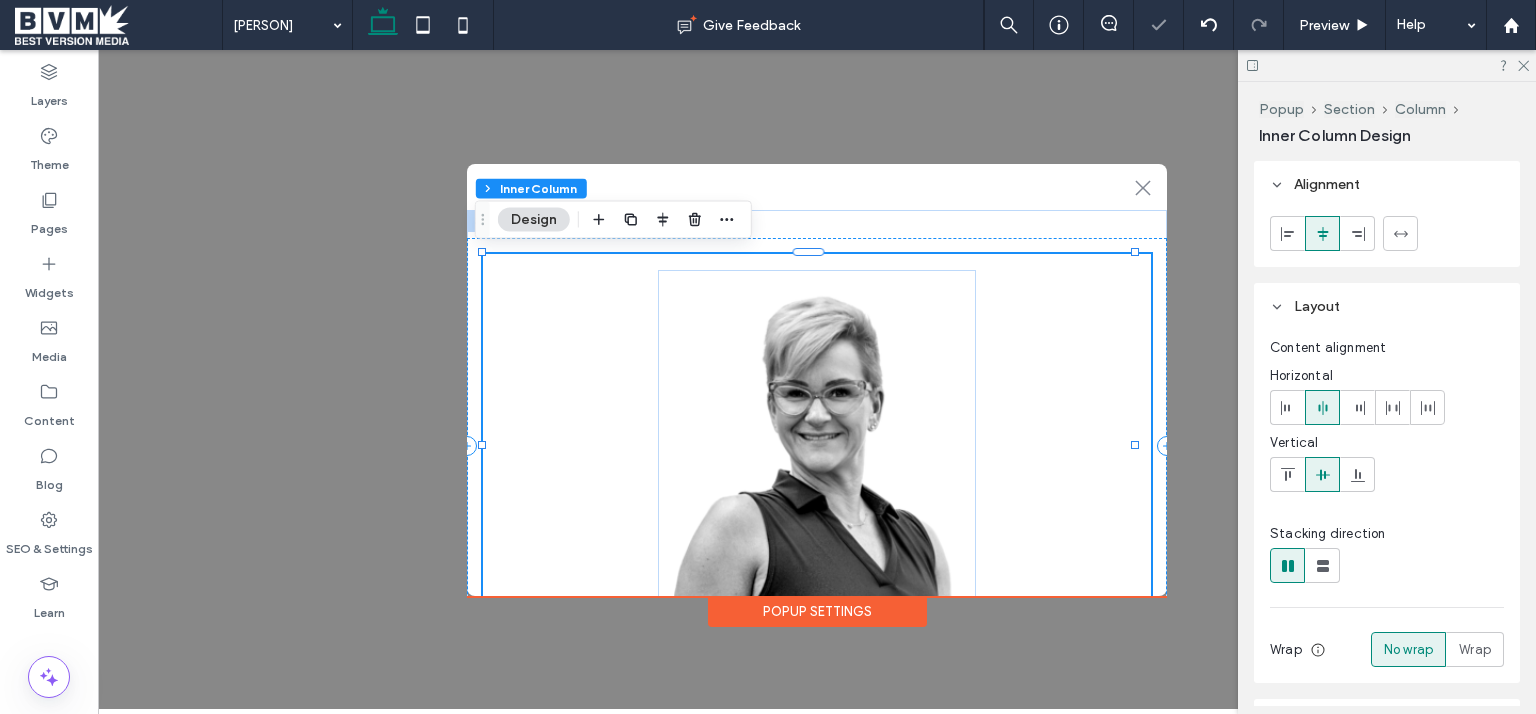 scroll, scrollTop: 98, scrollLeft: 0, axis: vertical 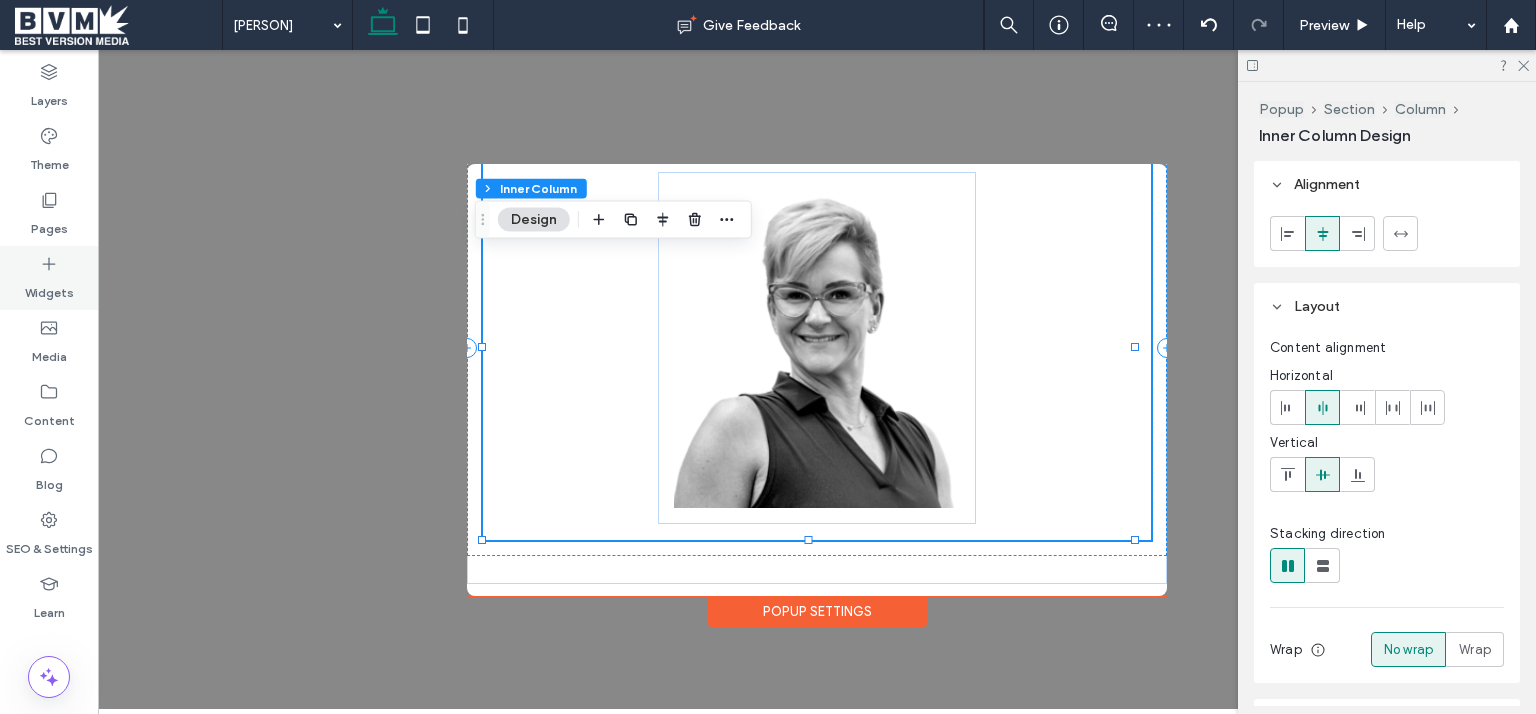 click on "Widgets" at bounding box center (49, 288) 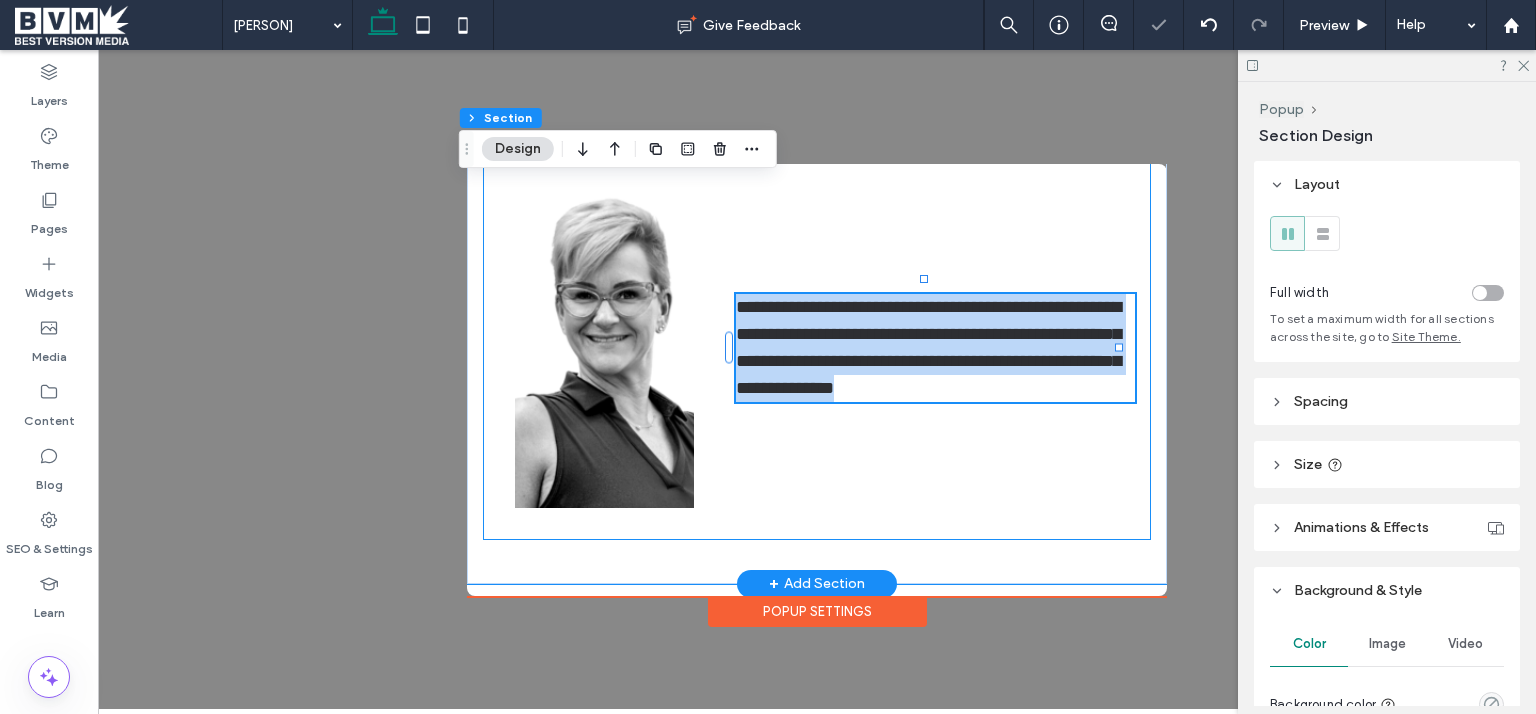 scroll, scrollTop: 98, scrollLeft: 0, axis: vertical 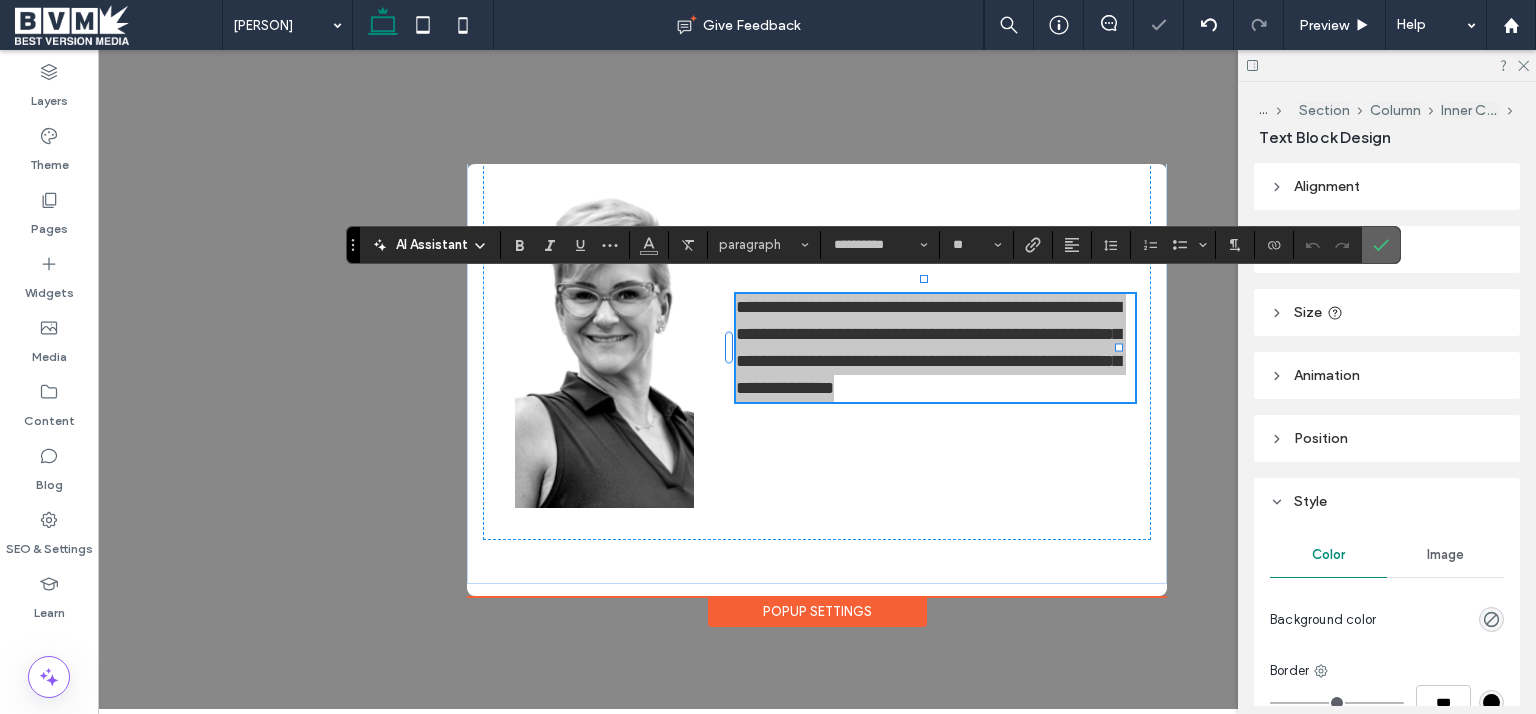 click at bounding box center [1381, 245] 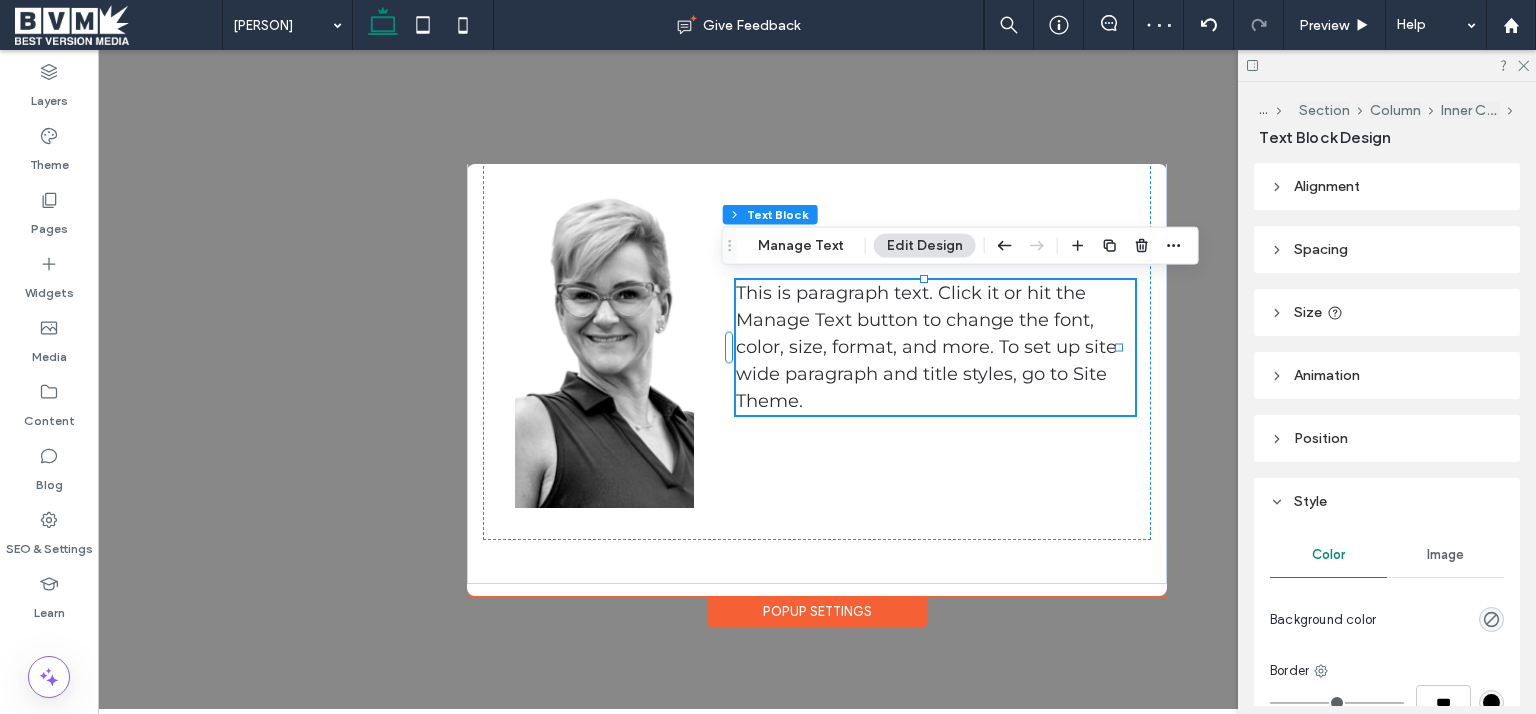 click on "Alignment" at bounding box center [1387, 186] 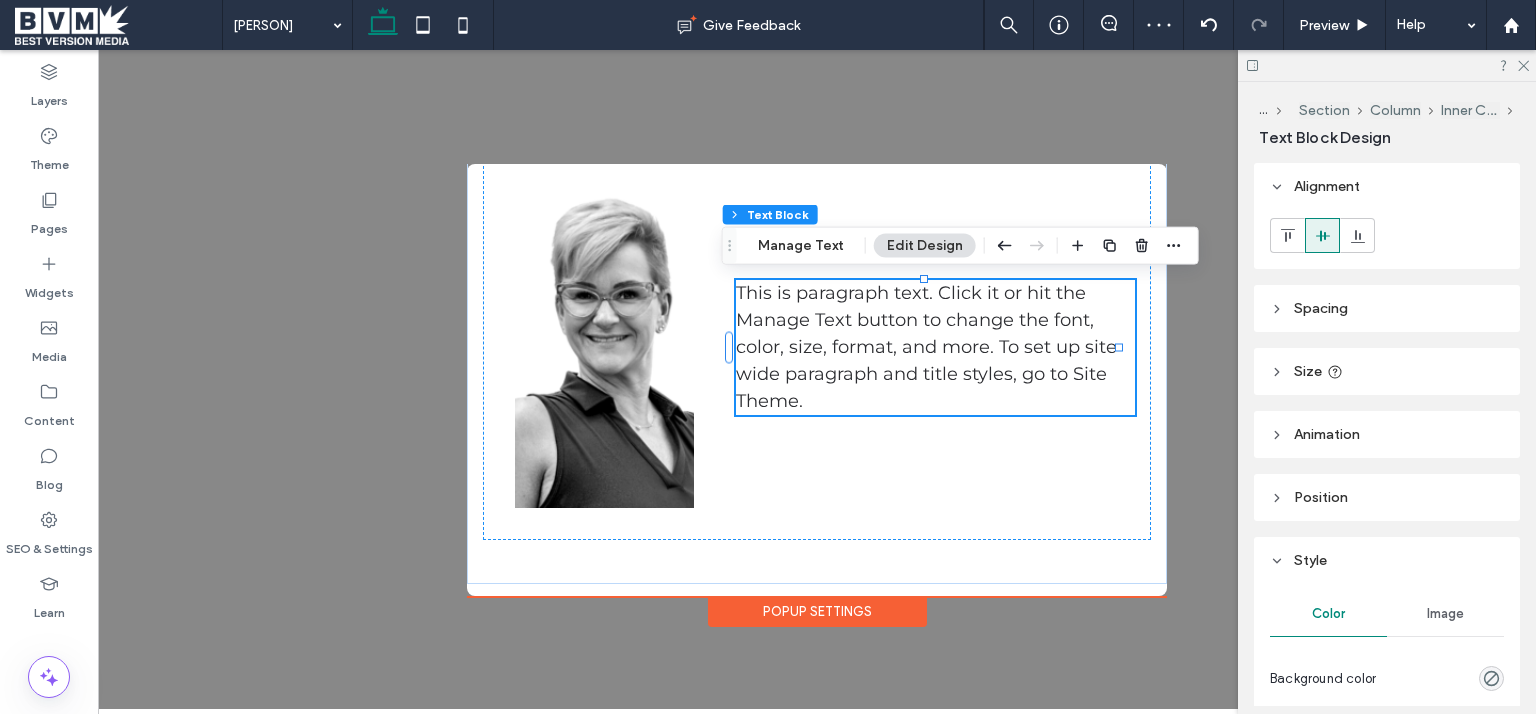 click on "Spacing" at bounding box center (1321, 308) 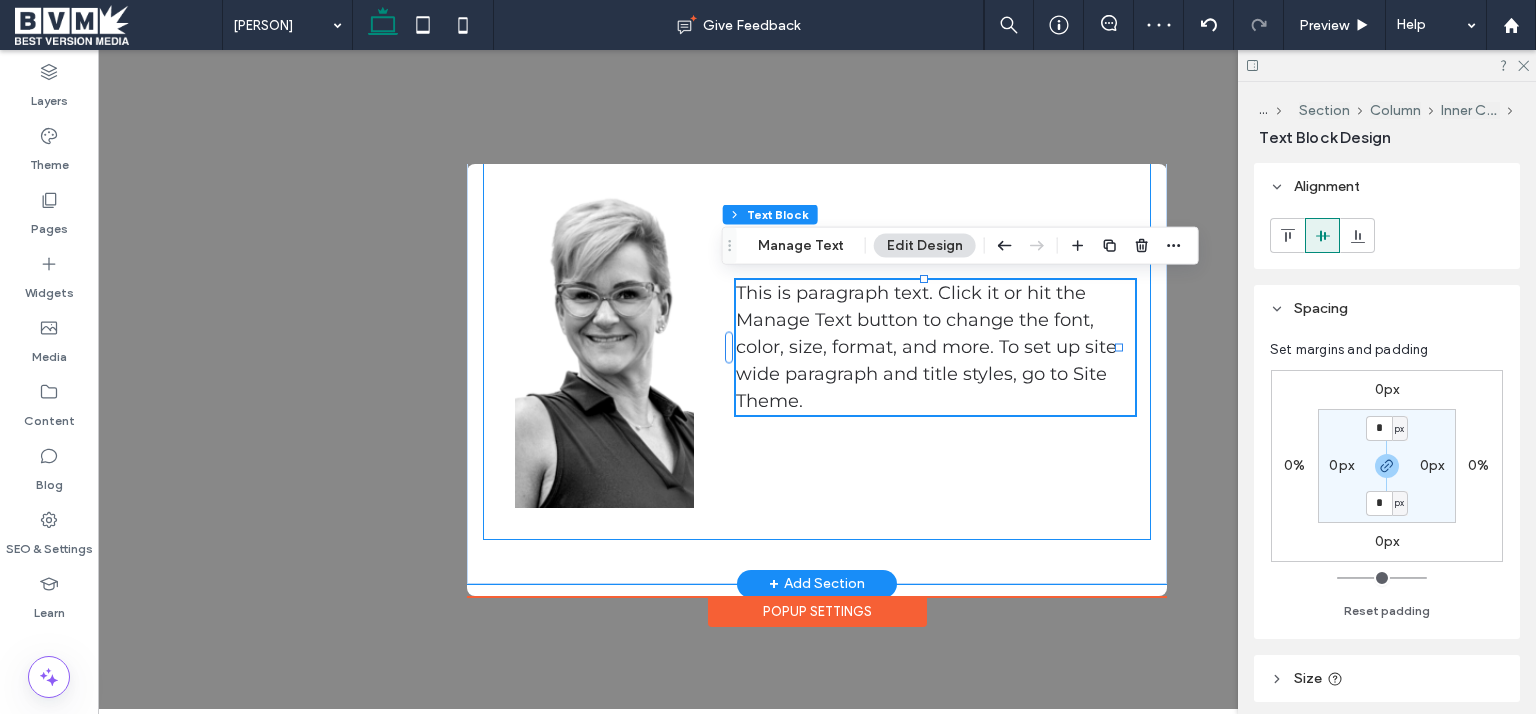 click on "This is paragraph text. Click it or hit the Manage Text button to change the font, color, size, format, and more. To set up site-wide paragraph and title styles, go to Site Theme." at bounding box center (817, 348) 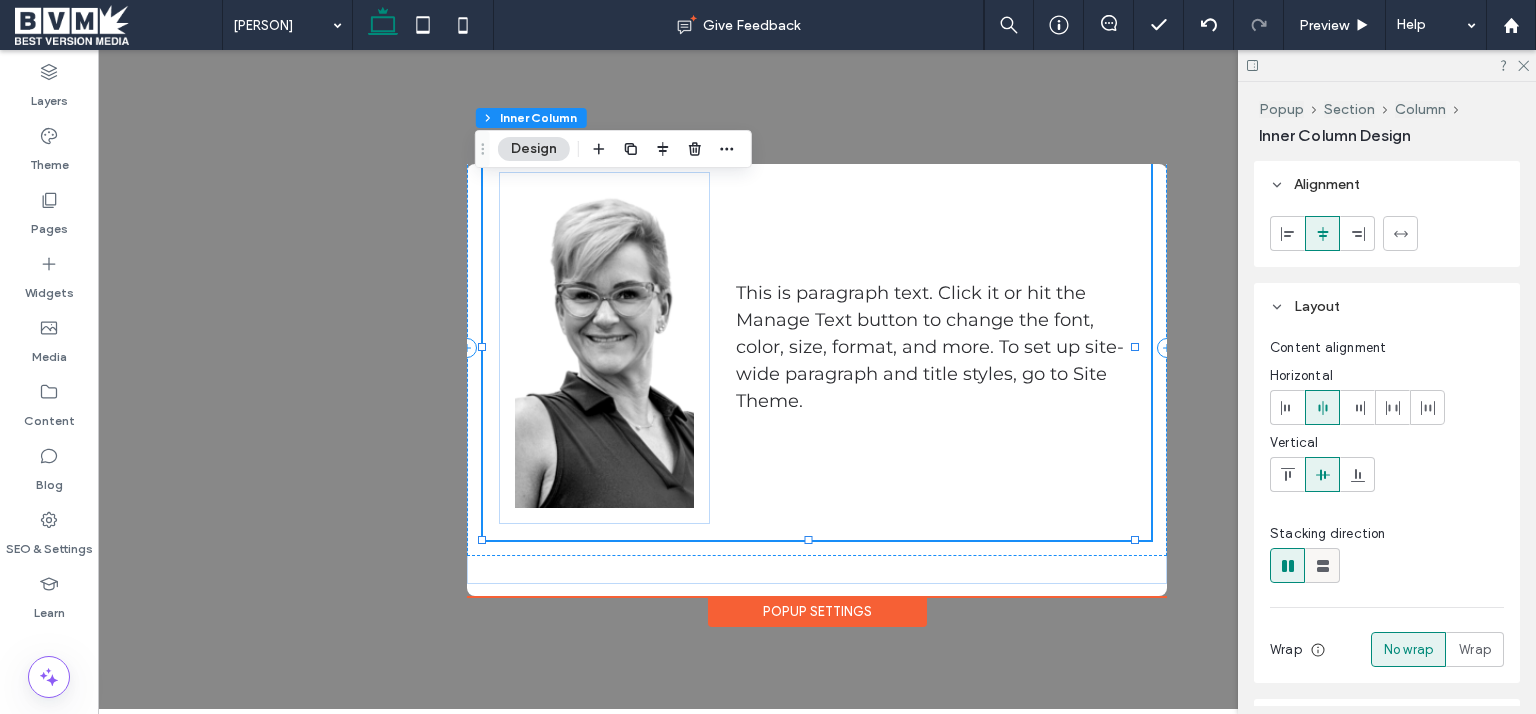 click 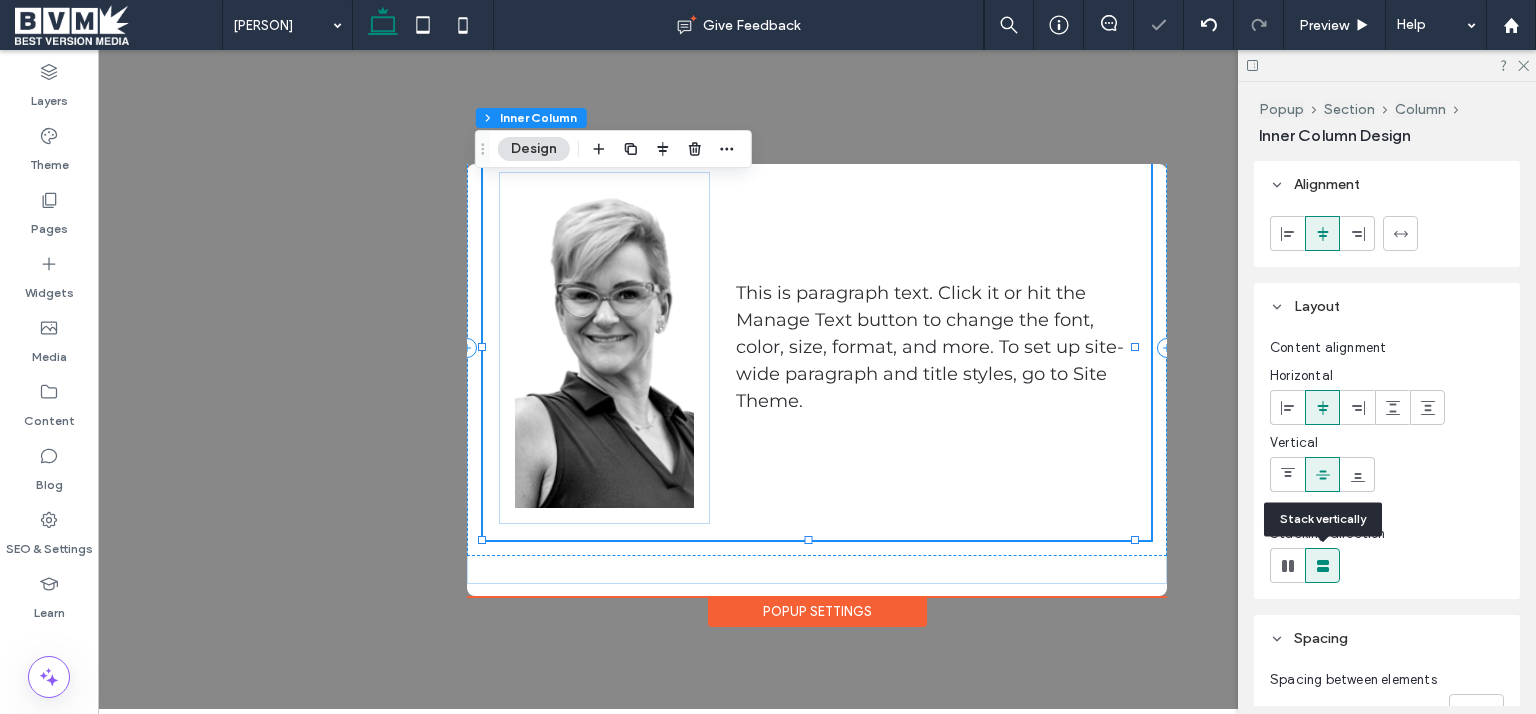 type on "**" 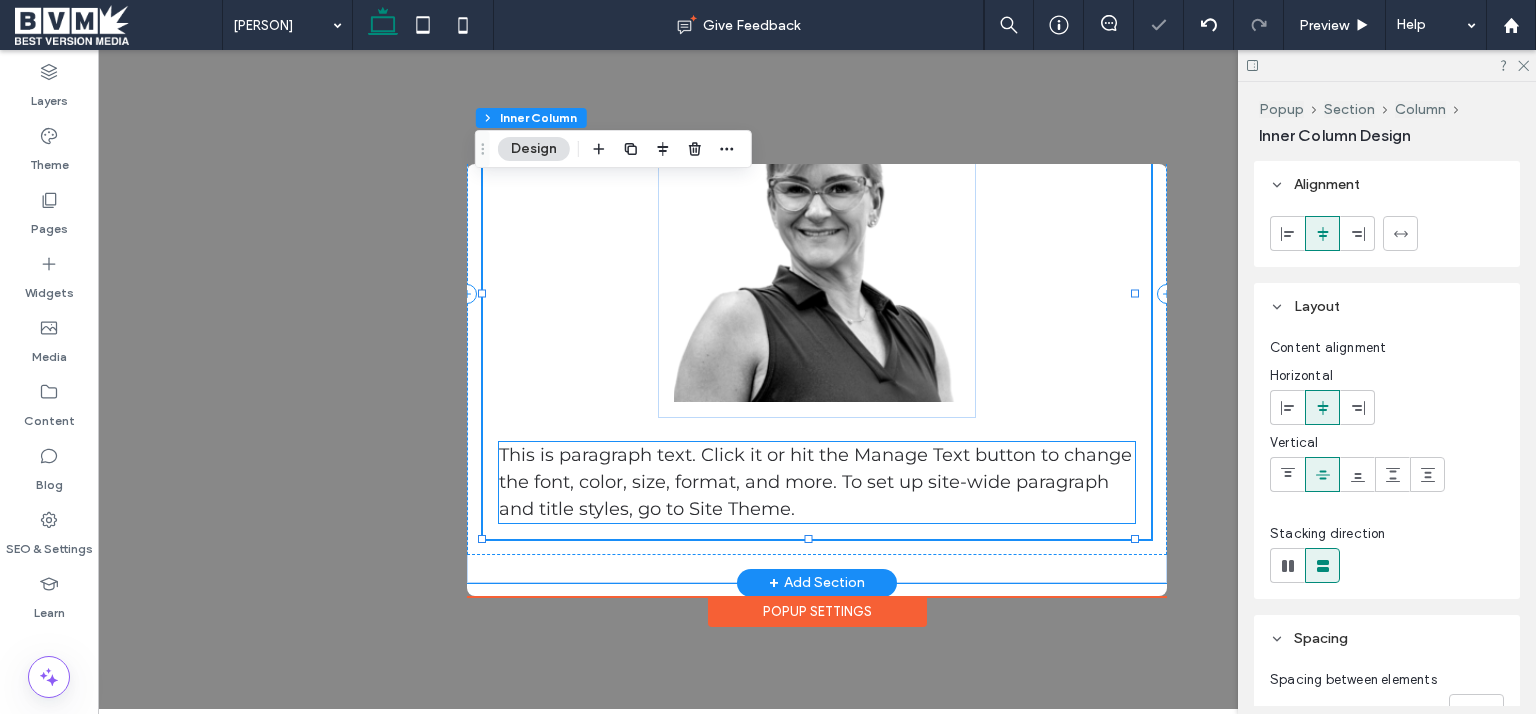 click on "This is paragraph text. Click it or hit the Manage Text button to change the font, color, size, format, and more. To set up site-wide paragraph and title styles, go to Site Theme." at bounding box center (815, 482) 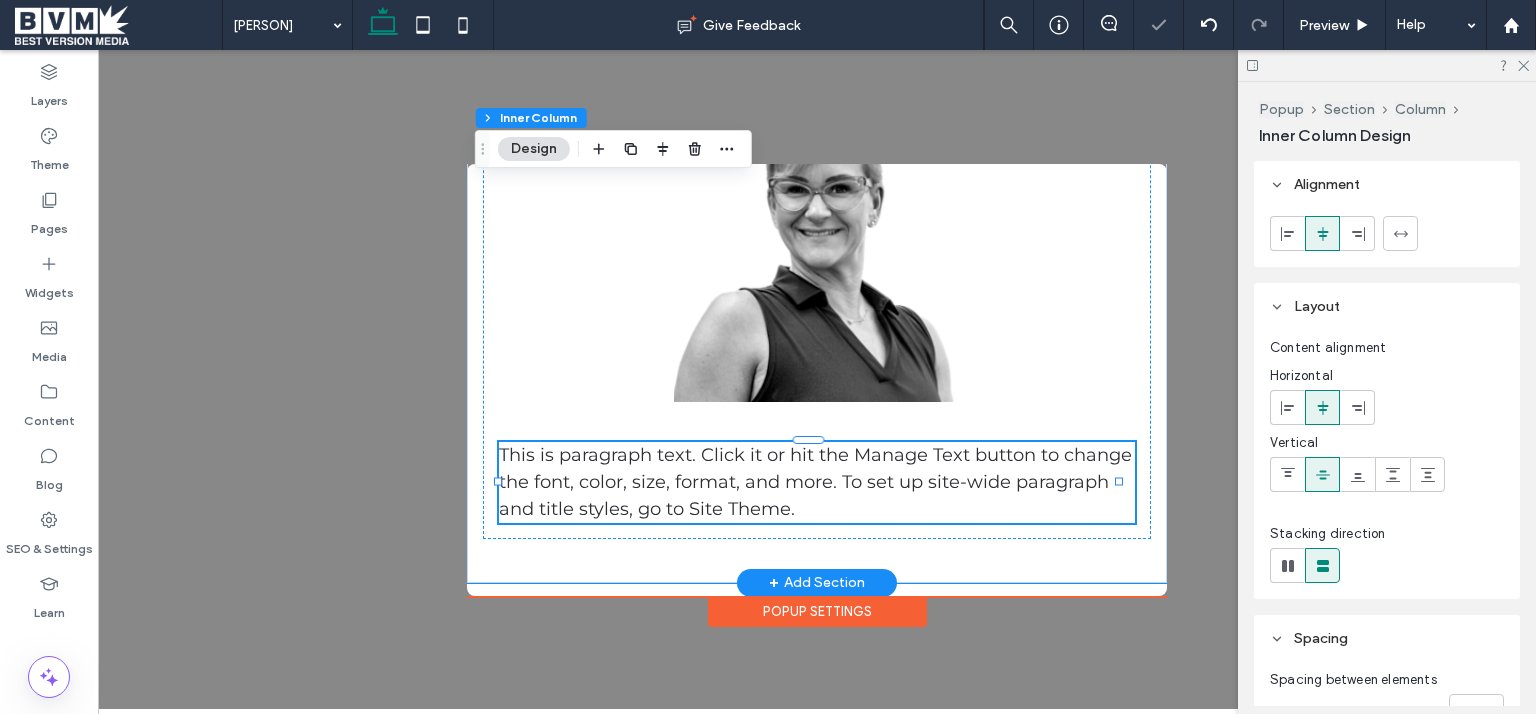click on "This is paragraph text. Click it or hit the Manage Text button to change the font, color, size, format, and more. To set up site-wide paragraph and title styles, go to Site Theme." at bounding box center (817, 482) 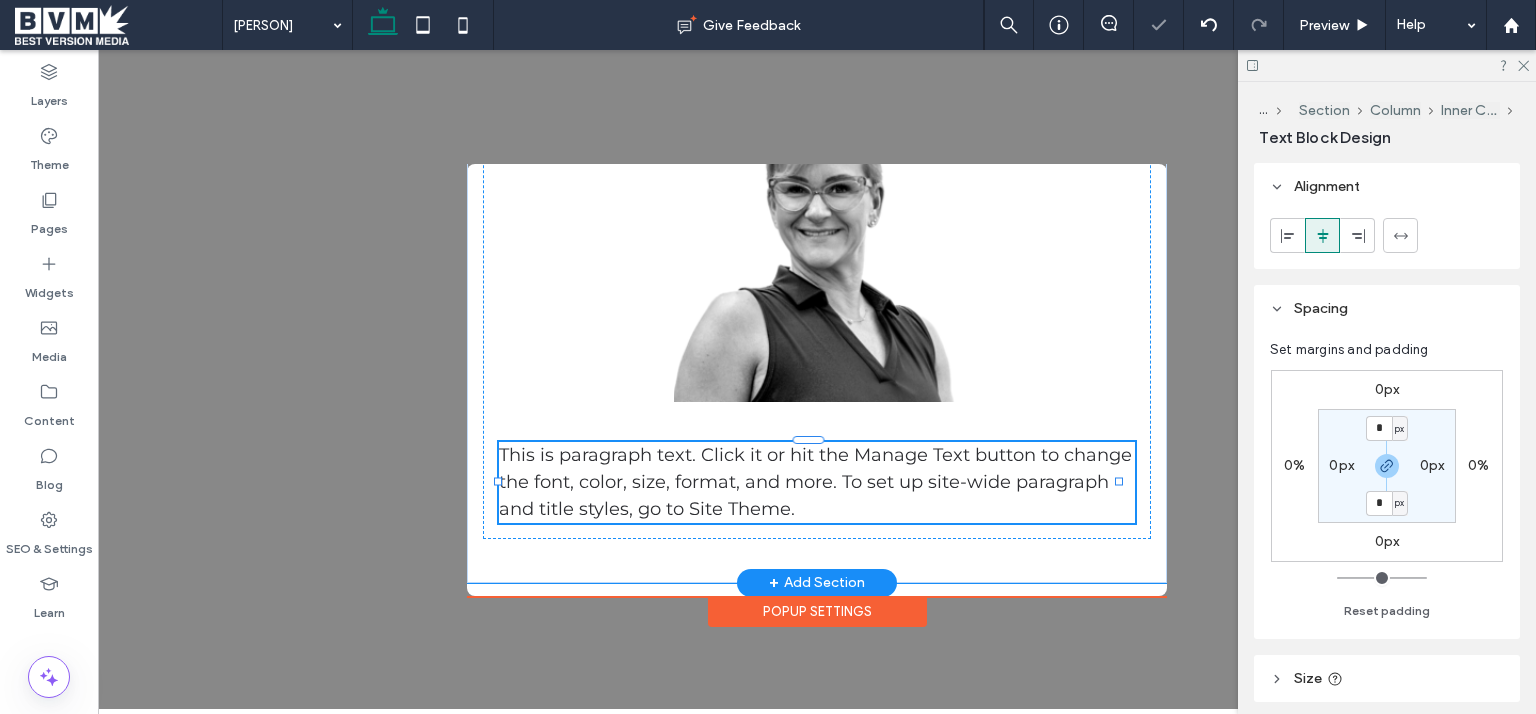 scroll, scrollTop: 195, scrollLeft: 0, axis: vertical 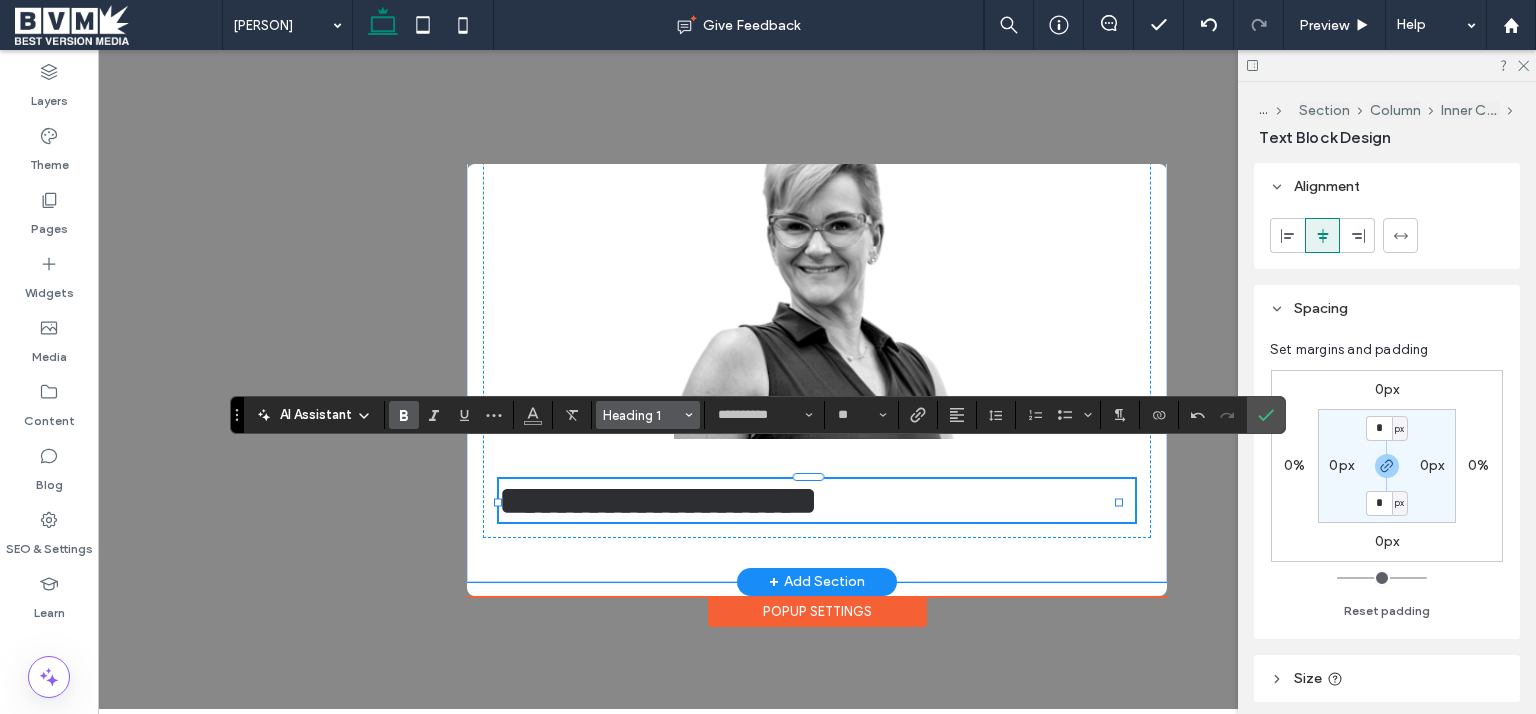 click on "Heading 1" at bounding box center (642, 415) 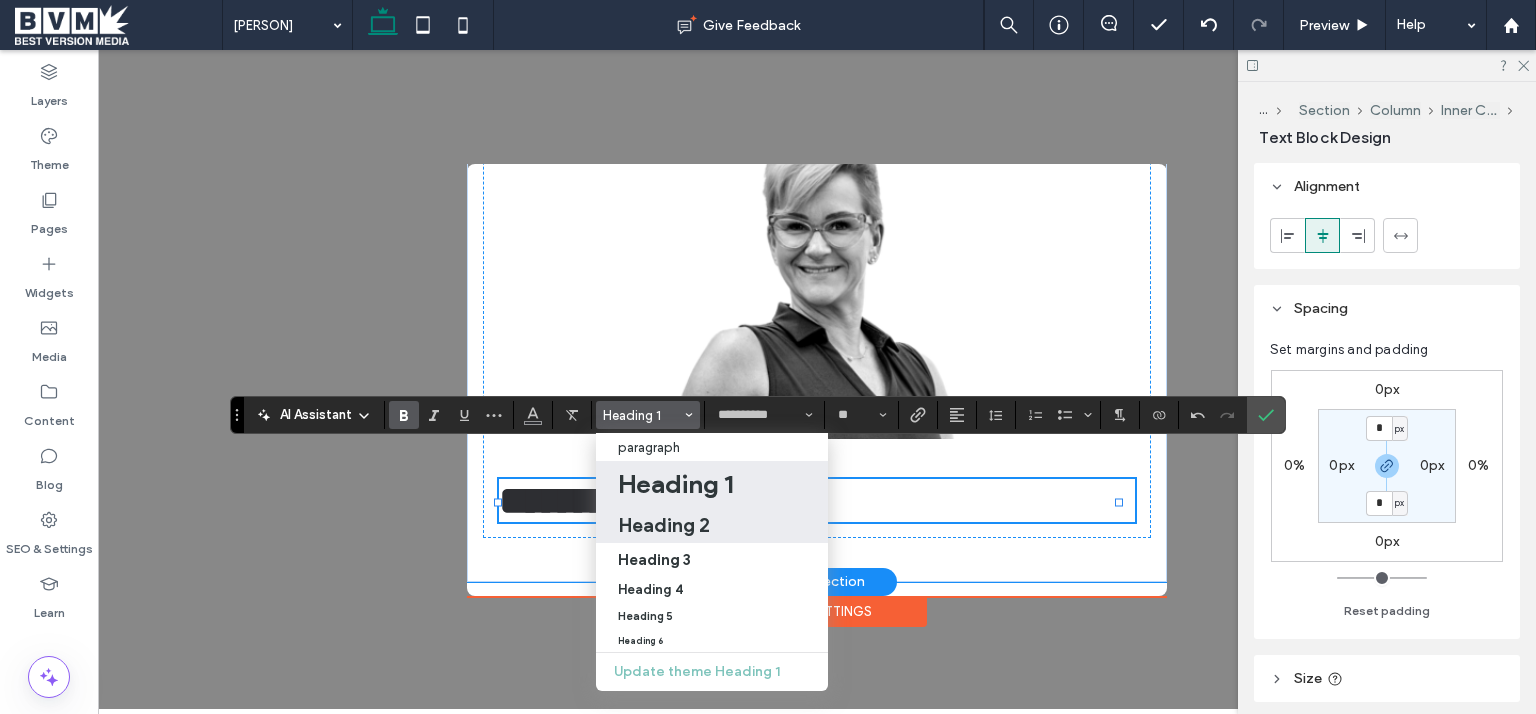 click on "Heading 2" at bounding box center (712, 524) 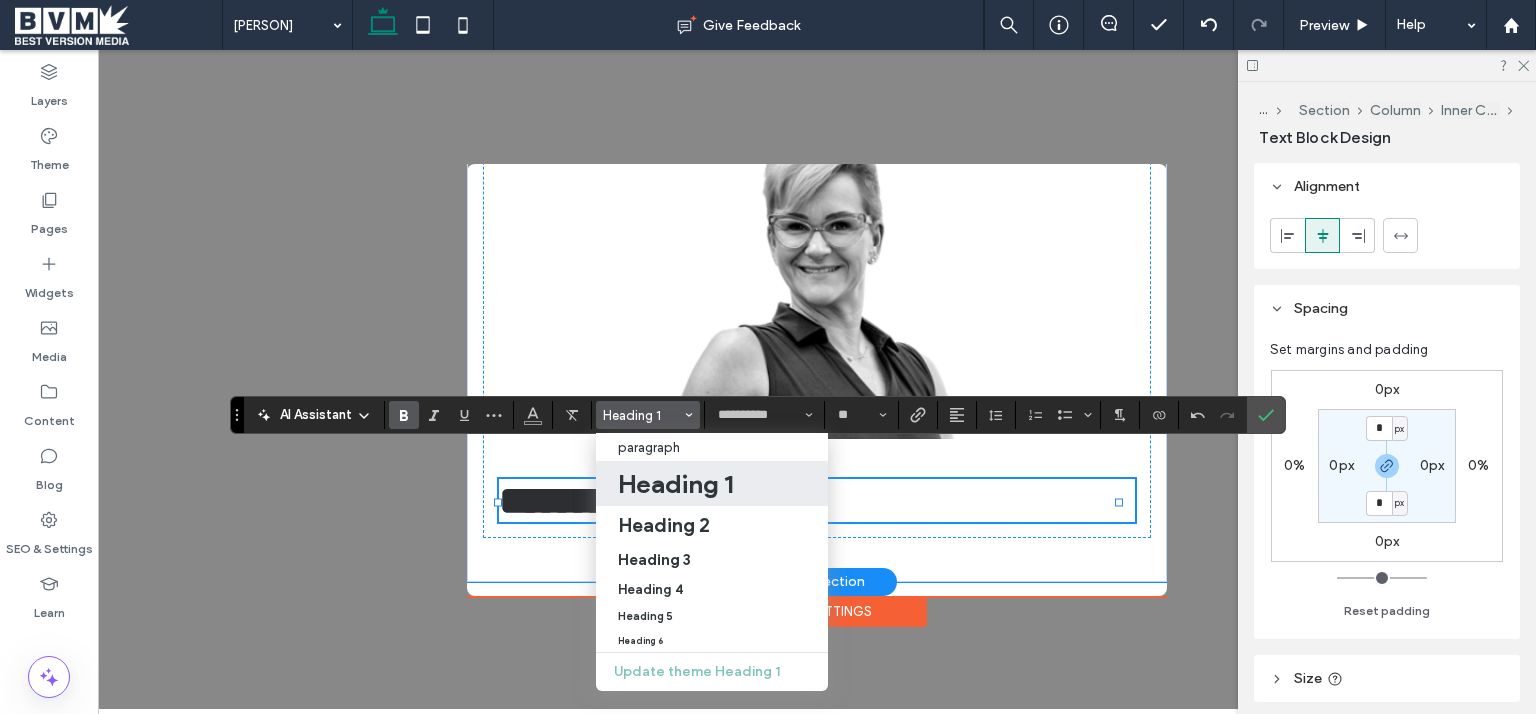 type on "**" 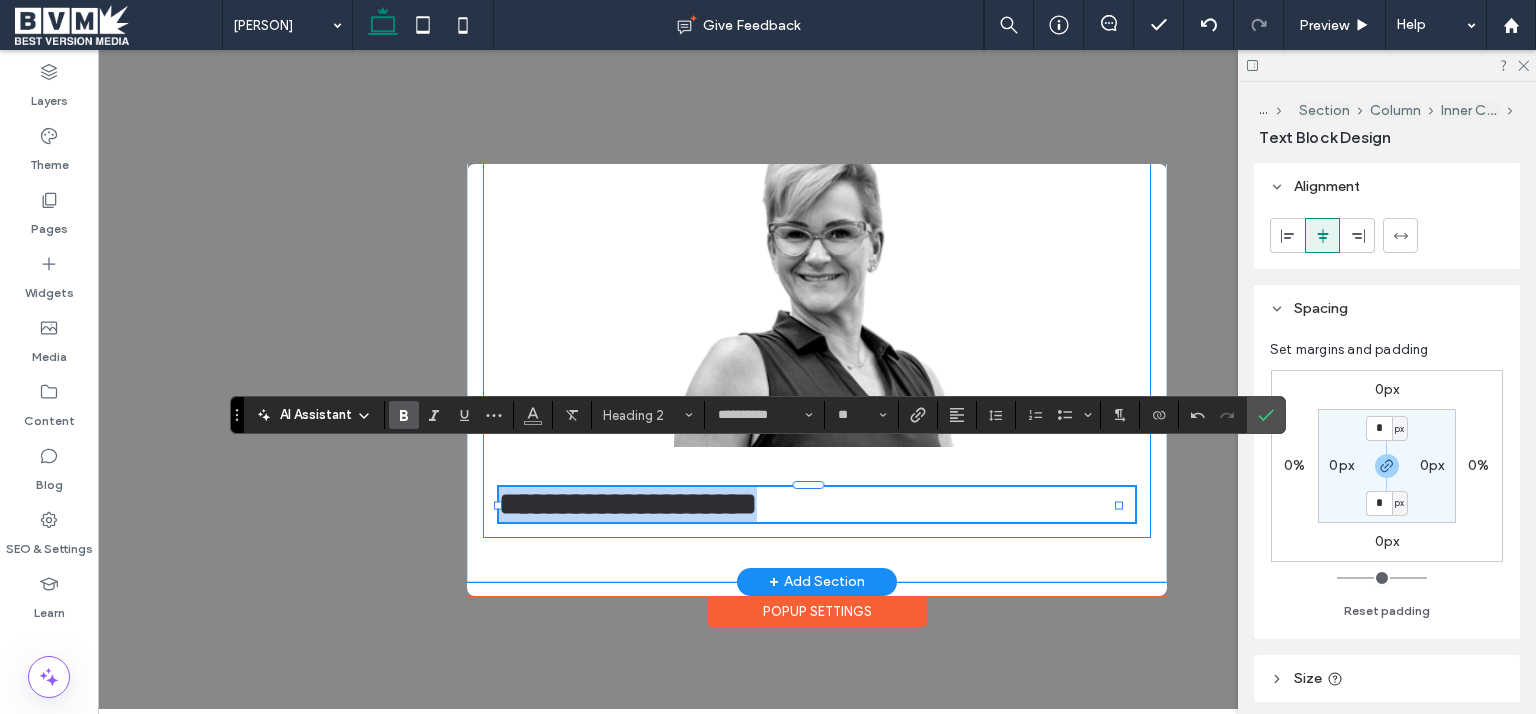 scroll, scrollTop: 161, scrollLeft: 0, axis: vertical 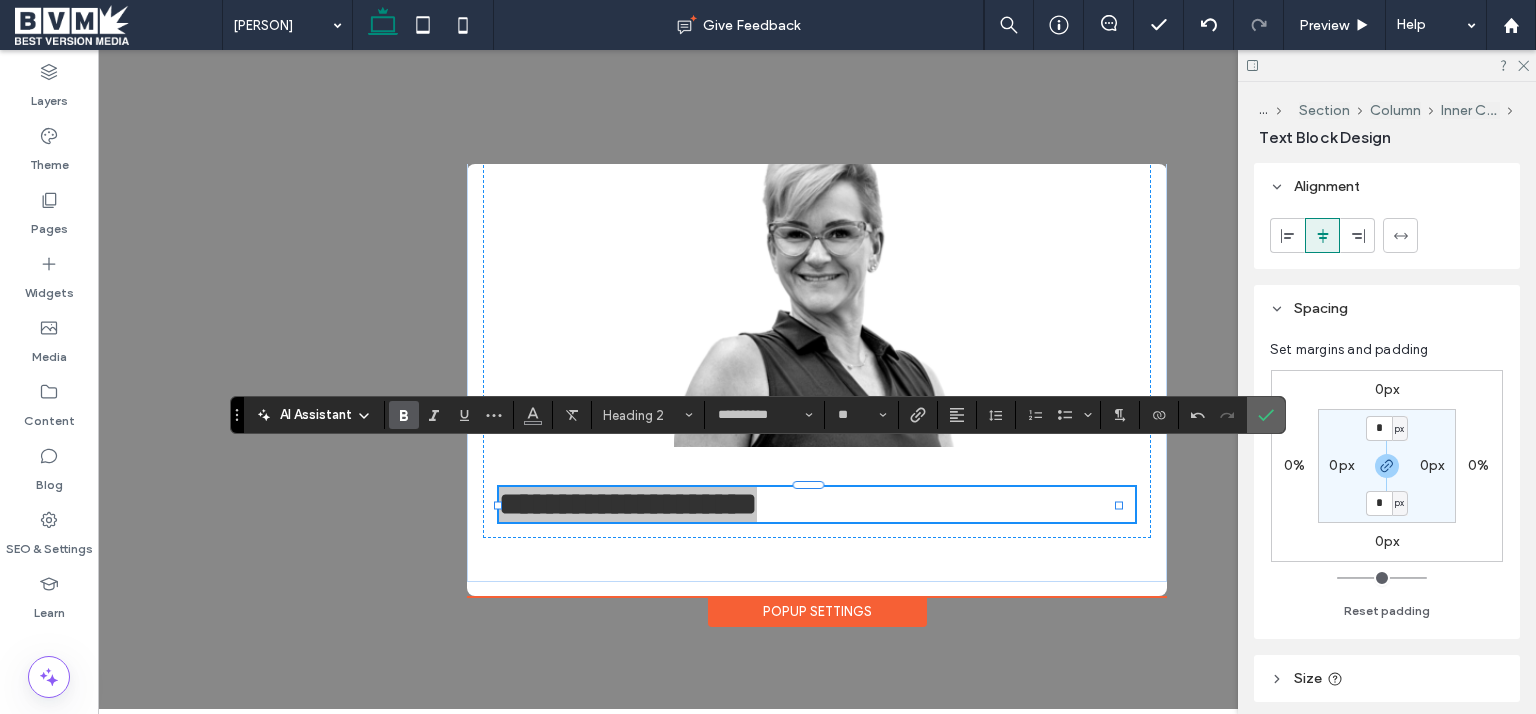 click 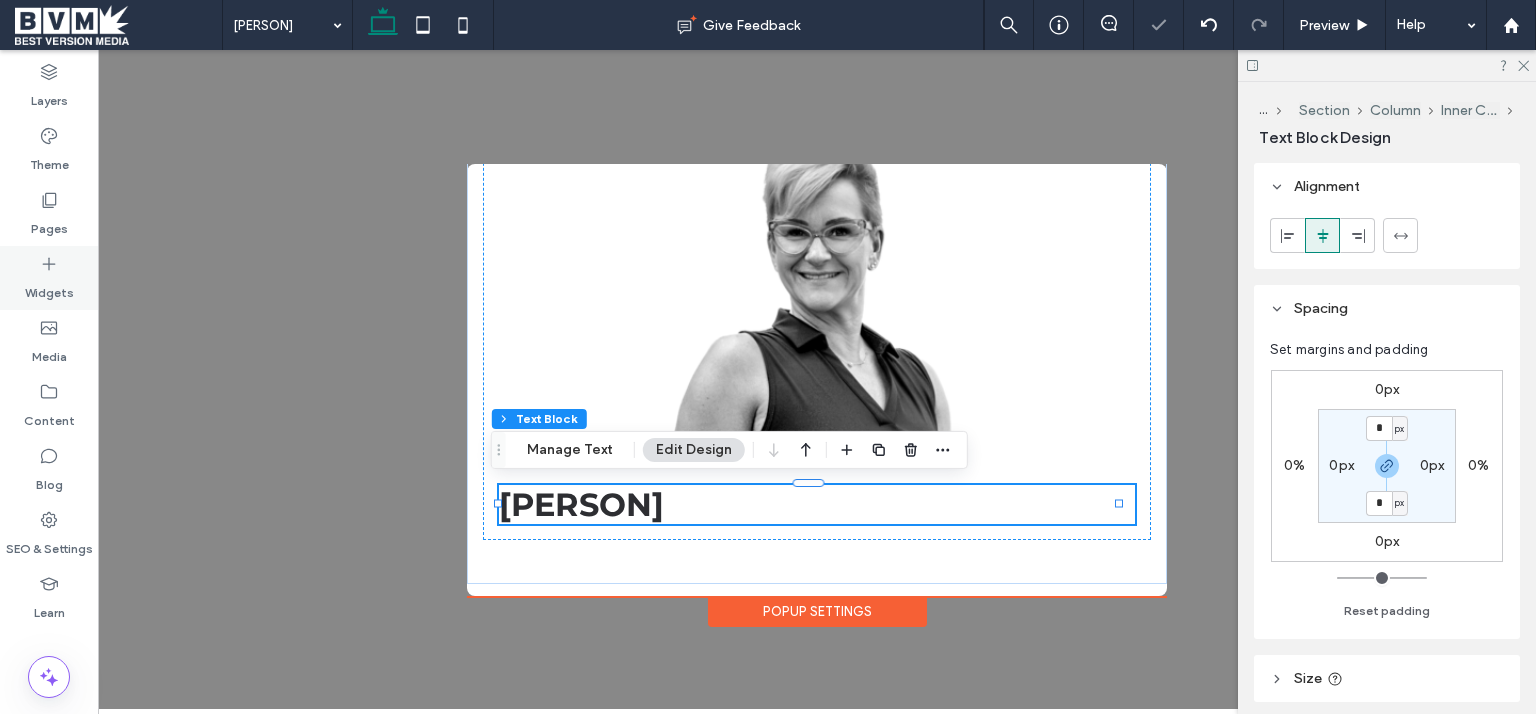 click on "Widgets" at bounding box center (49, 288) 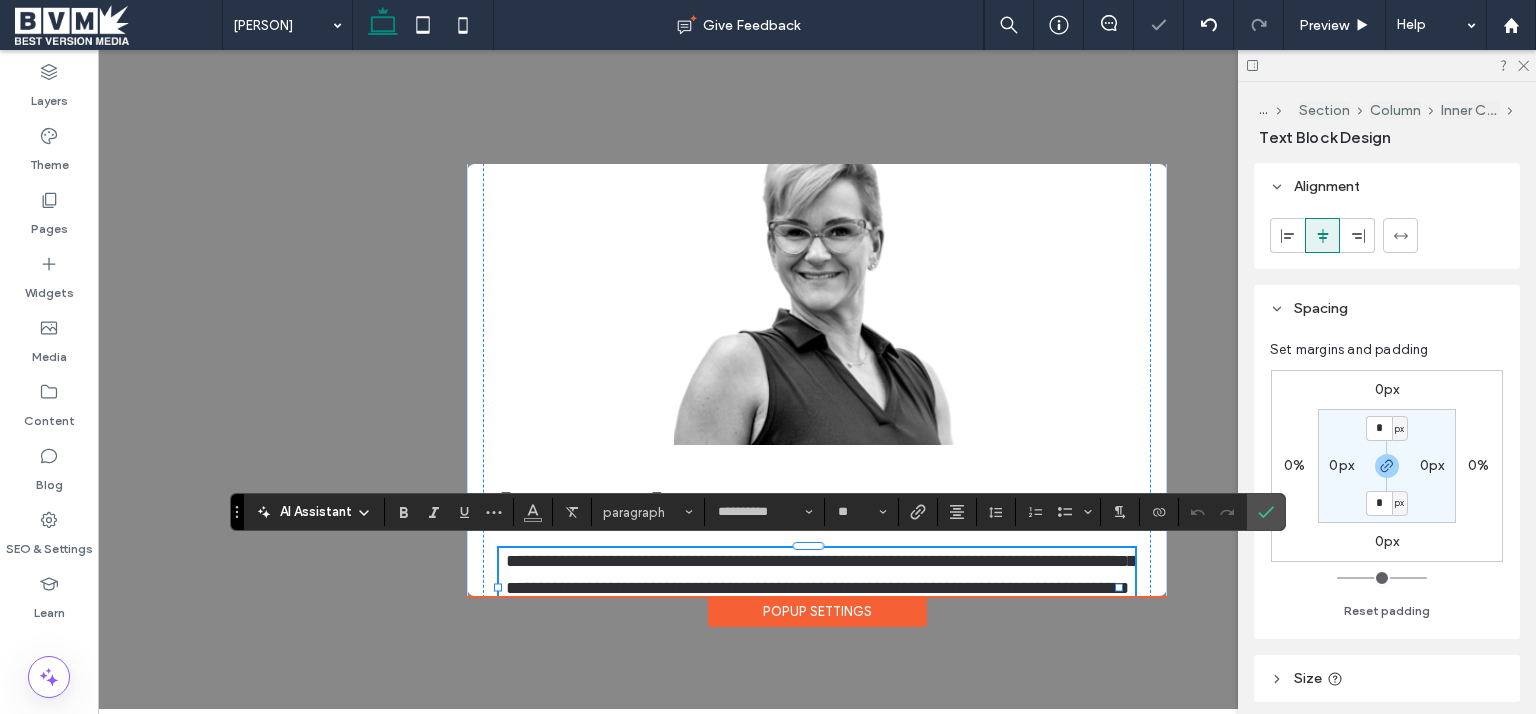 scroll, scrollTop: 0, scrollLeft: 0, axis: both 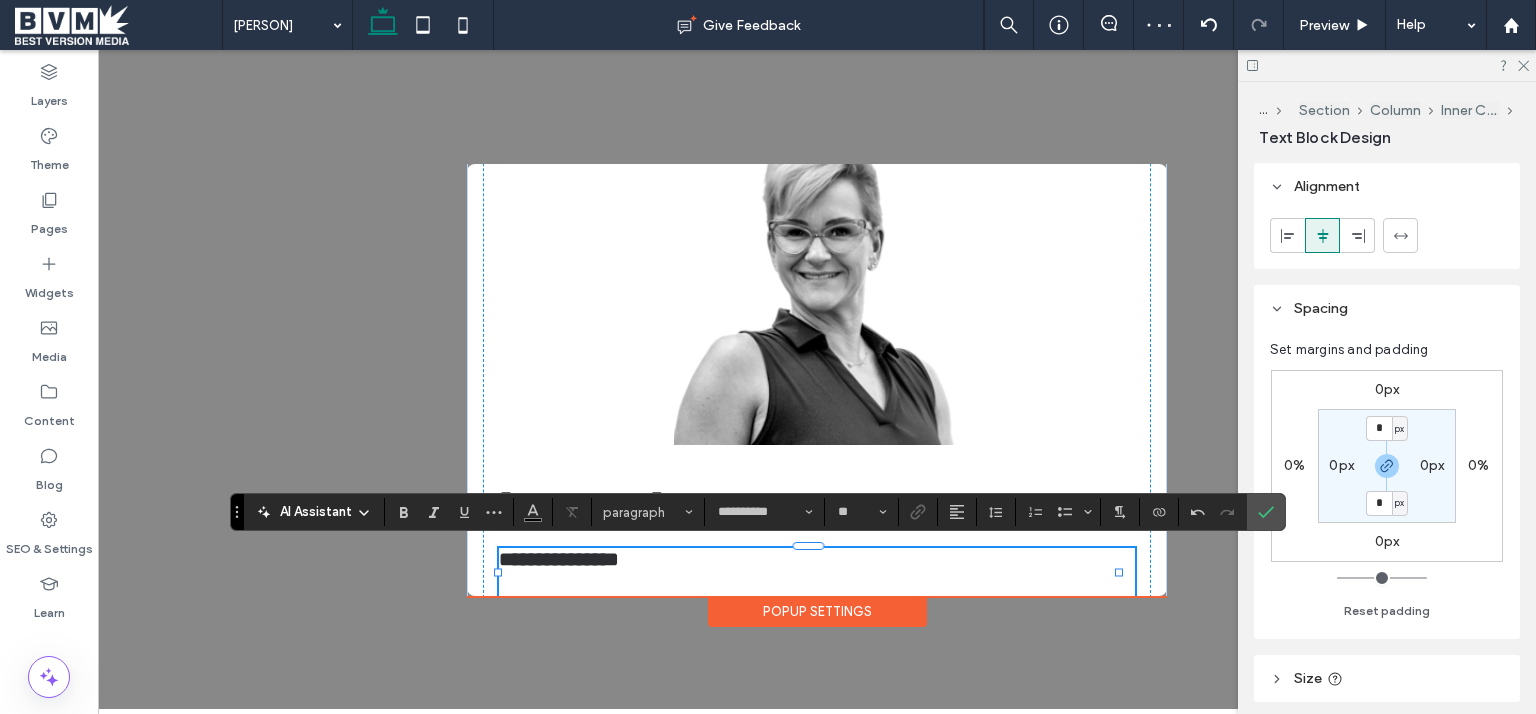 type on "**" 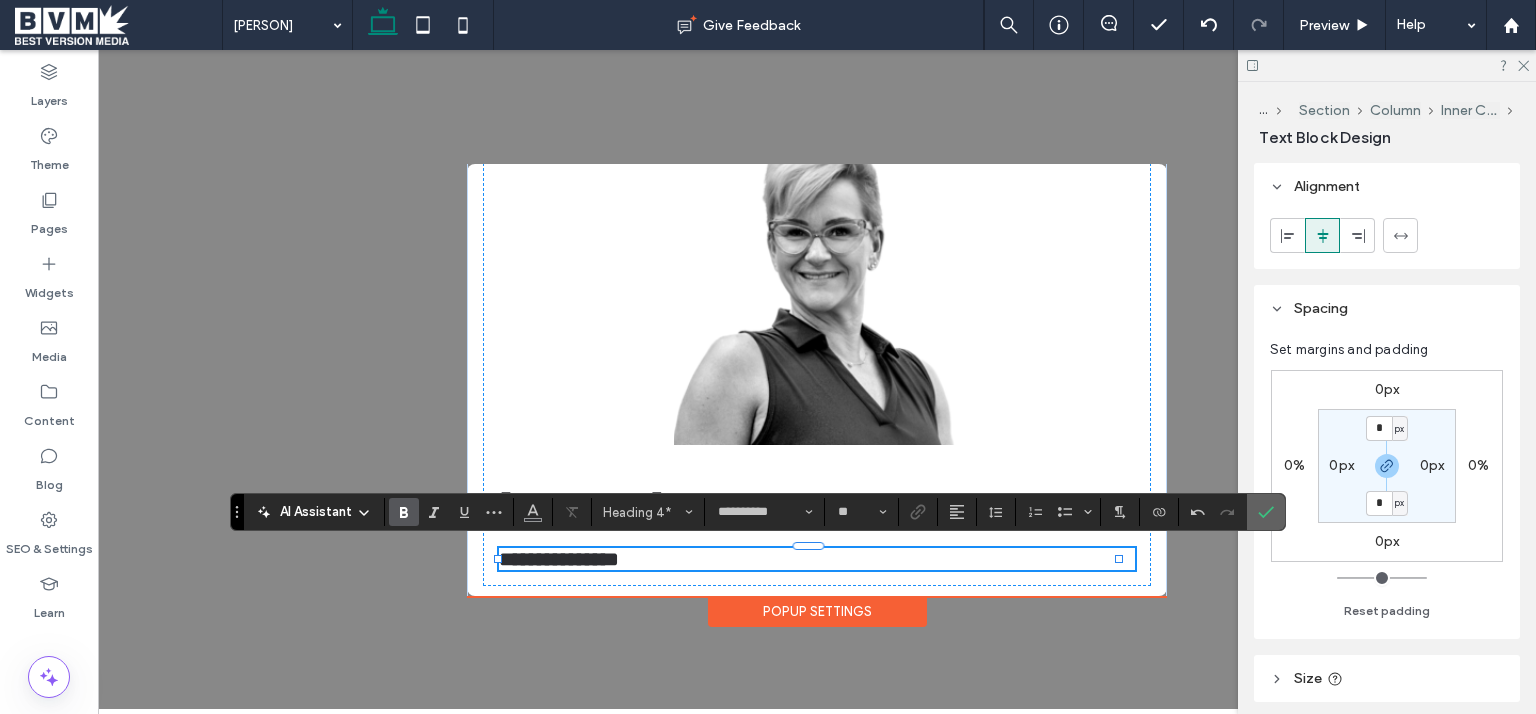 click at bounding box center [1262, 512] 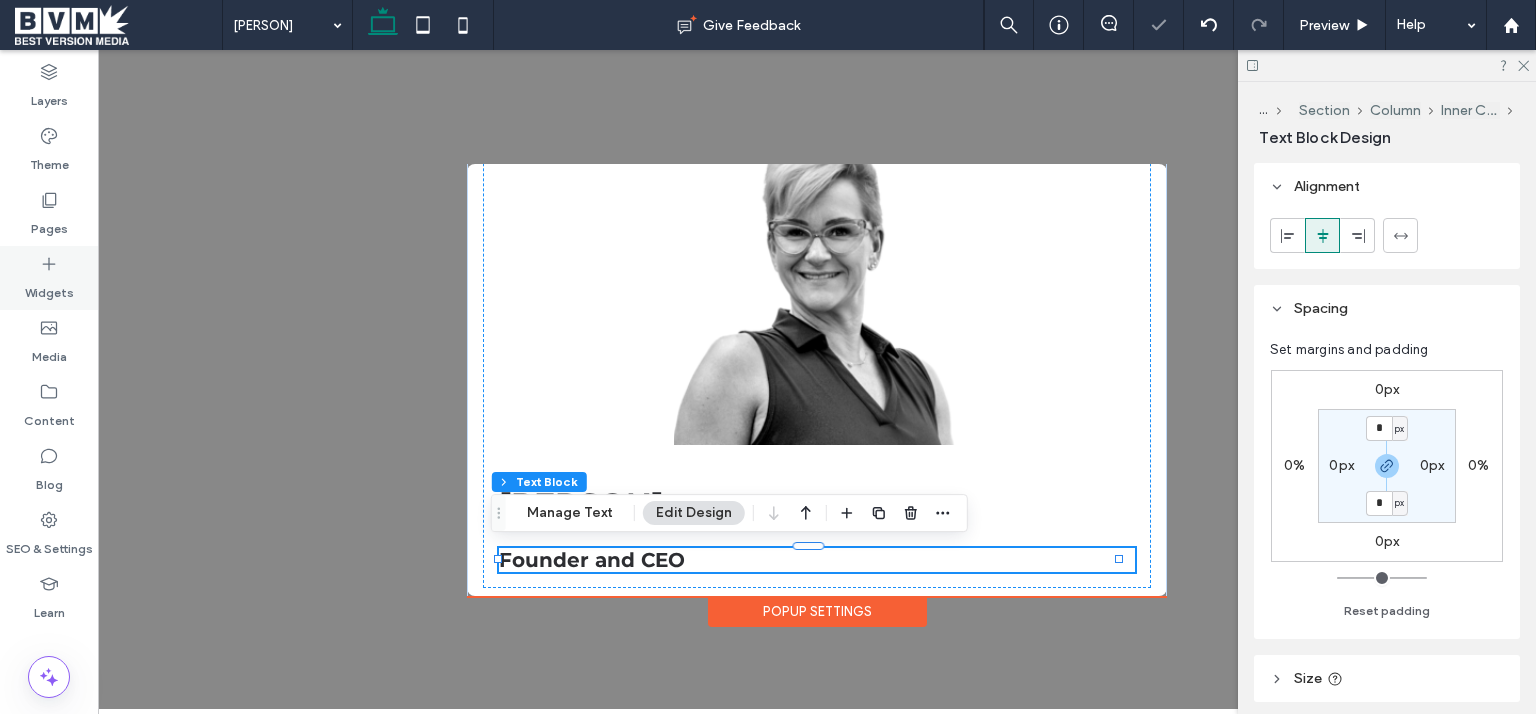 click on "Widgets" at bounding box center (49, 288) 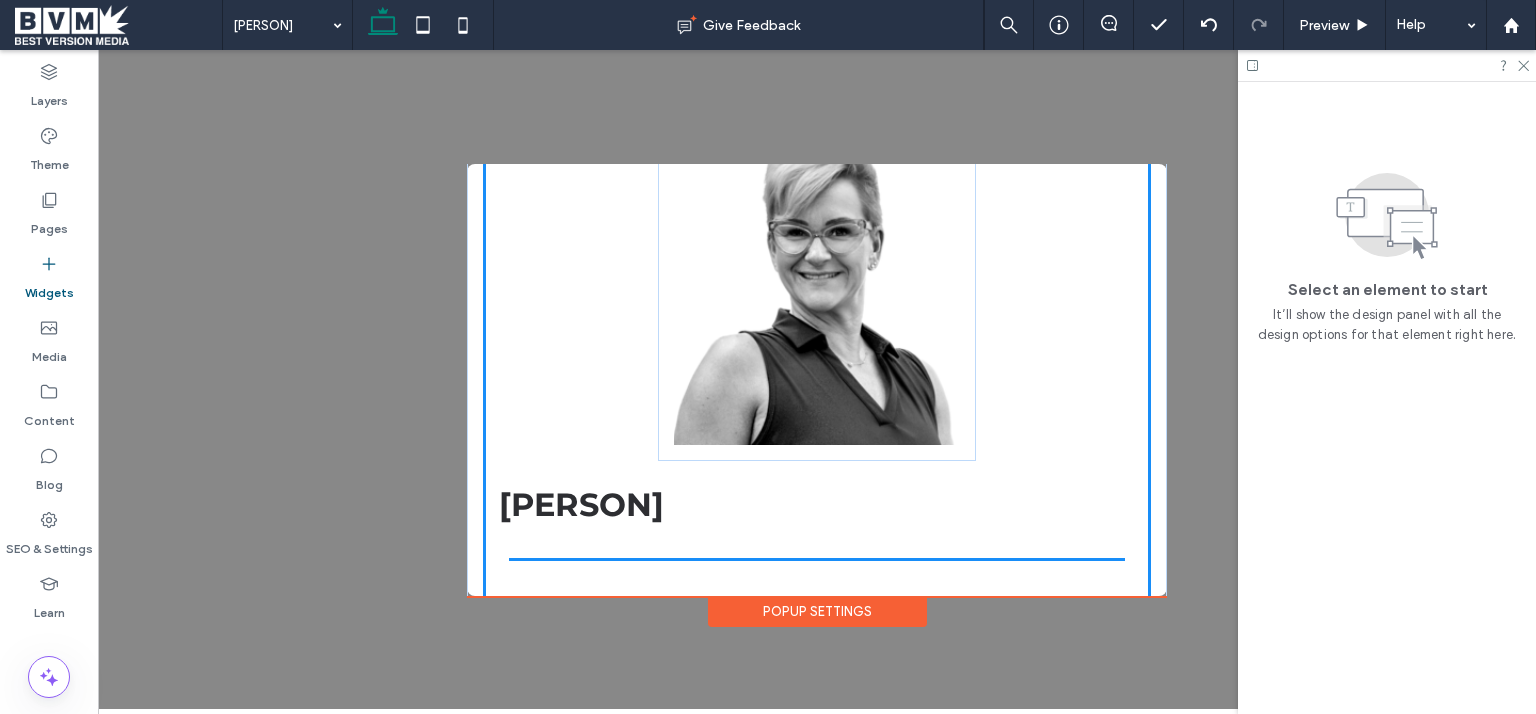 scroll, scrollTop: 209, scrollLeft: 0, axis: vertical 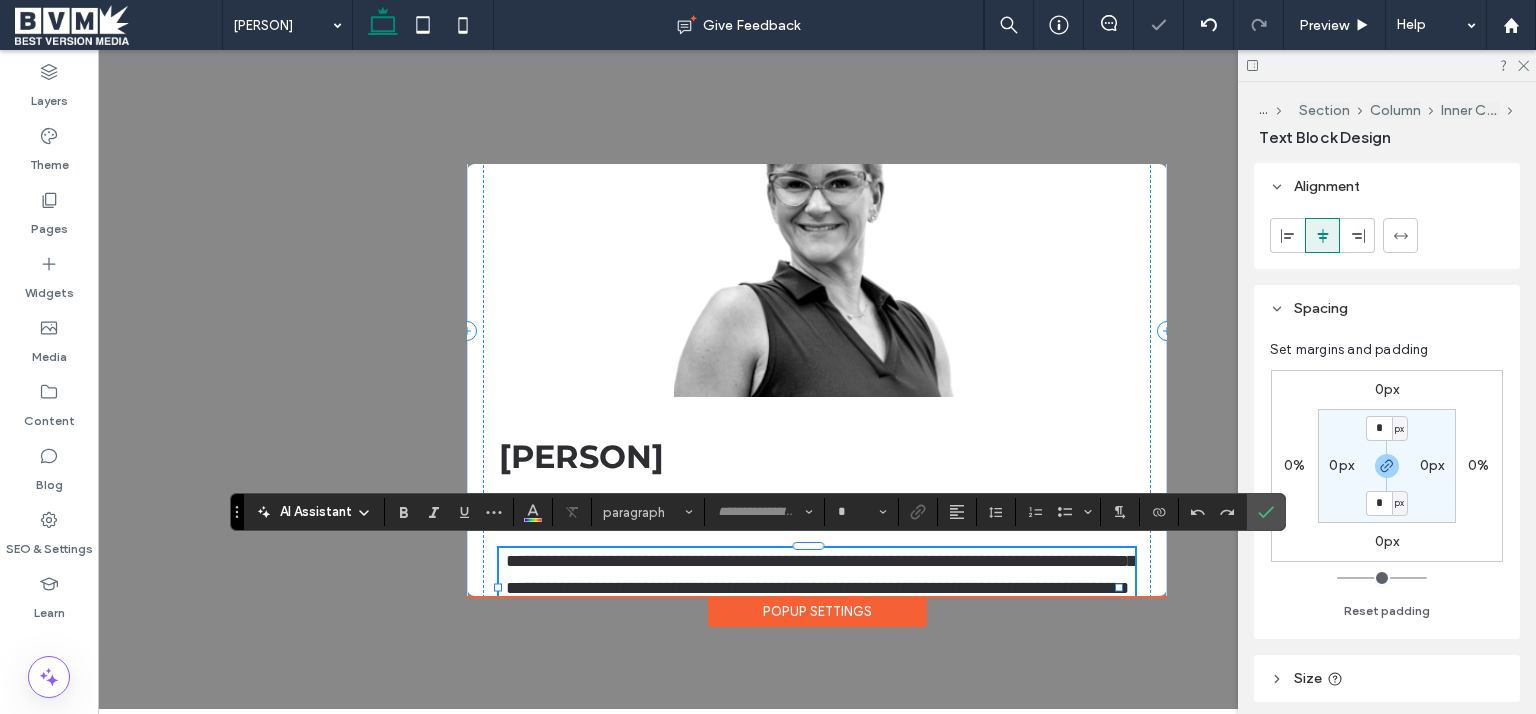 type on "**********" 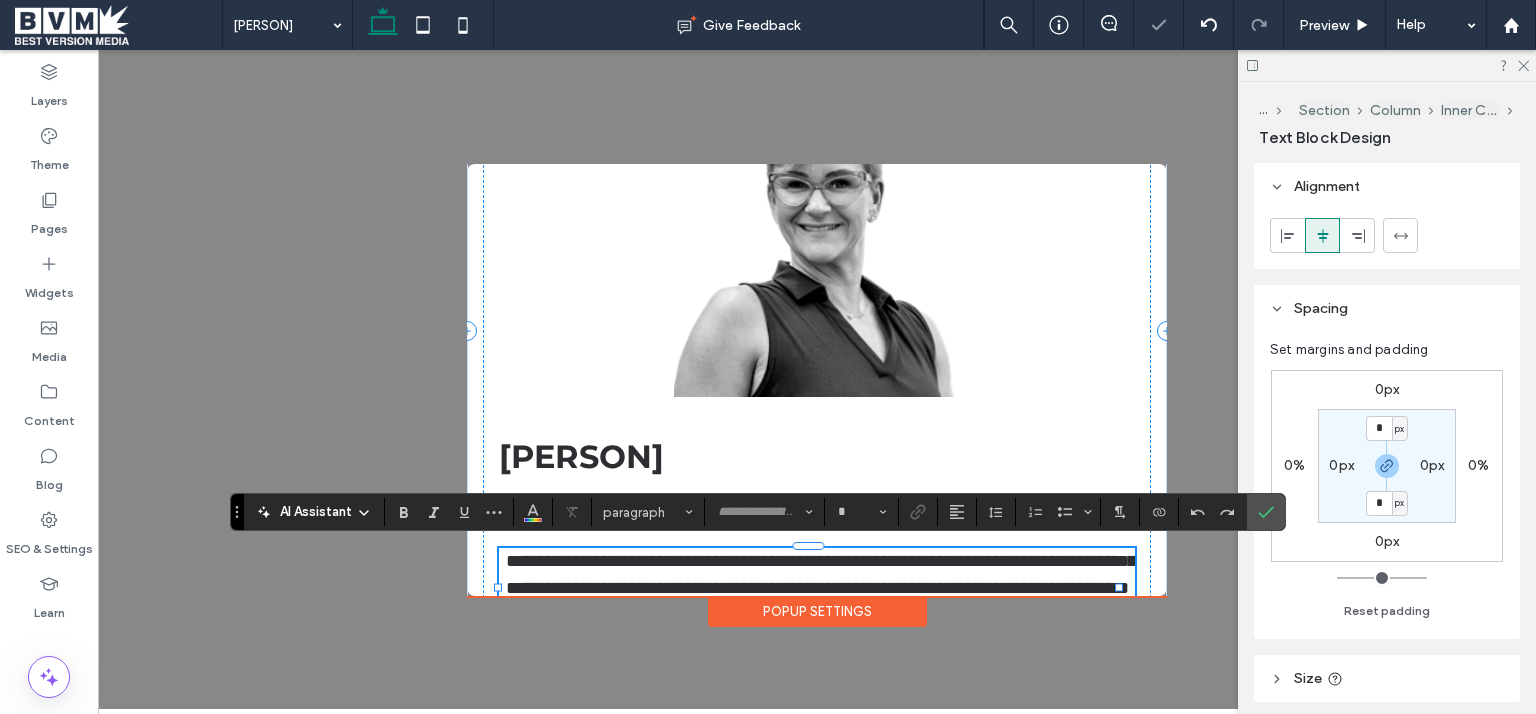 type on "**" 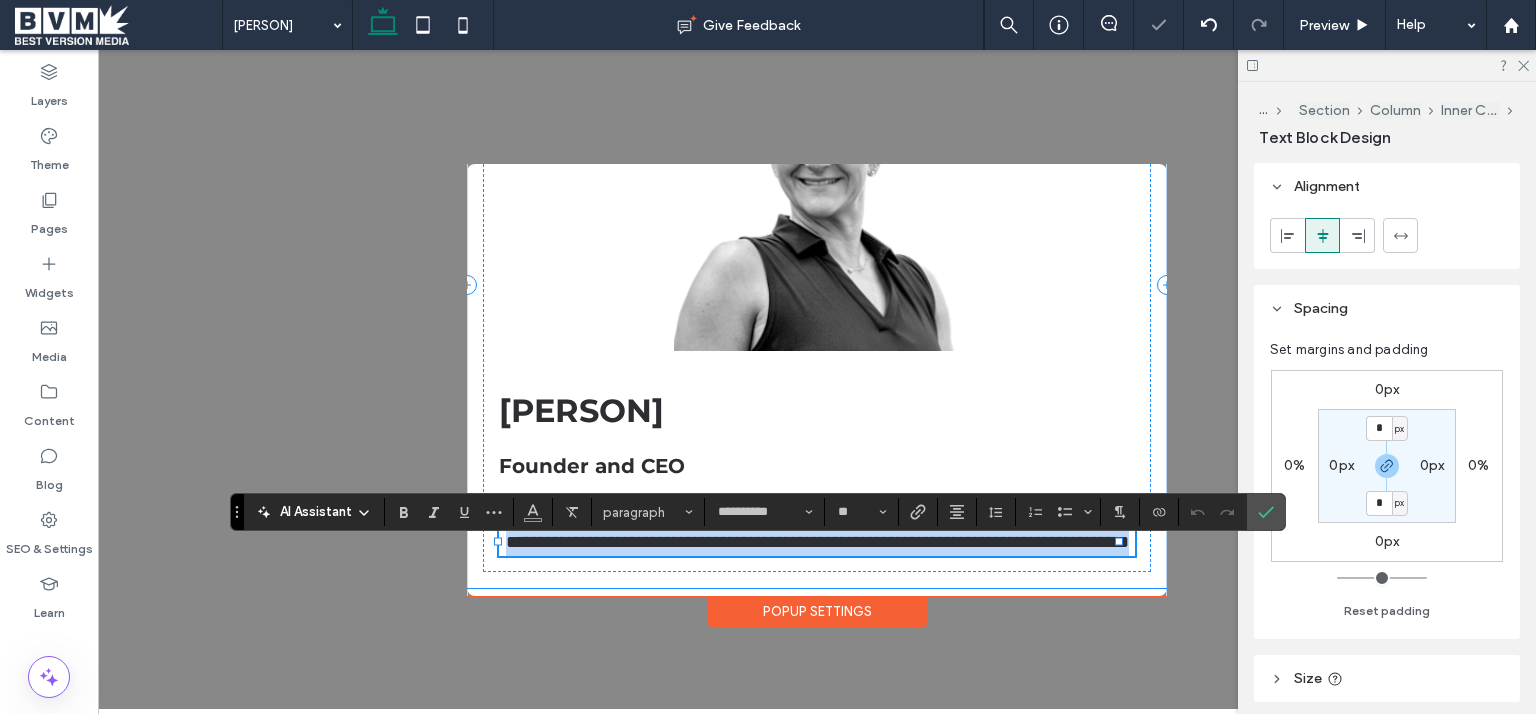 scroll, scrollTop: 315, scrollLeft: 0, axis: vertical 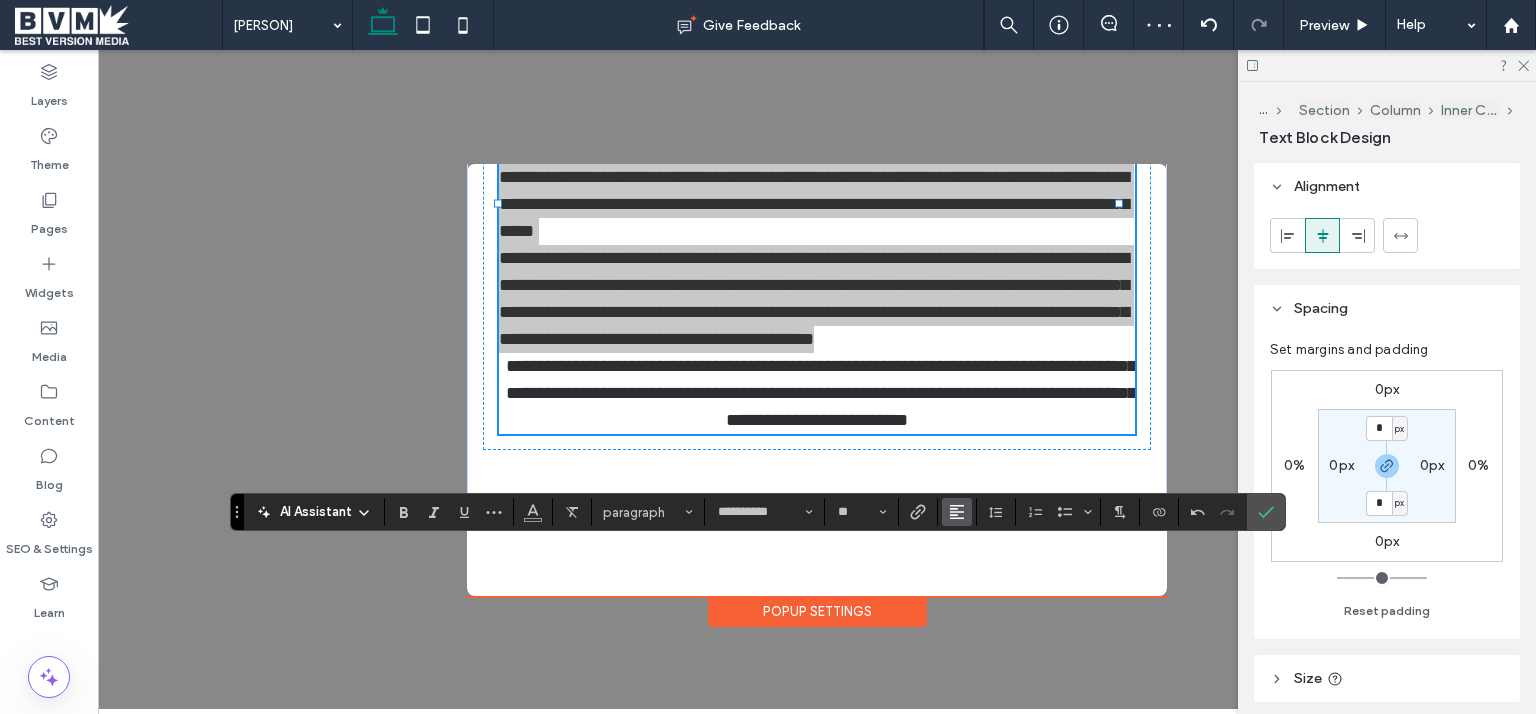 click 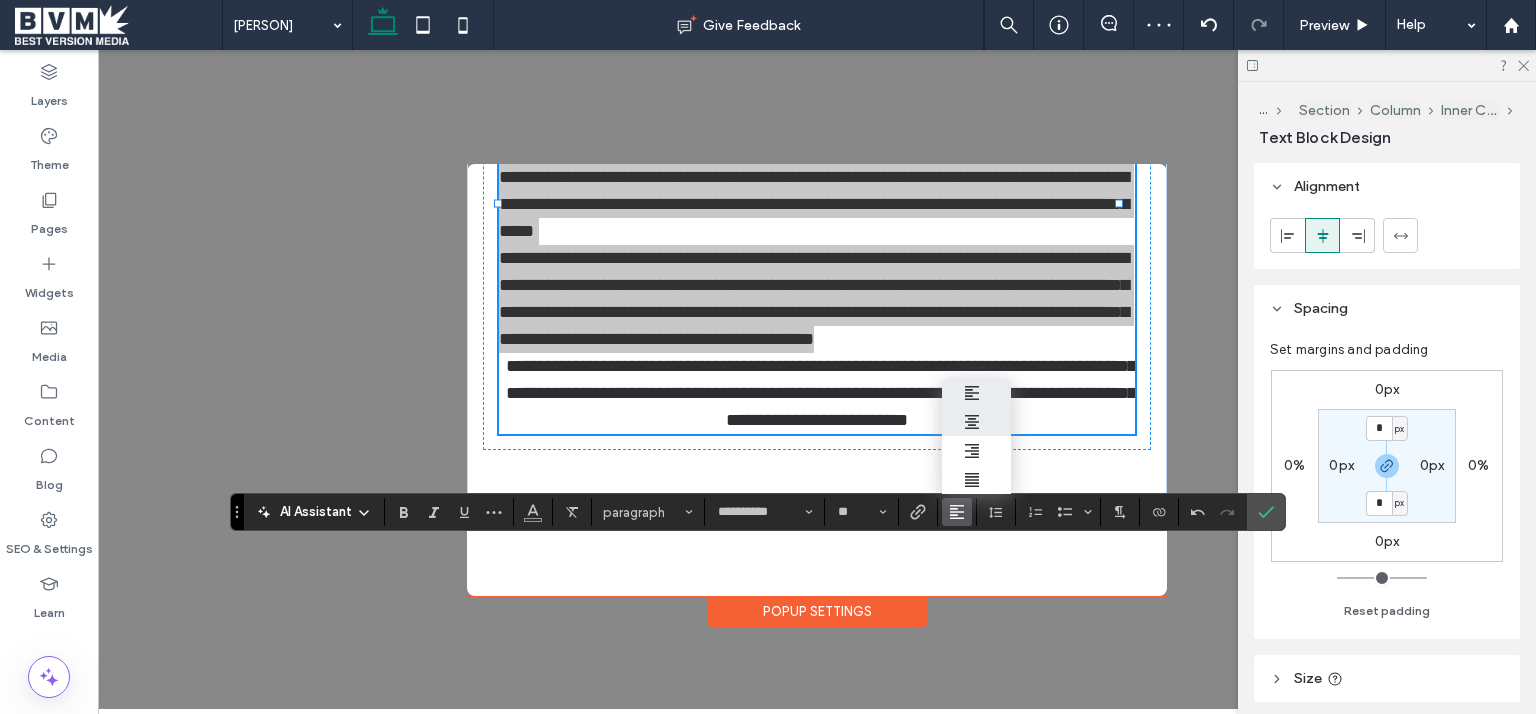 click at bounding box center (977, 421) 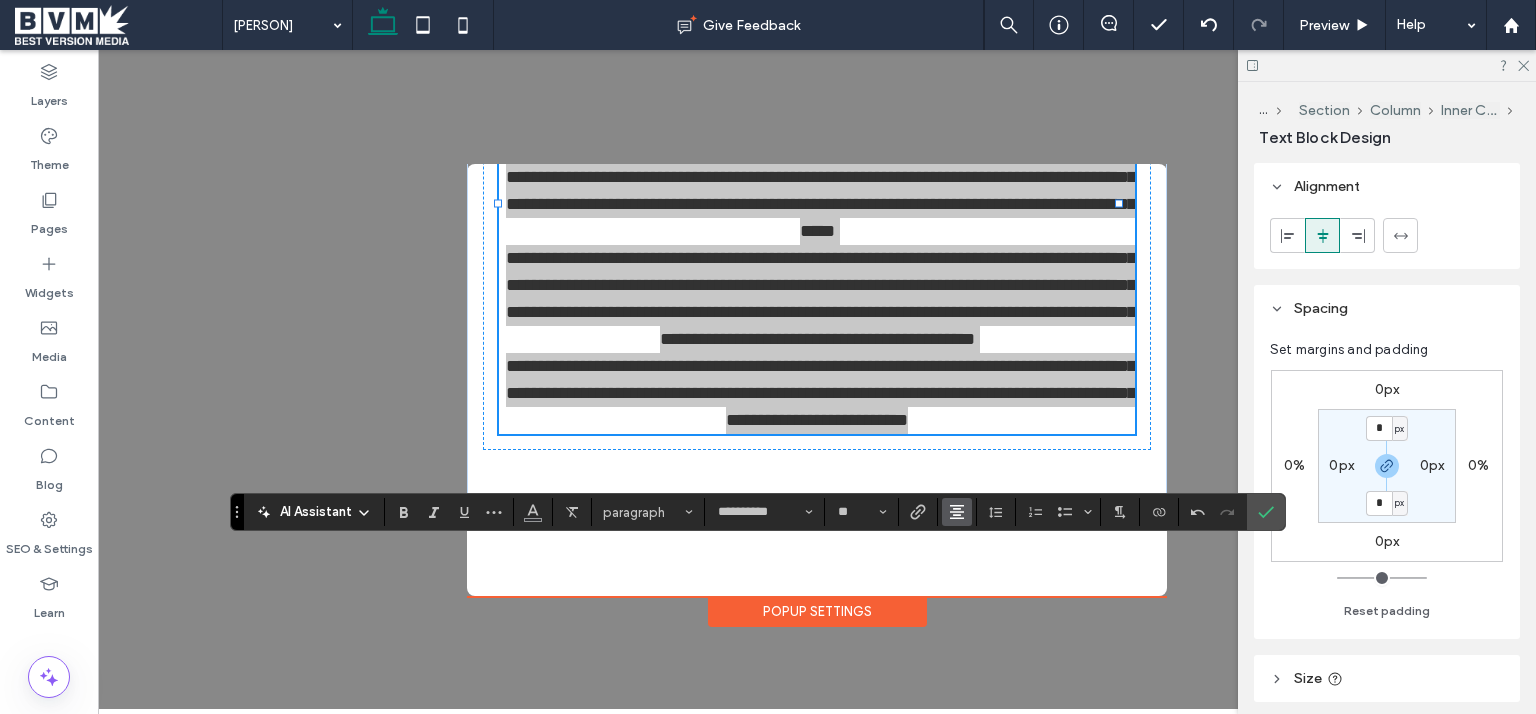 click at bounding box center (957, 512) 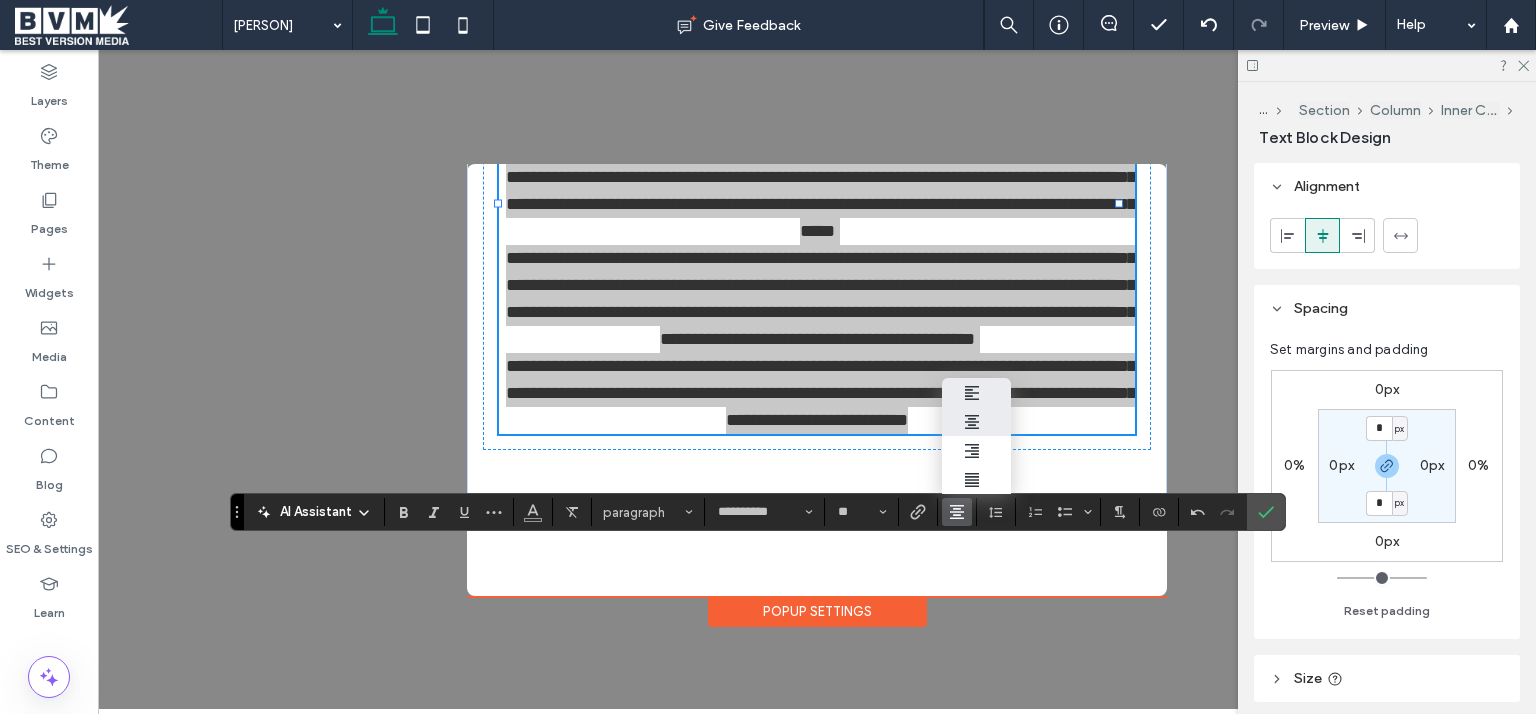 drag, startPoint x: 974, startPoint y: 378, endPoint x: 922, endPoint y: 340, distance: 64.40497 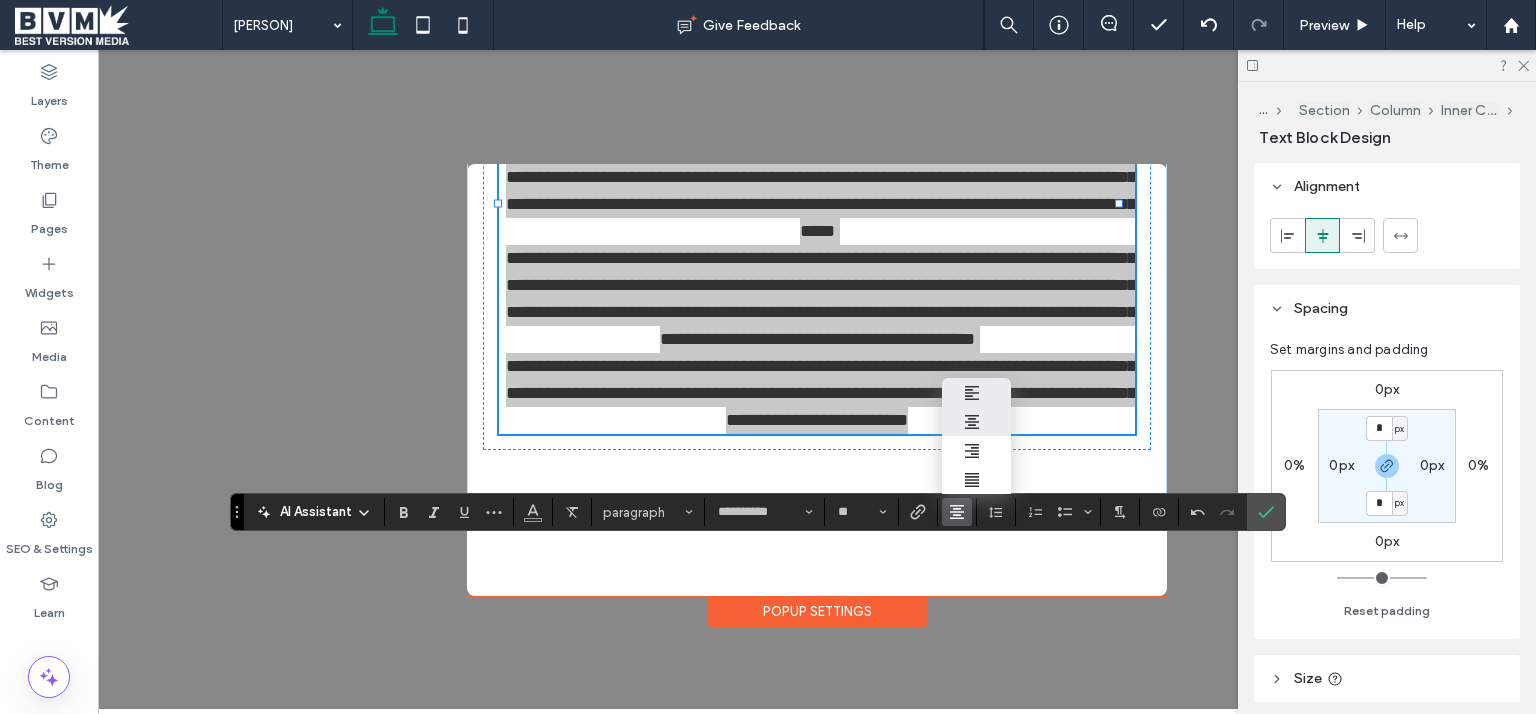click 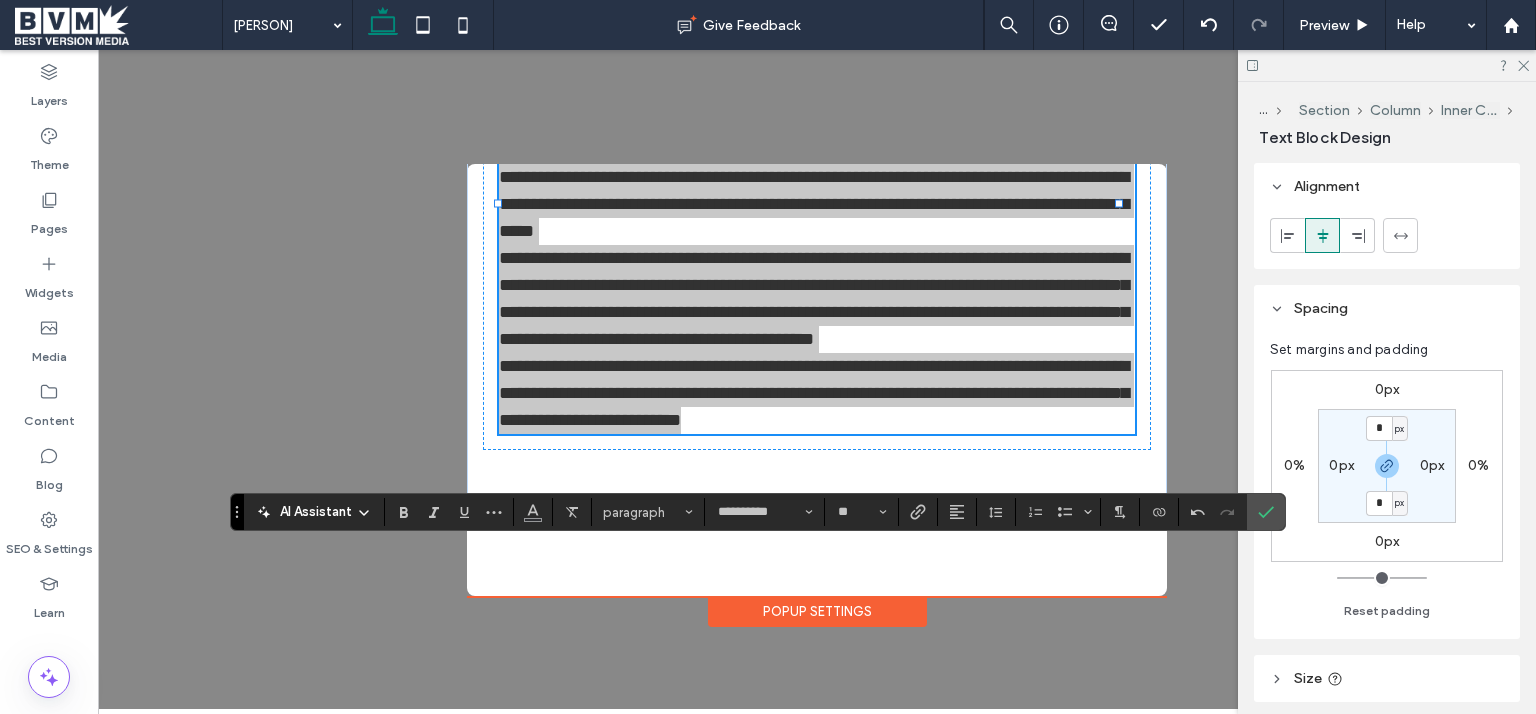 drag, startPoint x: 1254, startPoint y: 511, endPoint x: 1302, endPoint y: 424, distance: 99.36297 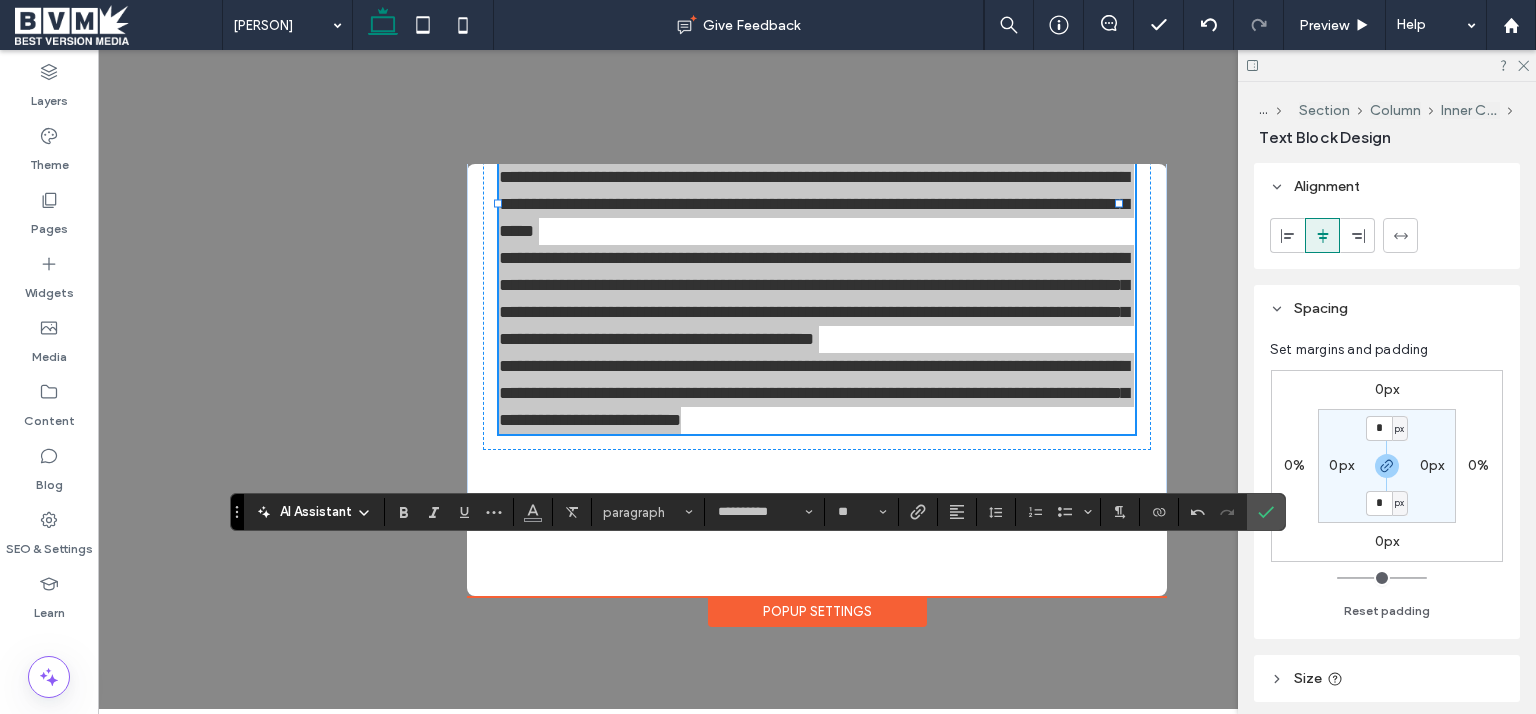 click 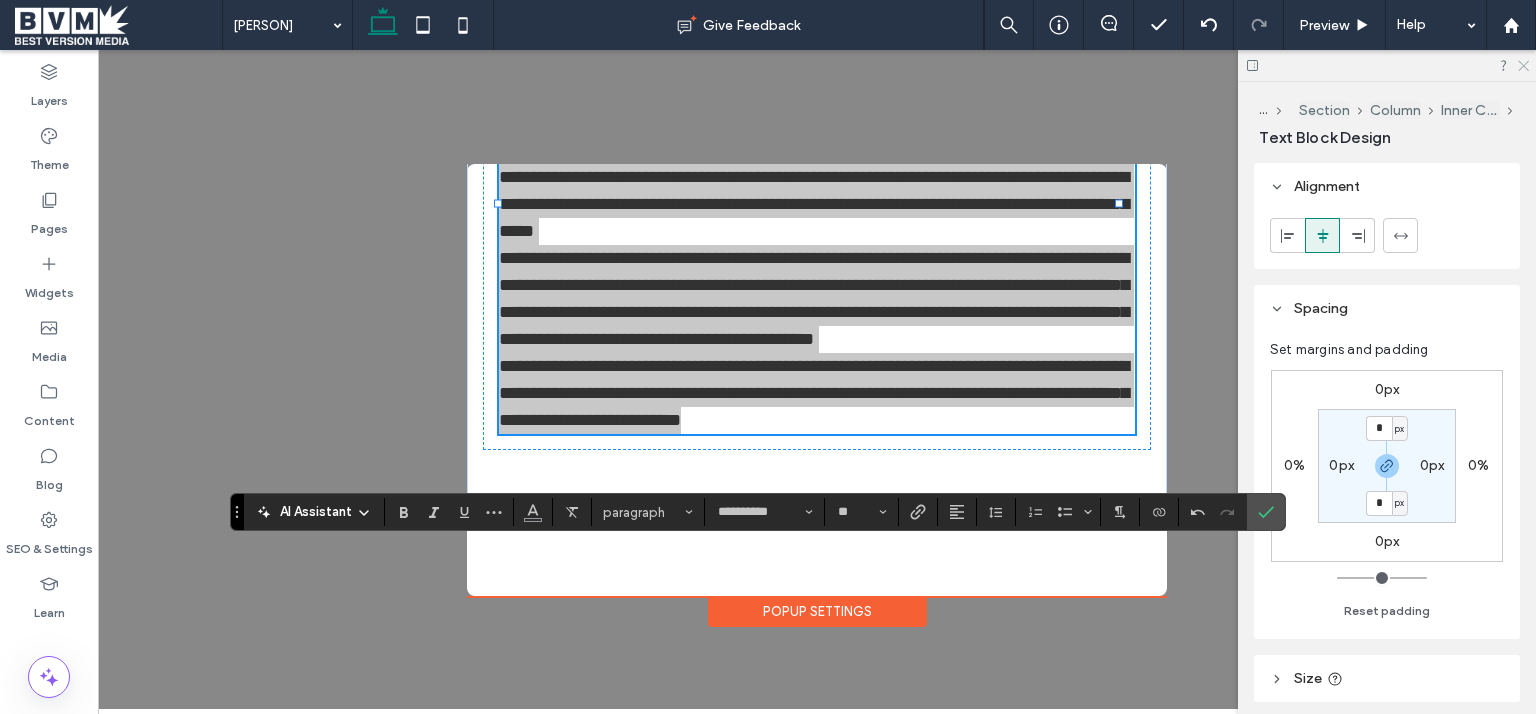 click 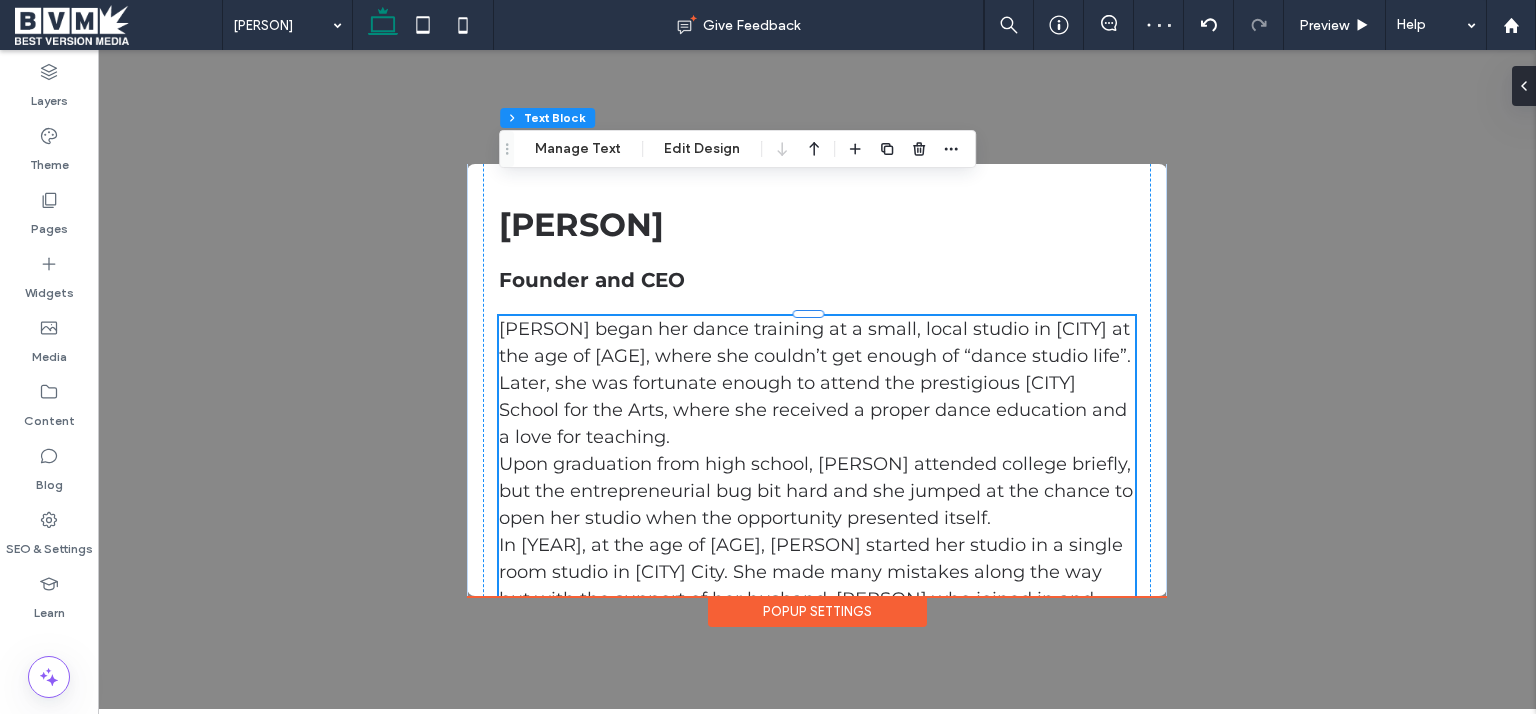scroll, scrollTop: 444, scrollLeft: 0, axis: vertical 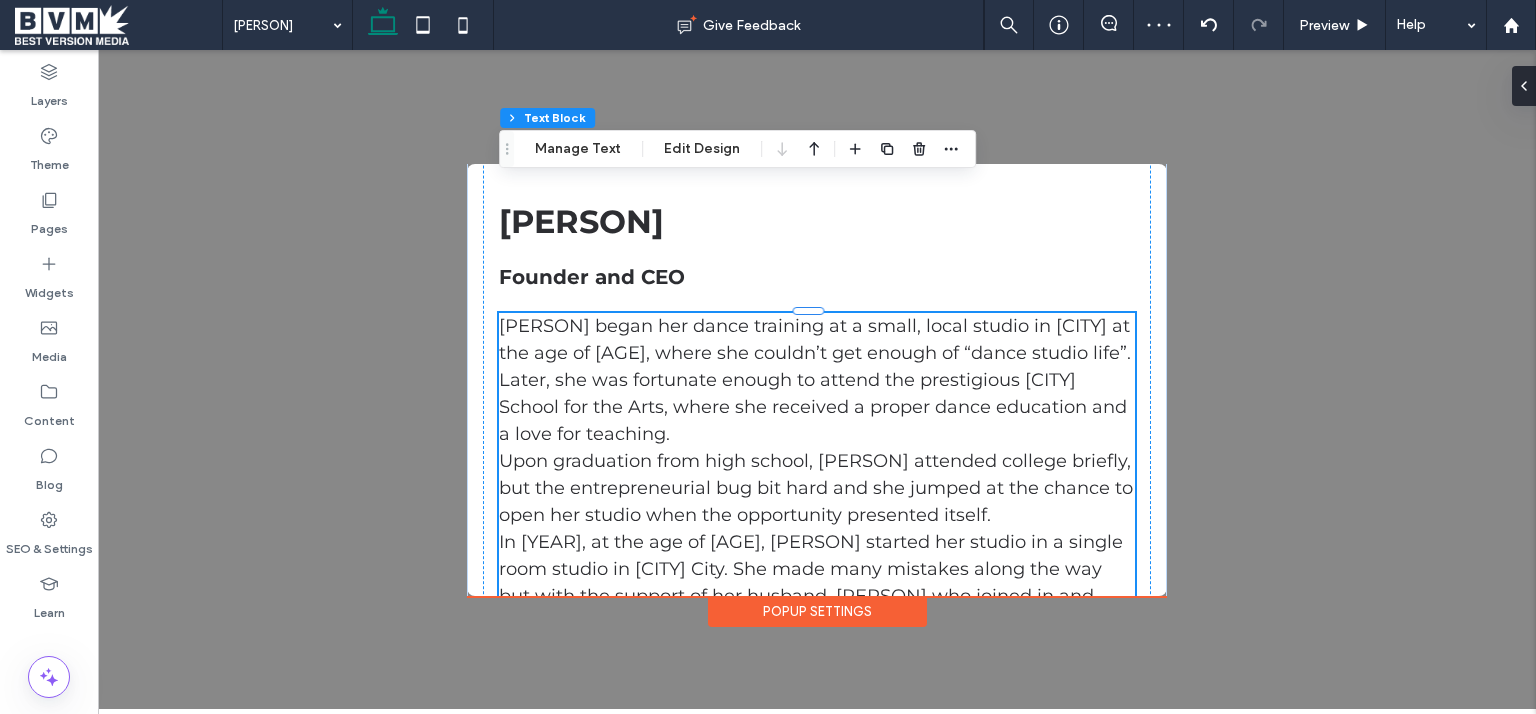 click on "Later, she was fortunate enough to attend the prestigious Baltimore School for the Arts, where she received a proper dance education and a love for teaching." at bounding box center [813, 407] 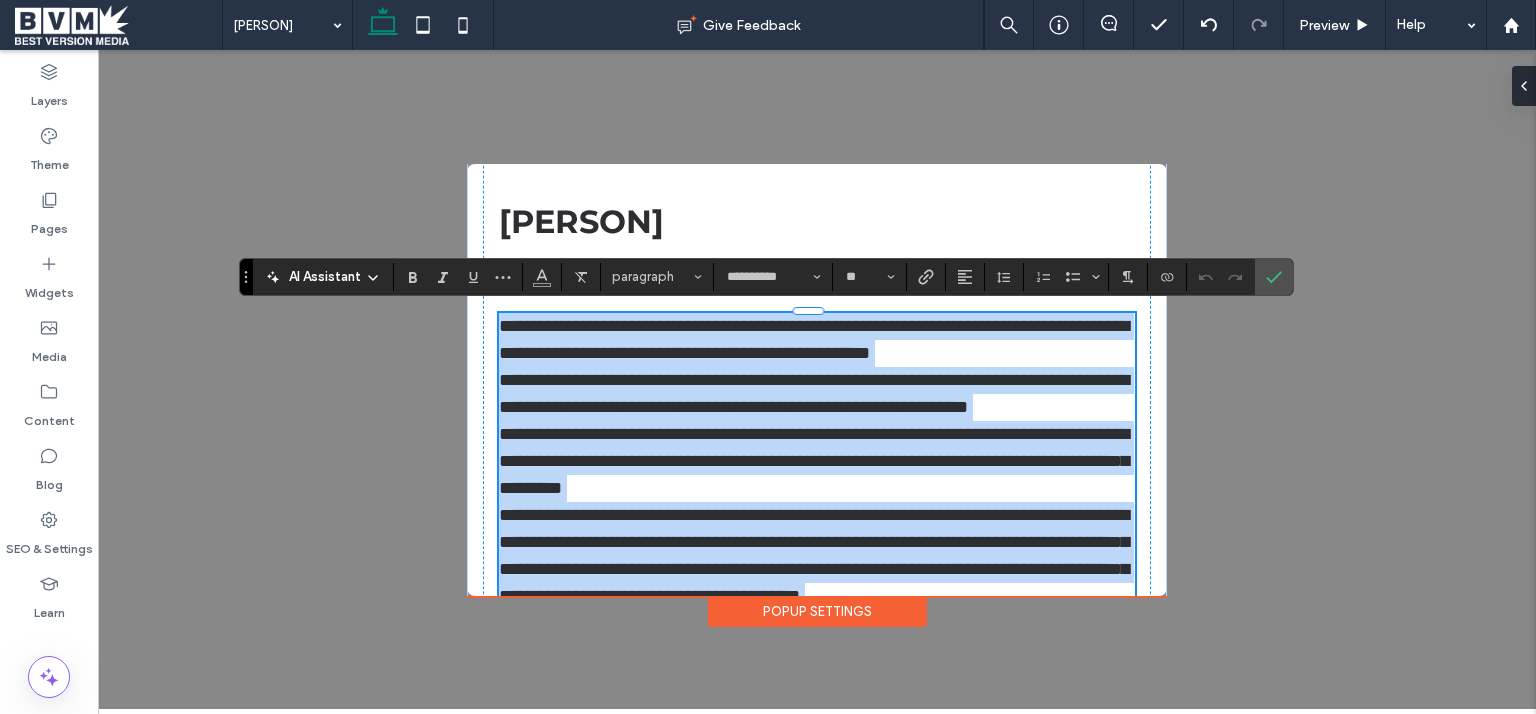 click on "**********" at bounding box center [814, 393] 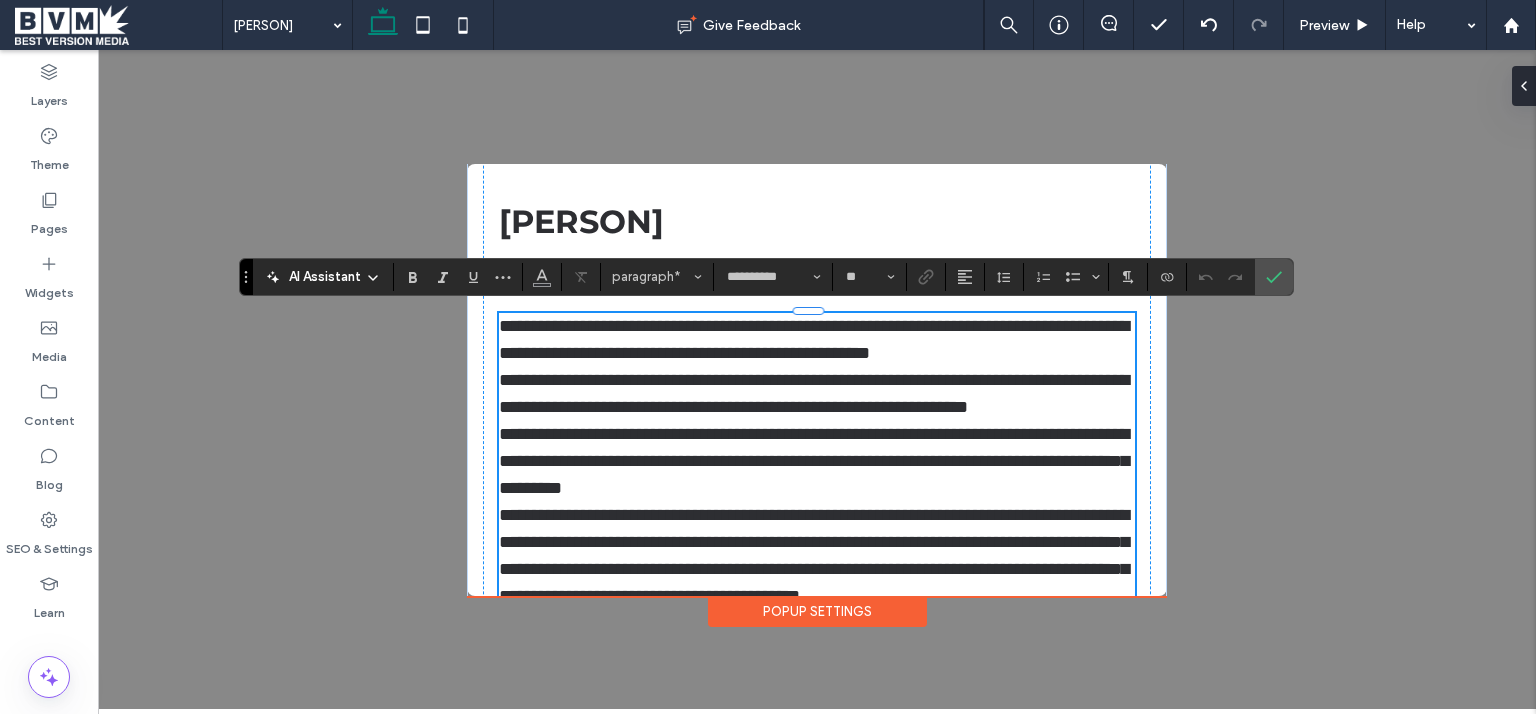click on "**********" at bounding box center [814, 393] 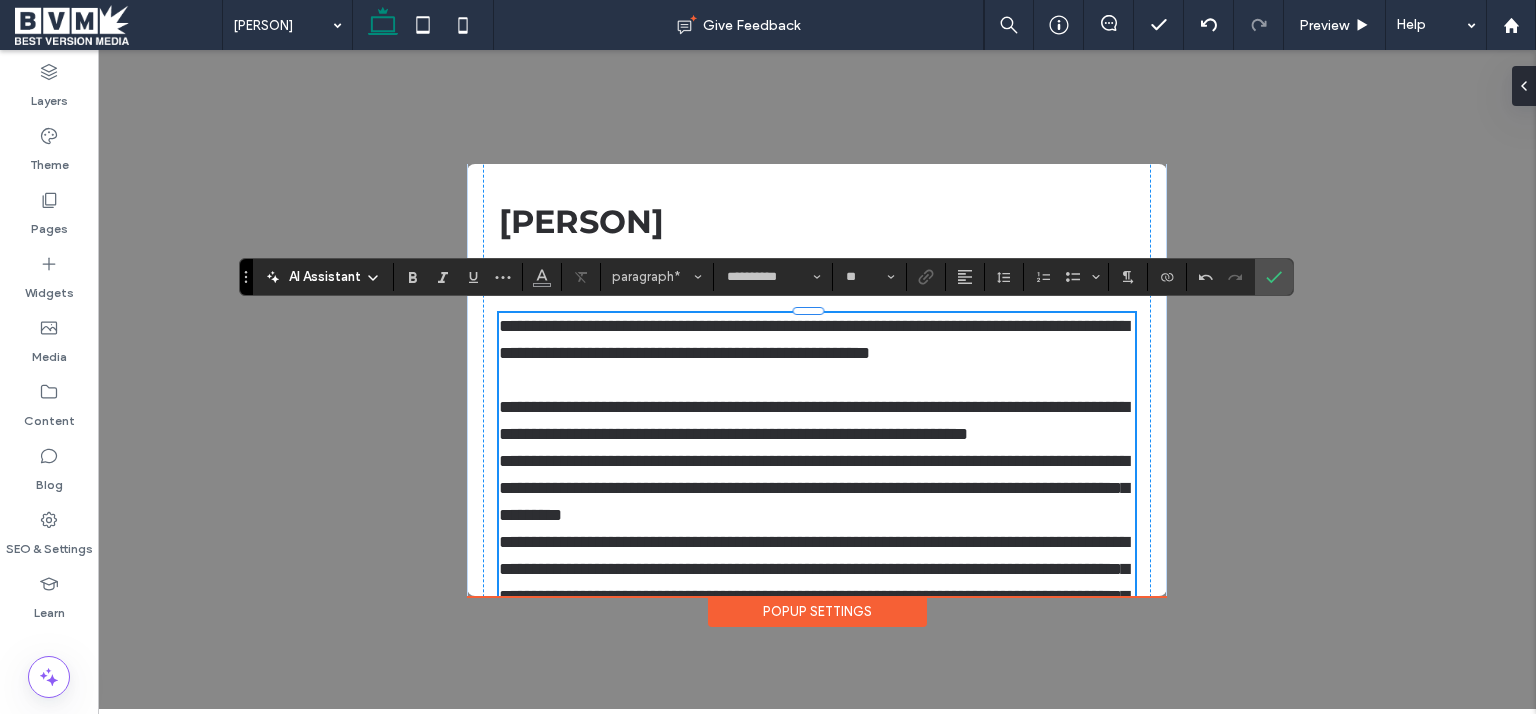 click on "**********" at bounding box center [814, 488] 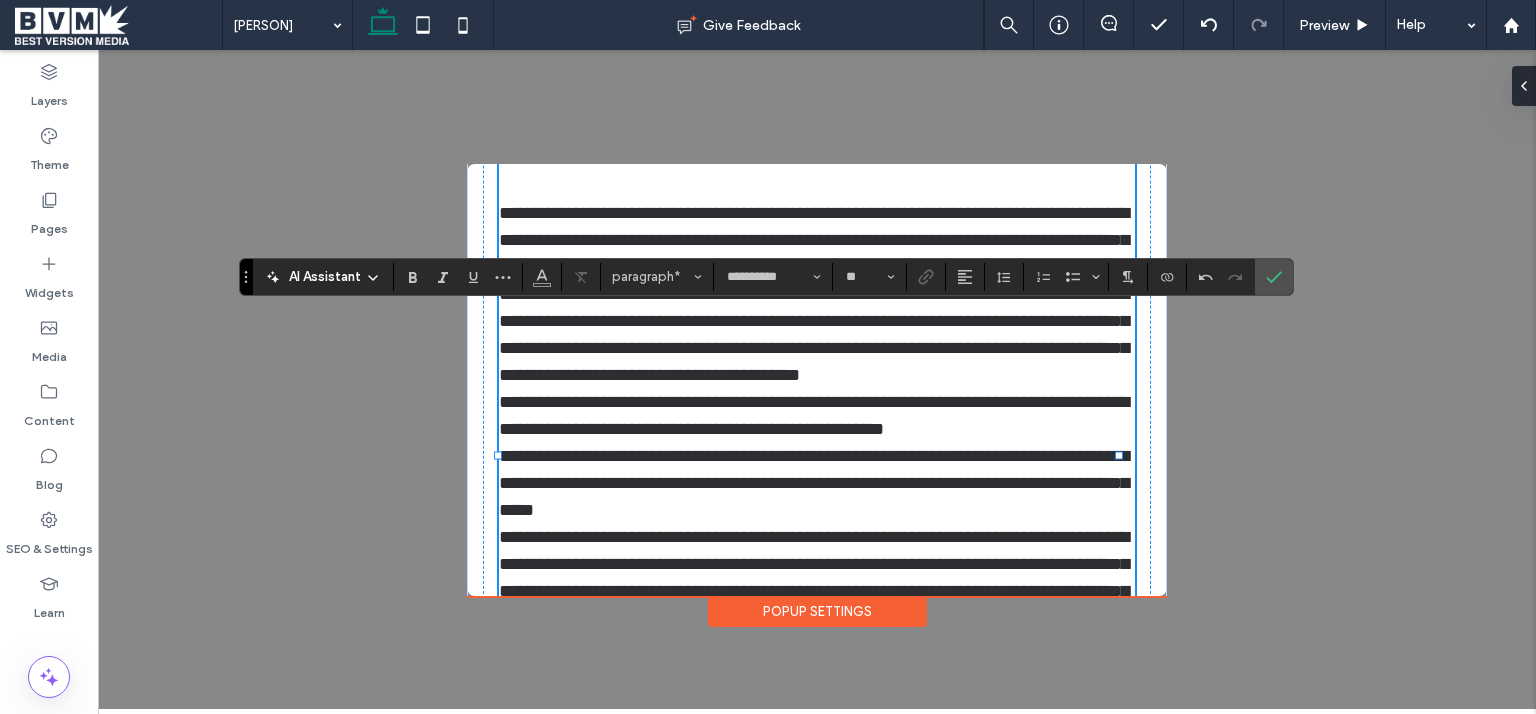 scroll, scrollTop: 678, scrollLeft: 0, axis: vertical 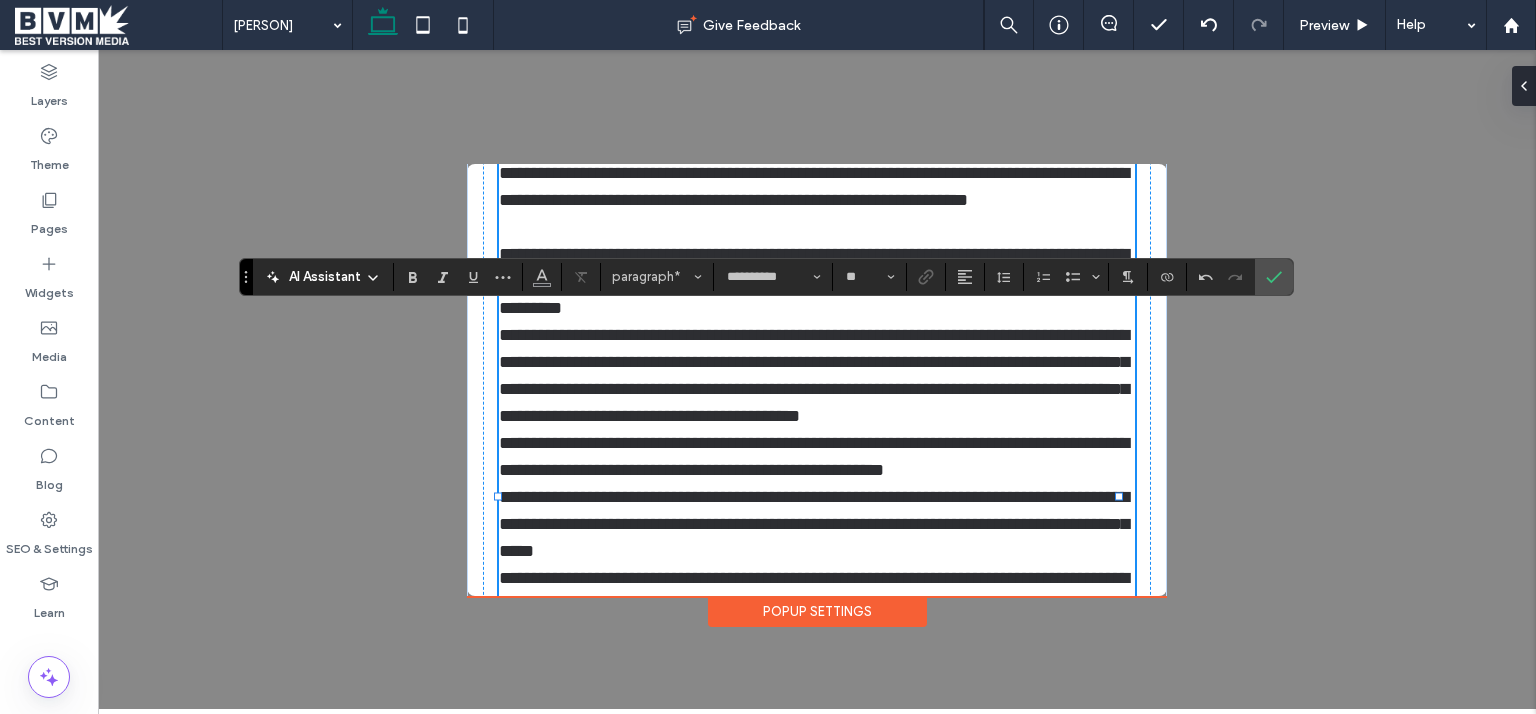 click on "**********" at bounding box center (814, 375) 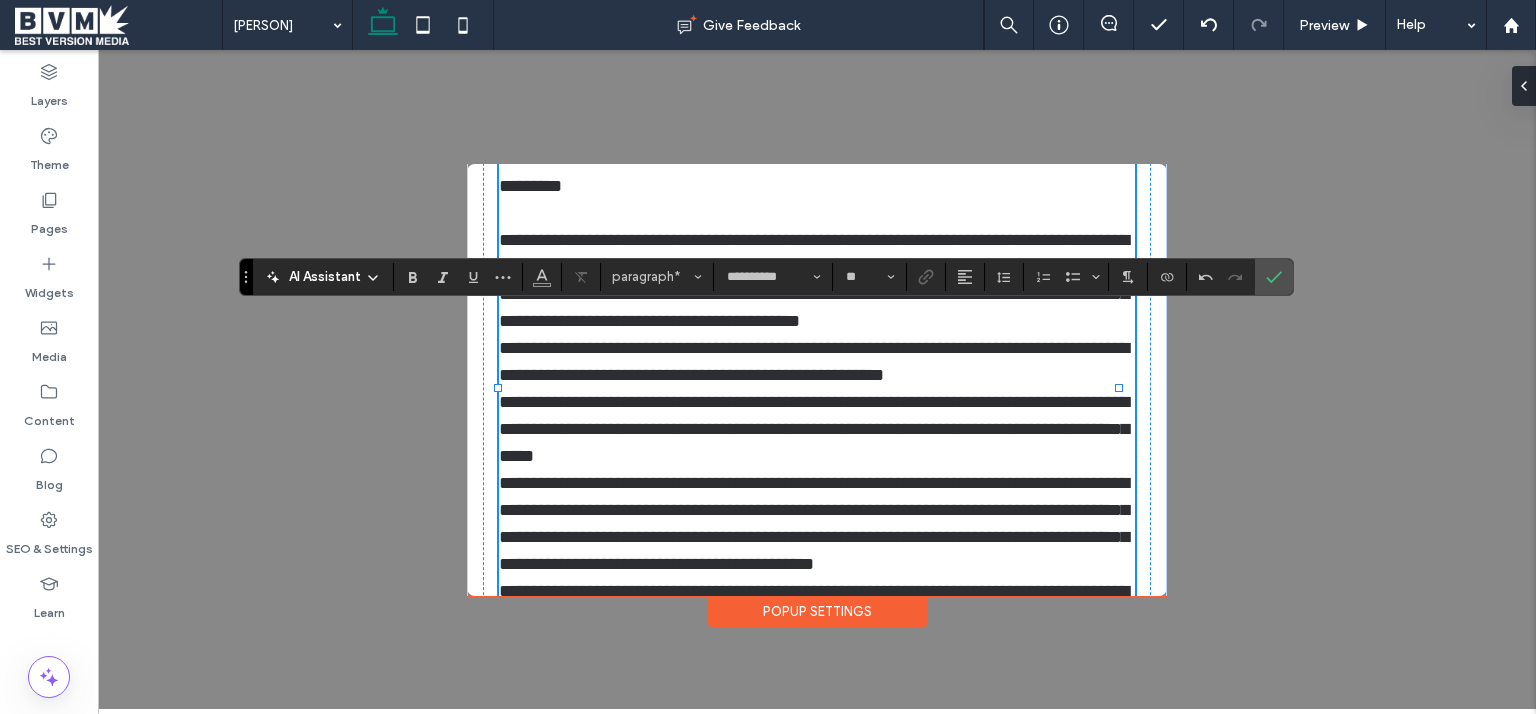 scroll, scrollTop: 842, scrollLeft: 0, axis: vertical 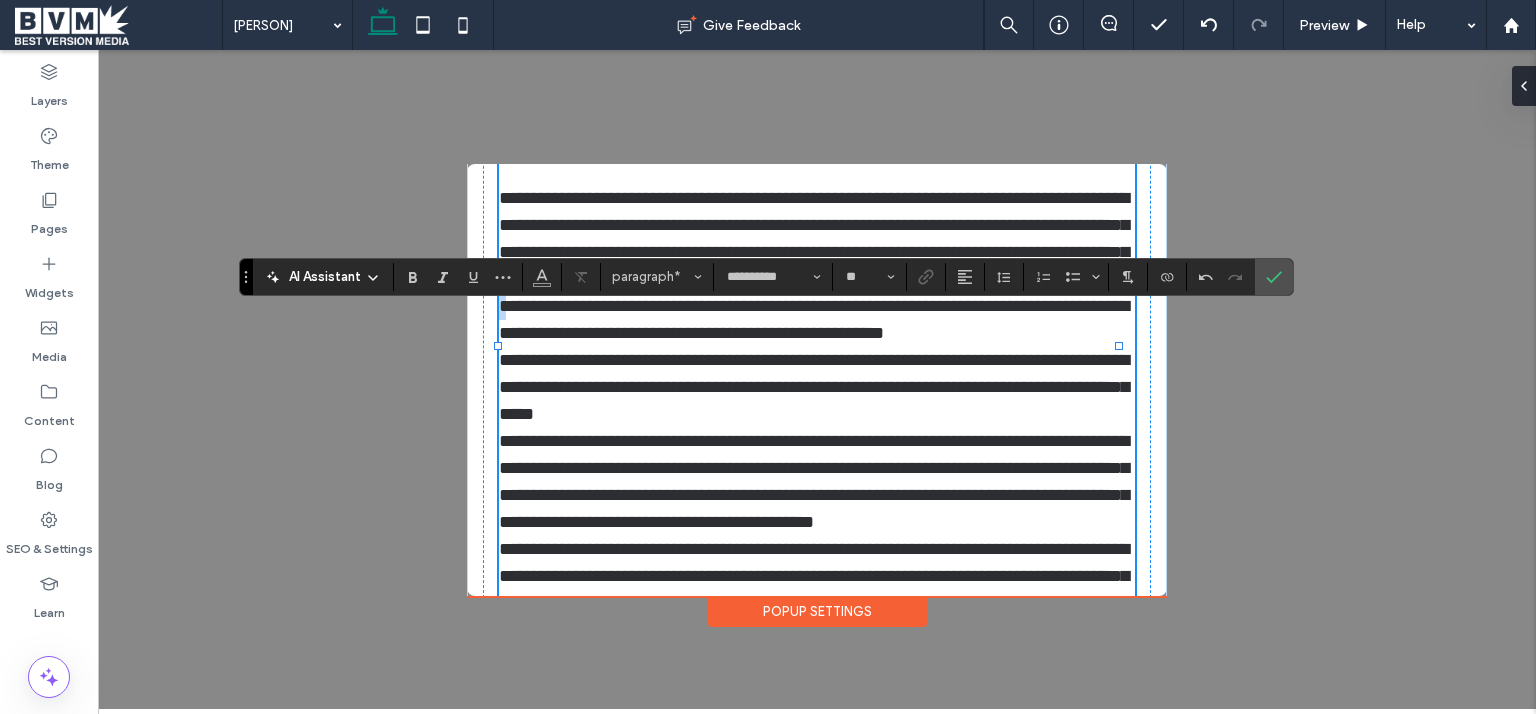 click on "**********" at bounding box center (814, 319) 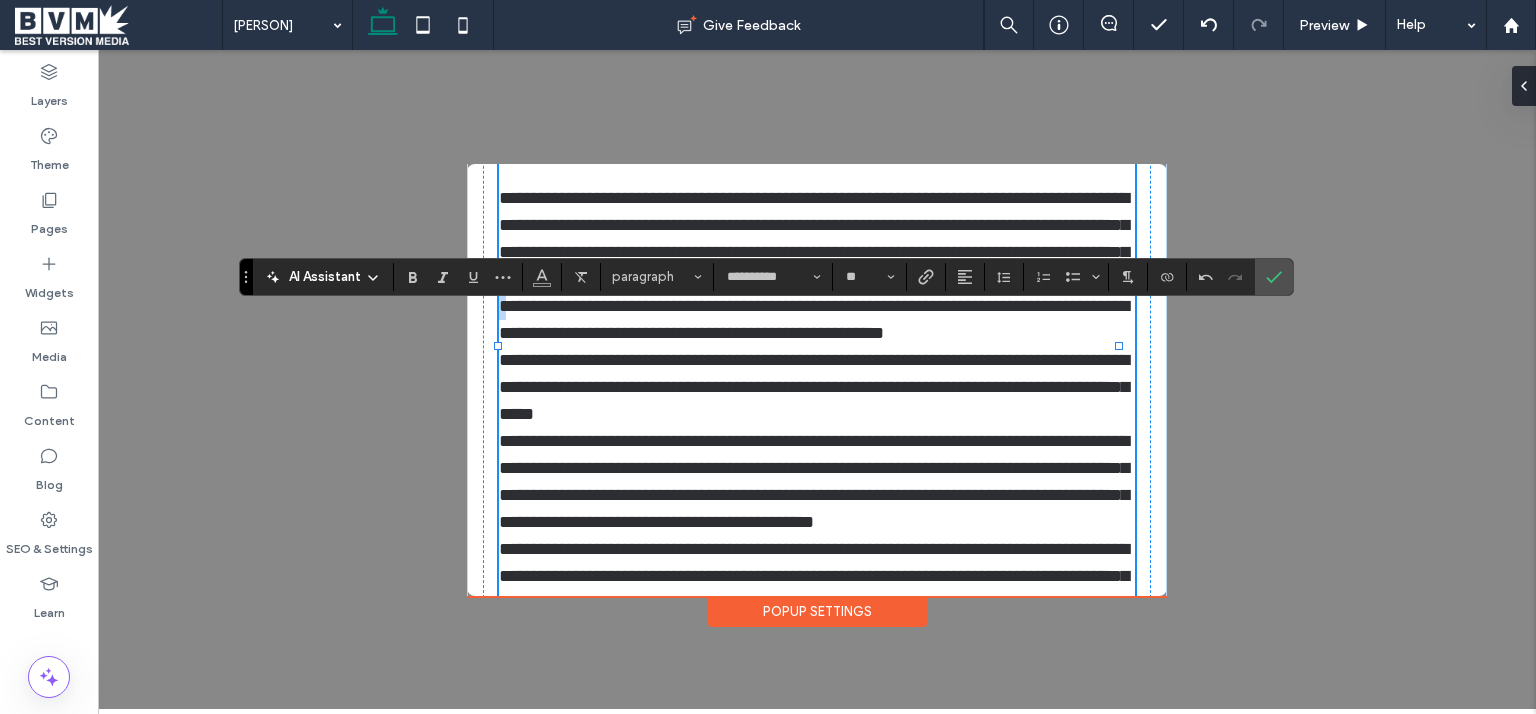click on "**********" at bounding box center [814, 319] 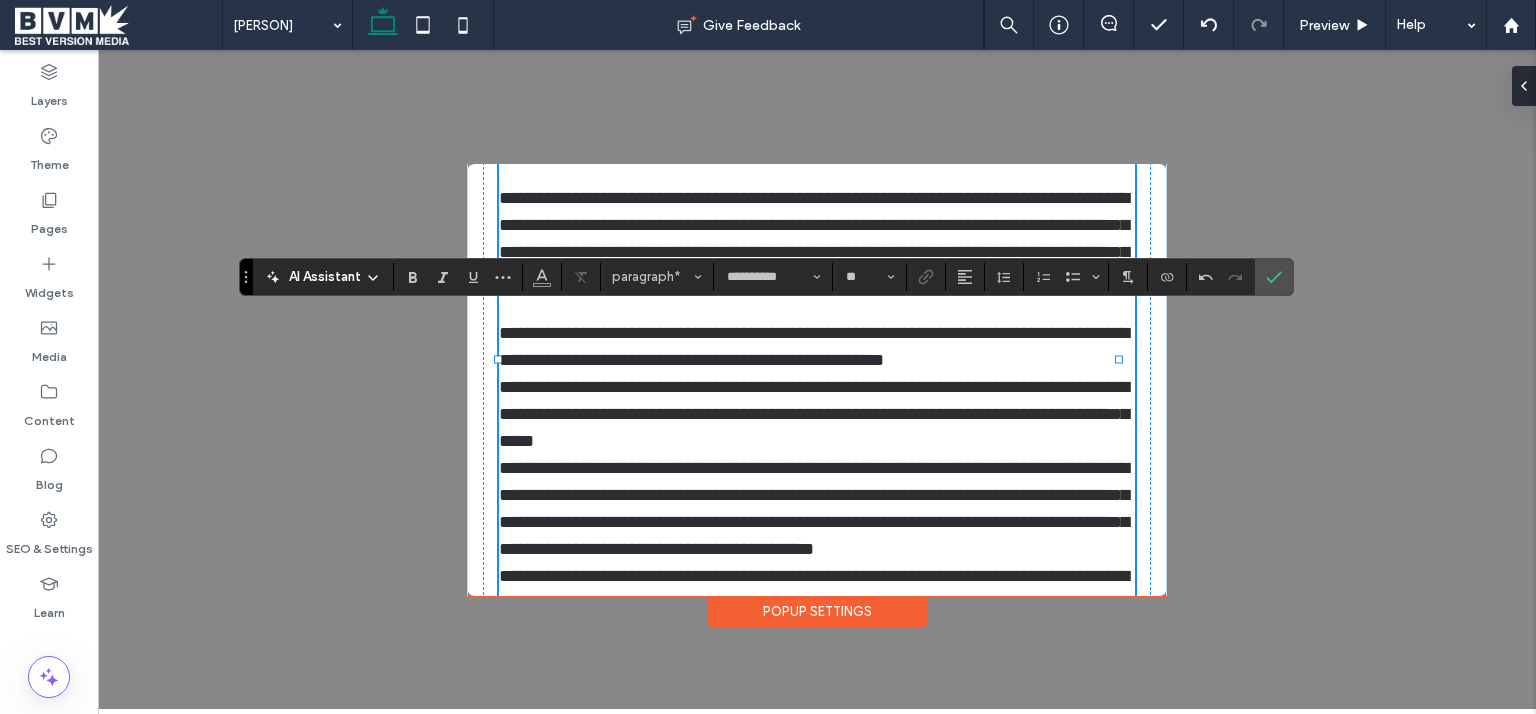 click on "**********" at bounding box center (814, 414) 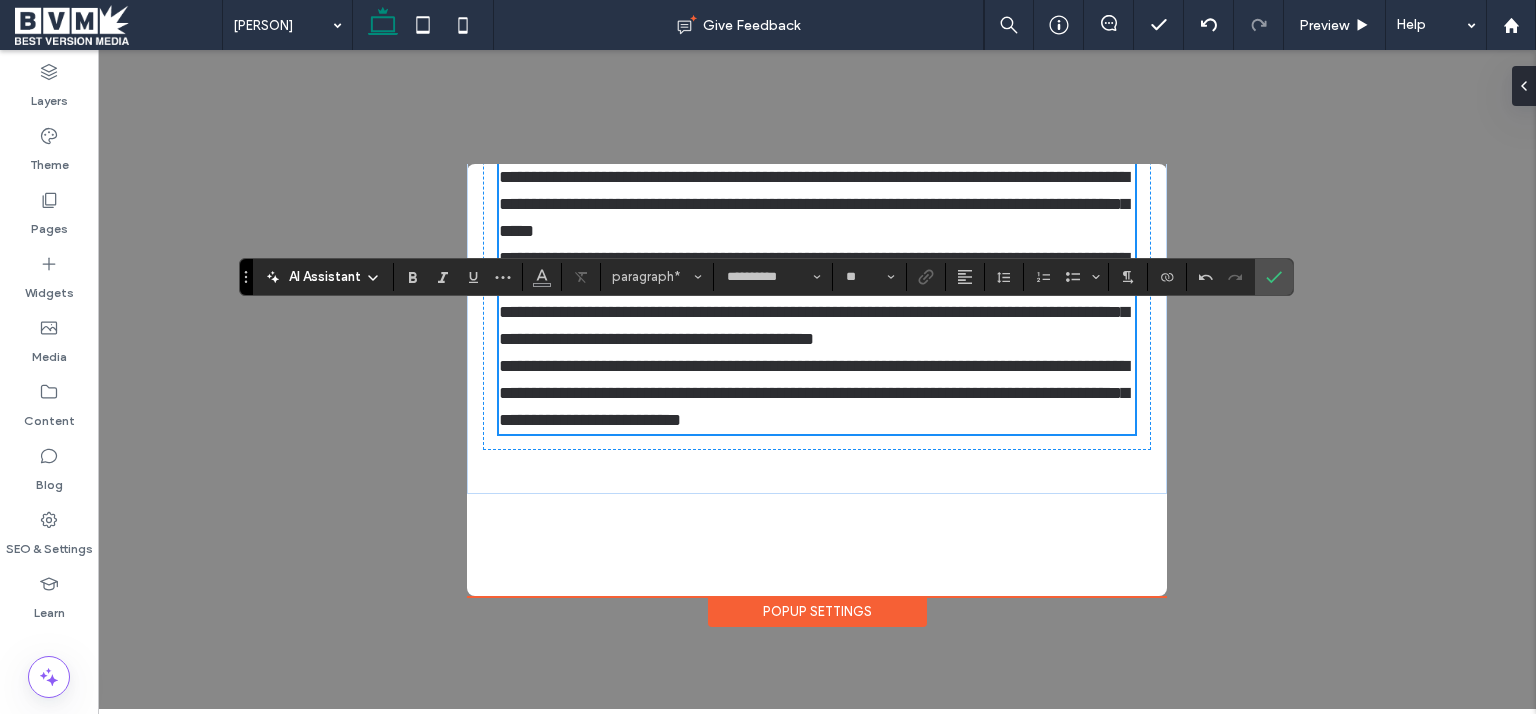 scroll, scrollTop: 1057, scrollLeft: 0, axis: vertical 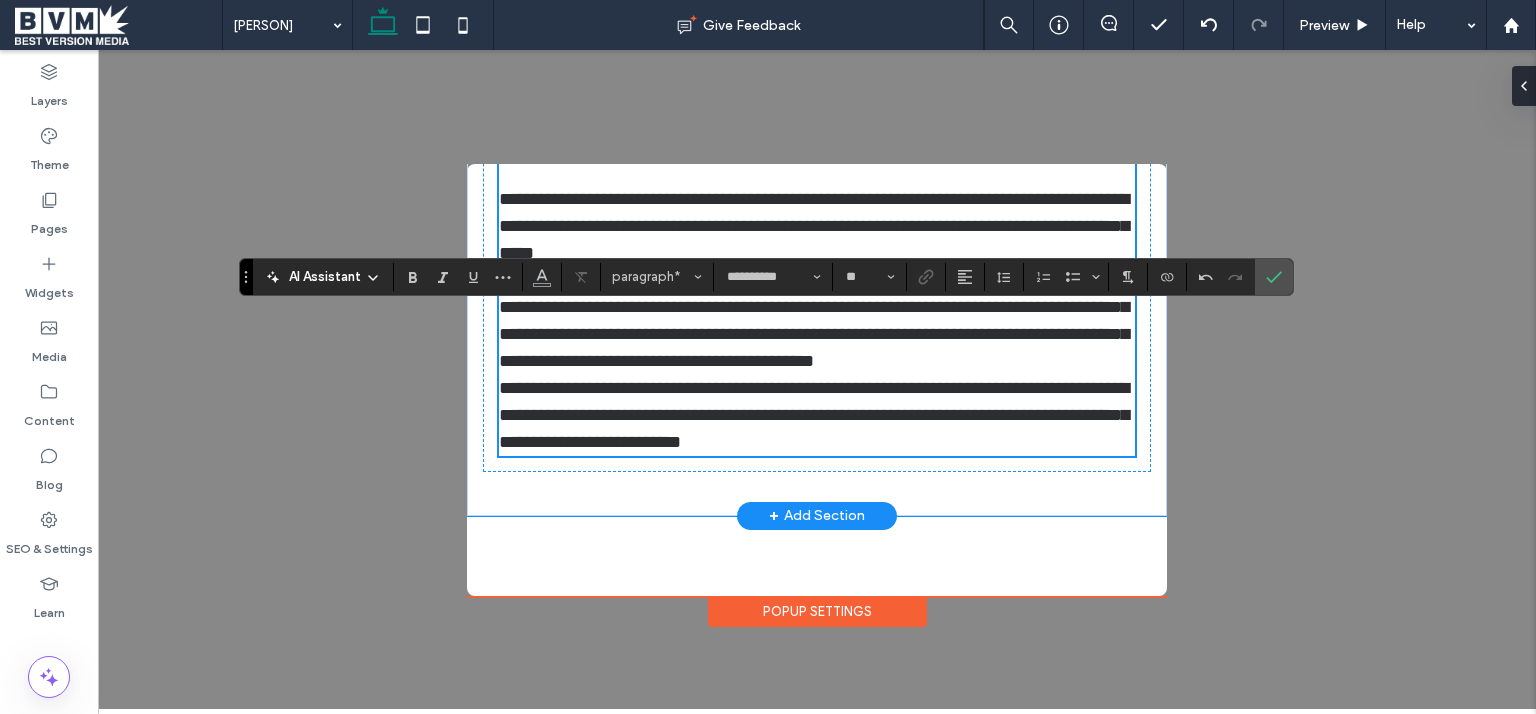 click on "**********" at bounding box center [814, 320] 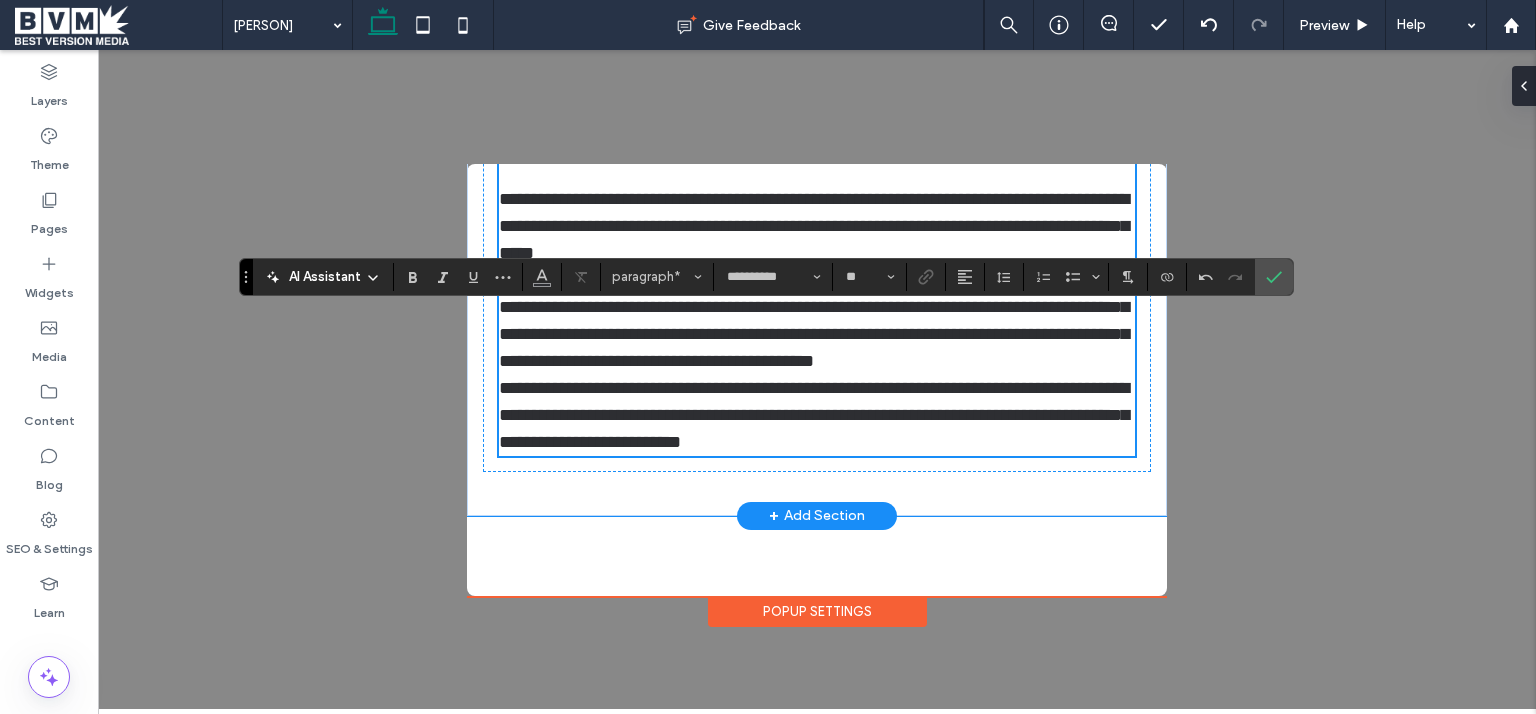 click on "**********" at bounding box center [814, 320] 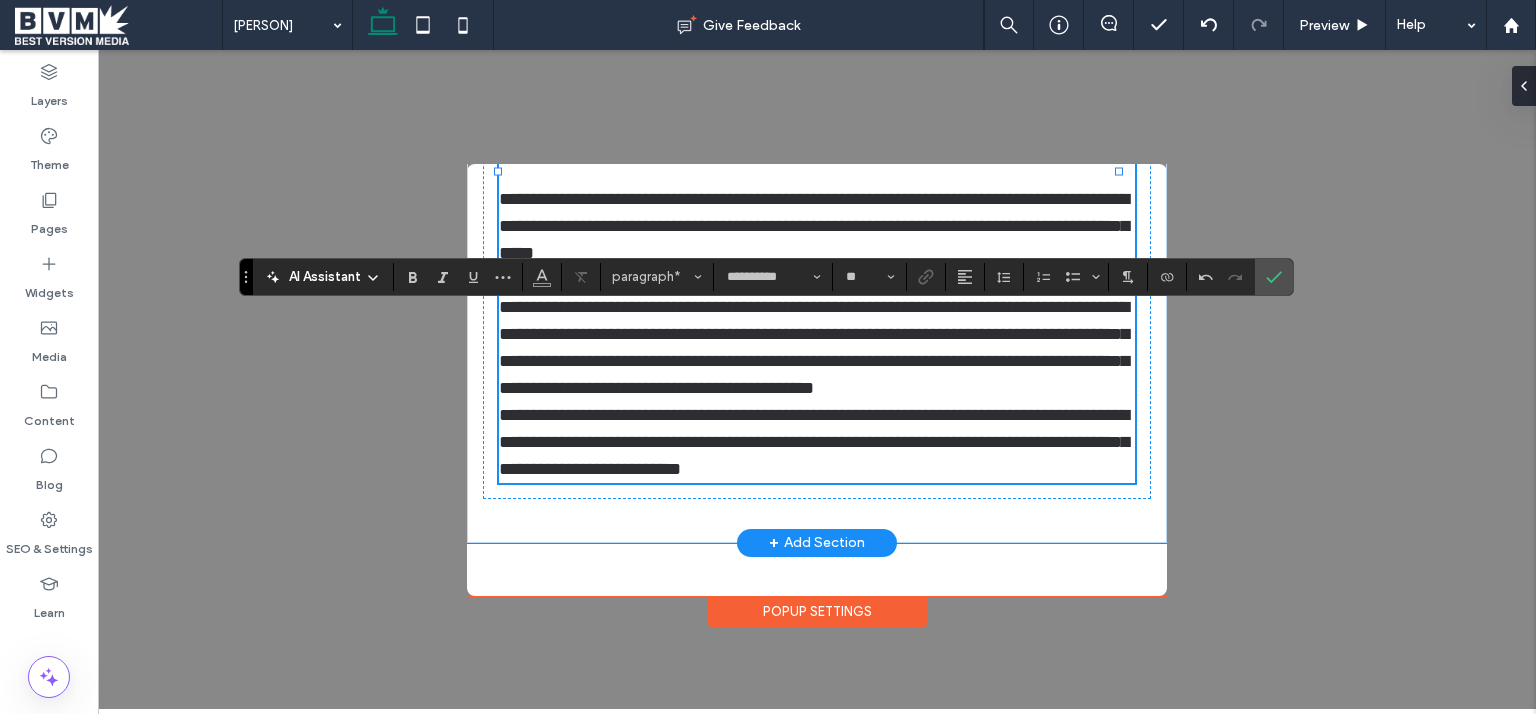 scroll, scrollTop: 1179, scrollLeft: 0, axis: vertical 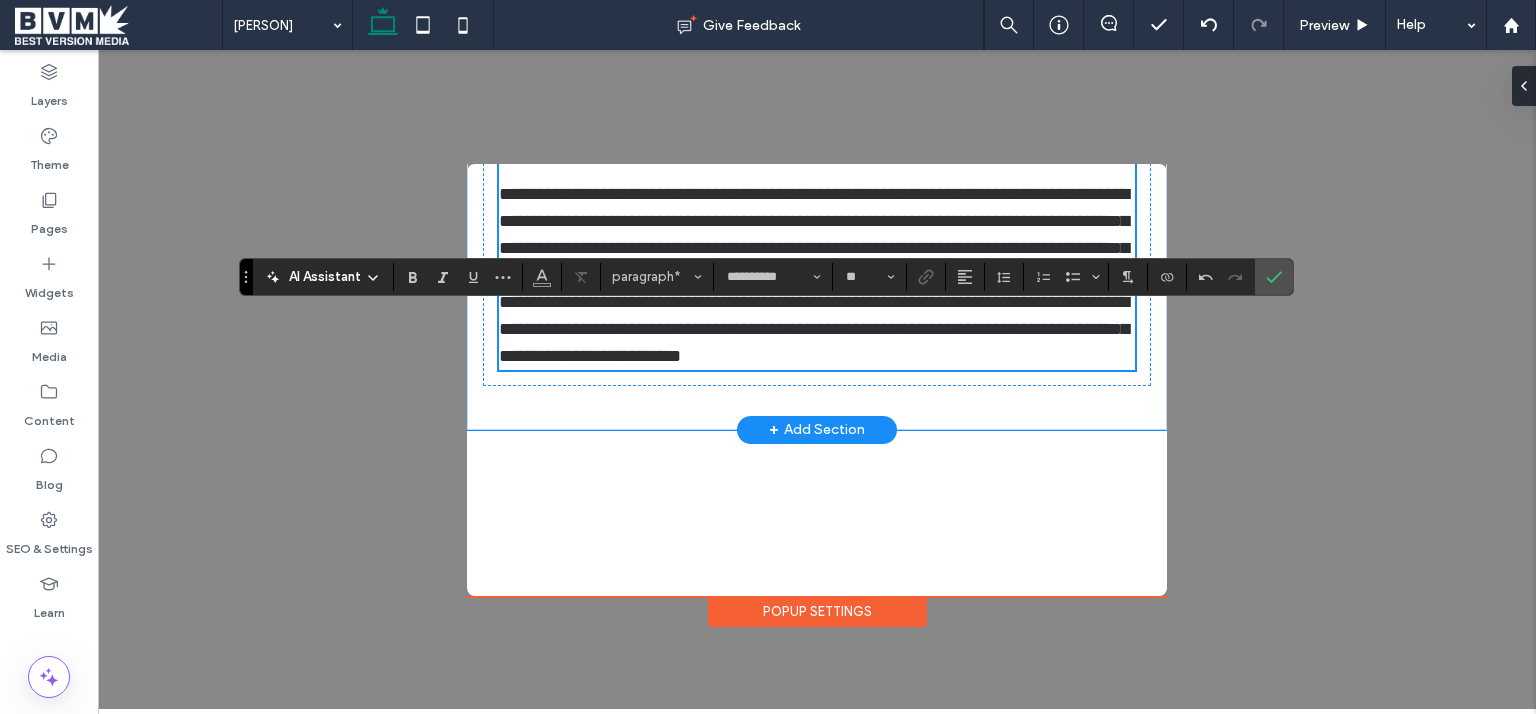 click on "**********" at bounding box center (814, 329) 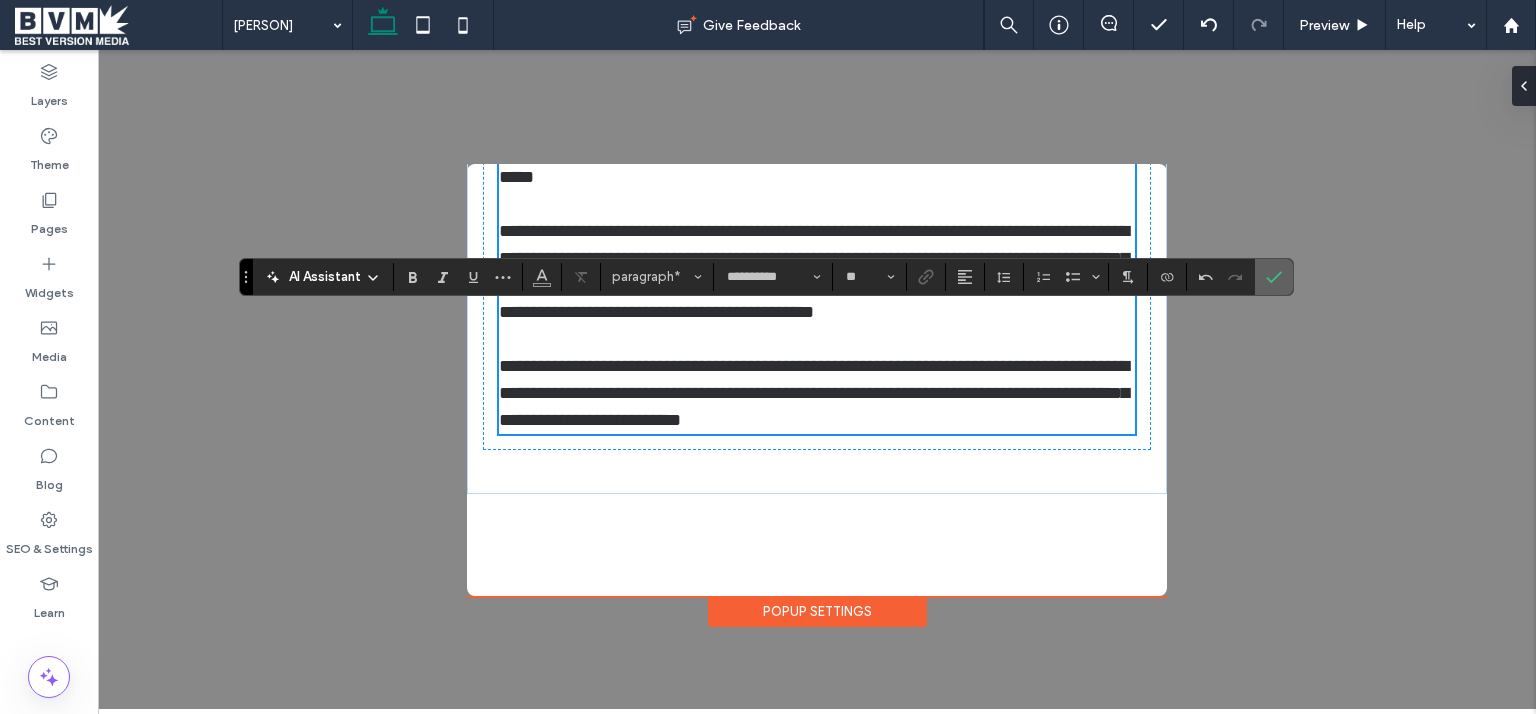 click 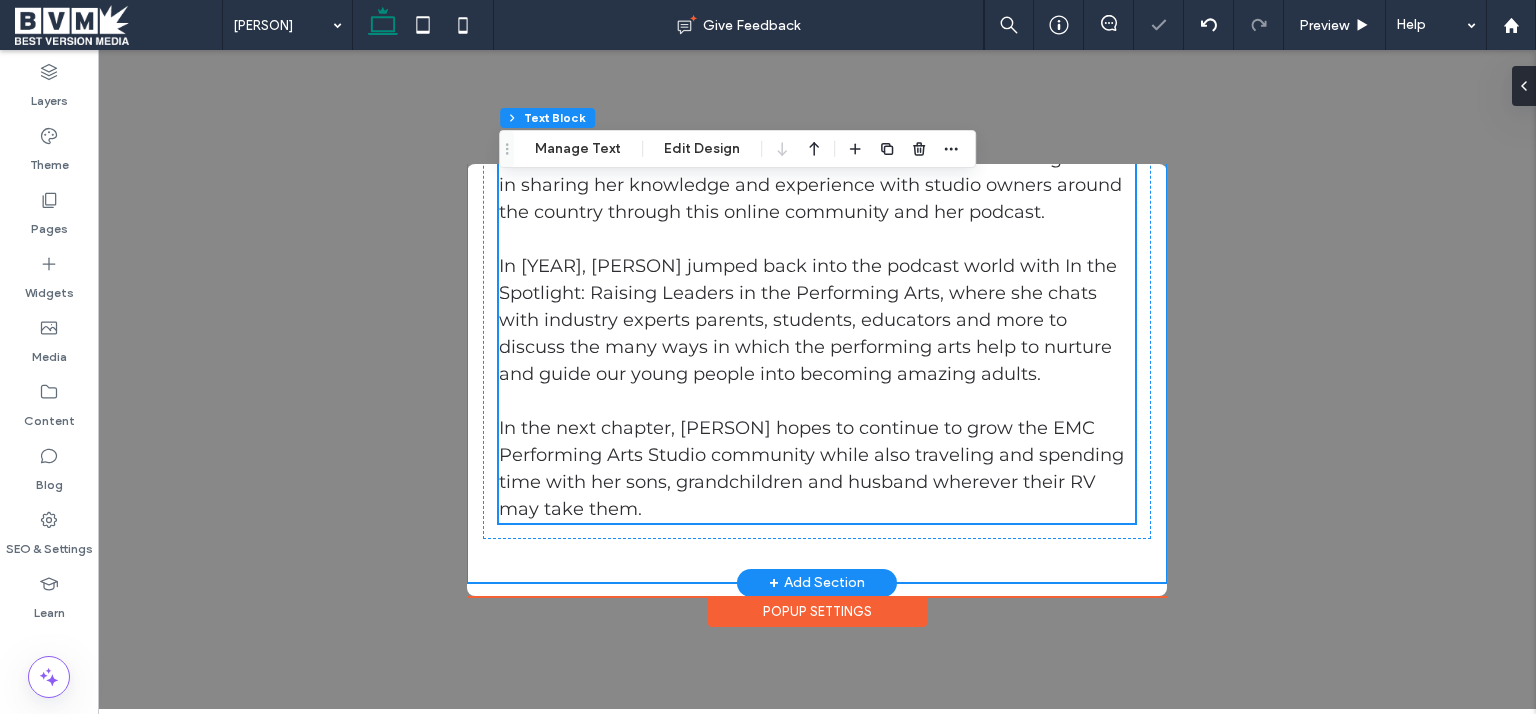 click on "Robin Snyder-Wiencek Founder and CEO Robin began her dance training at a small, local studio in Baltimore at the age of three, where she couldn’t get enough of “dance studio life”. Later, she was fortunate enough to attend the prestigious Baltimore School for the Arts, where she received a proper dance education and a love for teaching. Upon graduation from high school, Robin attended college briefly, but the entrepreneurial bug bit hard and she jumped at the chance to open her studio when the opportunity presented itself. In 1992, at the age of 22, Robin started her studio in a single room studio in Baltimore City. She made many mistakes along the way but with the support of her husband, Walter who joined in and made the dance studio dream his own, the studio soon became a second home to hundreds of children and teens every week. Today, EMC Performing Arts Studio provides Dance, Music, Theater and AcroGymnastics classes to nearly 1000 weekly enrollments in New Freedom, PA. ﻿" at bounding box center [817, -193] 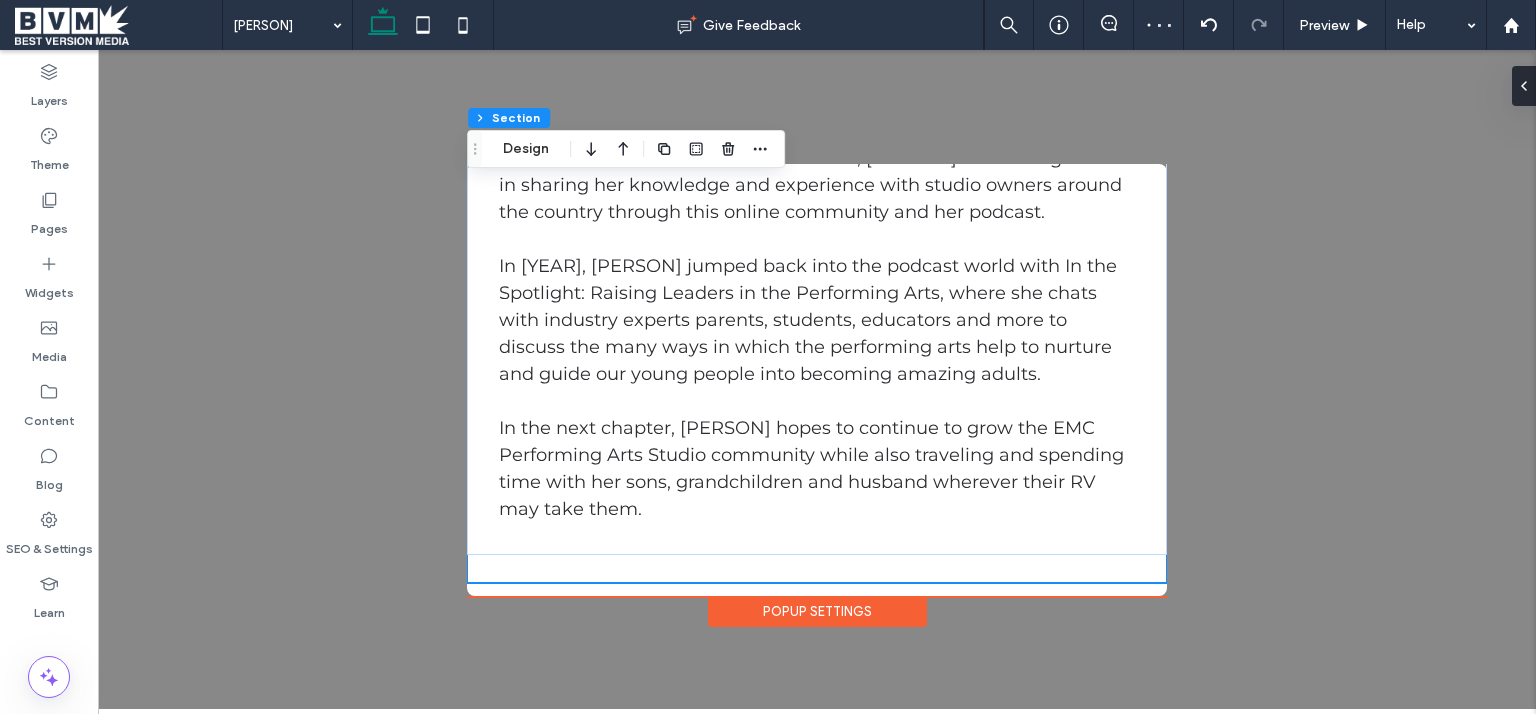 drag, startPoint x: 842, startPoint y: 191, endPoint x: 651, endPoint y: 162, distance: 193.18903 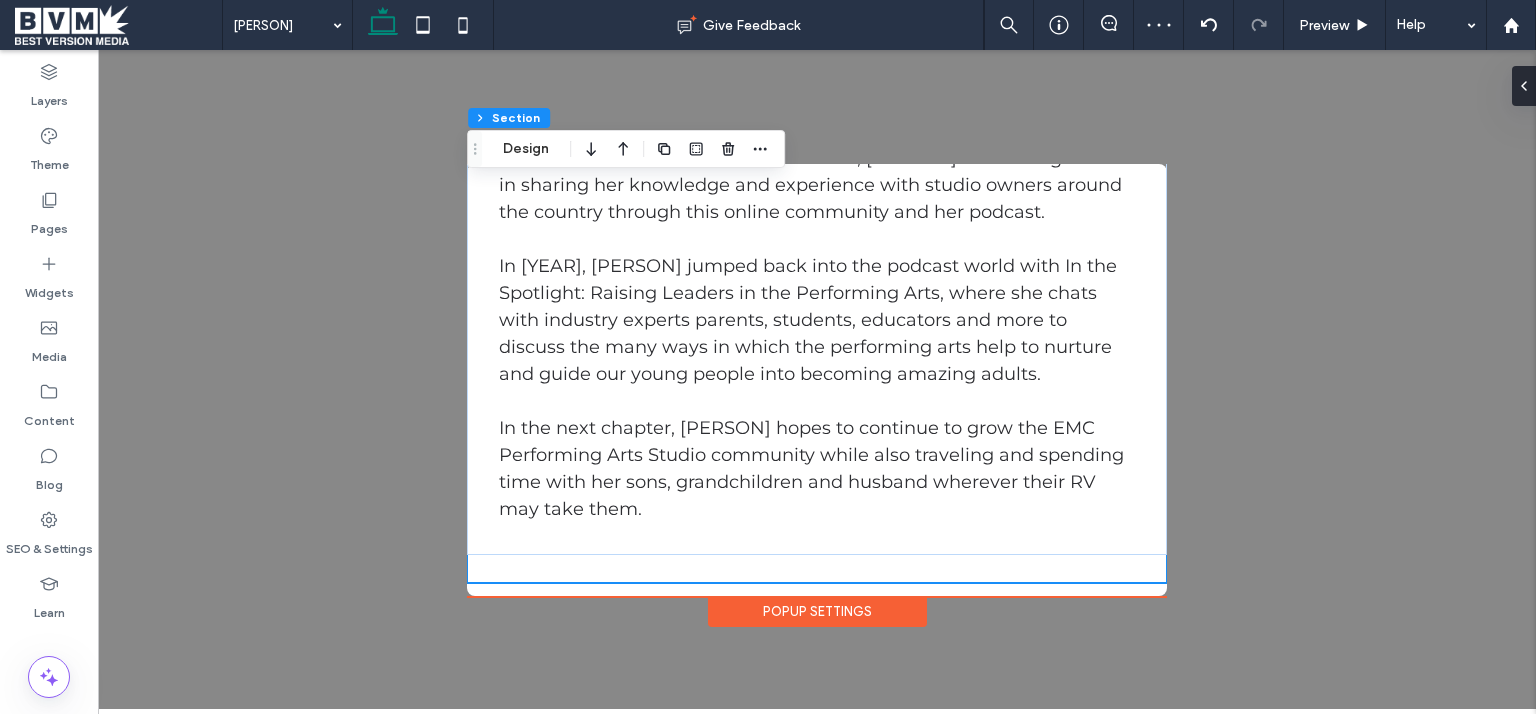 click on "Design" at bounding box center [526, 149] 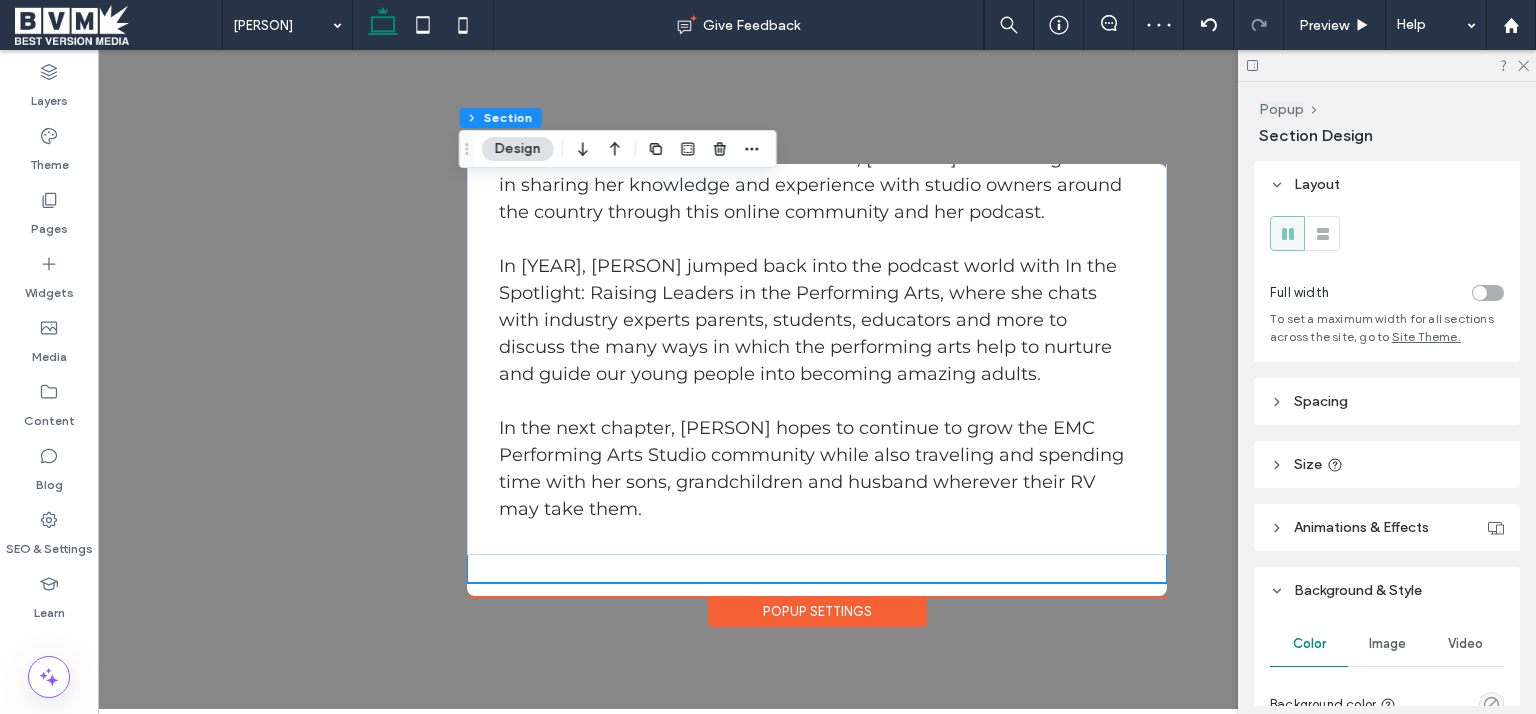 click on "Spacing" at bounding box center (1387, 401) 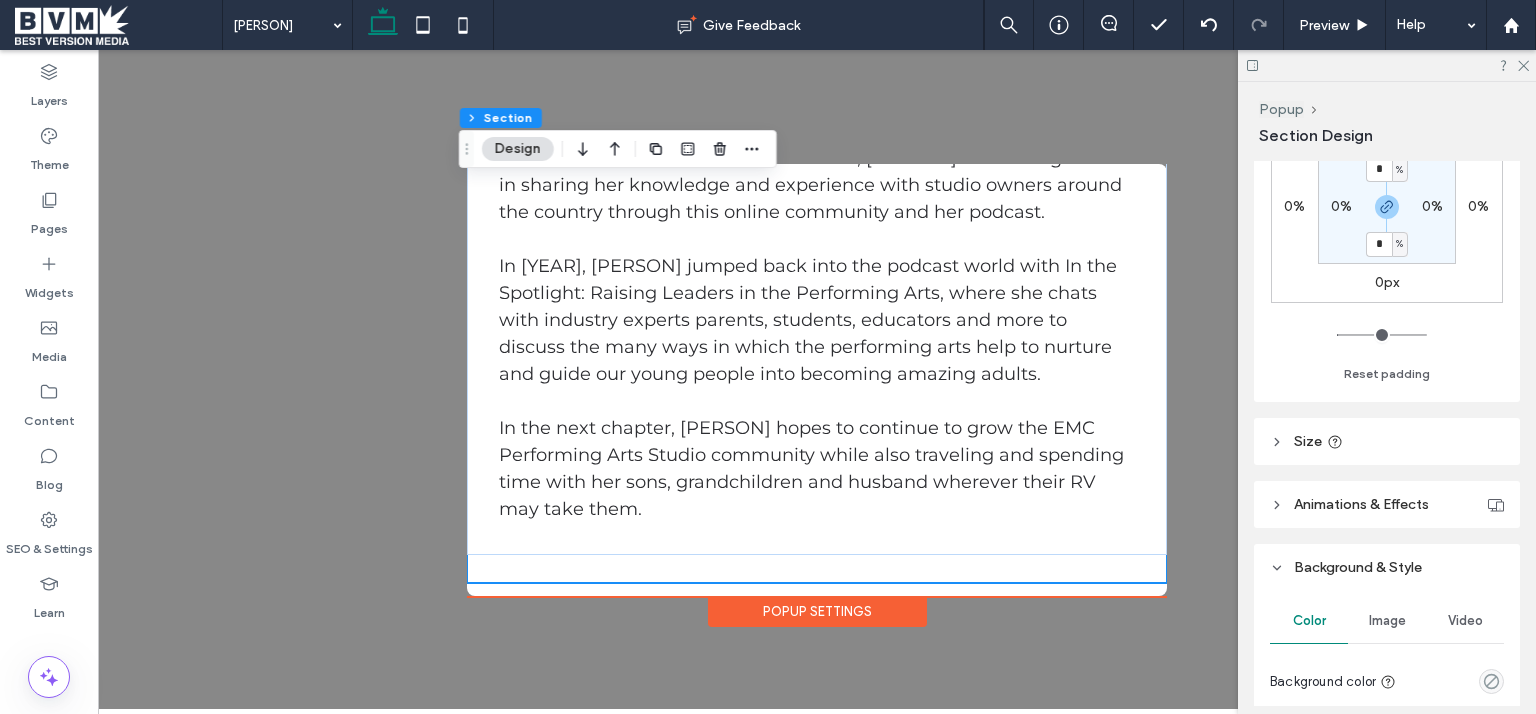 scroll, scrollTop: 504, scrollLeft: 0, axis: vertical 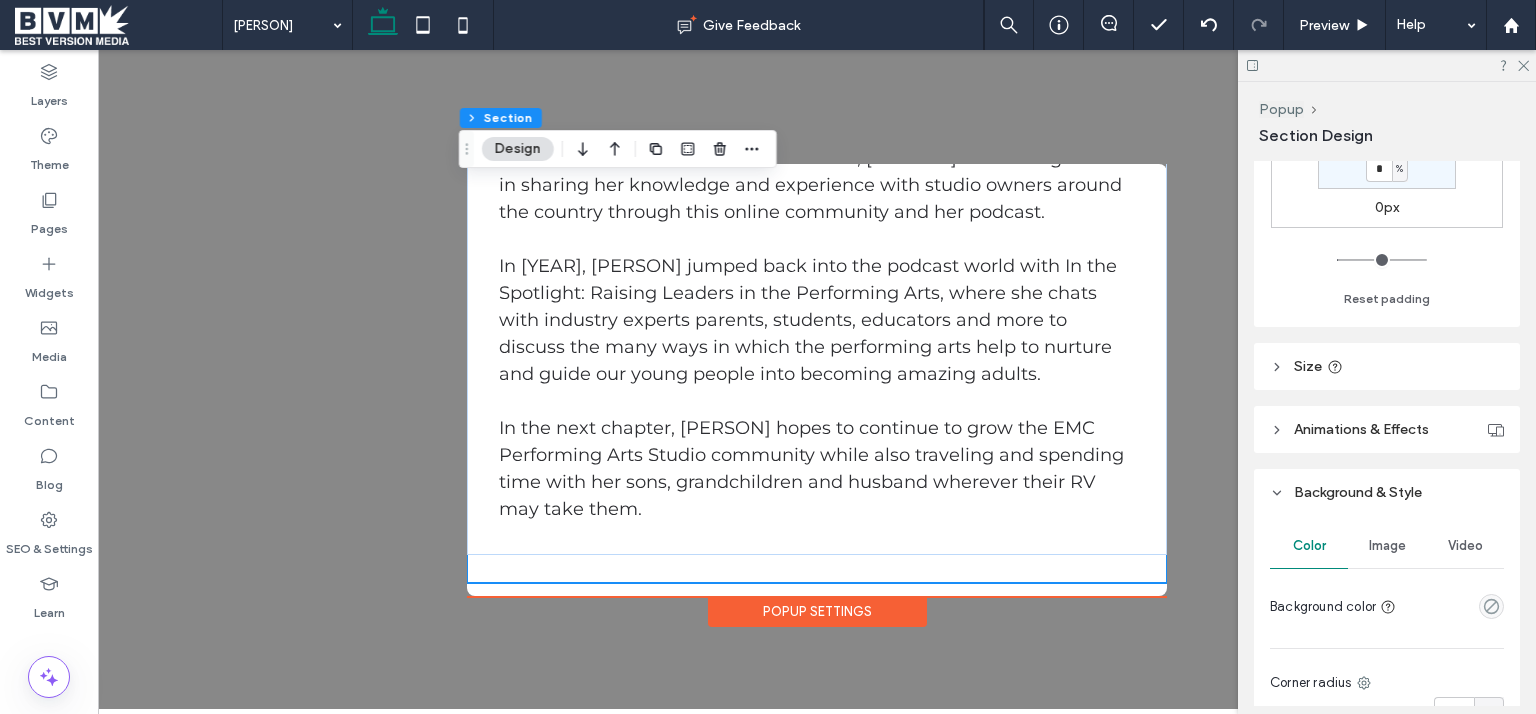click on "Size" at bounding box center (1387, 366) 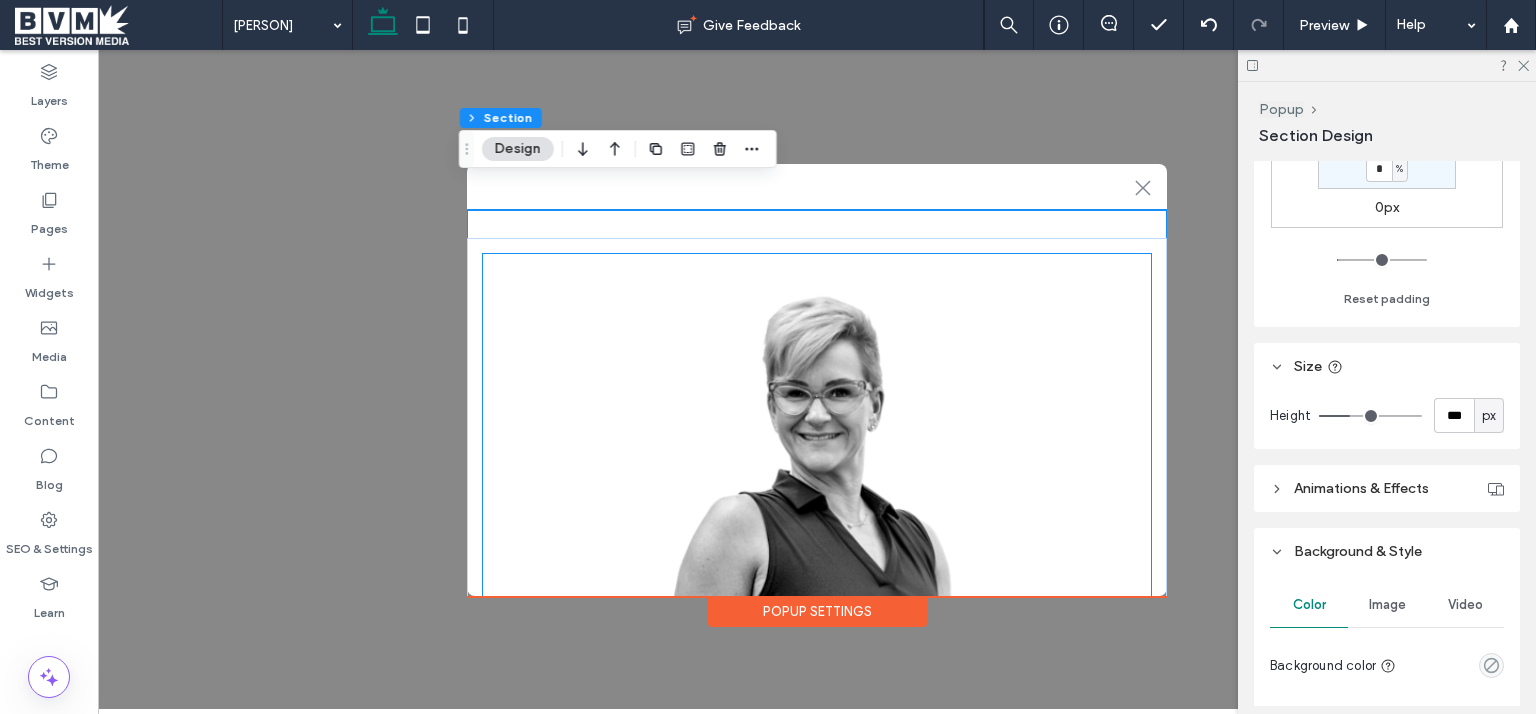 scroll, scrollTop: 0, scrollLeft: 0, axis: both 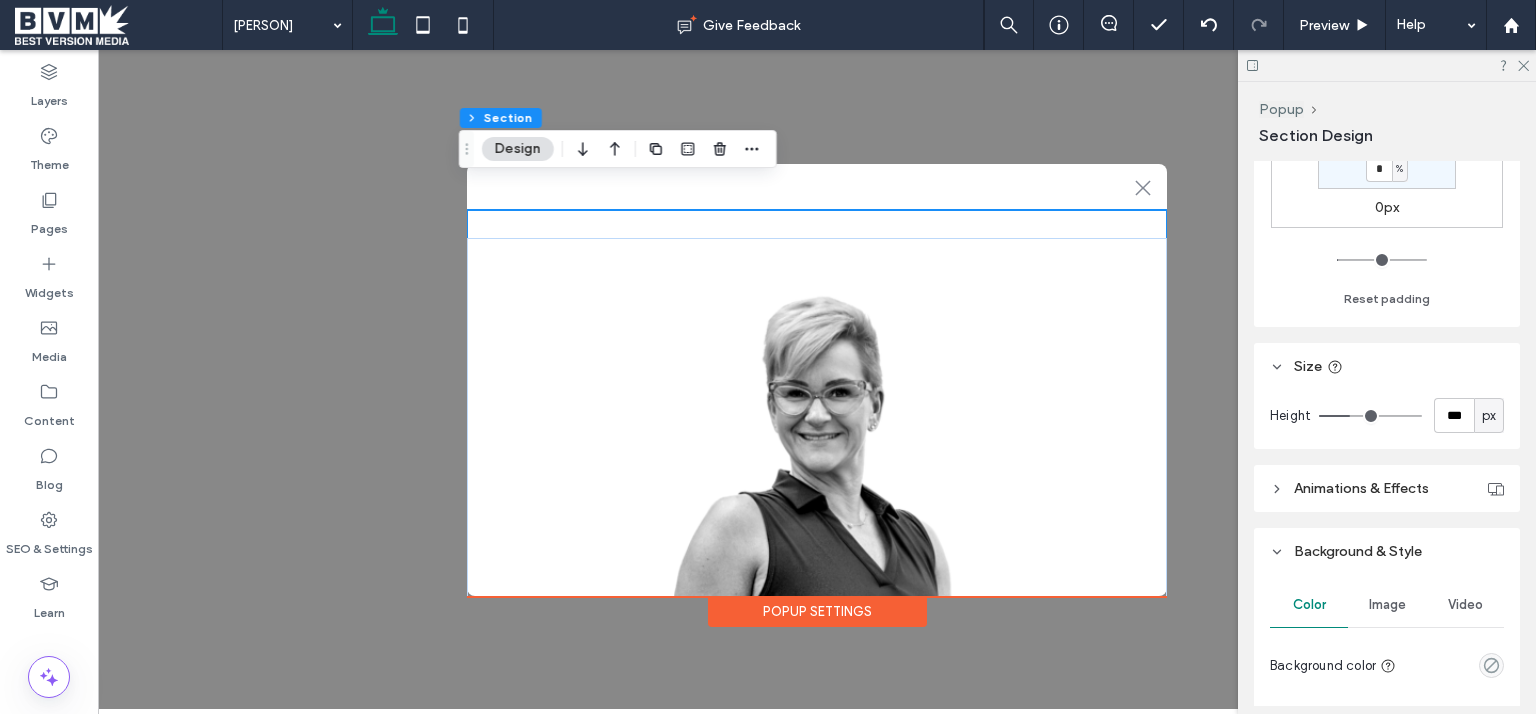 click on "Design" at bounding box center [518, 149] 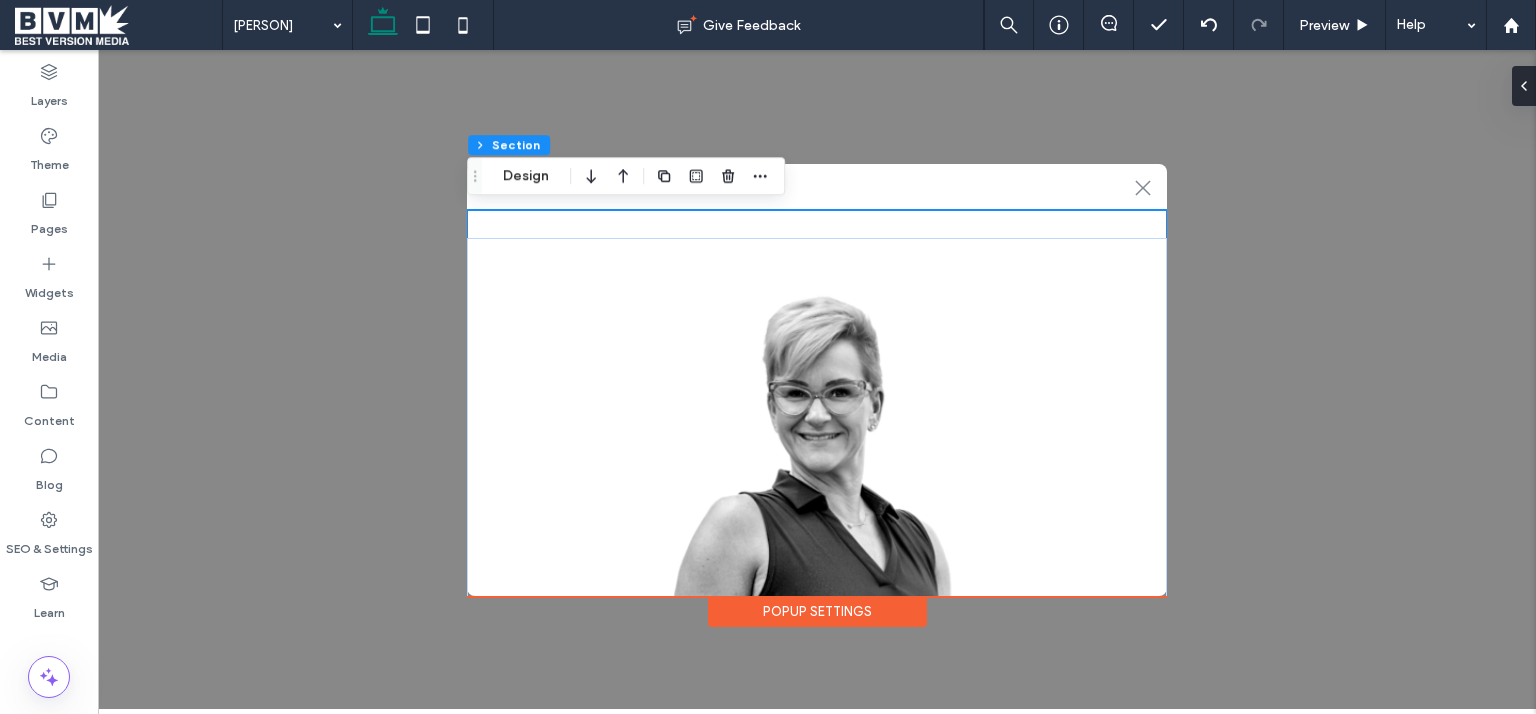 click on "Design" at bounding box center [526, 176] 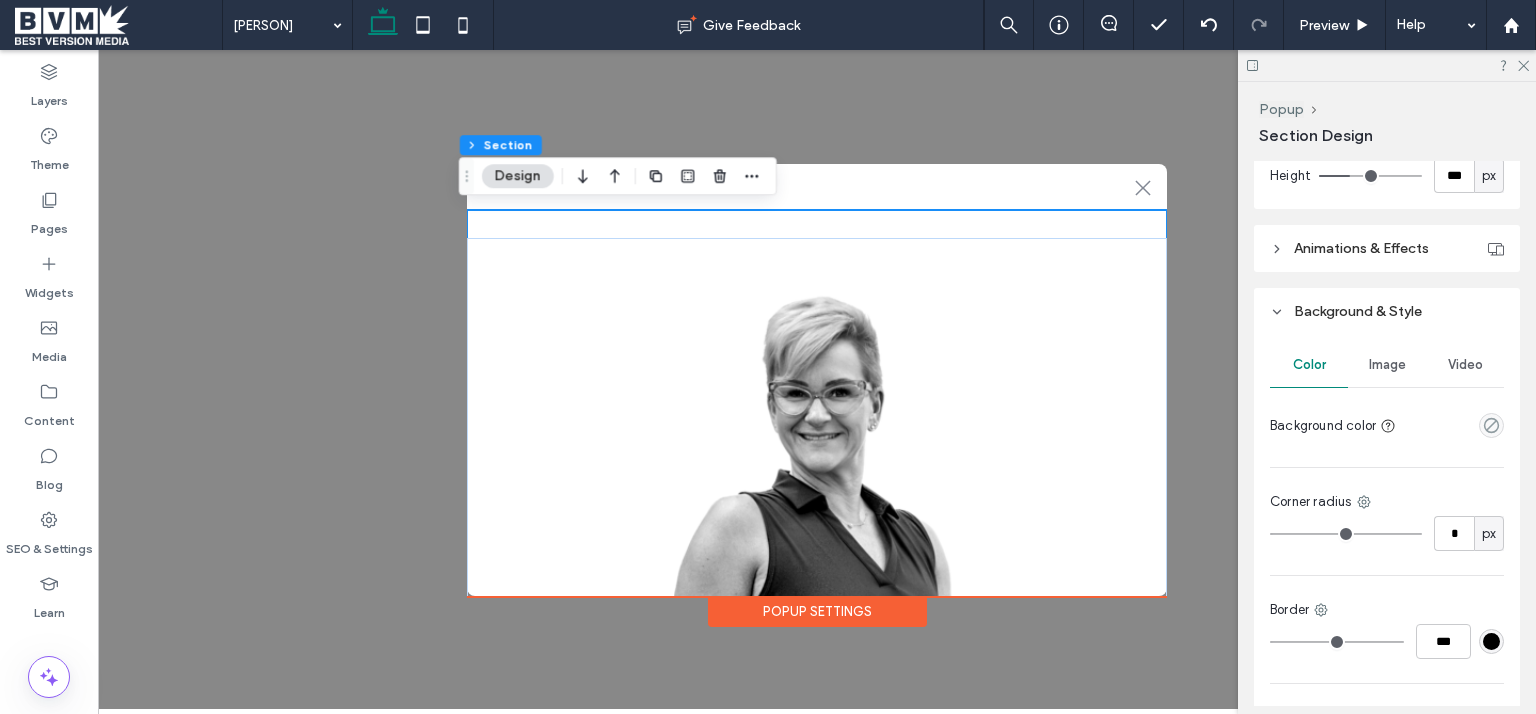 scroll, scrollTop: 876, scrollLeft: 0, axis: vertical 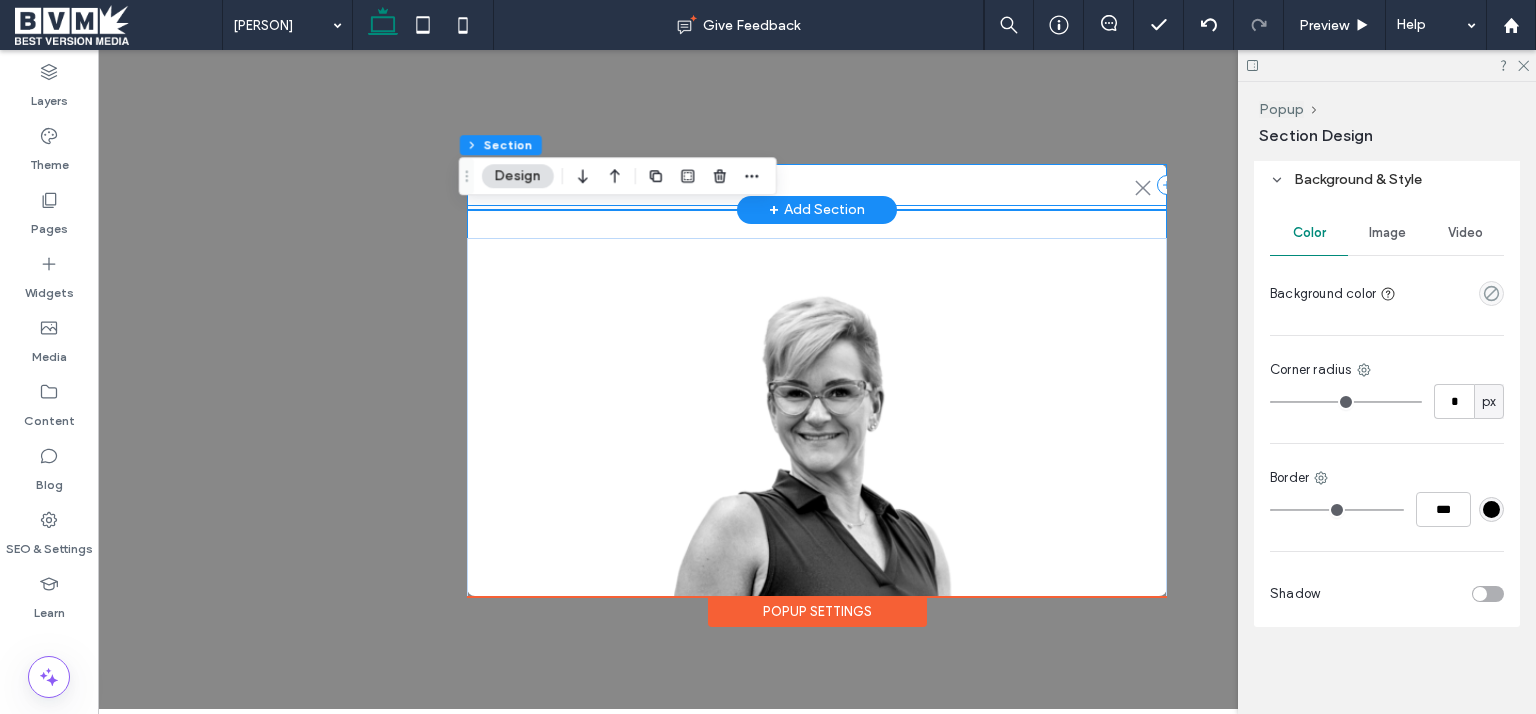 click on ".st0-1091118977{fill-rule:evenodd;clip-rule:evenodd;}" at bounding box center (817, 185) 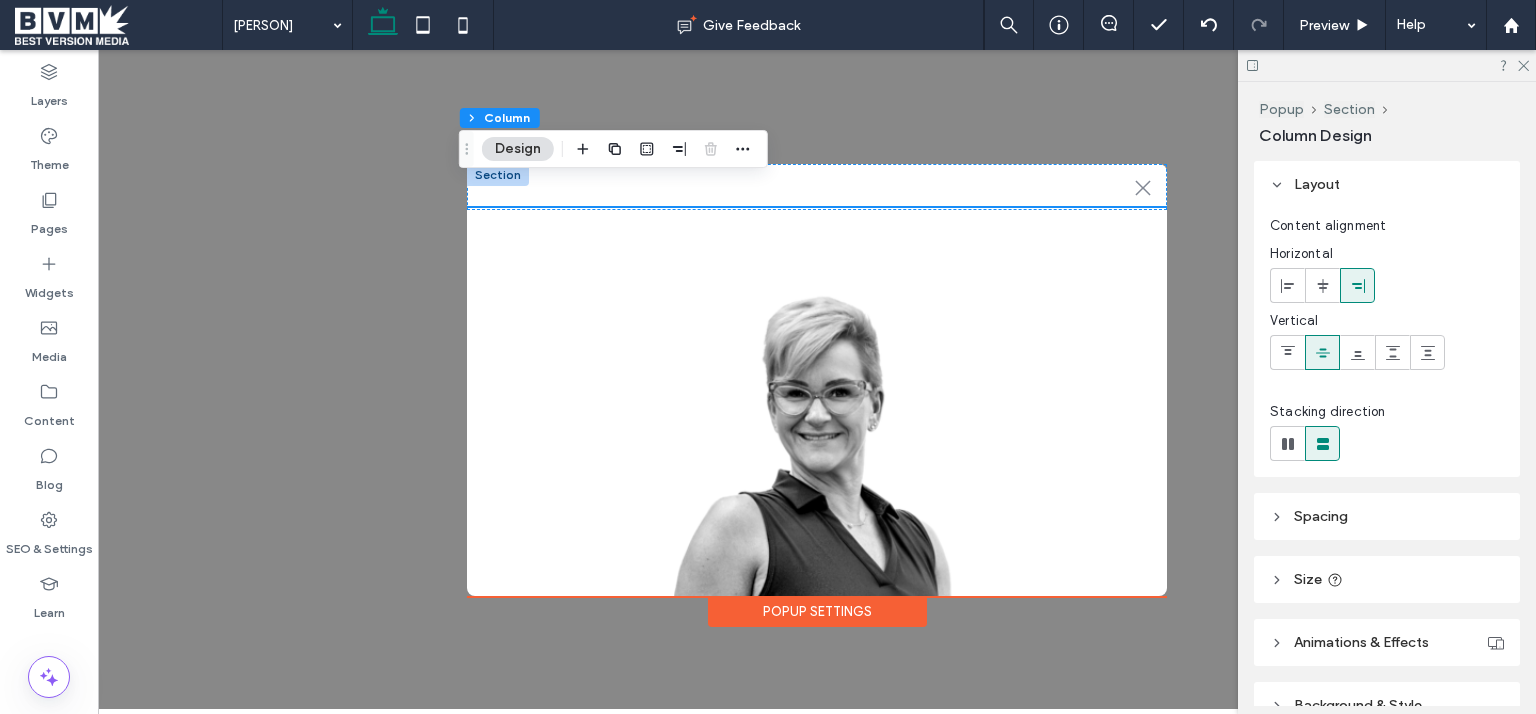 click on "Popup Settings" at bounding box center [817, 611] 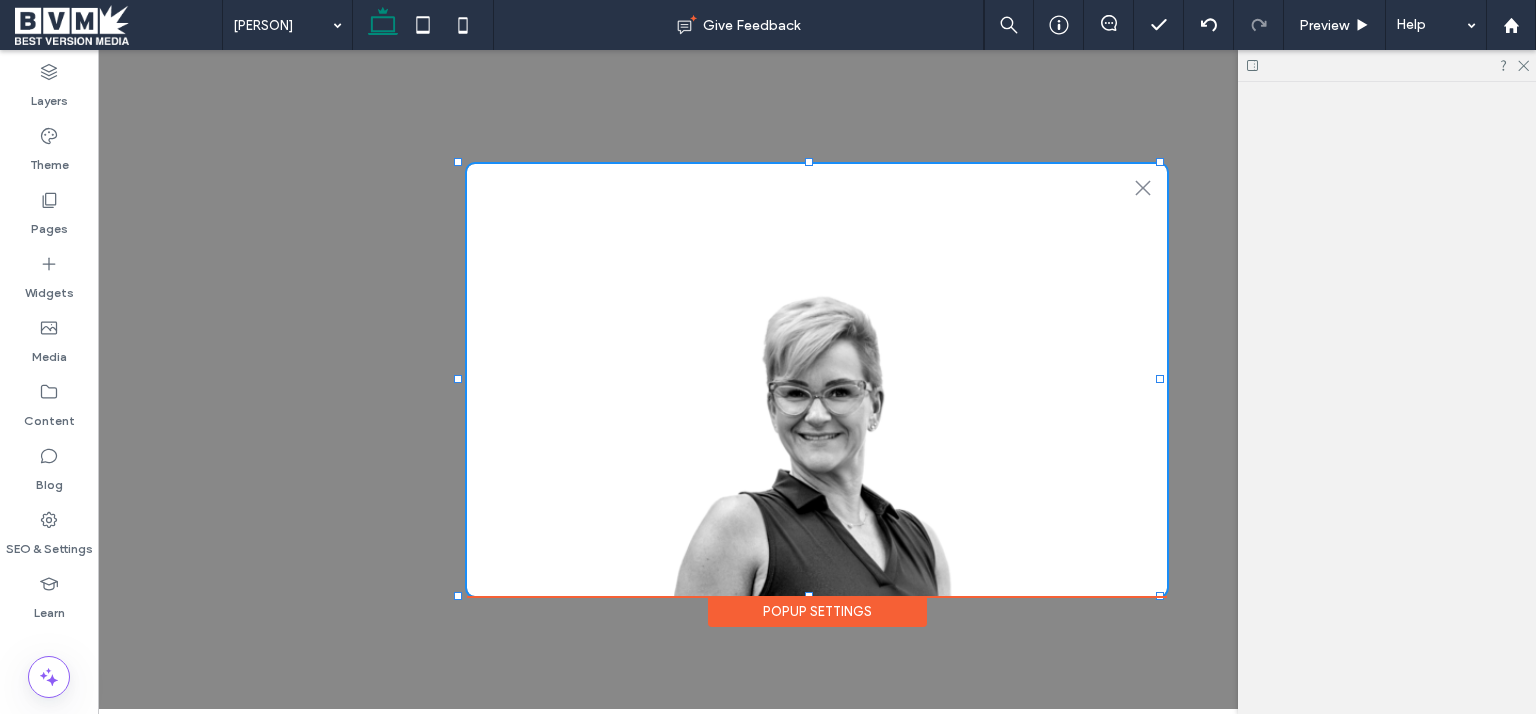 click on "Popup Settings" at bounding box center [817, 611] 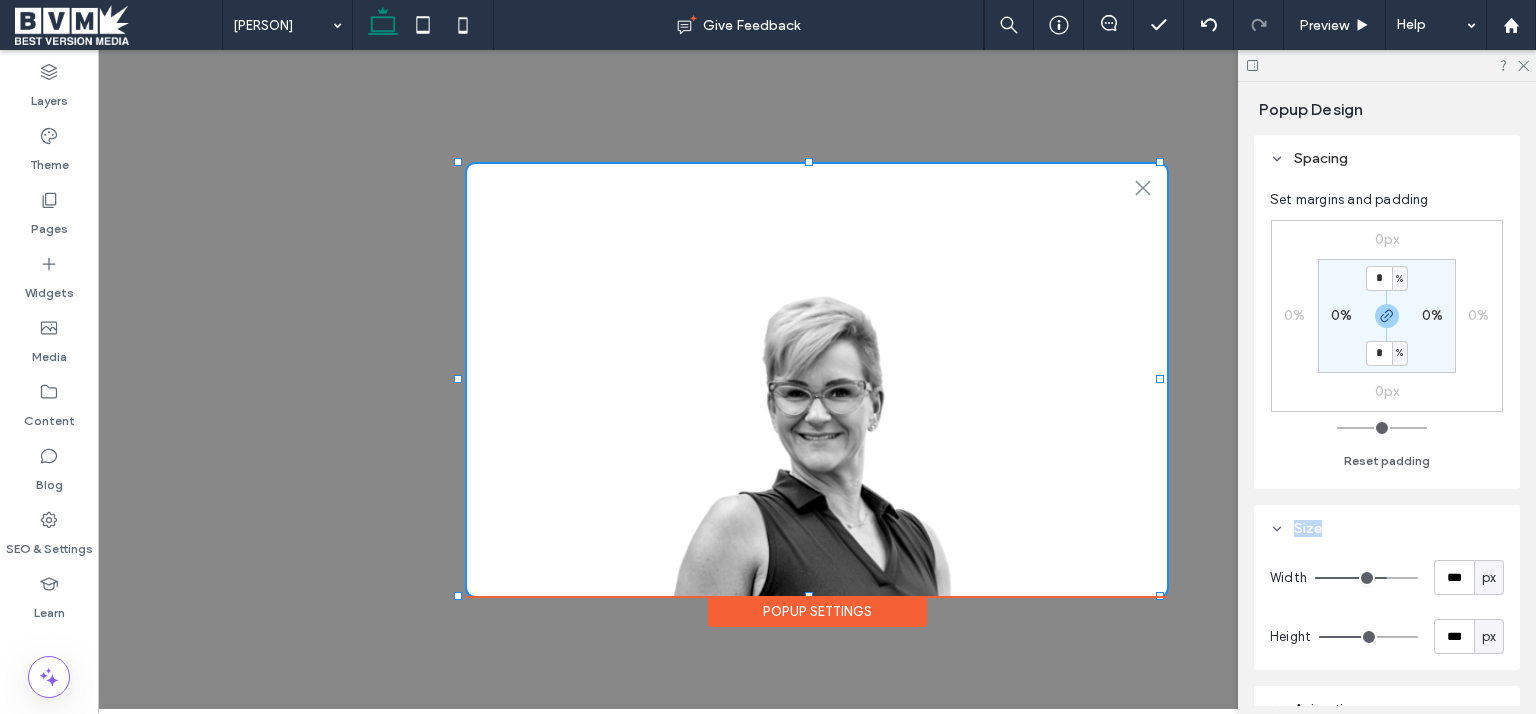 drag, startPoint x: 1534, startPoint y: 404, endPoint x: 1535, endPoint y: 520, distance: 116.00431 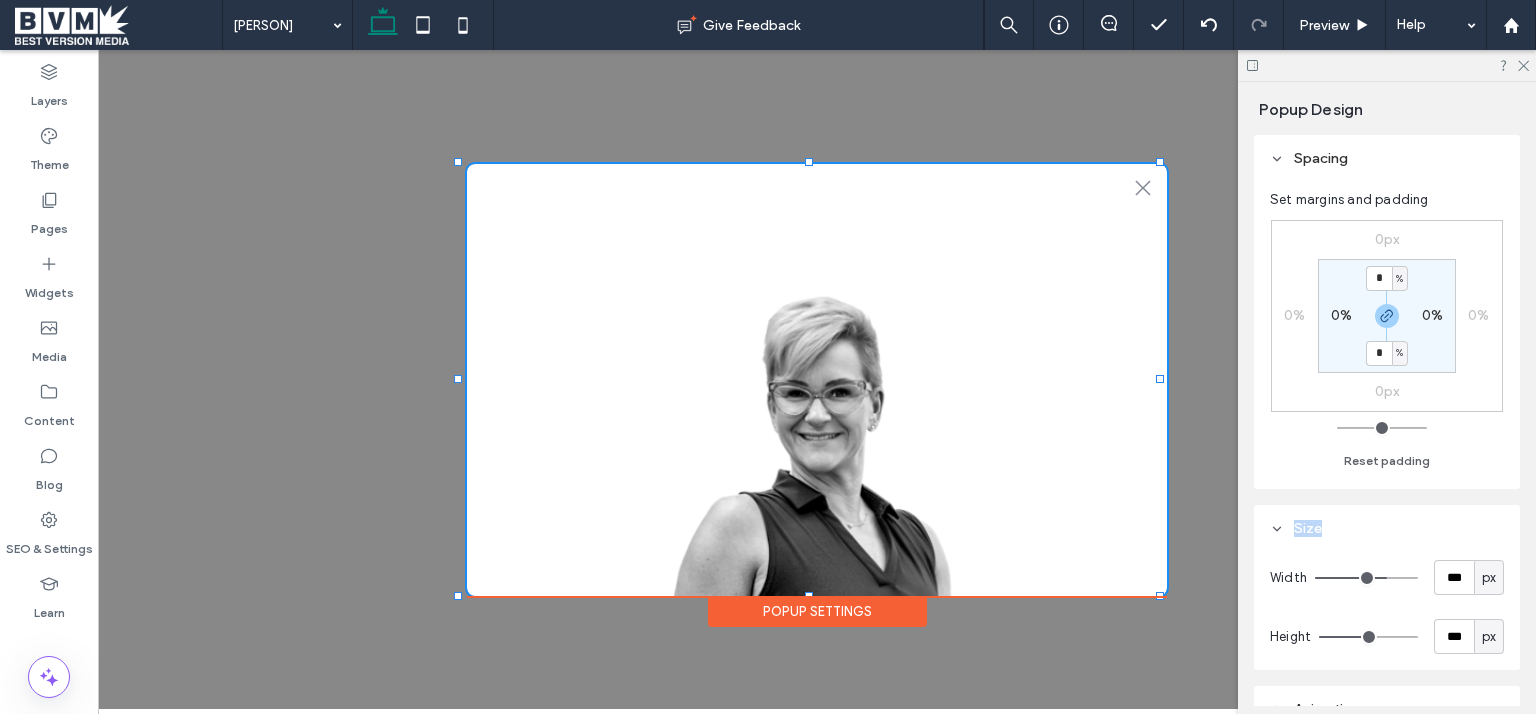 click on "Popup Design Spacing Set margins and padding 0px 0% 0px 0% * % 0% * % 0% Reset padding Size Width *** px Height *** px Animation Animation Fade in Background & Style Color Image Video Background color Border *** Corner radius * px Shadow" at bounding box center [1387, 398] 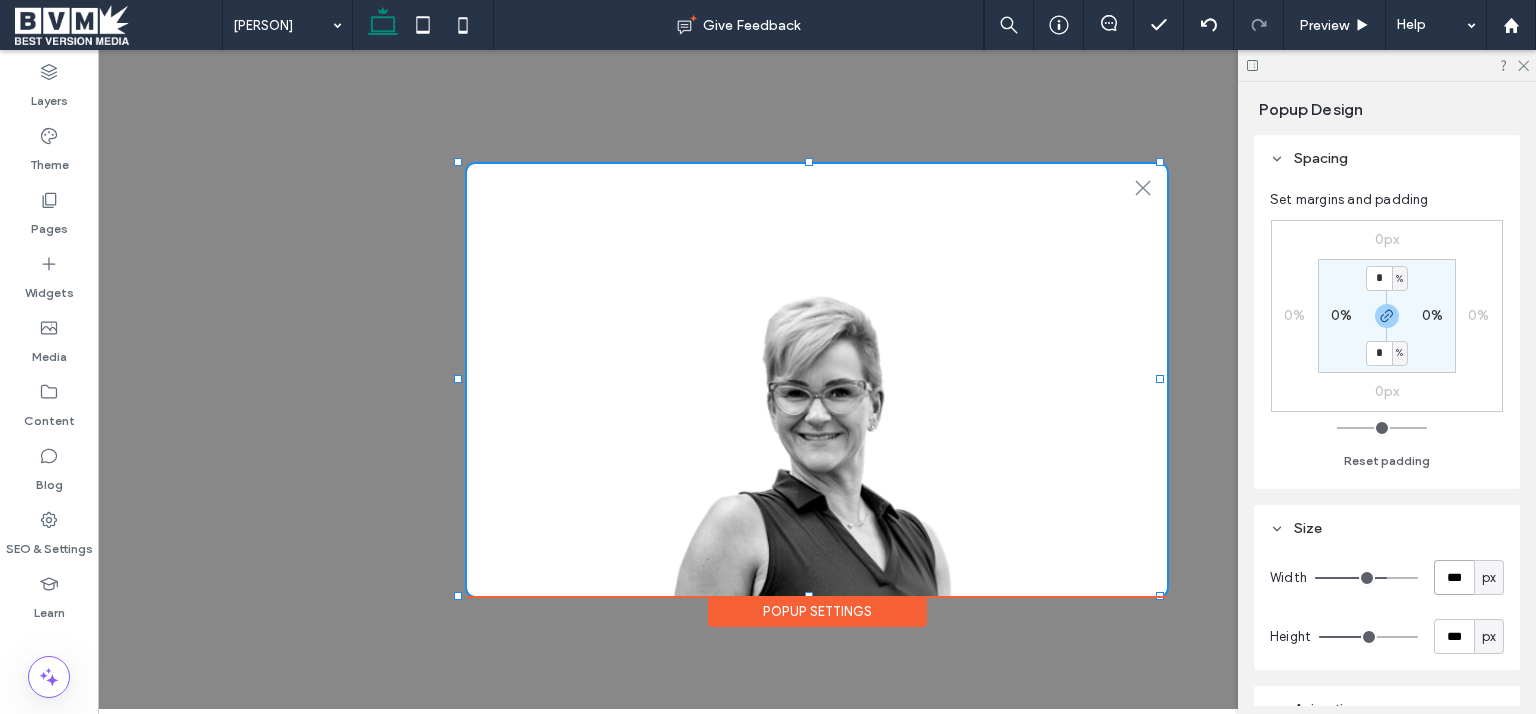 click on "***" at bounding box center [1454, 577] 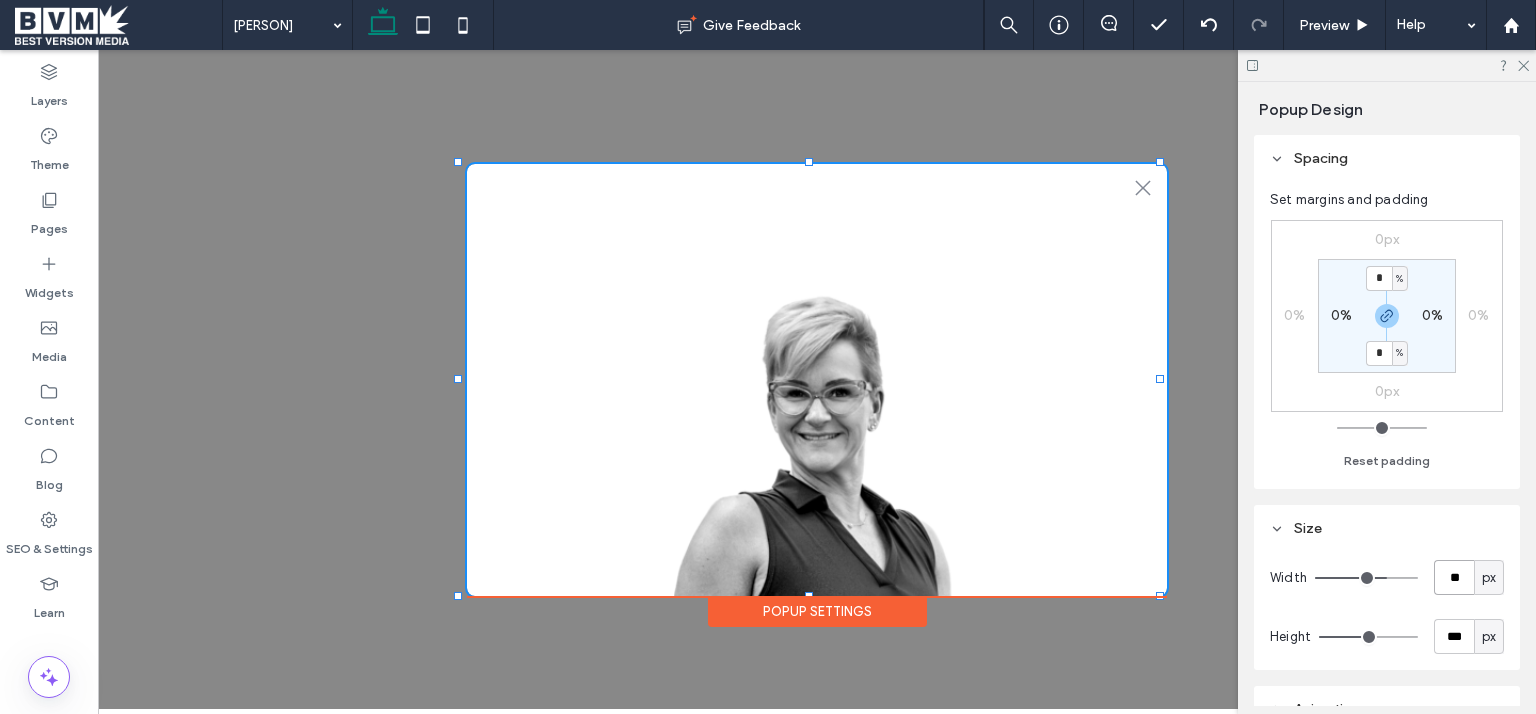 type on "*" 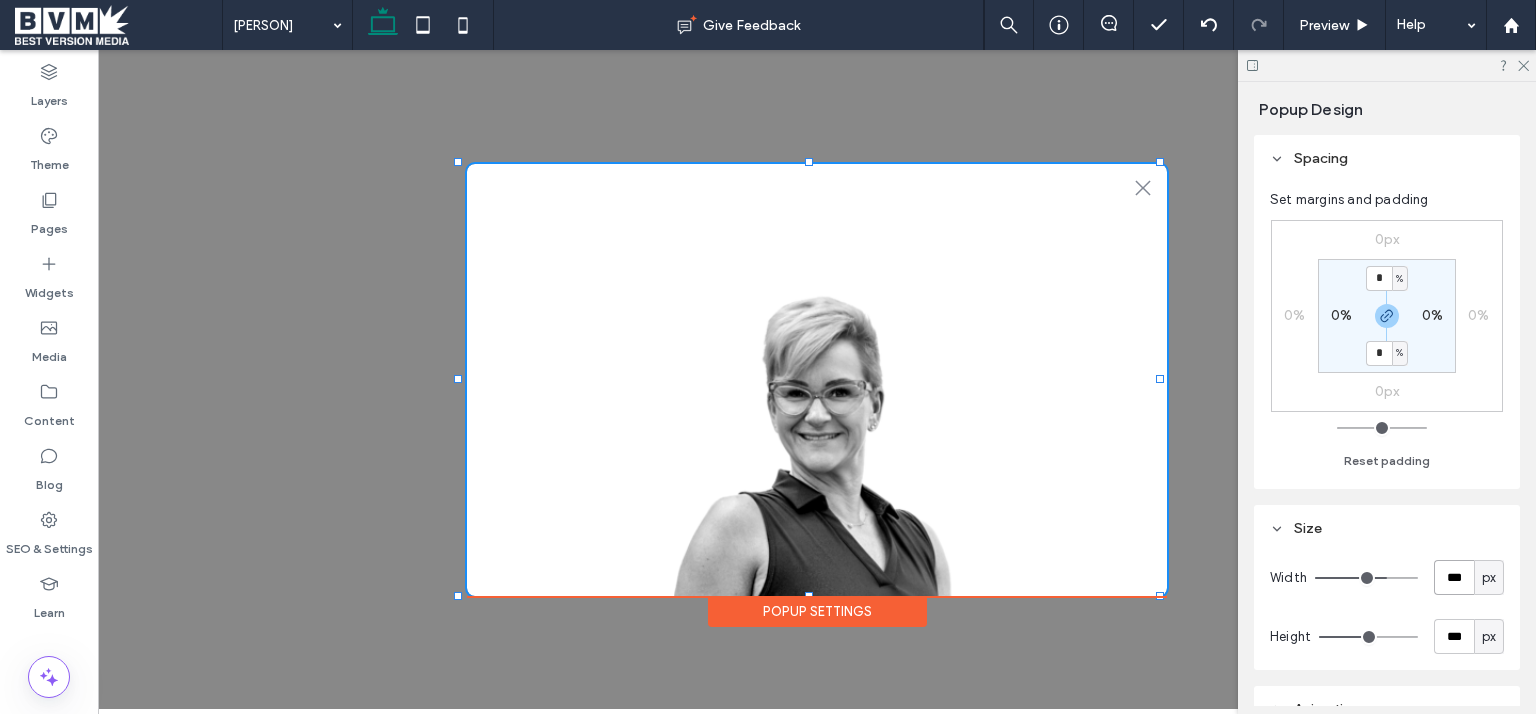 type on "***" 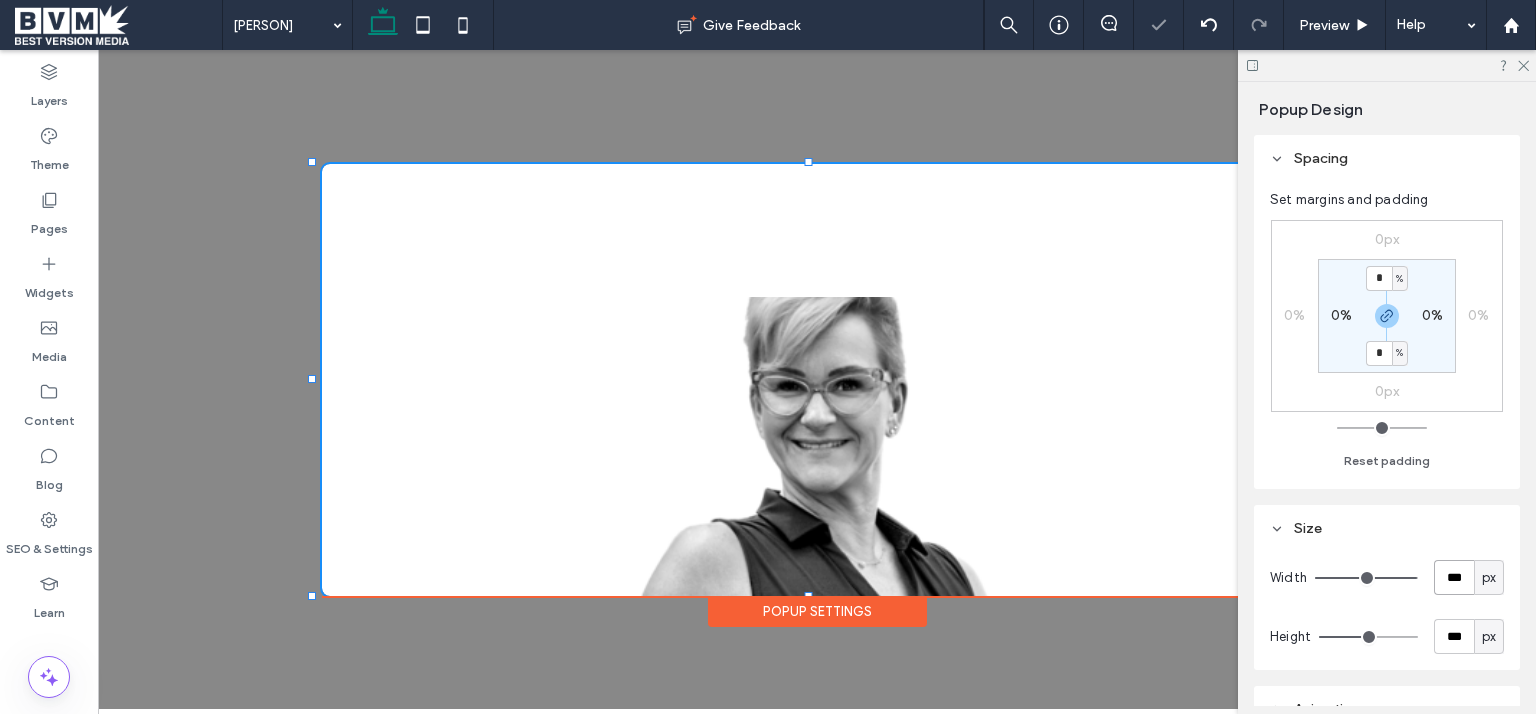 click on "***" at bounding box center [1454, 577] 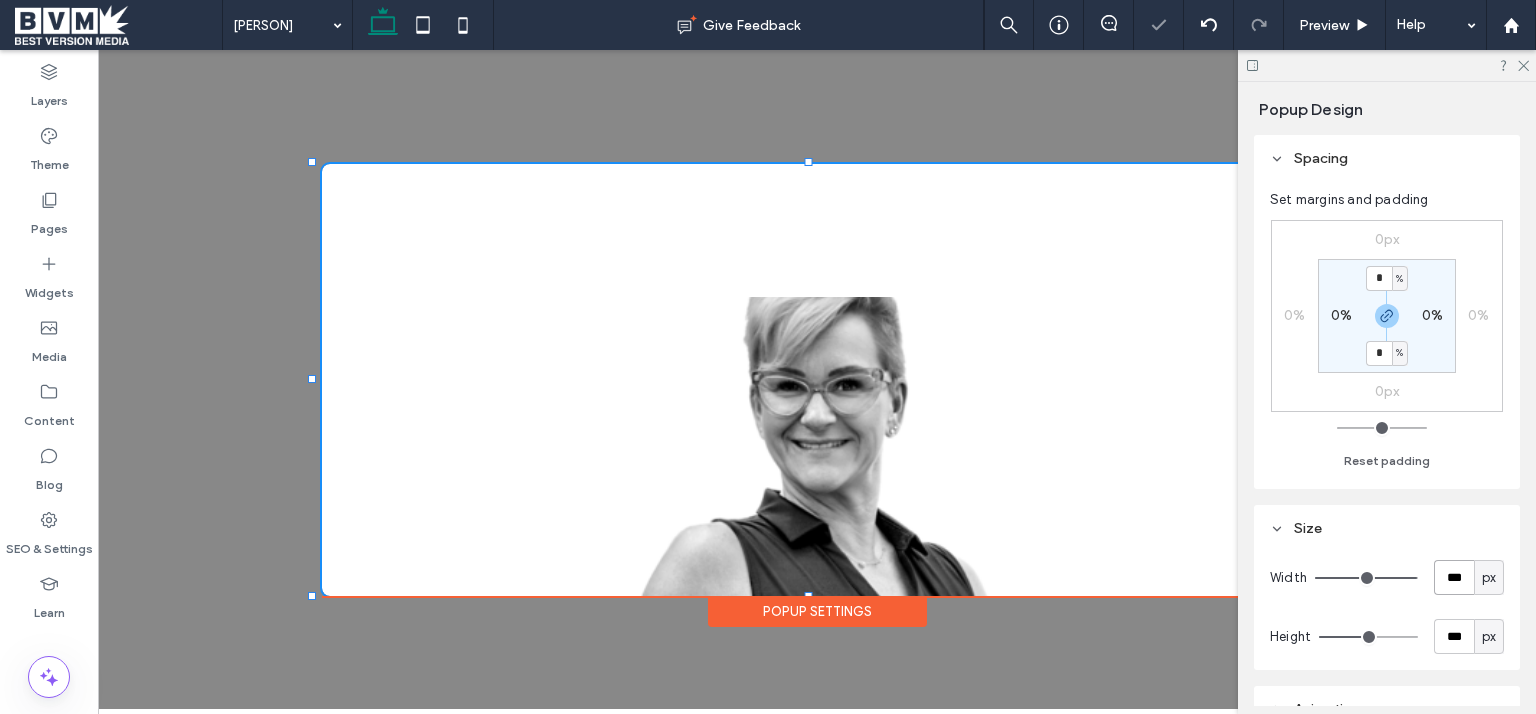 click on "***" at bounding box center (1454, 577) 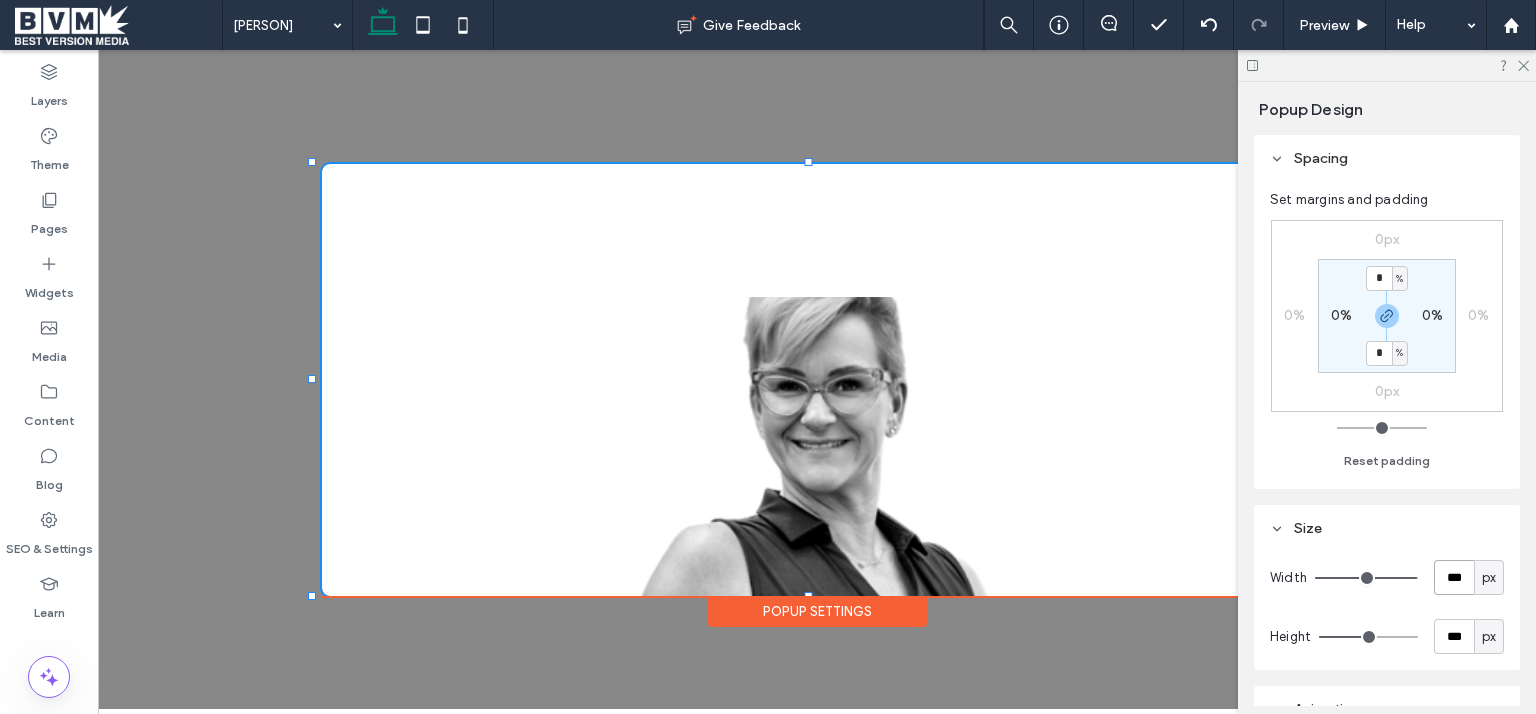 type on "***" 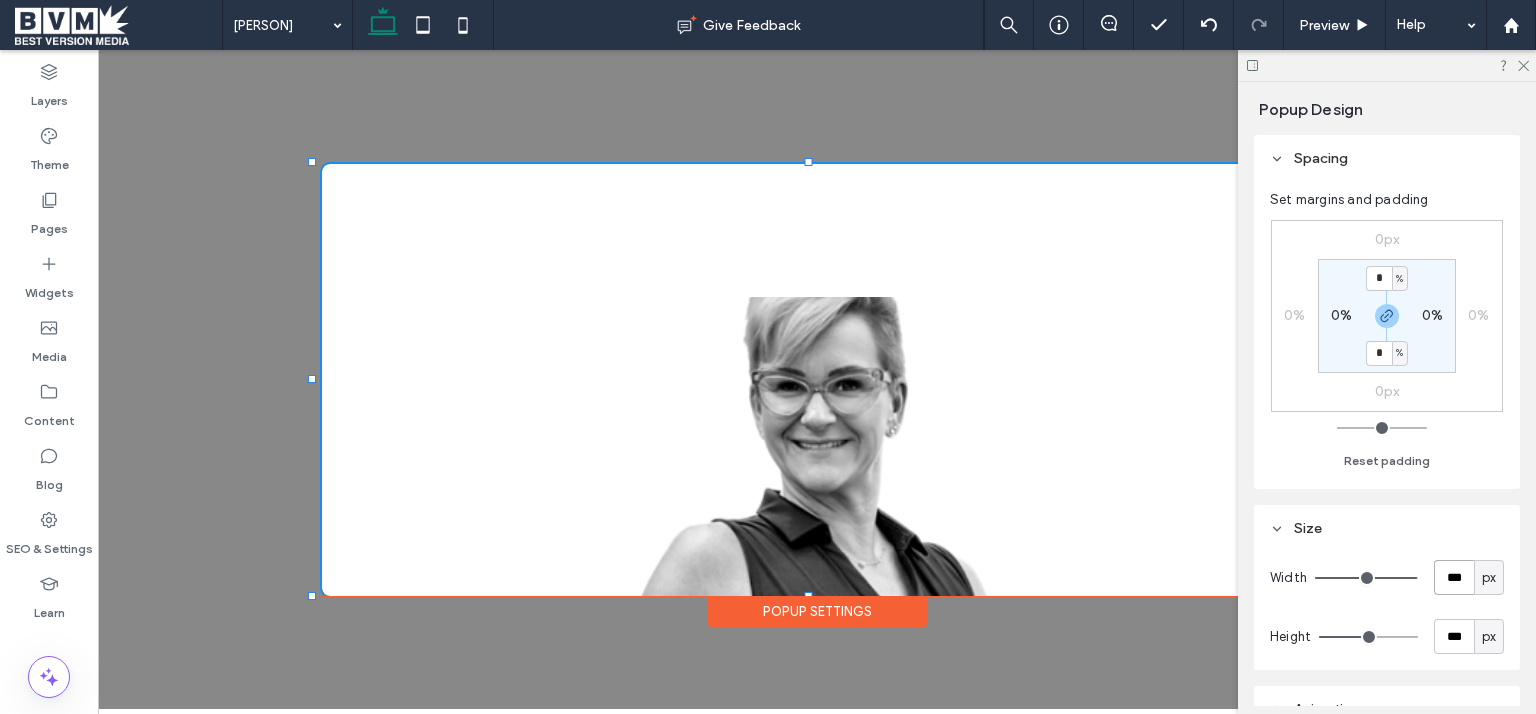 type on "***" 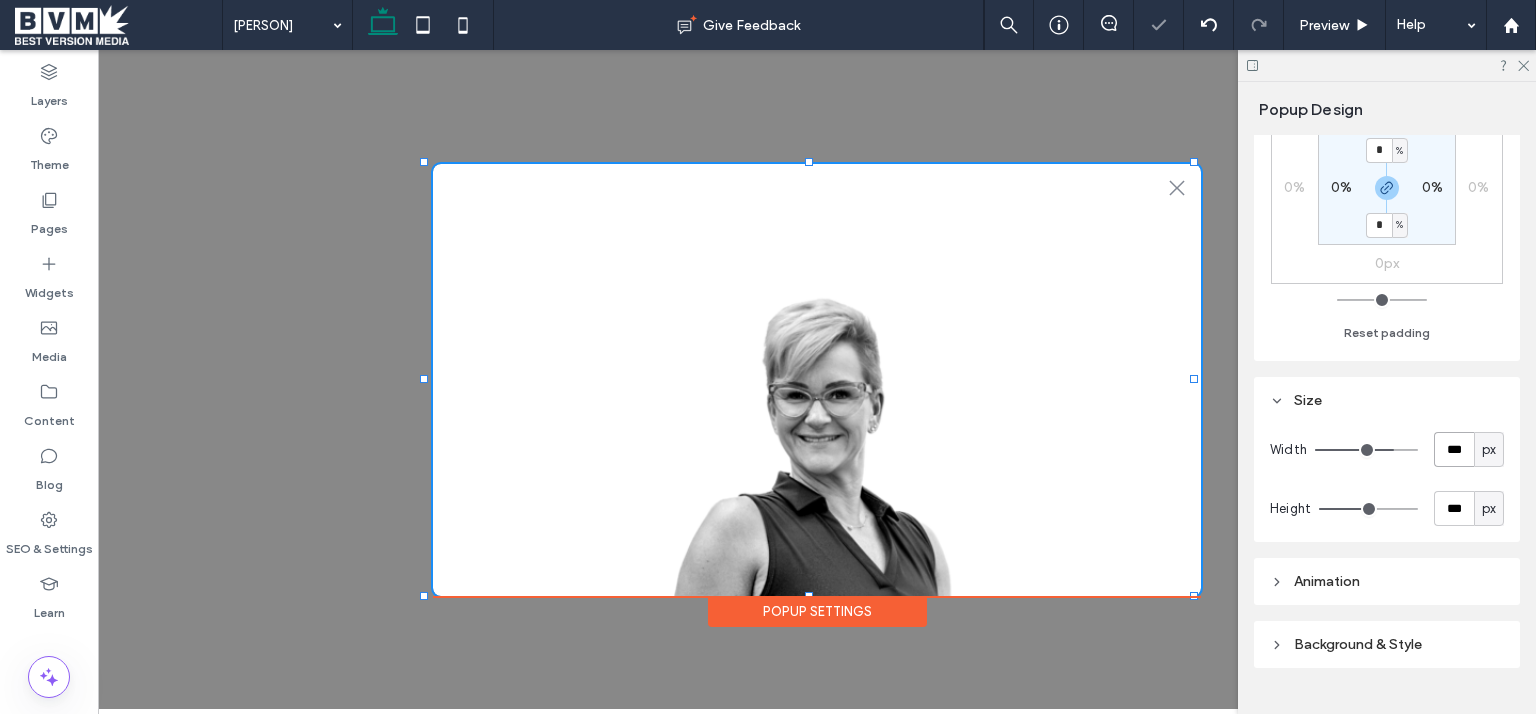 scroll, scrollTop: 169, scrollLeft: 0, axis: vertical 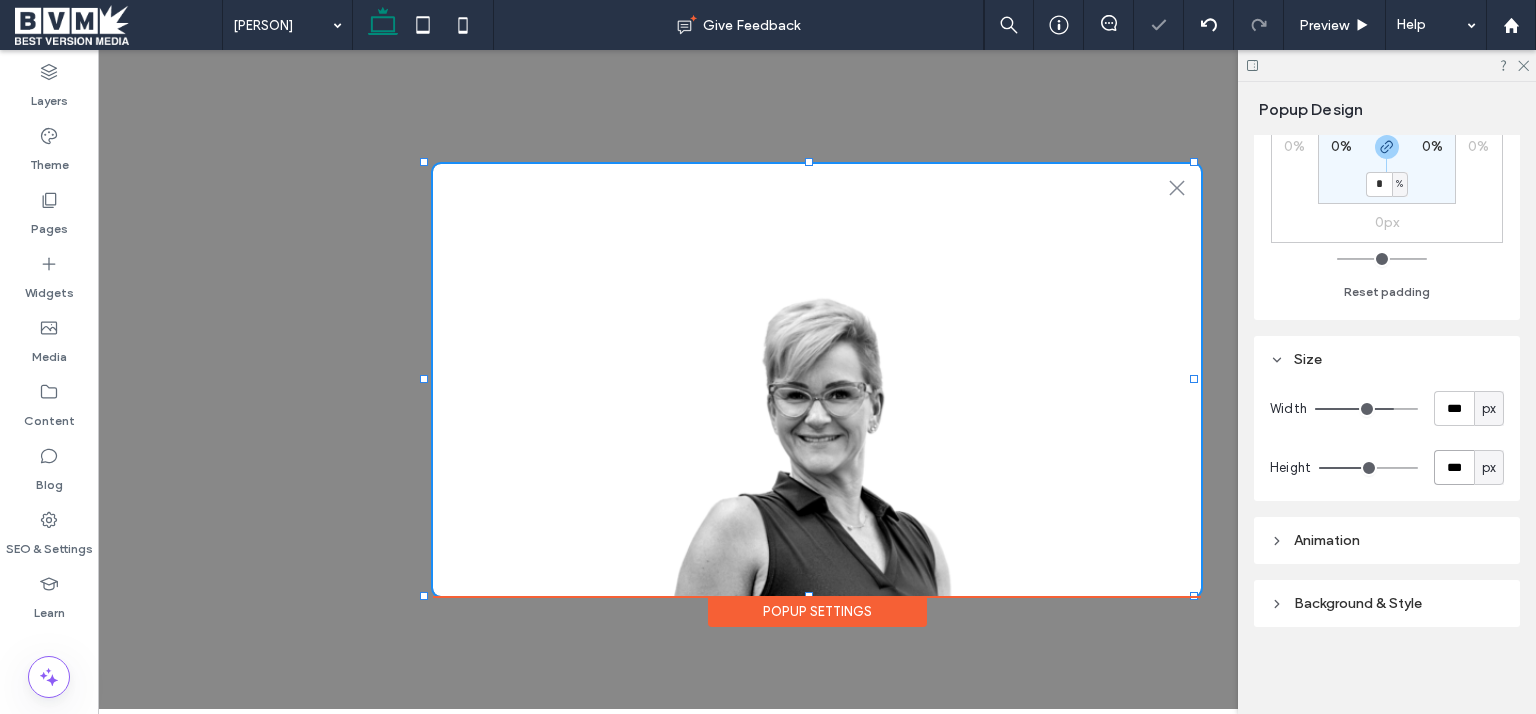 click on "***" at bounding box center (1454, 467) 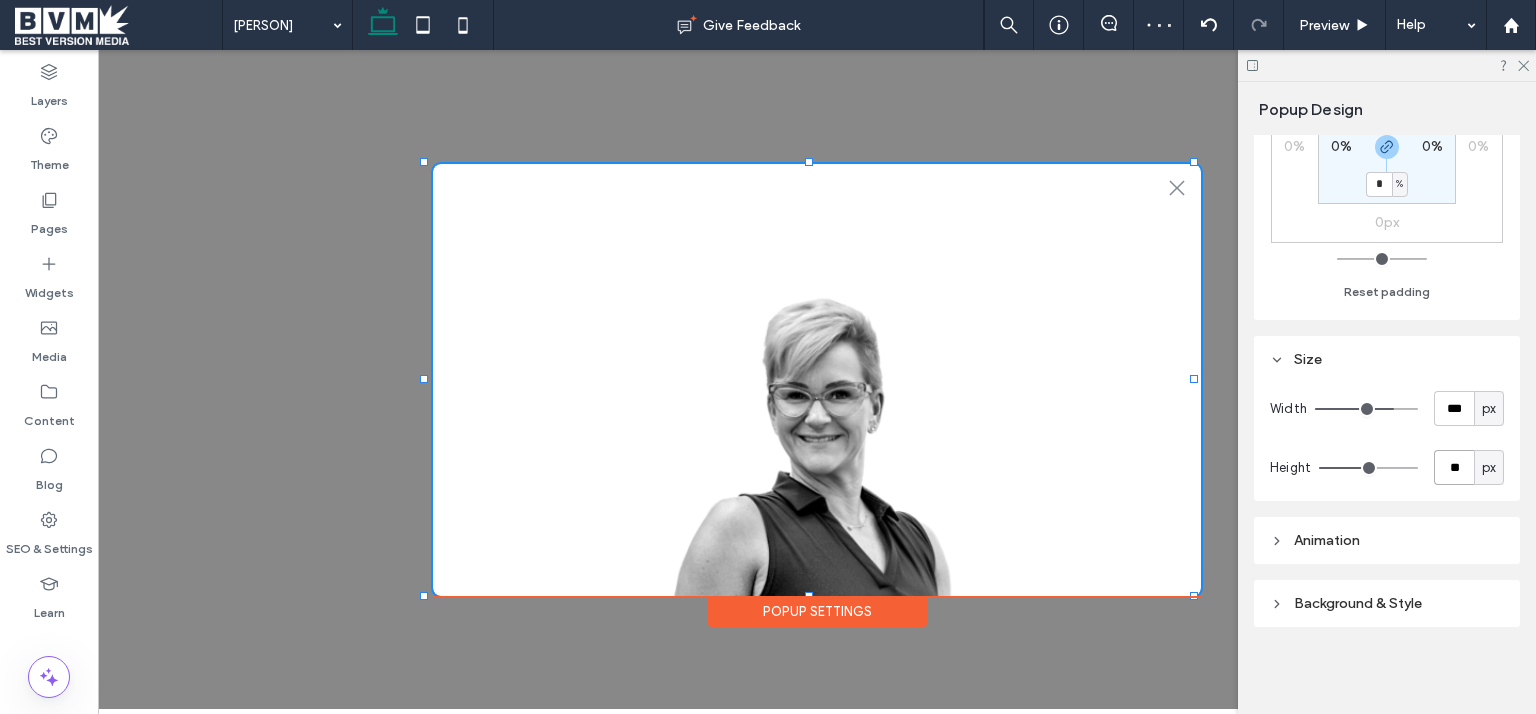 type on "***" 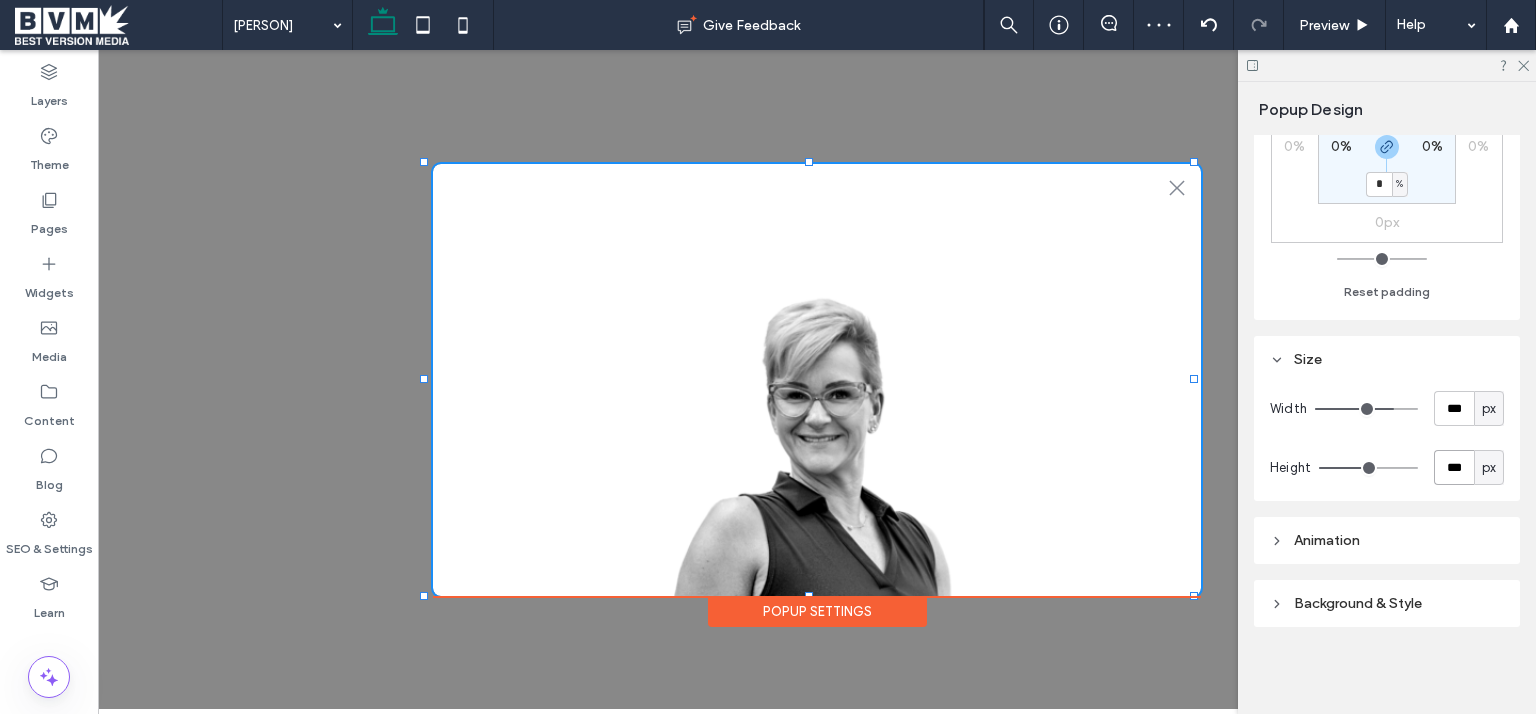 type on "***" 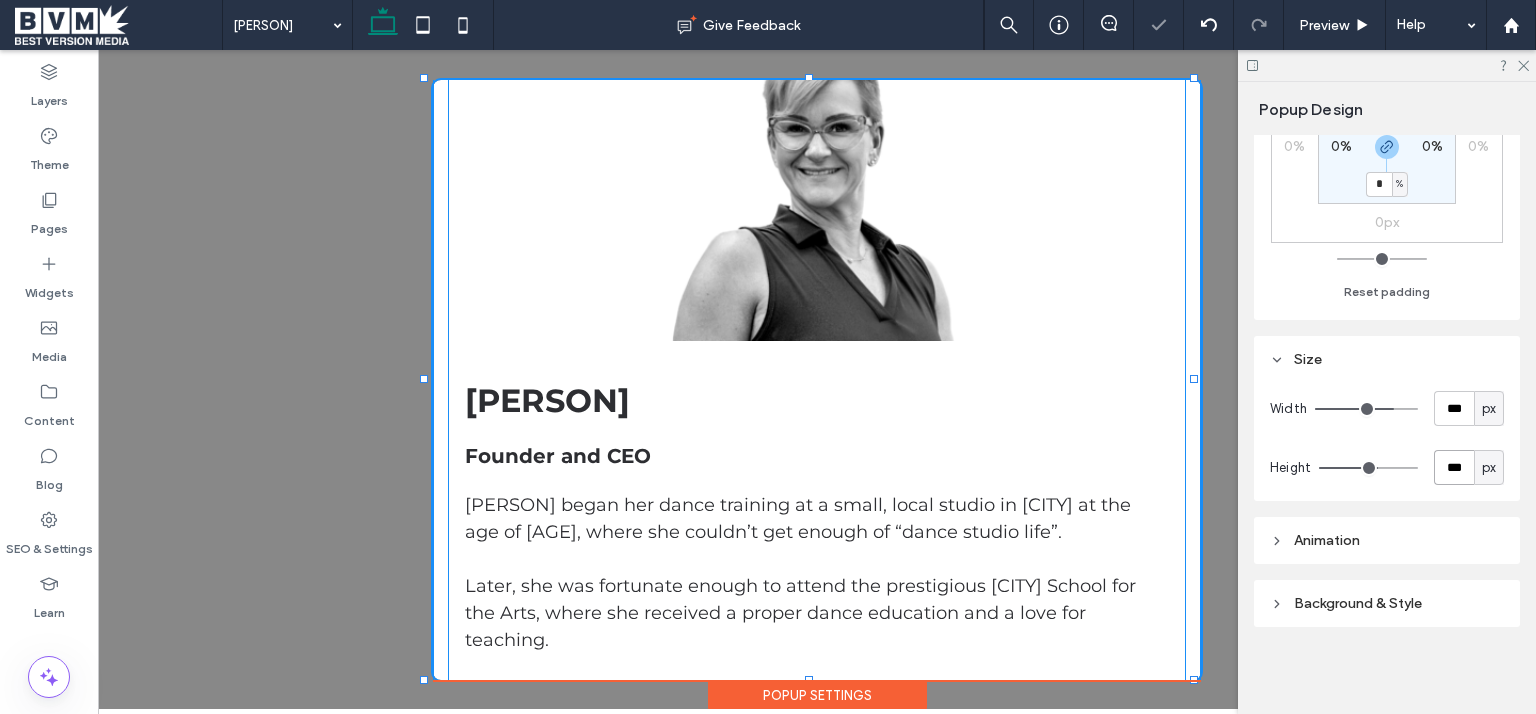 scroll, scrollTop: 0, scrollLeft: 0, axis: both 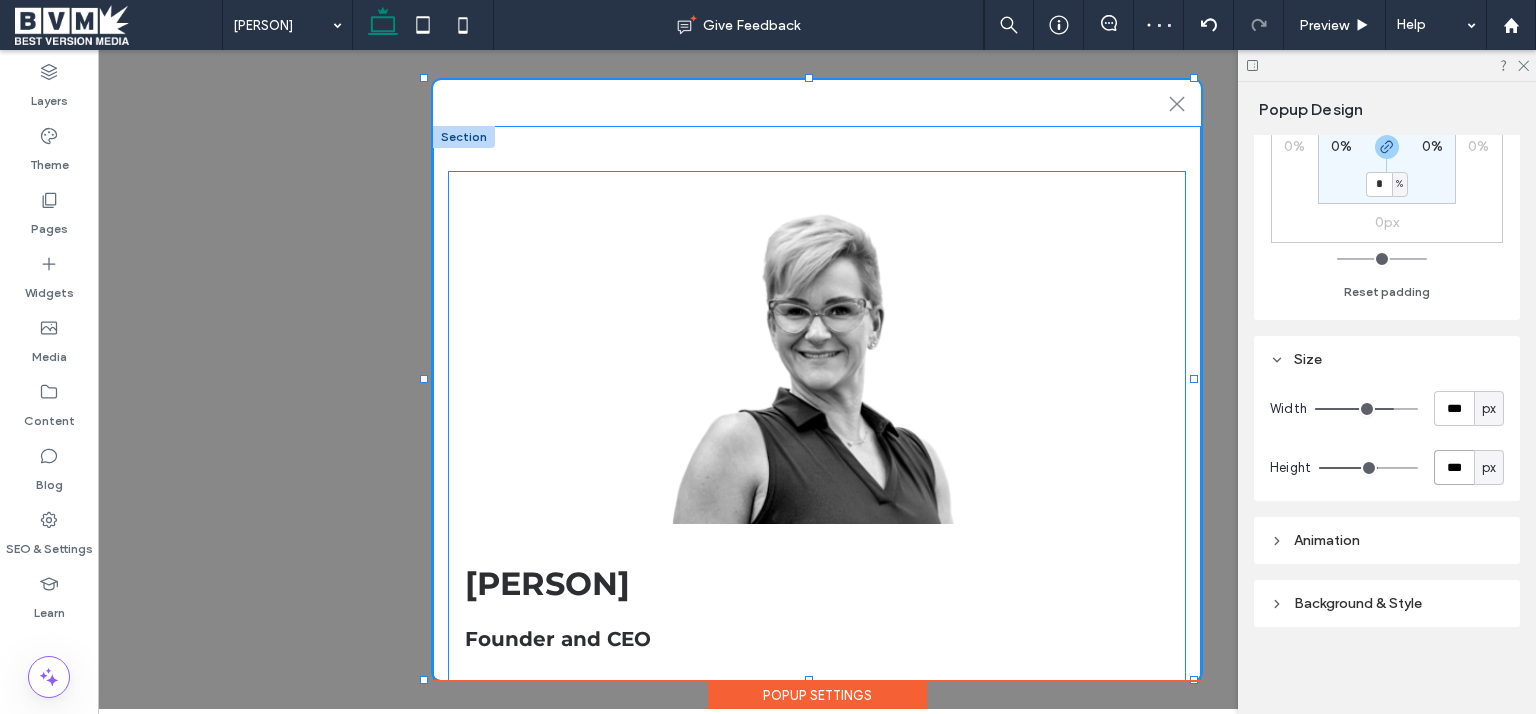 click at bounding box center [817, 364] 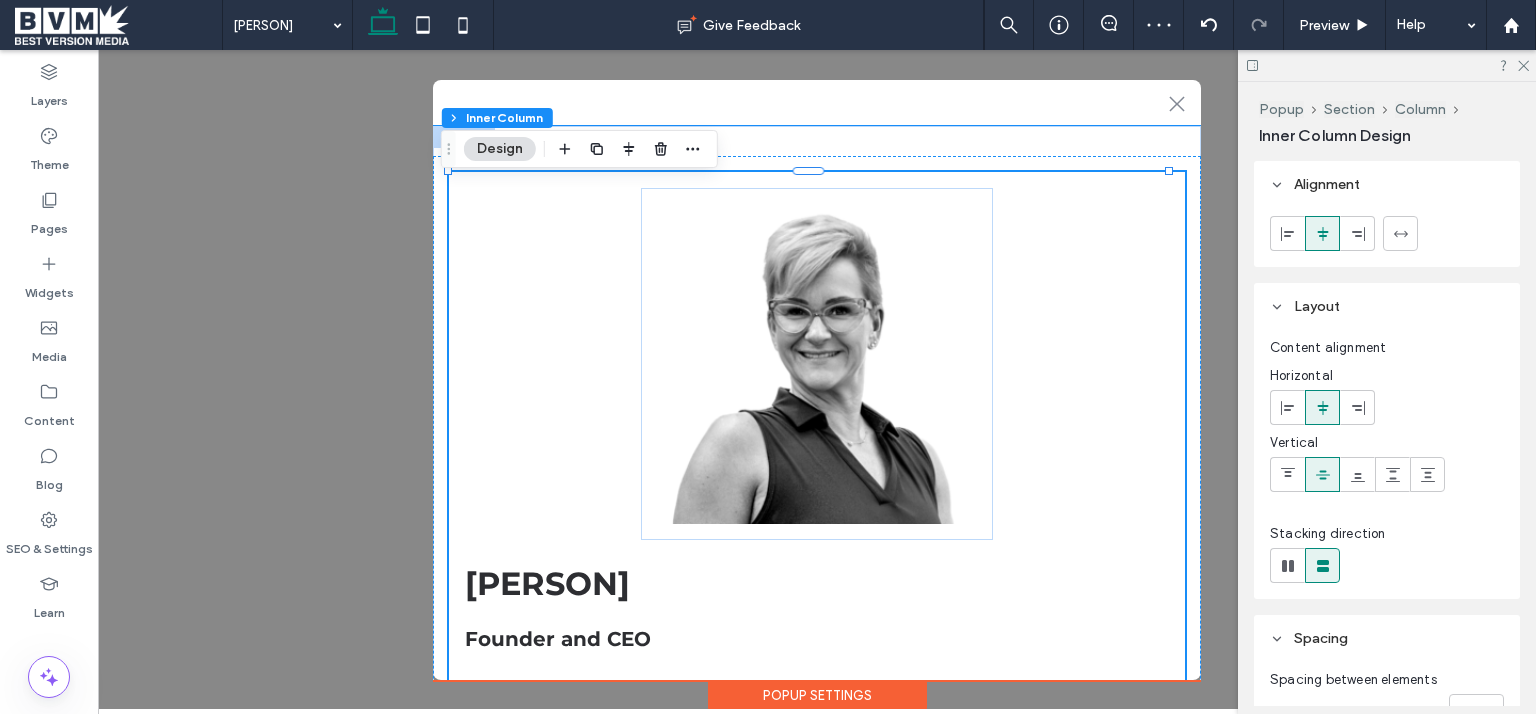 click at bounding box center (817, 364) 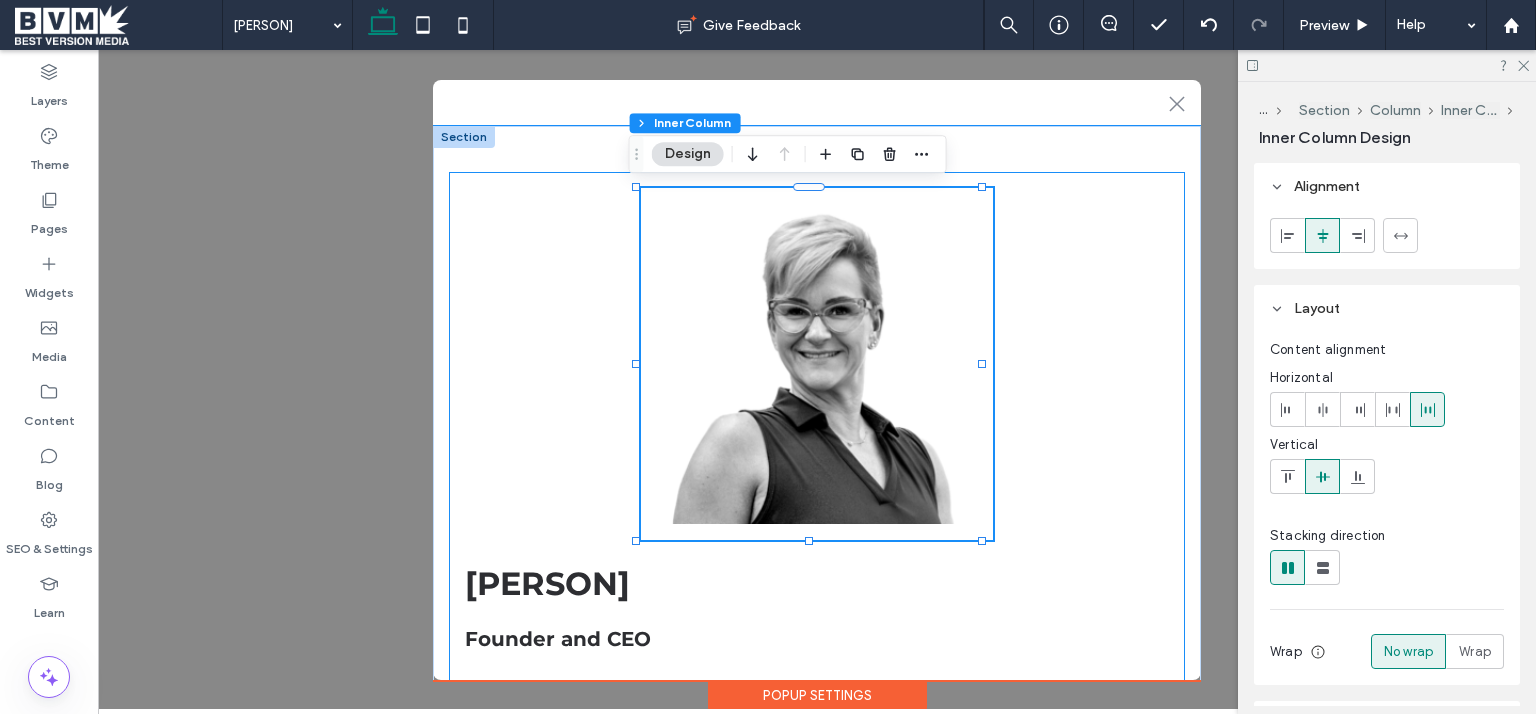 click on "Robin Snyder-Wiencek Founder and CEO Robin began her dance training at a small, local studio in Baltimore at the age of three, where she couldn’t get enough of “dance studio life”. Later, she was fortunate enough to attend the prestigious Baltimore School for the Arts, where she received a proper dance education and a love for teaching. Upon graduation from high school, Robin attended college briefly, but the entrepreneurial bug bit hard and she jumped at the chance to open her studio when the opportunity presented itself. In 1992, at the age of 22, Robin started her studio in a single room studio in Baltimore City. She made many mistakes along the way but with the support of her husband, Walter who joined in and made the dance studio dream his own, the studio soon became a second home to hundreds of children and teens every week. Today, EMC Performing Arts Studio provides Dance, Music, Theater and AcroGymnastics classes to nearly 1000 weekly enrollments in New Freedom, PA. ﻿" at bounding box center [817, 877] 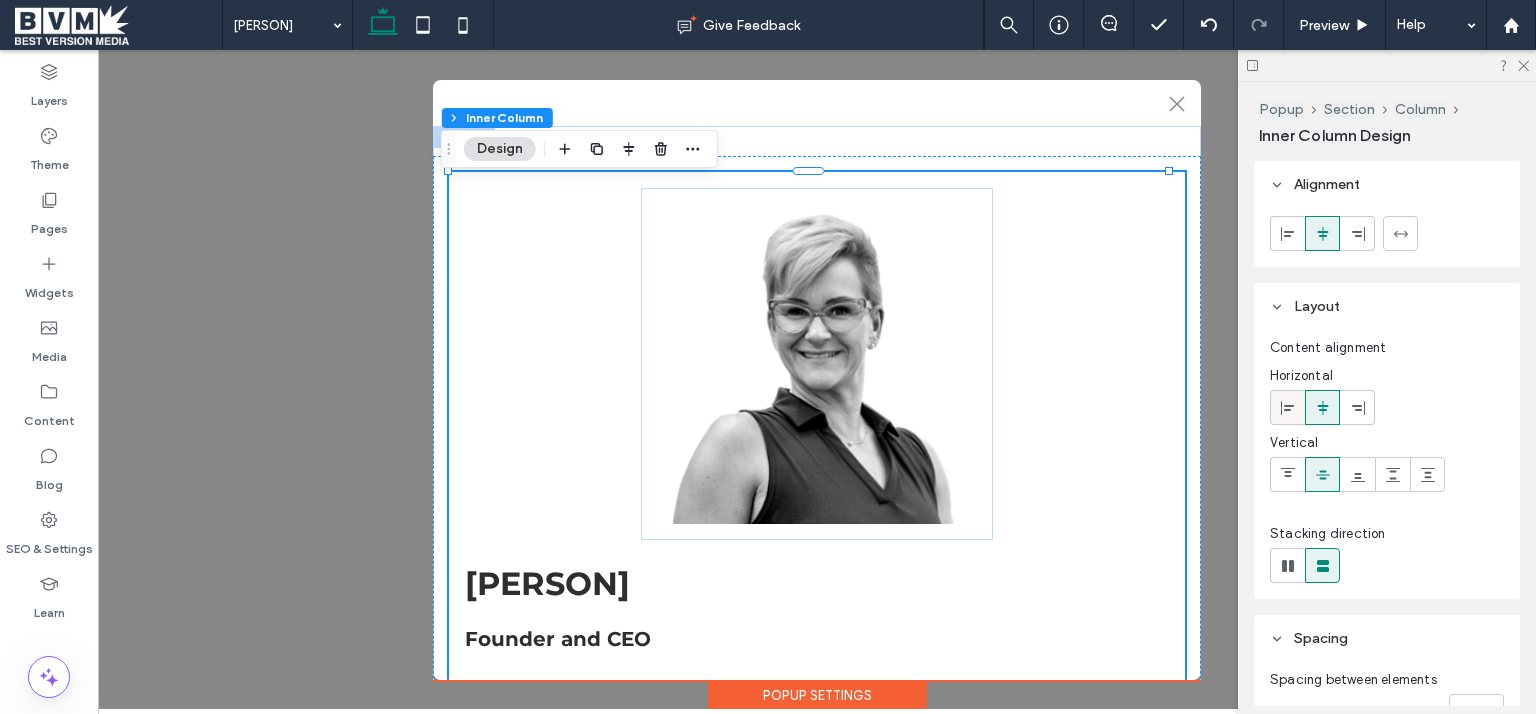 click 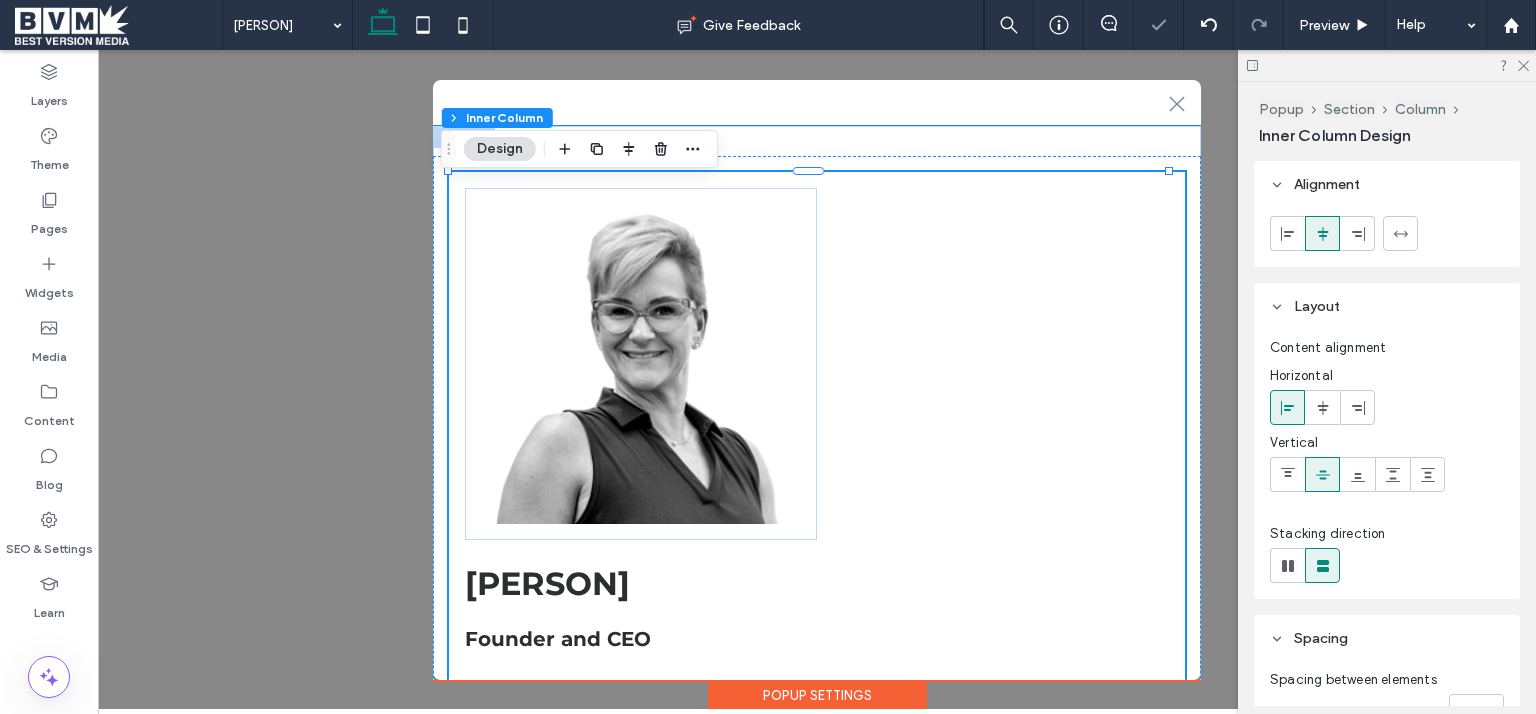 click on "Robin Snyder-Wiencek Founder and CEO Robin began her dance training at a small, local studio in Baltimore at the age of three, where she couldn’t get enough of “dance studio life”. Later, she was fortunate enough to attend the prestigious Baltimore School for the Arts, where she received a proper dance education and a love for teaching. Upon graduation from high school, Robin attended college briefly, but the entrepreneurial bug bit hard and she jumped at the chance to open her studio when the opportunity presented itself. In 1992, at the age of 22, Robin started her studio in a single room studio in Baltimore City. She made many mistakes along the way but with the support of her husband, Walter who joined in and made the dance studio dream his own, the studio soon became a second home to hundreds of children and teens every week. Today, EMC Performing Arts Studio provides Dance, Music, Theater and AcroGymnastics classes to nearly 1000 weekly enrollments in New Freedom, PA." at bounding box center (817, 877) 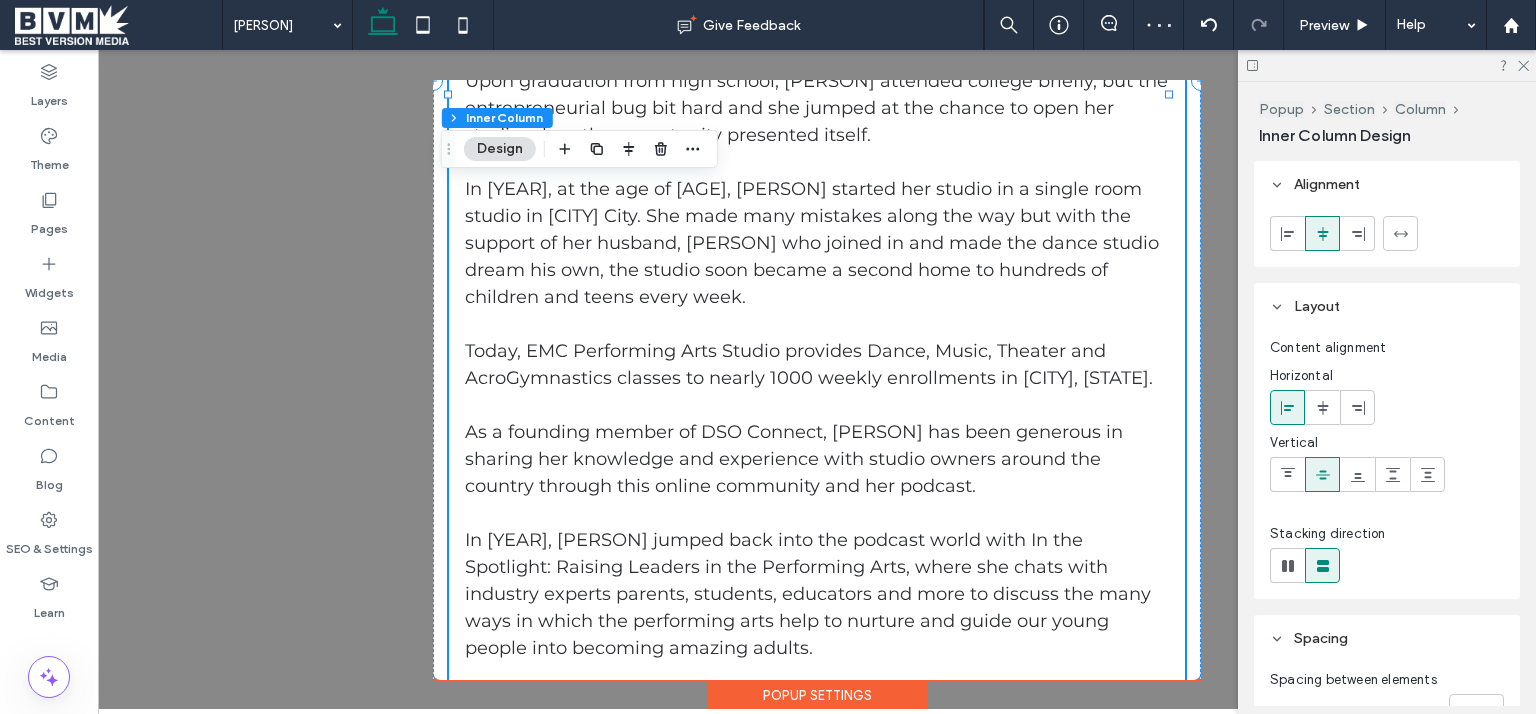 scroll, scrollTop: 0, scrollLeft: 0, axis: both 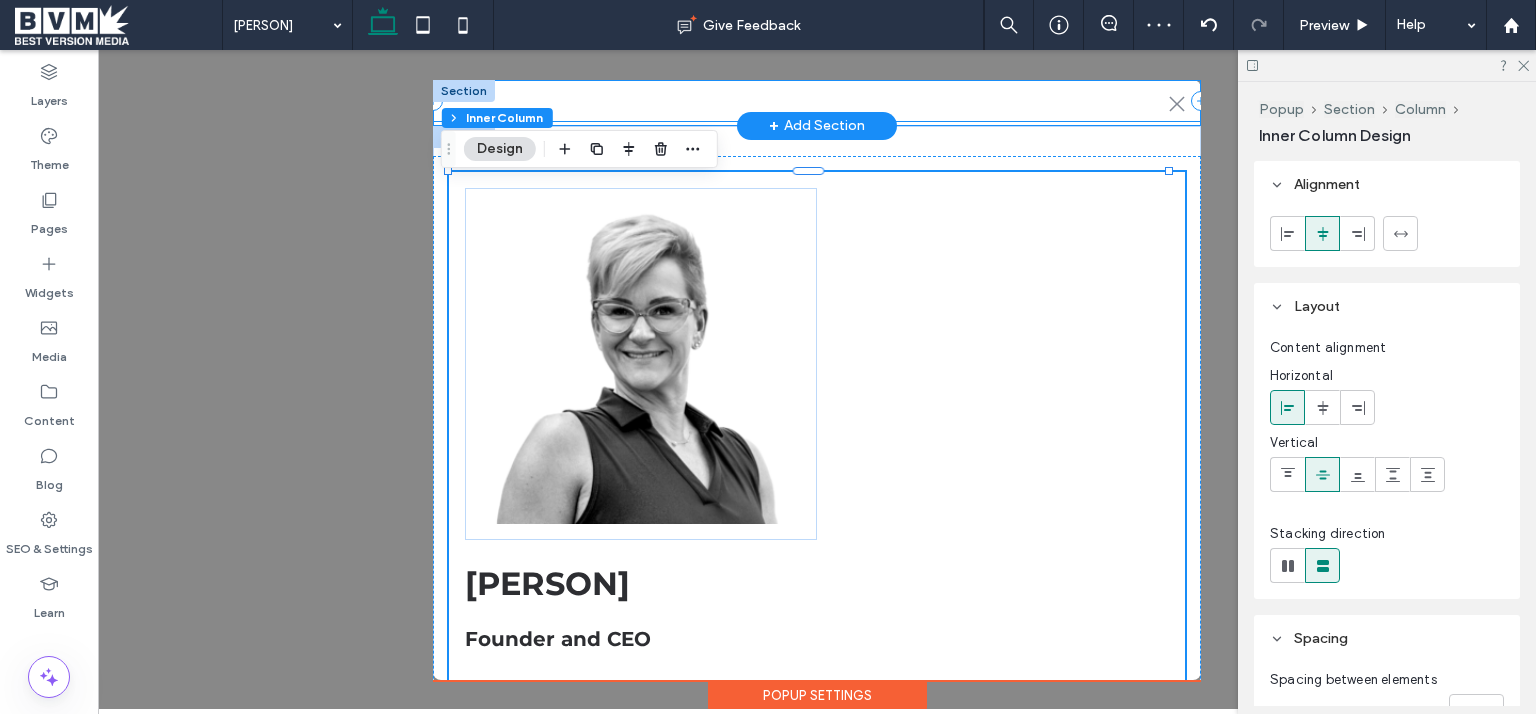 click on ".st0-1091118977{fill-rule:evenodd;clip-rule:evenodd;}" at bounding box center [817, 101] 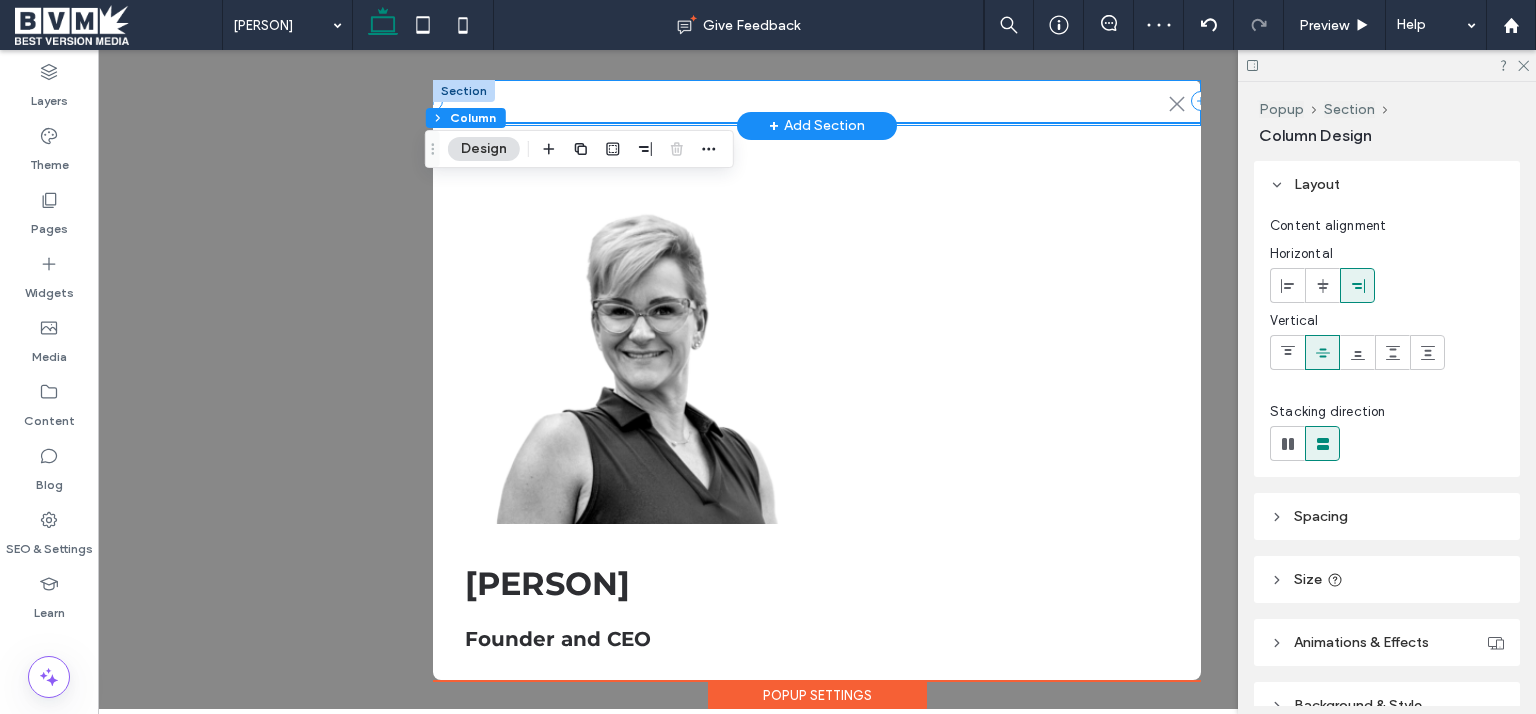 click on ".st0-1091118977{fill-rule:evenodd;clip-rule:evenodd;}" at bounding box center (817, 101) 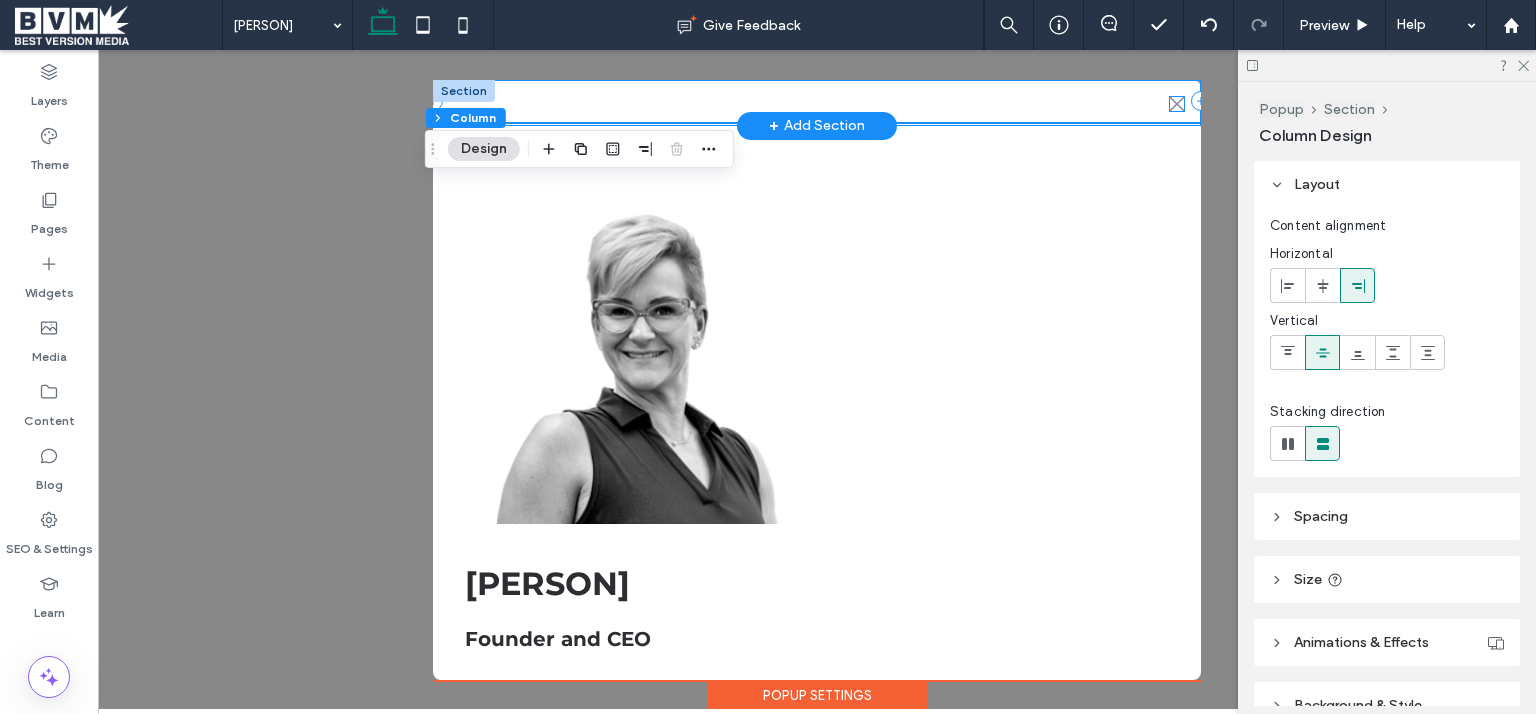 click 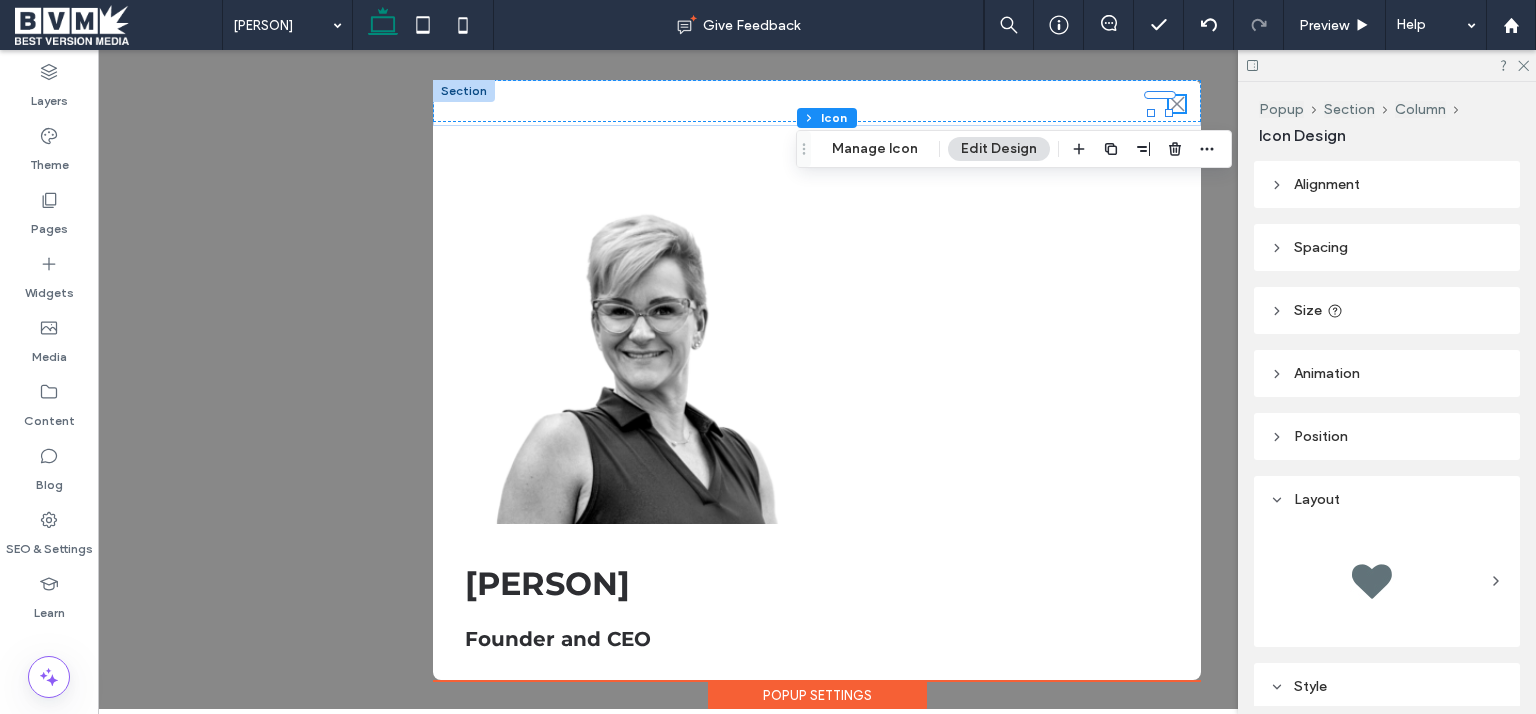 scroll, scrollTop: 663, scrollLeft: 0, axis: vertical 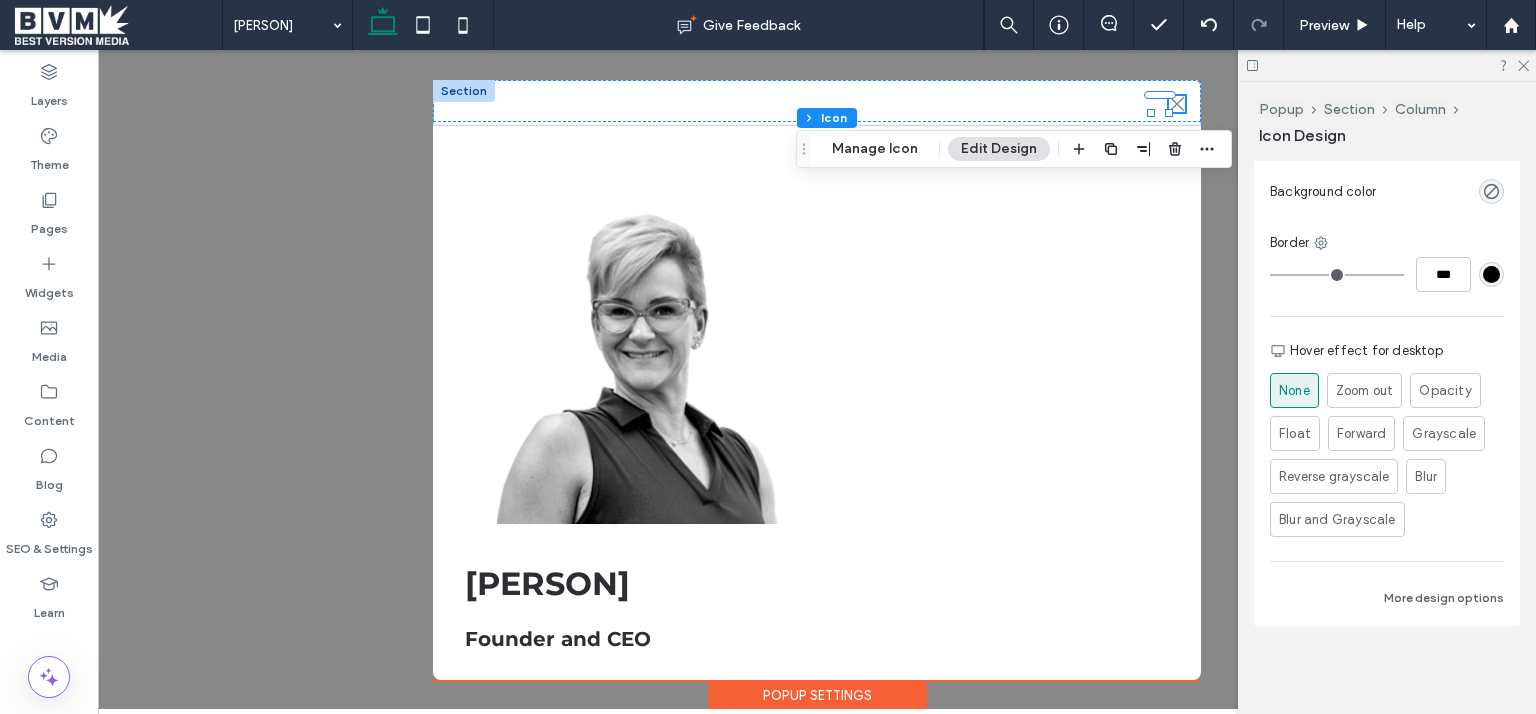 drag, startPoint x: 1534, startPoint y: 520, endPoint x: 1486, endPoint y: 308, distance: 217.36604 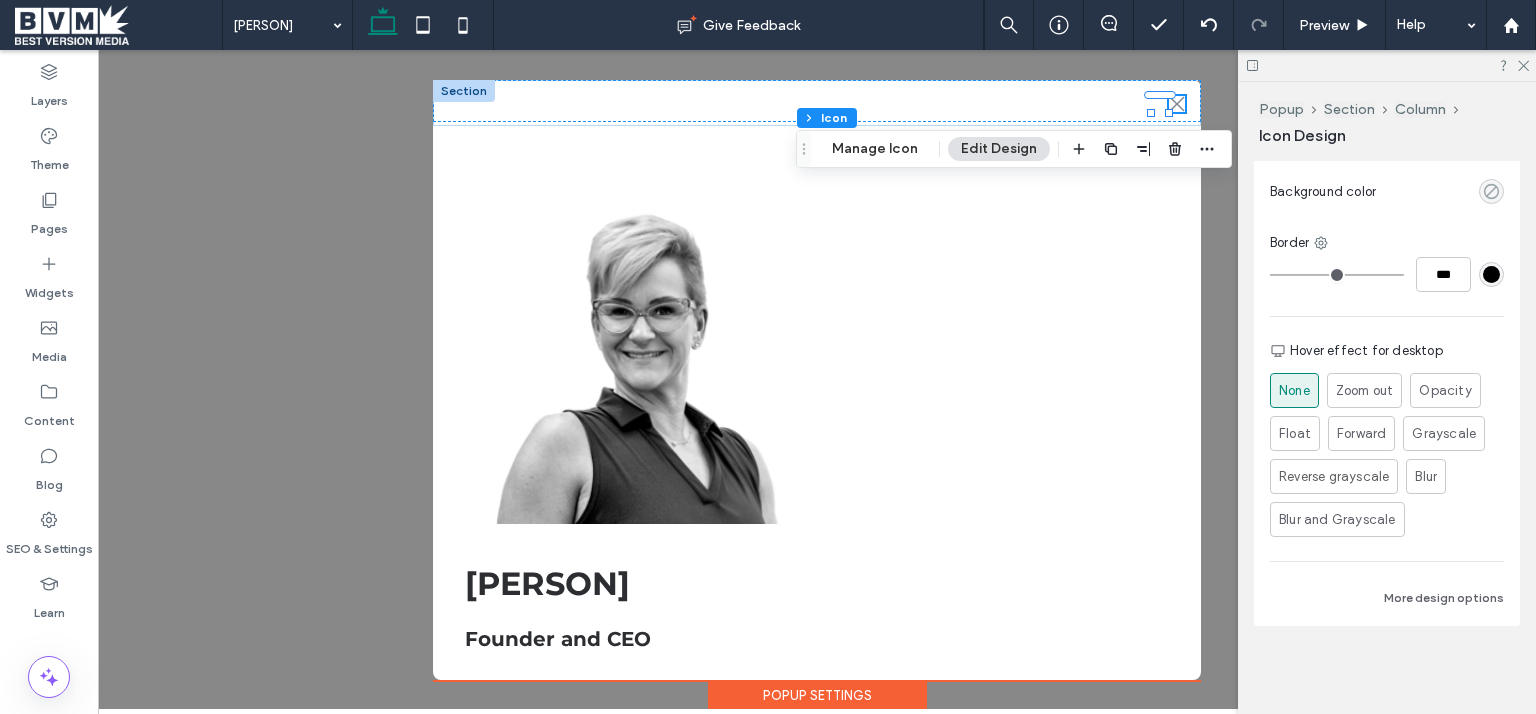 click 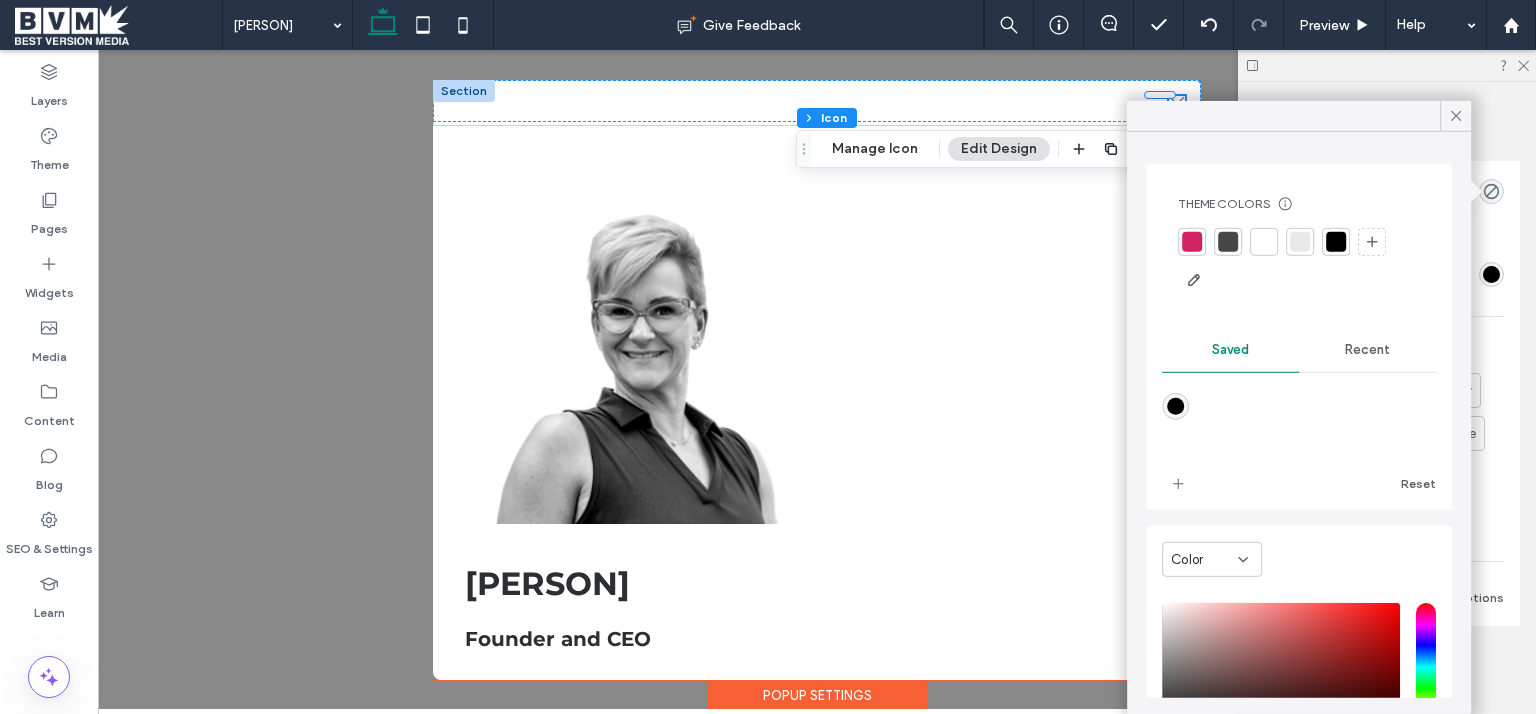 click at bounding box center (1299, 262) 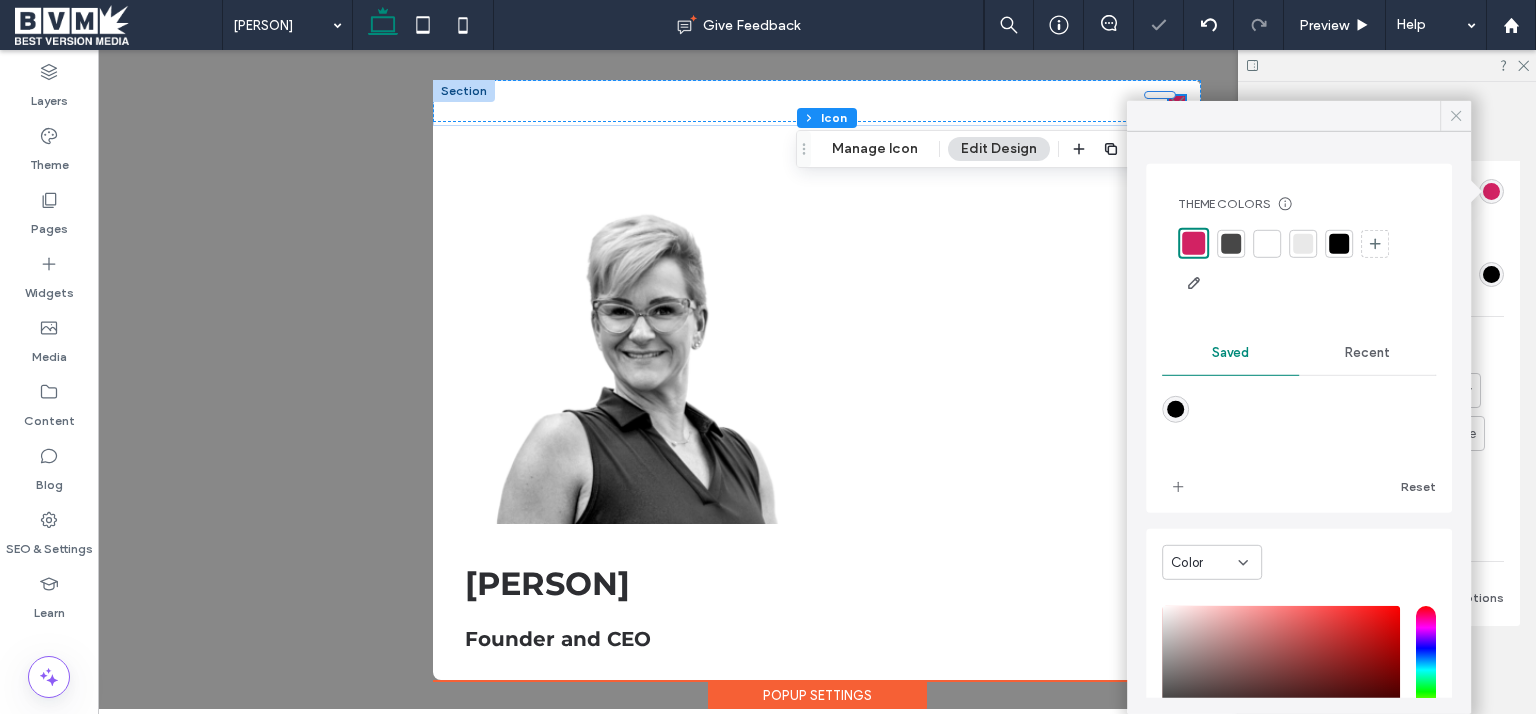 click 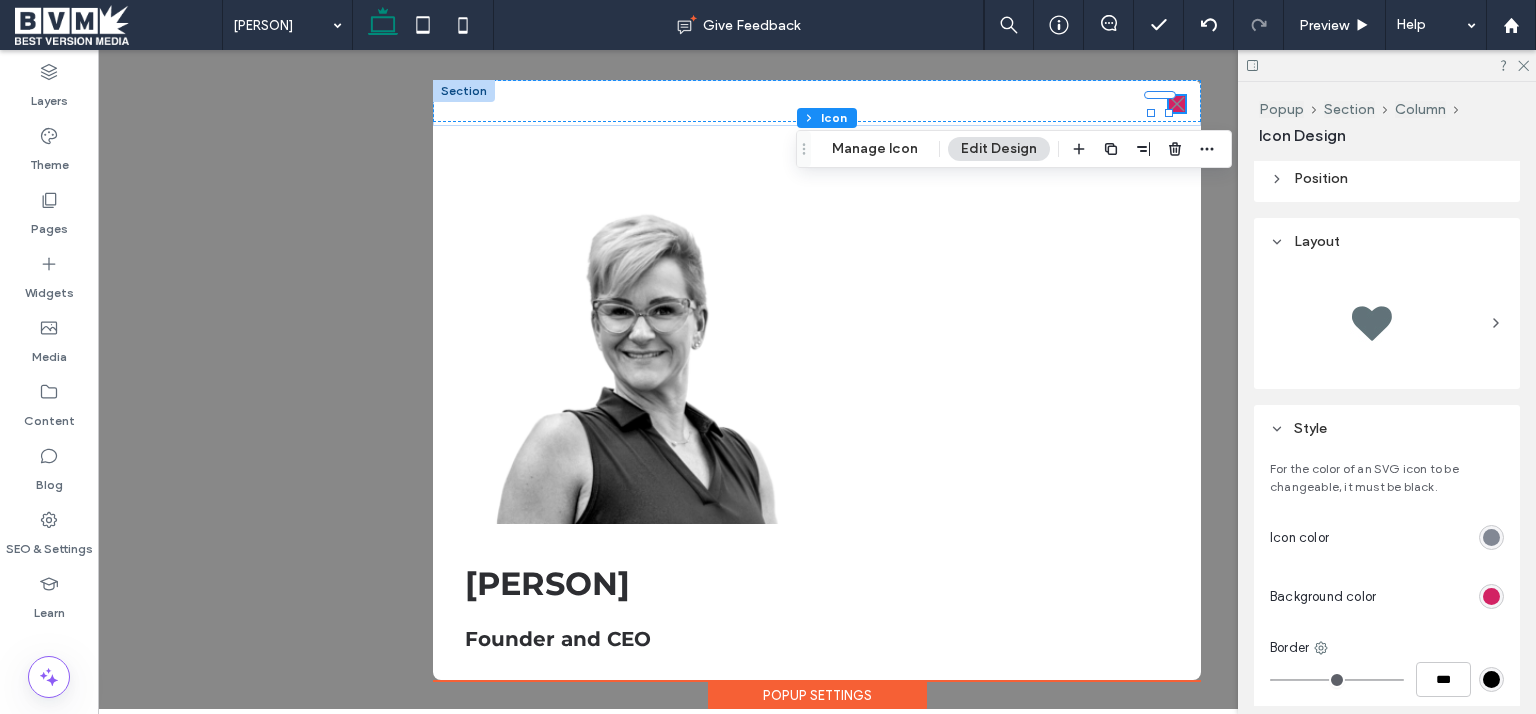 scroll, scrollTop: 264, scrollLeft: 0, axis: vertical 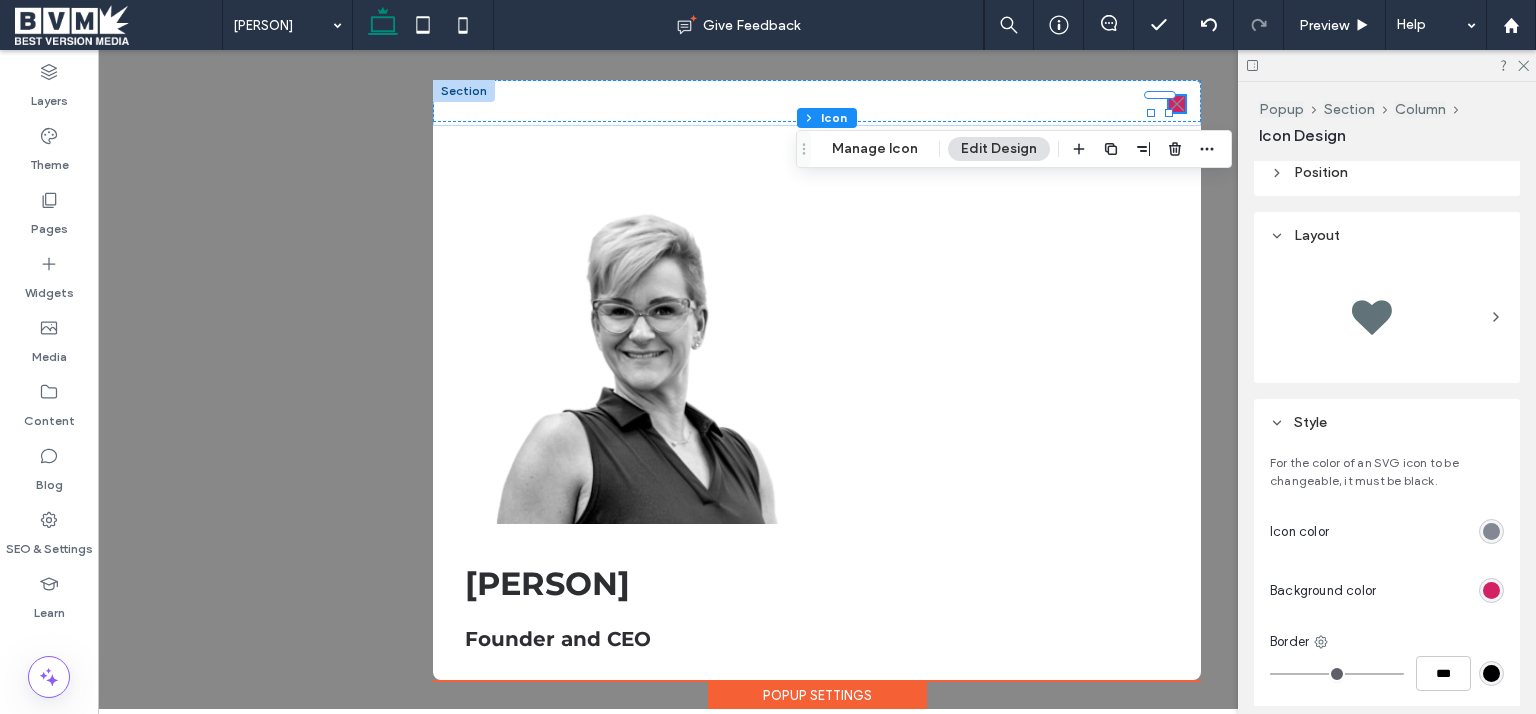 click at bounding box center [1491, 531] 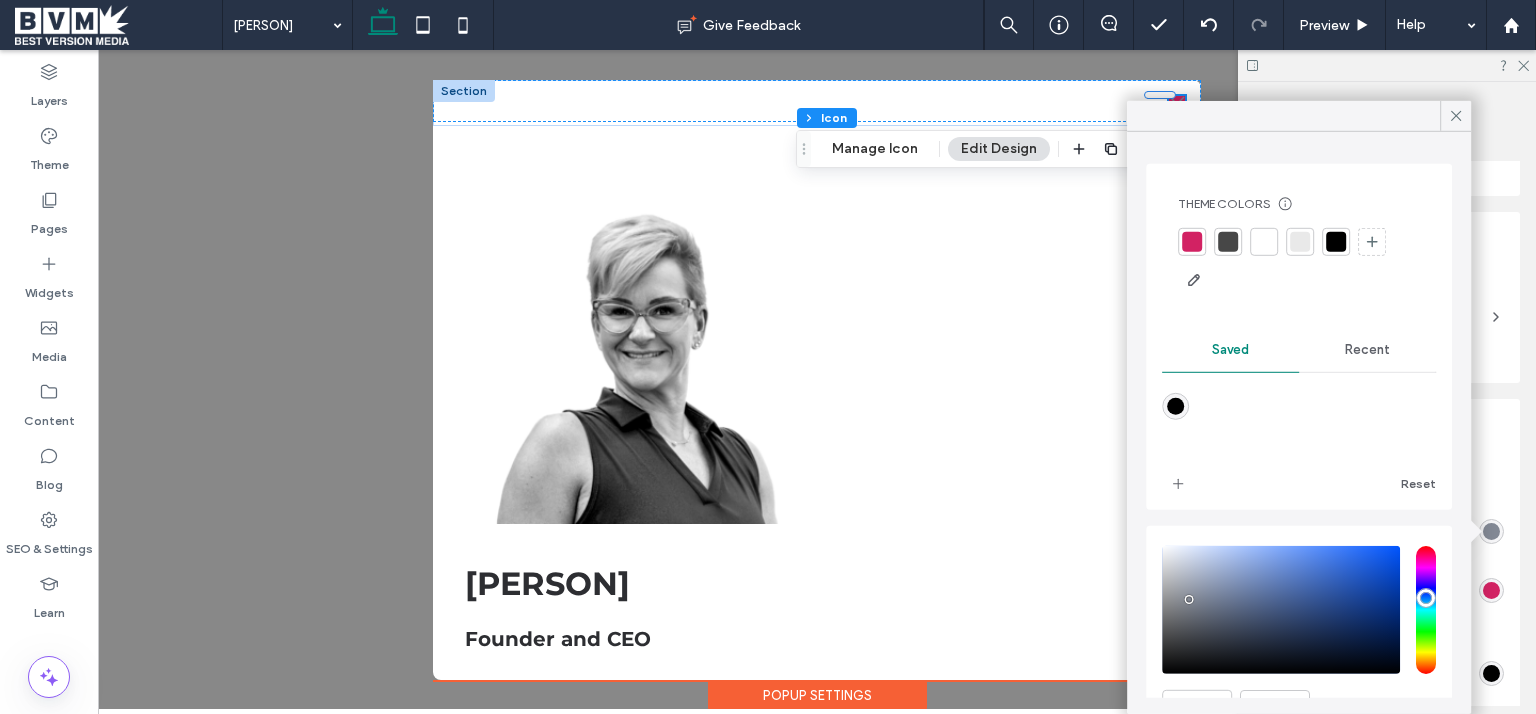 click at bounding box center [1264, 242] 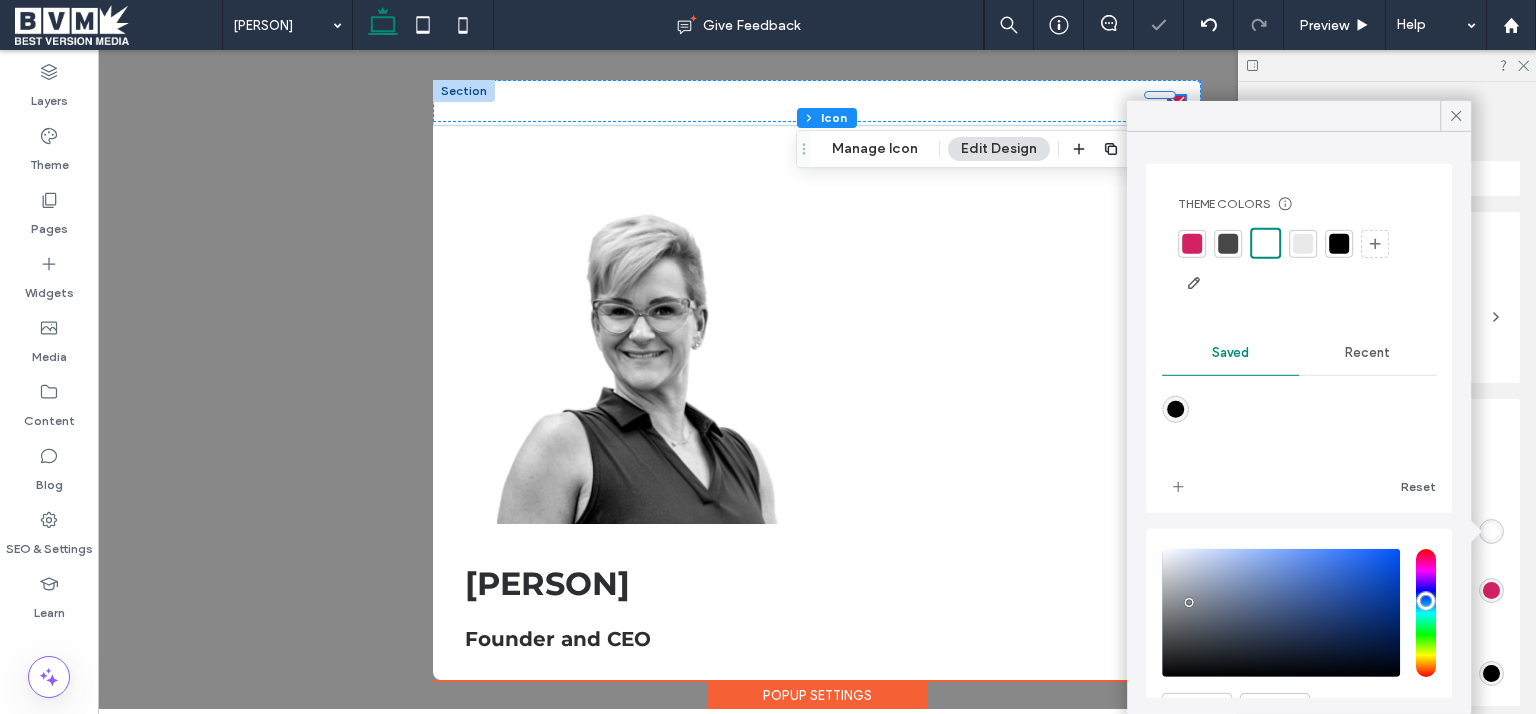 click on "Style" at bounding box center (1387, 422) 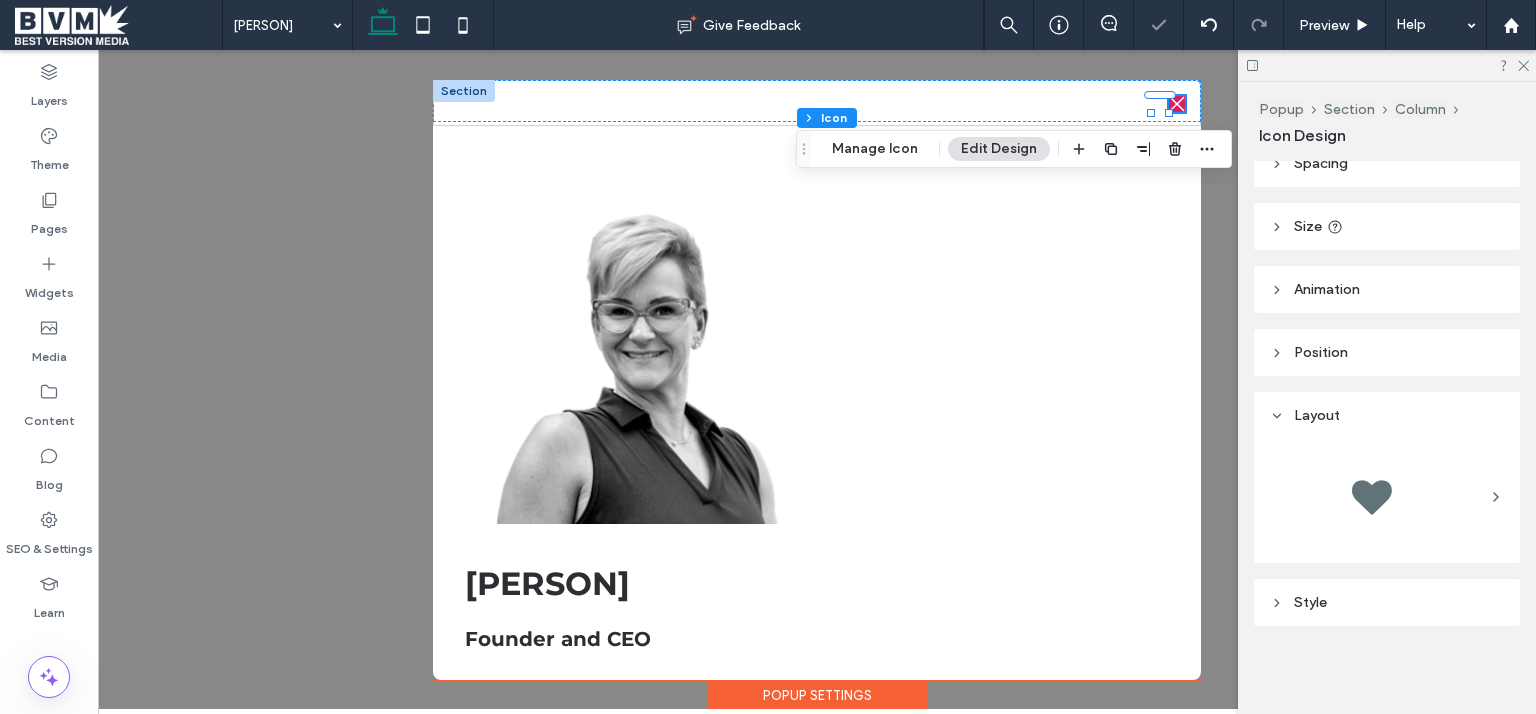 scroll, scrollTop: 83, scrollLeft: 0, axis: vertical 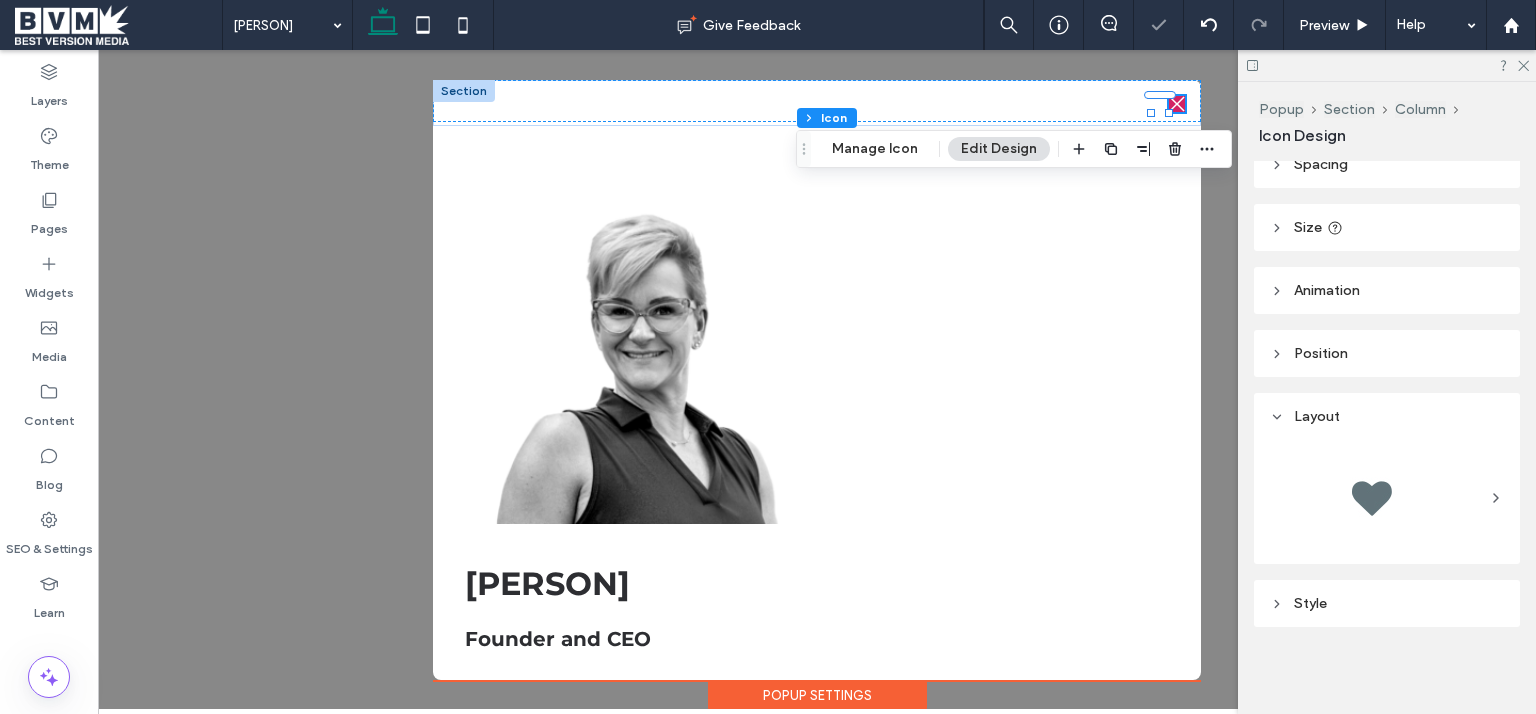 click 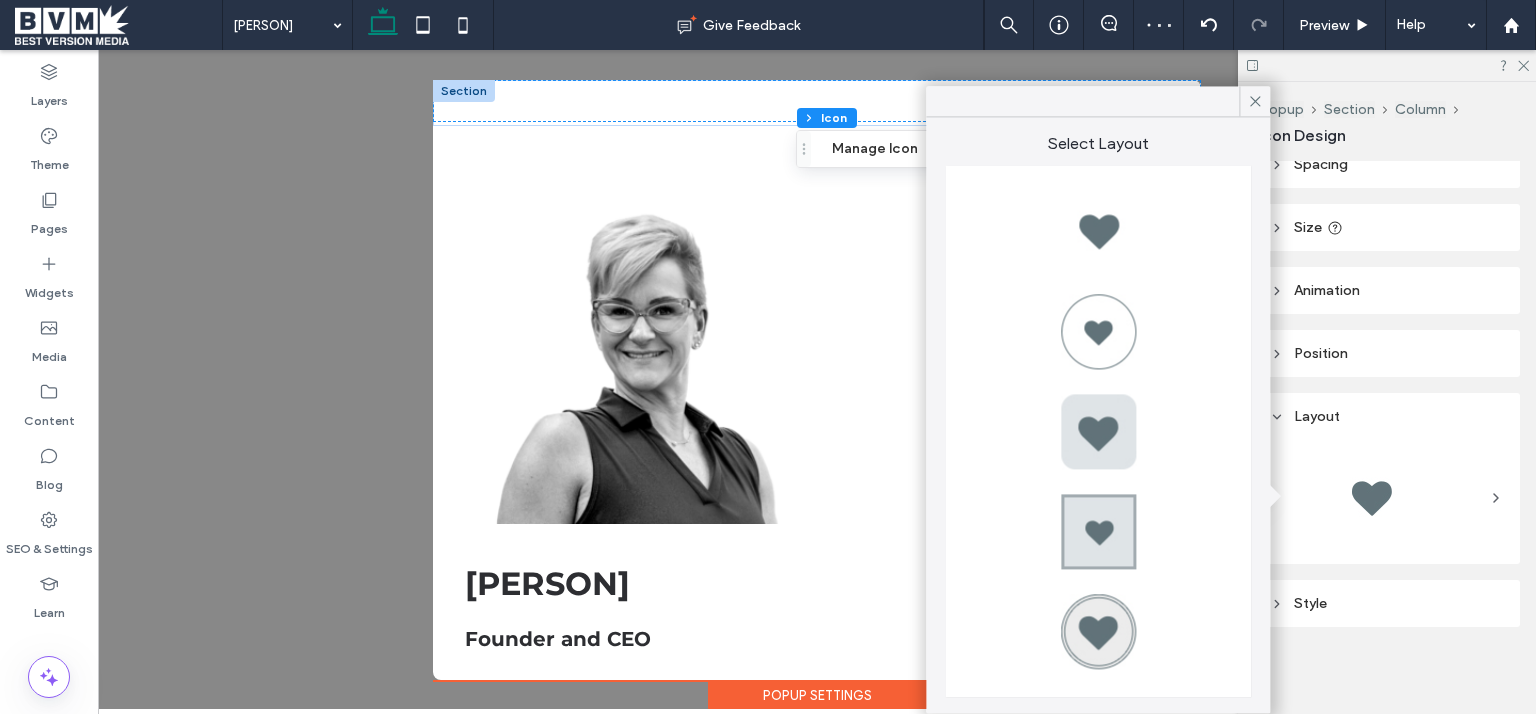 click at bounding box center [1098, 431] 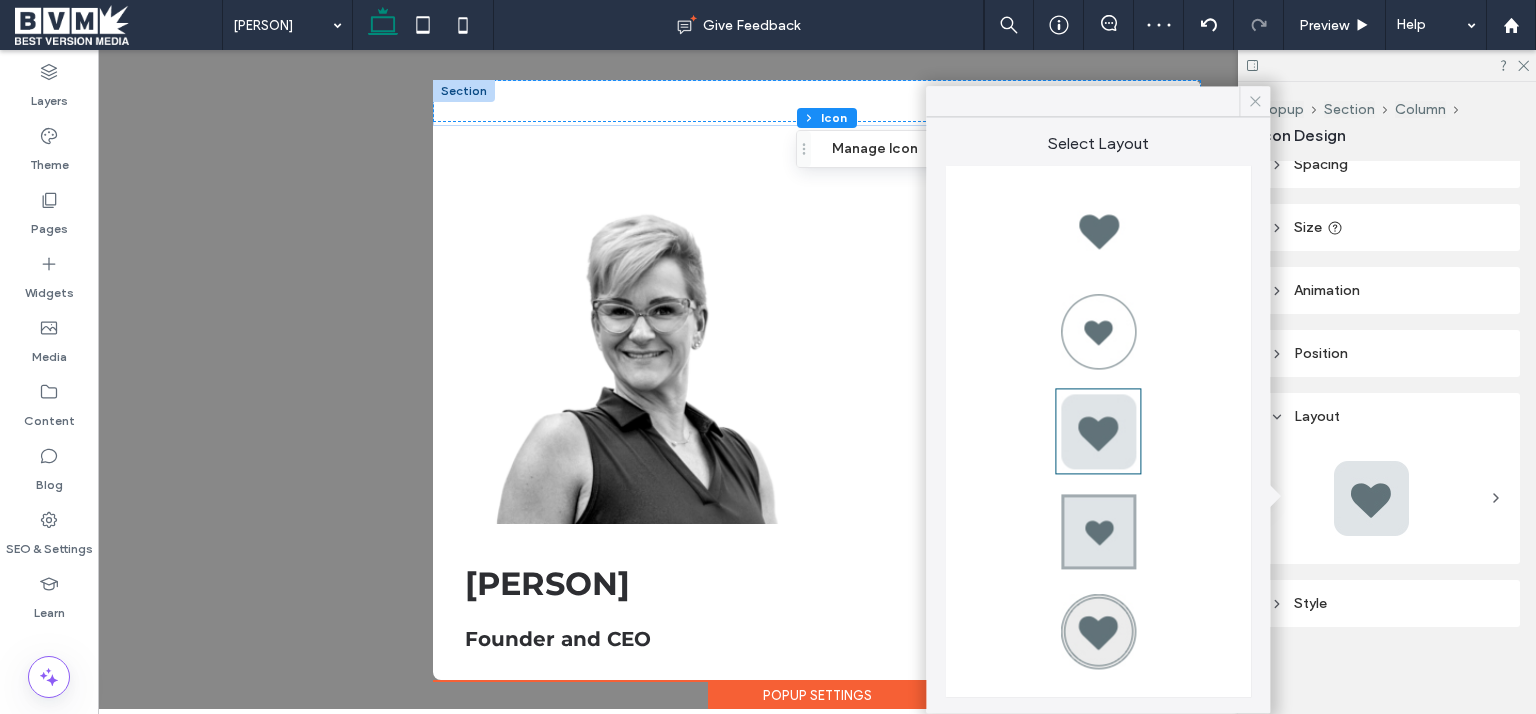 click 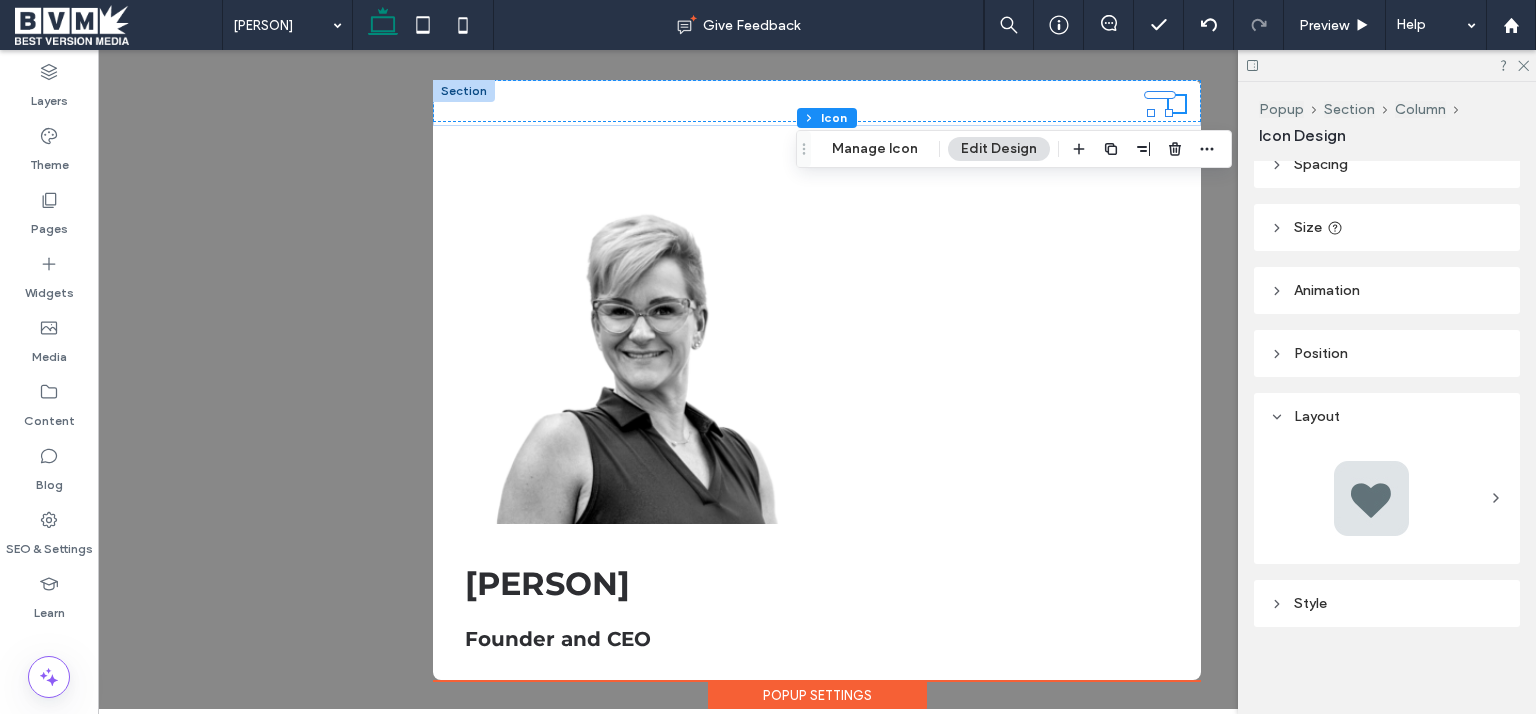 drag, startPoint x: 1317, startPoint y: 600, endPoint x: 1336, endPoint y: 475, distance: 126.43575 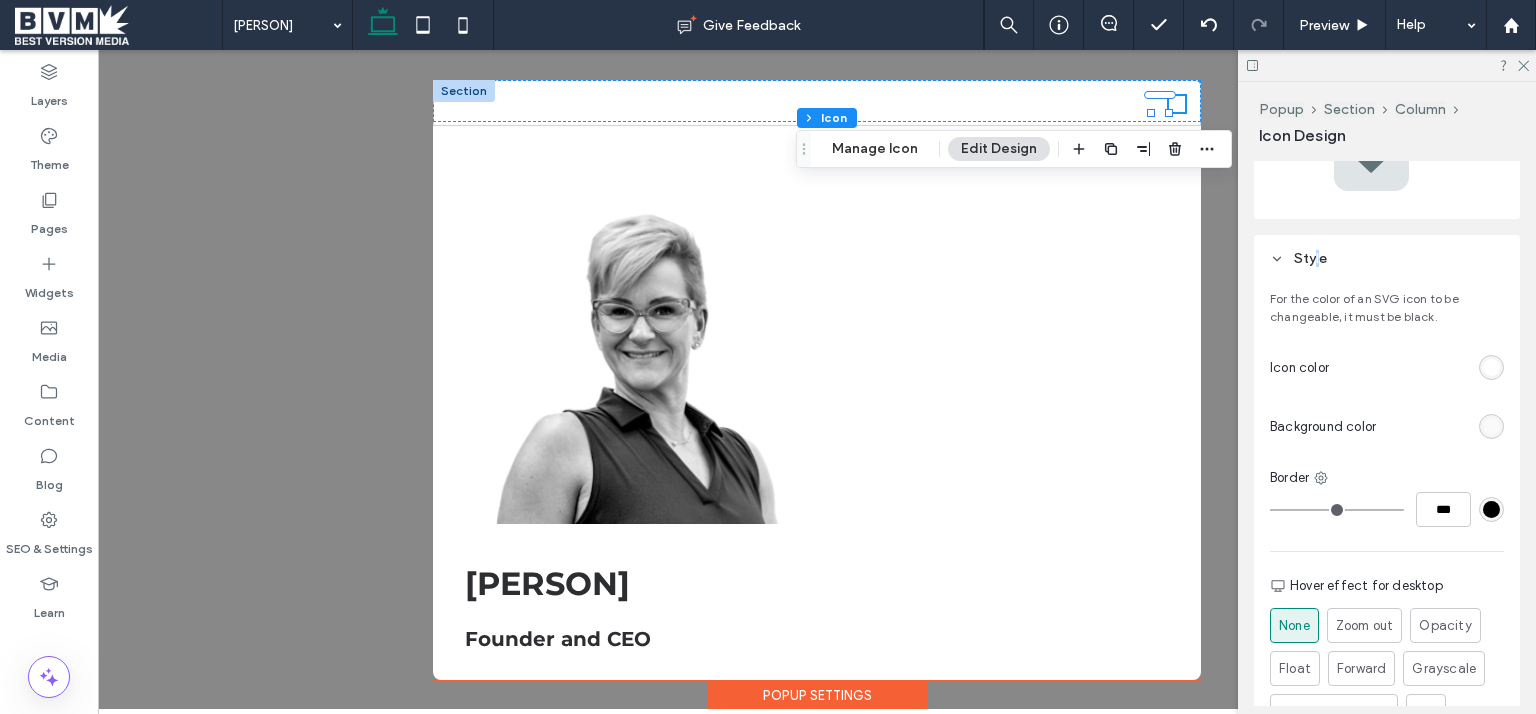 scroll, scrollTop: 570, scrollLeft: 0, axis: vertical 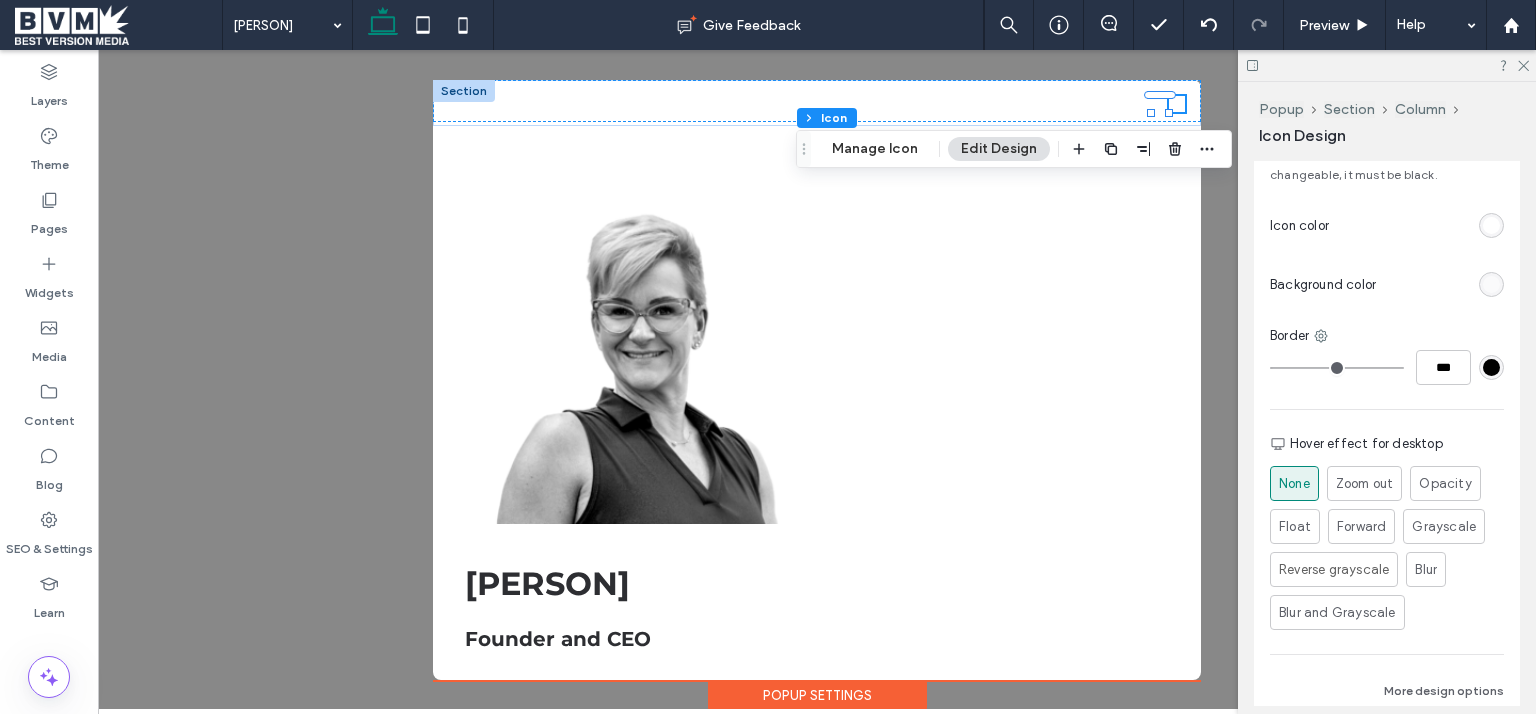 click at bounding box center [1491, 284] 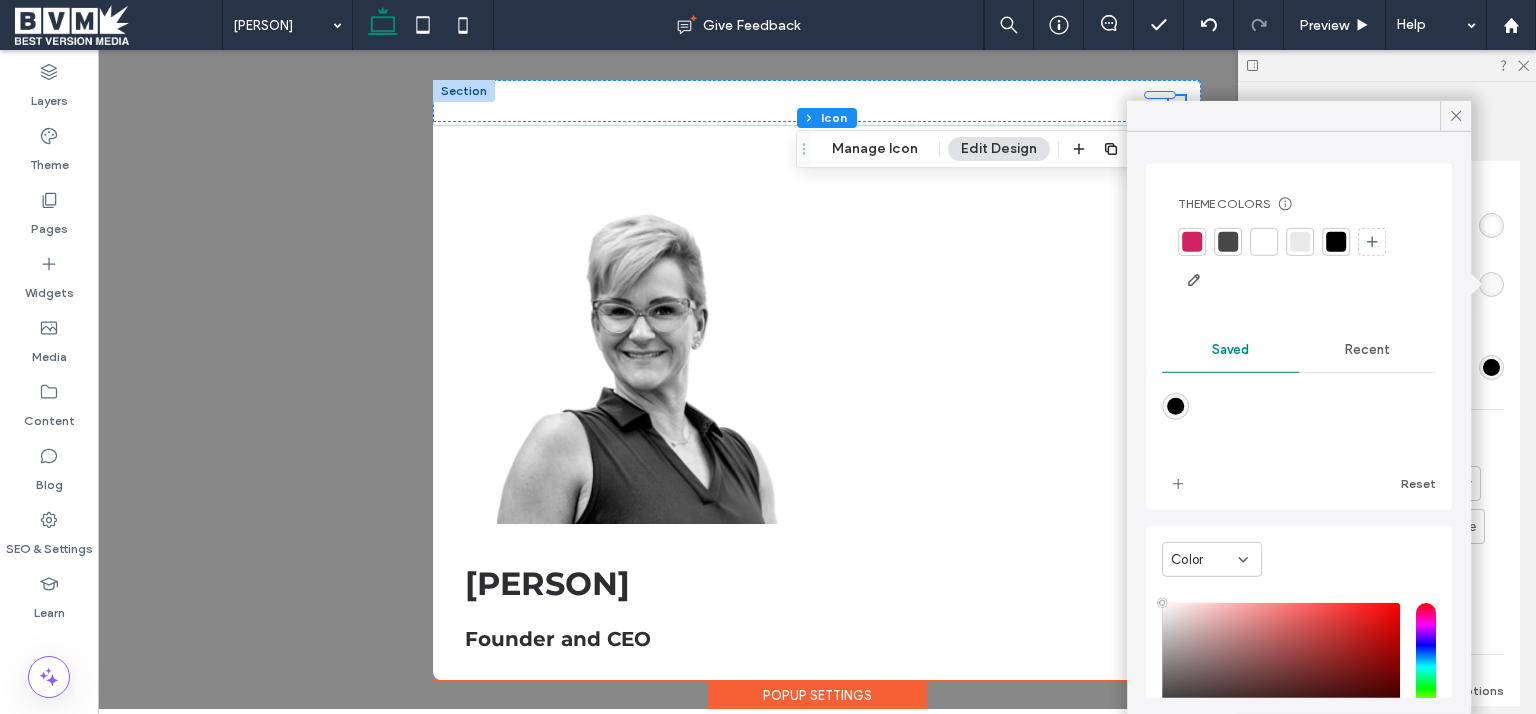 click at bounding box center [1192, 242] 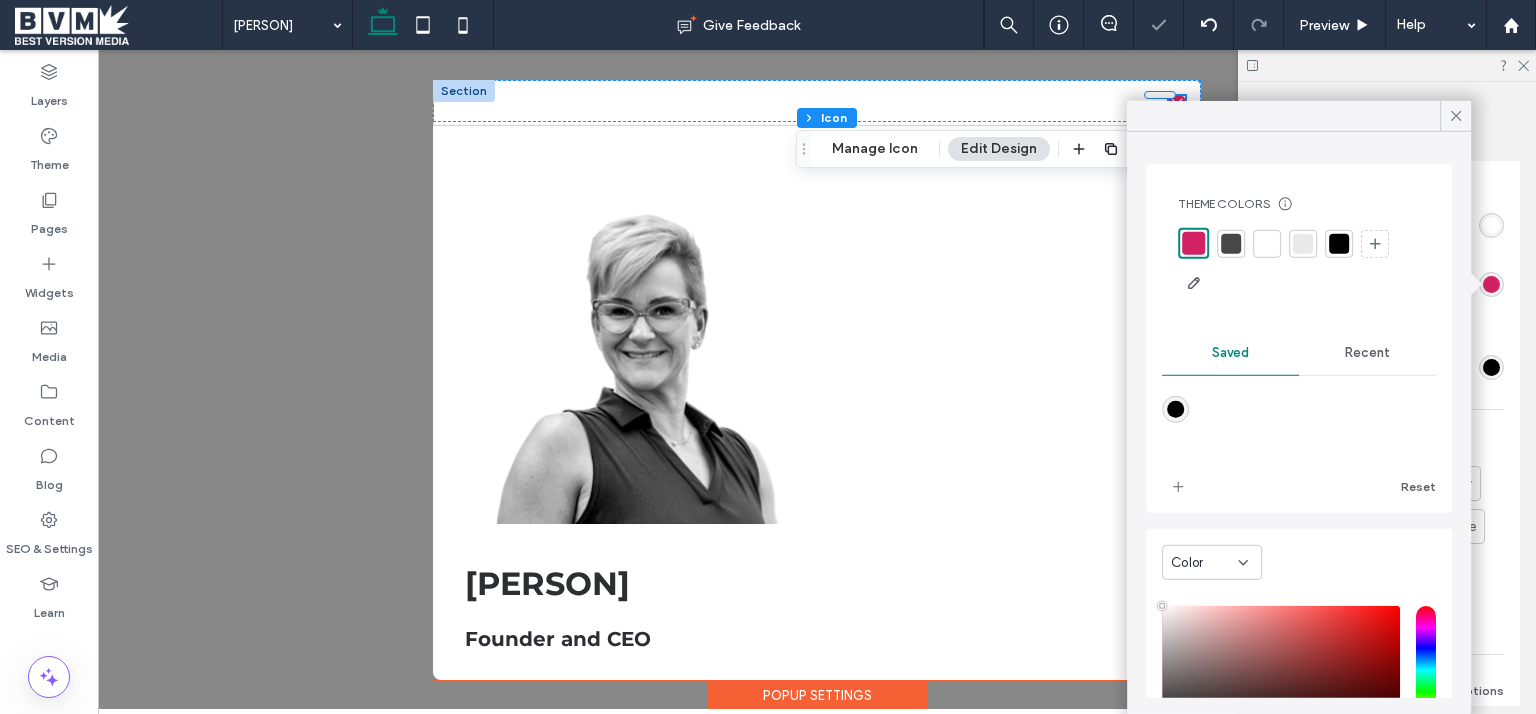 click on "For the color of an SVG icon to be changeable, it must be black. Icon color Background color Border *** Hover effect for desktop None Zoom out Opacity Float Forward Grayscale Reverse grayscale Blur Blur and Grayscale More design options" at bounding box center (1387, 429) 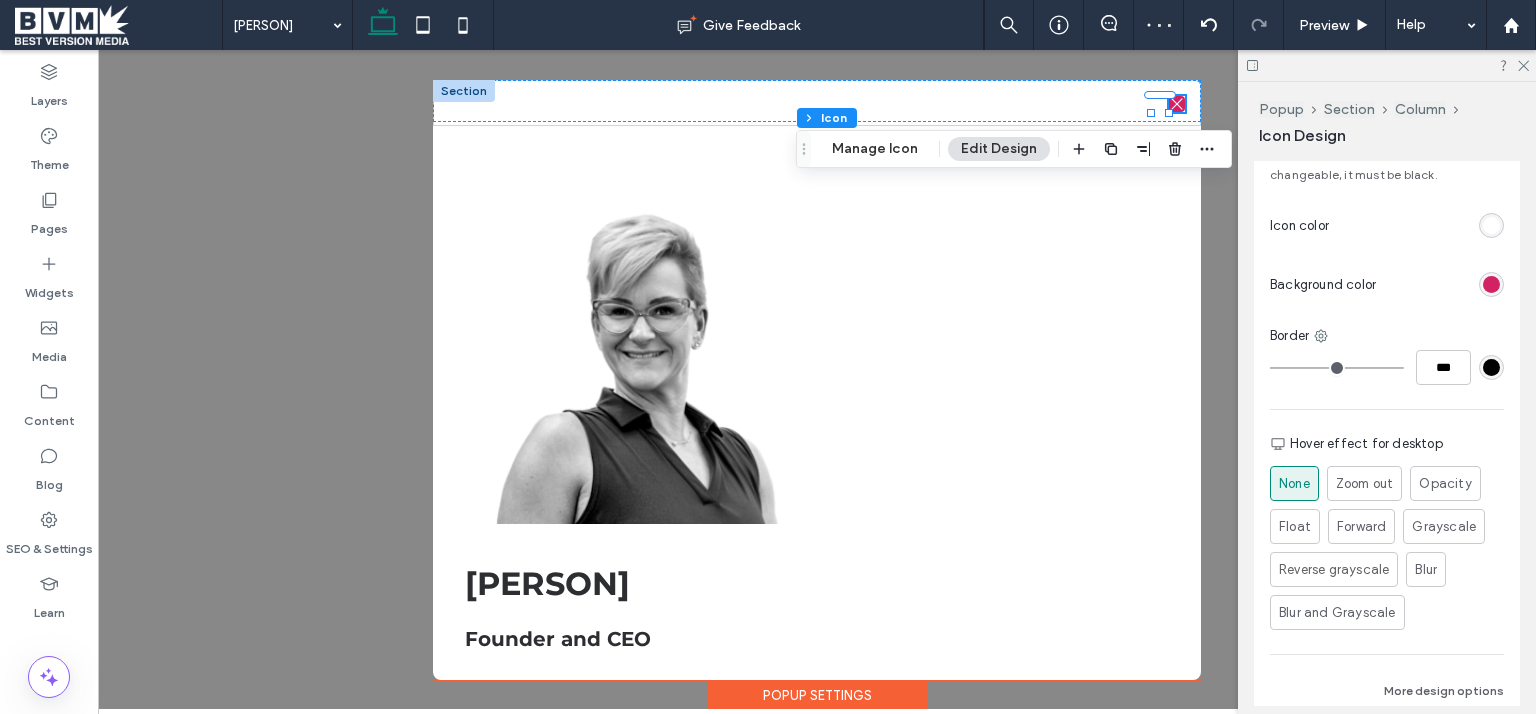 click at bounding box center (1420, 225) 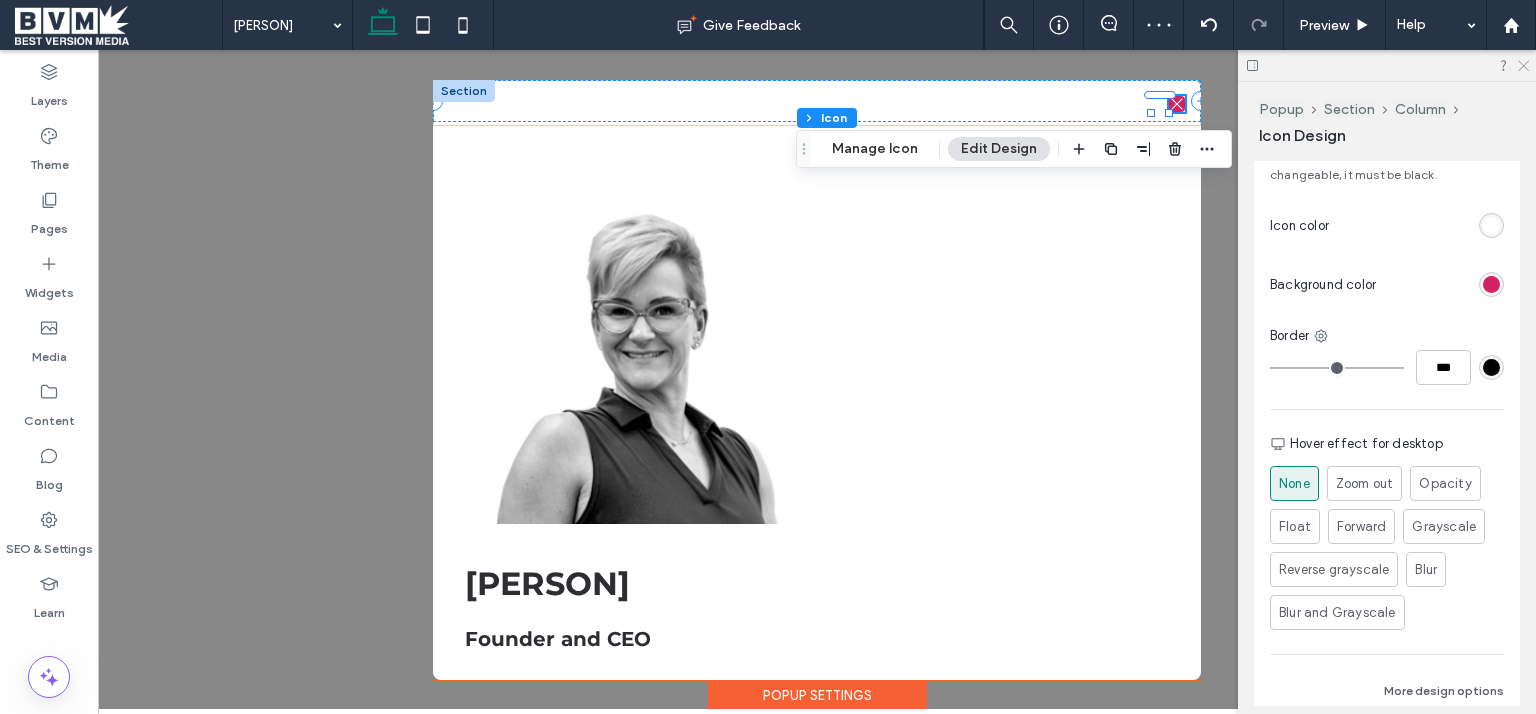 click 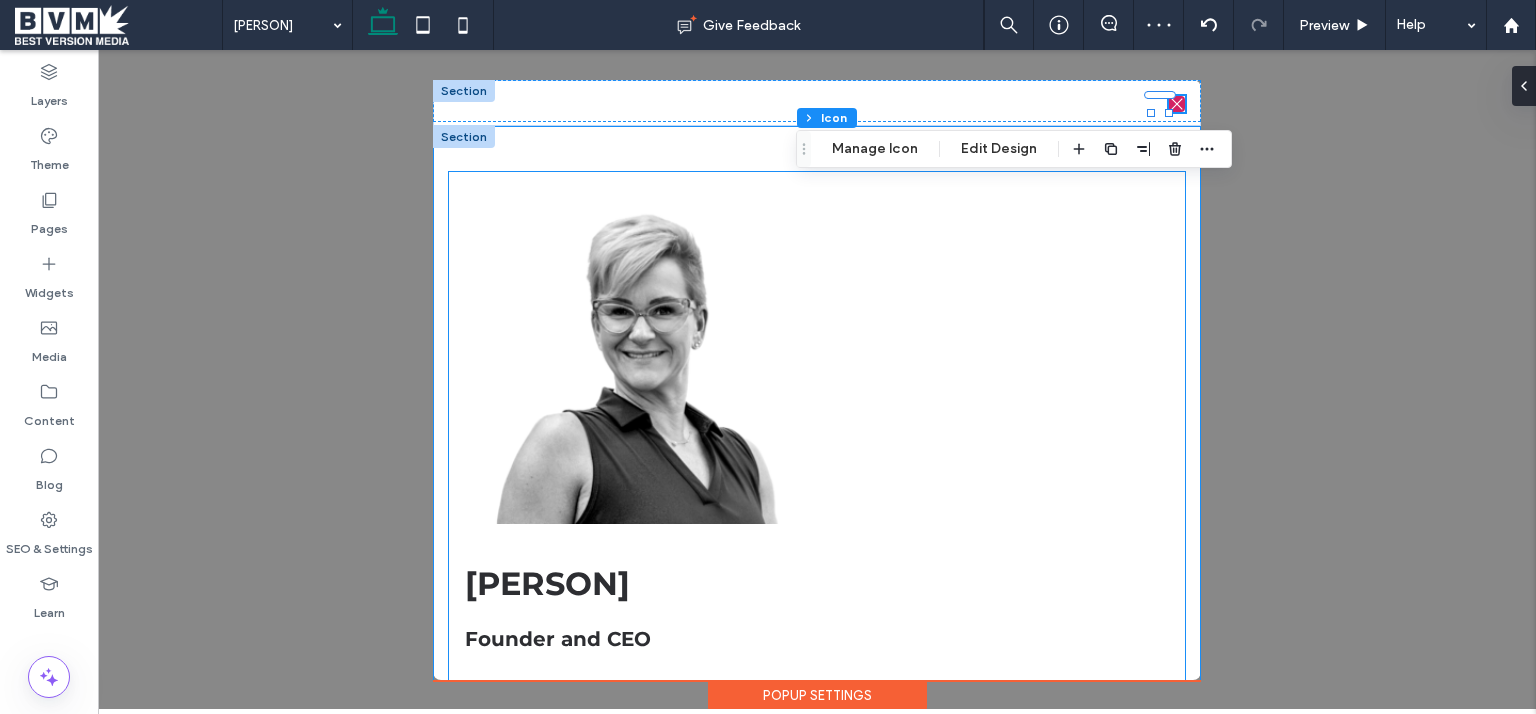 click on "Robin Snyder-Wiencek Founder and CEO Robin began her dance training at a small, local studio in Baltimore at the age of three, where she couldn’t get enough of “dance studio life”. Later, she was fortunate enough to attend the prestigious Baltimore School for the Arts, where she received a proper dance education and a love for teaching. Upon graduation from high school, Robin attended college briefly, but the entrepreneurial bug bit hard and she jumped at the chance to open her studio when the opportunity presented itself. In 1992, at the age of 22, Robin started her studio in a single room studio in Baltimore City. She made many mistakes along the way but with the support of her husband, Walter who joined in and made the dance studio dream his own, the studio soon became a second home to hundreds of children and teens every week. Today, EMC Performing Arts Studio provides Dance, Music, Theater and AcroGymnastics classes to nearly 1000 weekly enrollments in New Freedom, PA." at bounding box center [817, 877] 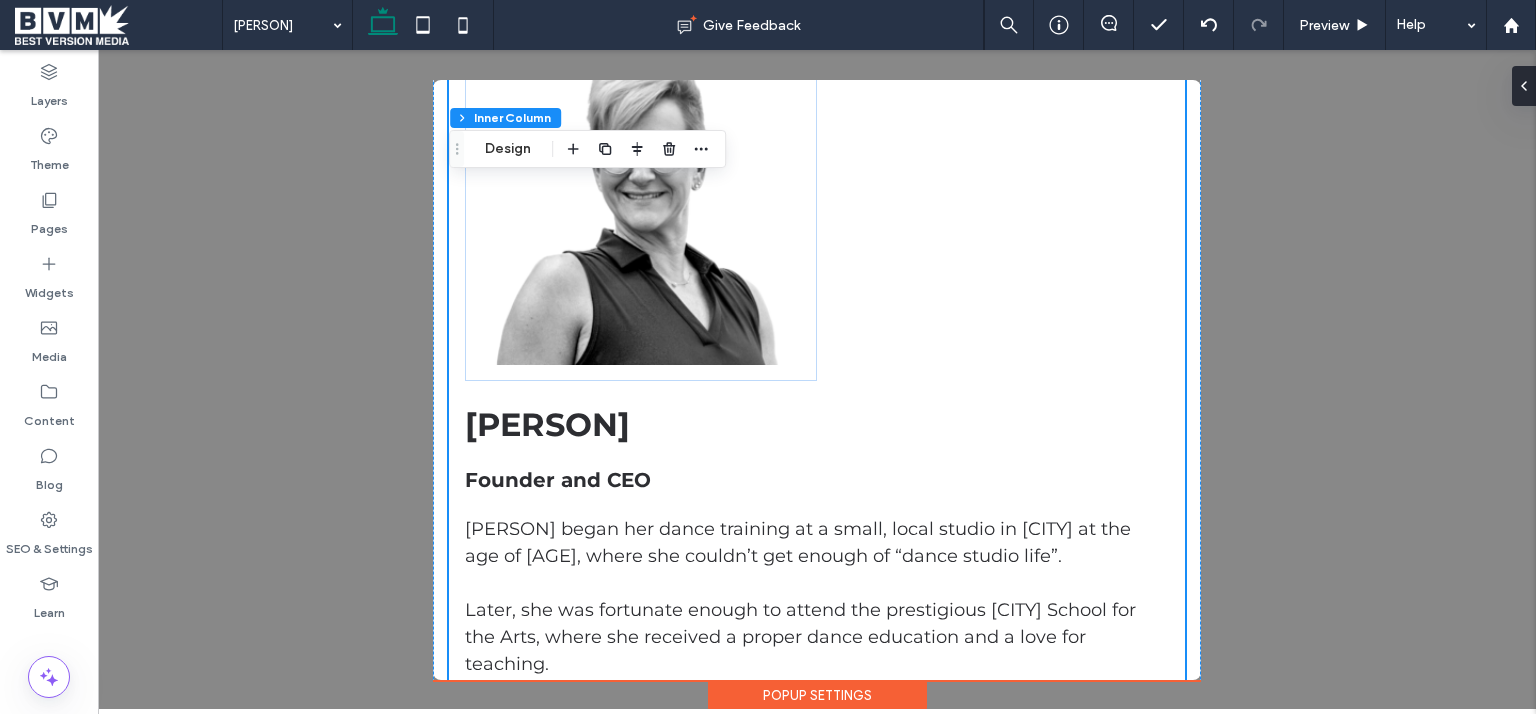 scroll, scrollTop: 0, scrollLeft: 0, axis: both 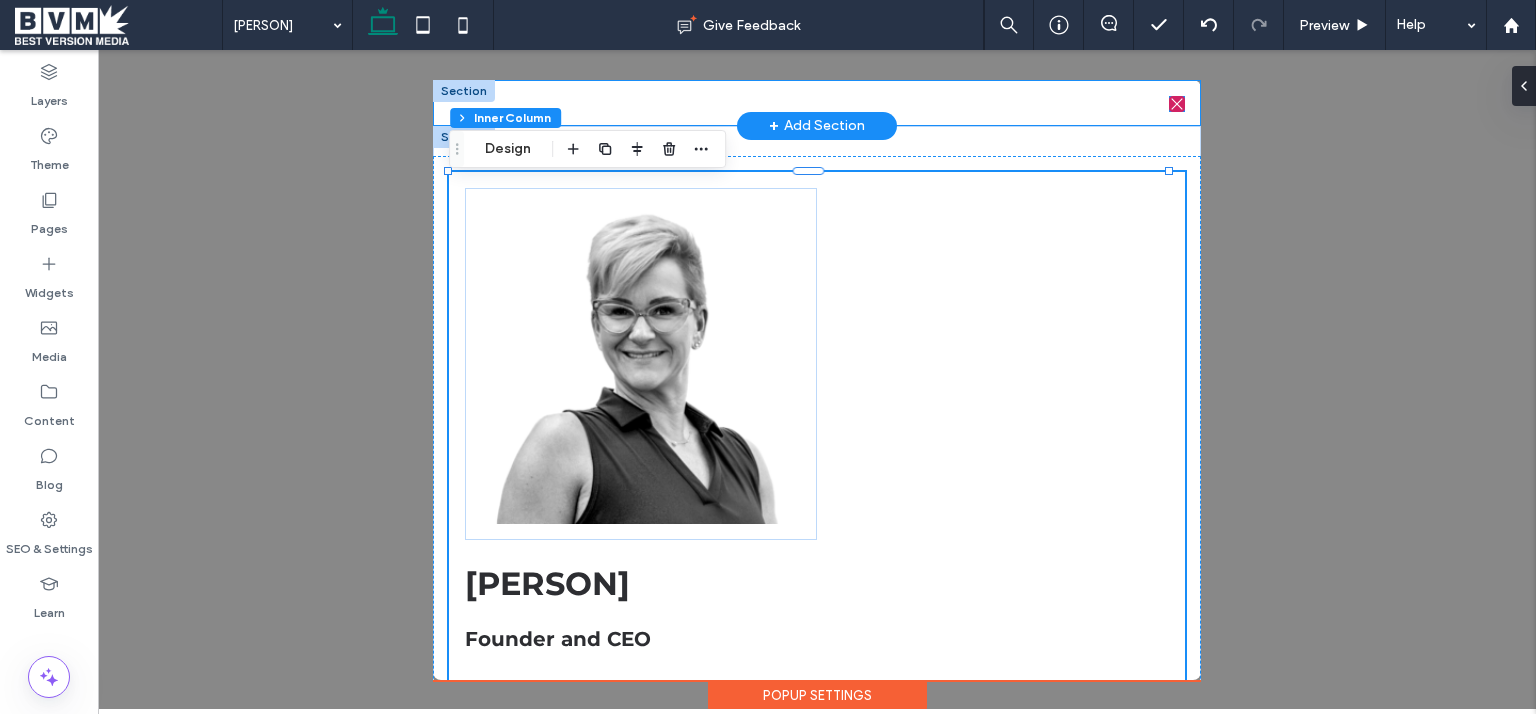 click 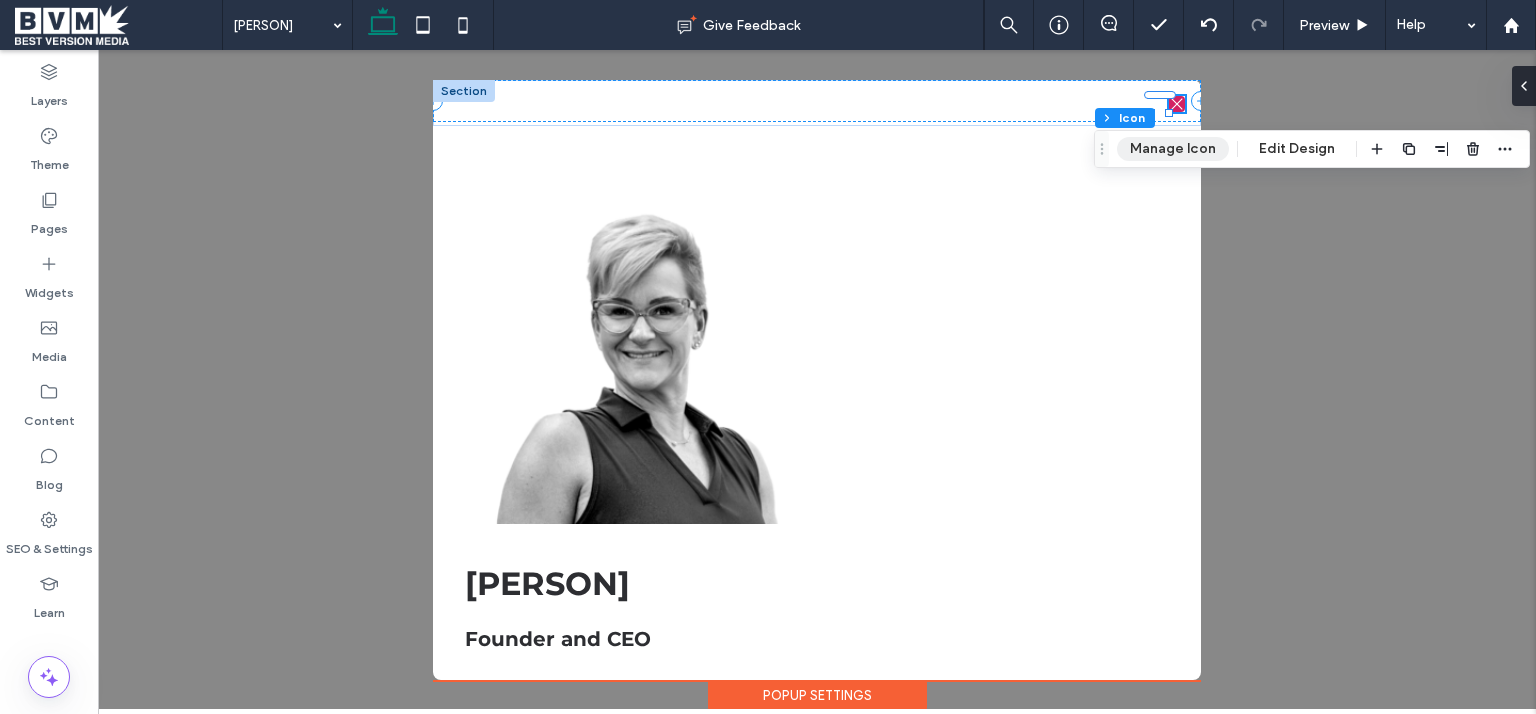 click on "Manage Icon" at bounding box center (1173, 149) 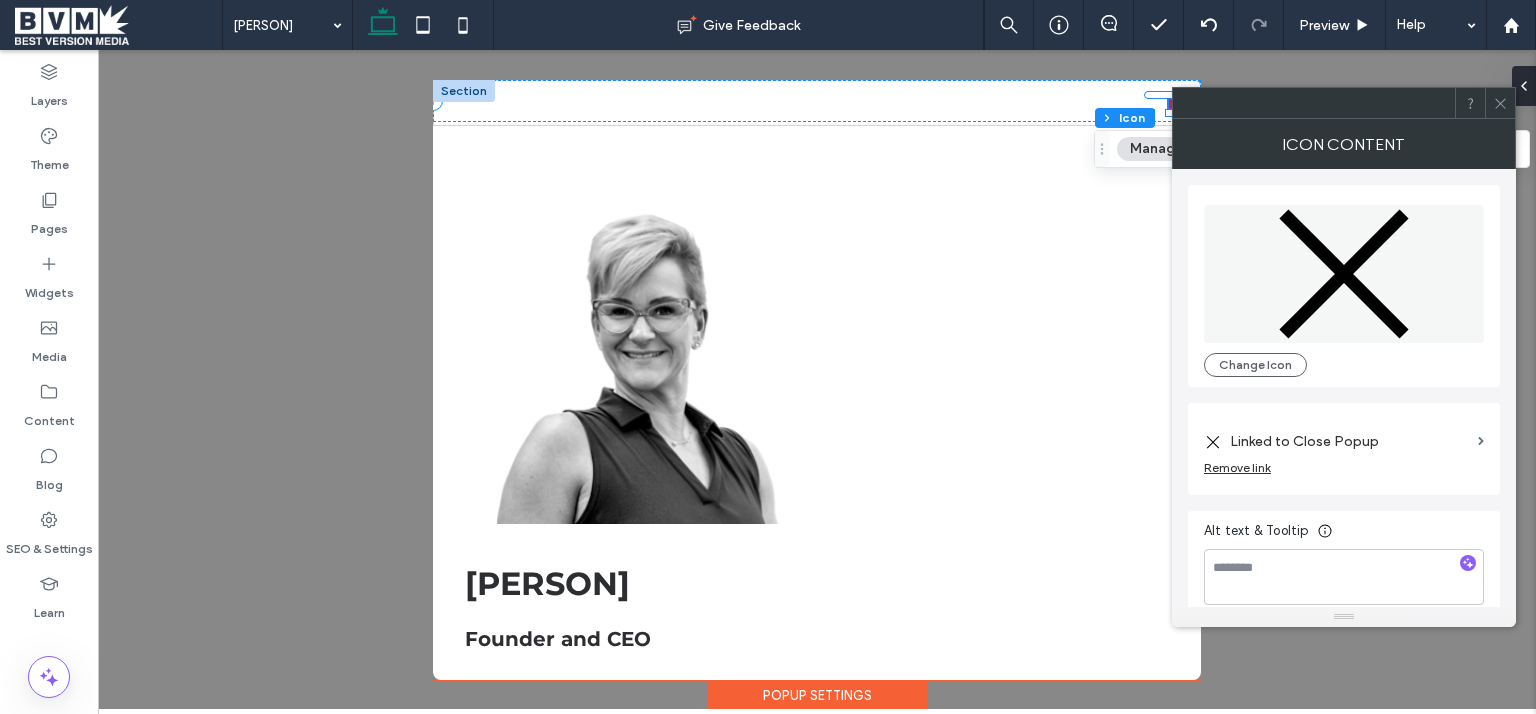 click at bounding box center (1470, 103) 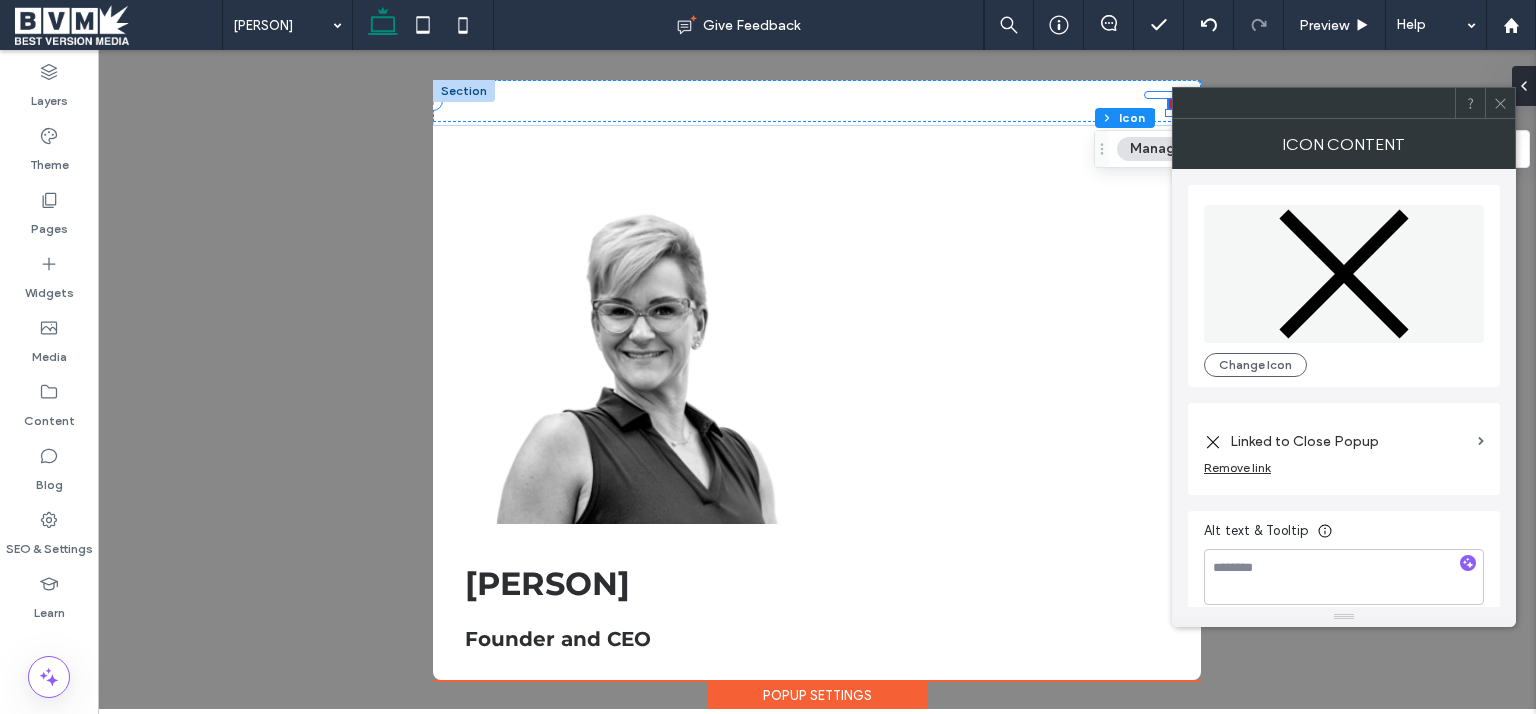 click 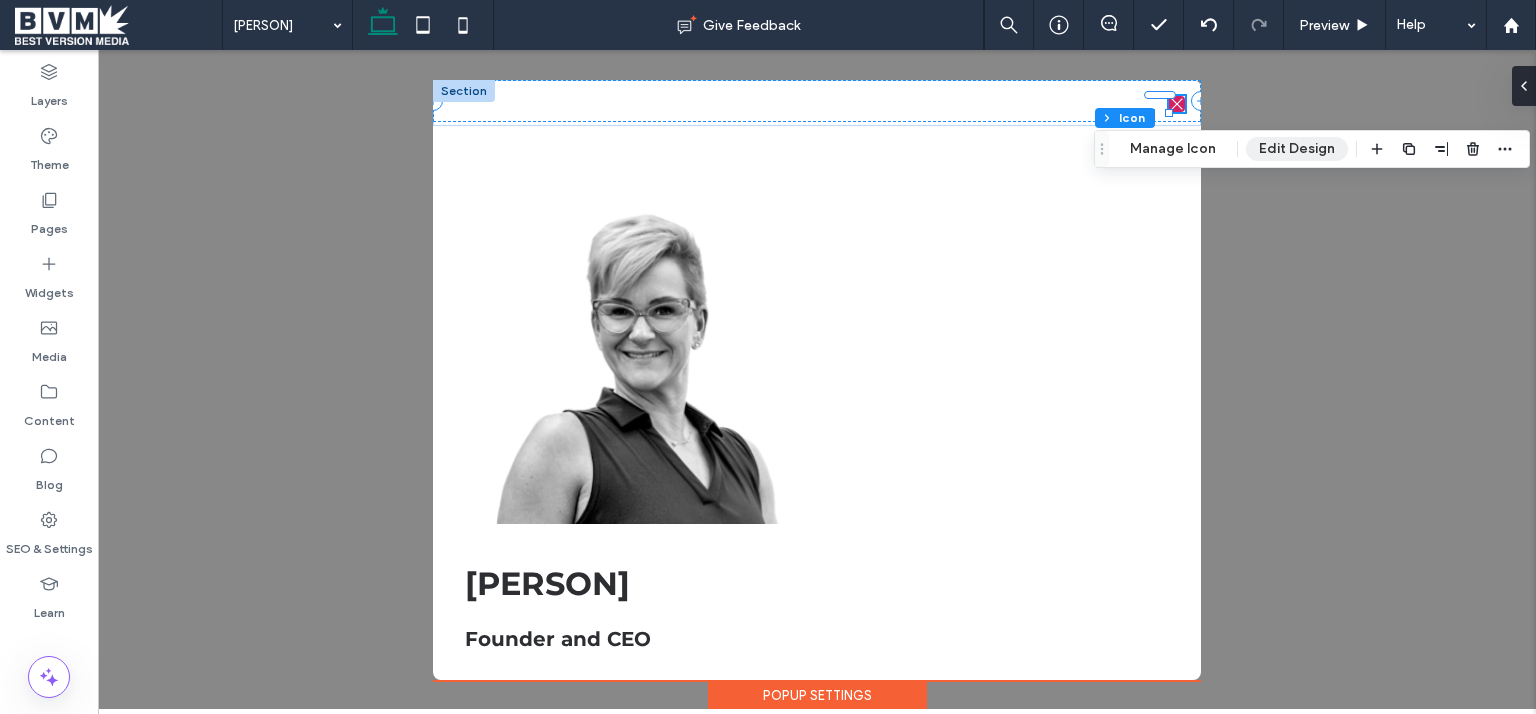 click on "Edit Design" at bounding box center (1297, 149) 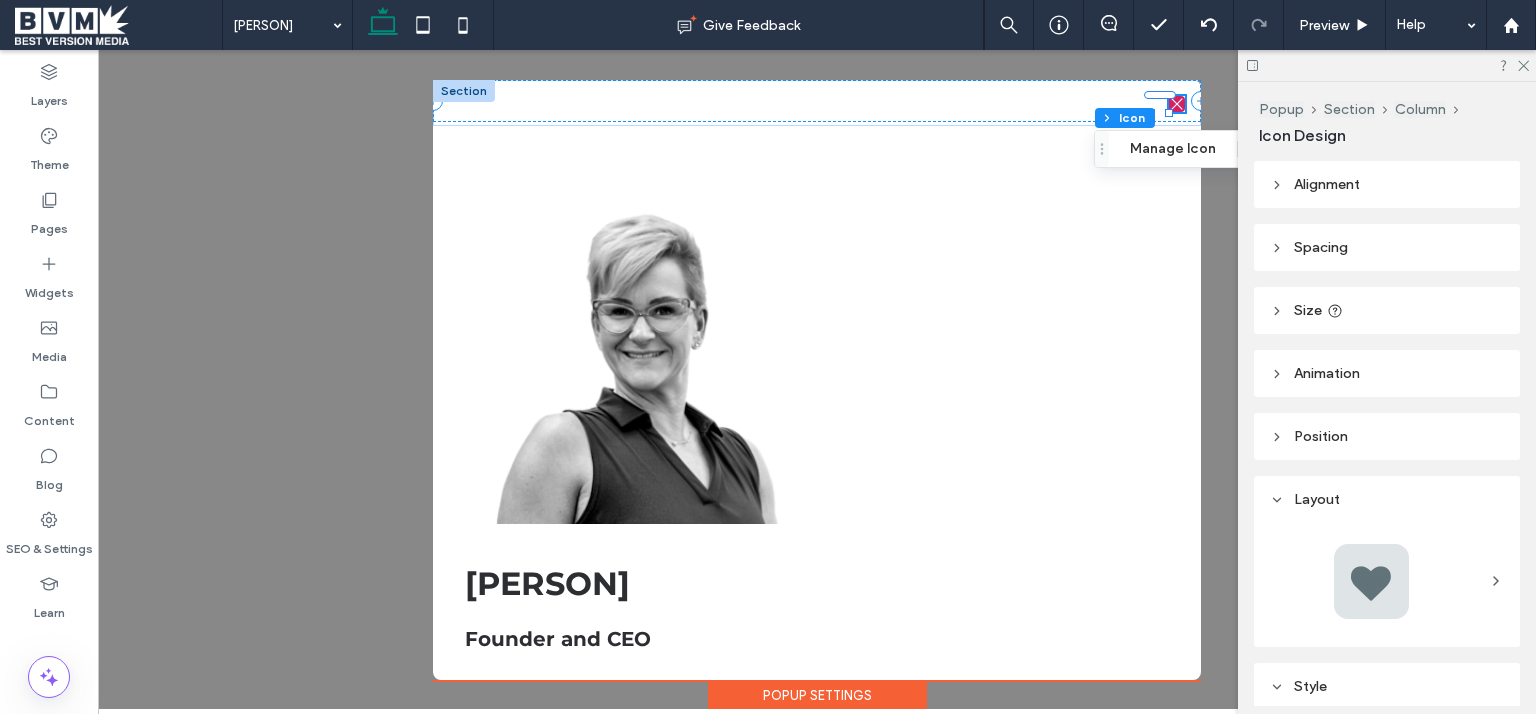 click on "Size" at bounding box center (1387, 310) 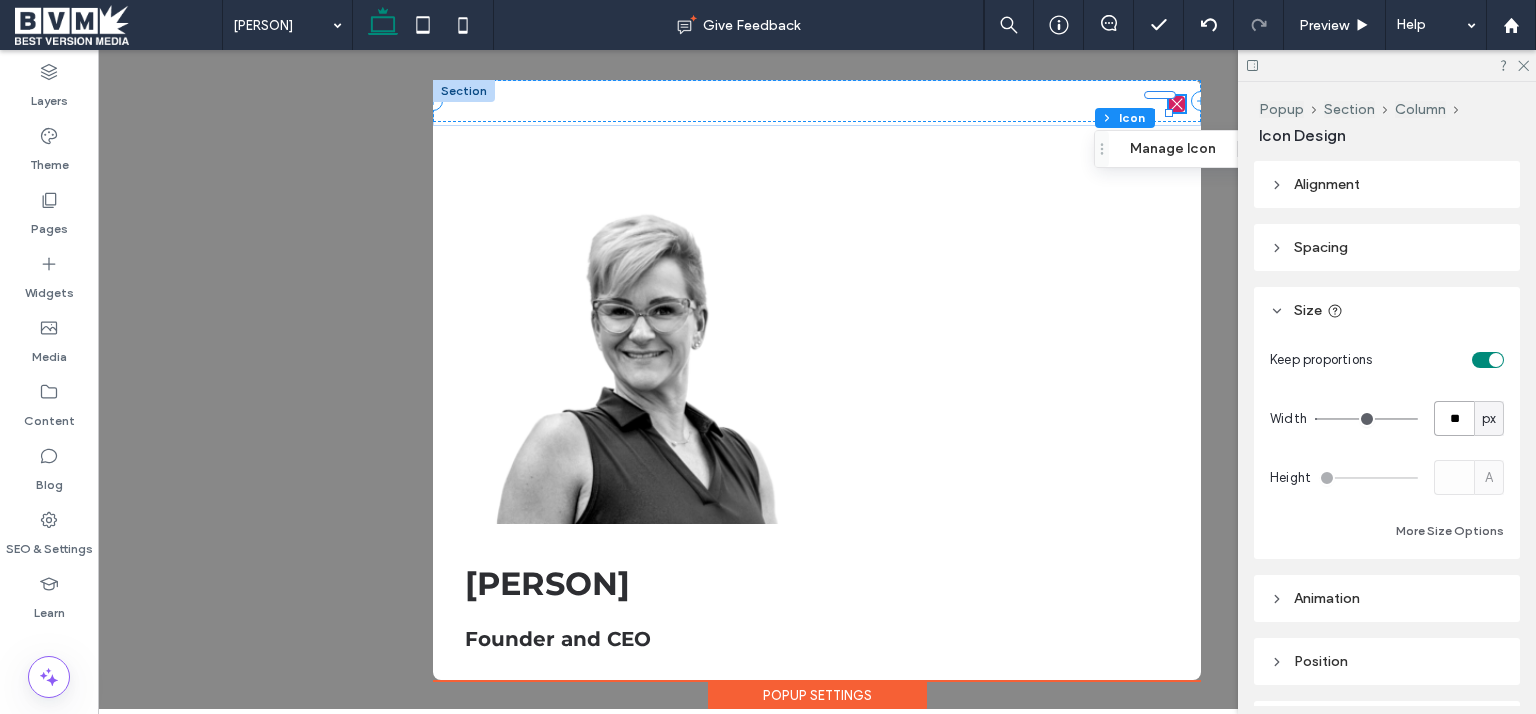 click on "**" at bounding box center (1454, 418) 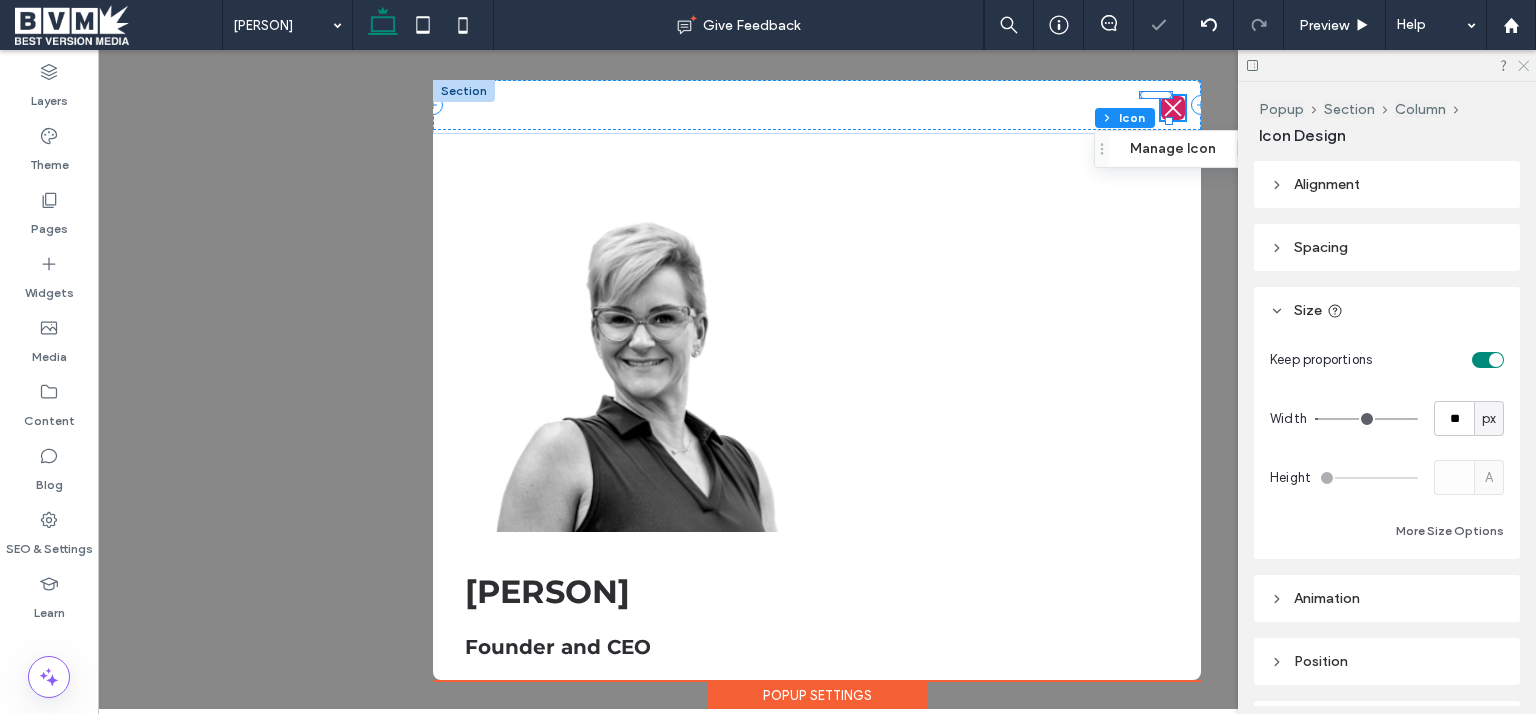 click 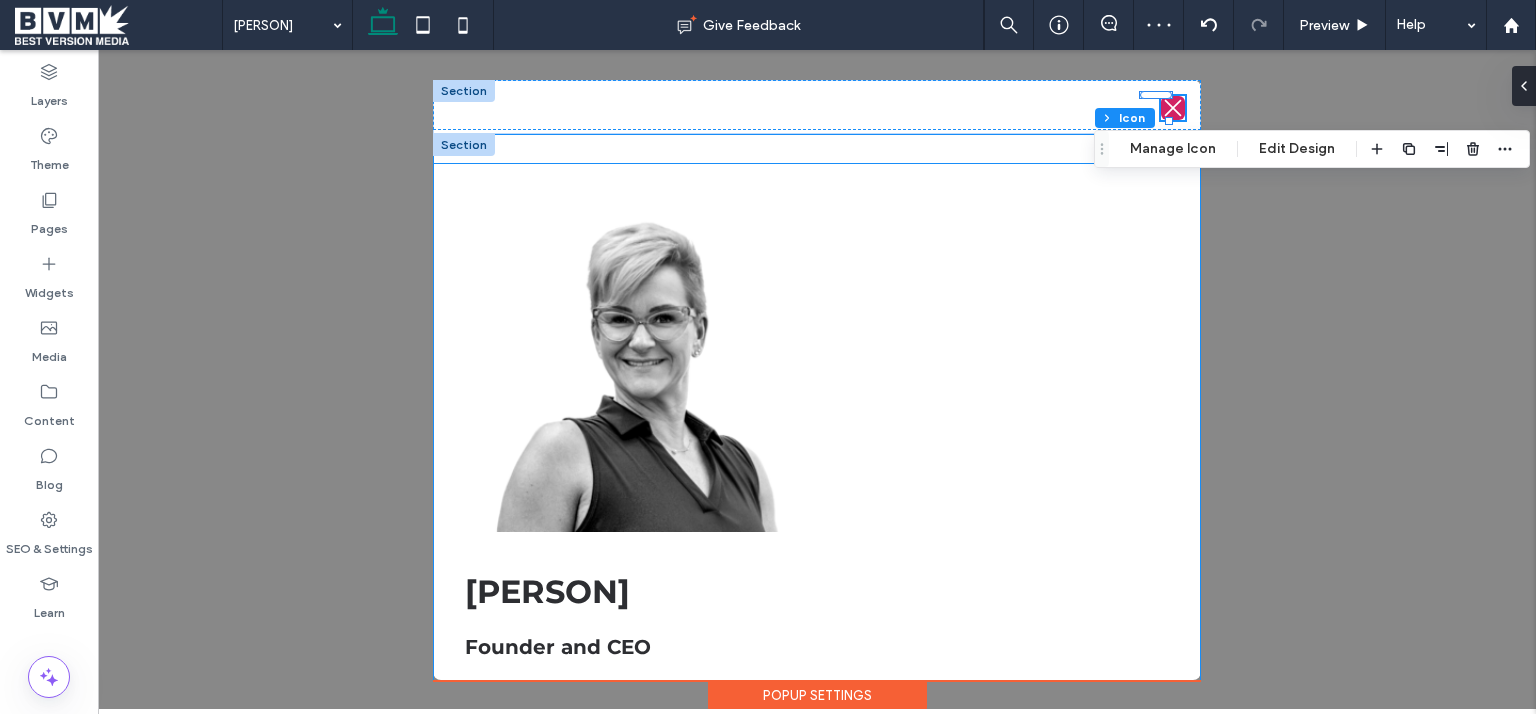click on "Robin Snyder-Wiencek Founder and CEO Robin began her dance training at a small, local studio in Baltimore at the age of three, where she couldn’t get enough of “dance studio life”. Later, she was fortunate enough to attend the prestigious Baltimore School for the Arts, where she received a proper dance education and a love for teaching. Upon graduation from high school, Robin attended college briefly, but the entrepreneurial bug bit hard and she jumped at the chance to open her studio when the opportunity presented itself. In 1992, at the age of 22, Robin started her studio in a single room studio in Baltimore City. She made many mistakes along the way but with the support of her husband, Walter who joined in and made the dance studio dream his own, the studio soon became a second home to hundreds of children and teens every week. Today, EMC Performing Arts Studio provides Dance, Music, Theater and AcroGymnastics classes to nearly 1000 weekly enrollments in New Freedom, PA." at bounding box center (817, 885) 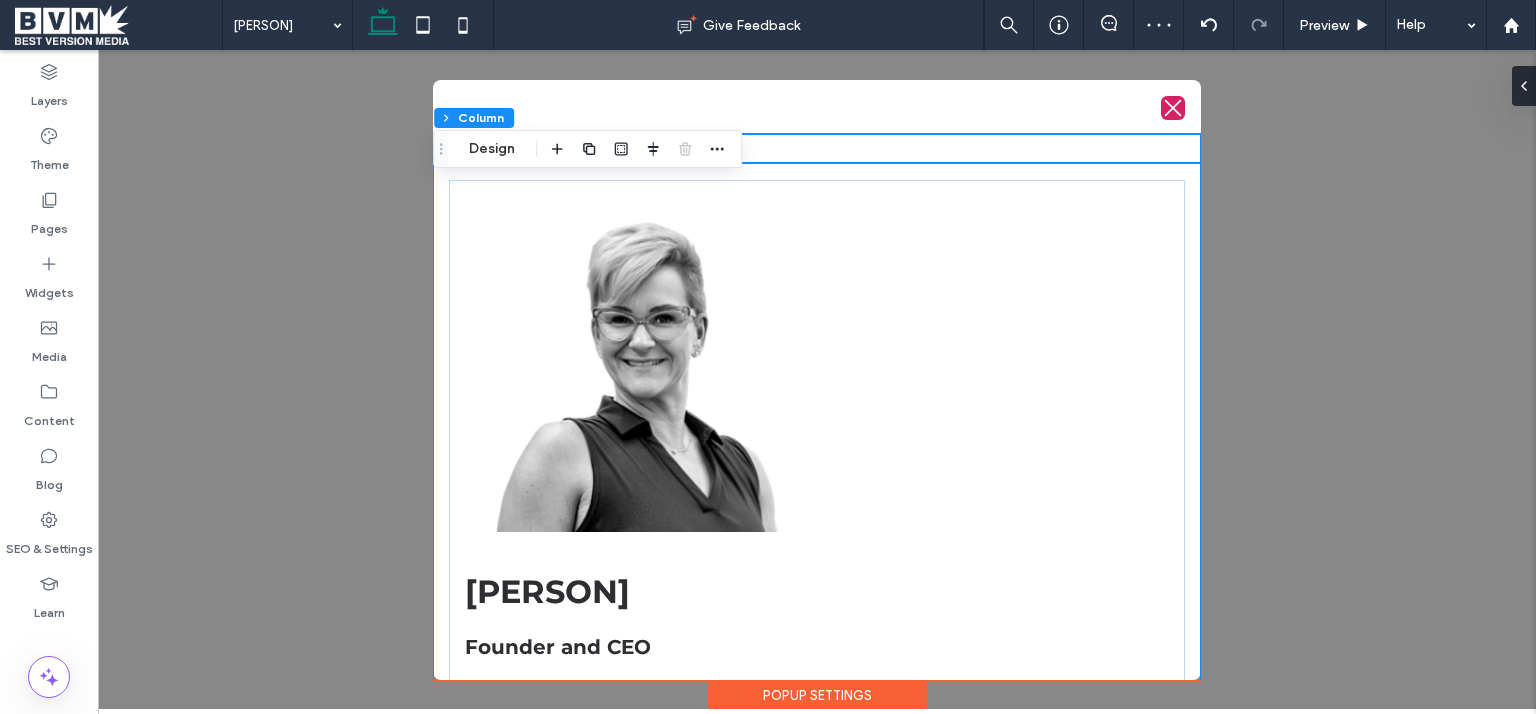click on "Robin Snyder-Wiencek Founder and CEO Robin began her dance training at a small, local studio in Baltimore at the age of three, where she couldn’t get enough of “dance studio life”. Later, she was fortunate enough to attend the prestigious Baltimore School for the Arts, where she received a proper dance education and a love for teaching. Upon graduation from high school, Robin attended college briefly, but the entrepreneurial bug bit hard and she jumped at the chance to open her studio when the opportunity presented itself. In 1992, at the age of 22, Robin started her studio in a single room studio in Baltimore City. She made many mistakes along the way but with the support of her husband, Walter who joined in and made the dance studio dream his own, the studio soon became a second home to hundreds of children and teens every week. Today, EMC Performing Arts Studio provides Dance, Music, Theater and AcroGymnastics classes to nearly 1000 weekly enrollments in New Freedom, PA." at bounding box center (817, 885) 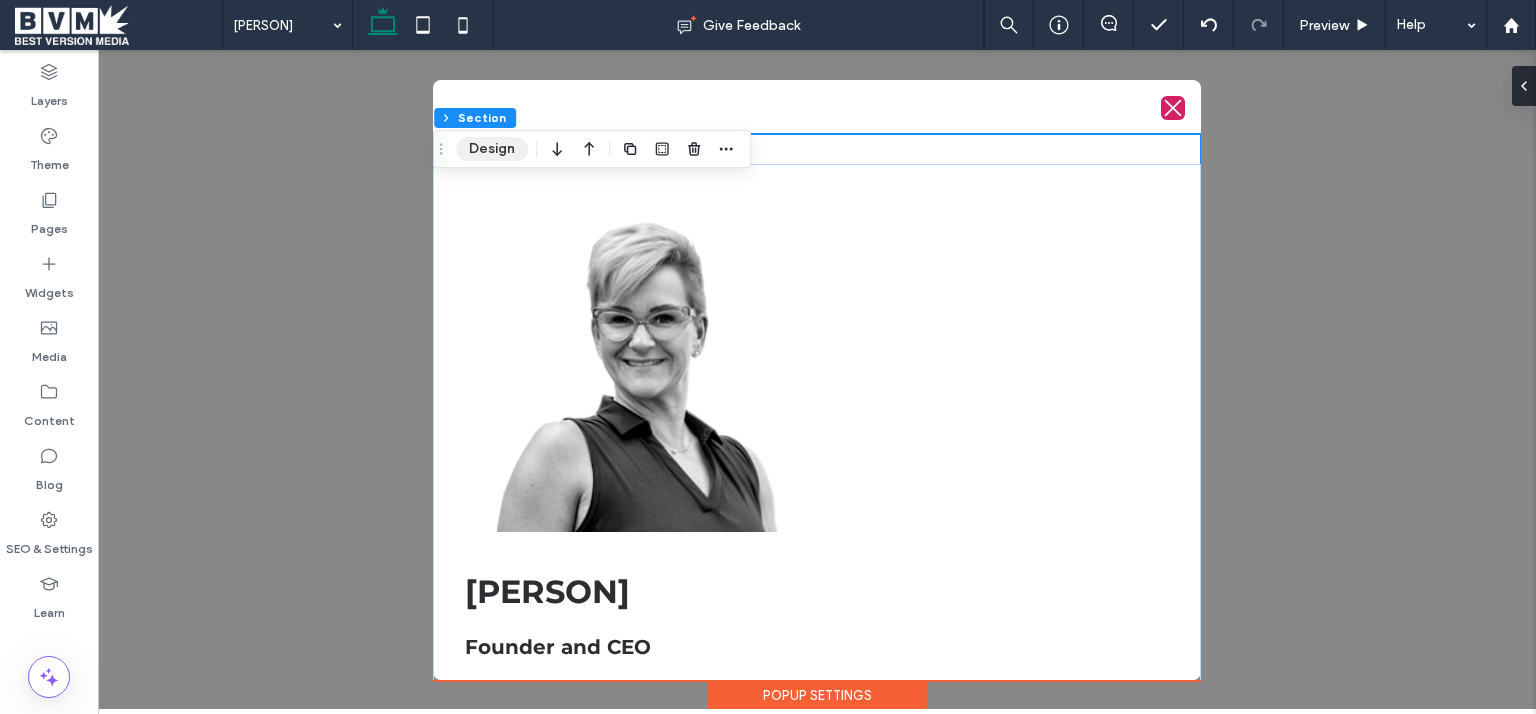 click on "Design" at bounding box center (492, 149) 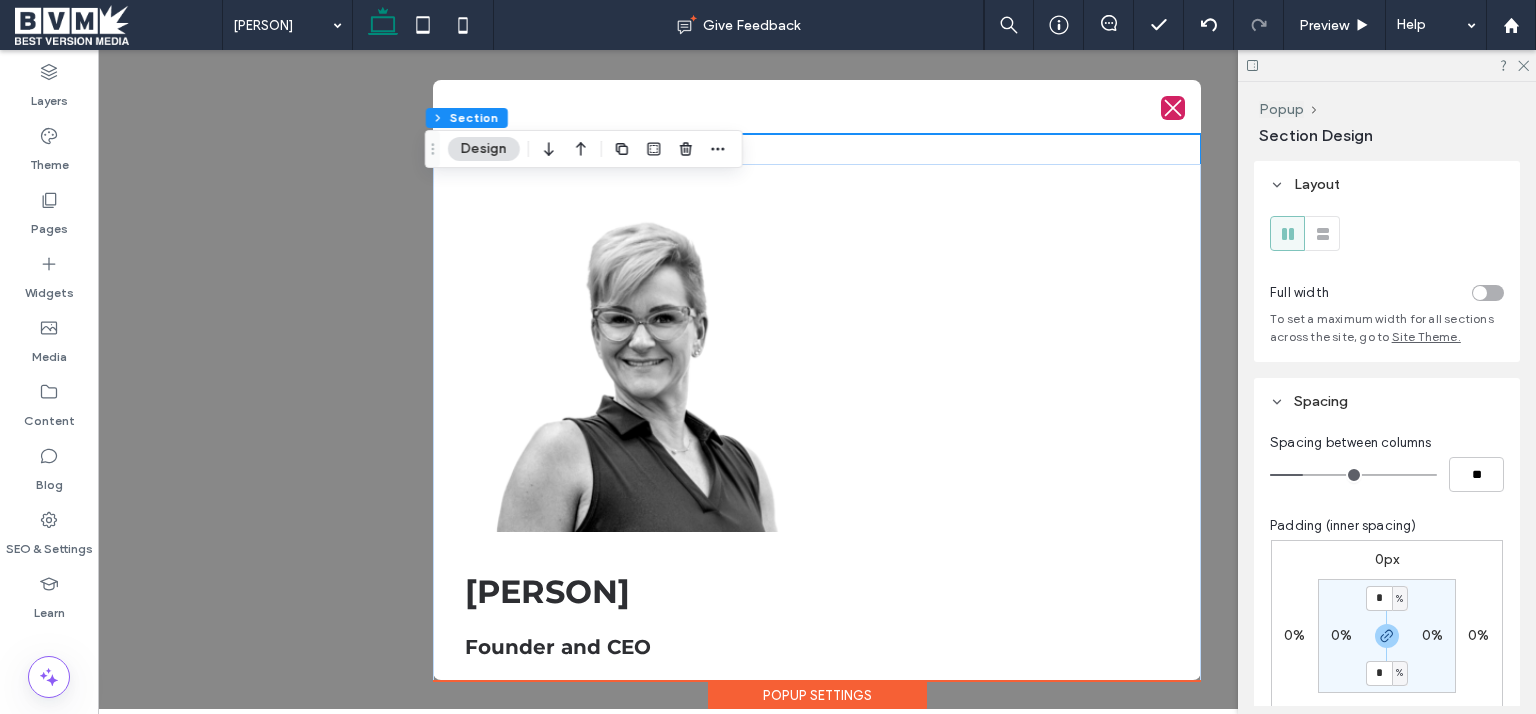 click on "%" at bounding box center (1399, 599) 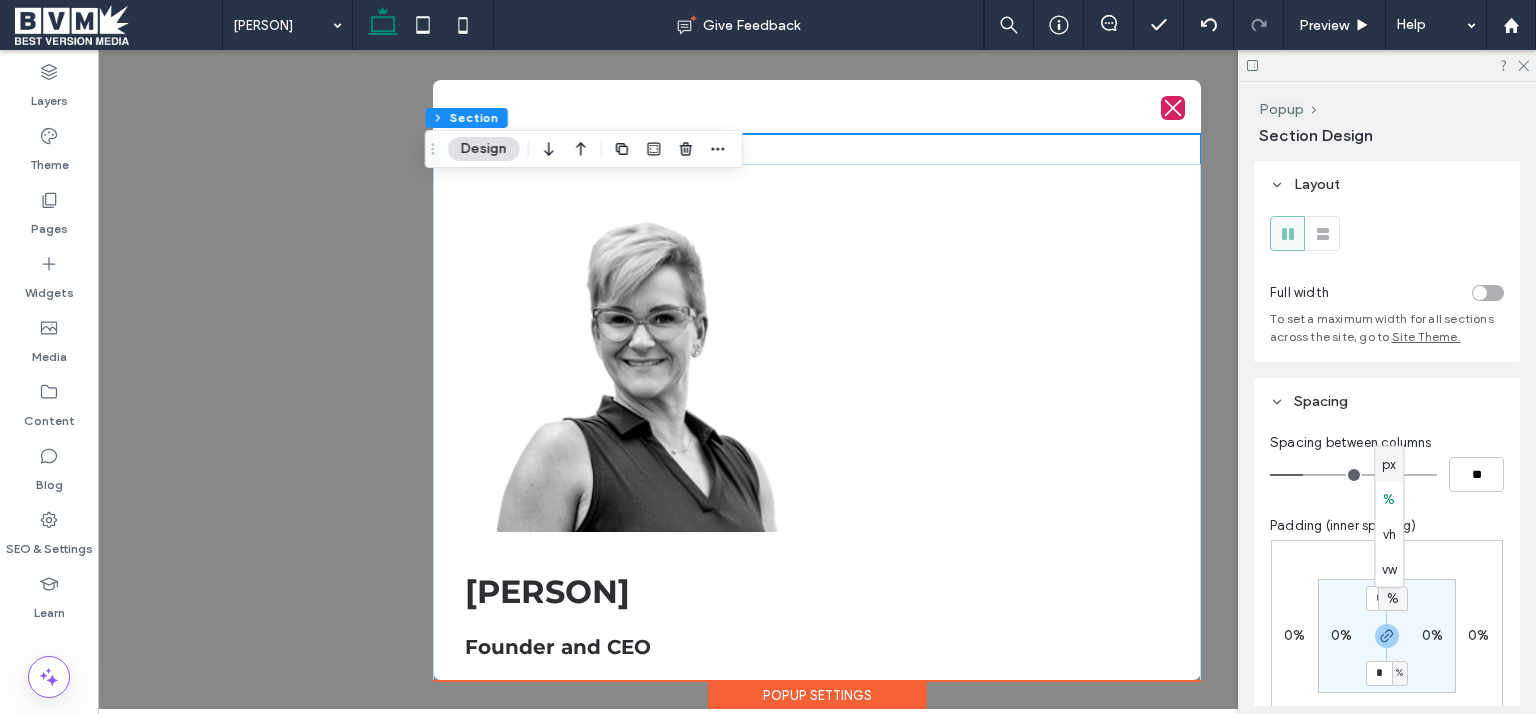 click on "px" at bounding box center (1389, 464) 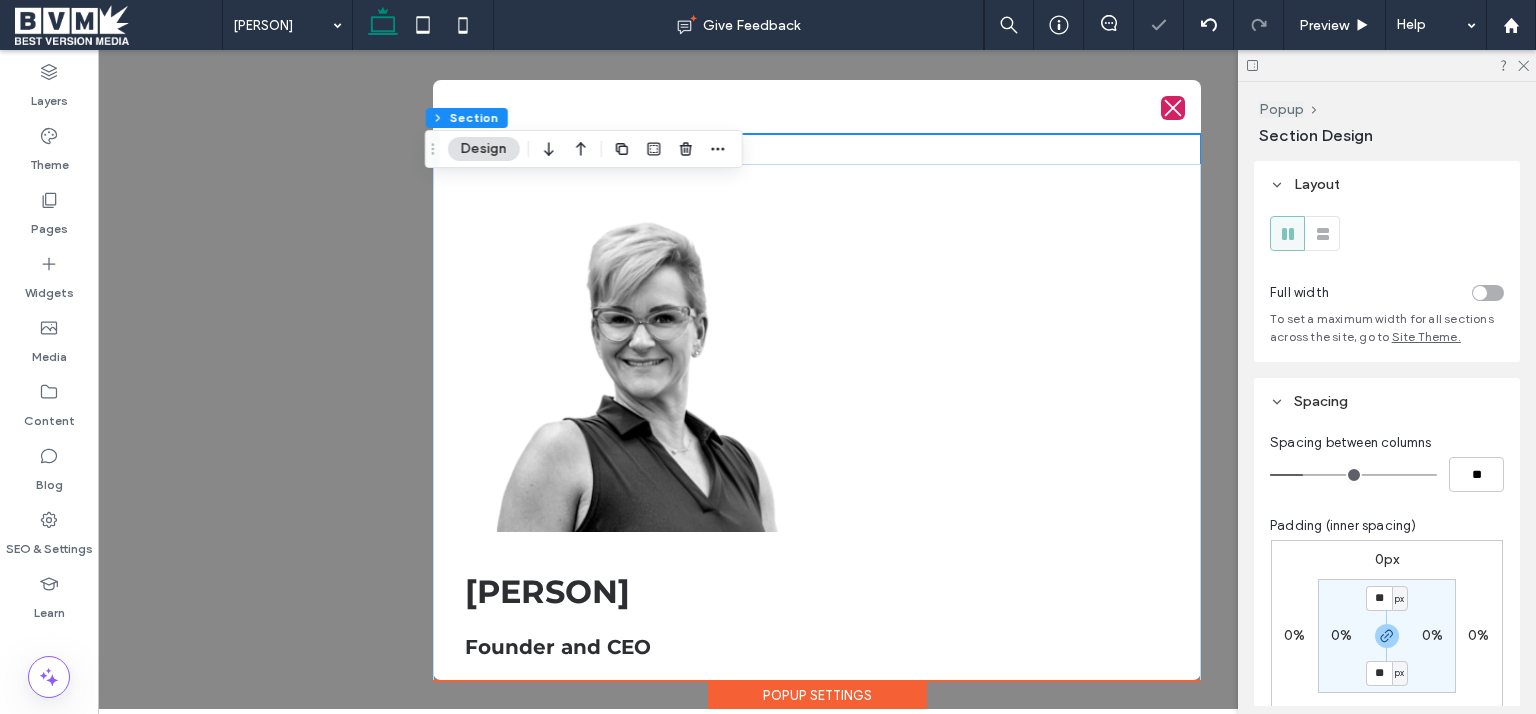 type on "**" 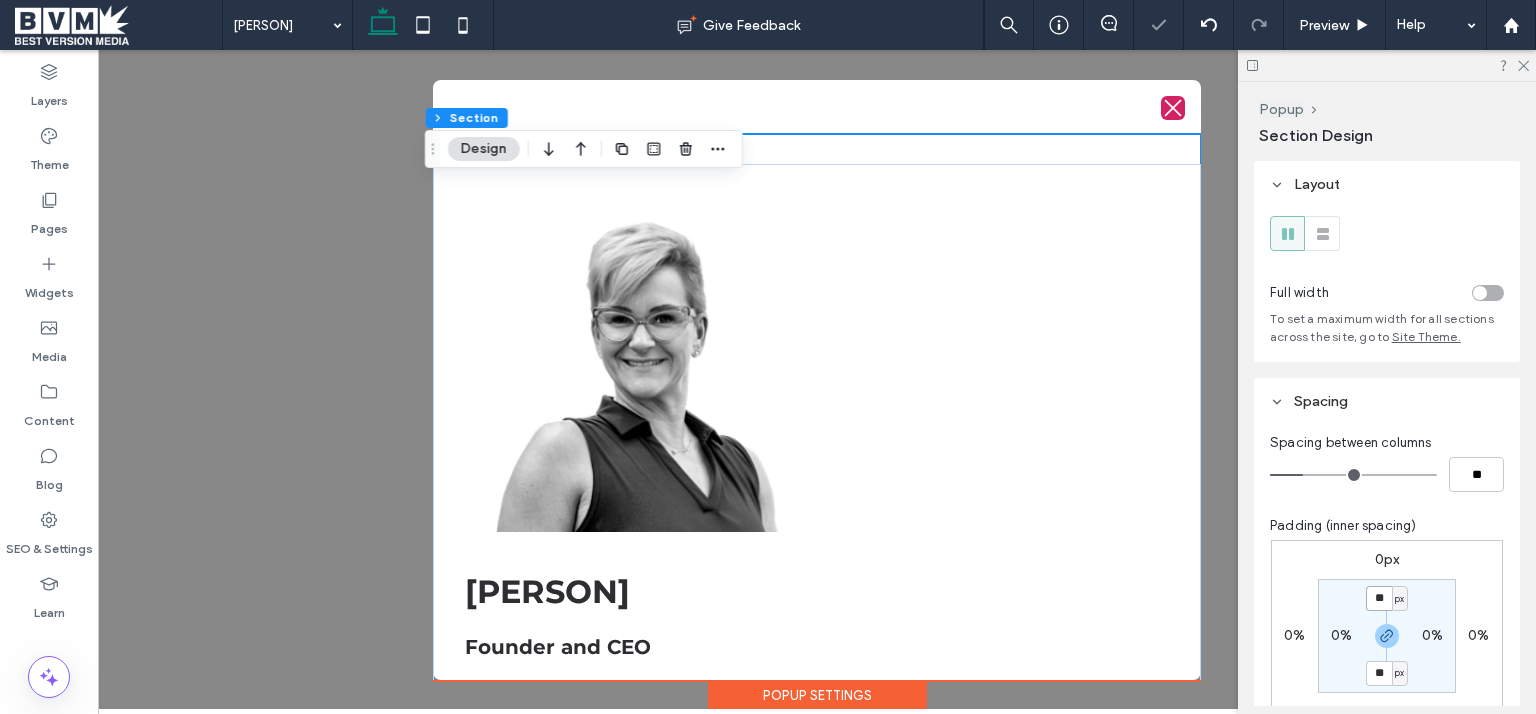 click on "**" at bounding box center [1379, 598] 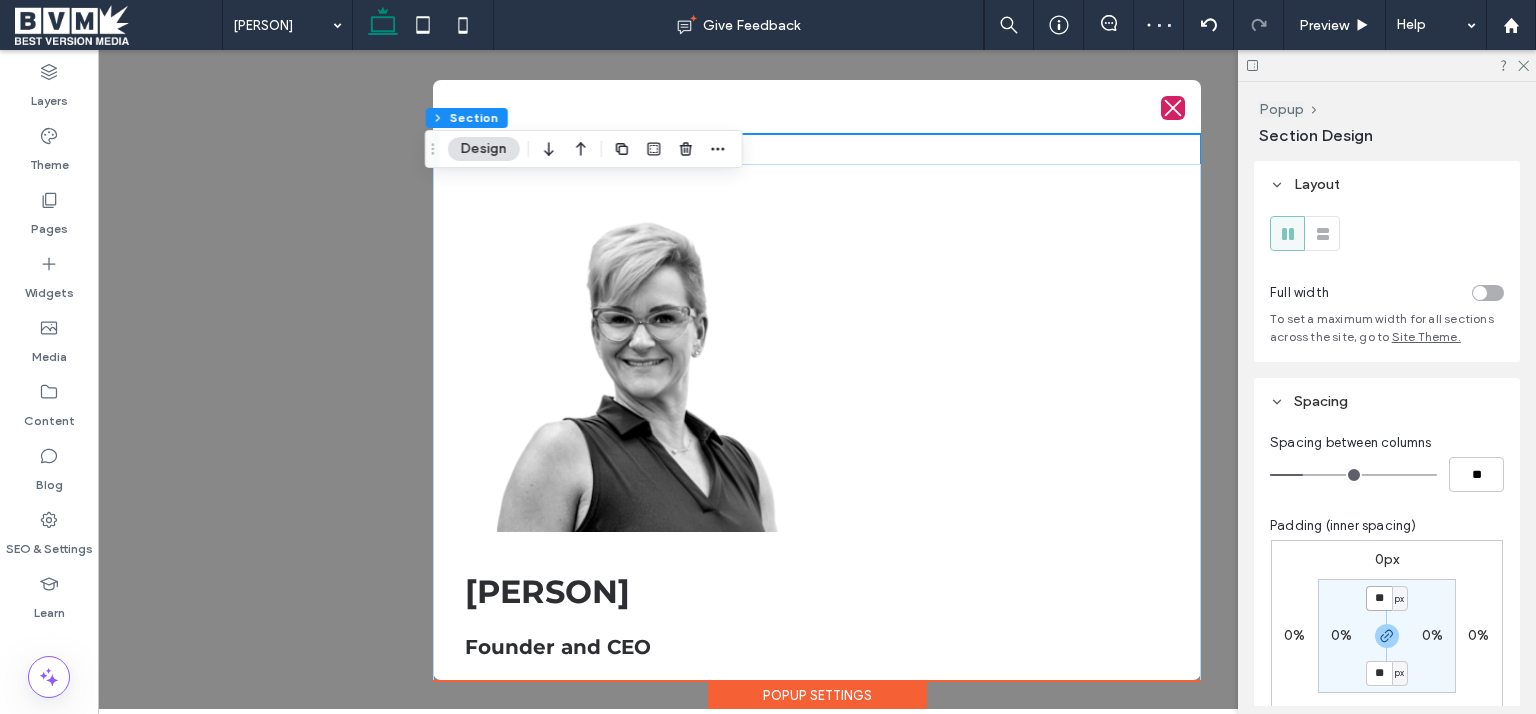 type on "**" 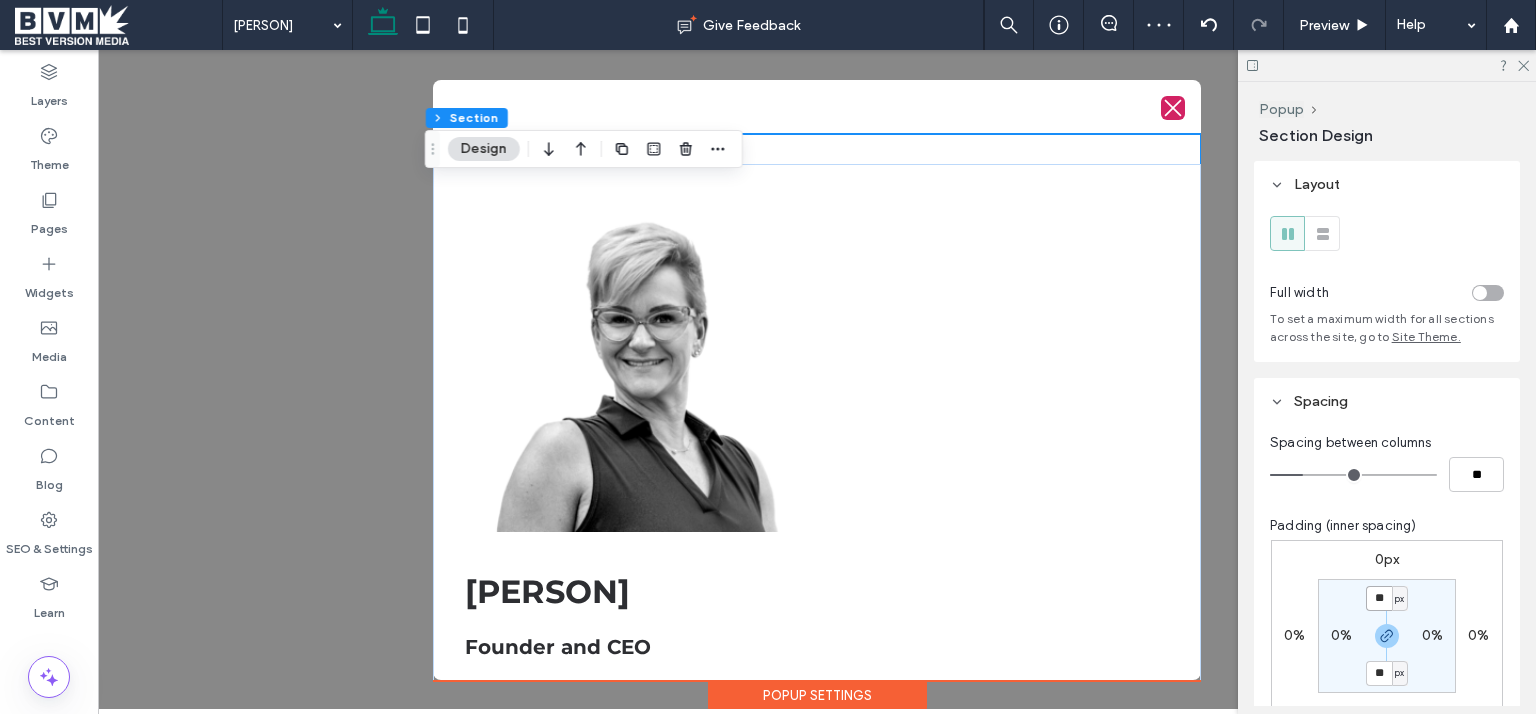 type on "**" 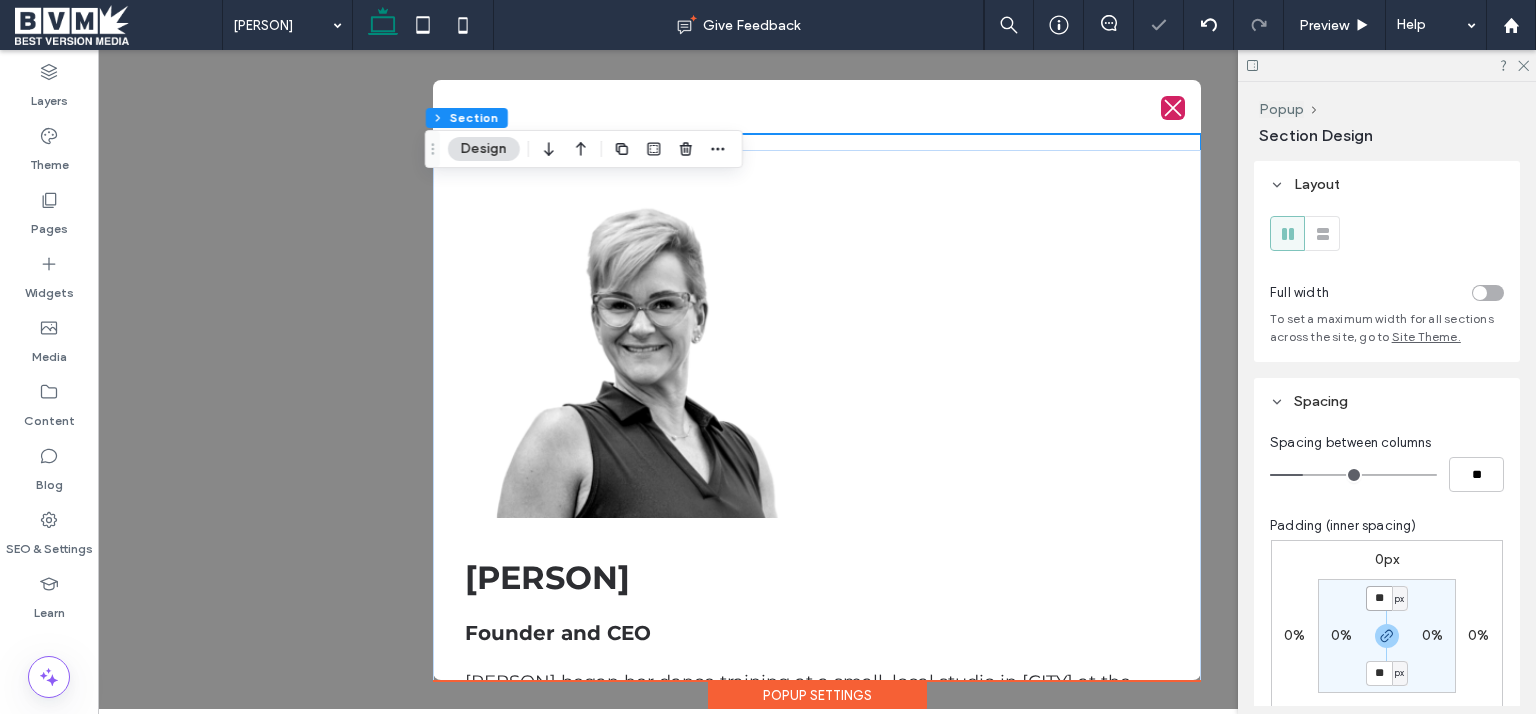 click on "**" at bounding box center [1379, 598] 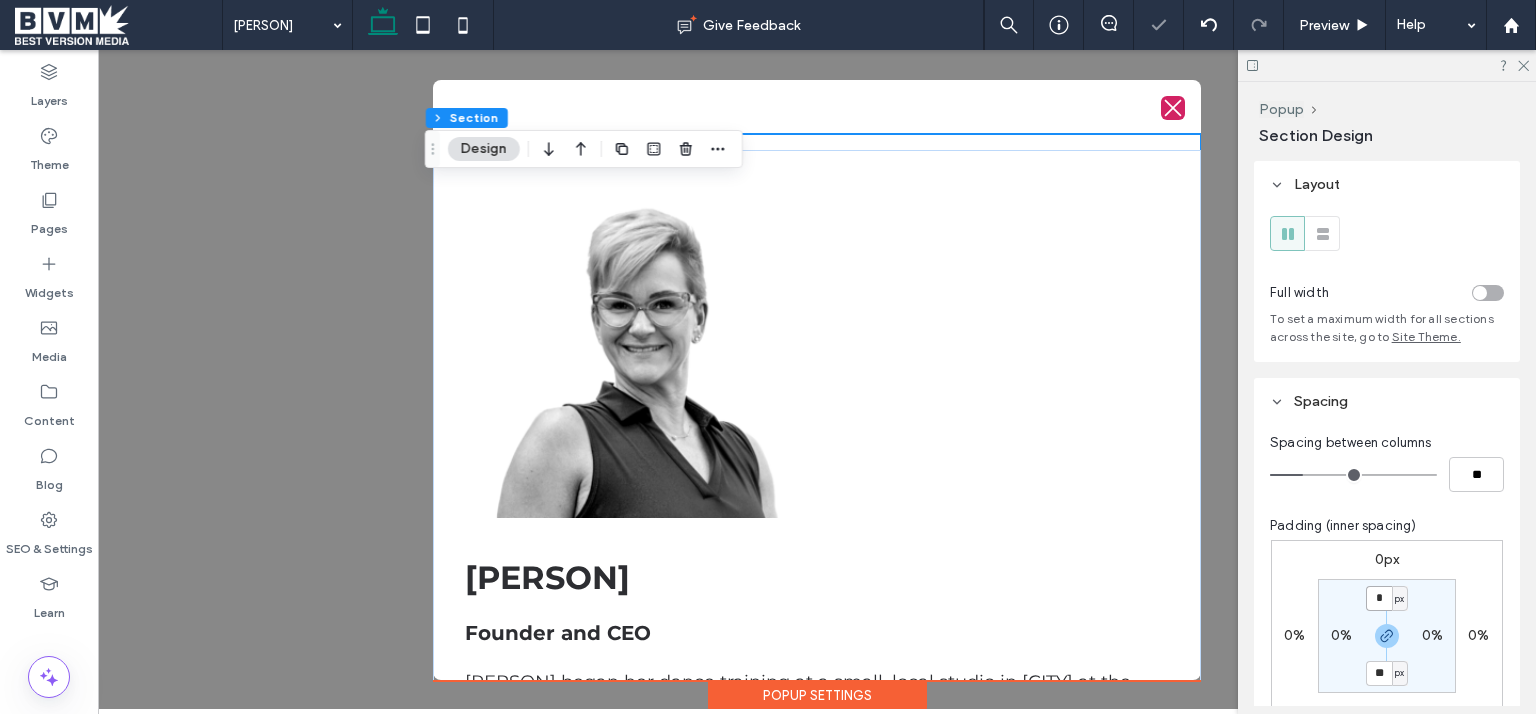 type on "*" 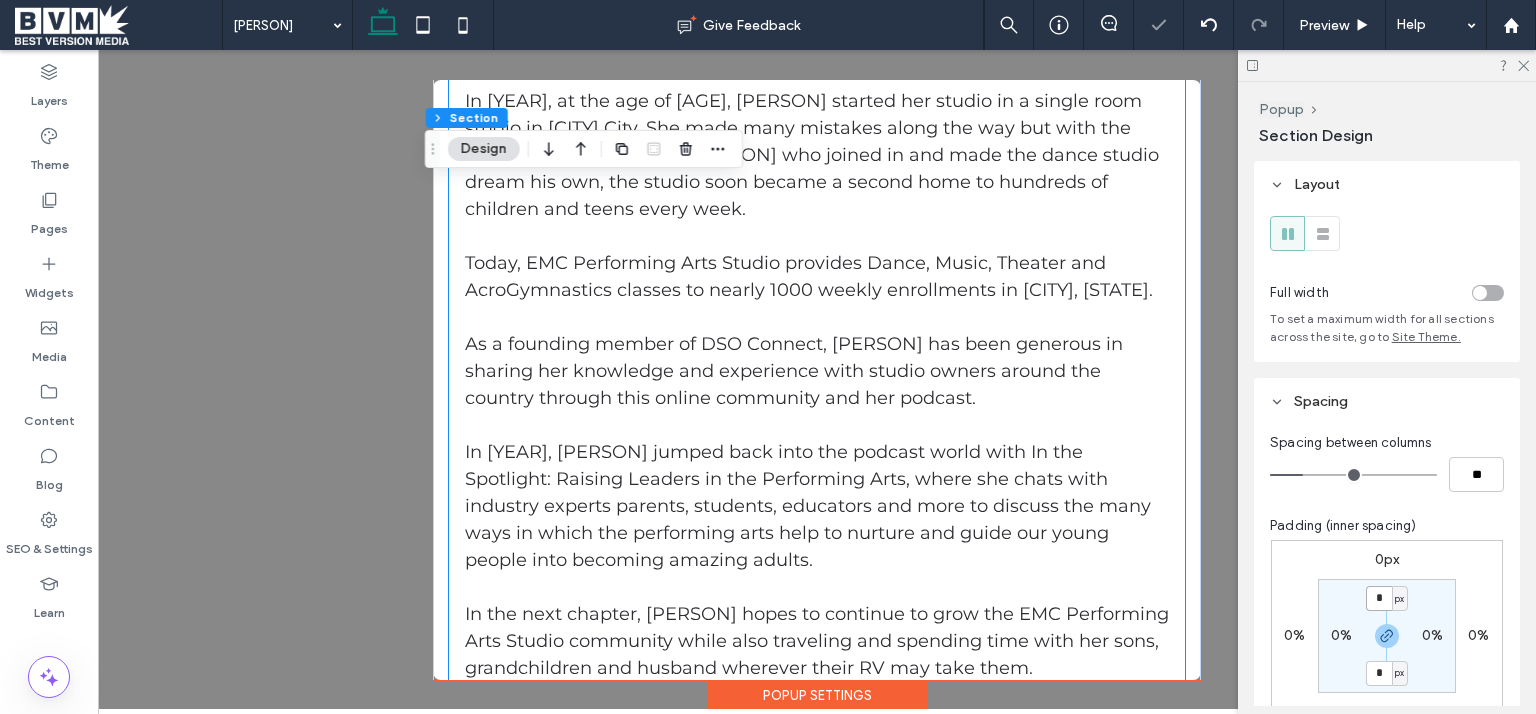 scroll, scrollTop: 937, scrollLeft: 0, axis: vertical 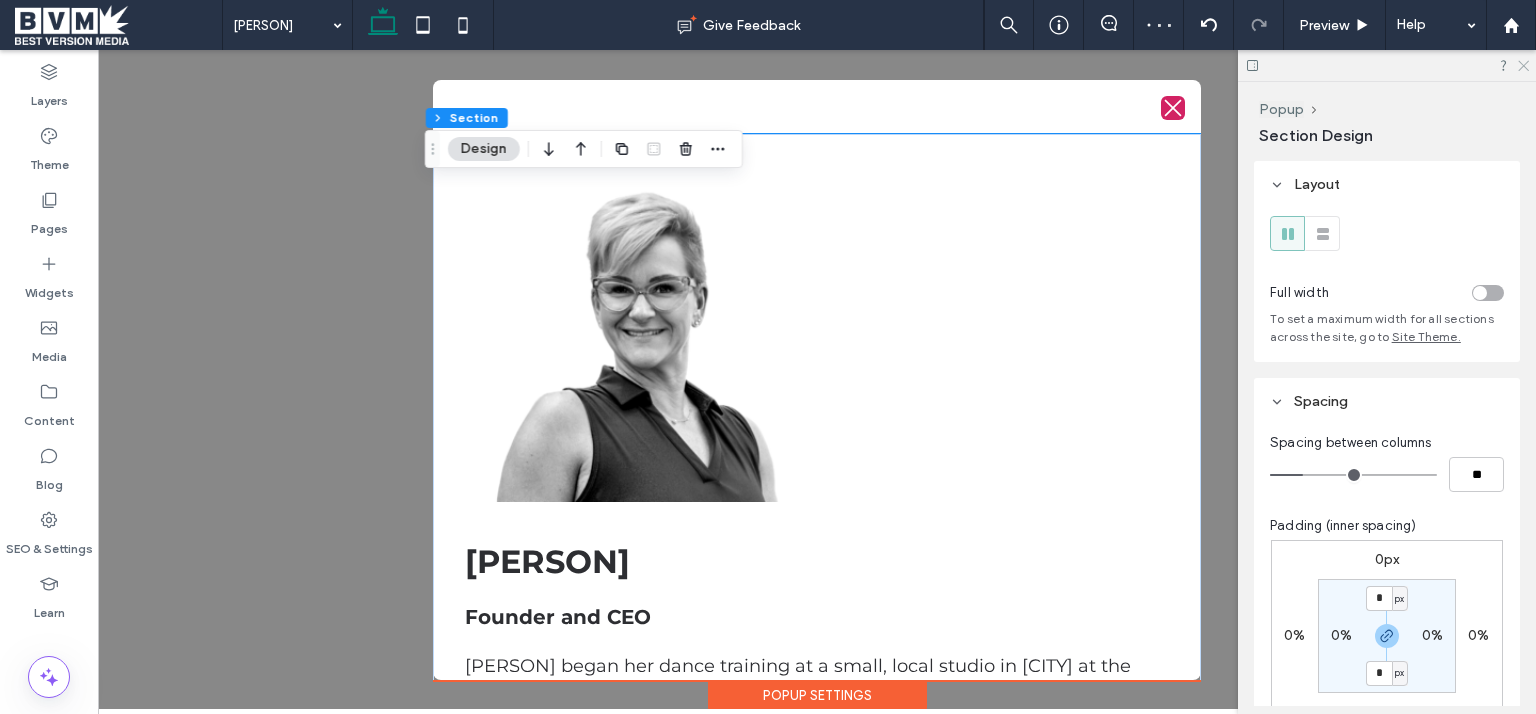 click 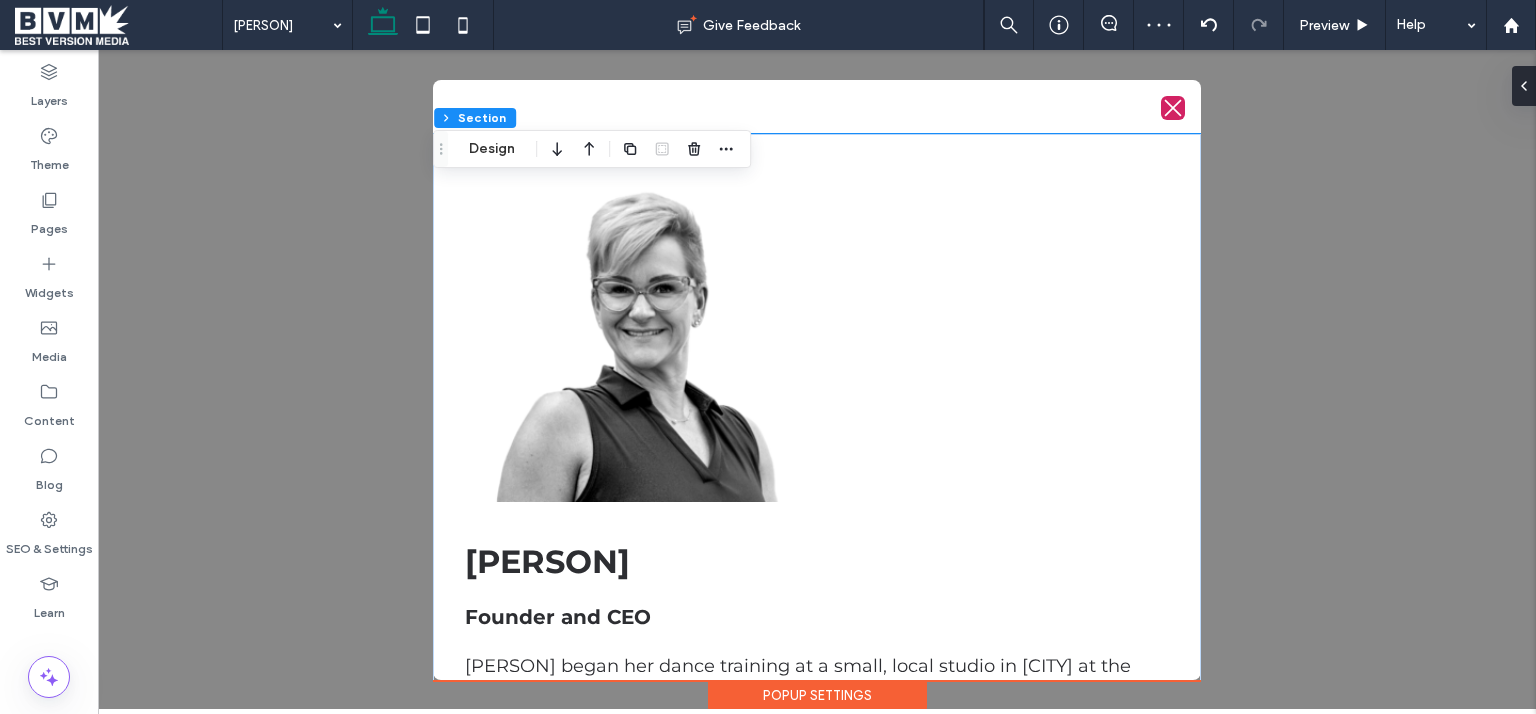 scroll, scrollTop: 0, scrollLeft: 0, axis: both 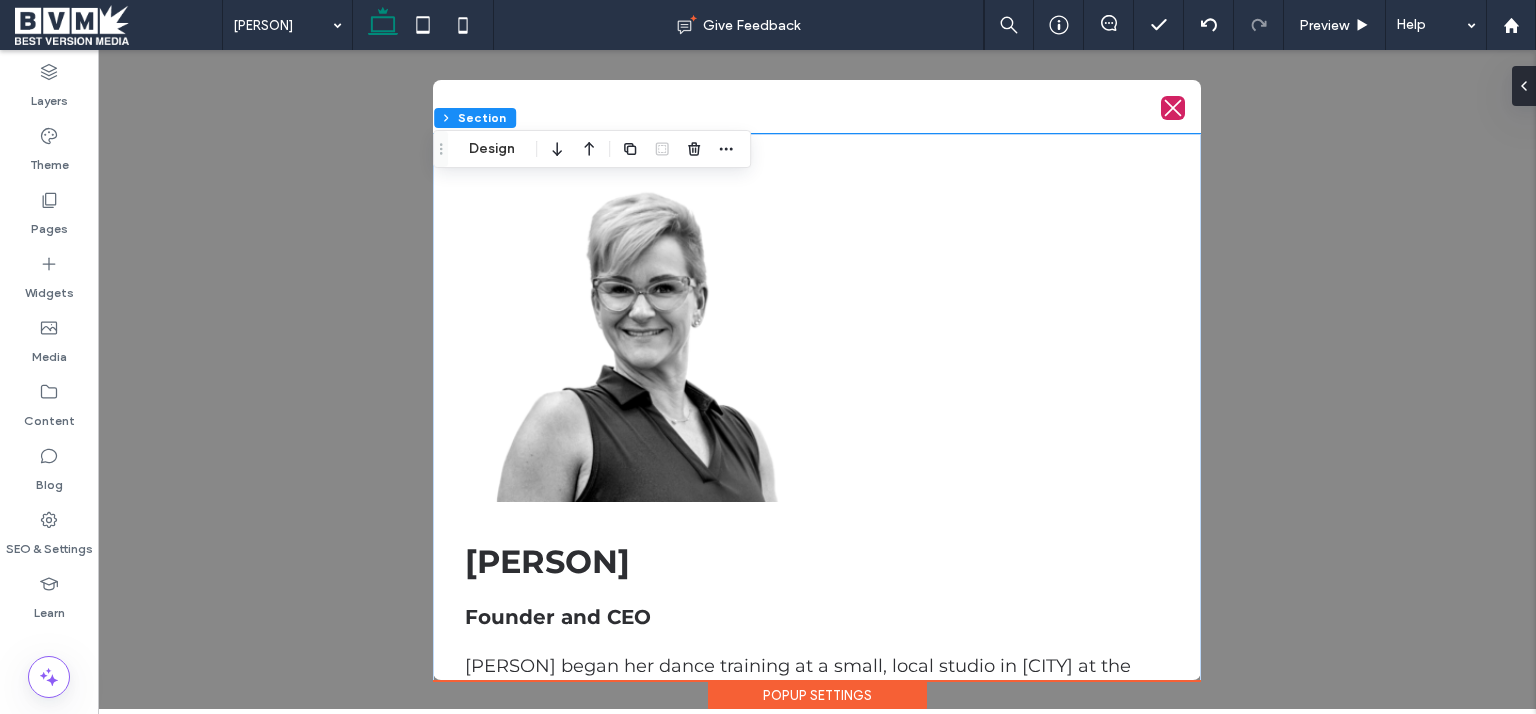 click 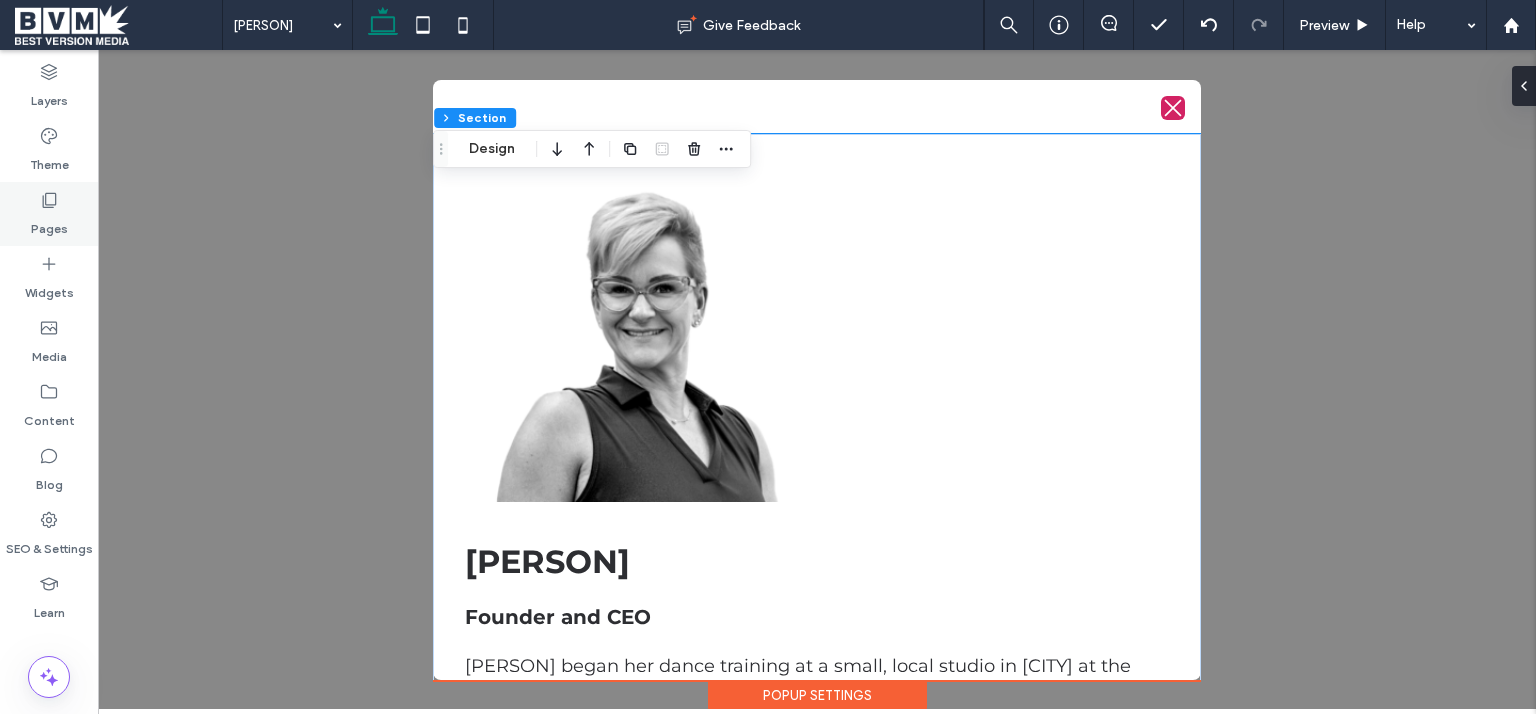 click 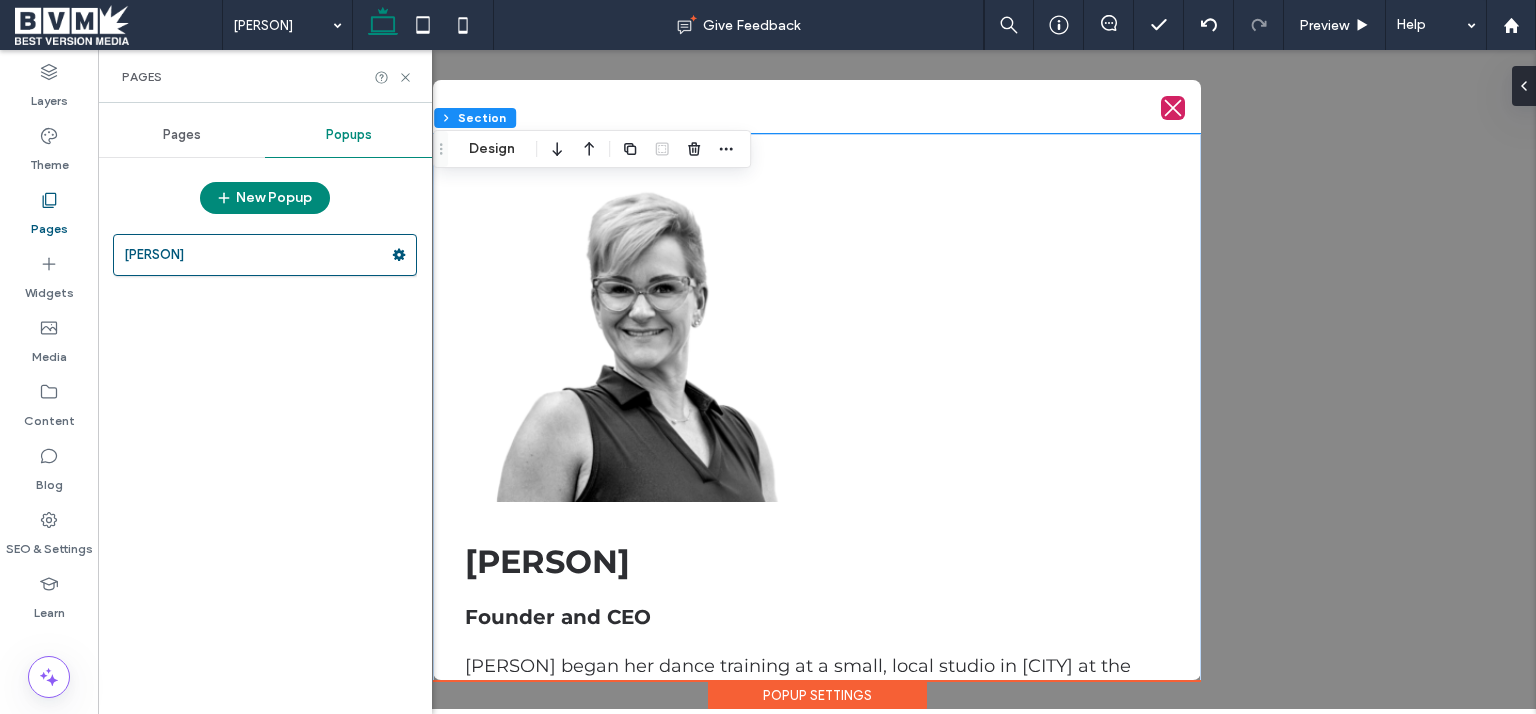 click on "Pages" at bounding box center (49, 214) 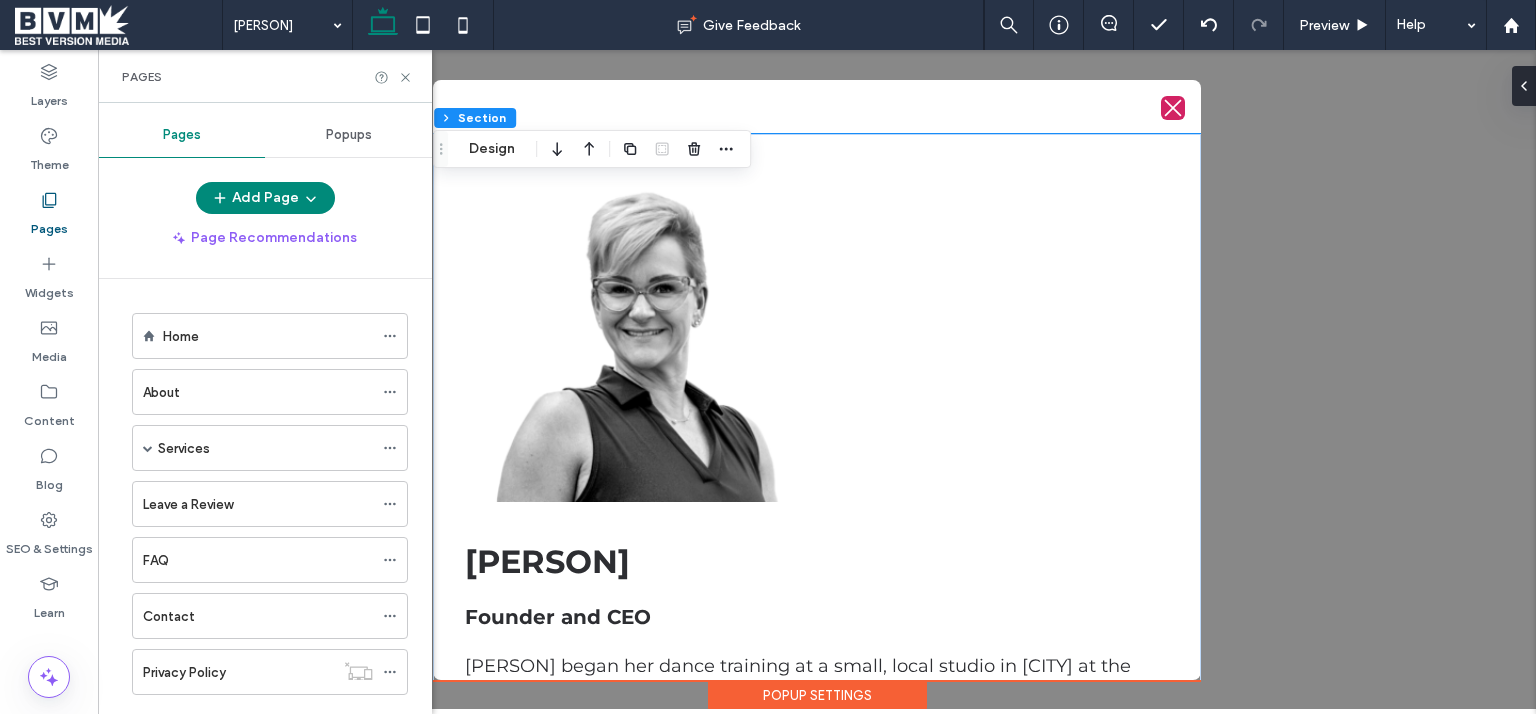 click on "About" at bounding box center [258, 392] 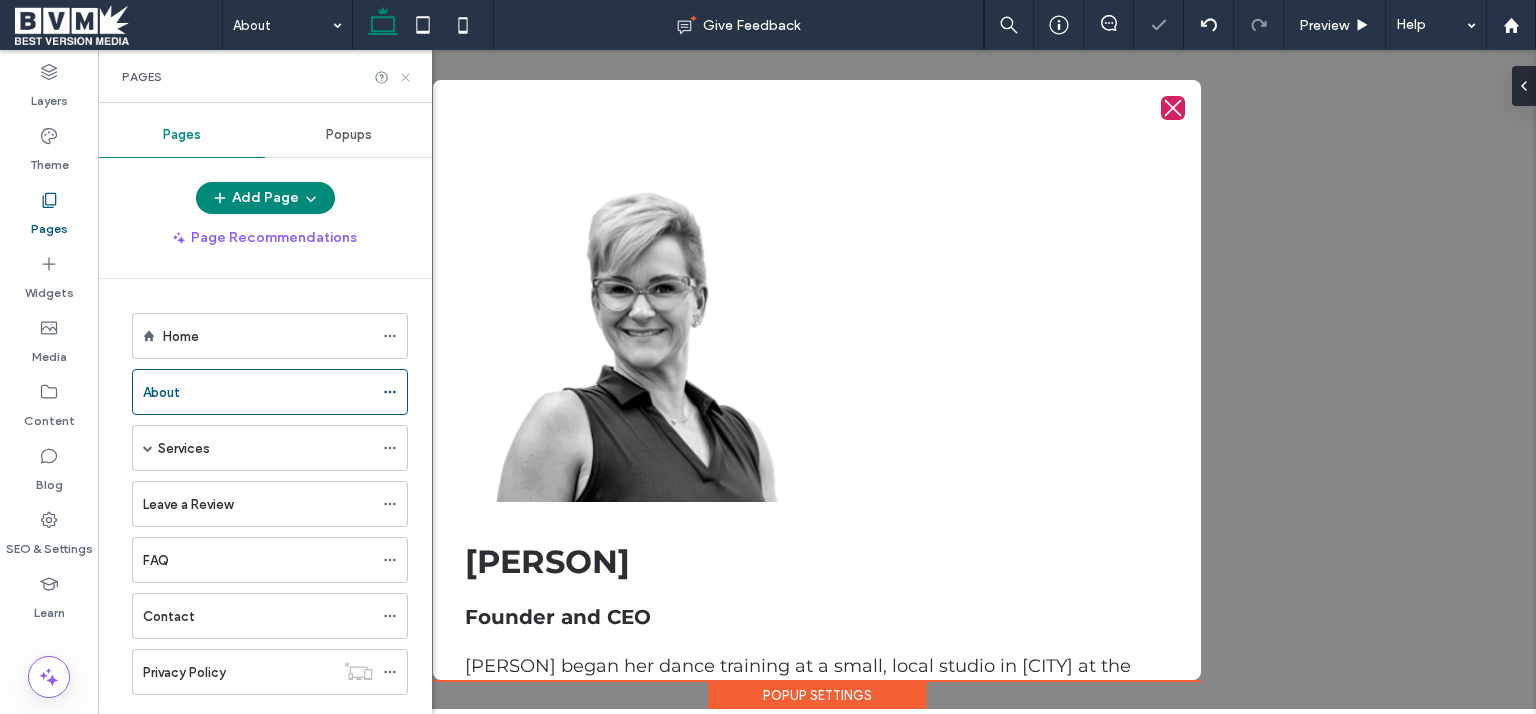 click 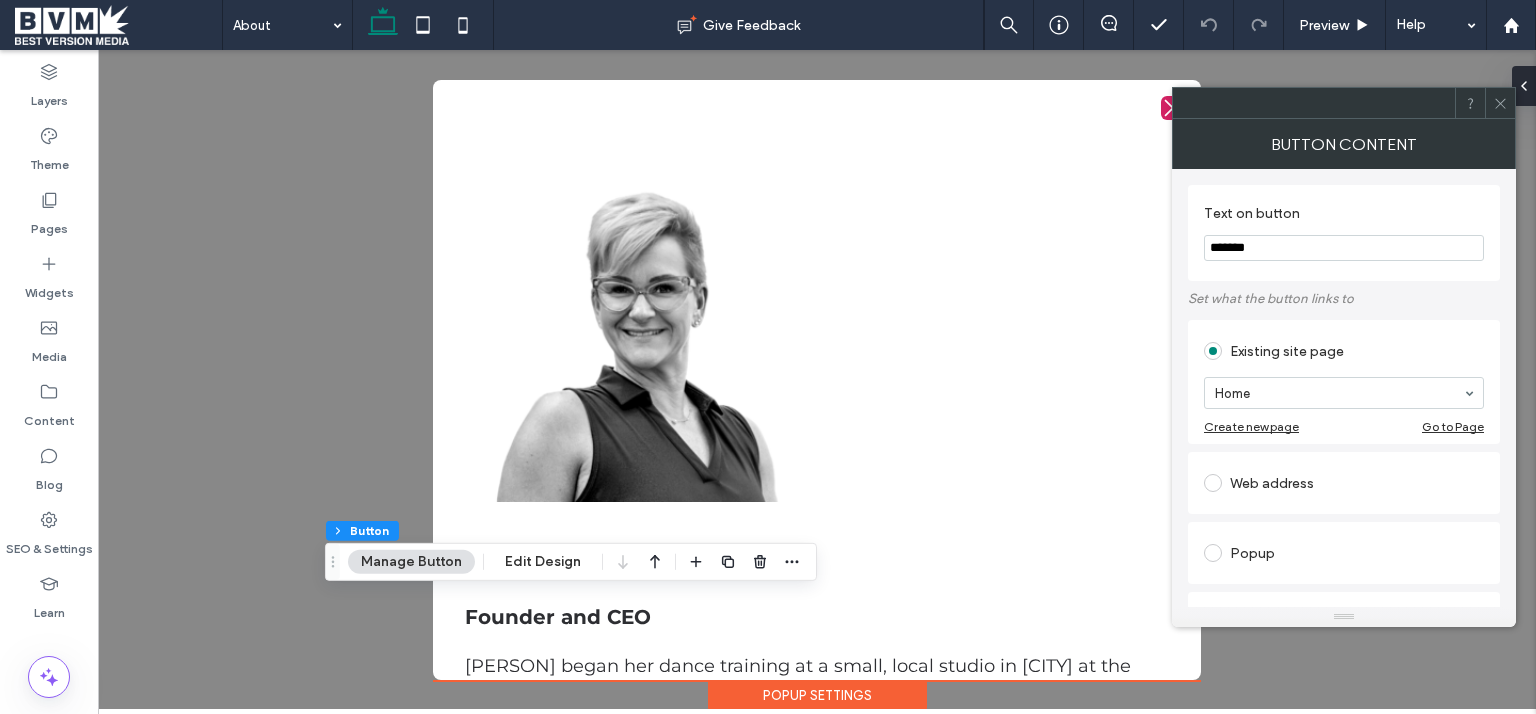 scroll, scrollTop: 397, scrollLeft: 0, axis: vertical 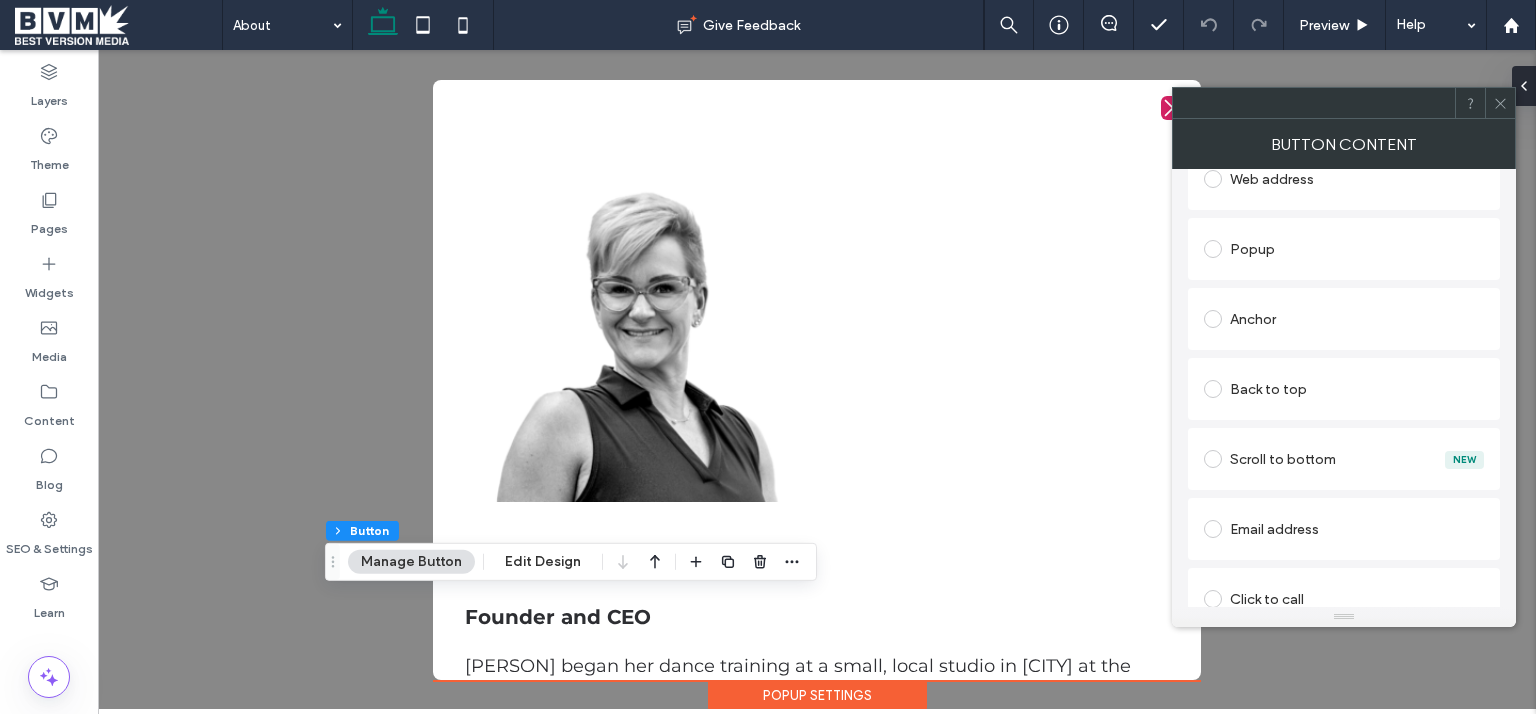 click on "Popup" at bounding box center (1344, 249) 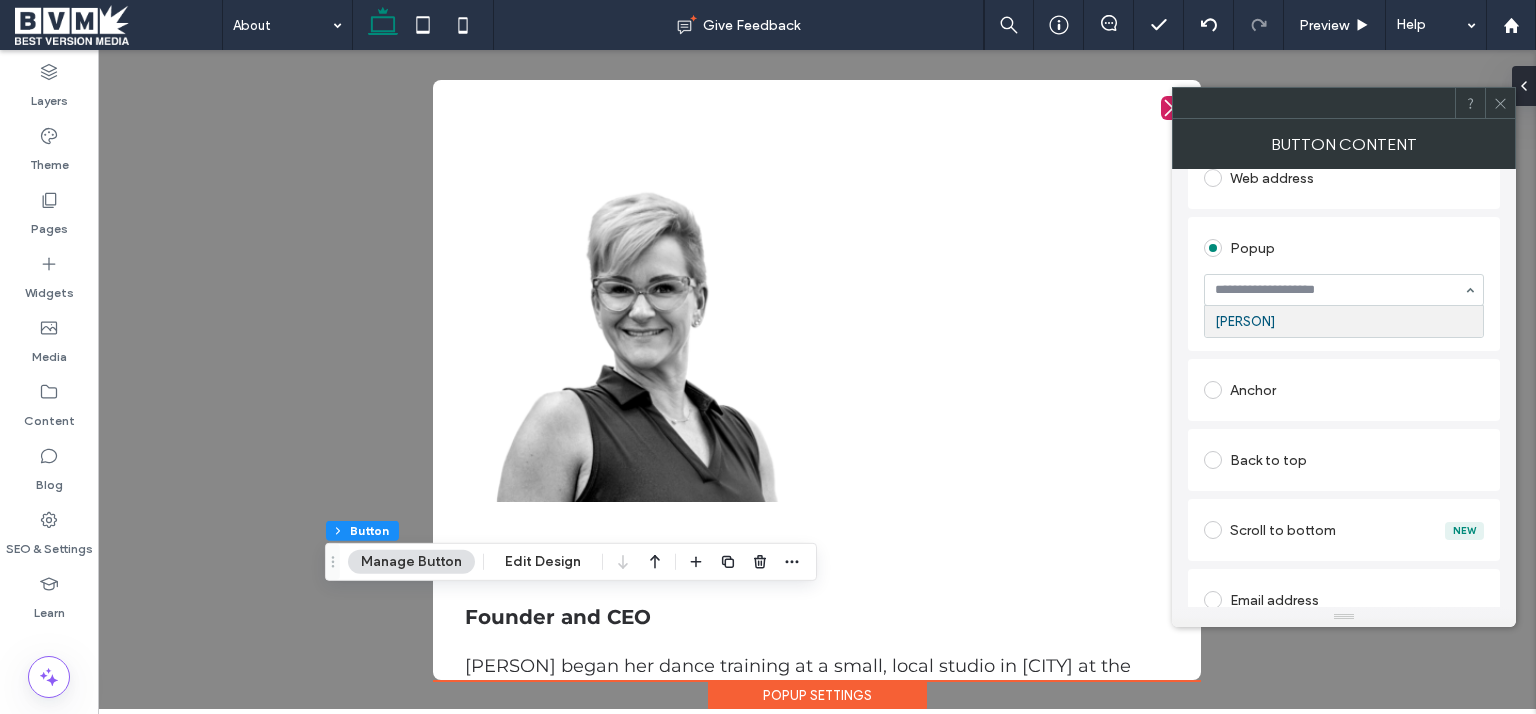 click 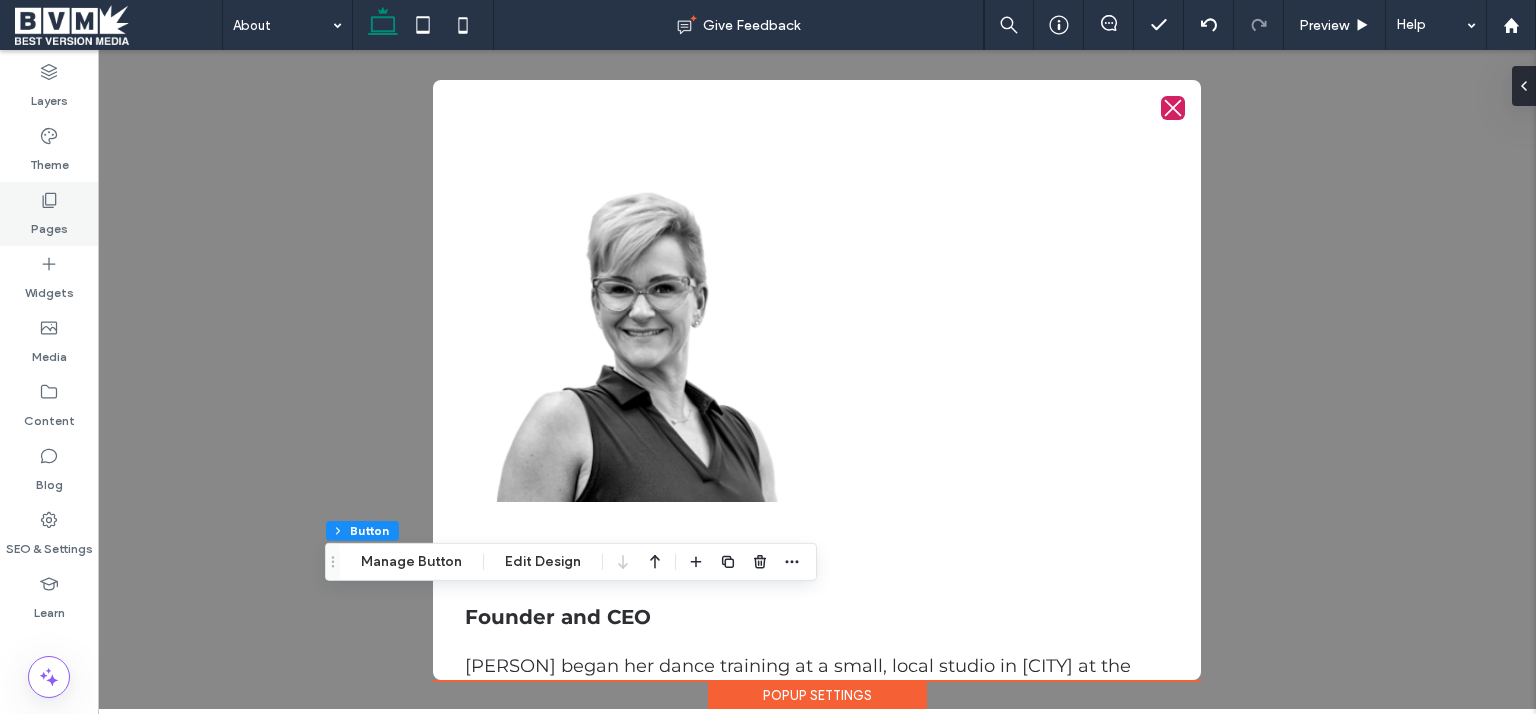 click on "Pages" at bounding box center [49, 214] 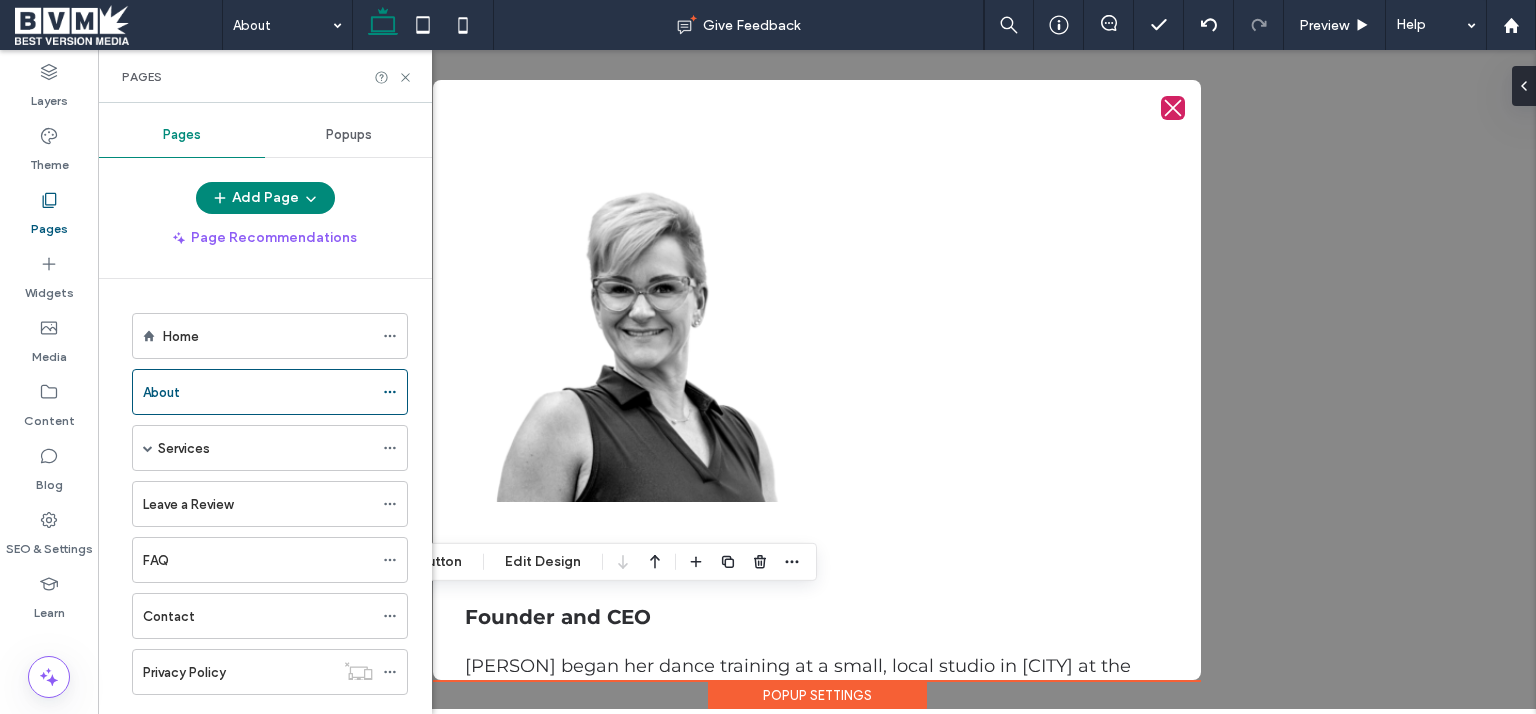 click on "Popups" at bounding box center [349, 135] 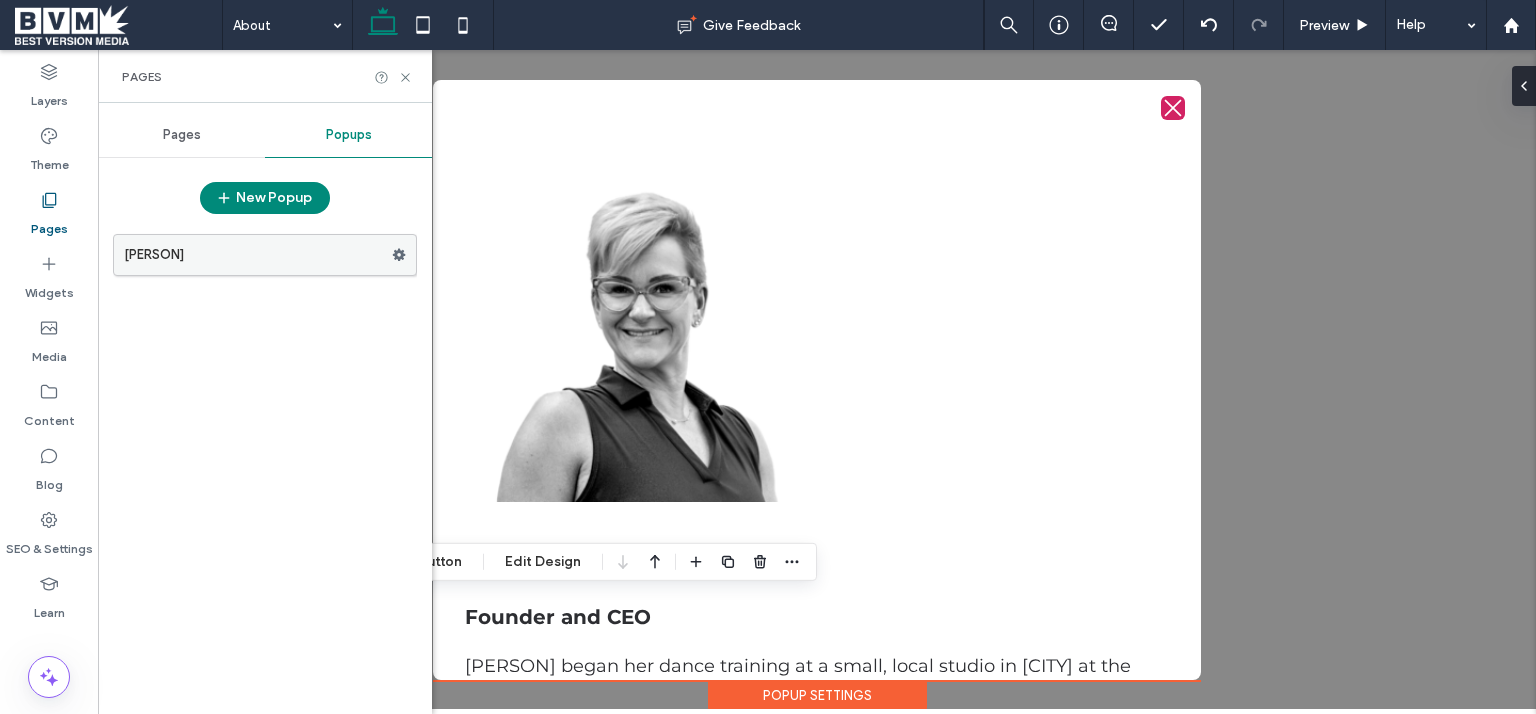 click 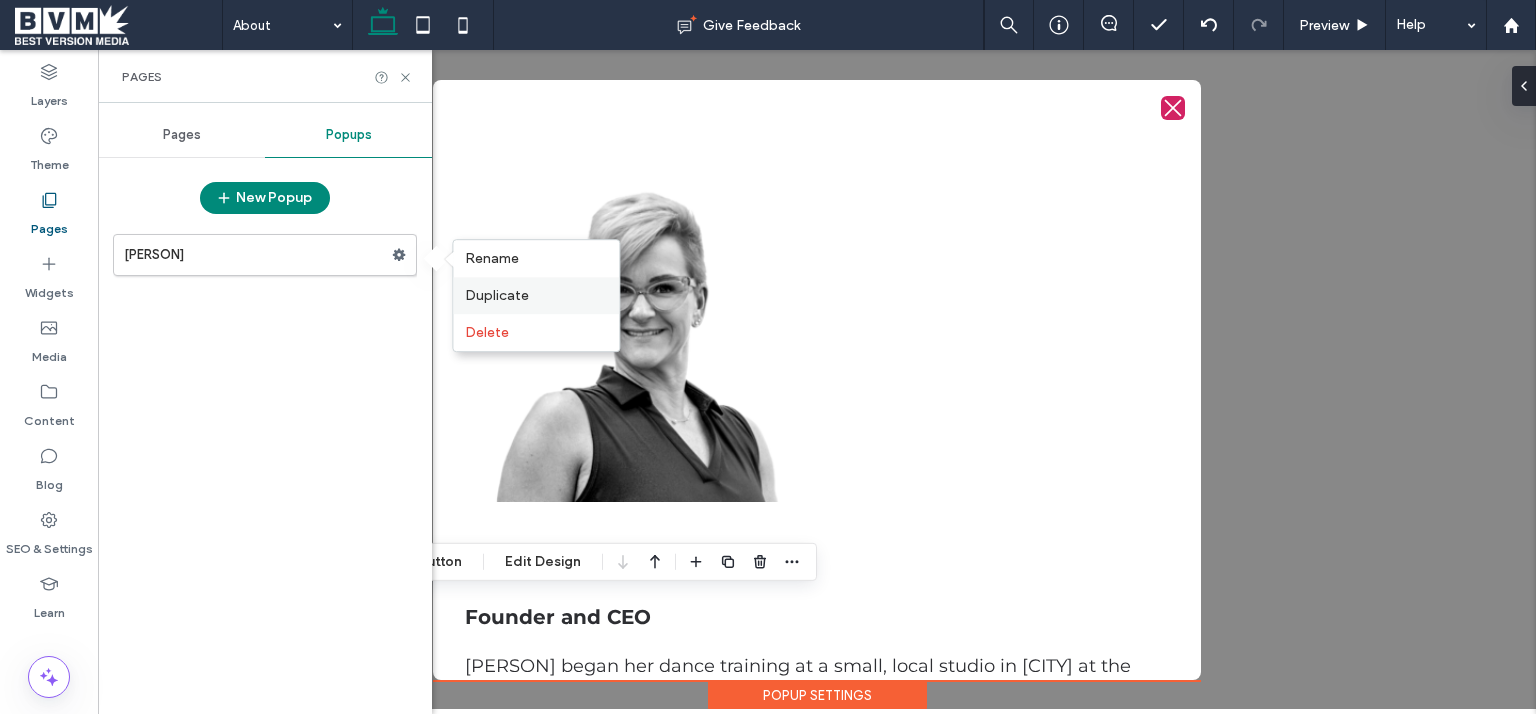 click on "Duplicate" at bounding box center [497, 295] 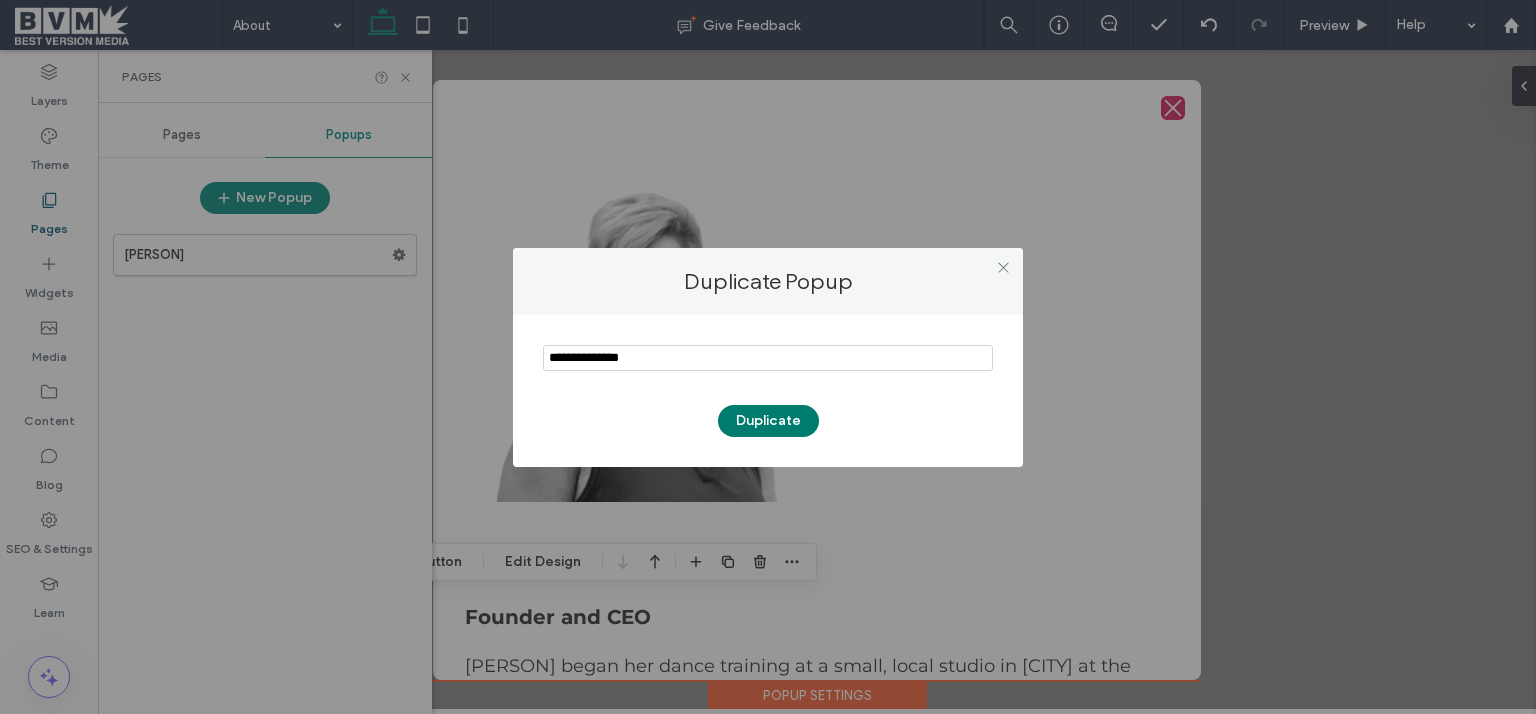 type on "**********" 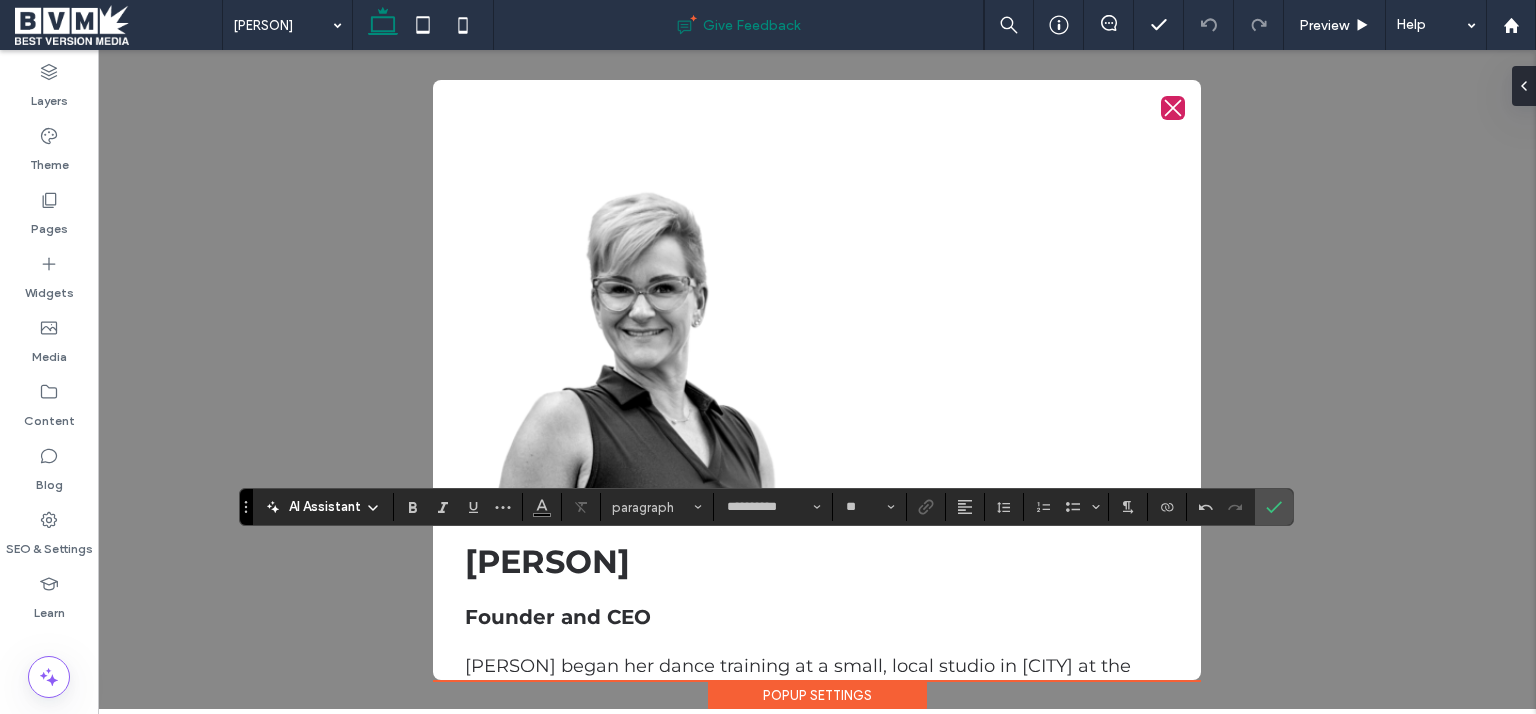 type on "**" 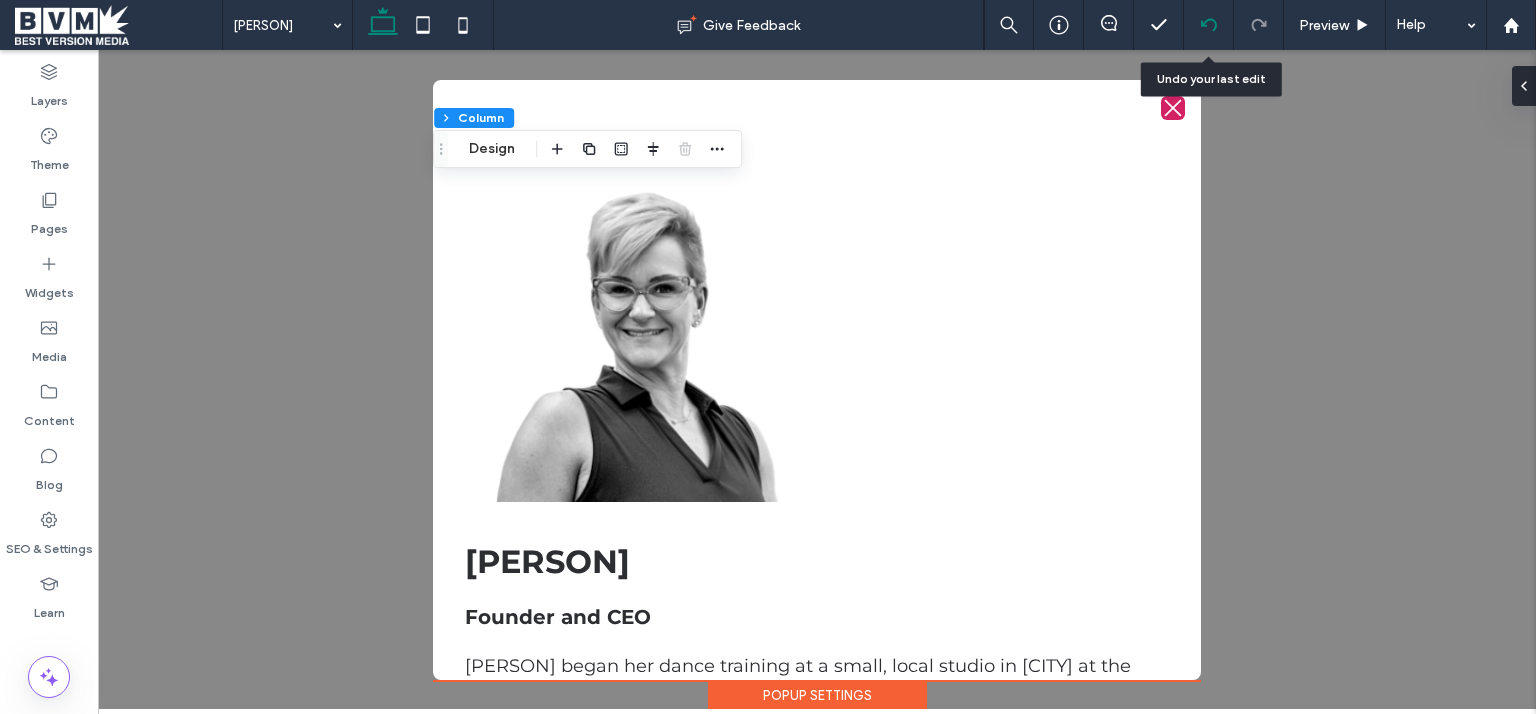 click 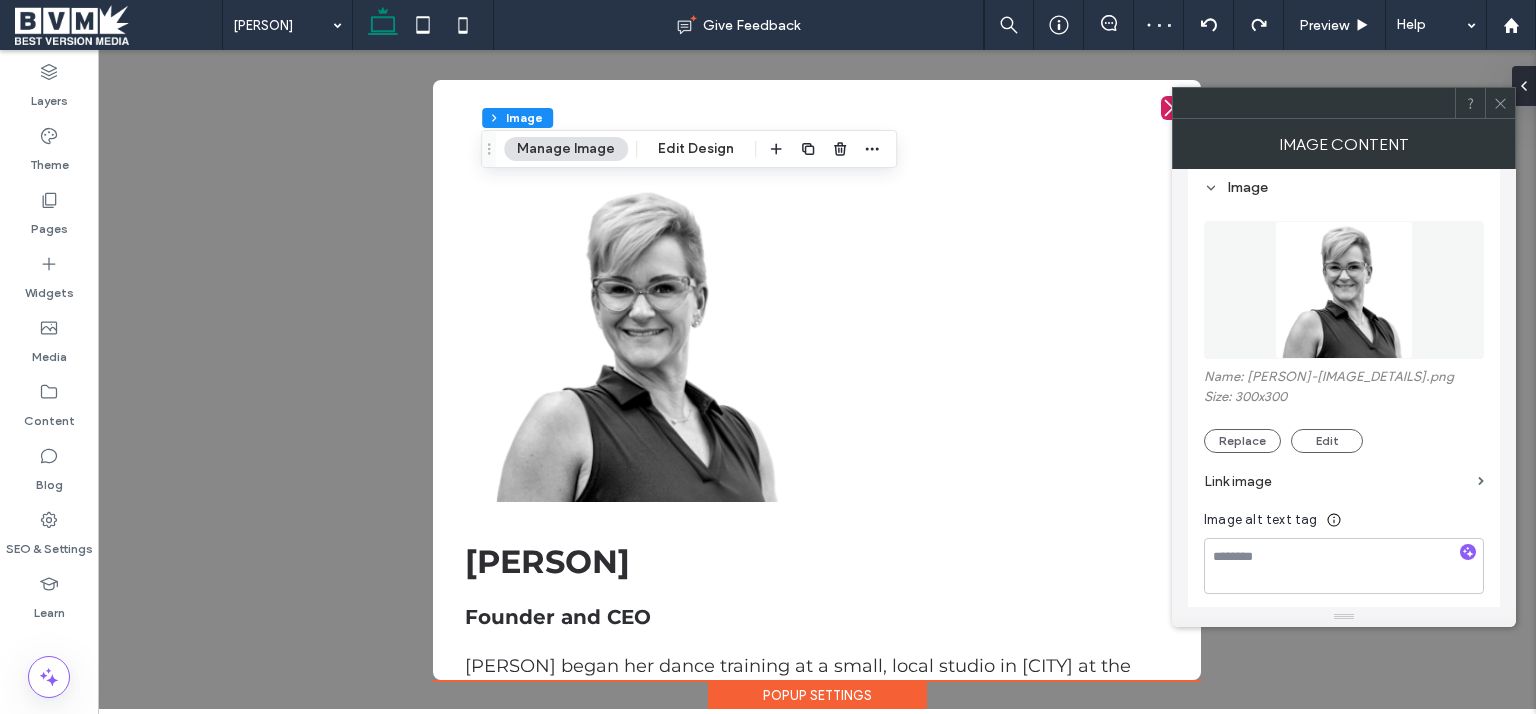 scroll, scrollTop: 400, scrollLeft: 0, axis: vertical 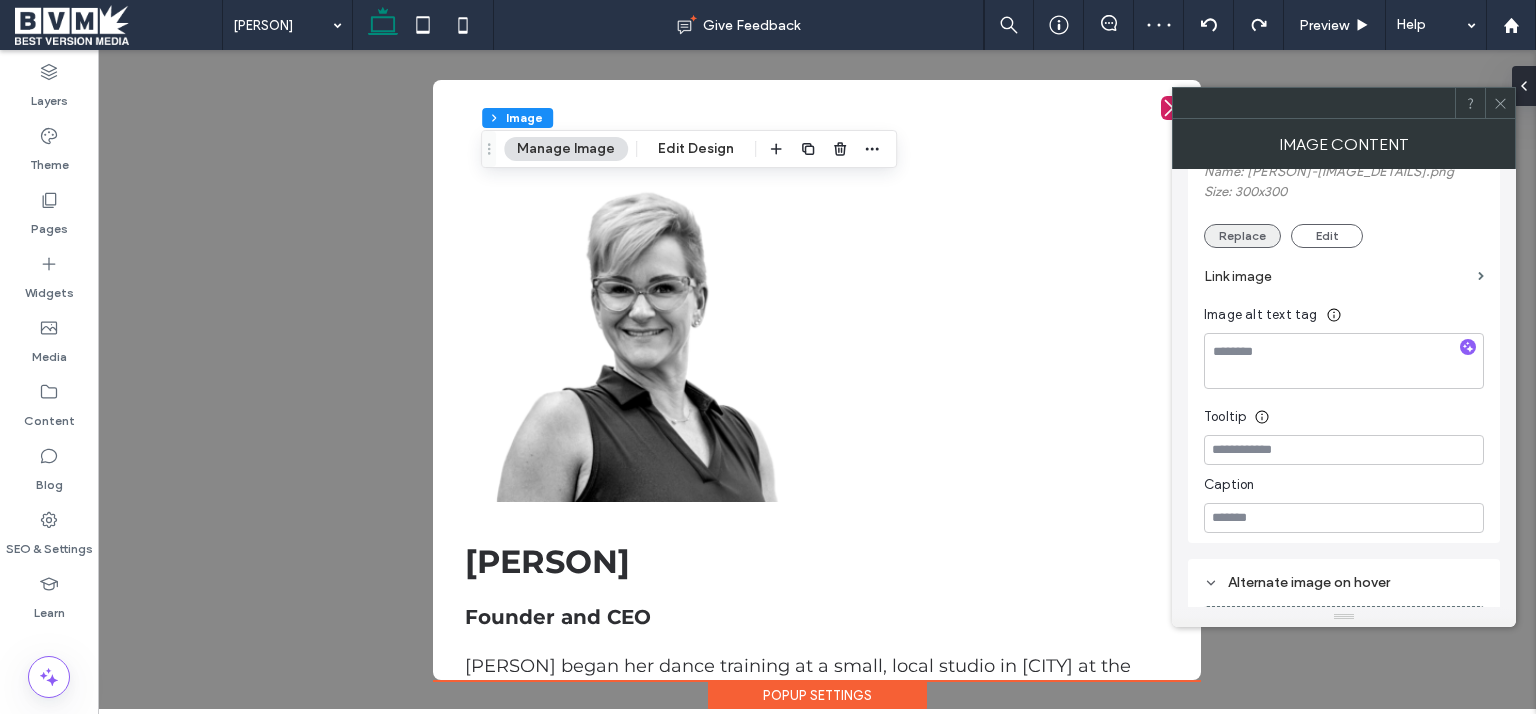 click on "Replace" at bounding box center (1242, 236) 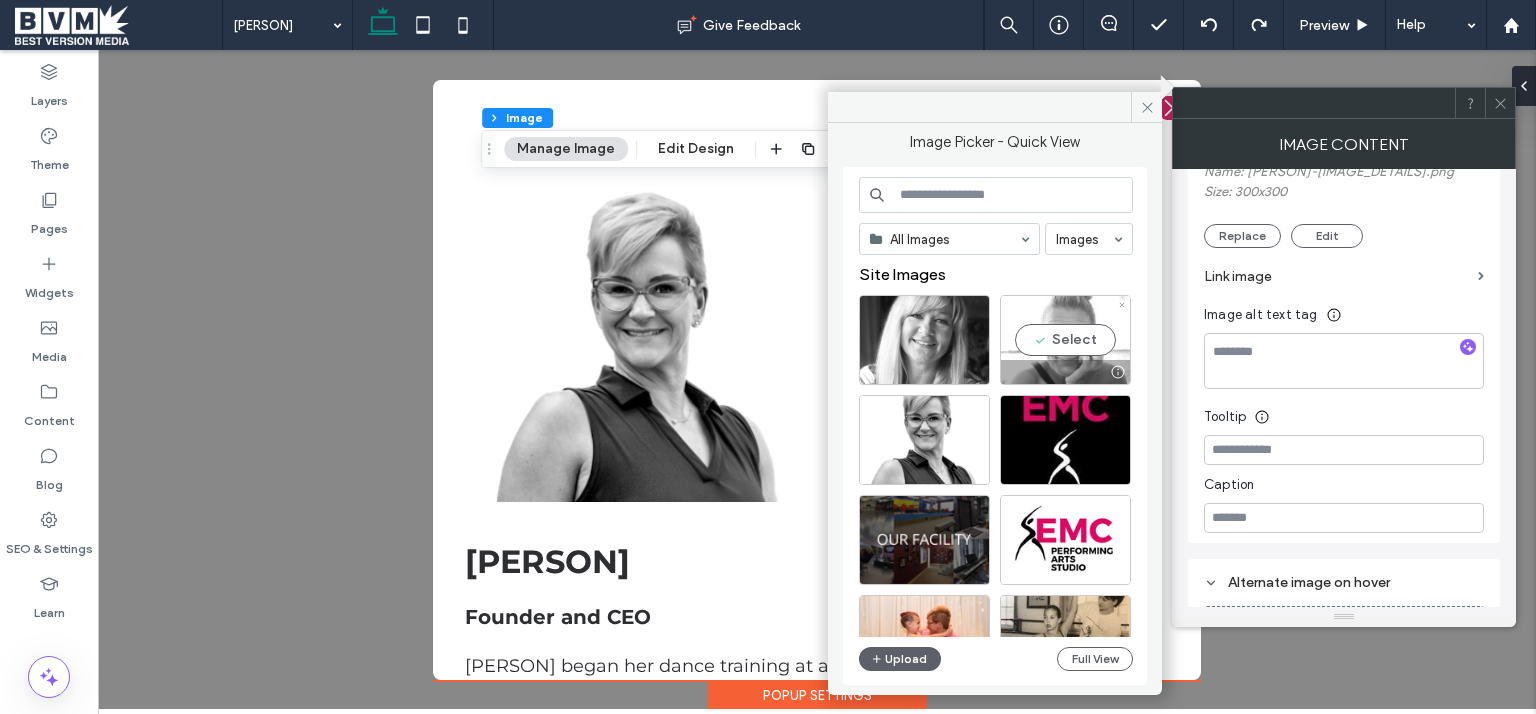 click on "Select" at bounding box center (1065, 340) 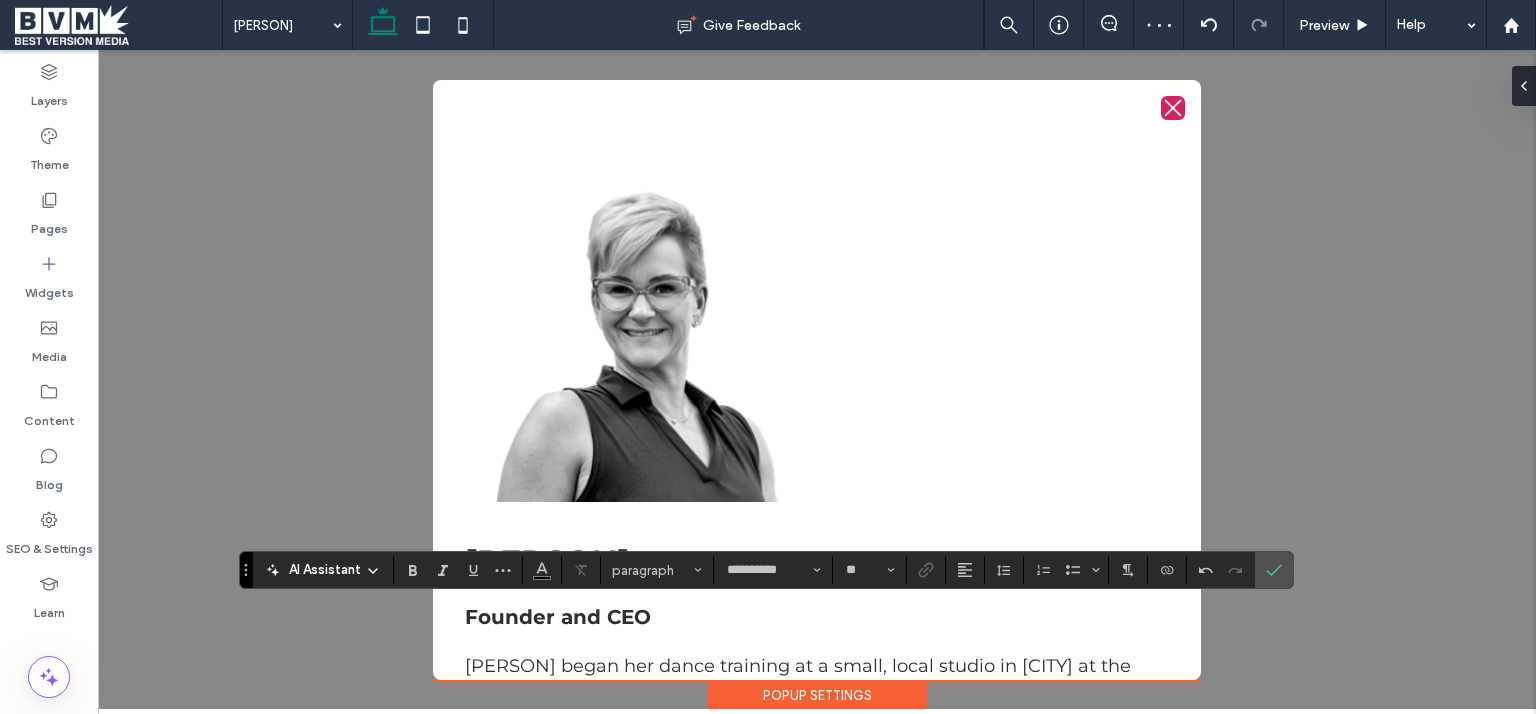 type on "**" 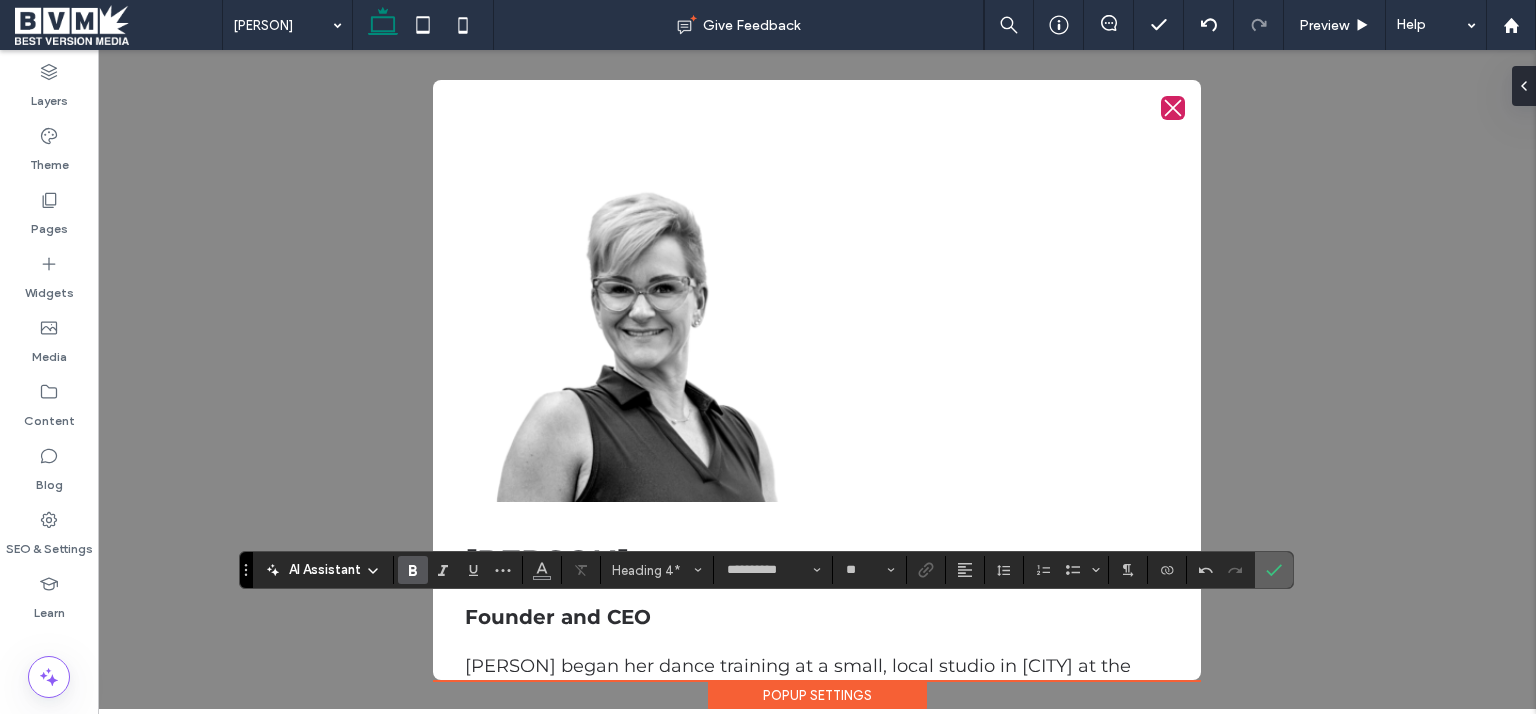 click at bounding box center (1274, 570) 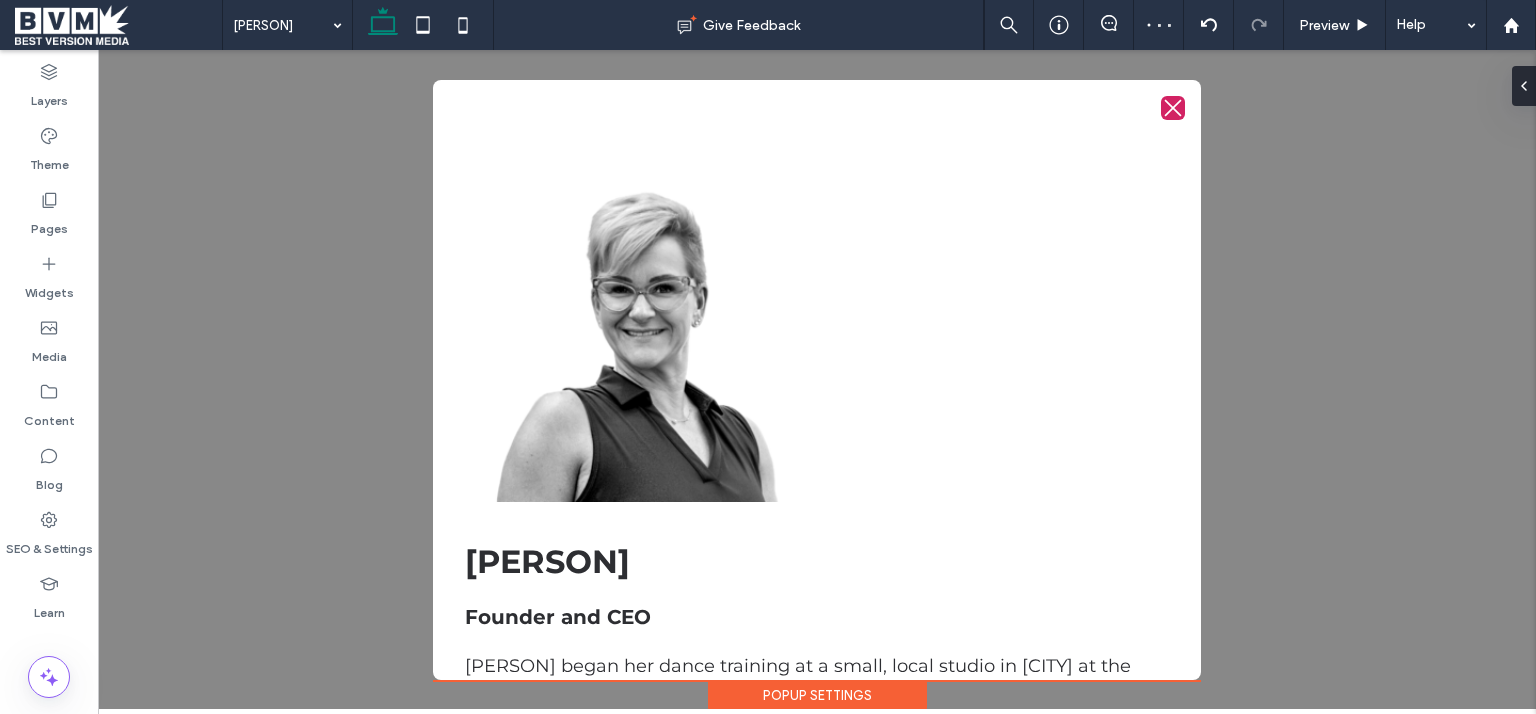 type on "**********" 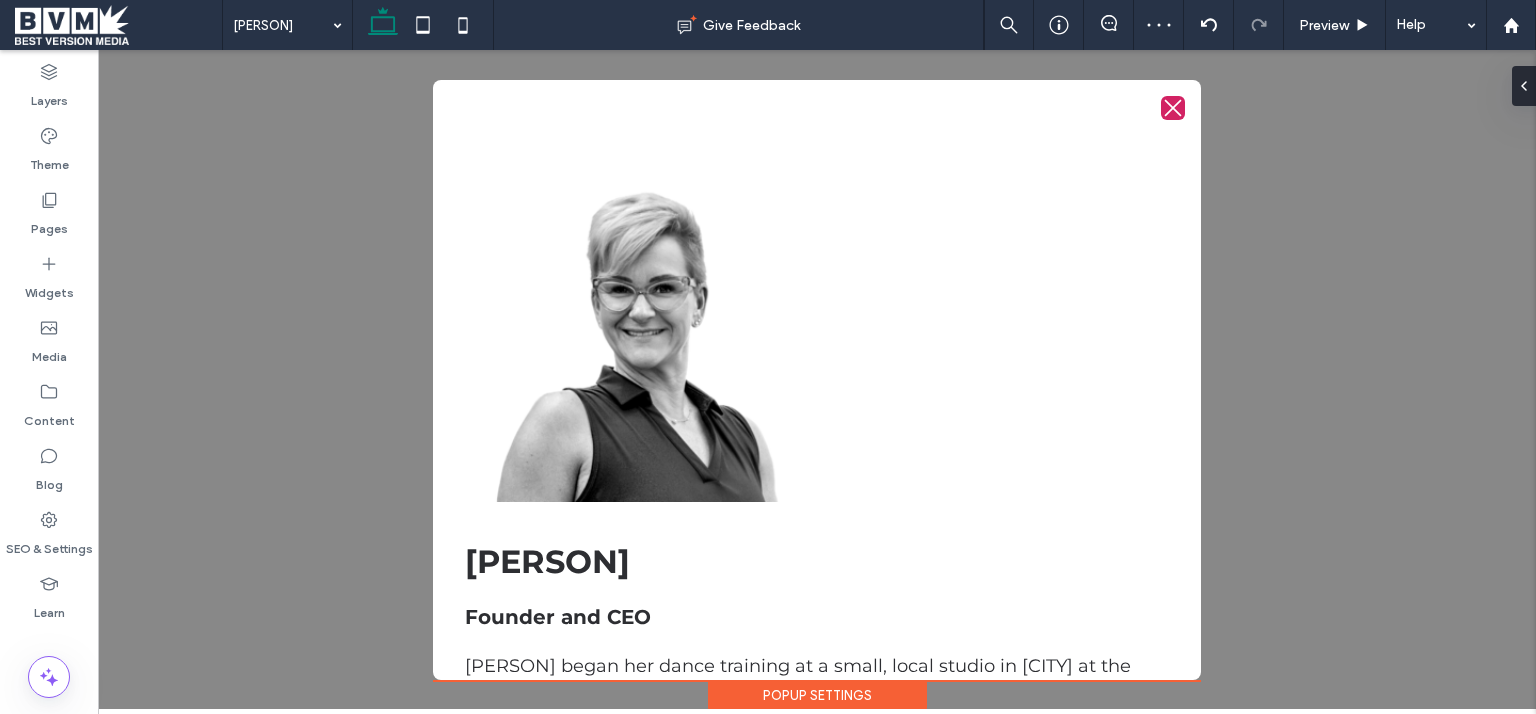 type on "**" 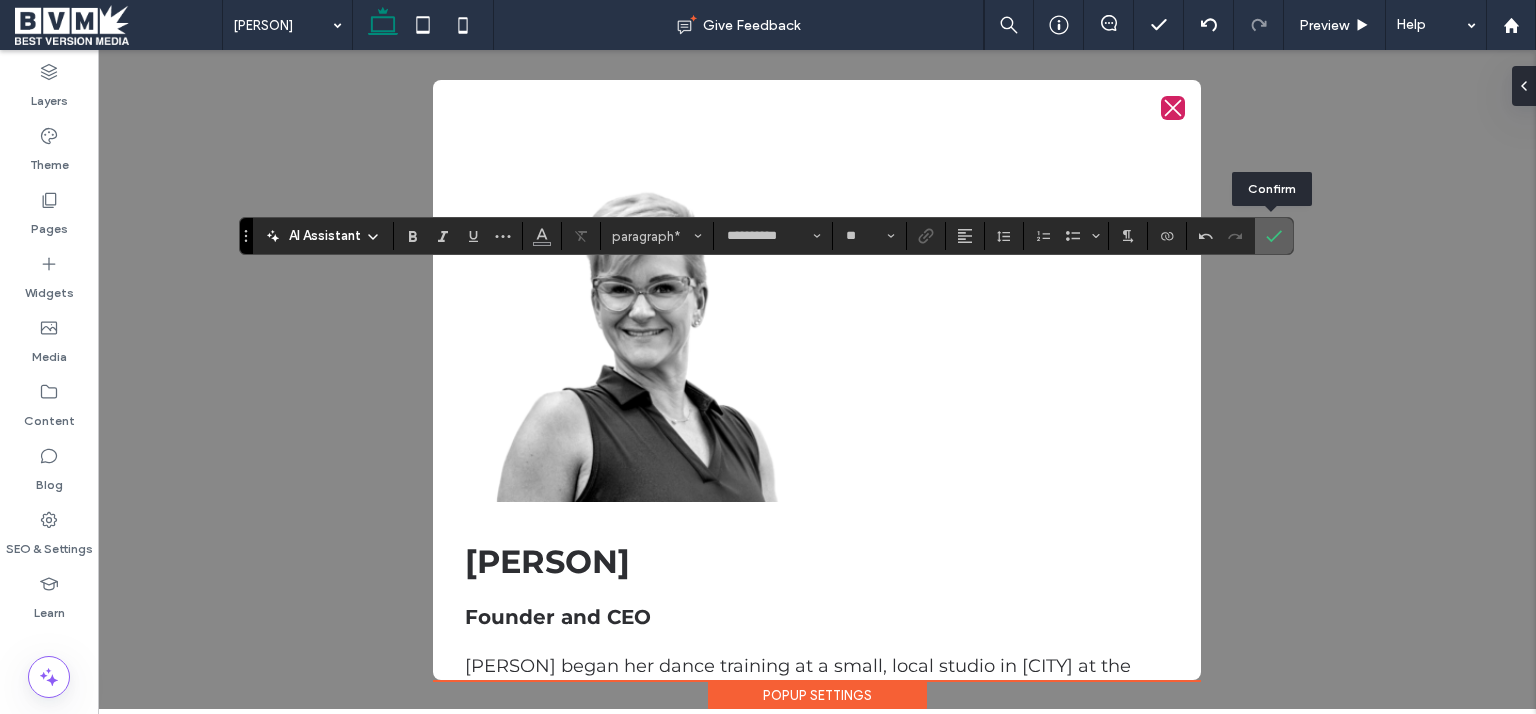 click 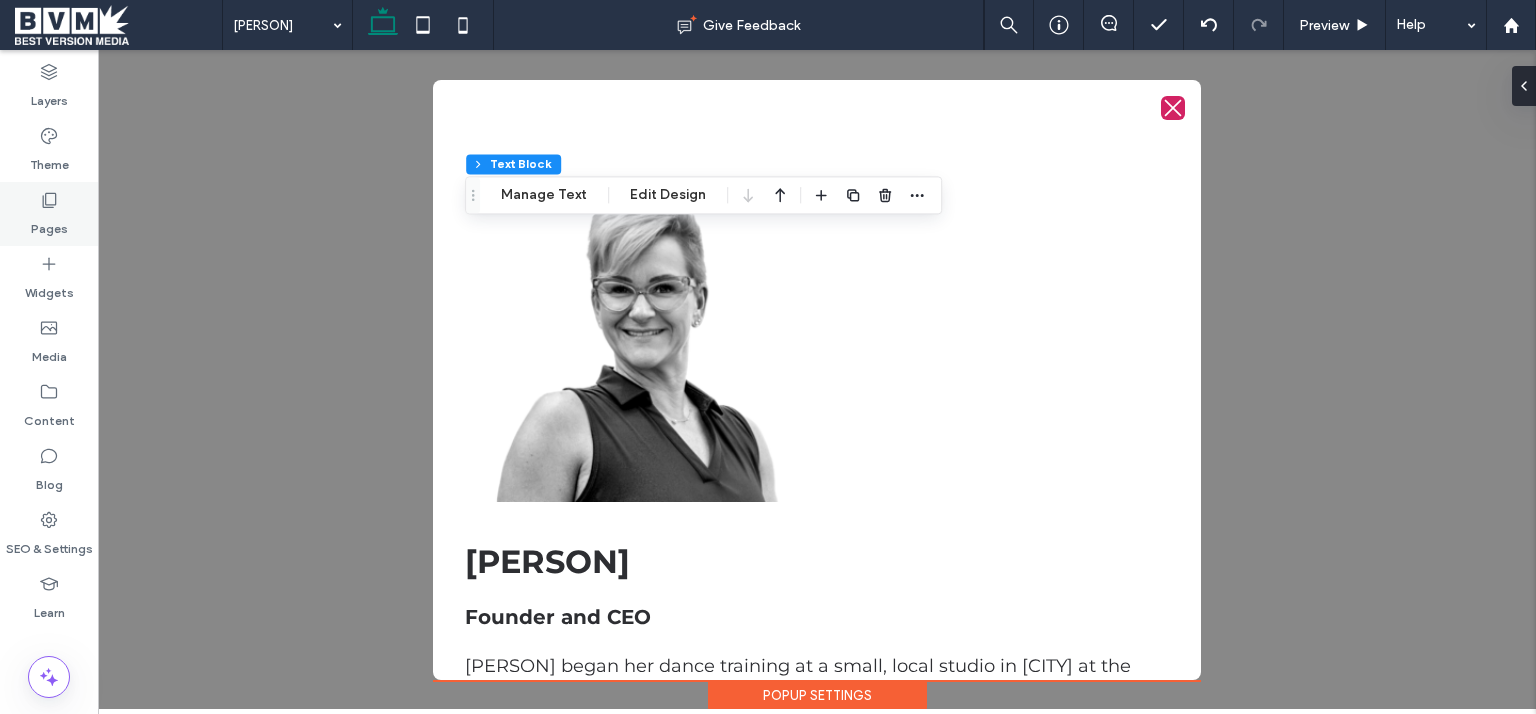 click 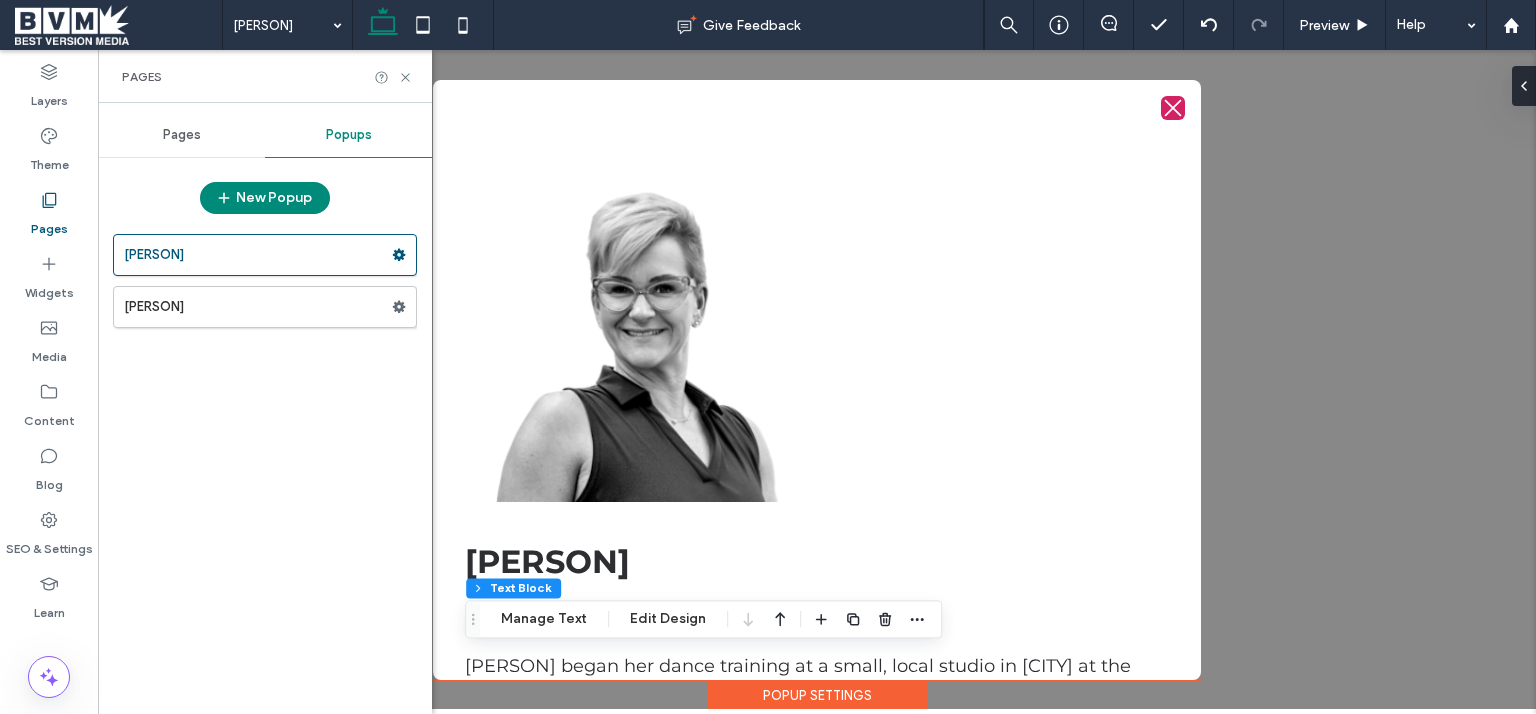 click on "Pages" at bounding box center [182, 135] 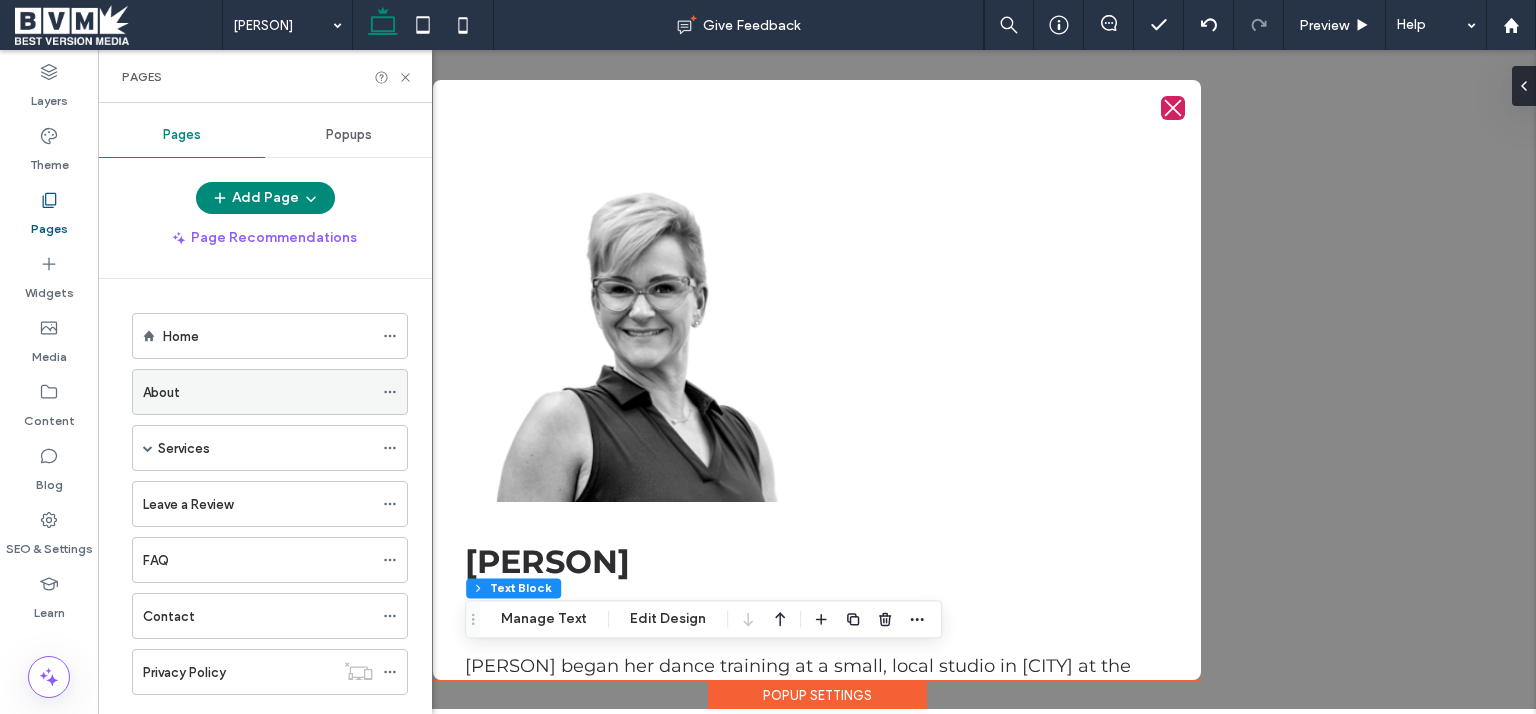 click on "About" at bounding box center [258, 392] 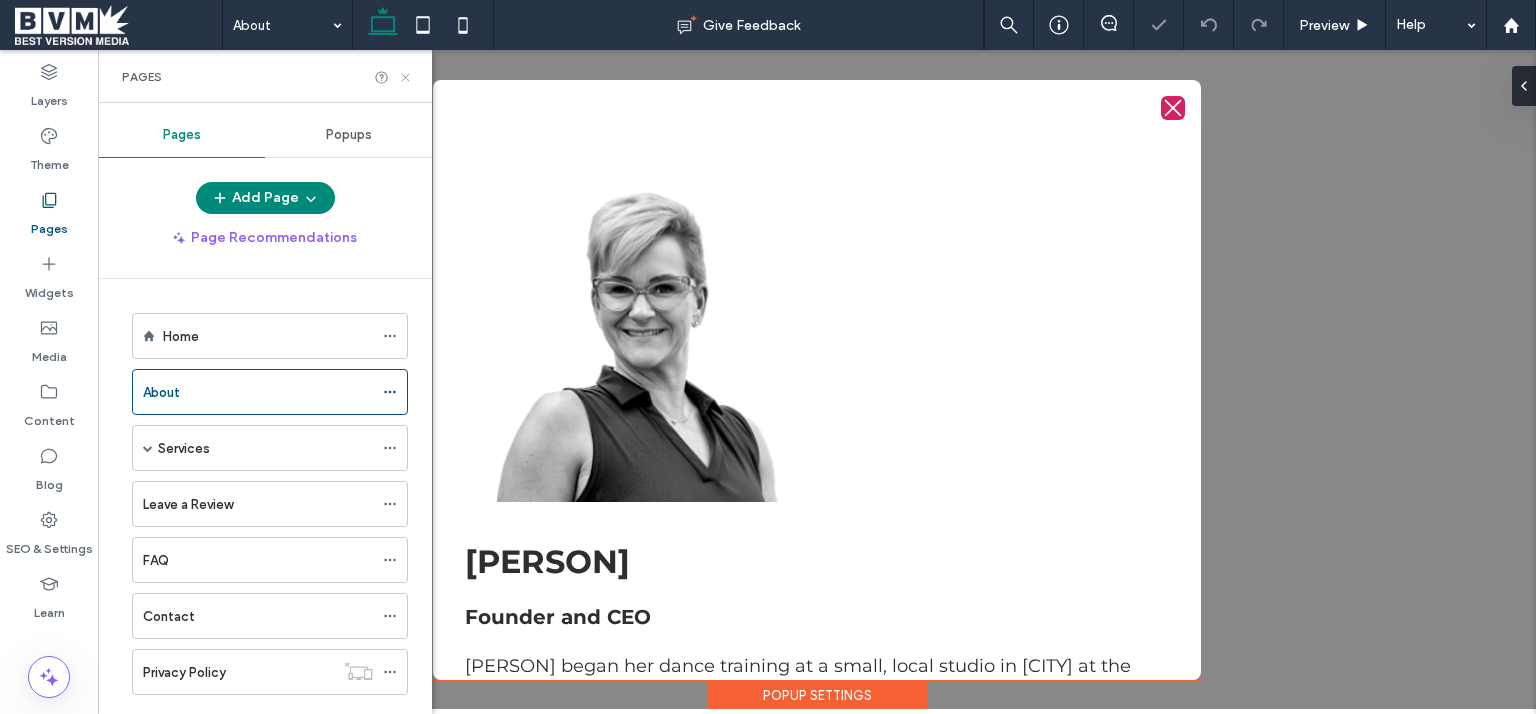 click 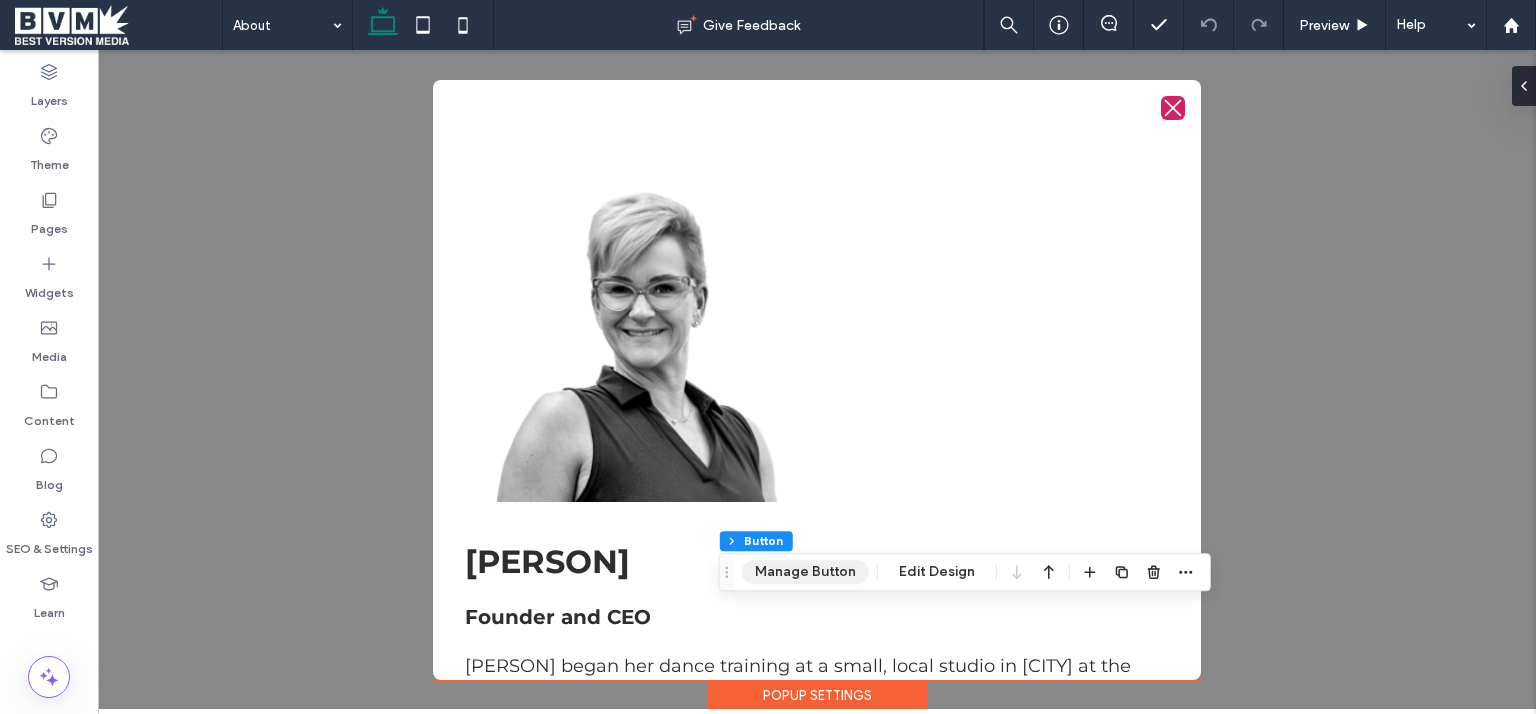 click on "Manage Button" at bounding box center (805, 572) 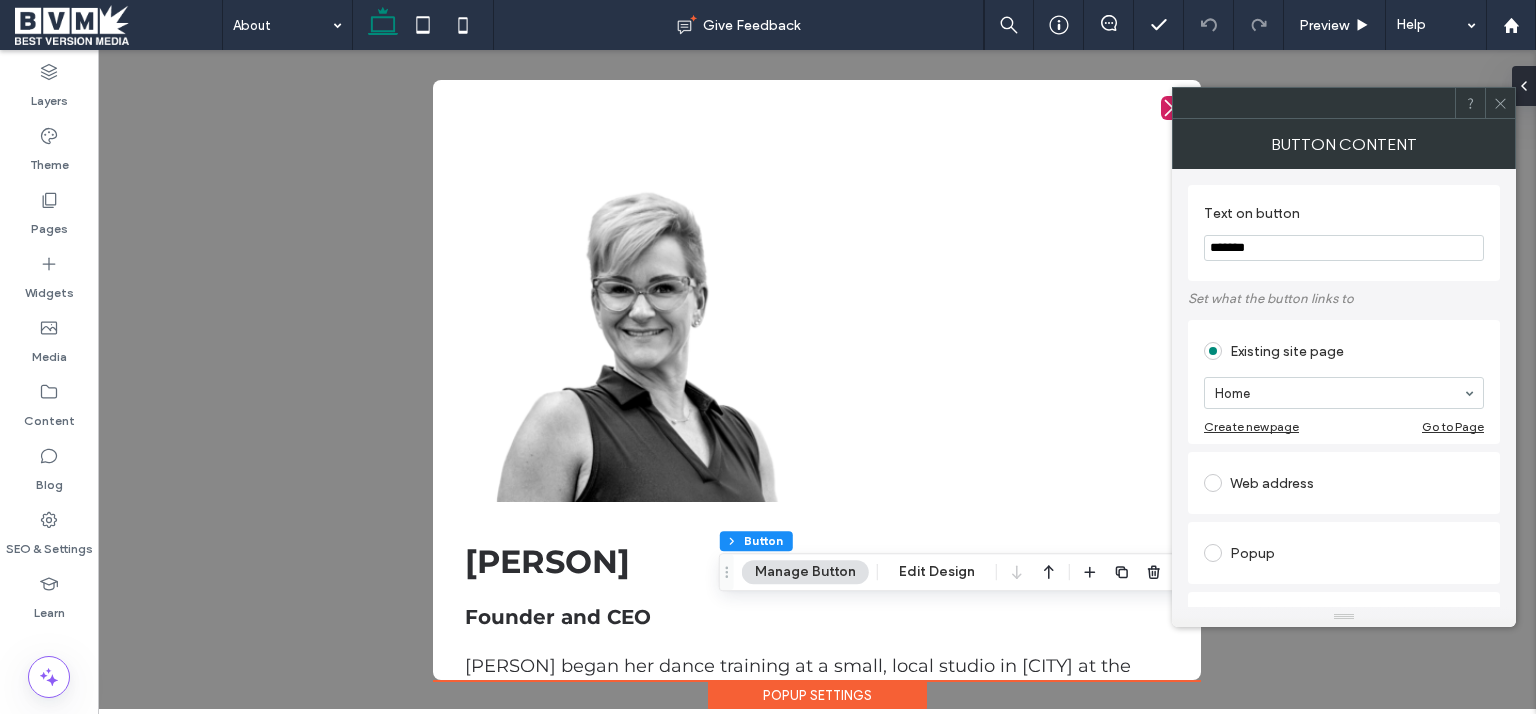 click on "Popup" at bounding box center [1344, 553] 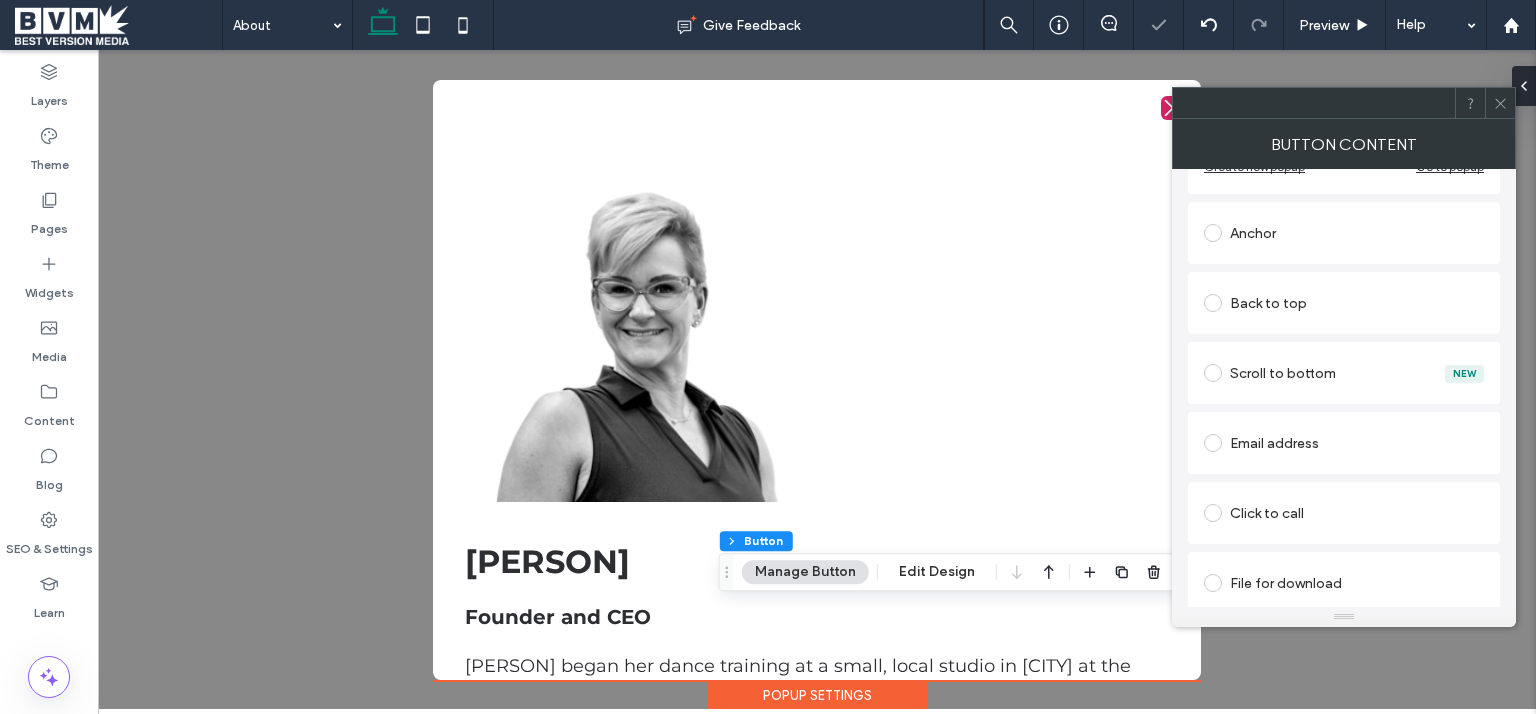 scroll, scrollTop: 0, scrollLeft: 0, axis: both 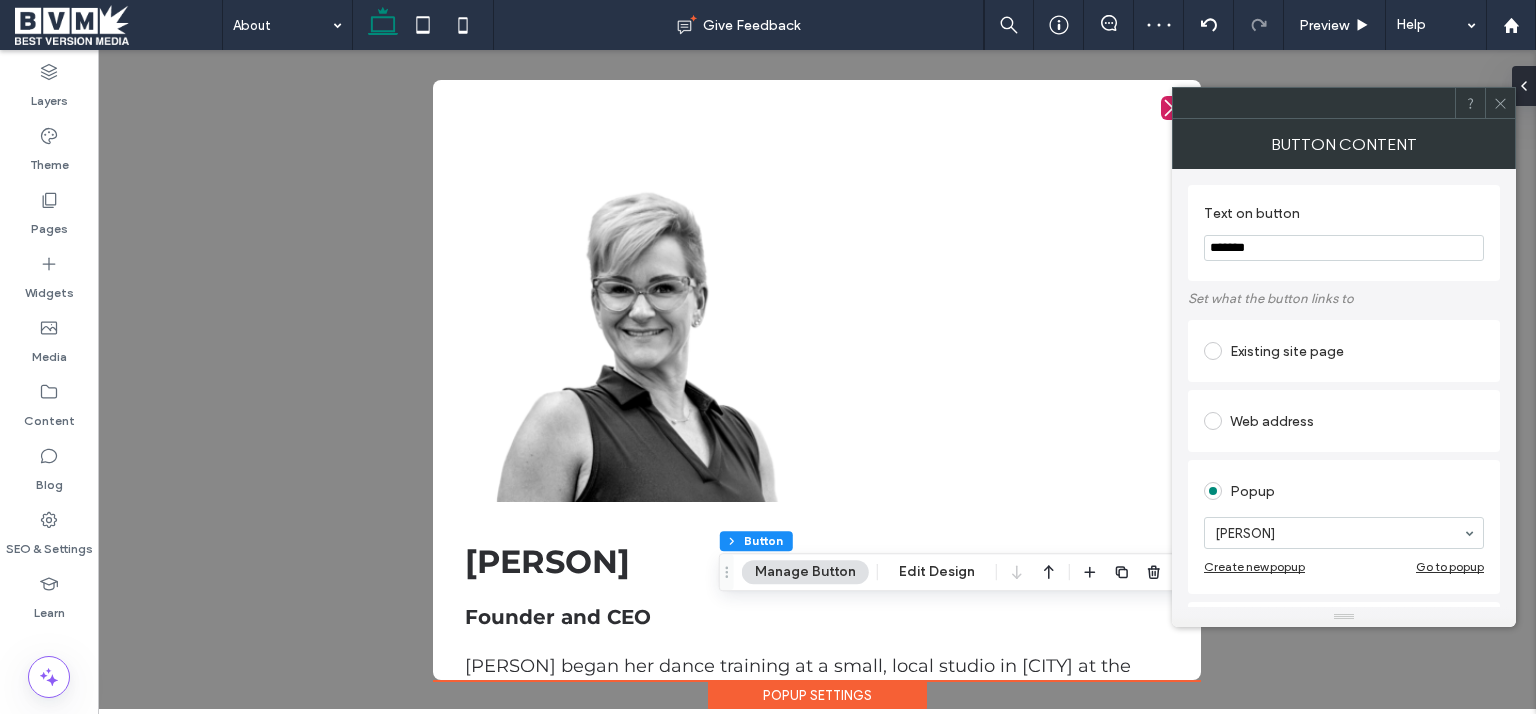 drag, startPoint x: 1502, startPoint y: 109, endPoint x: 1502, endPoint y: 158, distance: 49 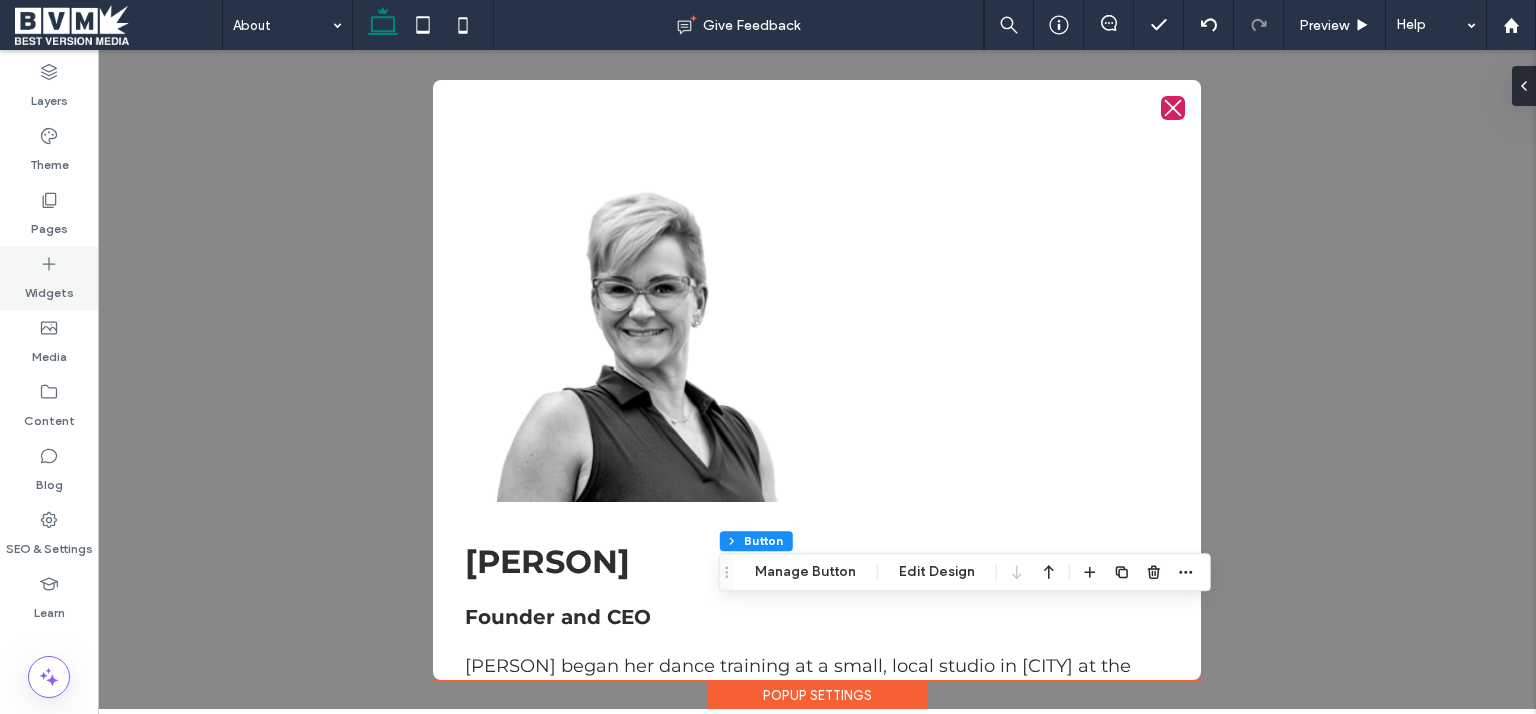 click on "Pages" at bounding box center (49, 214) 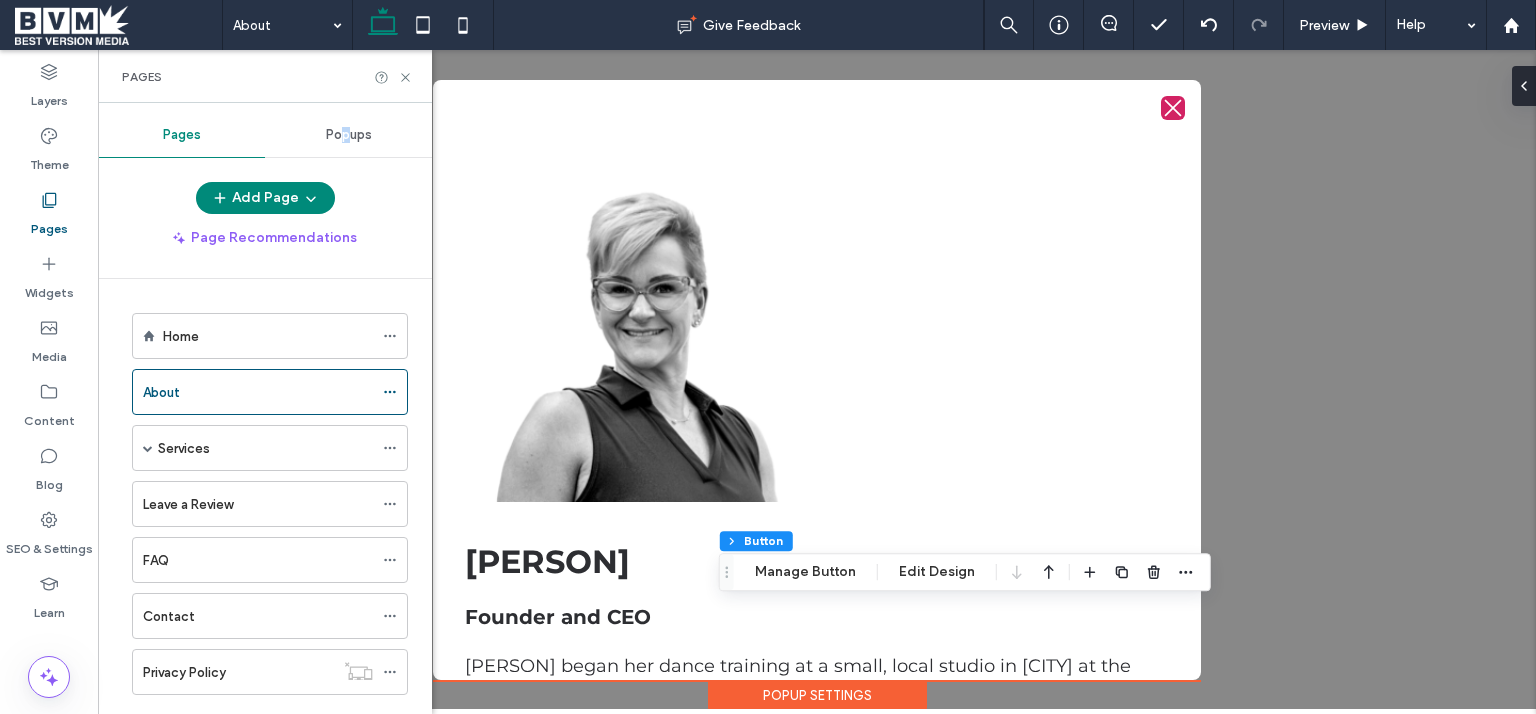 click on "Popups" at bounding box center (349, 135) 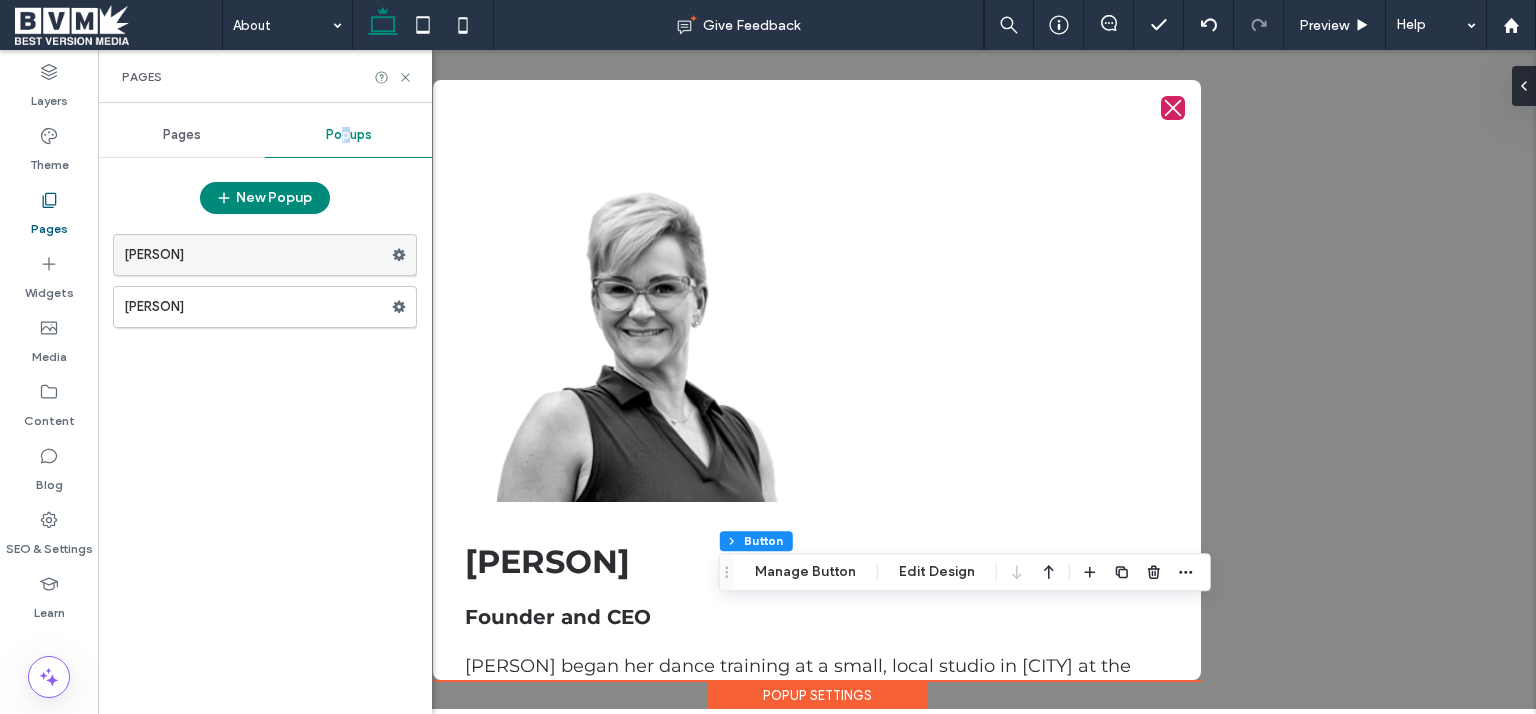 click 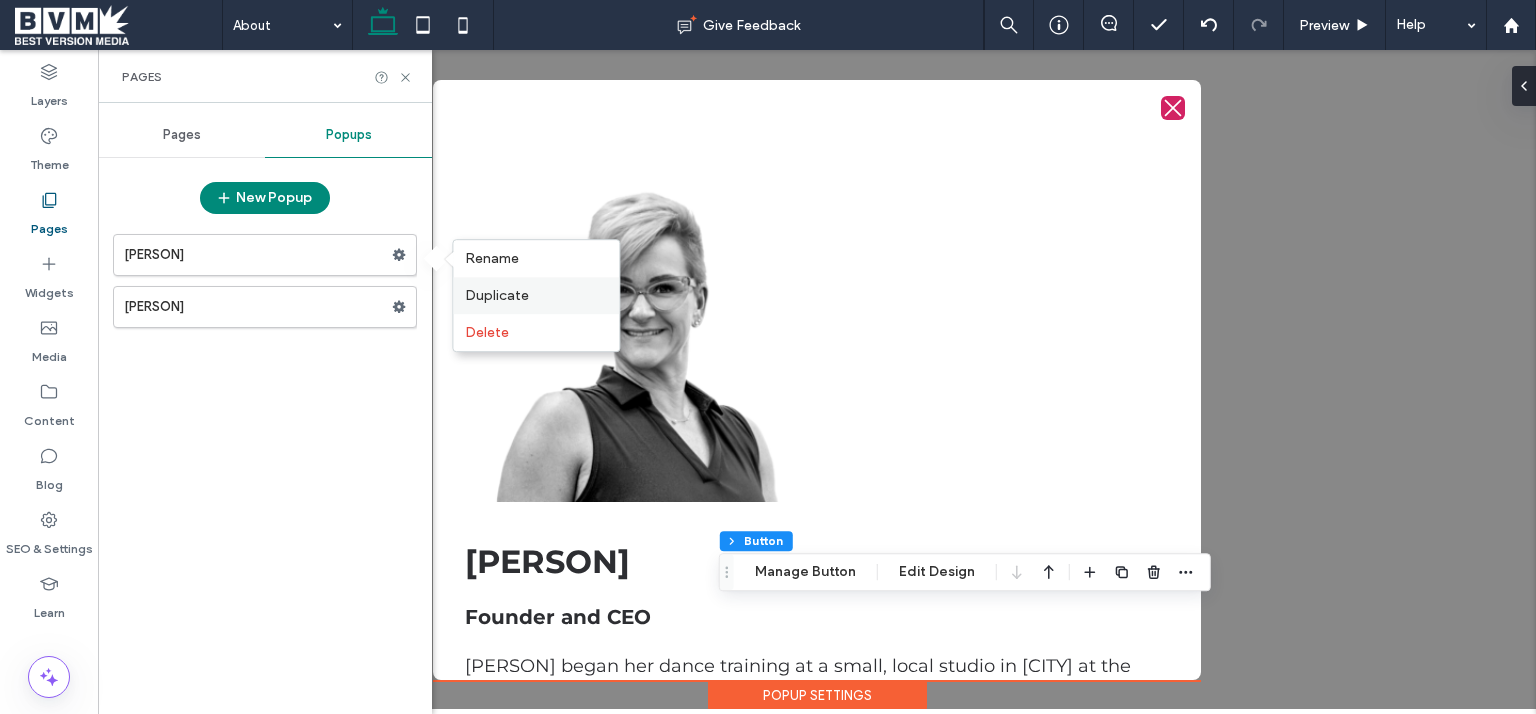 click on "Duplicate" at bounding box center (497, 295) 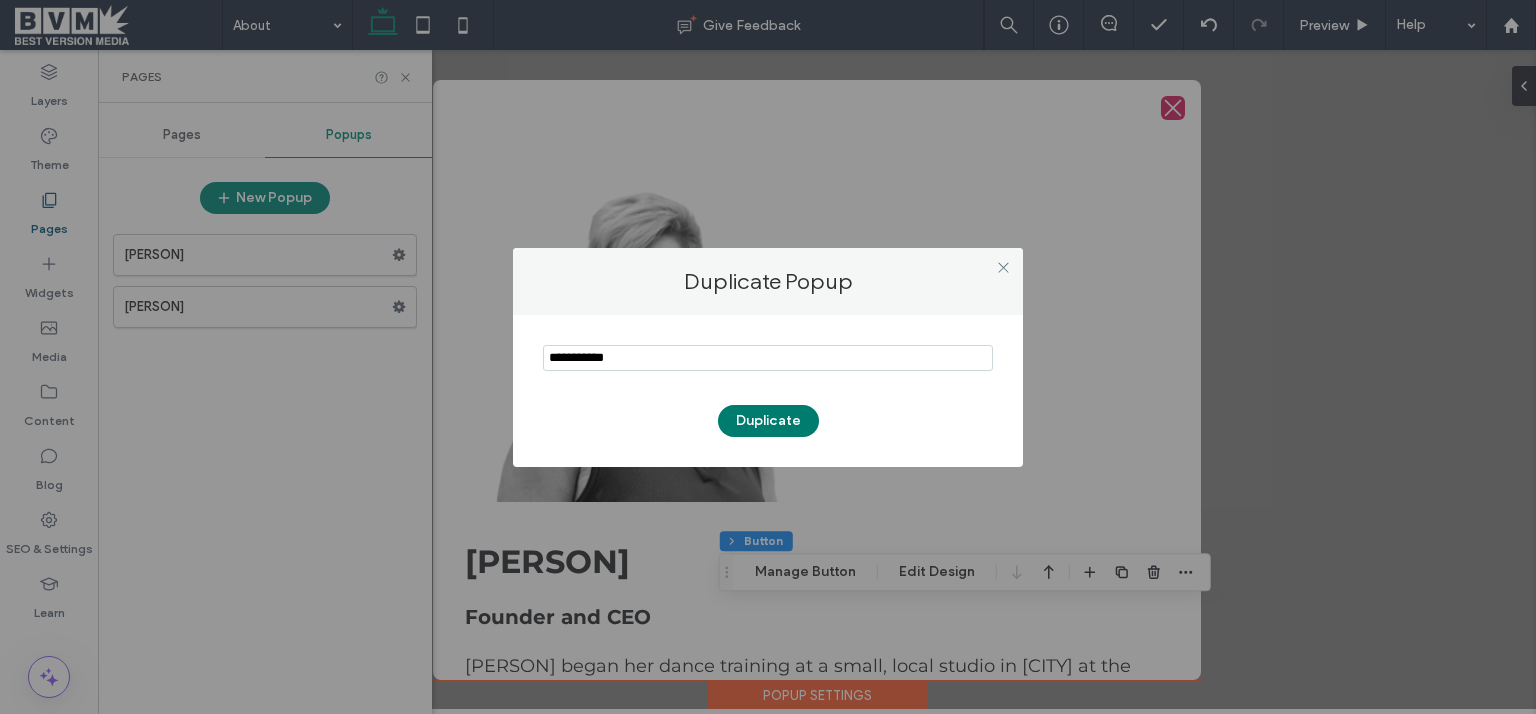 type on "**********" 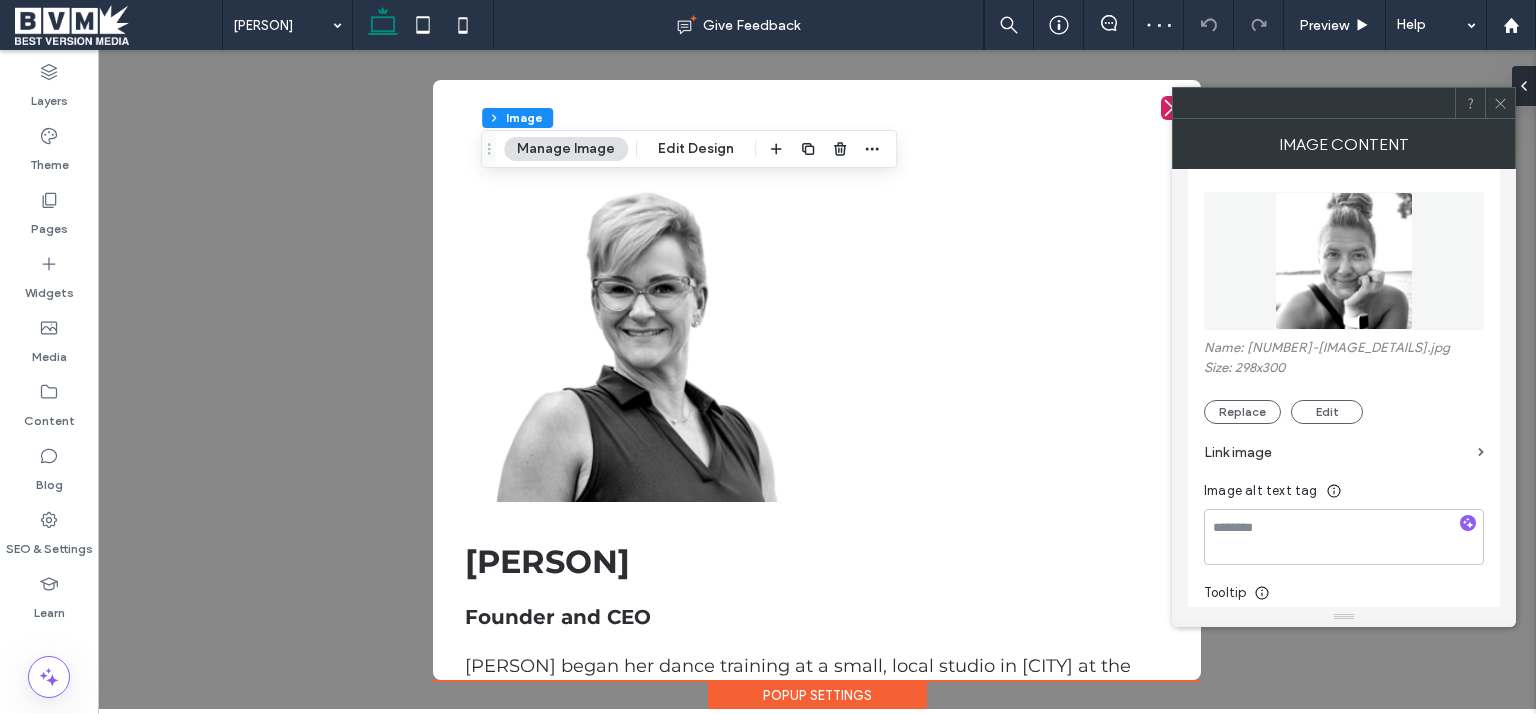 scroll, scrollTop: 400, scrollLeft: 0, axis: vertical 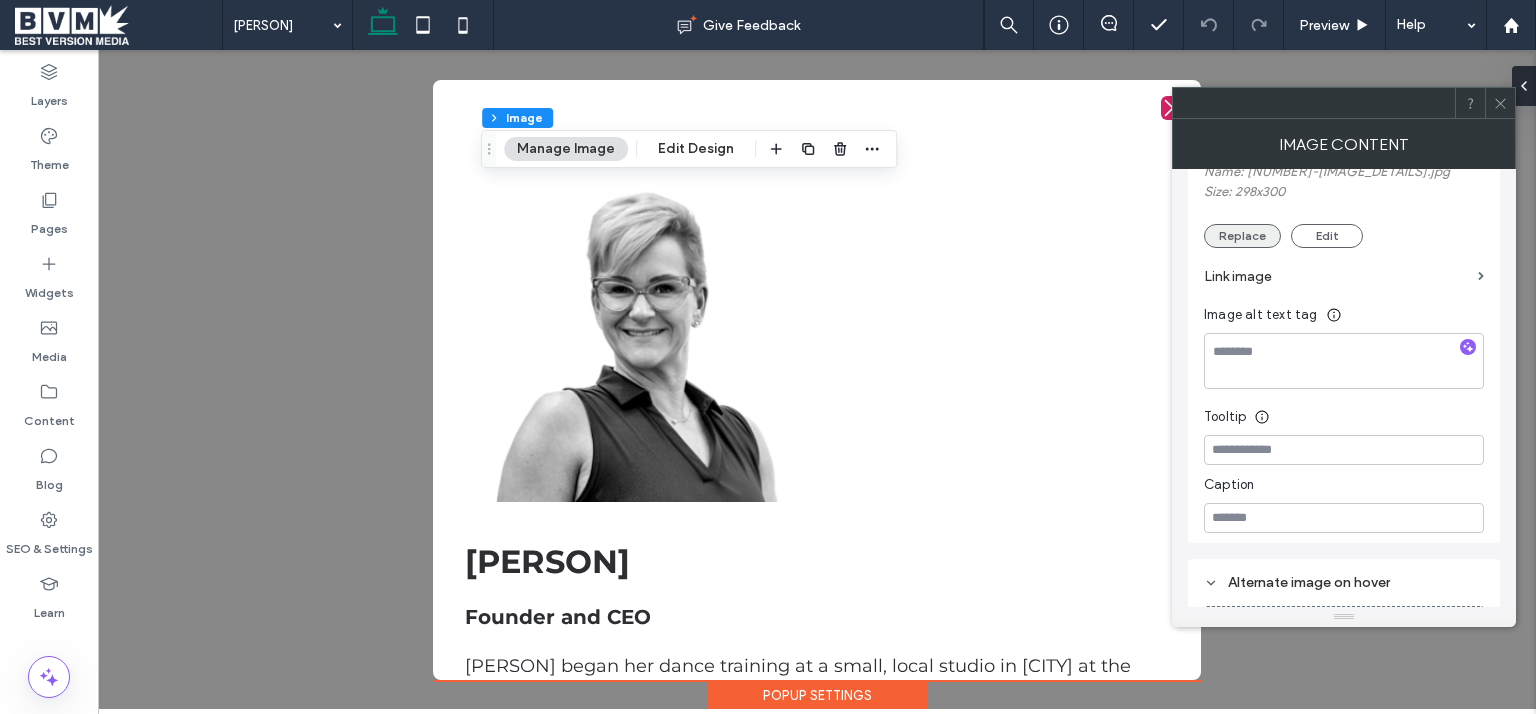 click on "Replace" at bounding box center (1242, 236) 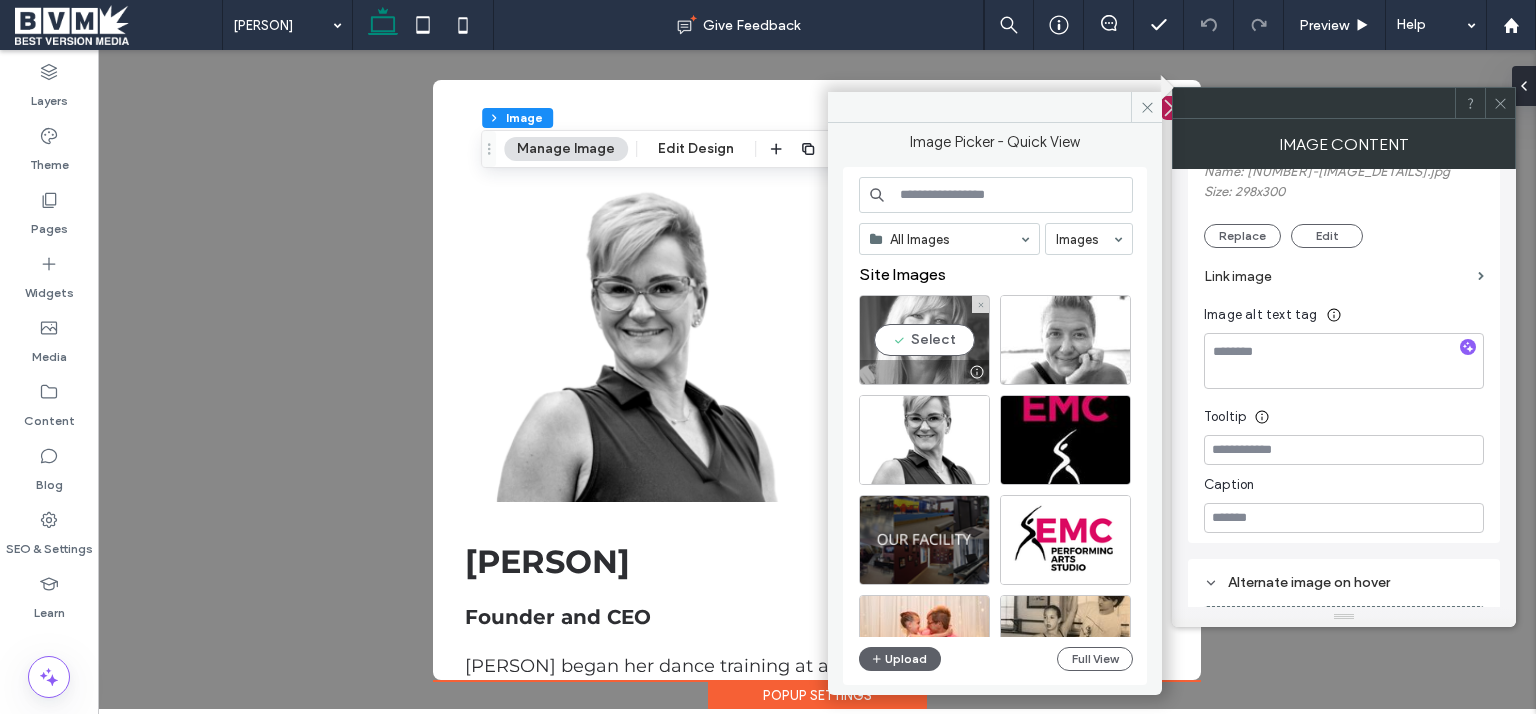 click on "Select" at bounding box center (924, 340) 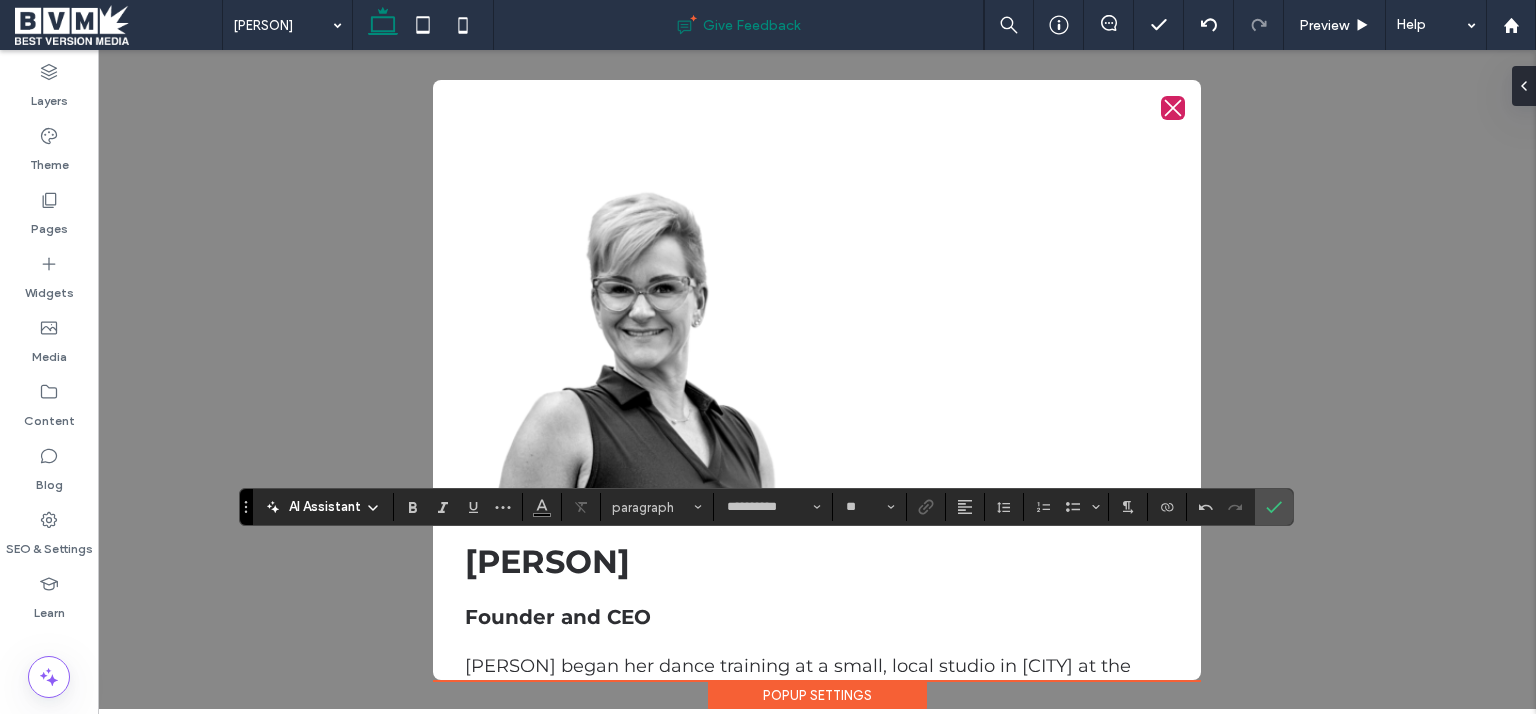 type on "**" 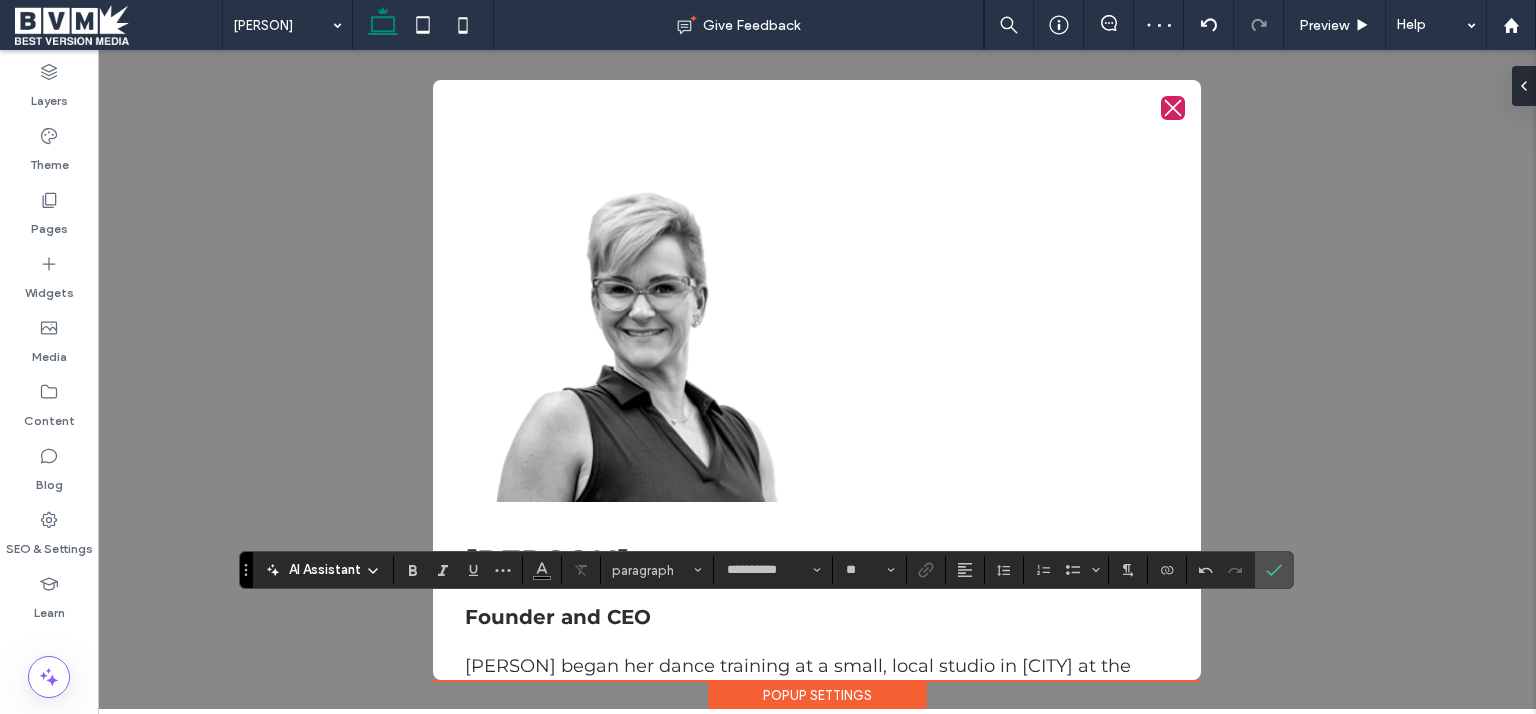 type on "**" 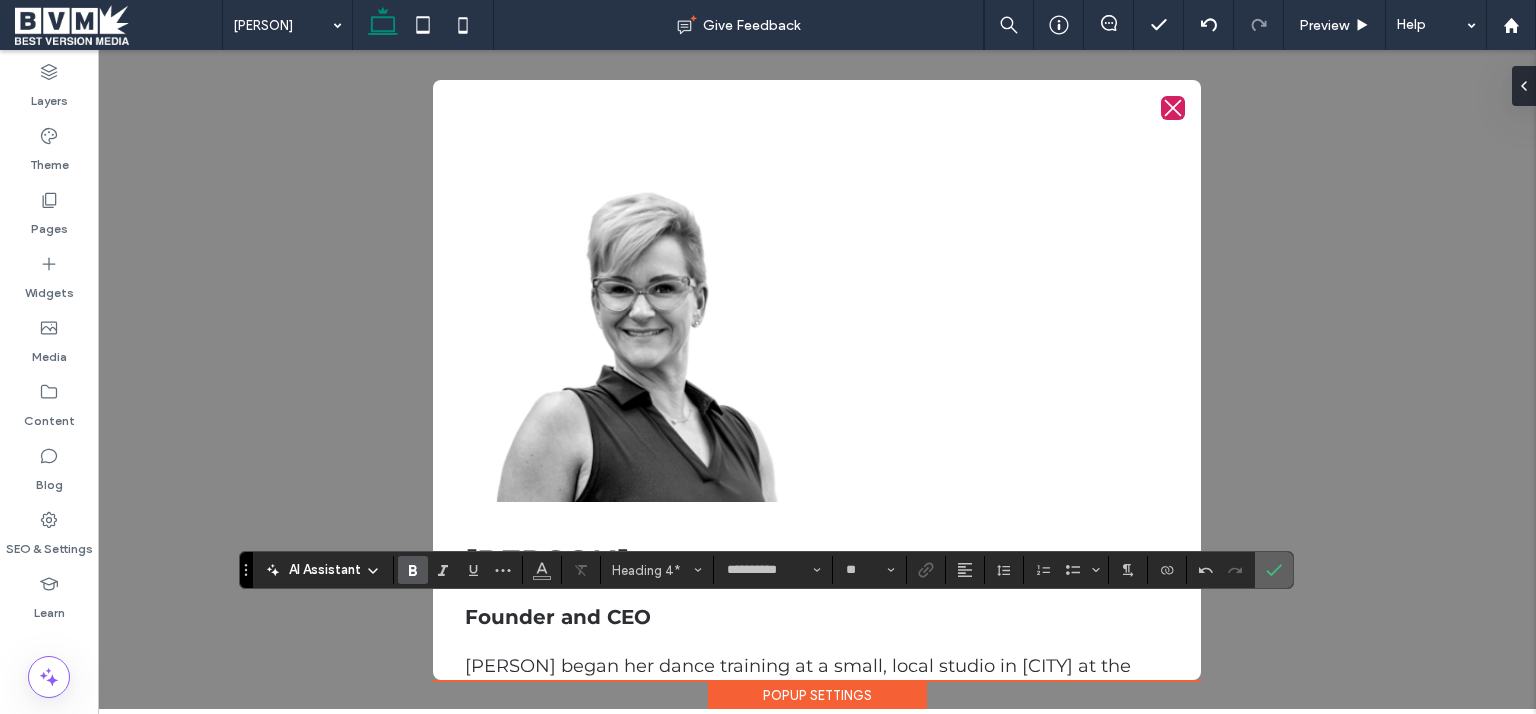 click 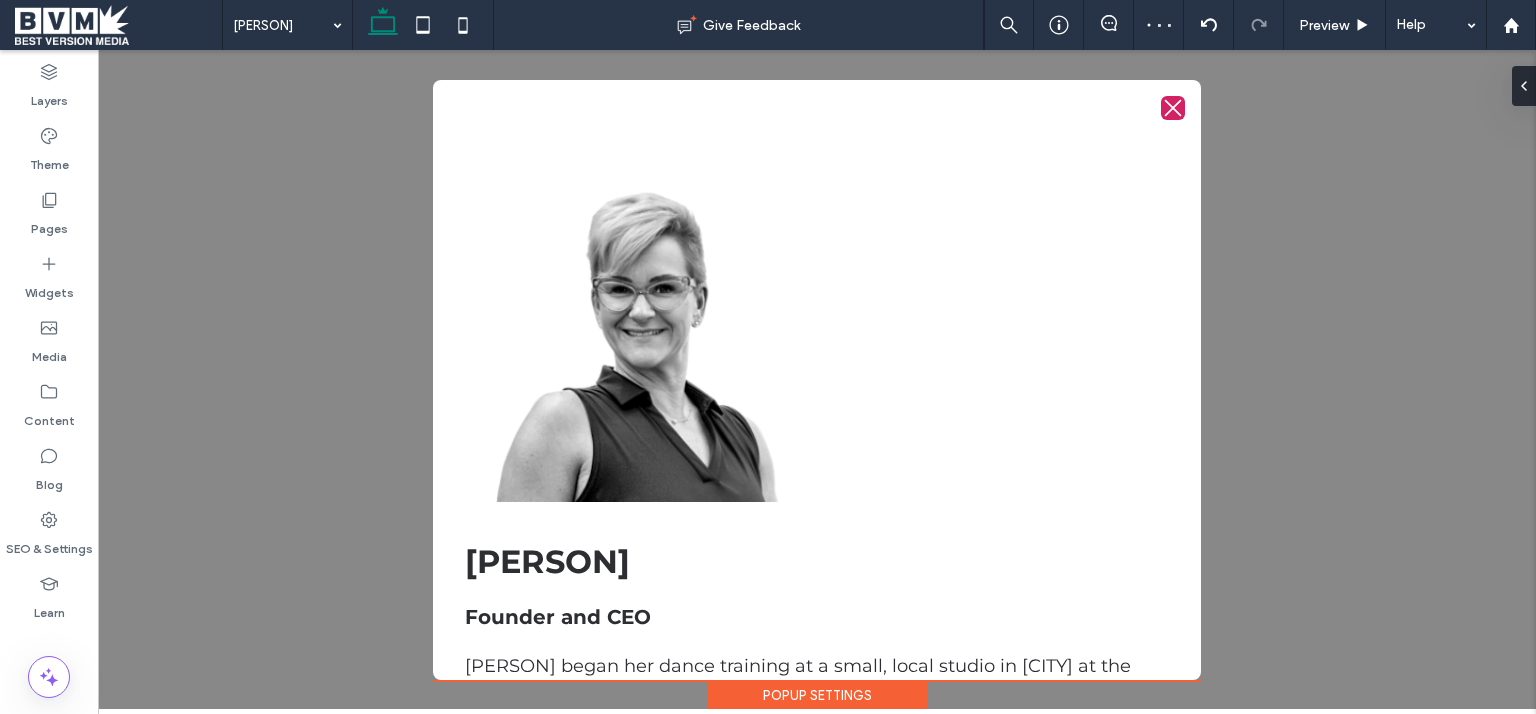type on "**********" 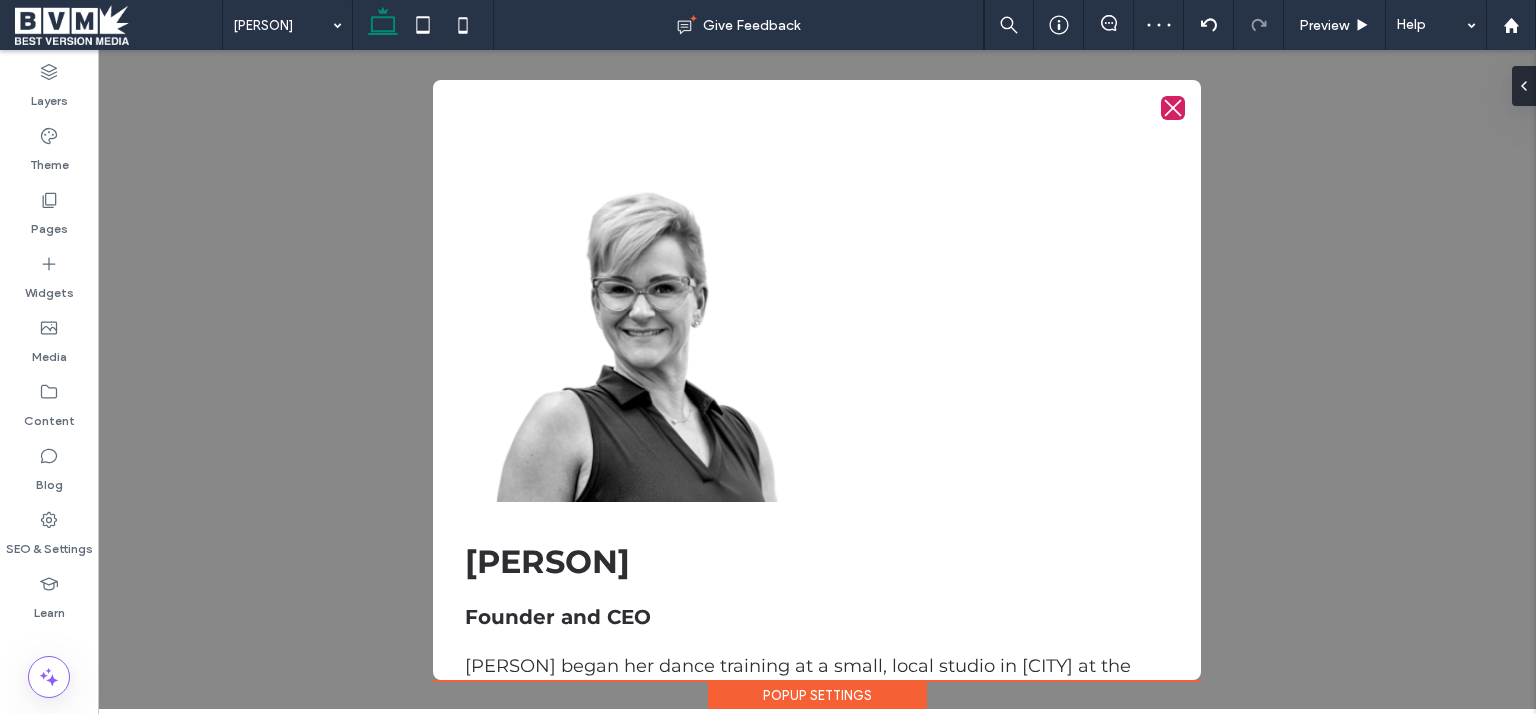 type on "**" 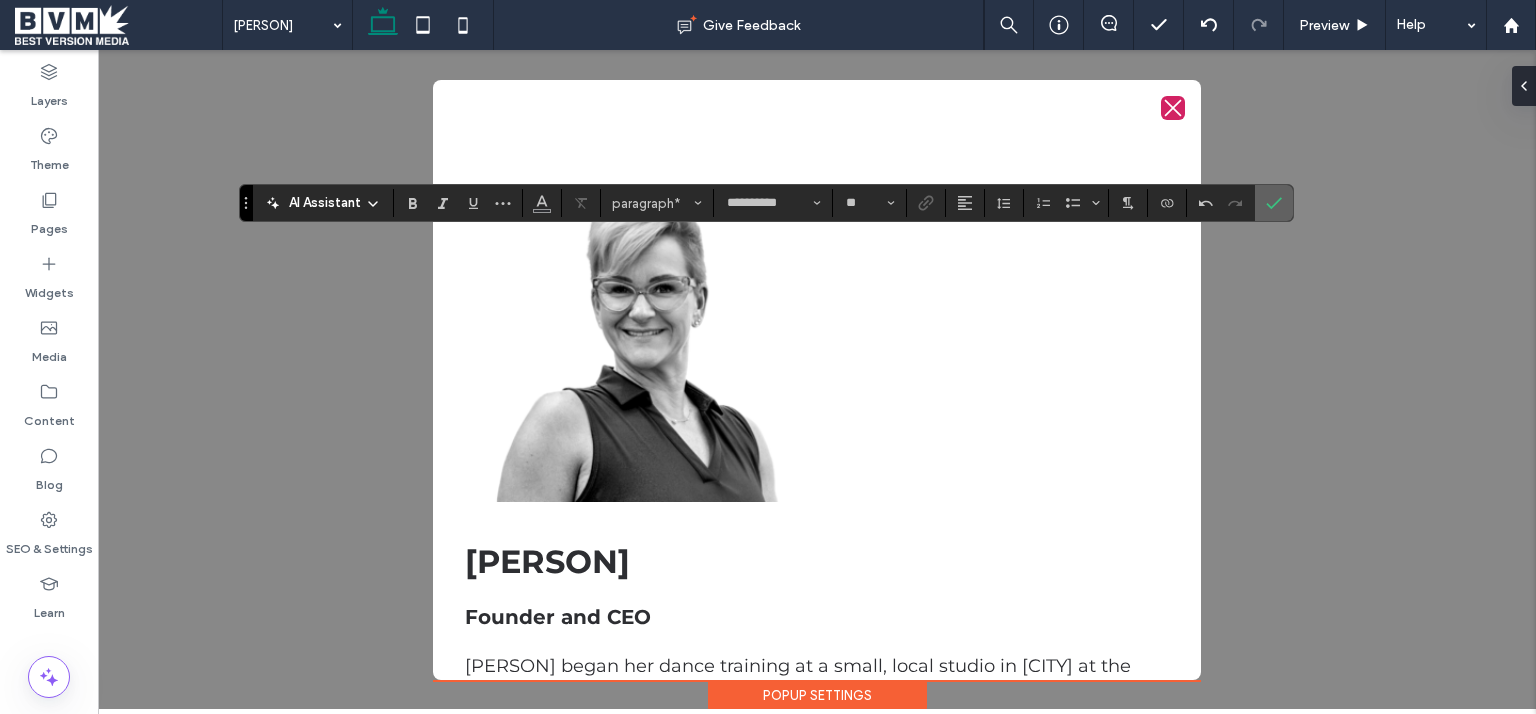 click 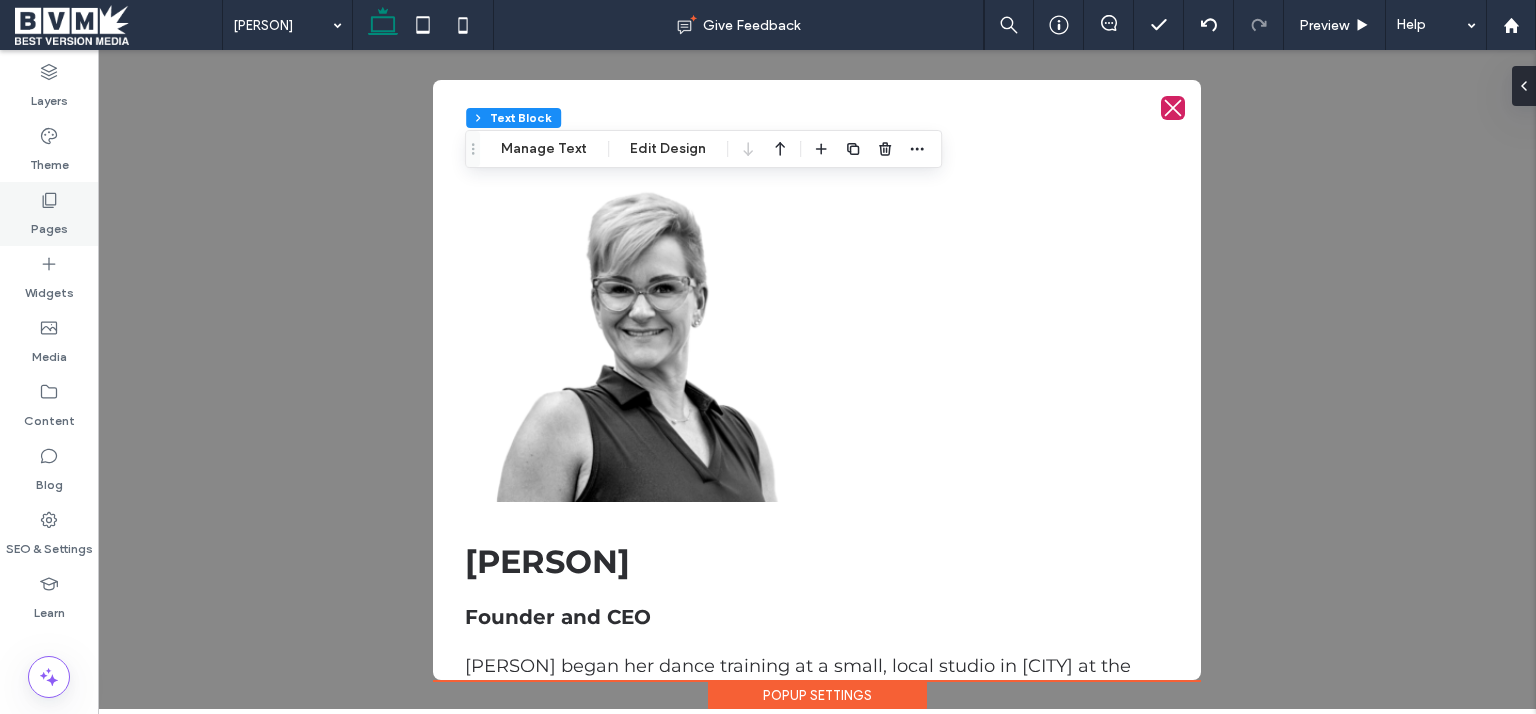 click on "Pages" at bounding box center (49, 214) 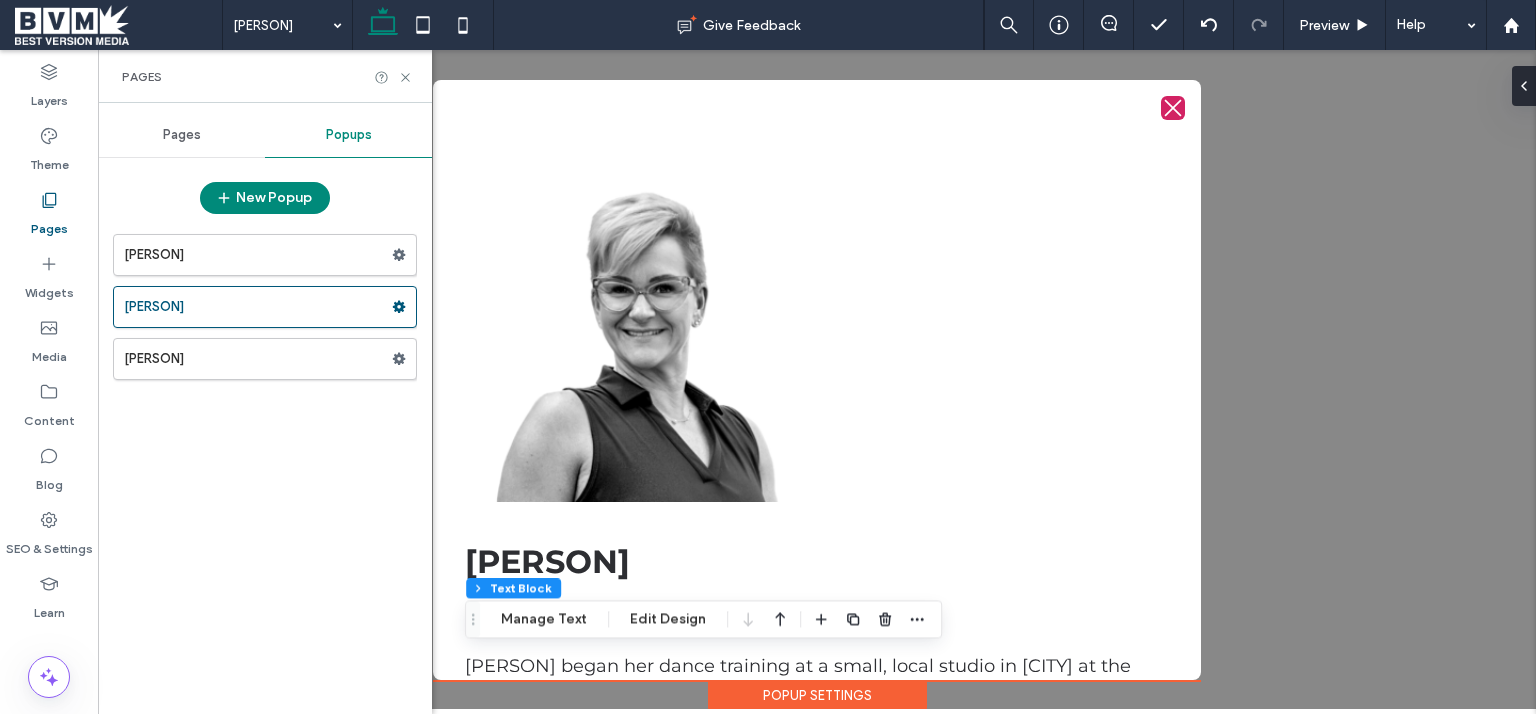 click on "Pages" at bounding box center [181, 135] 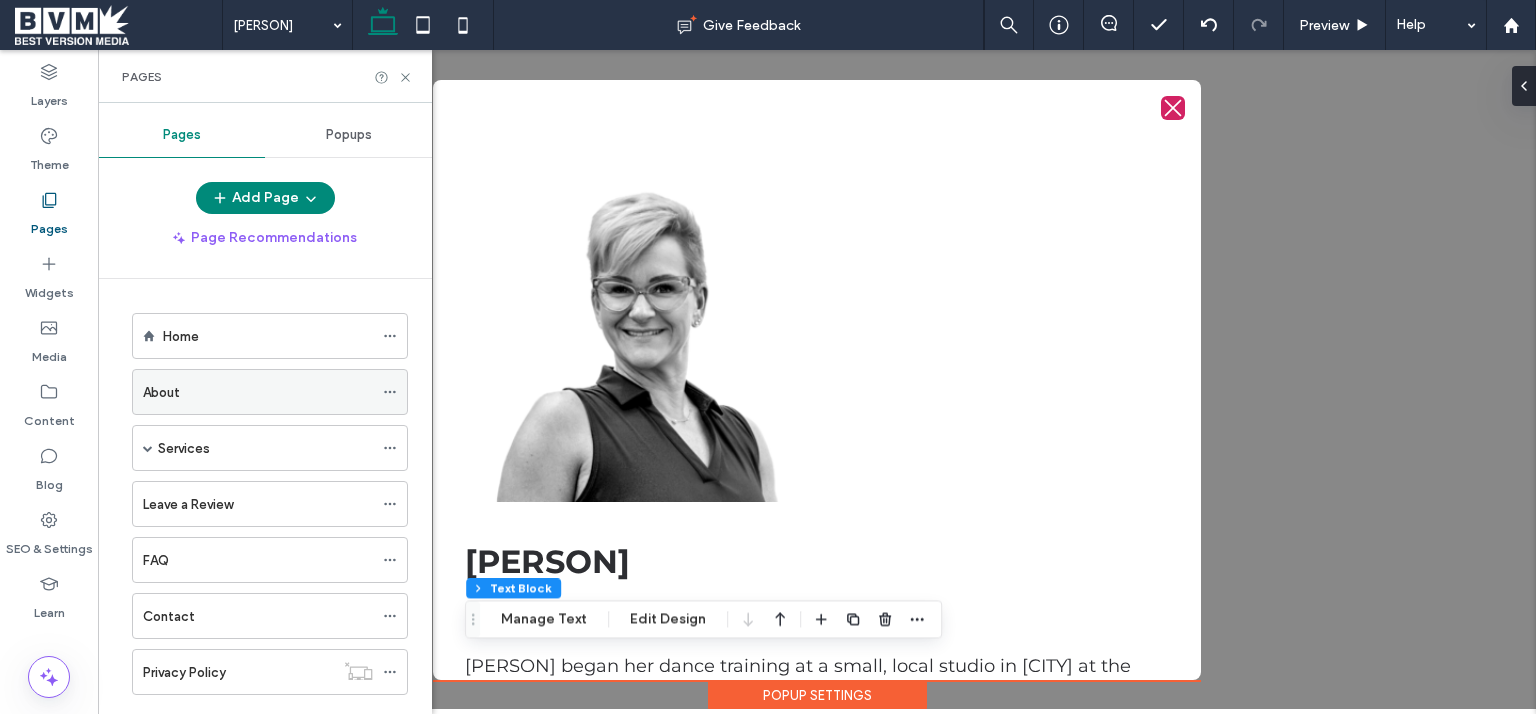 click on "About" at bounding box center [258, 392] 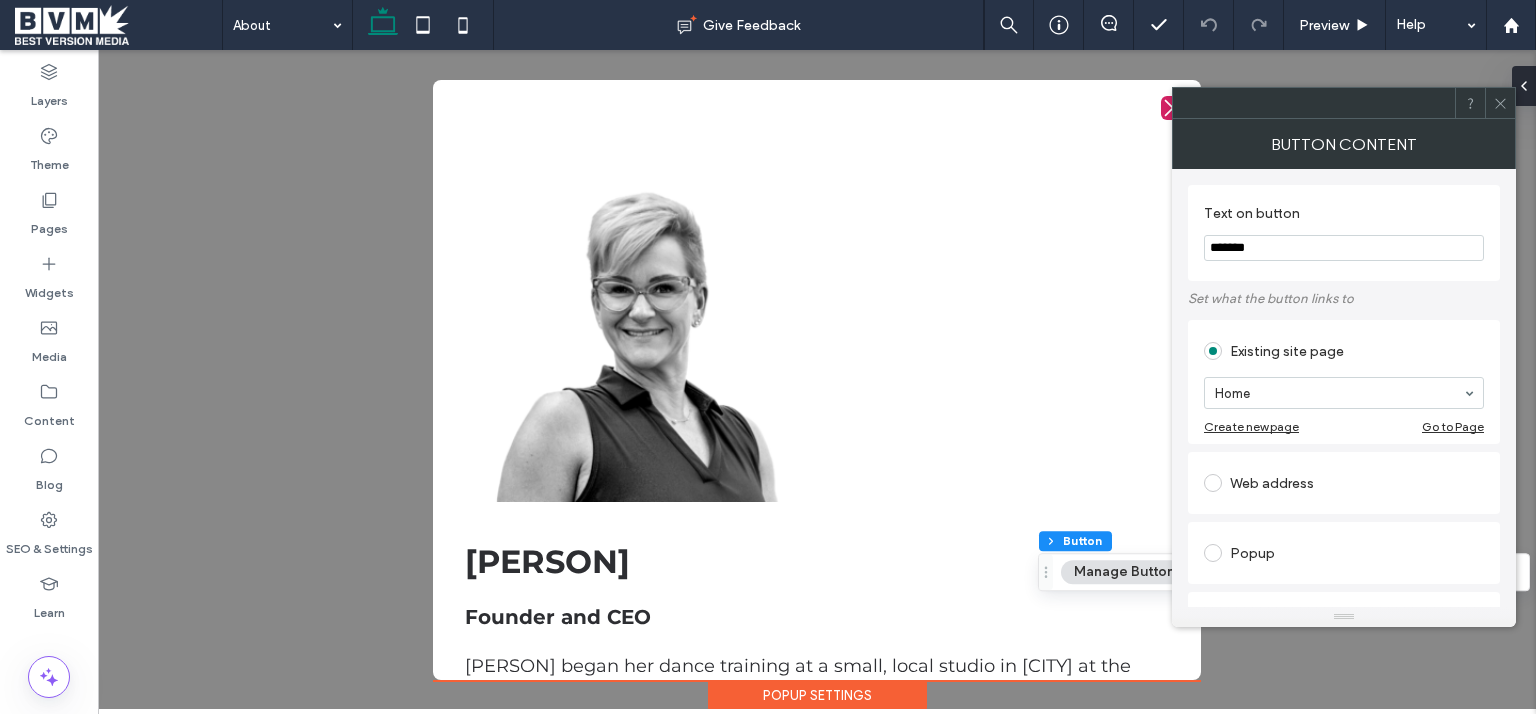 click on "Popup" at bounding box center (1344, 553) 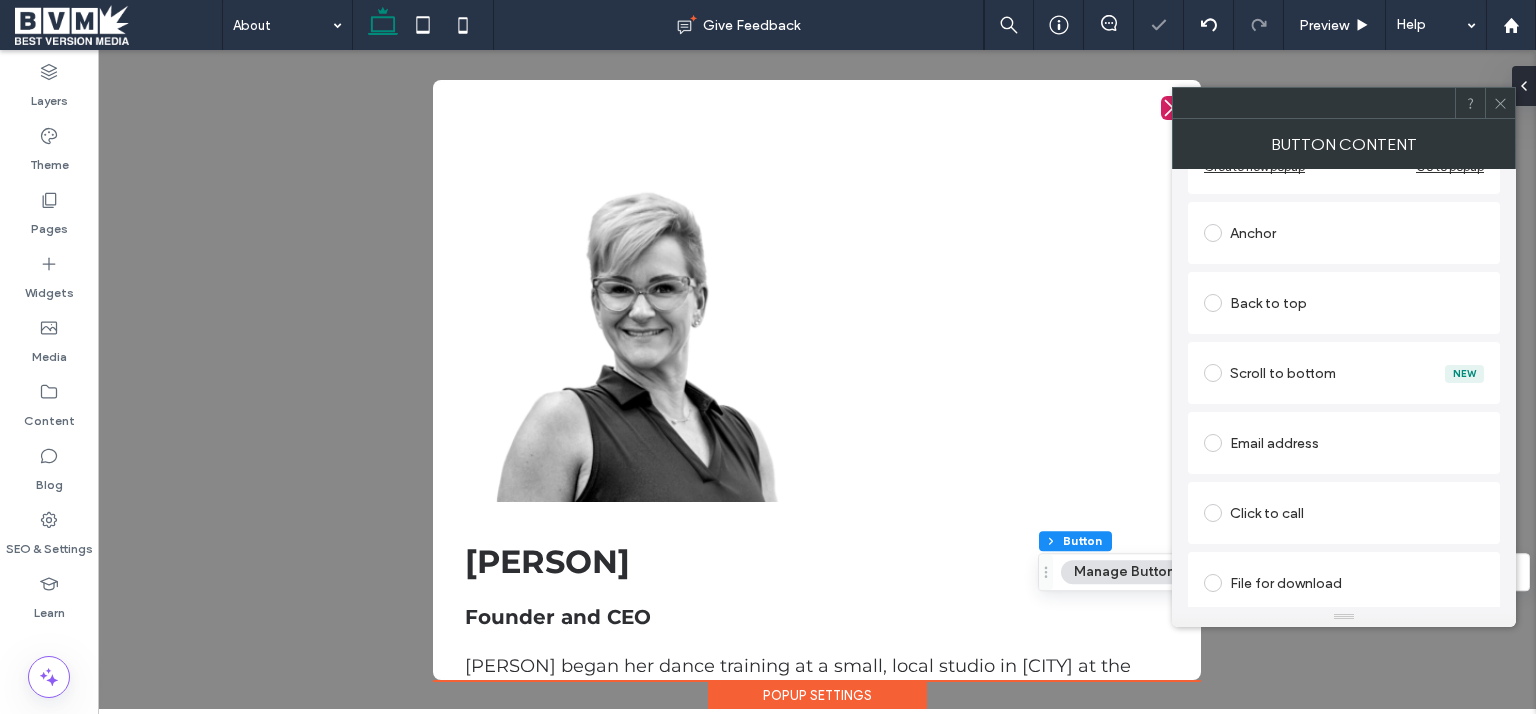 scroll, scrollTop: 0, scrollLeft: 0, axis: both 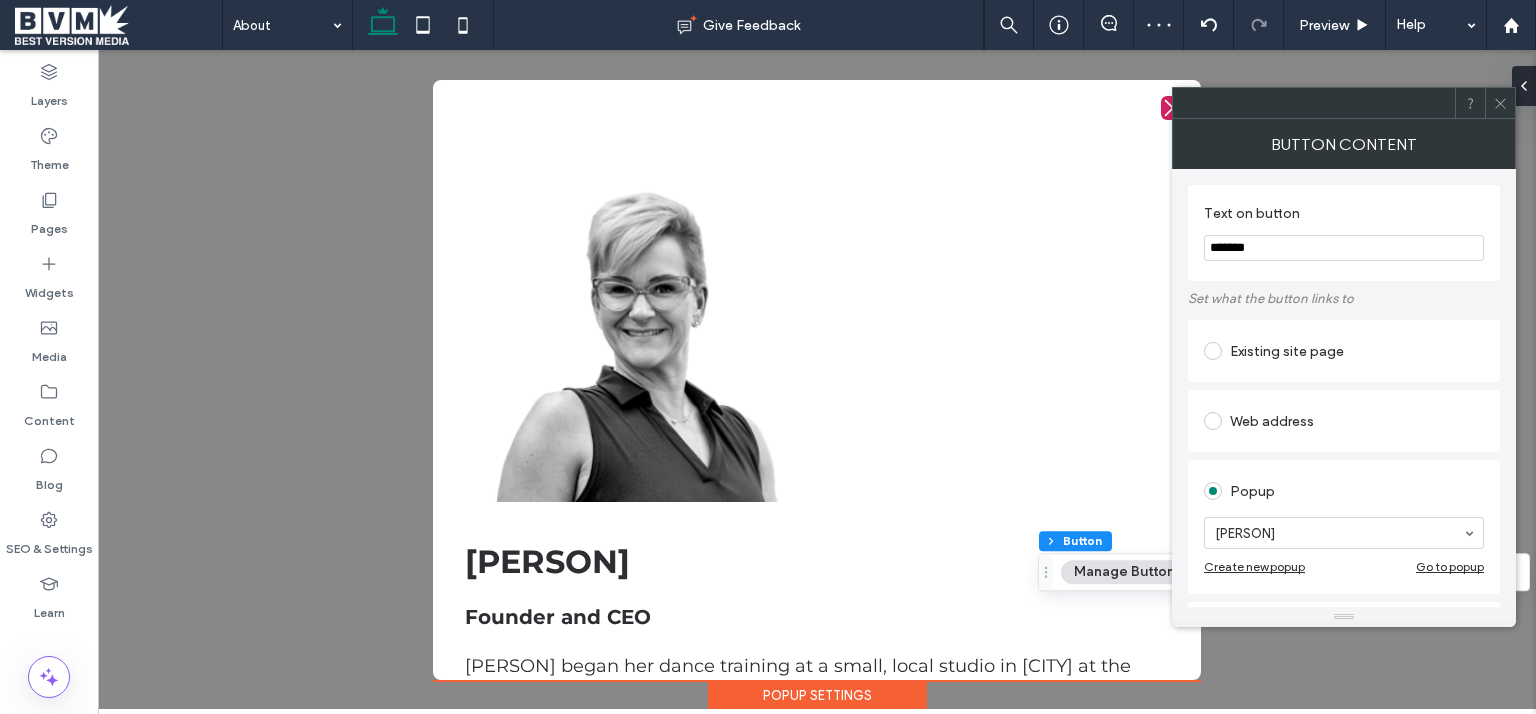 click 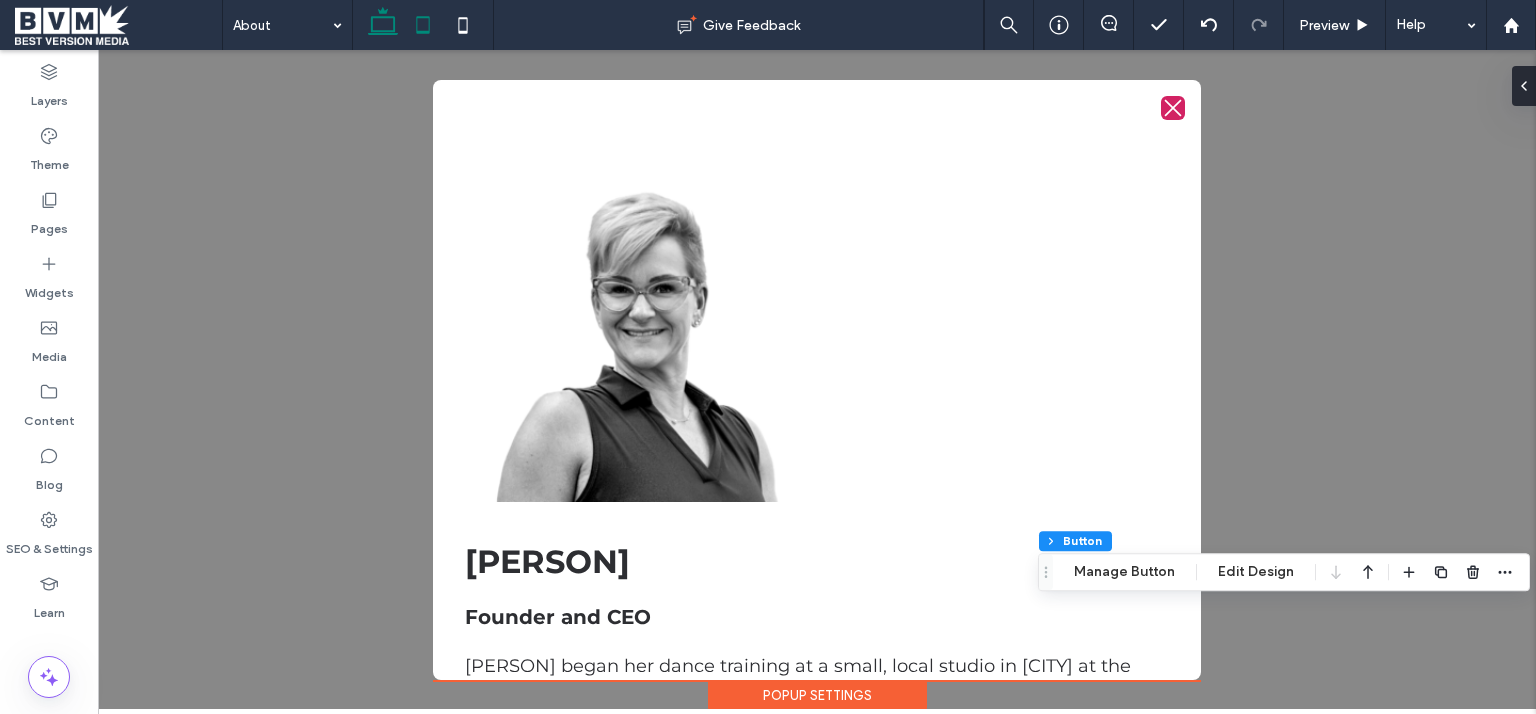 click 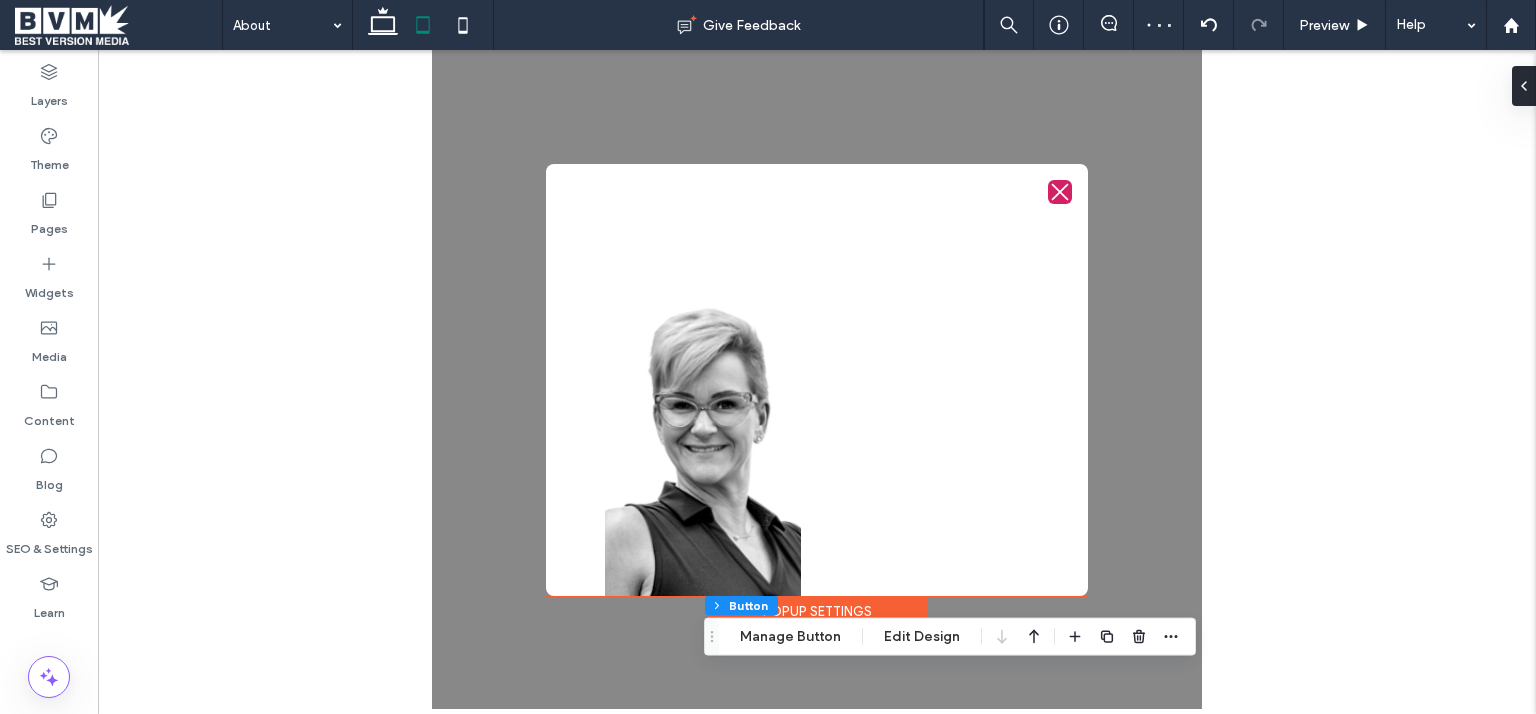 drag, startPoint x: 1203, startPoint y: 548, endPoint x: 1203, endPoint y: 578, distance: 30 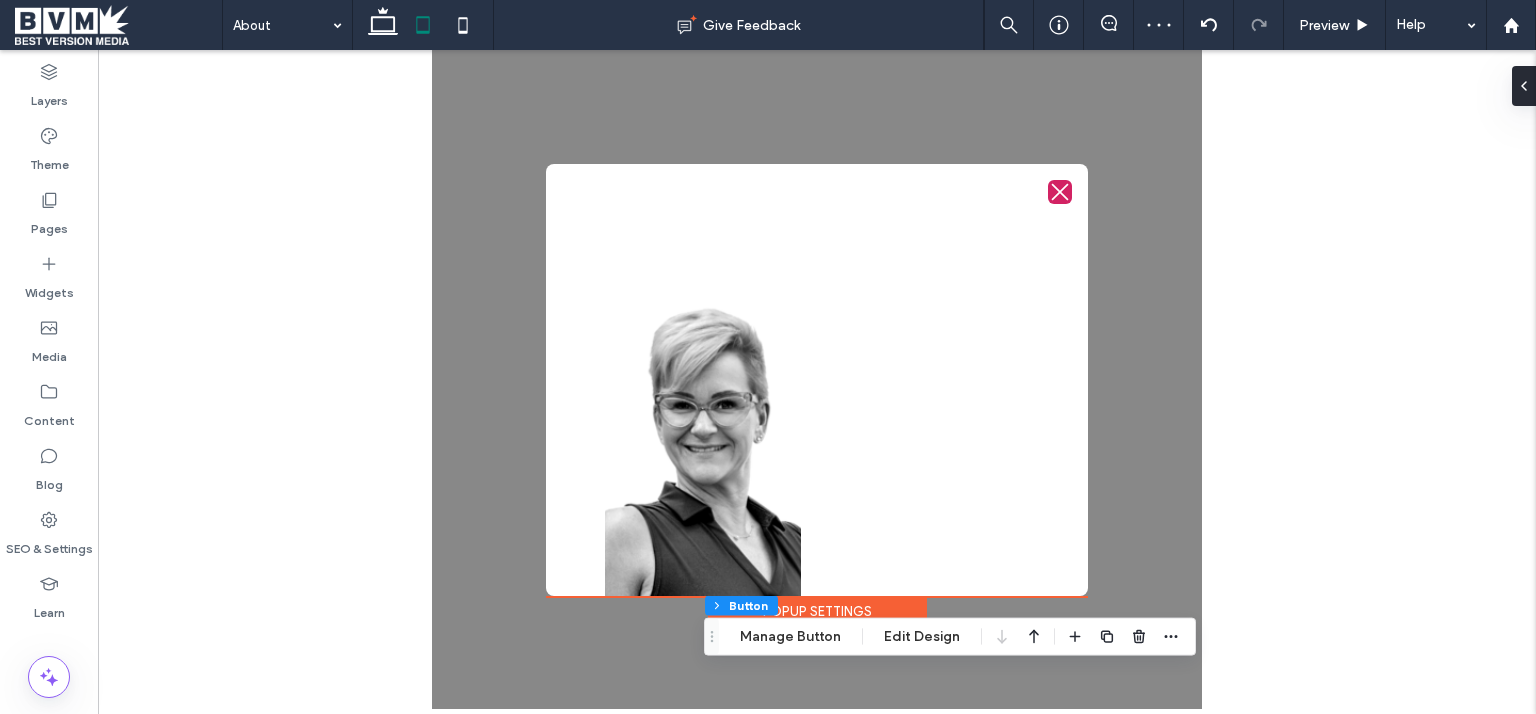 click at bounding box center [817, 379] 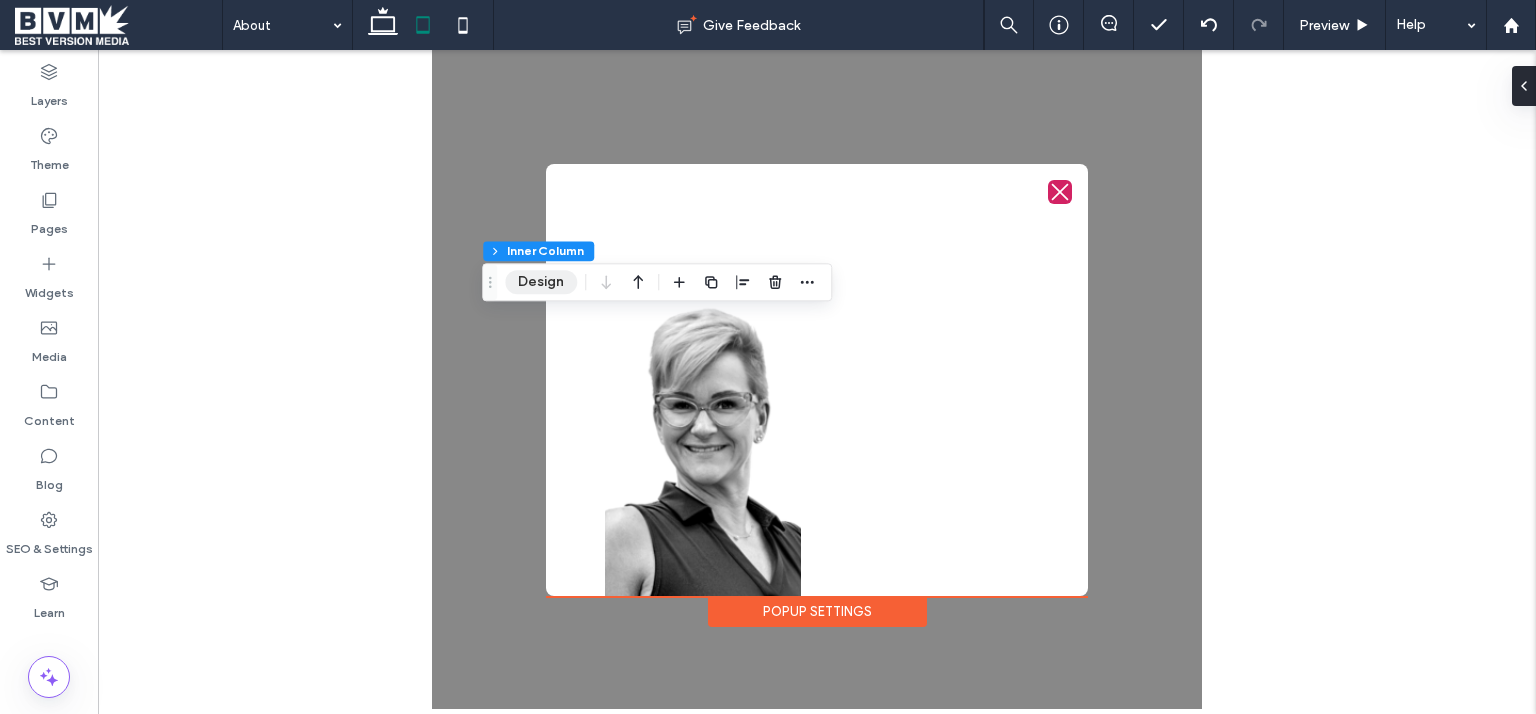 click on "Design" at bounding box center (541, 282) 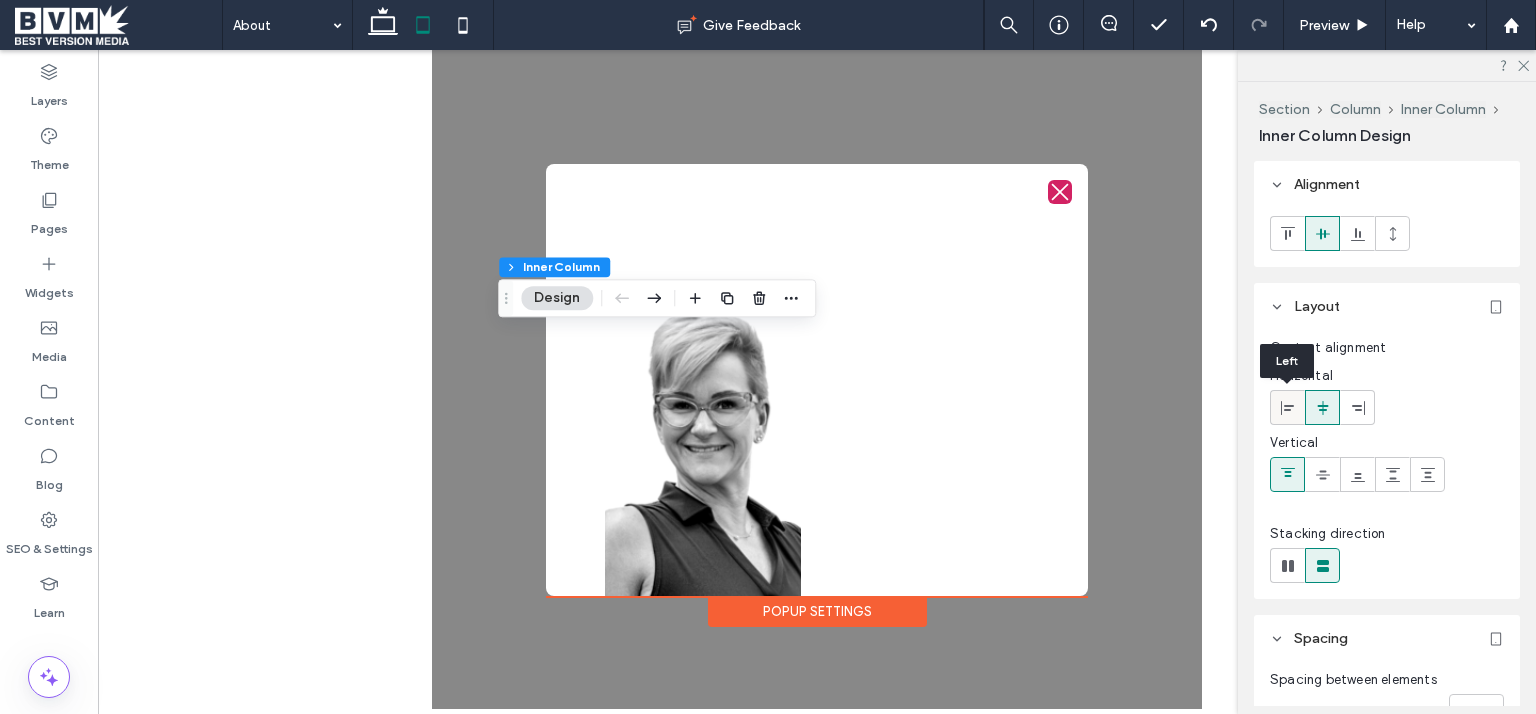 click 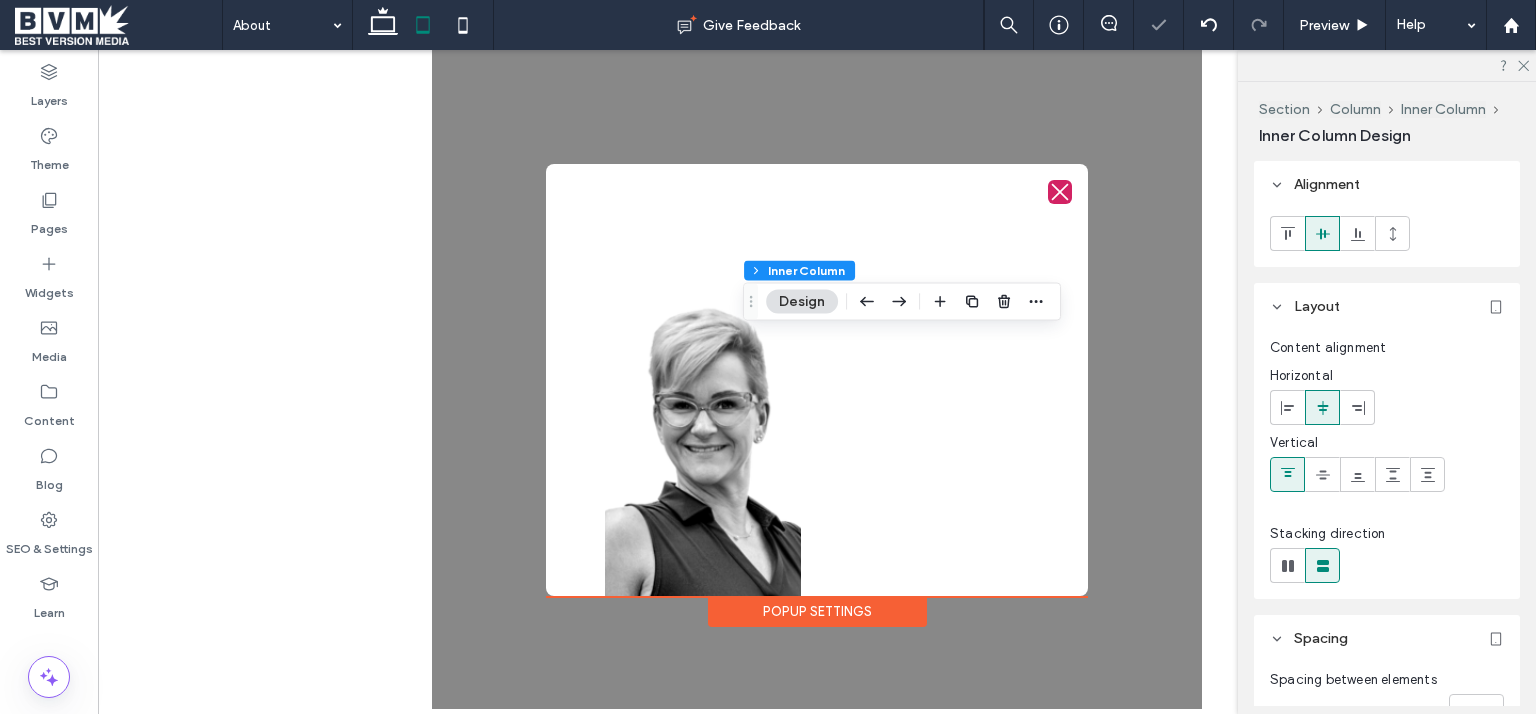 click 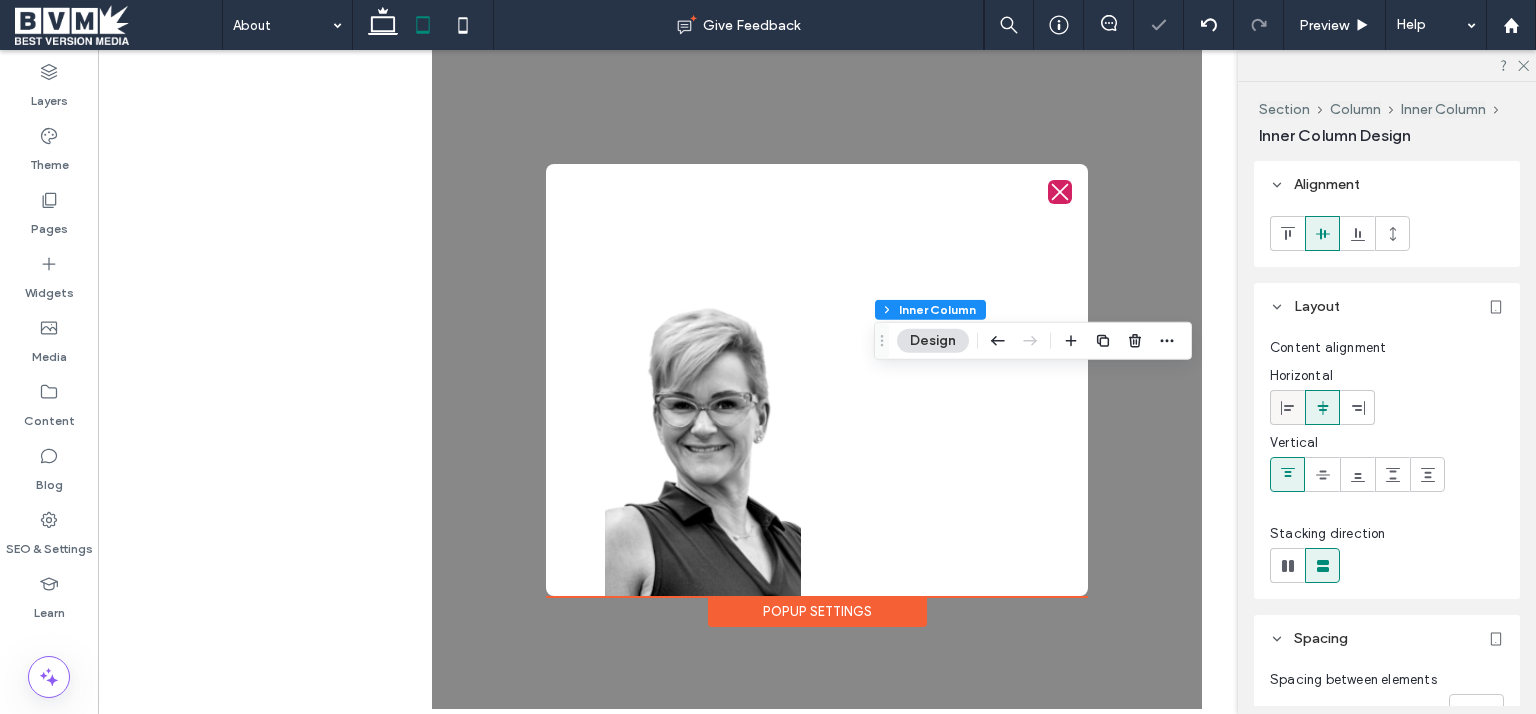 click 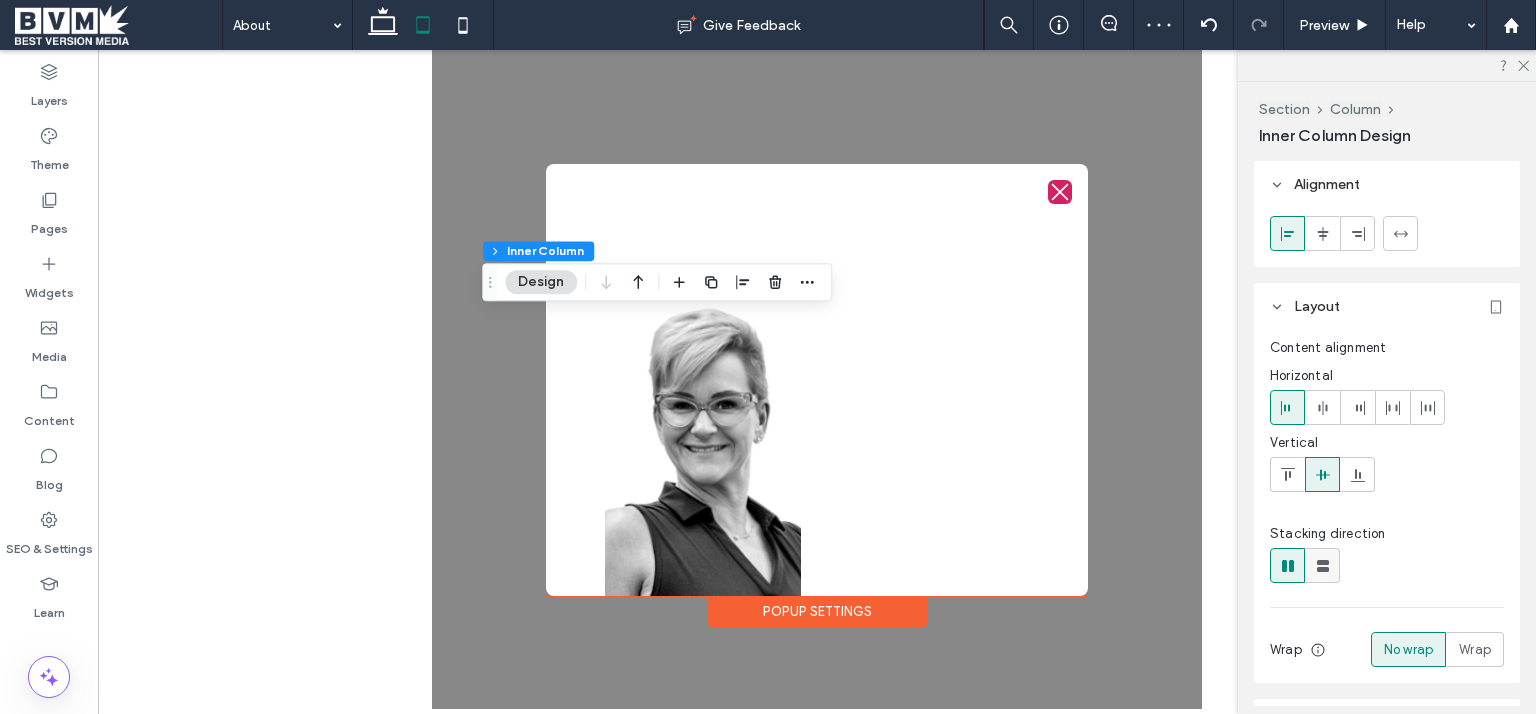click at bounding box center [1323, 565] 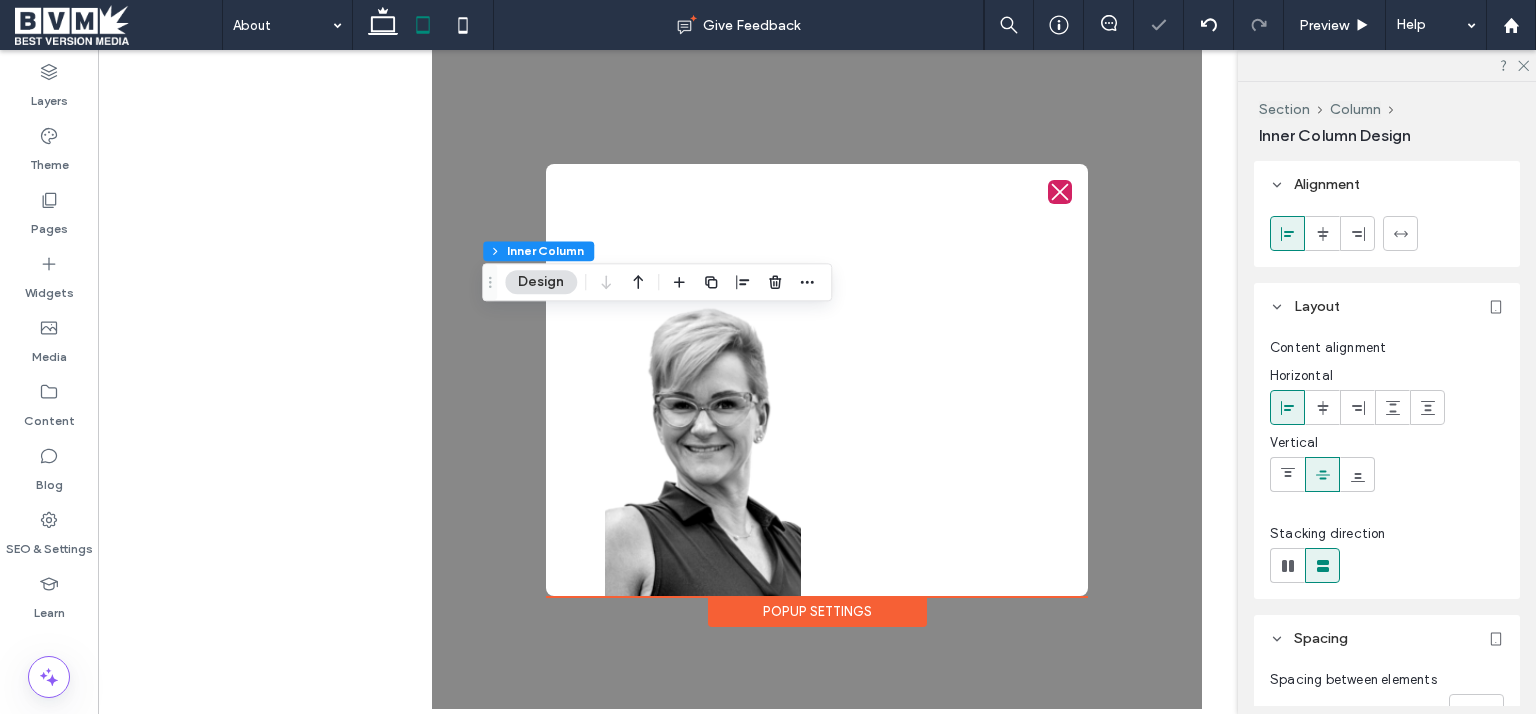 type on "**" 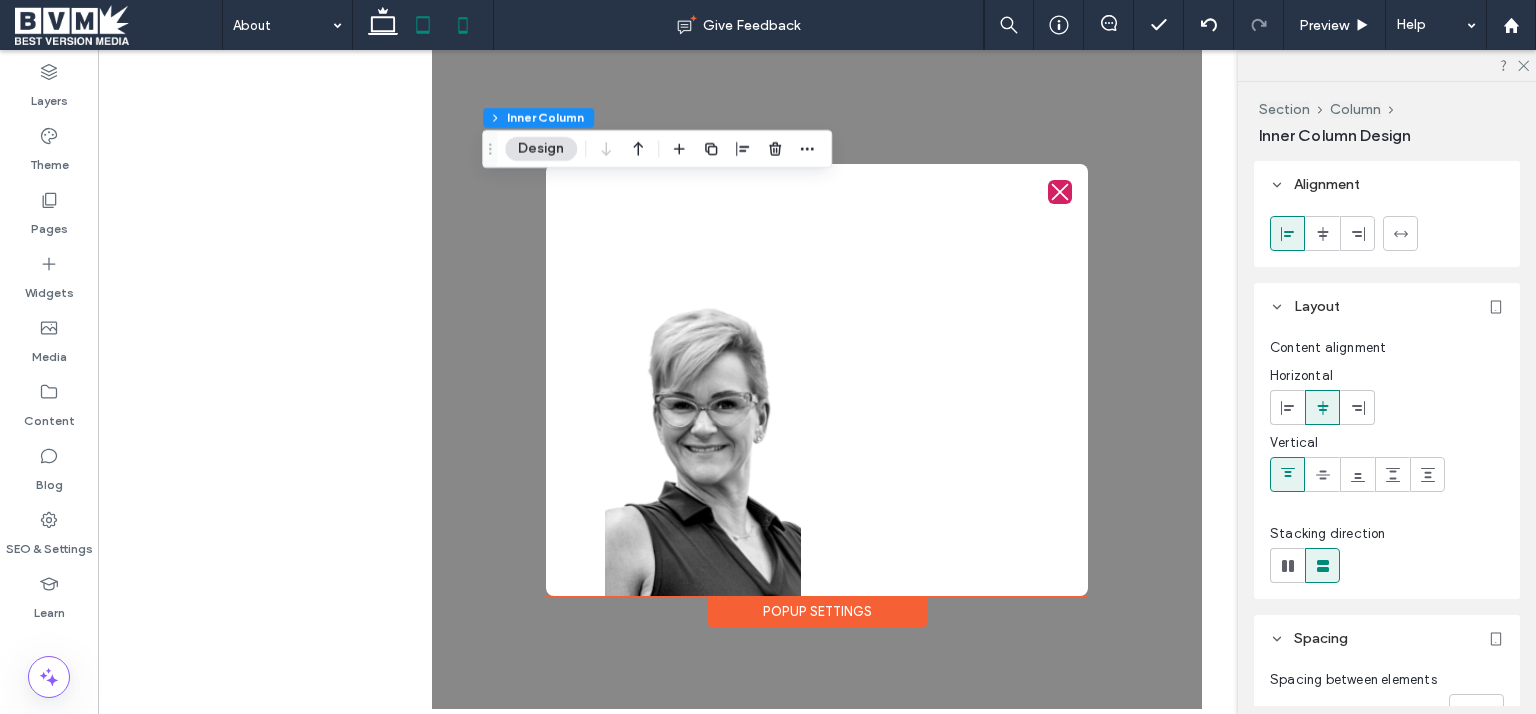 click 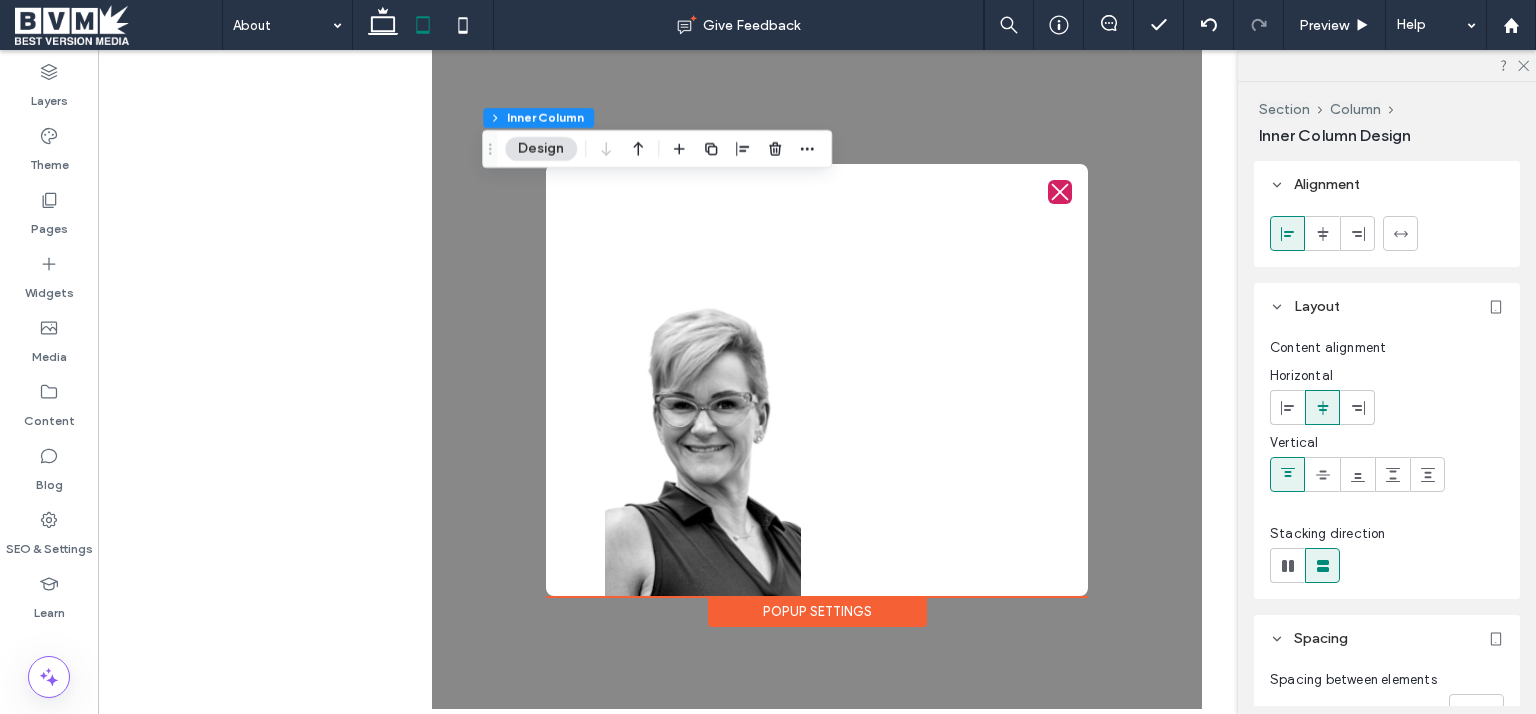 type on "*" 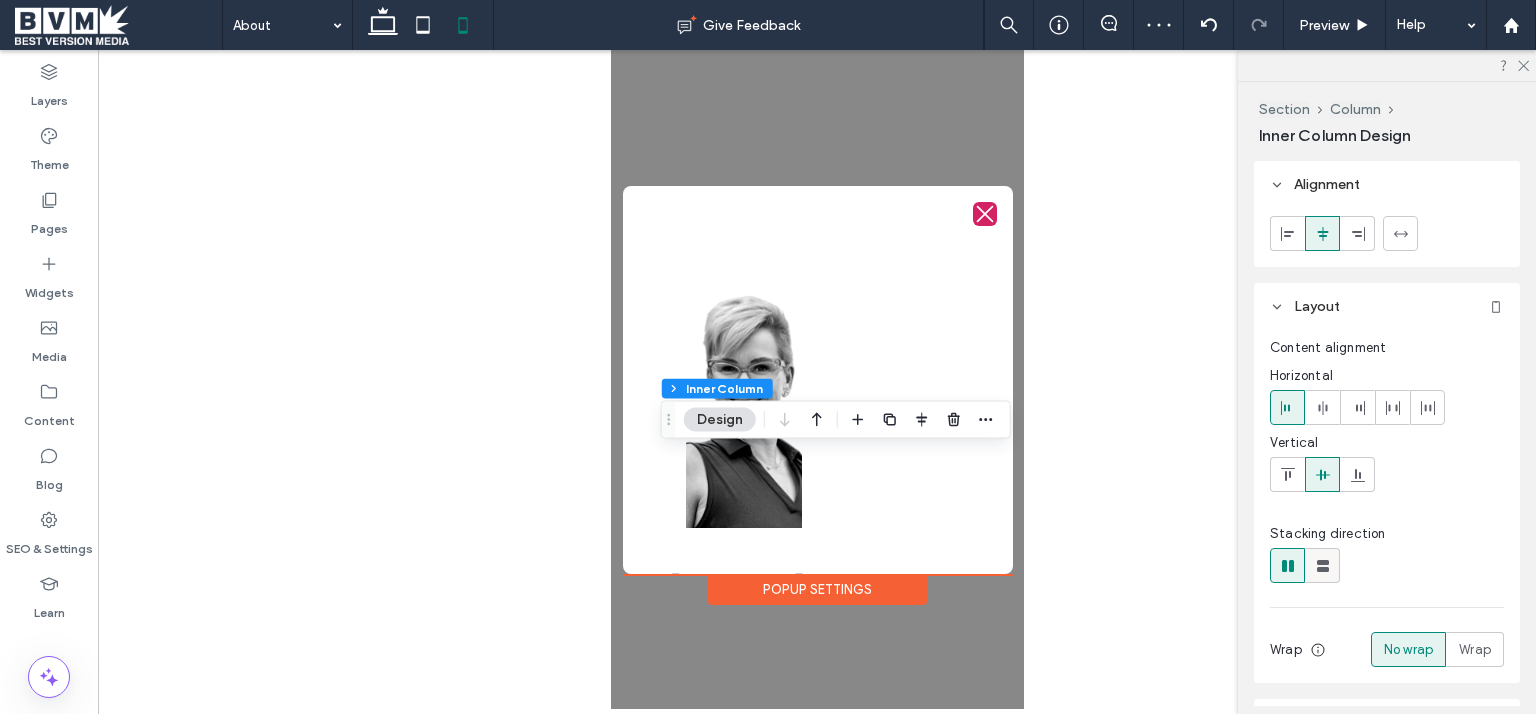 click 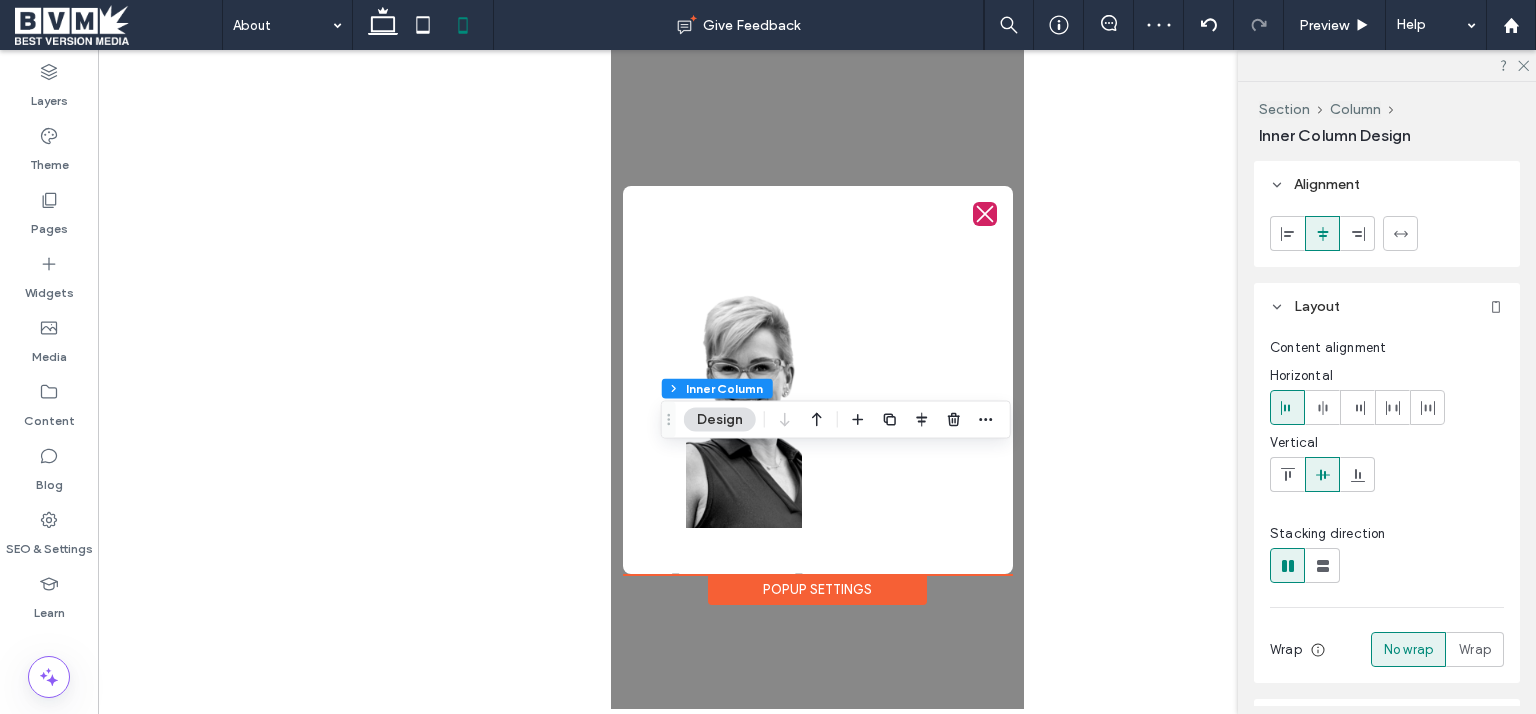 type on "**" 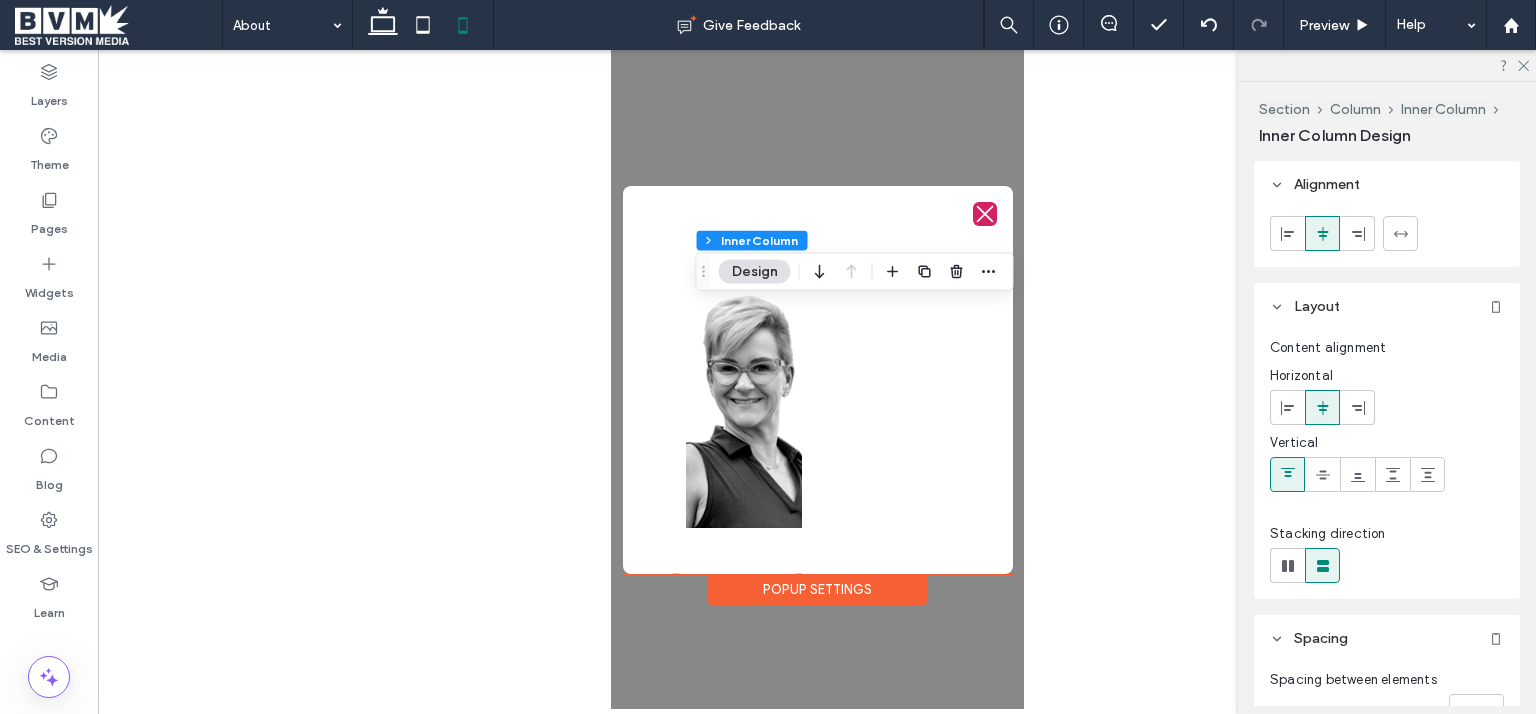 click 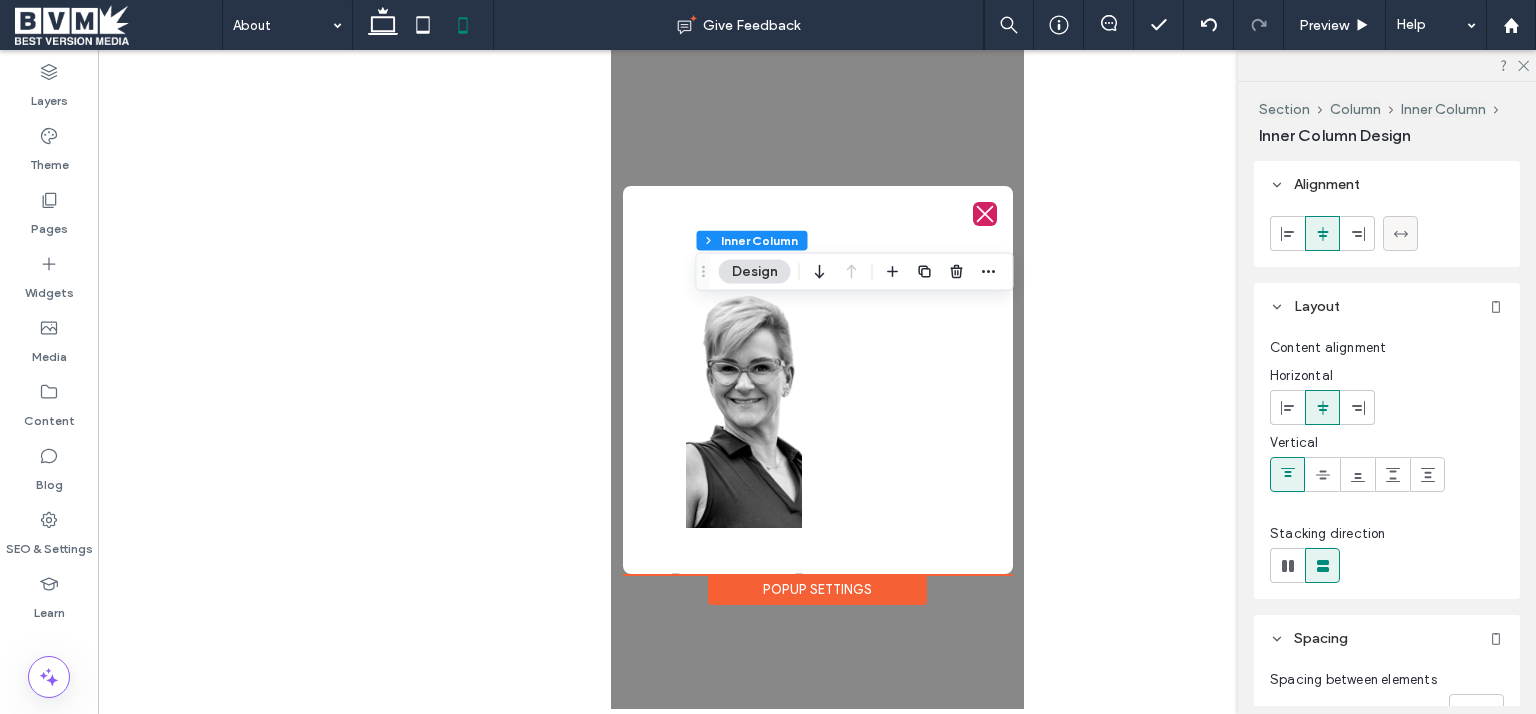 click 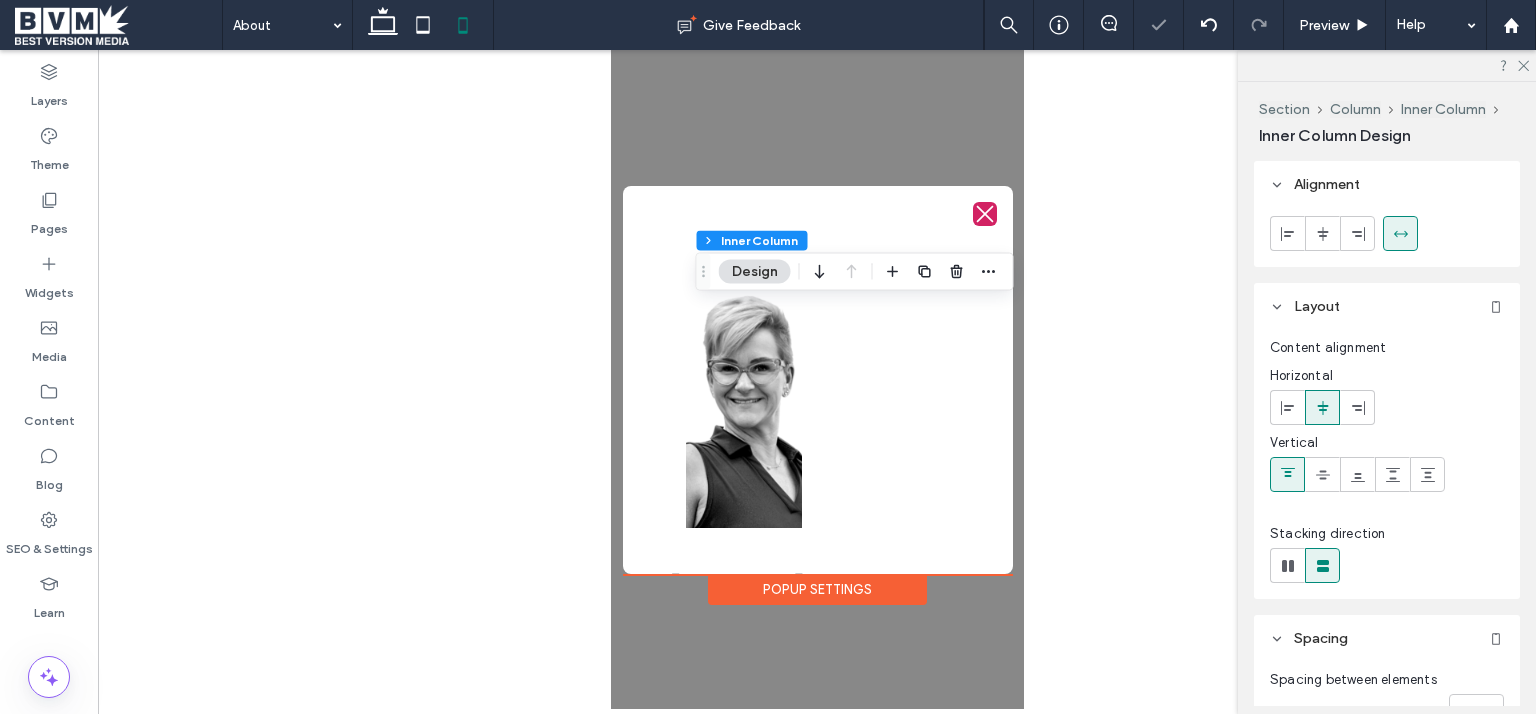 type on "***" 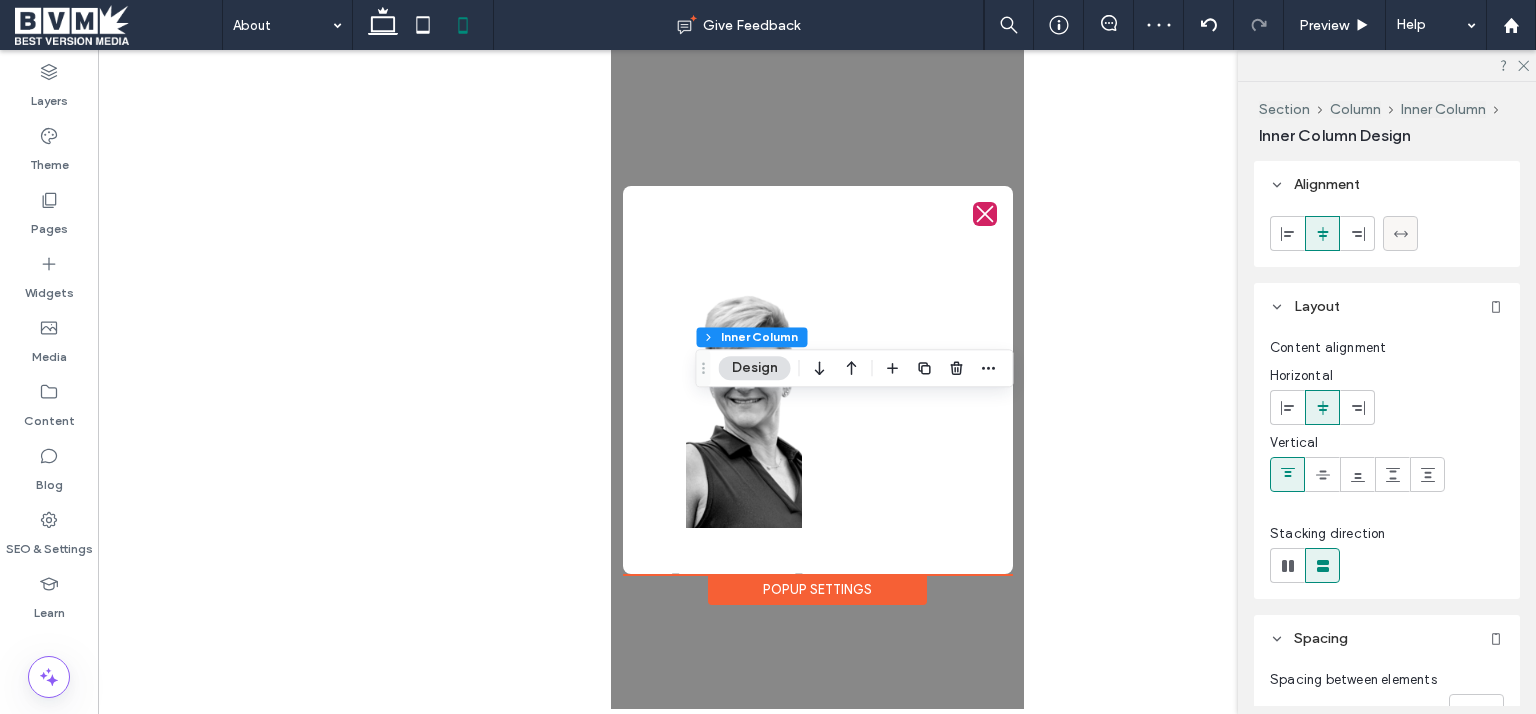 click at bounding box center (1400, 233) 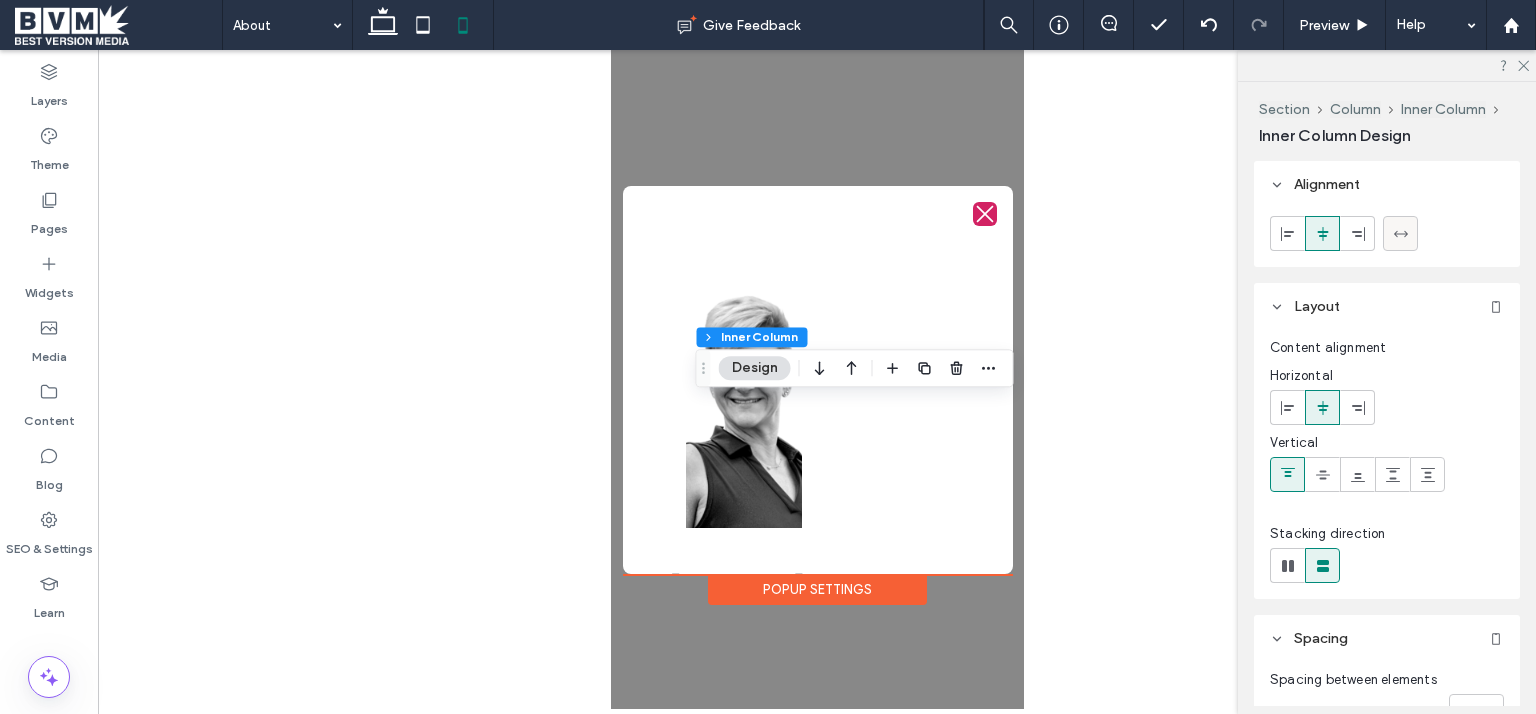 click 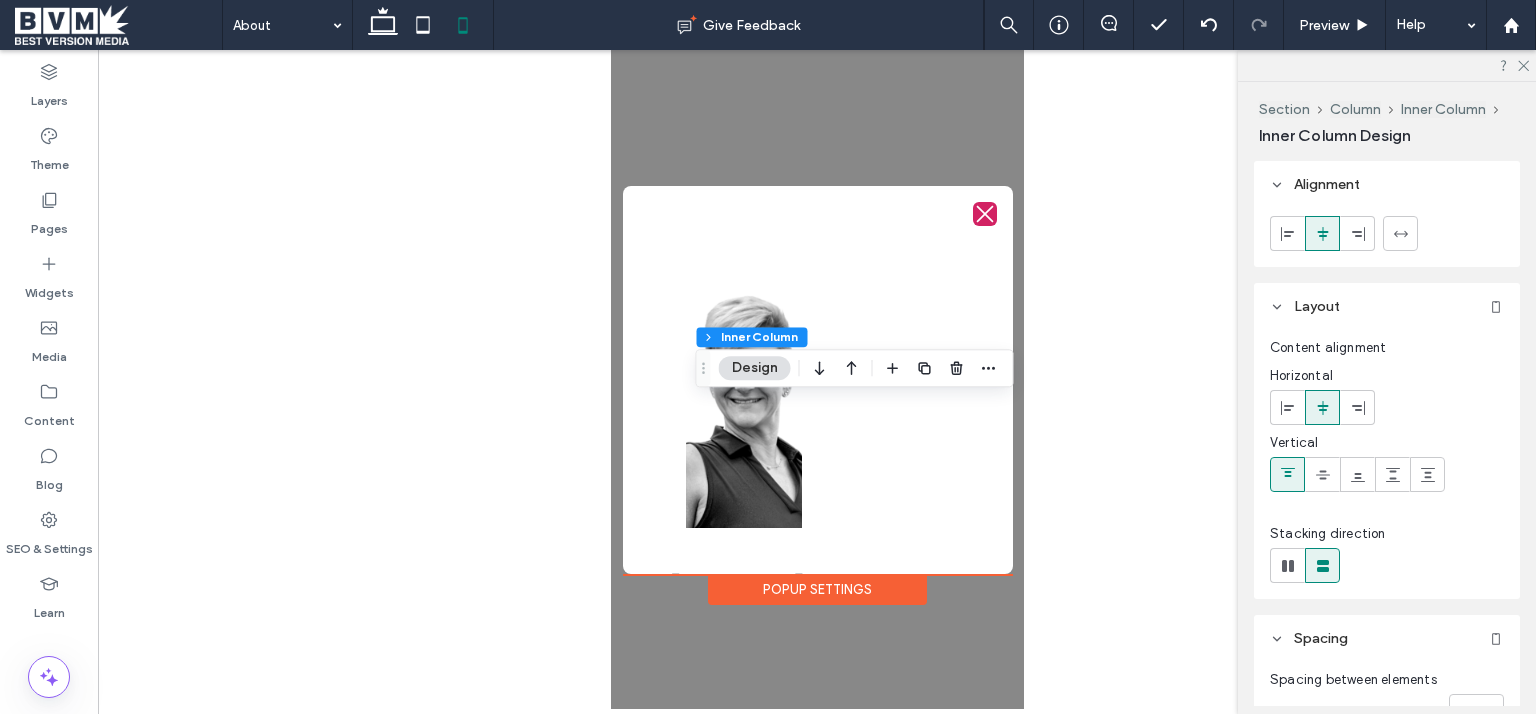 type on "***" 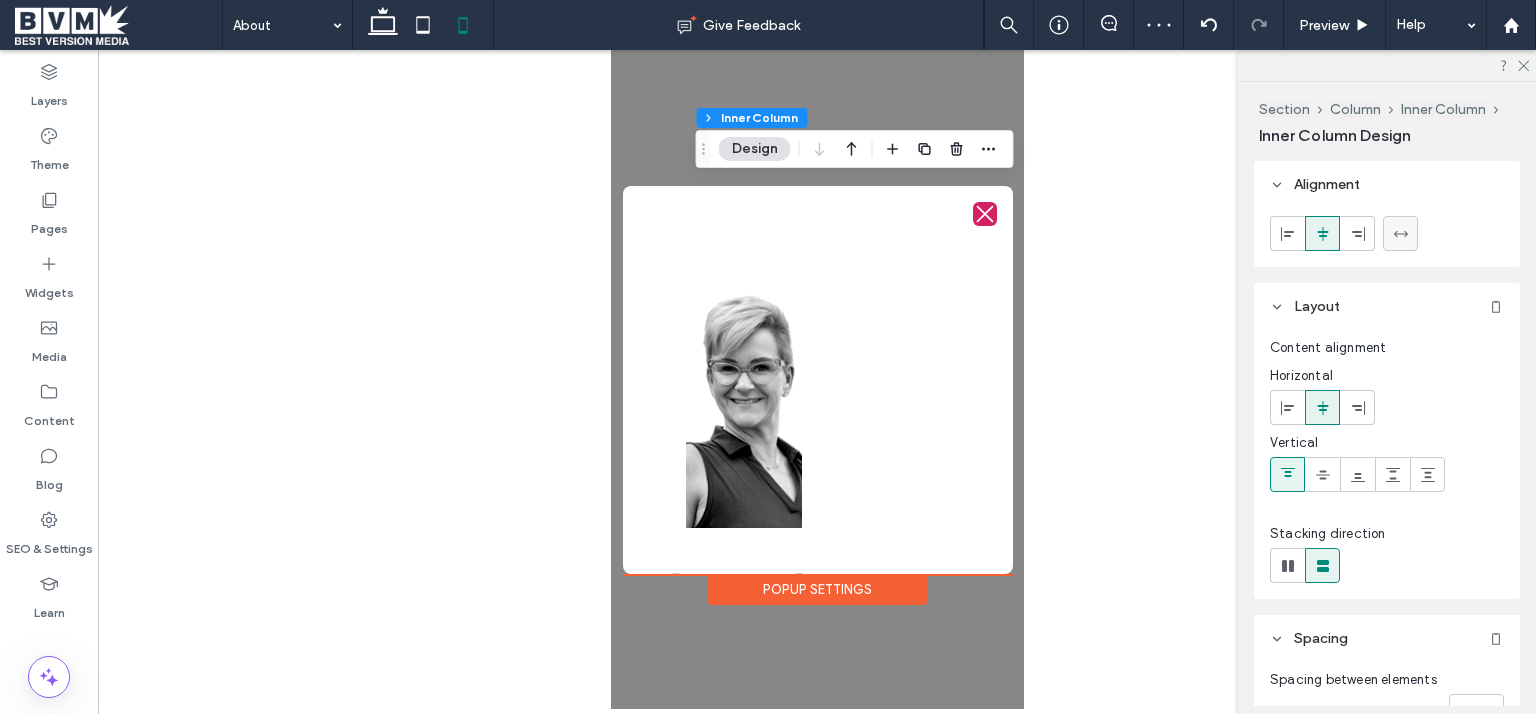 click 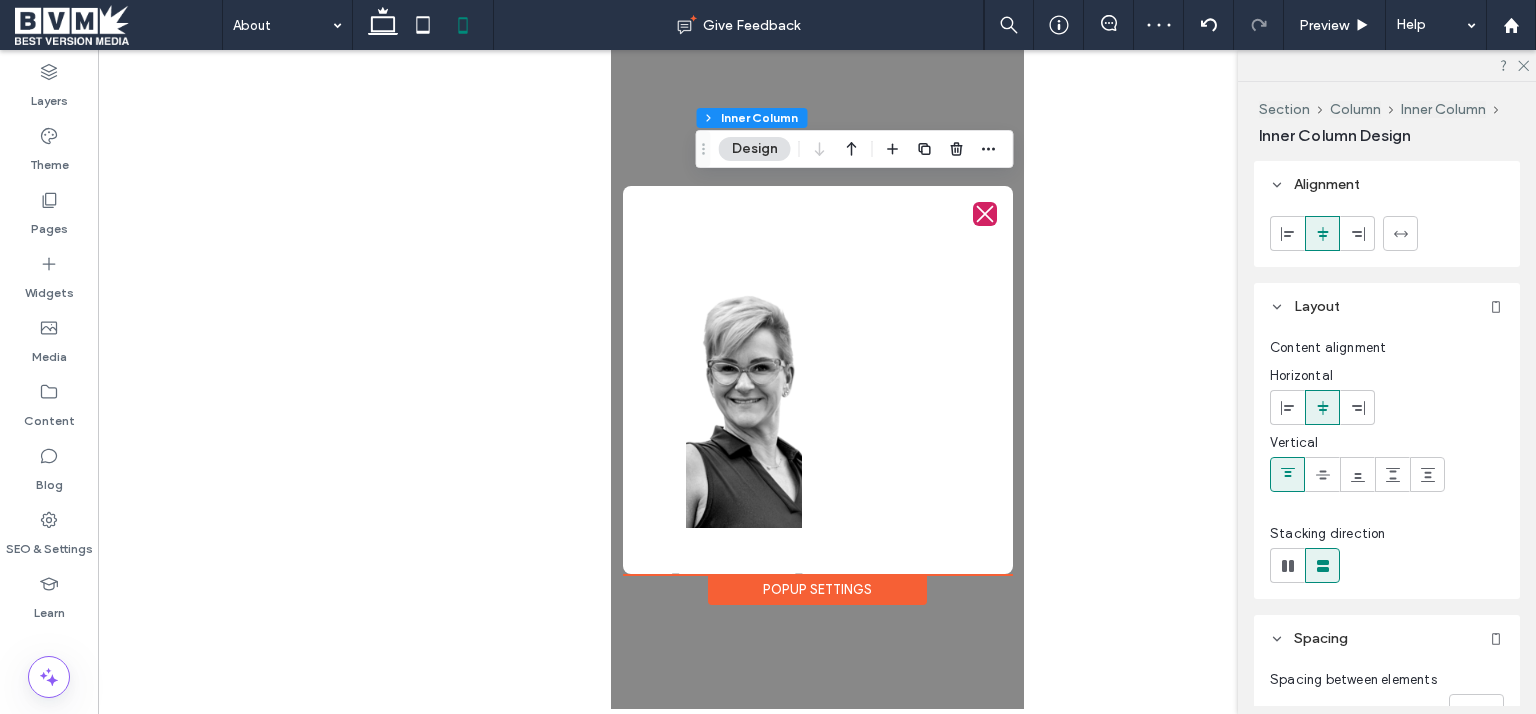 type on "***" 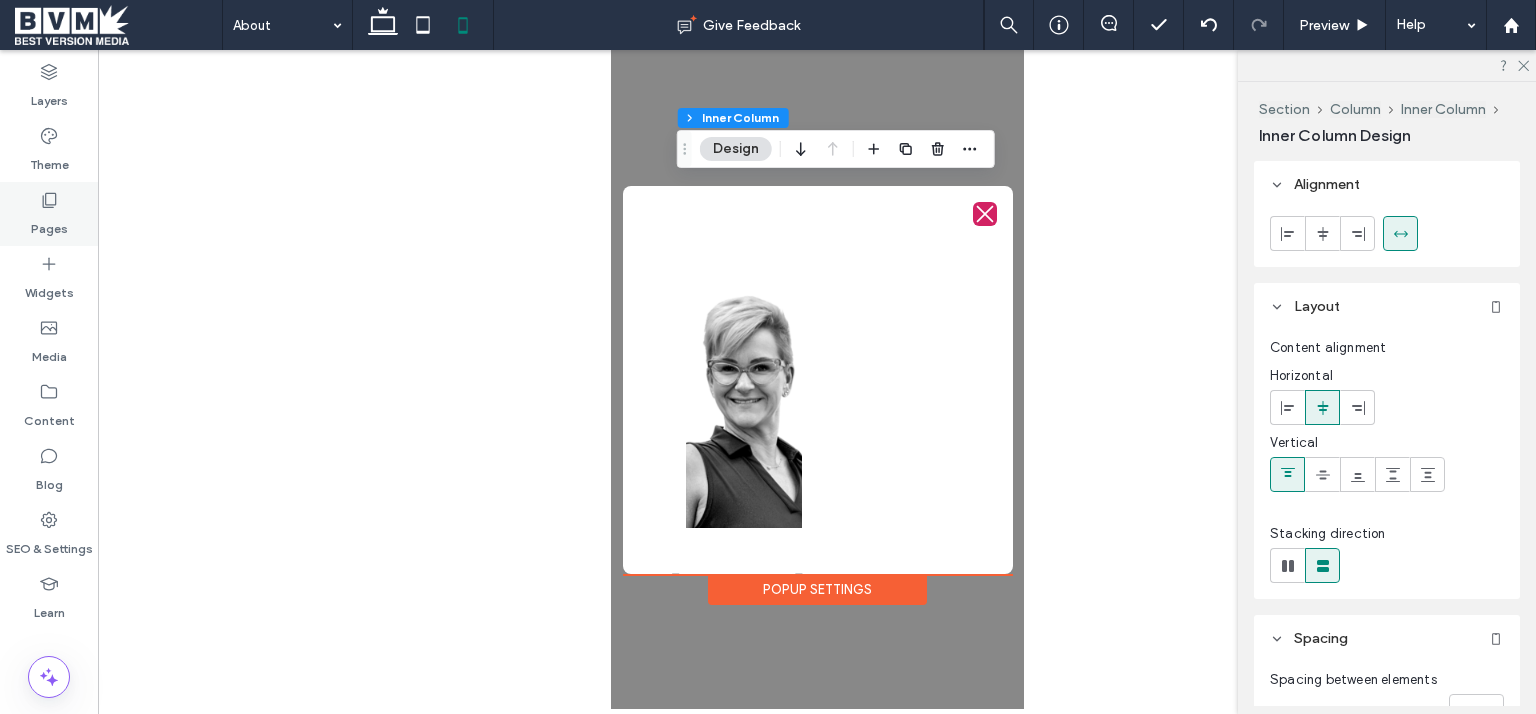 click on "Pages" at bounding box center [49, 224] 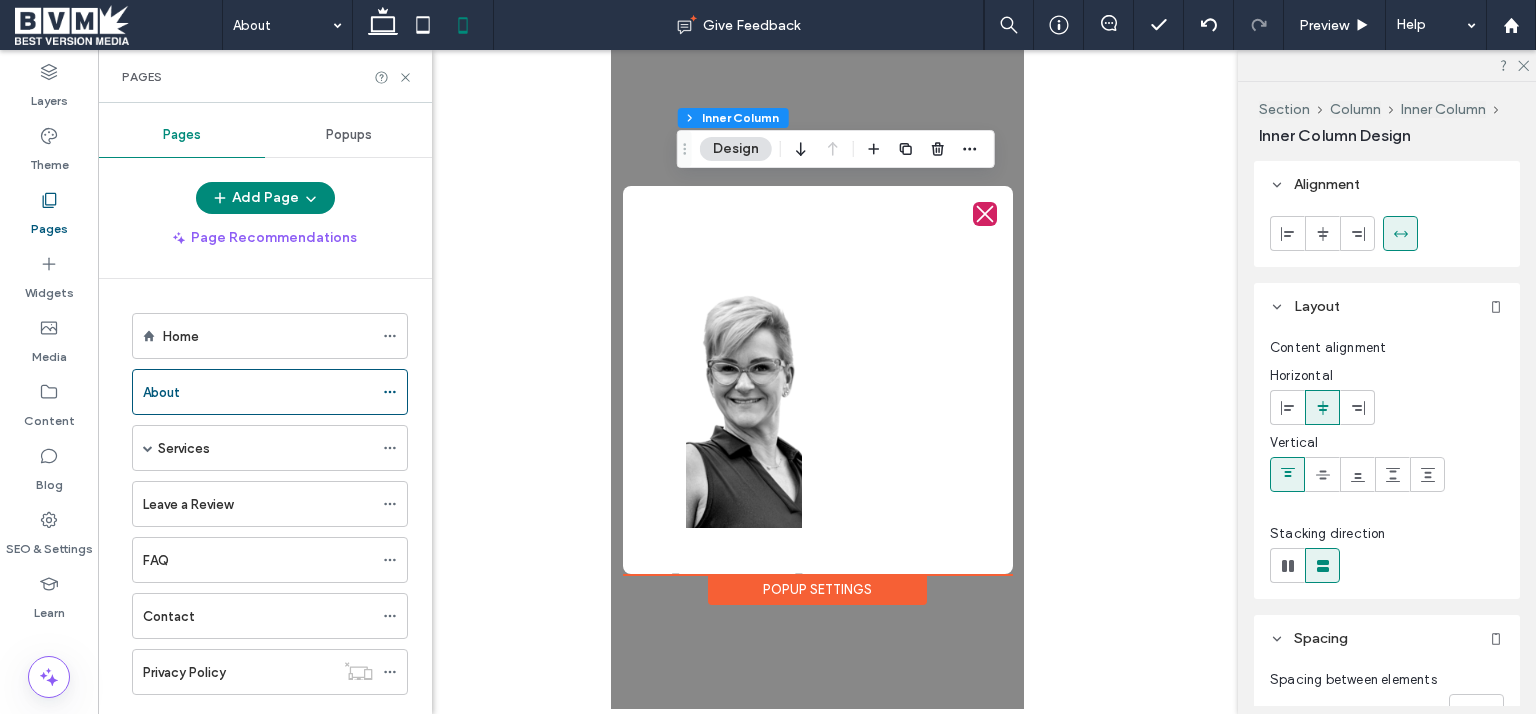 click on "Popups" at bounding box center (349, 135) 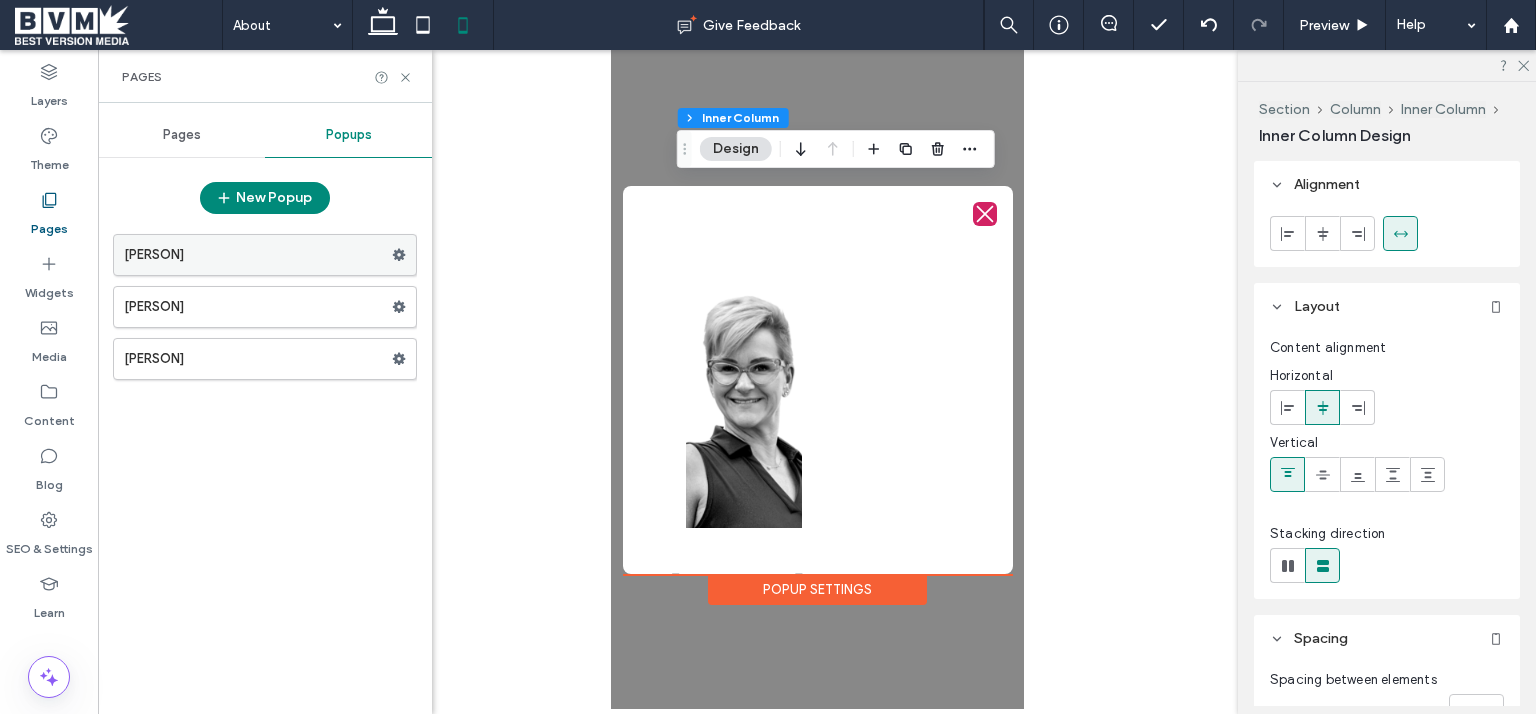 click on "[FIRST] [LAST]" at bounding box center (258, 255) 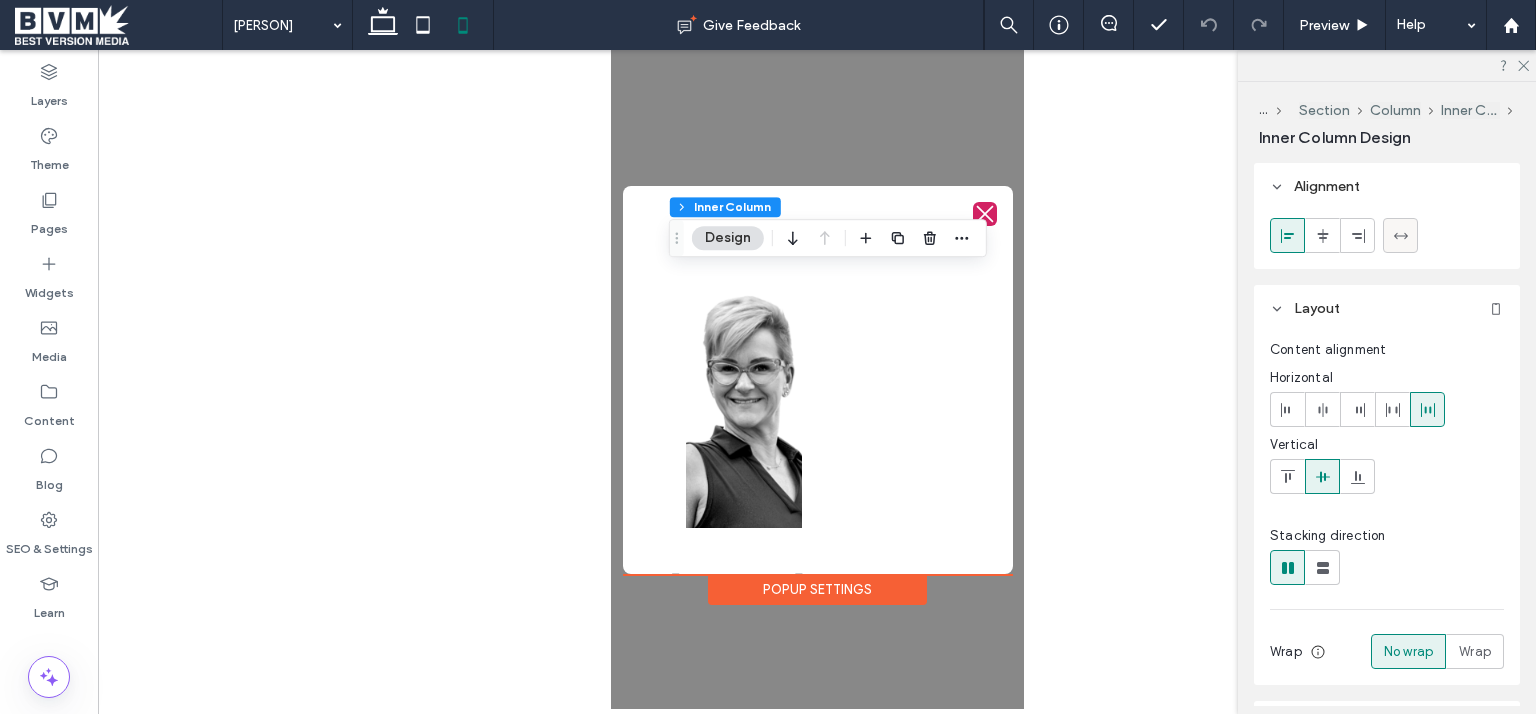 click at bounding box center (1400, 235) 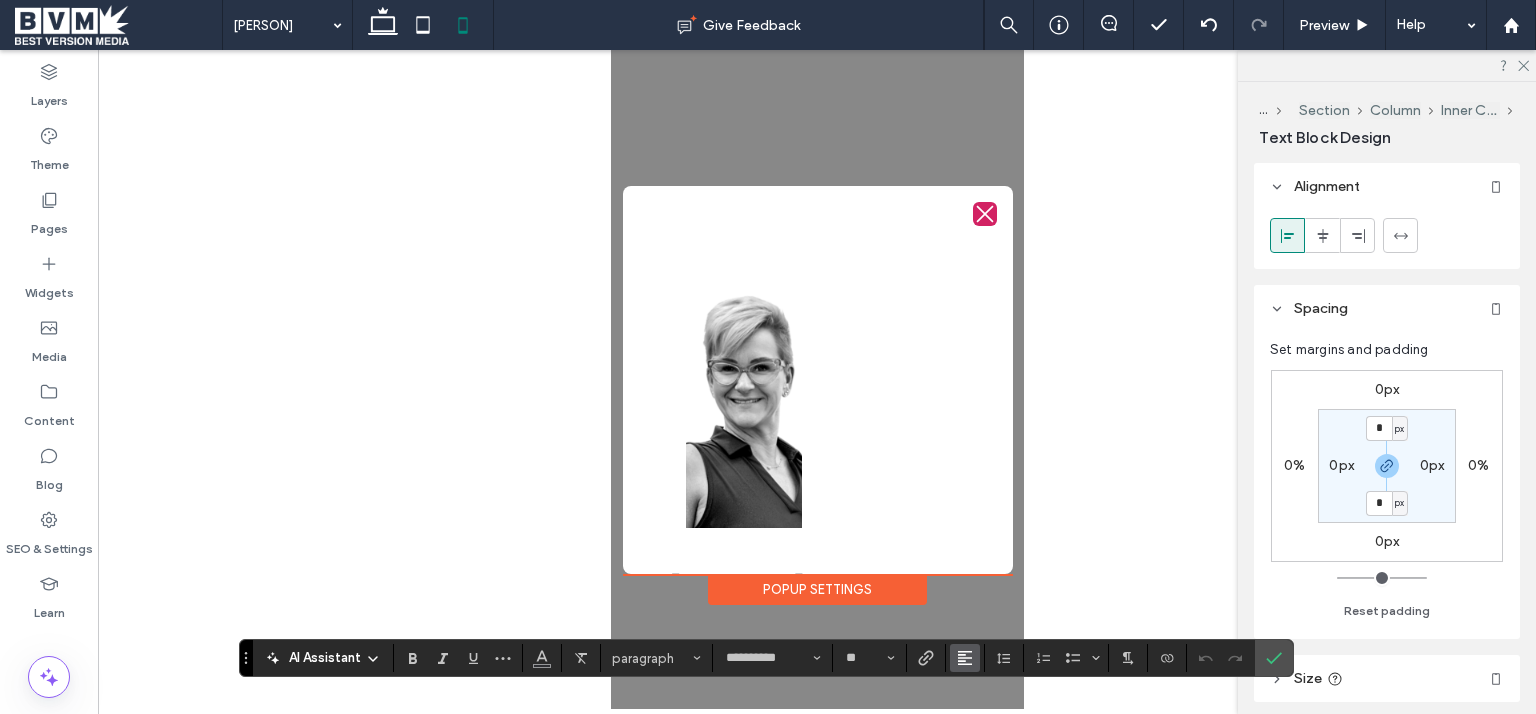 click 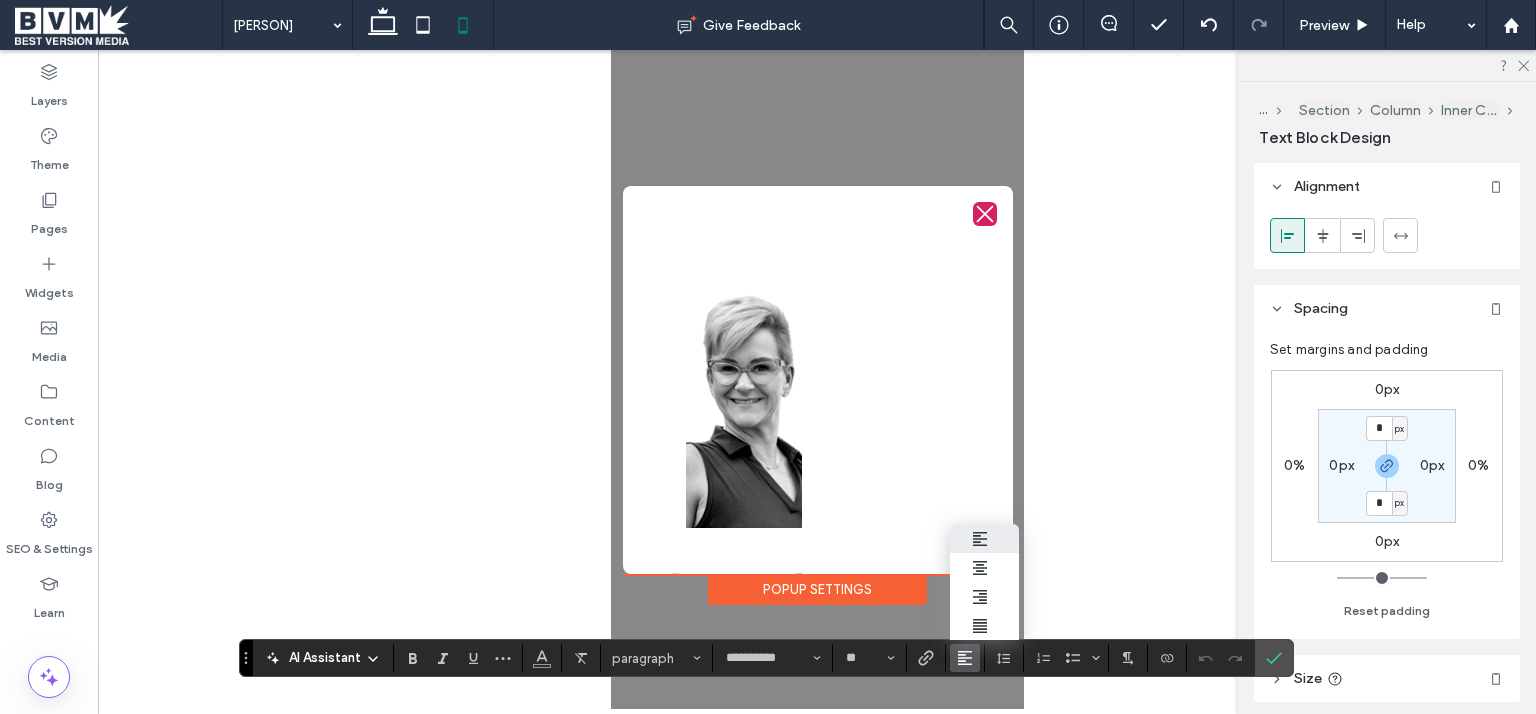 click 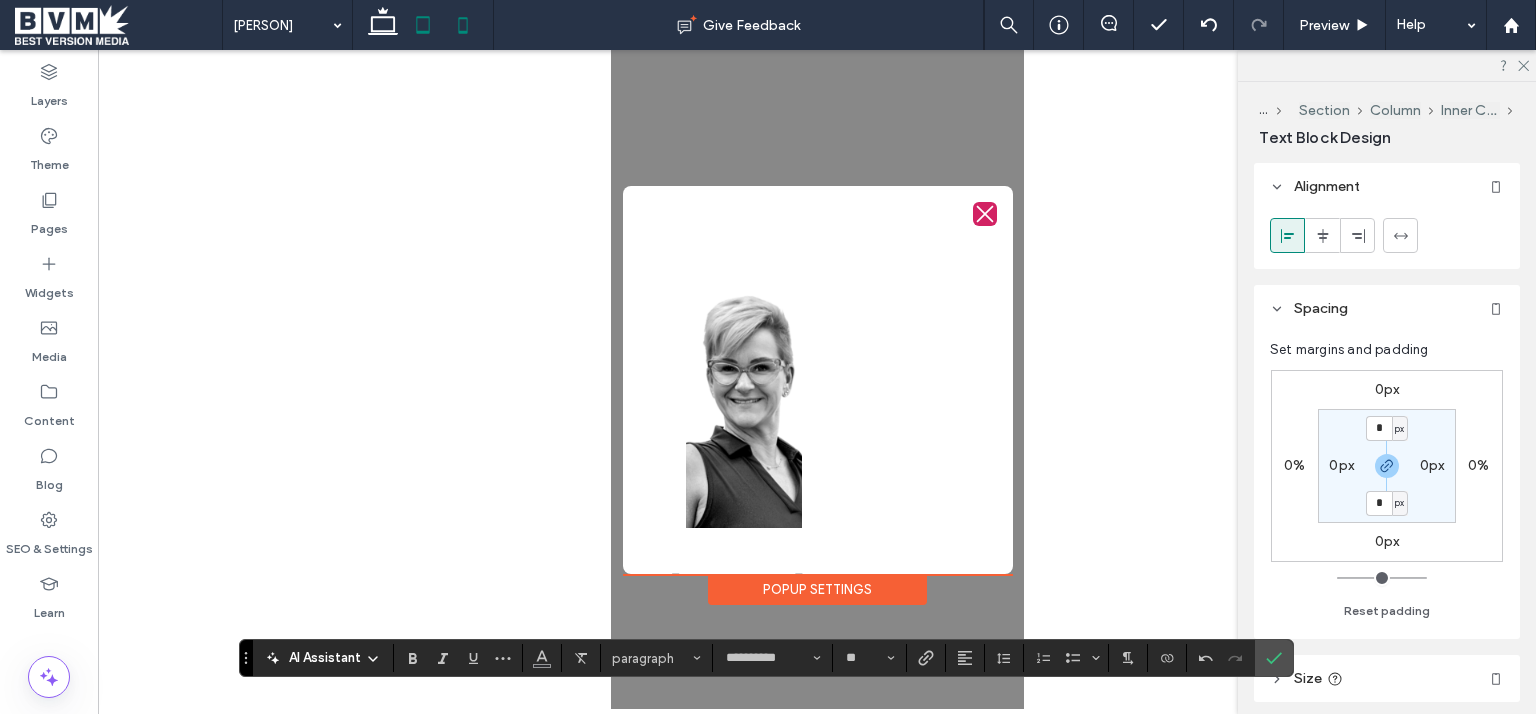 click 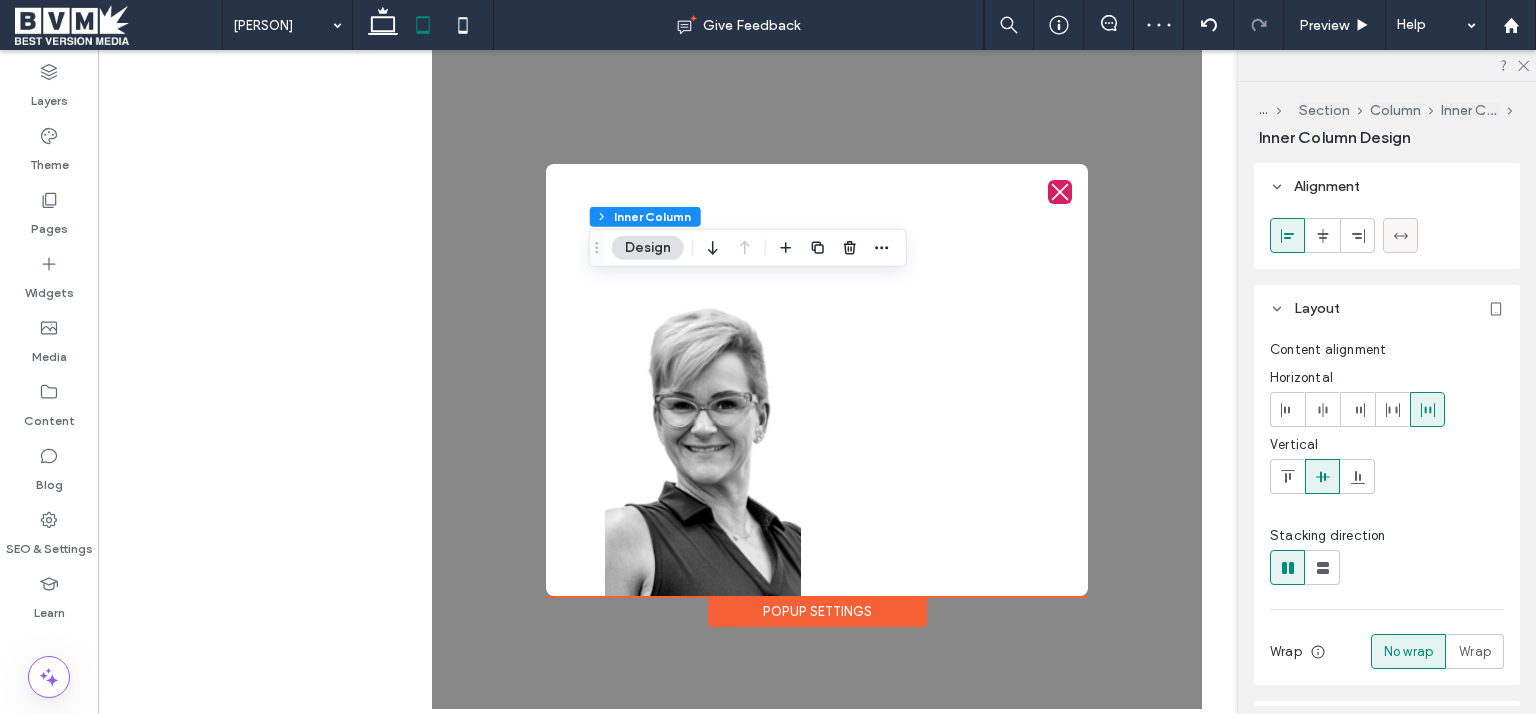 click at bounding box center (1401, 235) 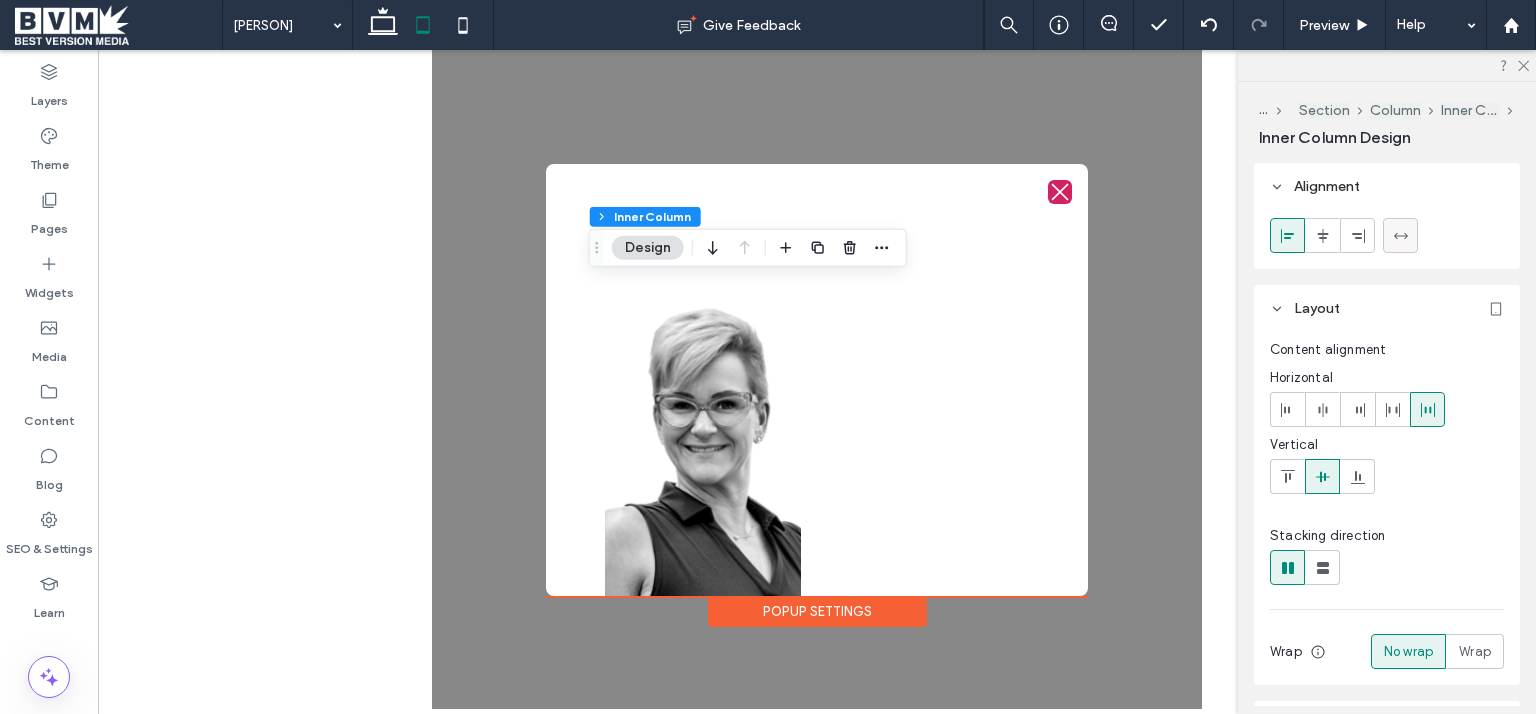 click 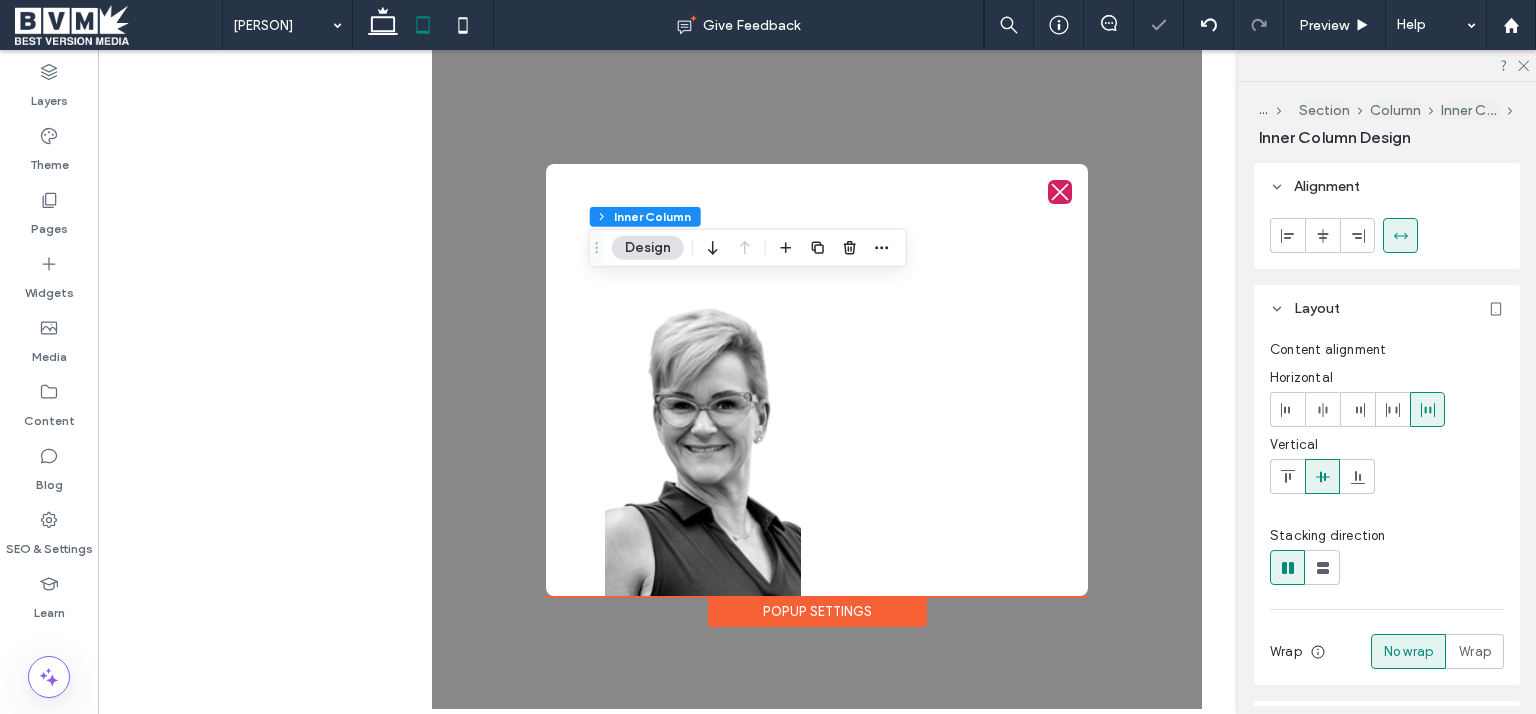 type on "***" 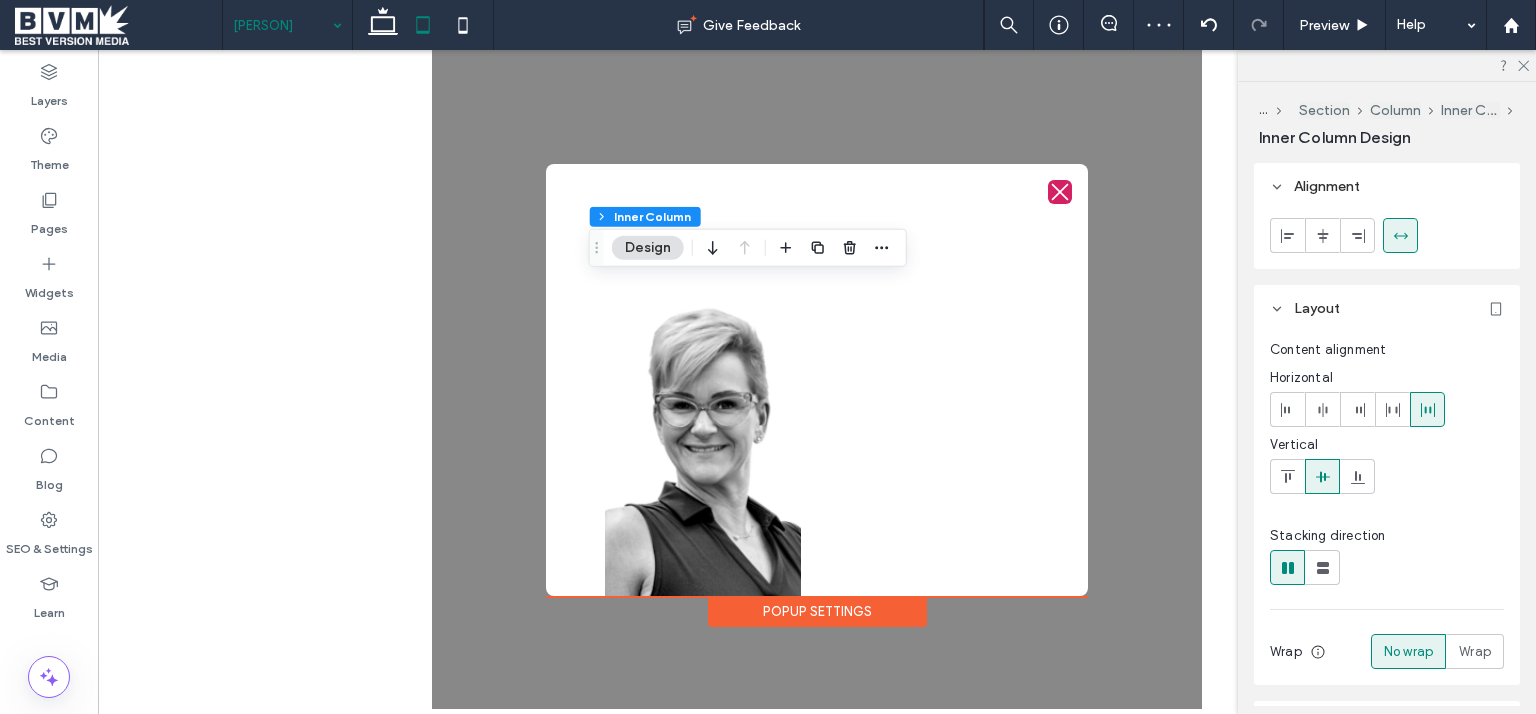 click at bounding box center [282, 25] 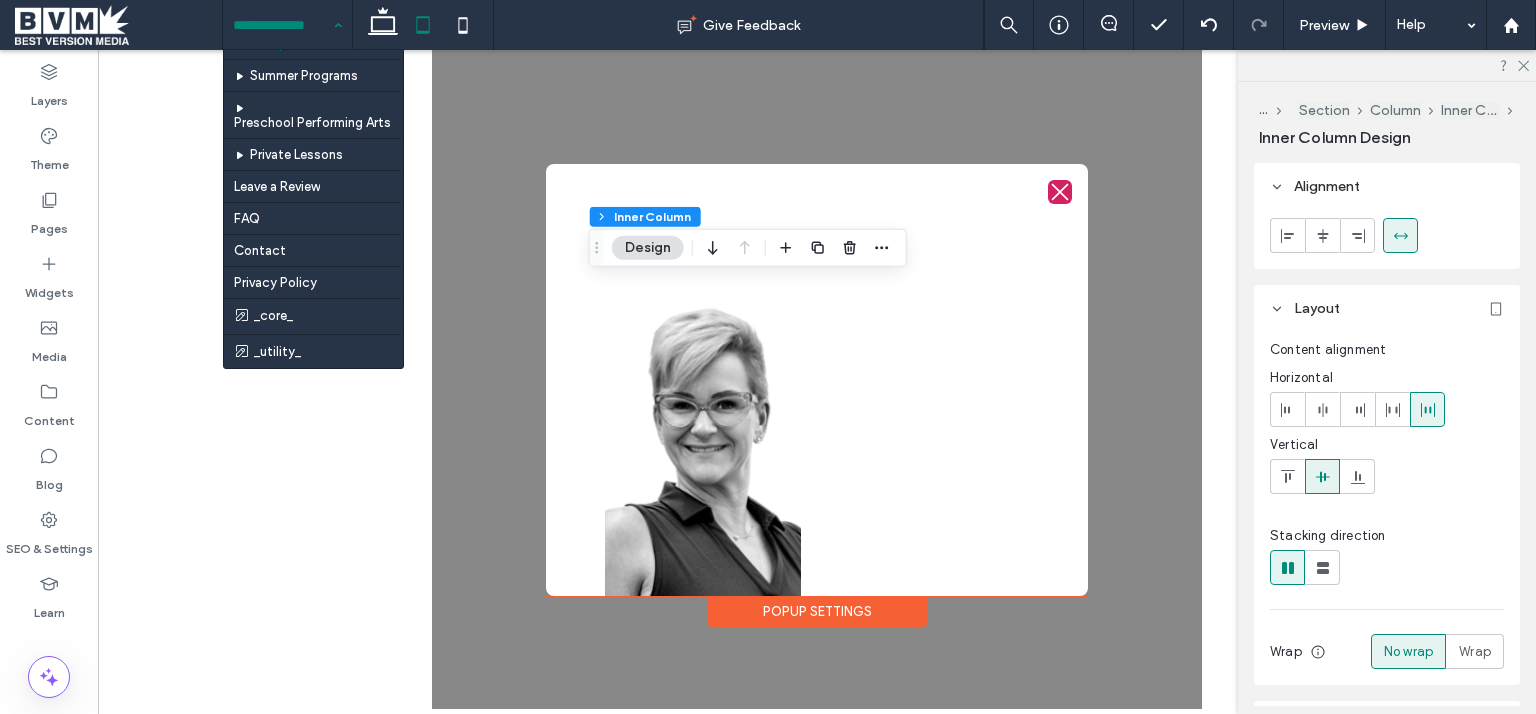 scroll, scrollTop: 0, scrollLeft: 0, axis: both 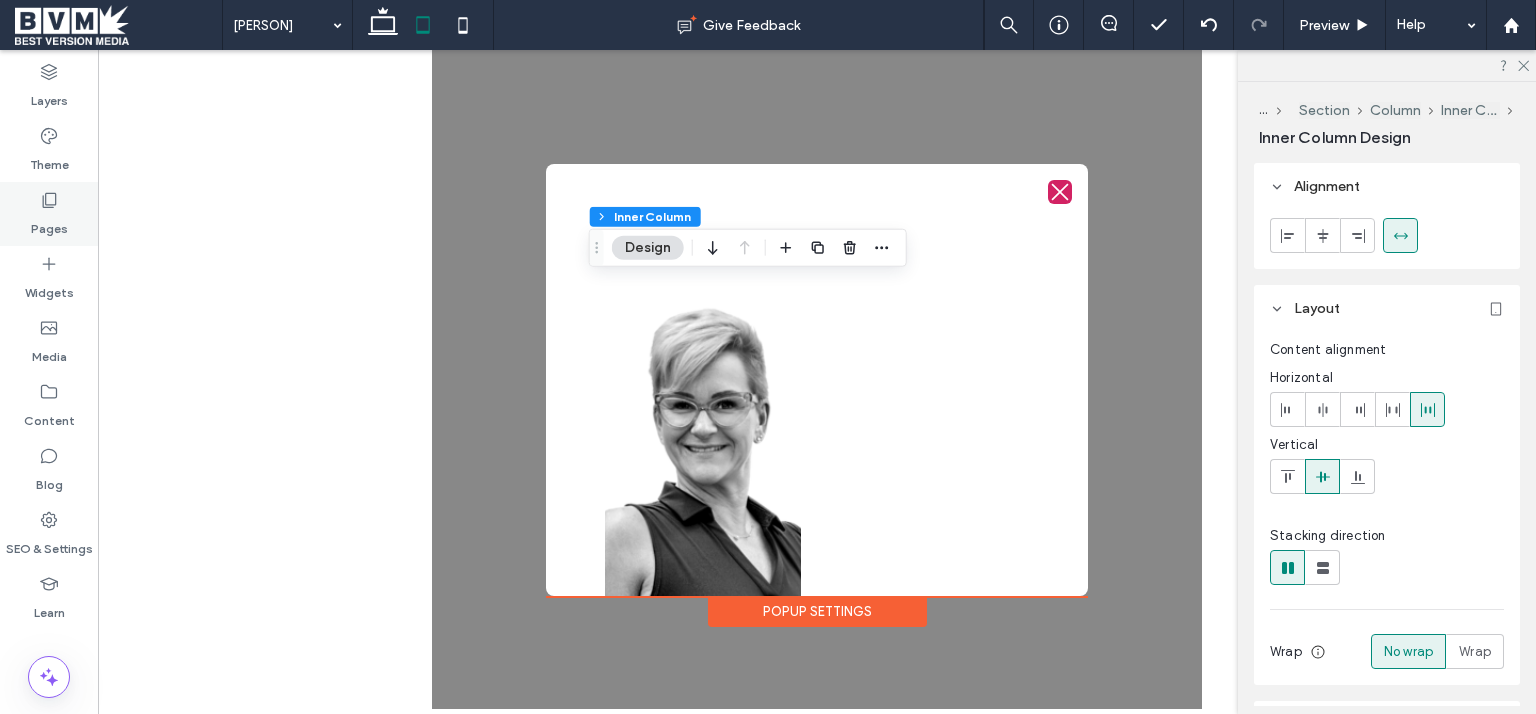 click on "Pages" at bounding box center [49, 214] 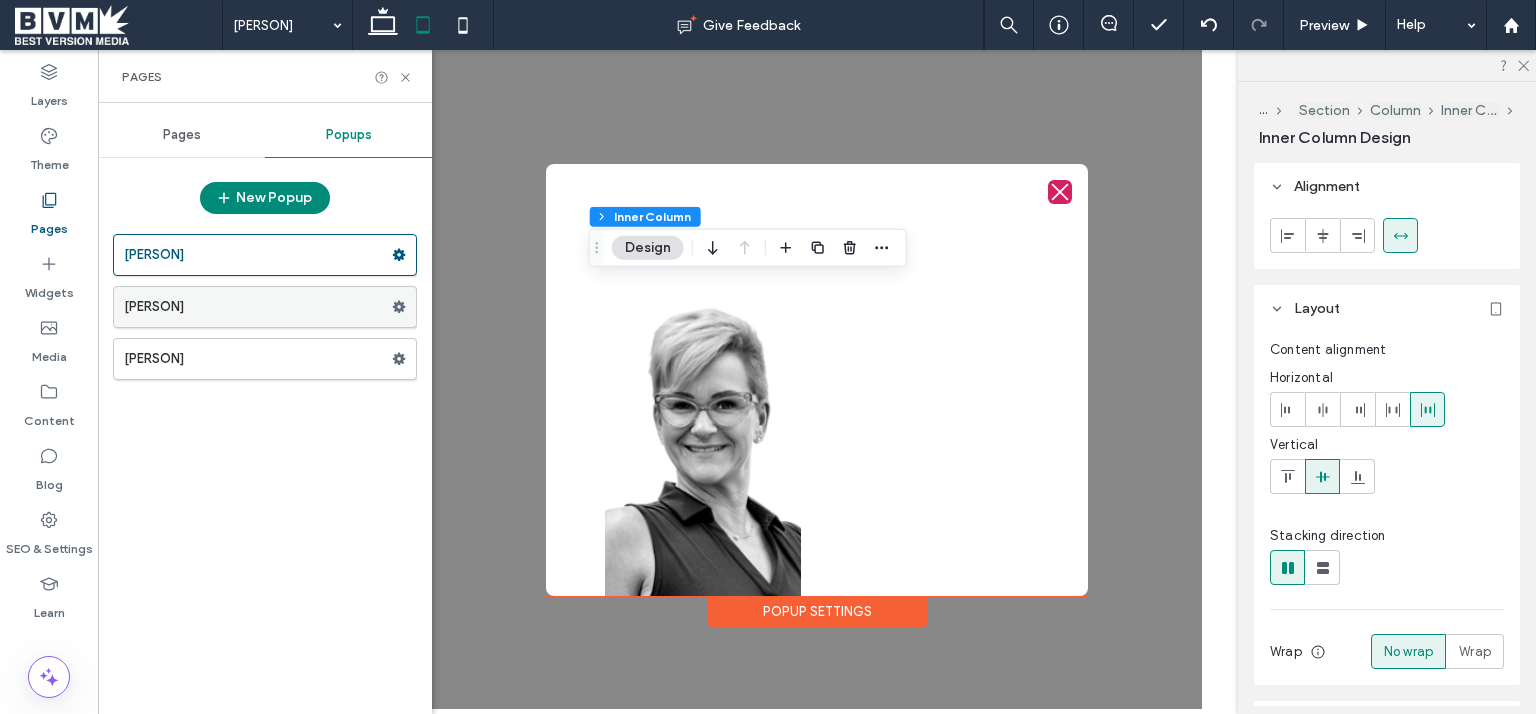 click on "[FIRST] [LAST]" at bounding box center (258, 307) 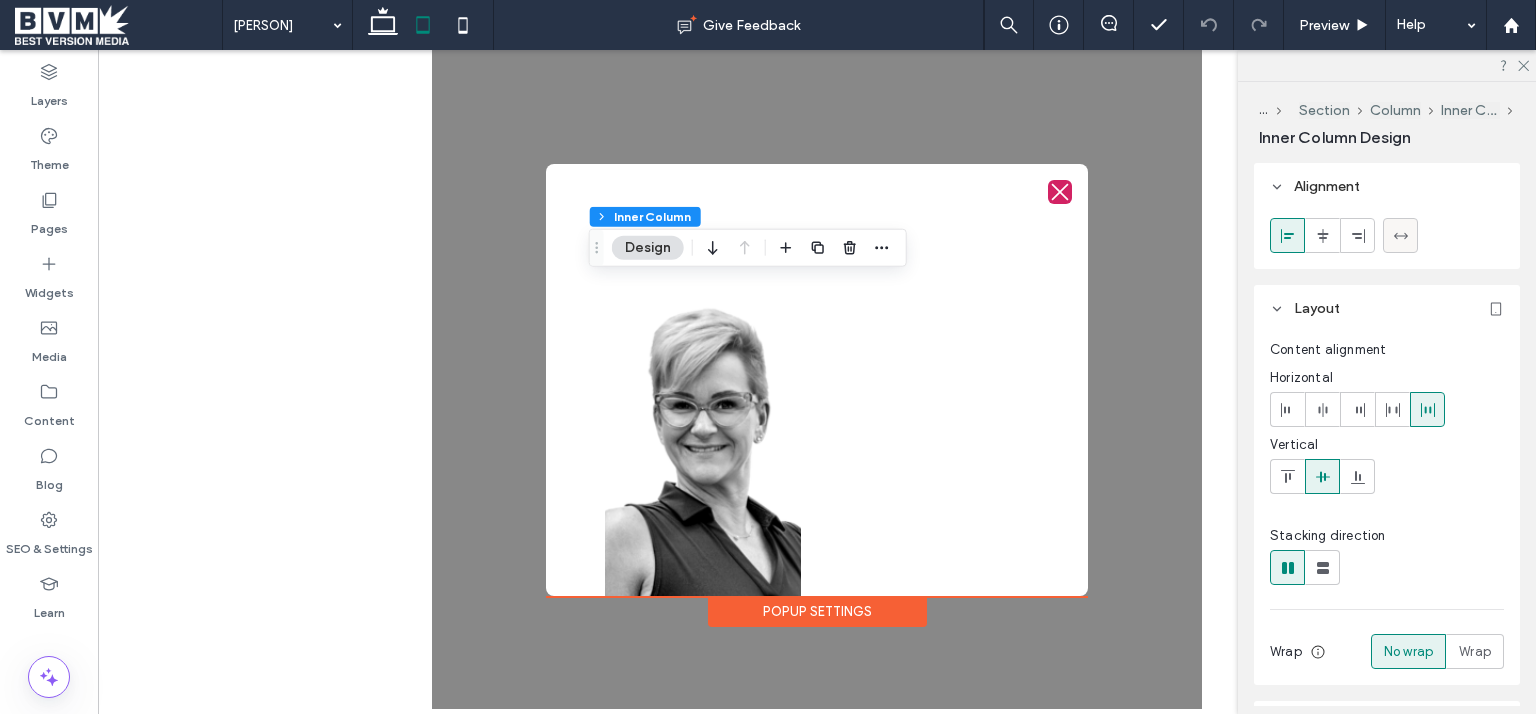 click at bounding box center (1400, 235) 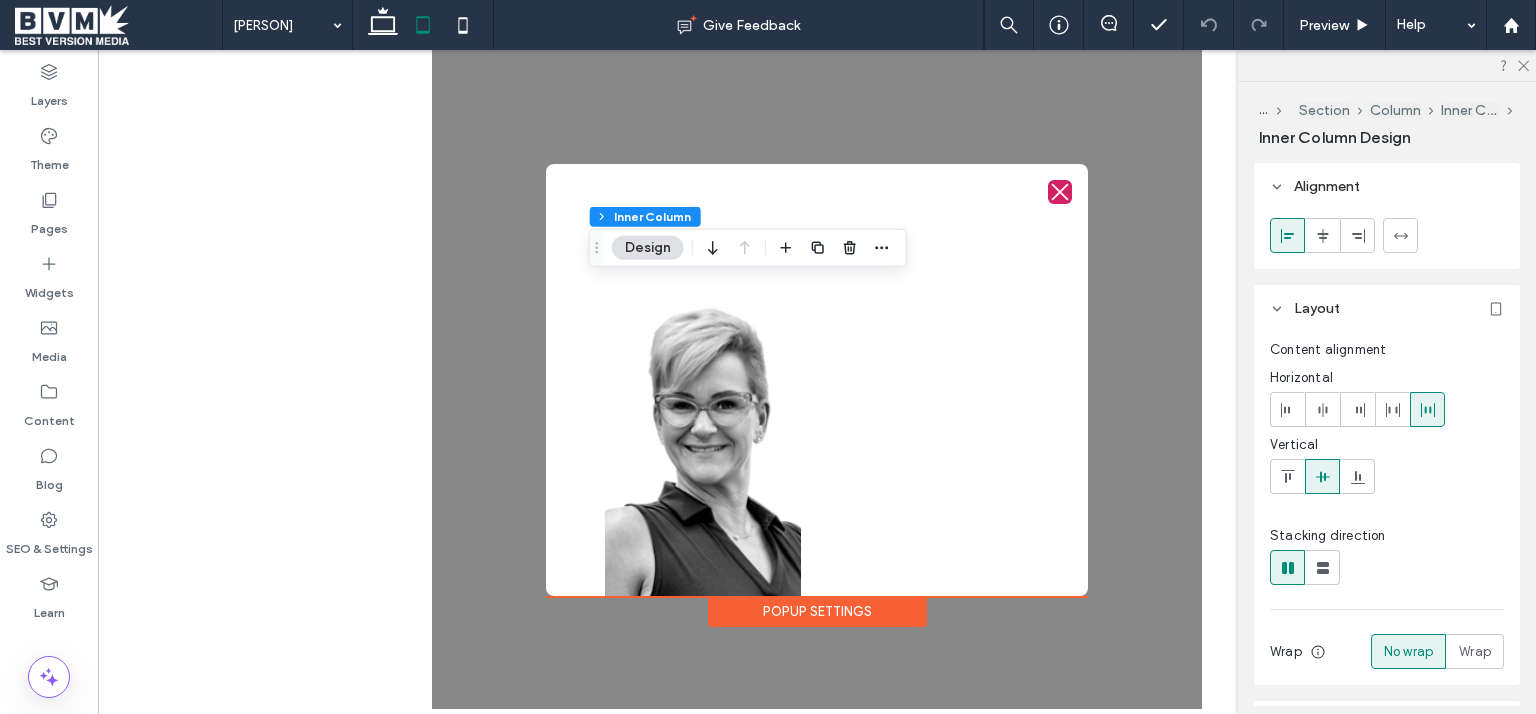 type on "***" 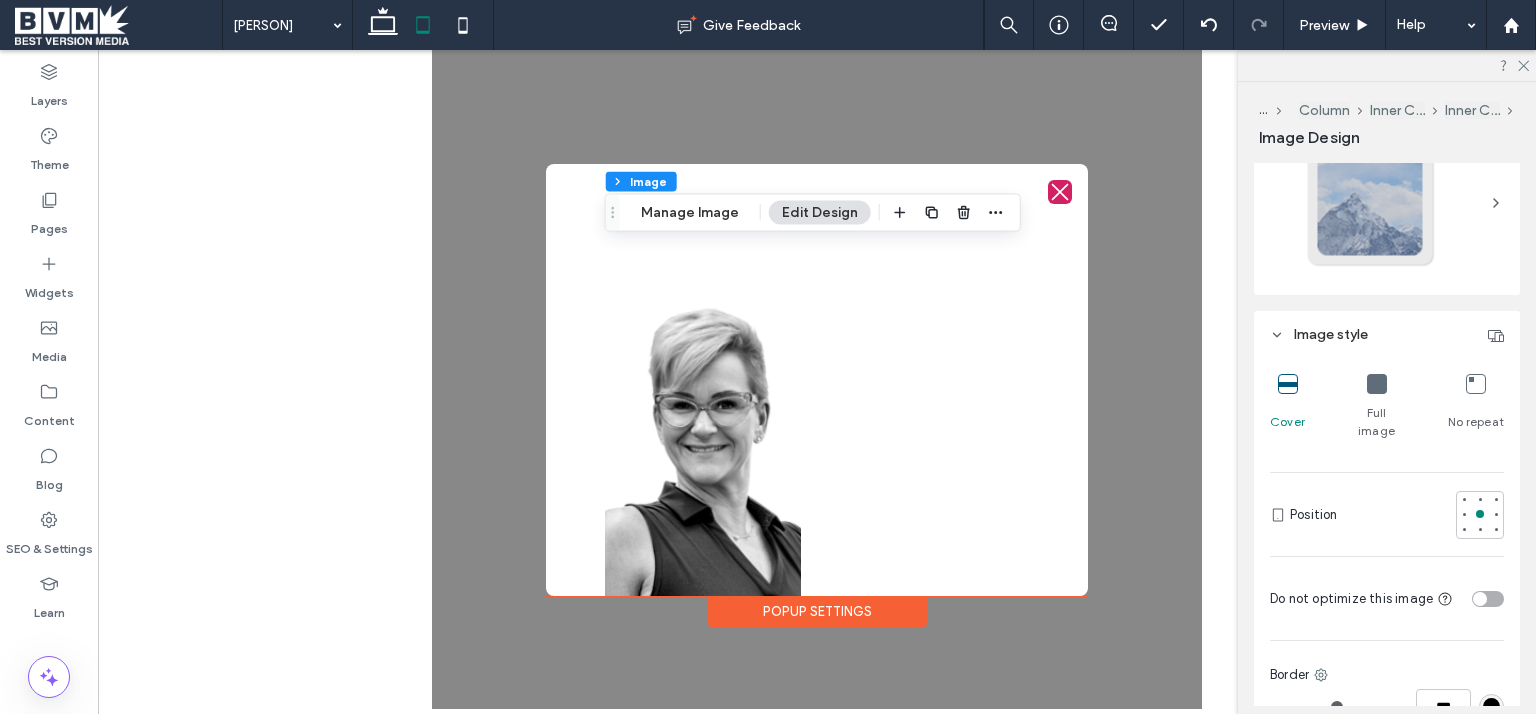 scroll, scrollTop: 504, scrollLeft: 0, axis: vertical 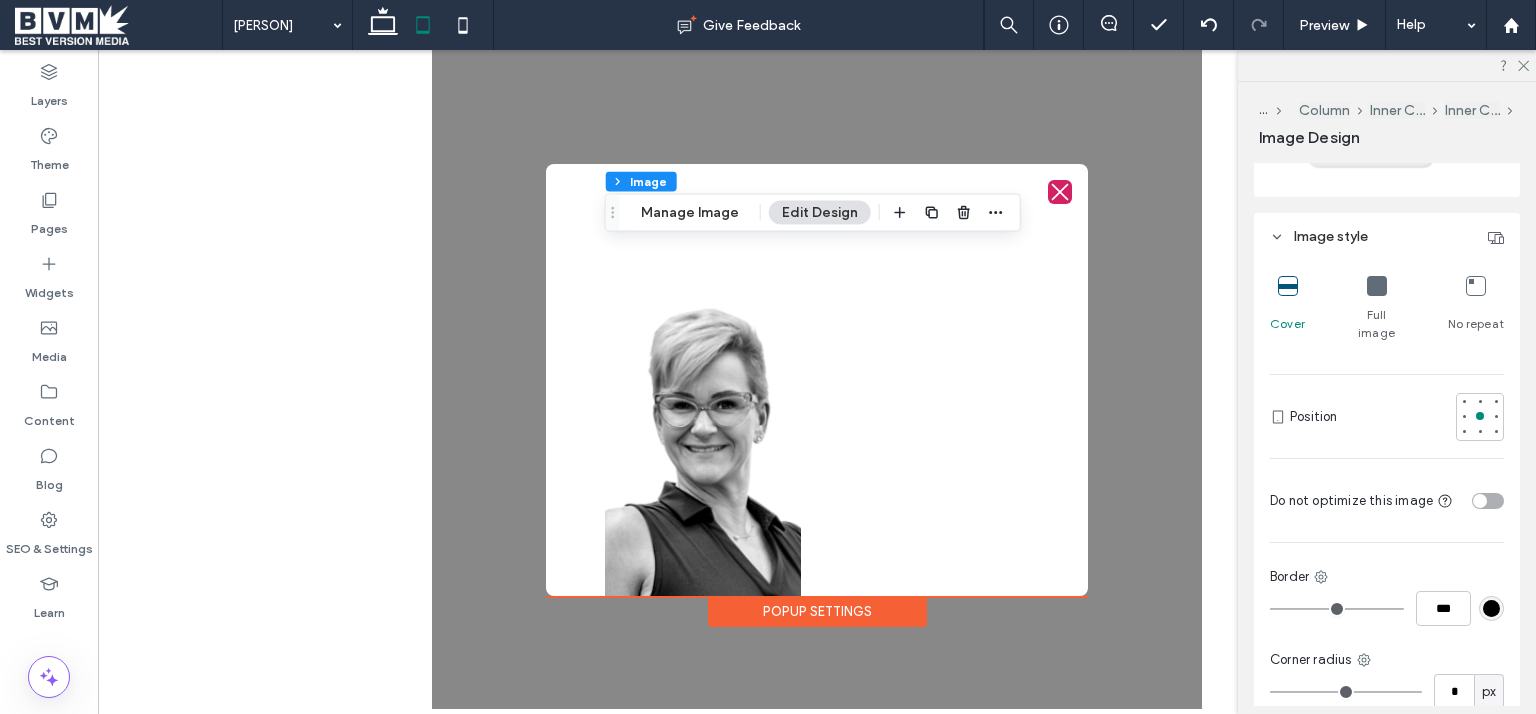 click at bounding box center (1377, 286) 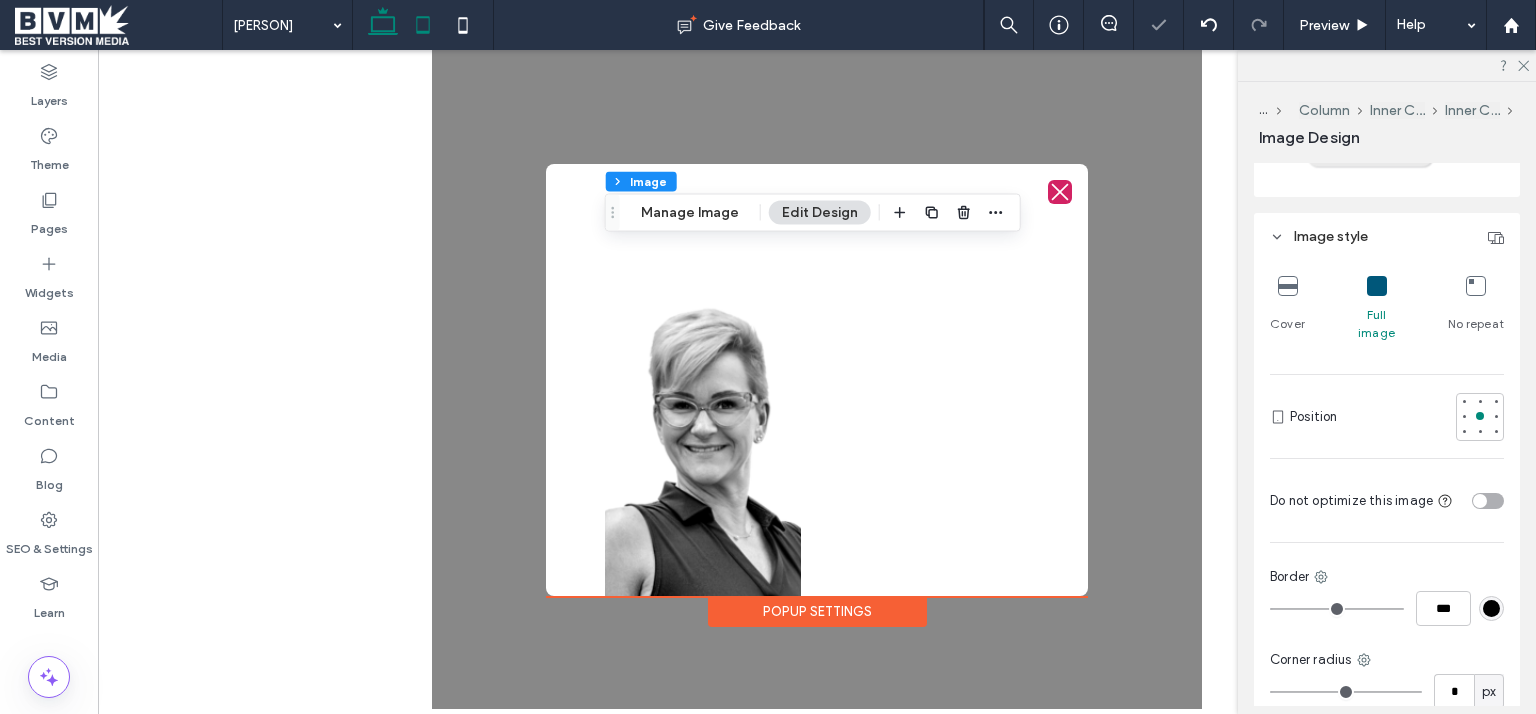 click 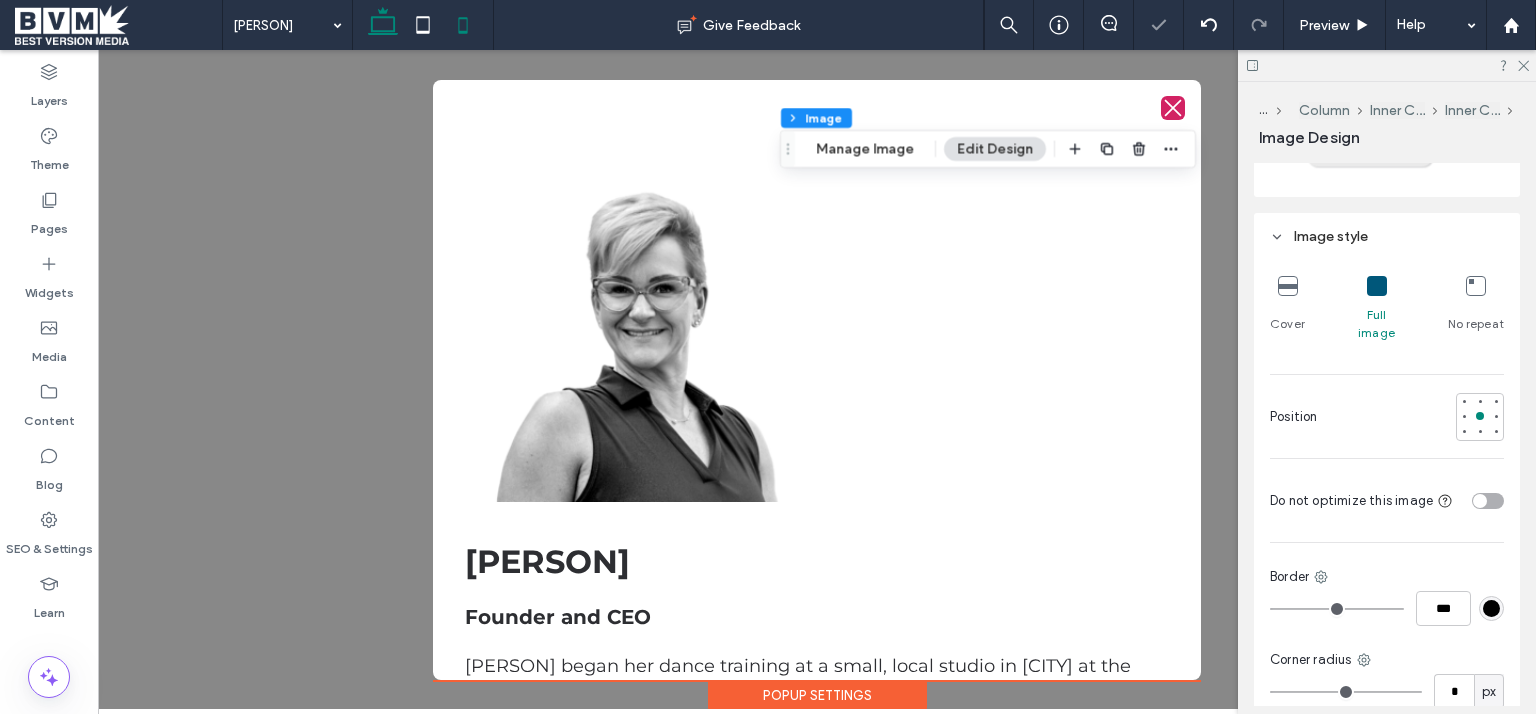 click 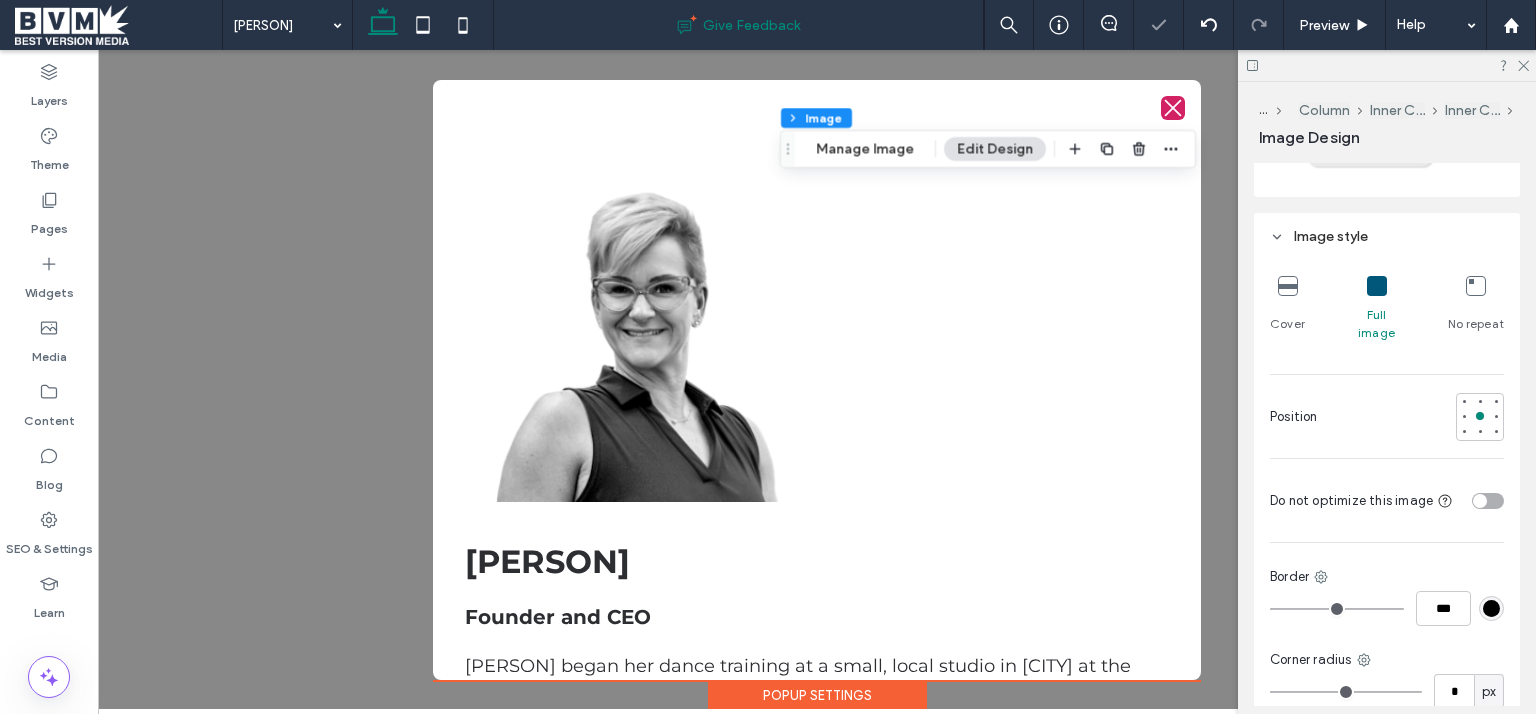 type on "***" 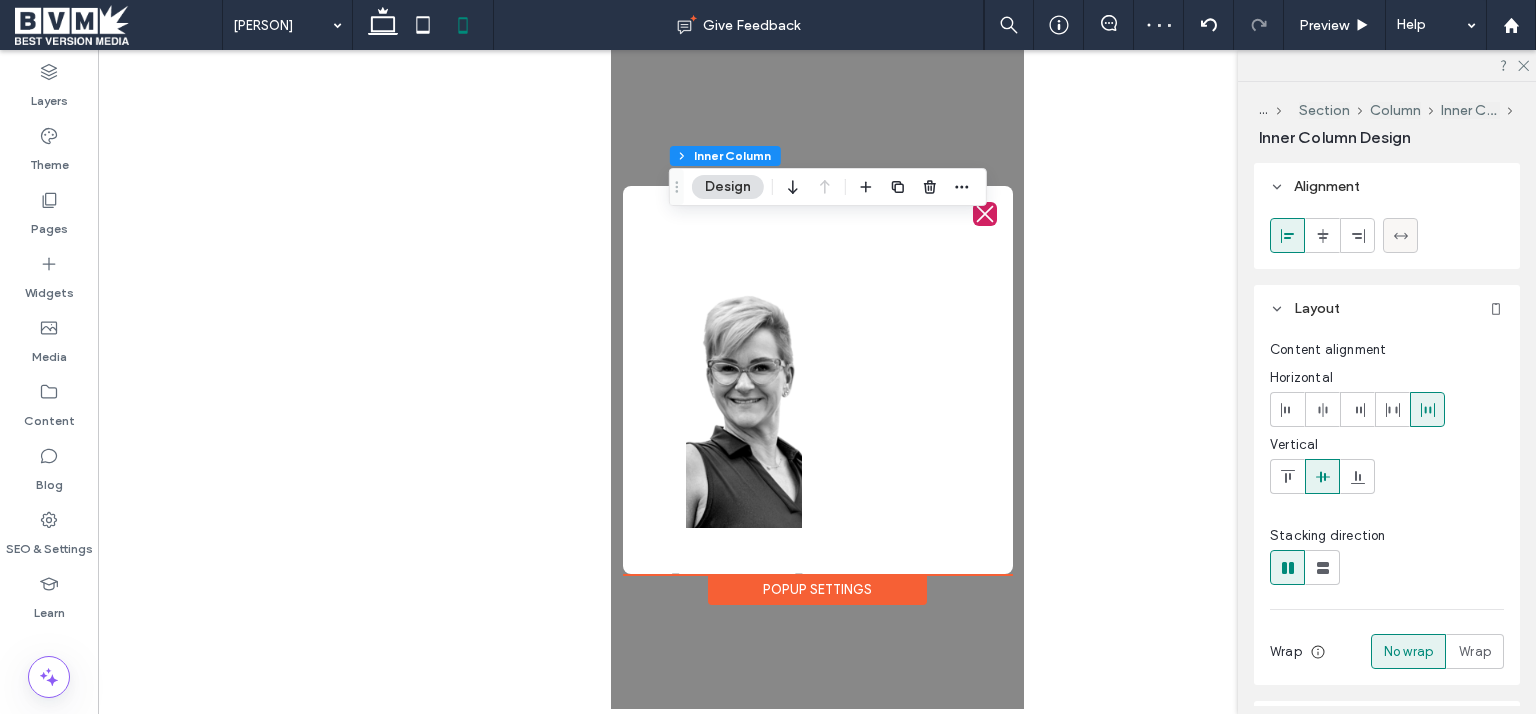 click 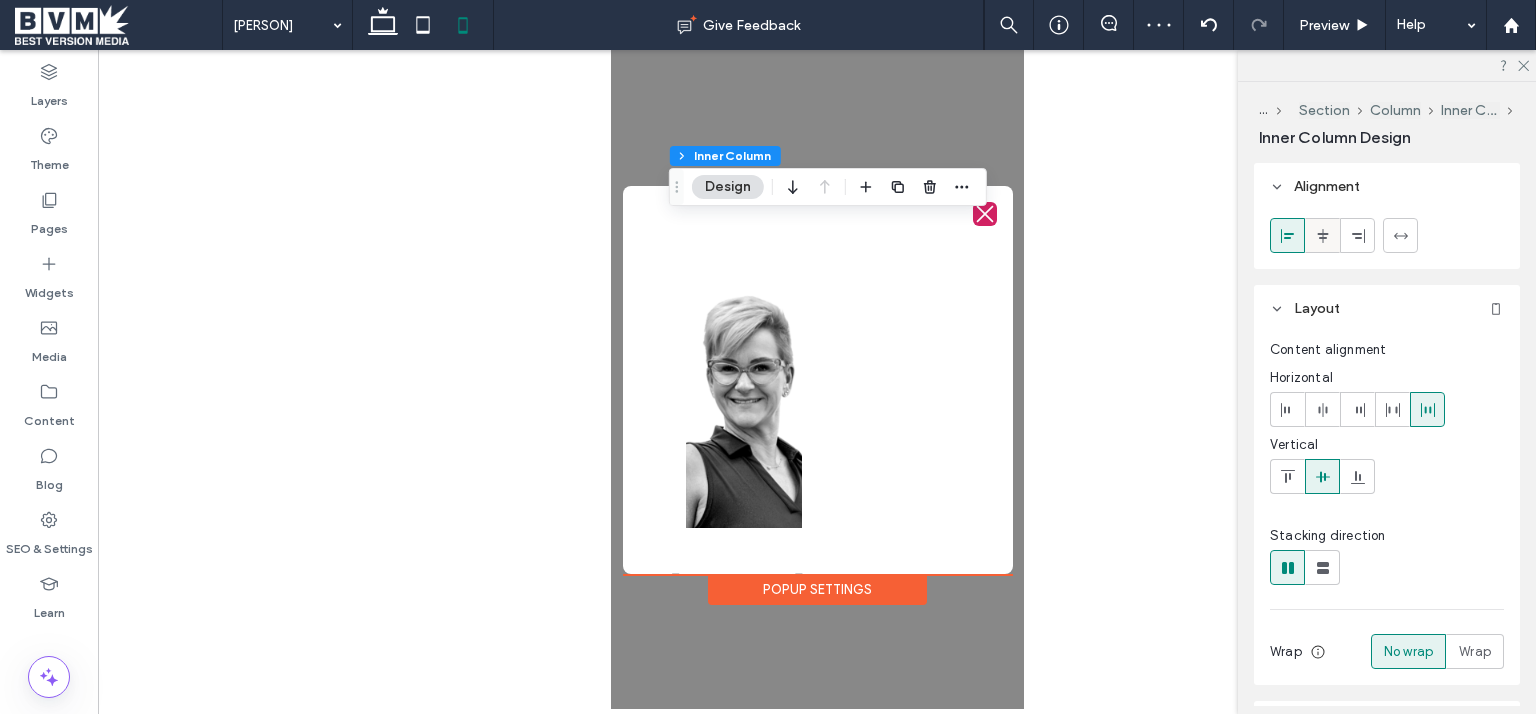 type on "***" 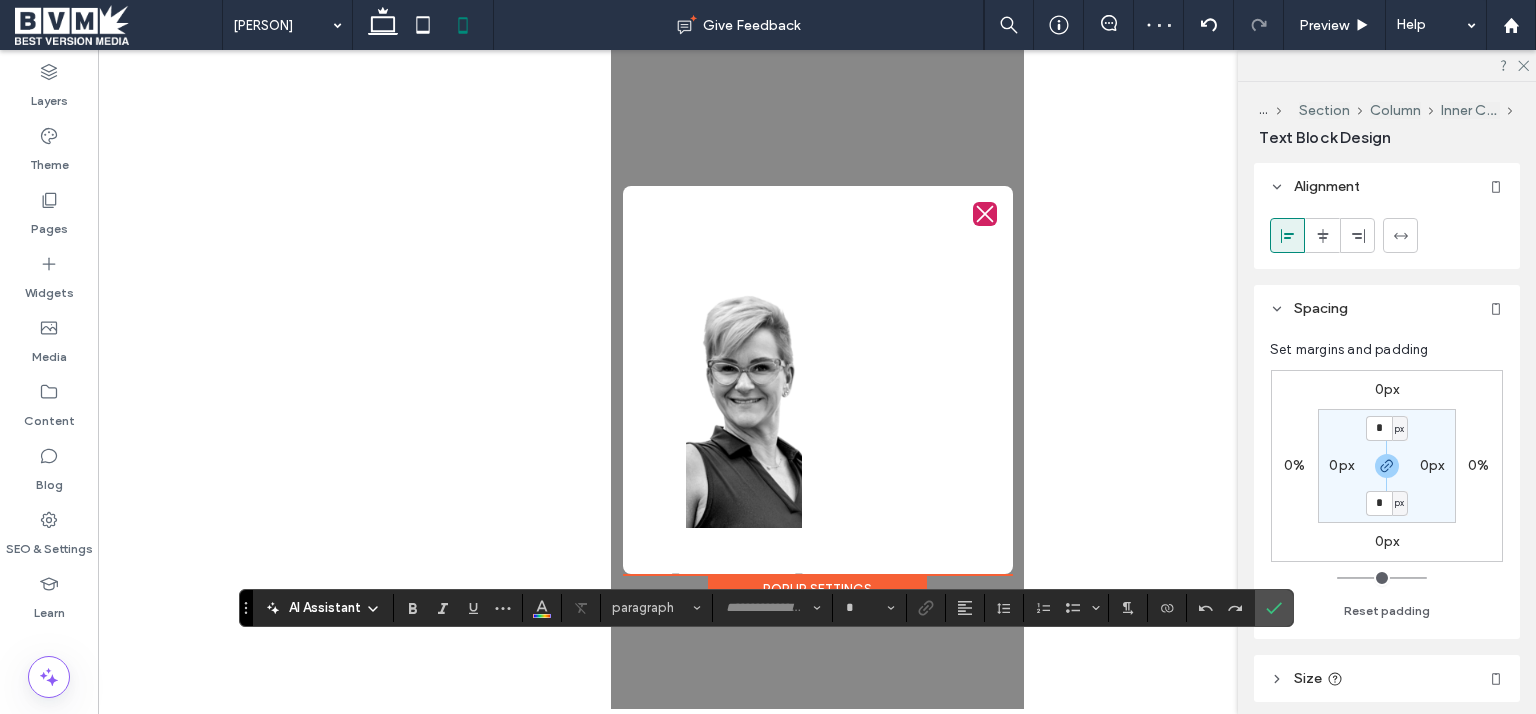 type on "**********" 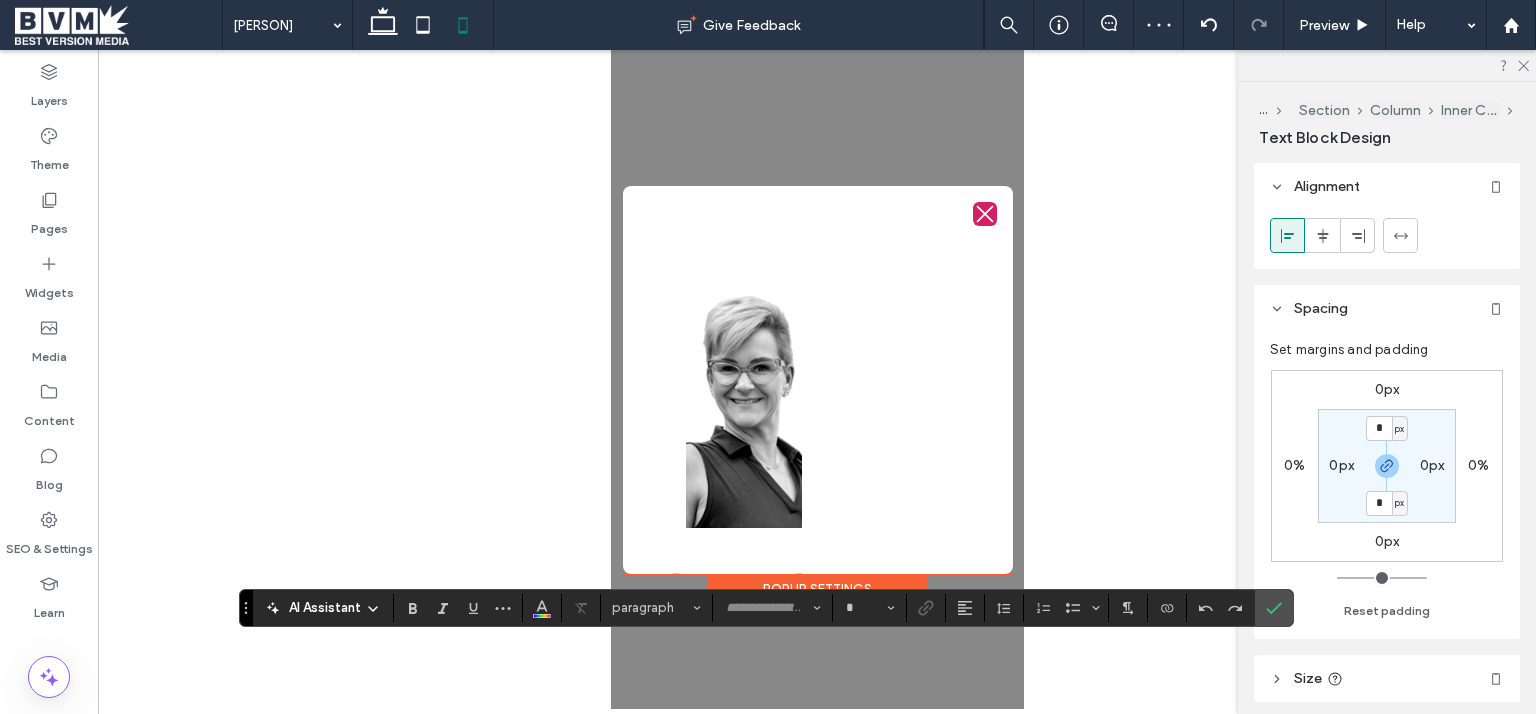 type on "**" 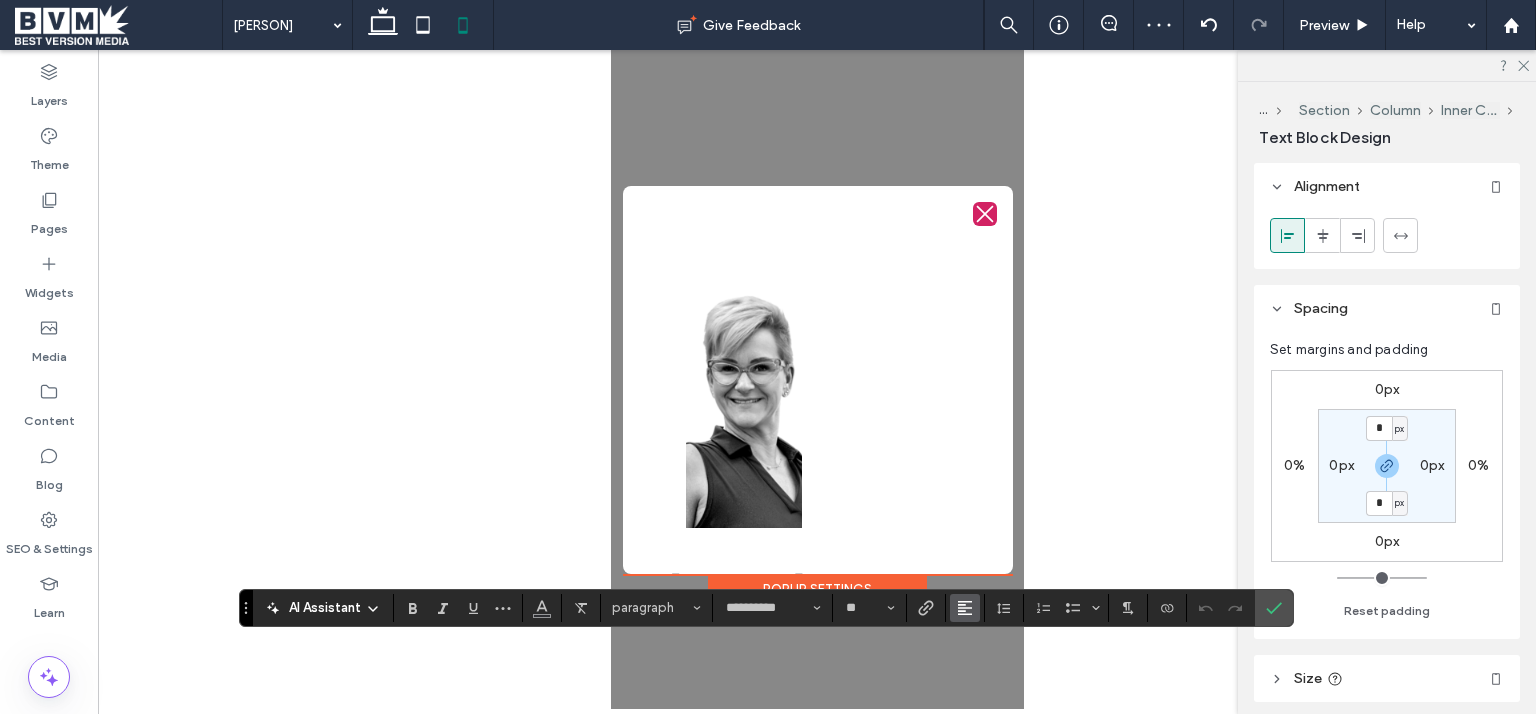 click 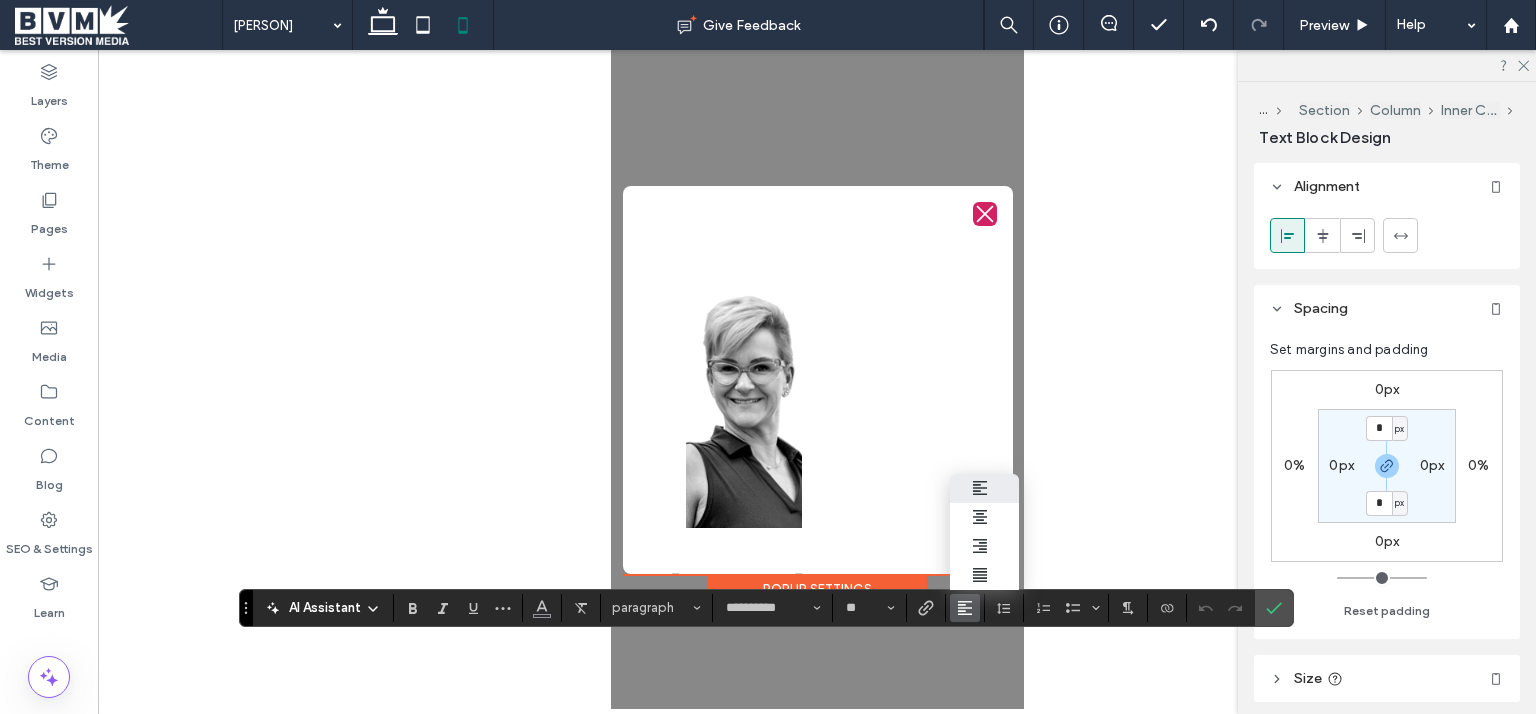 click 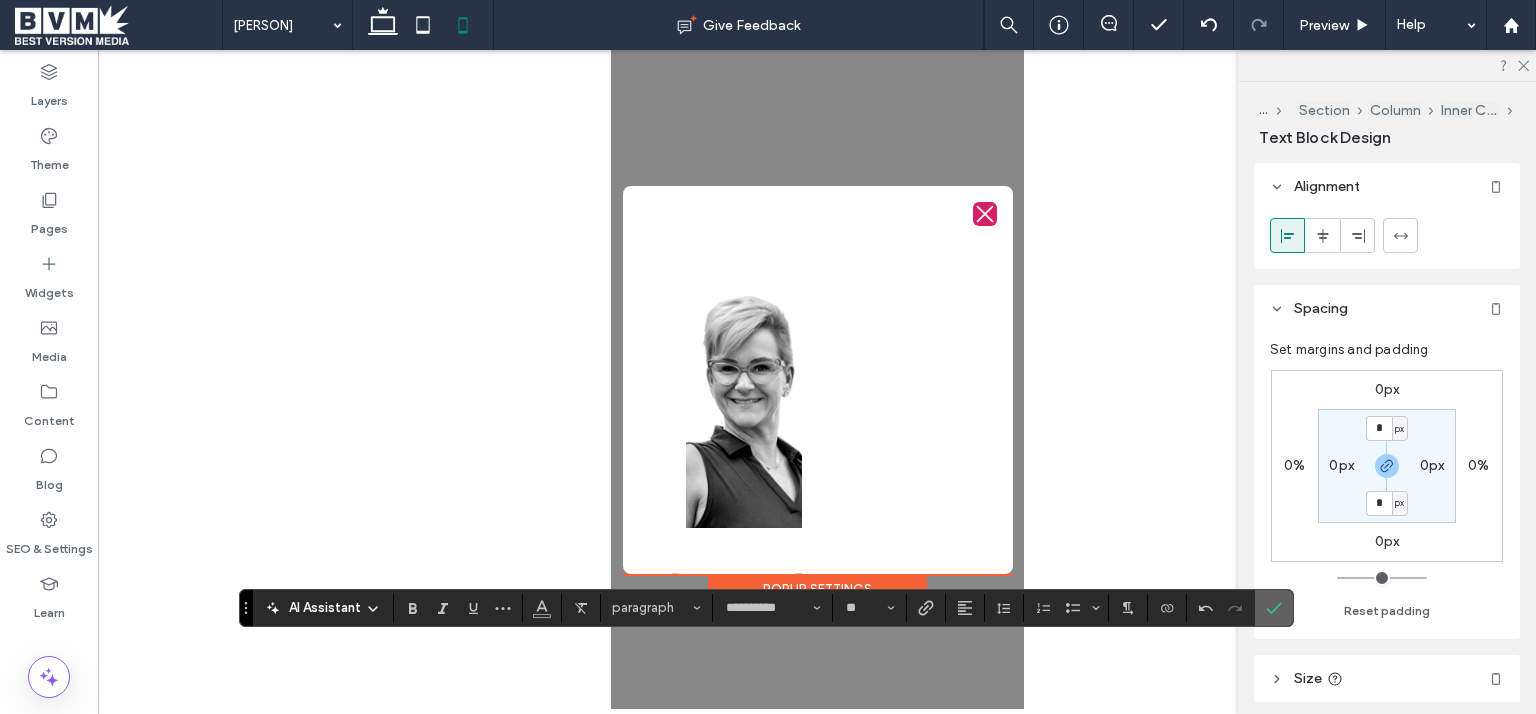 click 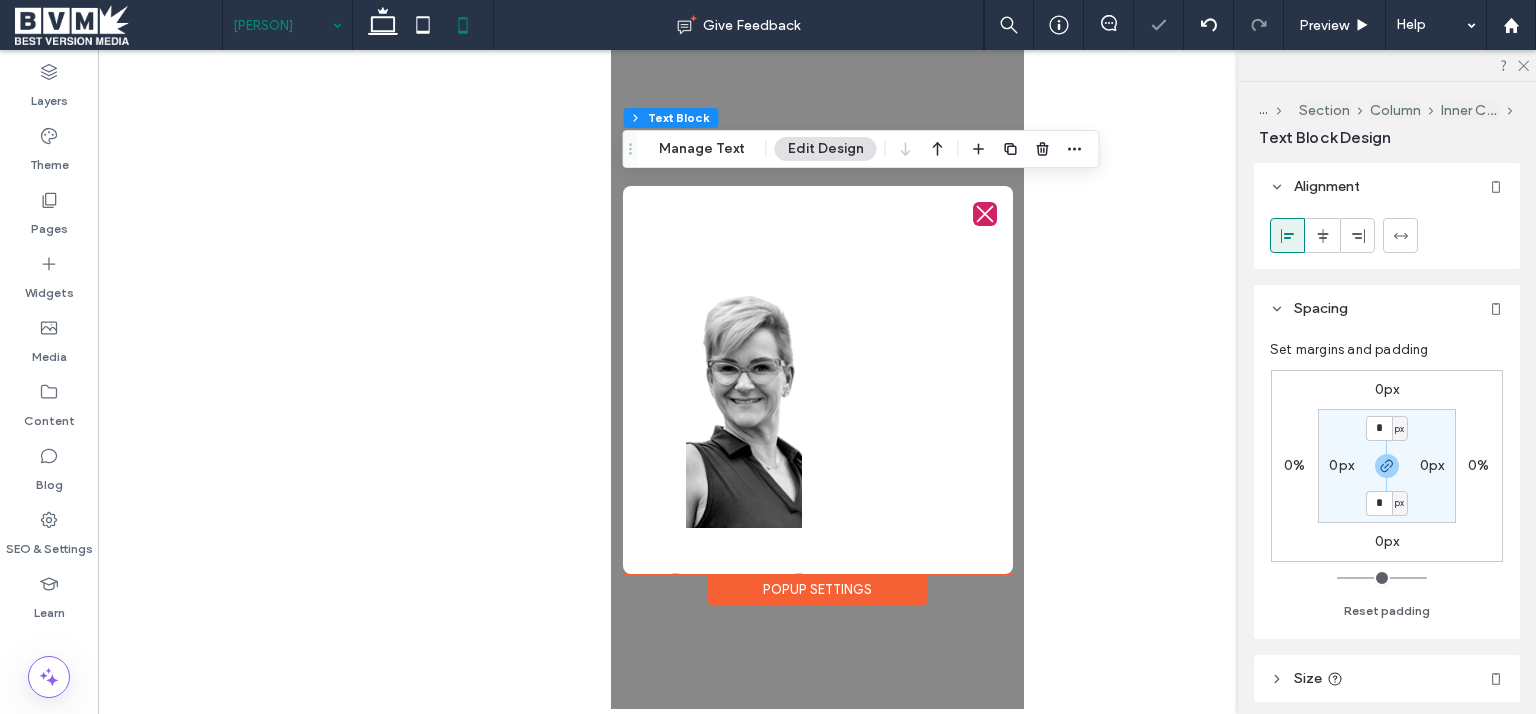 click on "[FIRST] [LAST]" at bounding box center [287, 25] 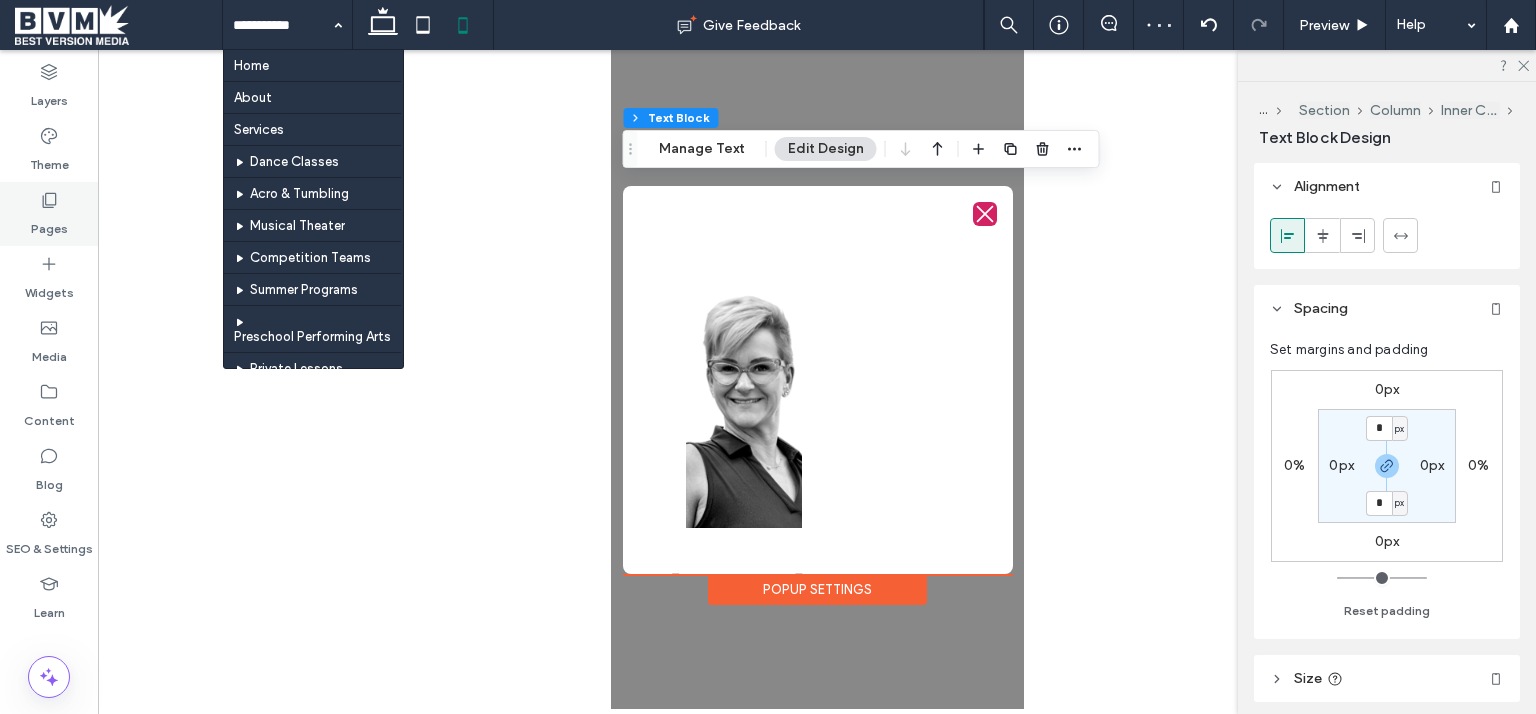 click on "Pages" at bounding box center (49, 214) 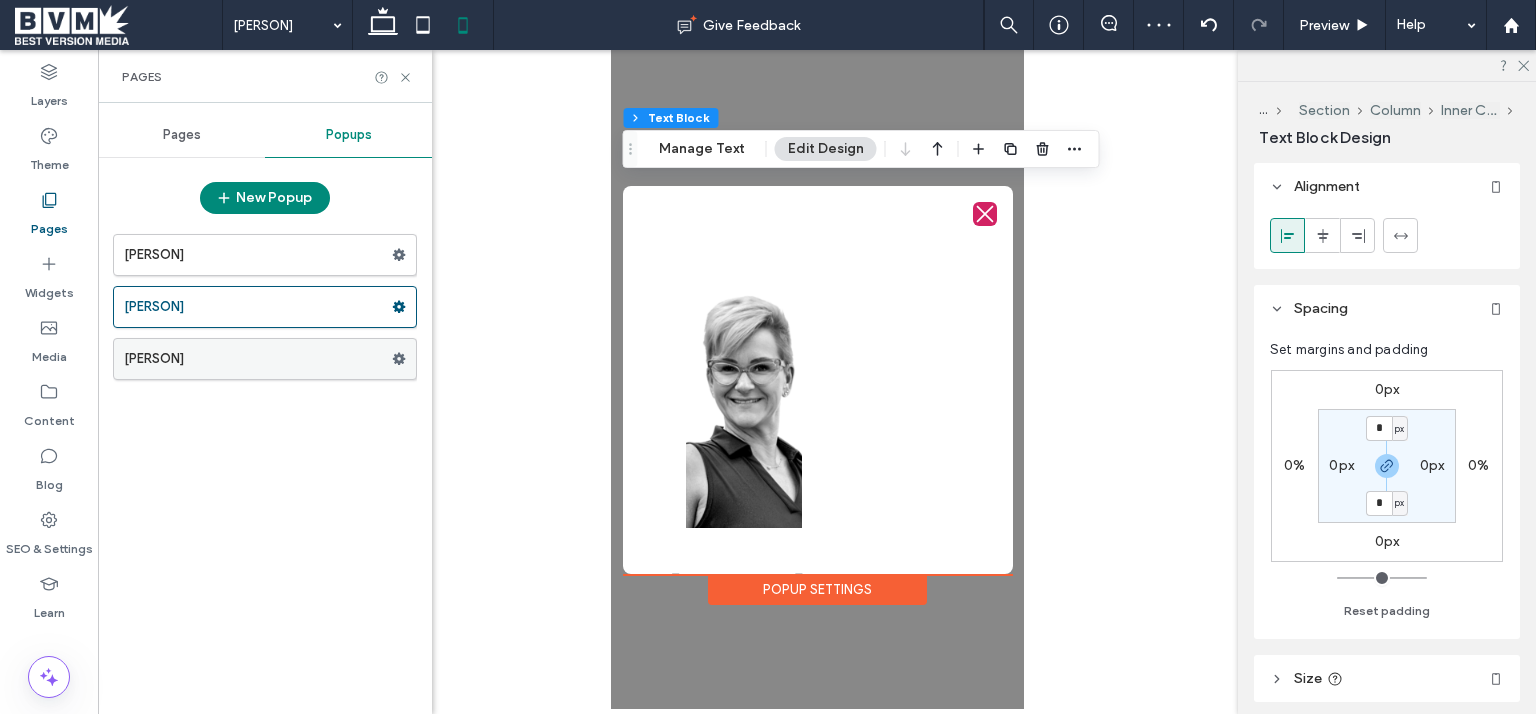 click on "[FIRST] [LAST]" at bounding box center [258, 359] 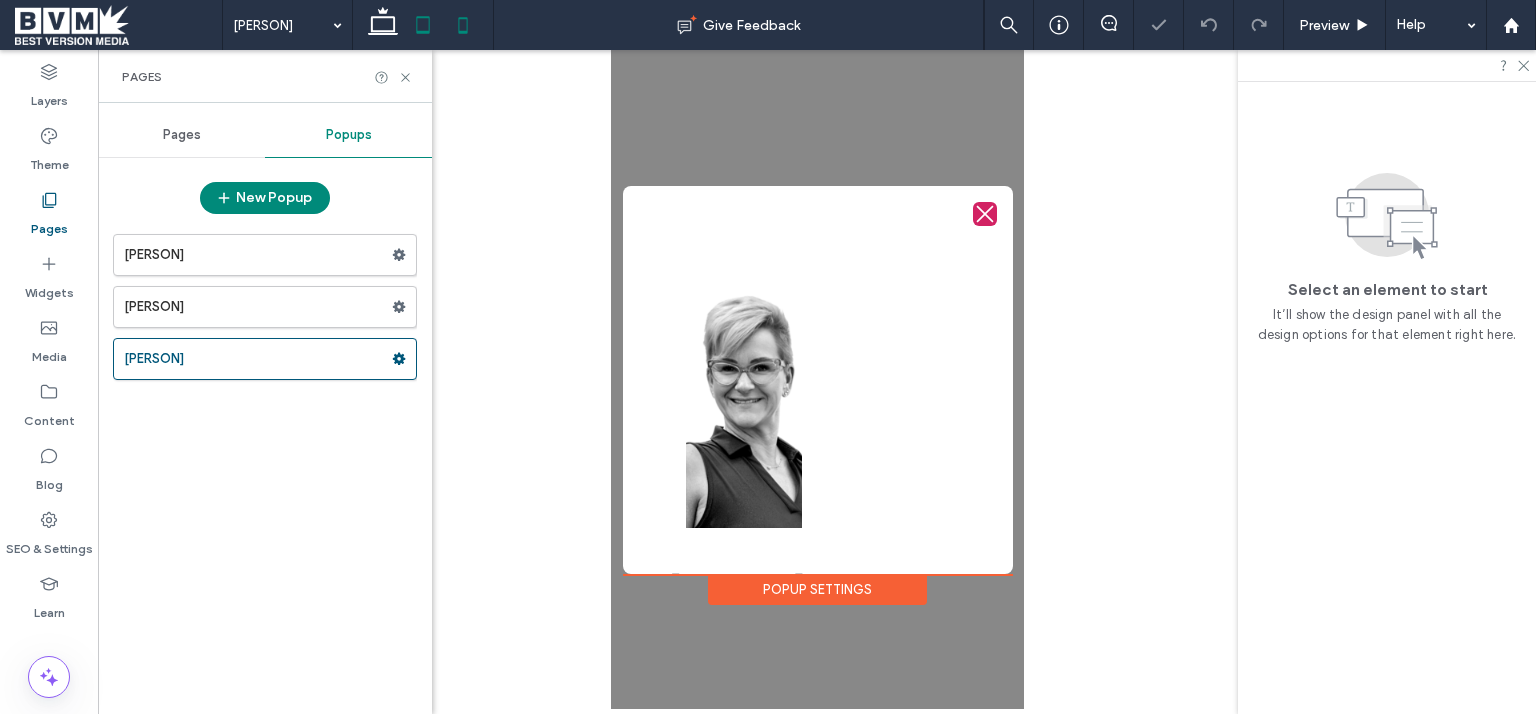 drag, startPoint x: 430, startPoint y: 24, endPoint x: 481, endPoint y: 35, distance: 52.17279 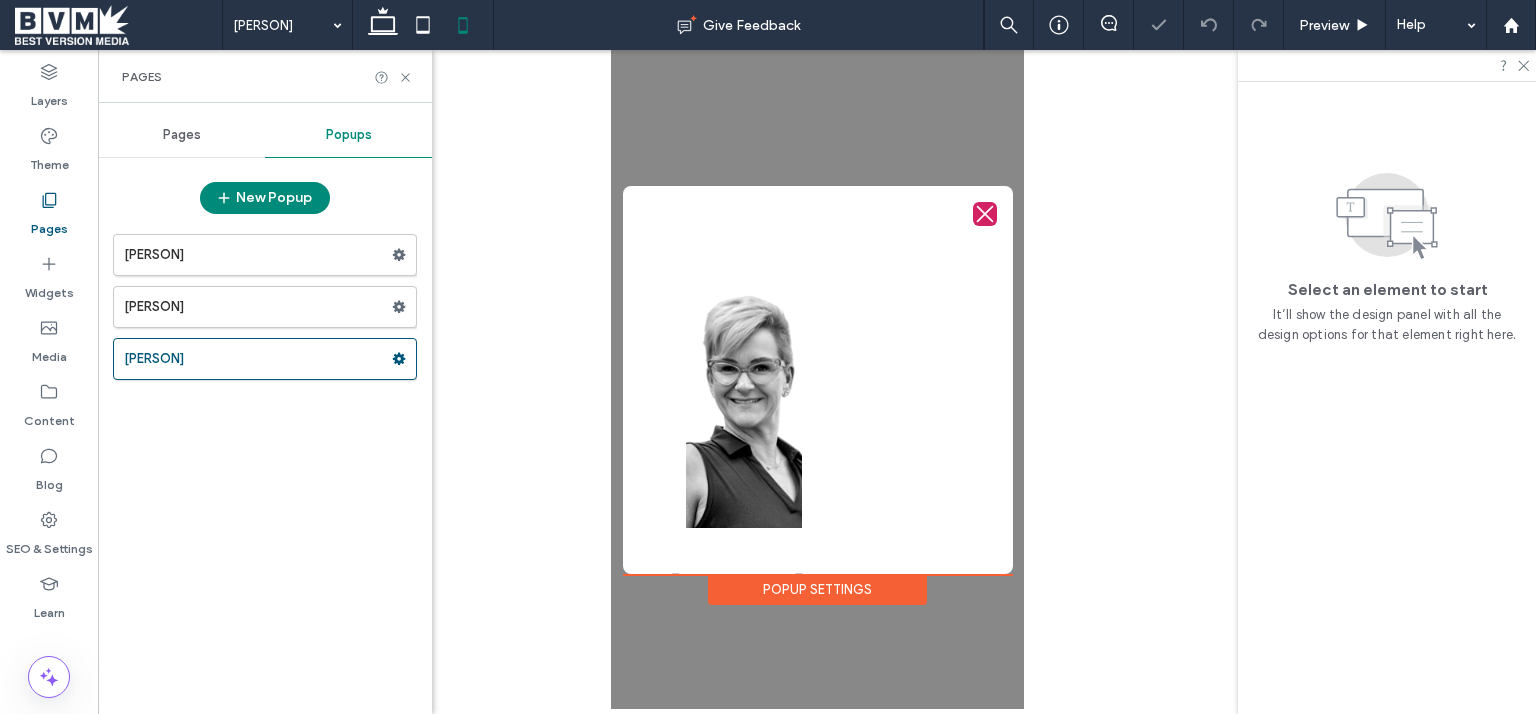 click 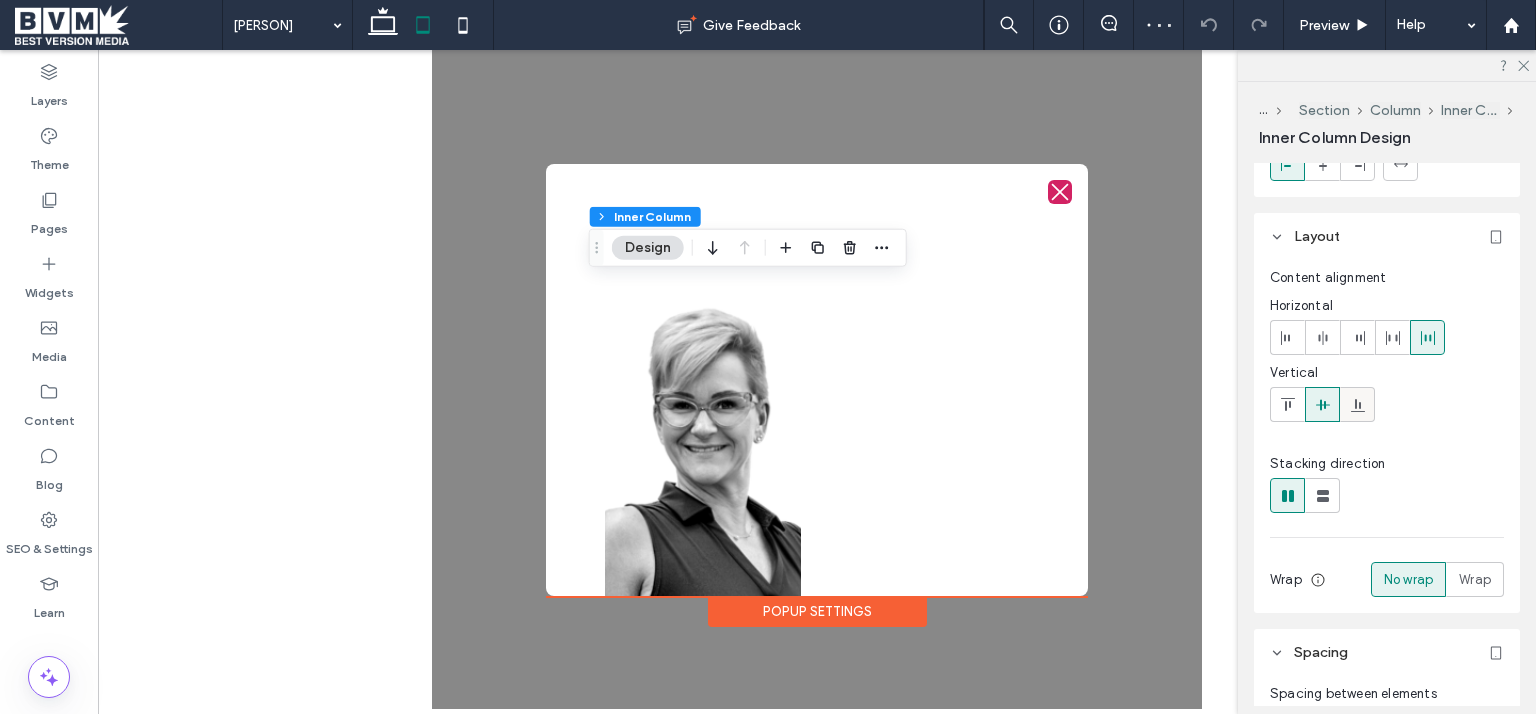 scroll, scrollTop: 0, scrollLeft: 0, axis: both 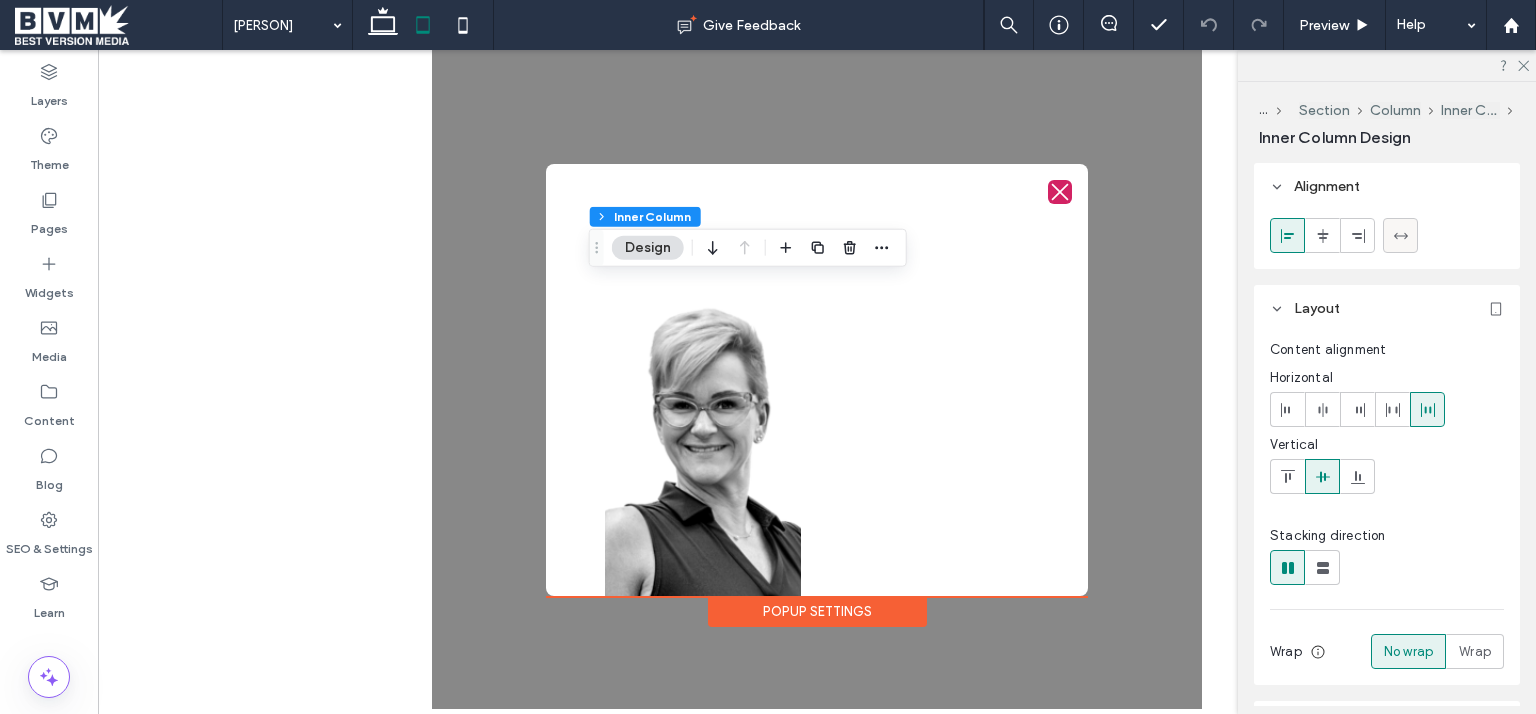 click 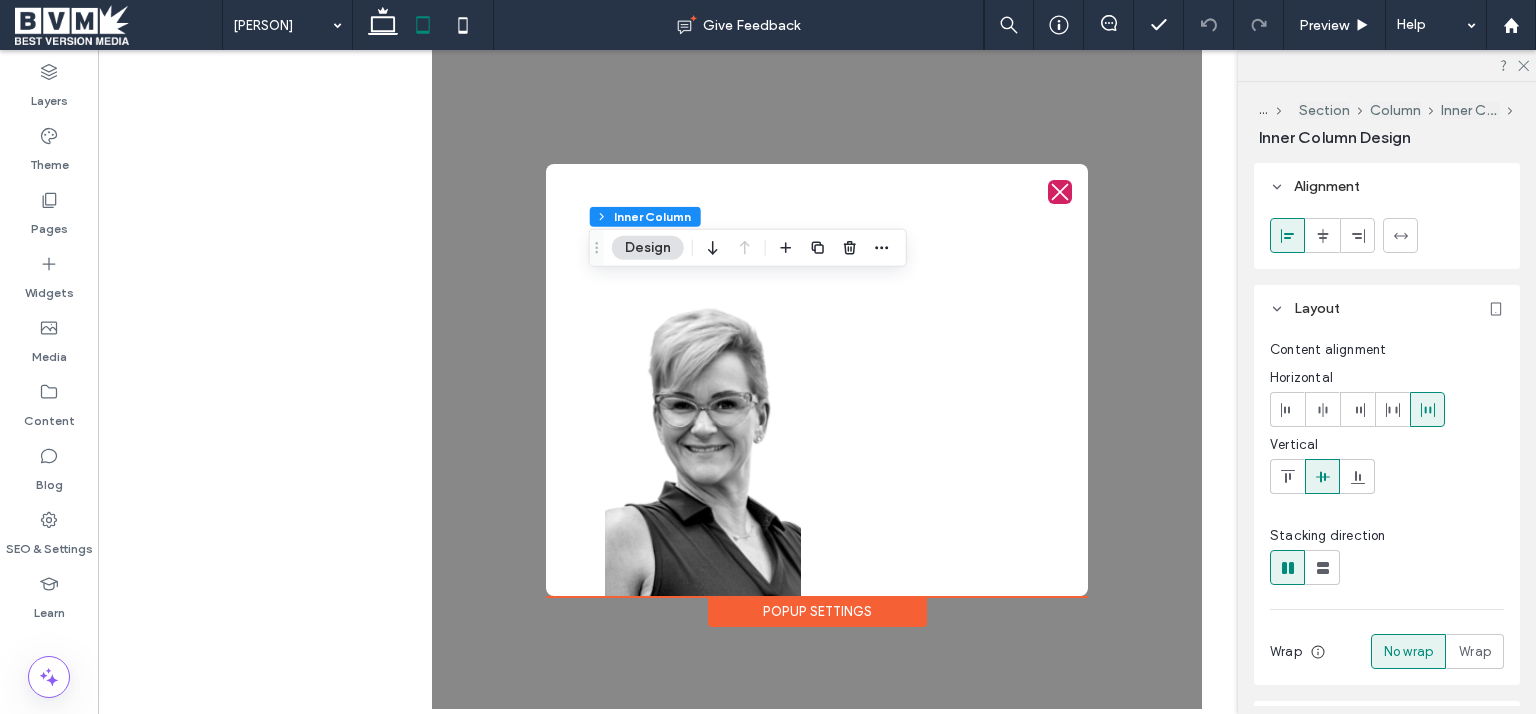 type on "***" 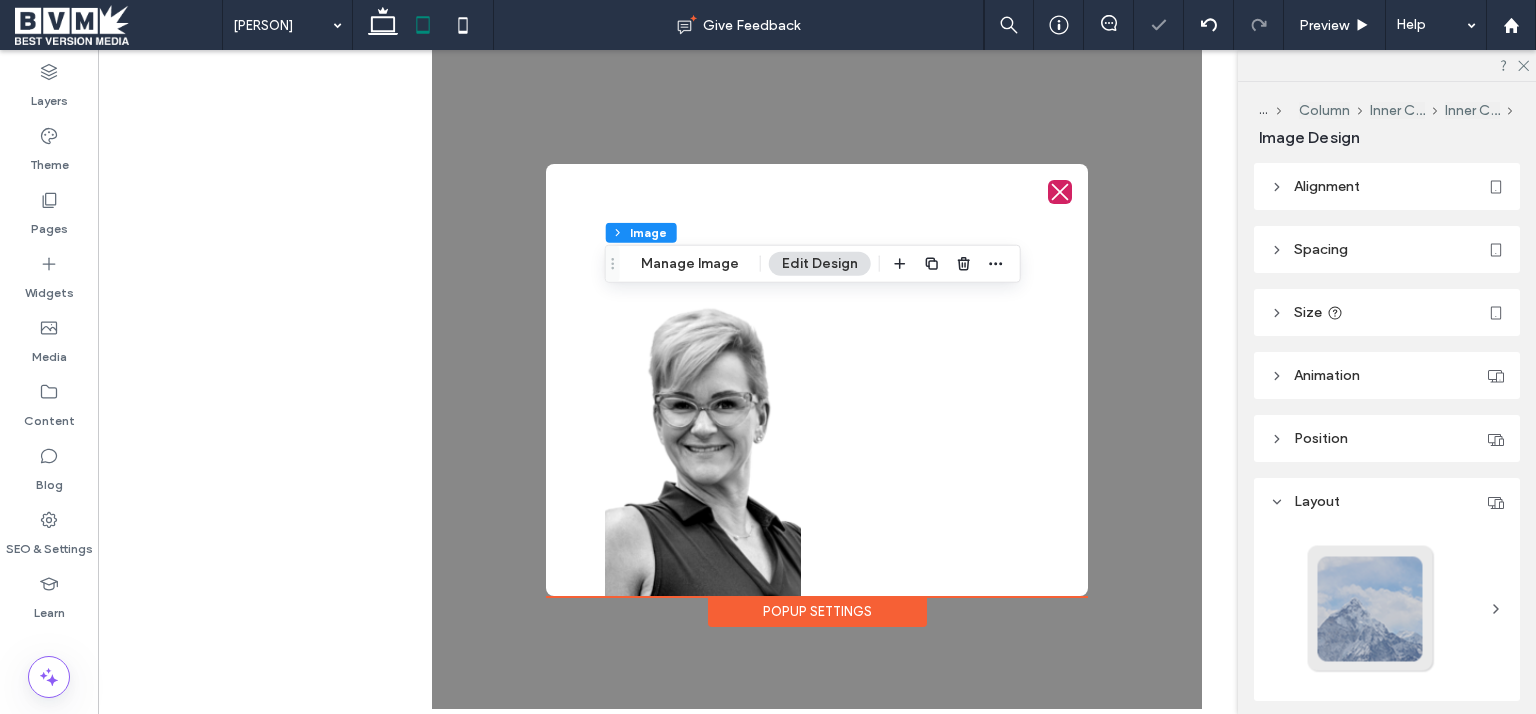 scroll, scrollTop: 504, scrollLeft: 0, axis: vertical 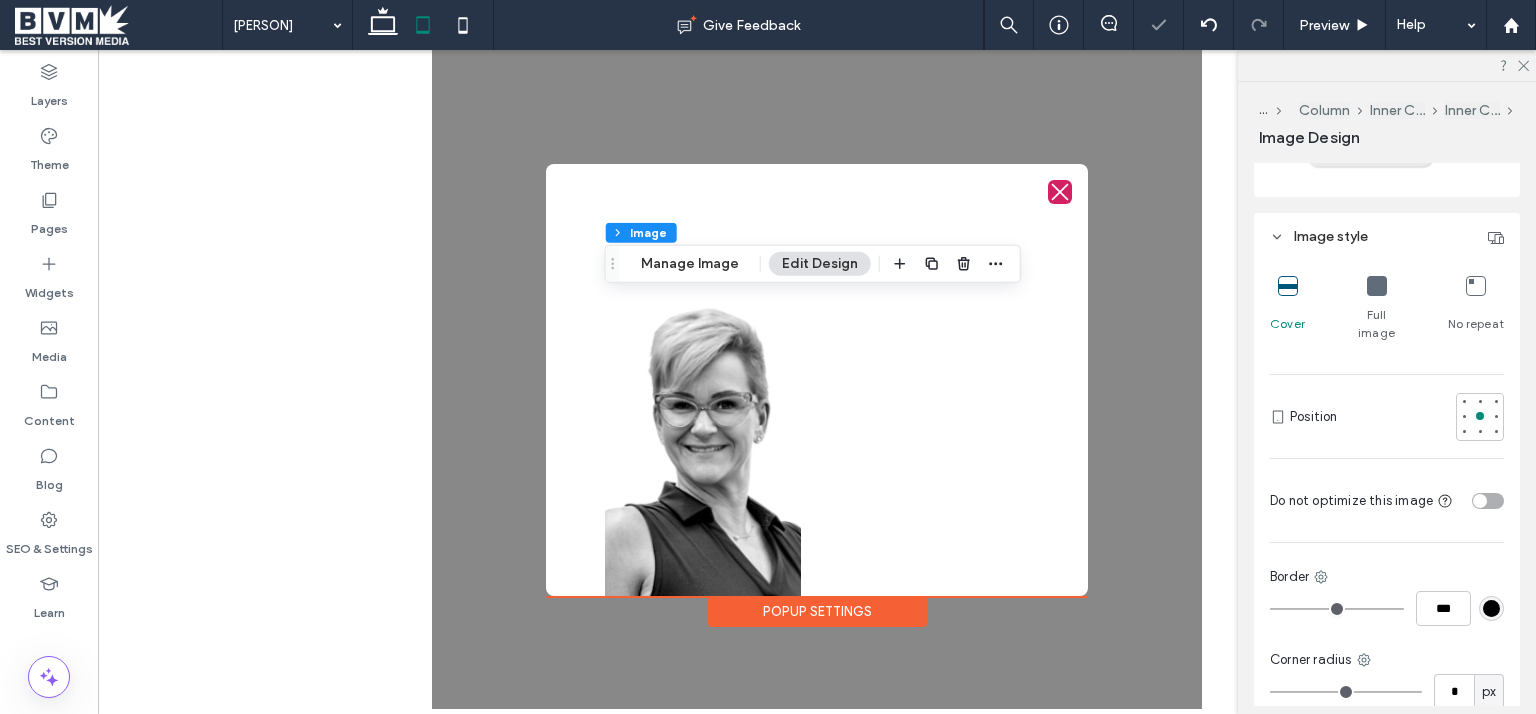 click at bounding box center (1377, 286) 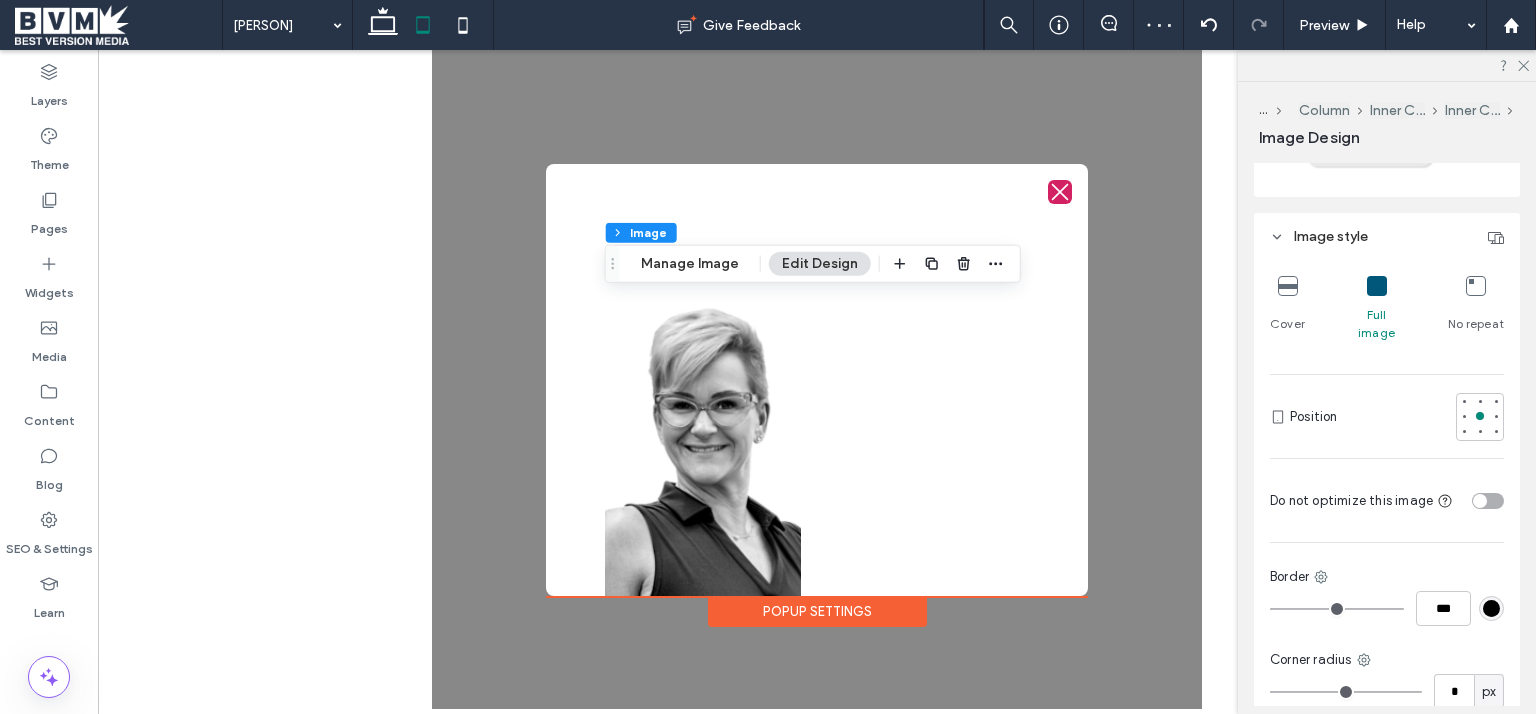 click 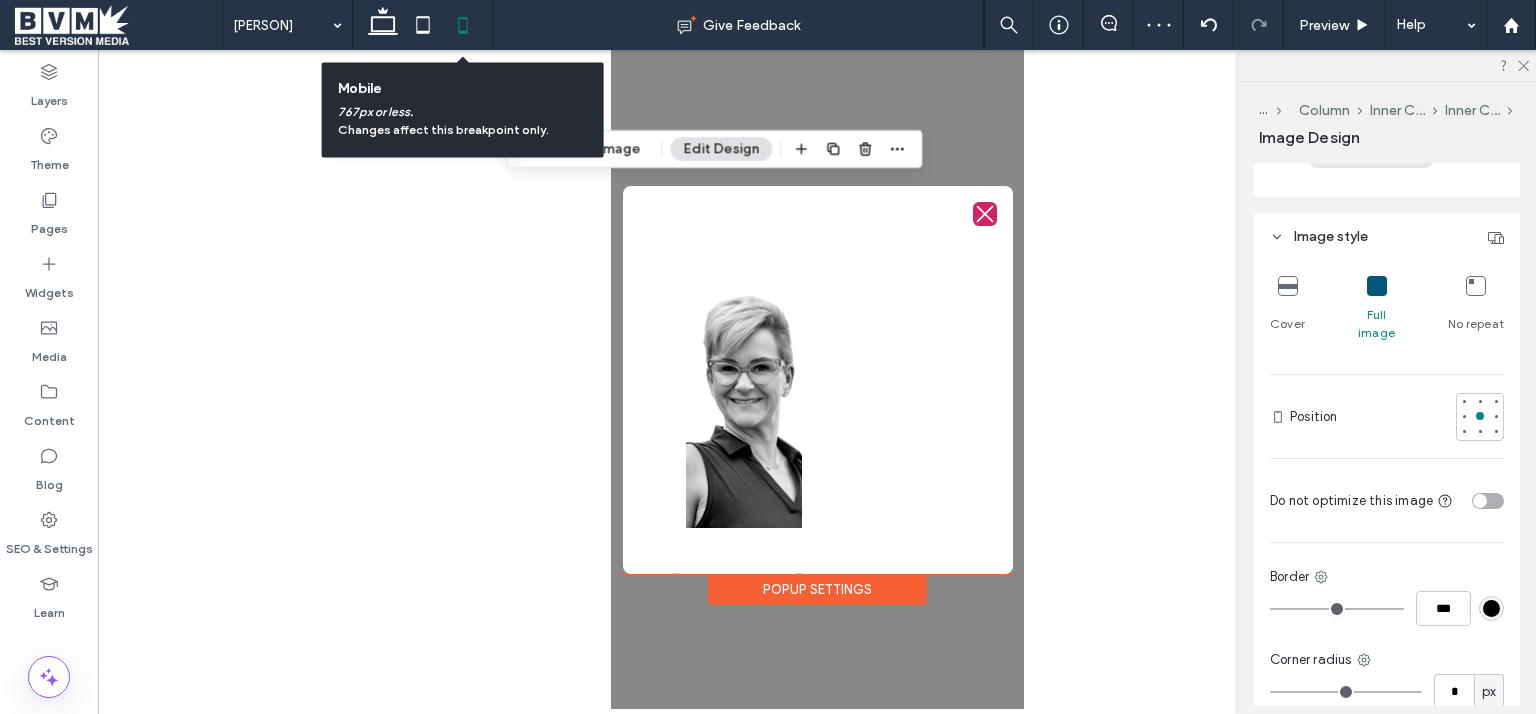 type on "***" 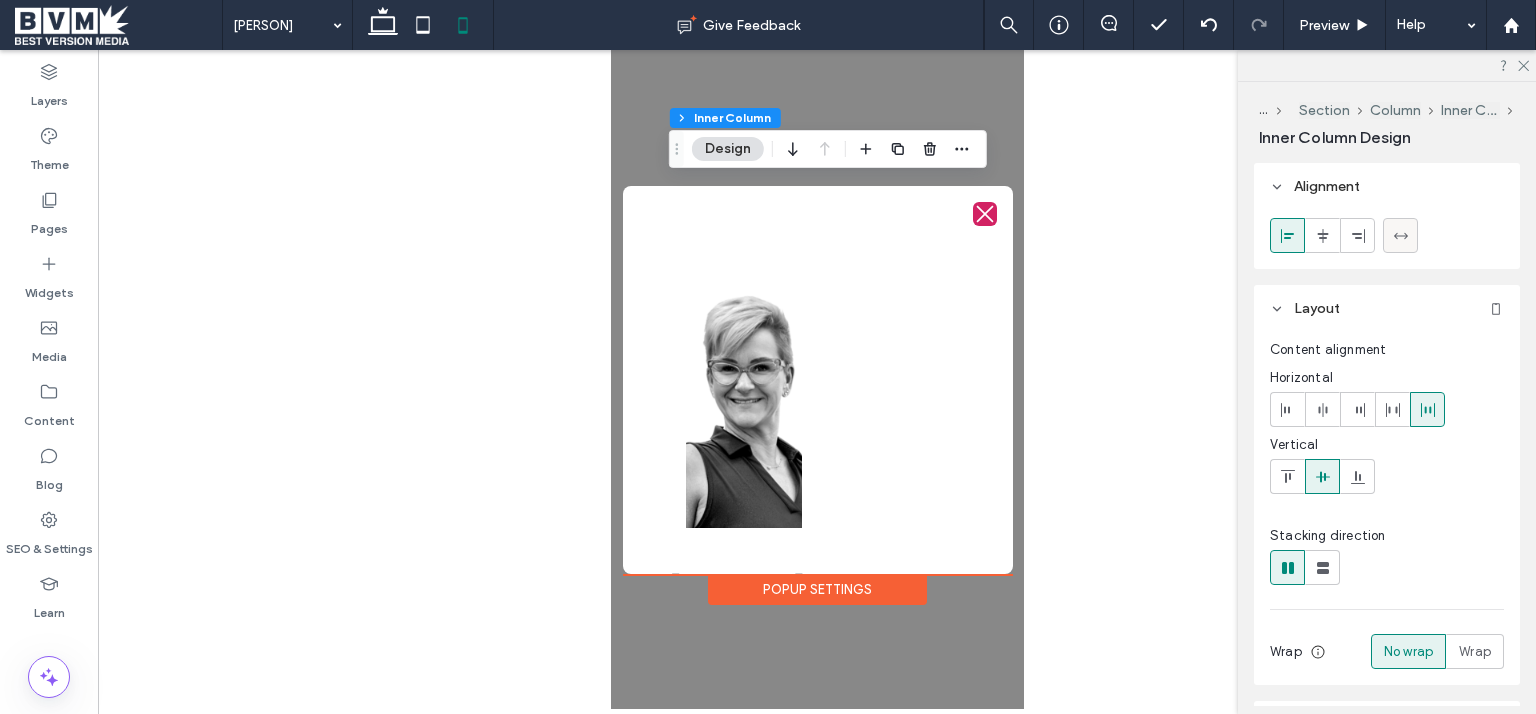 click 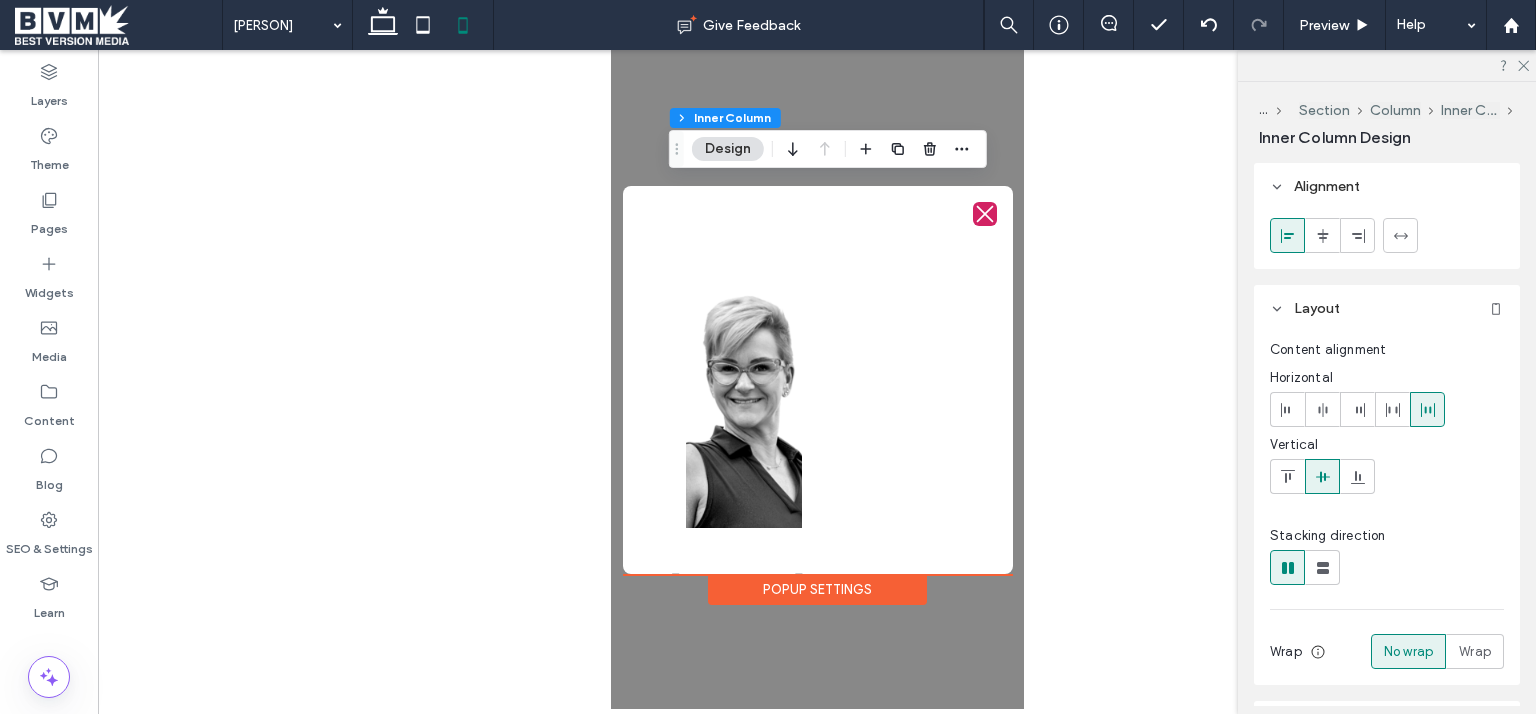 type on "***" 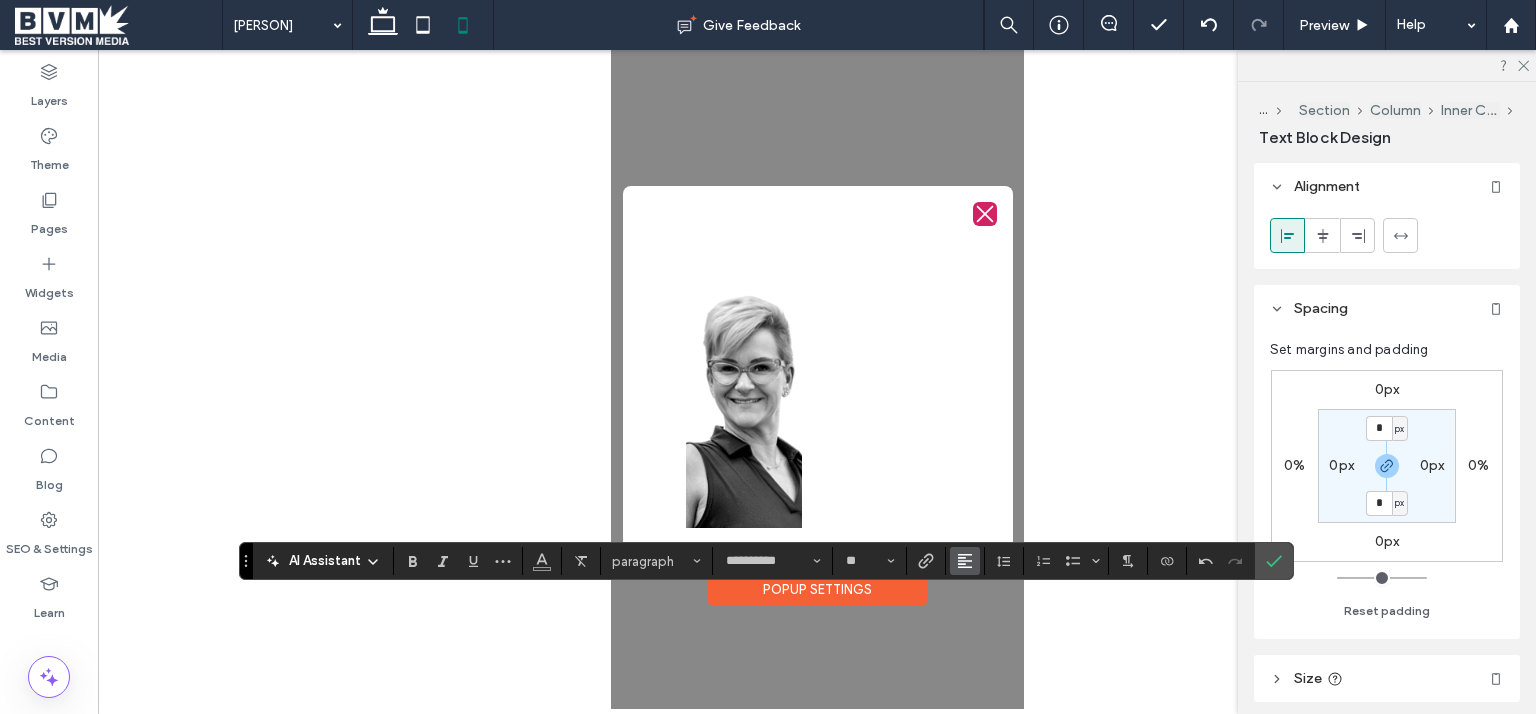click 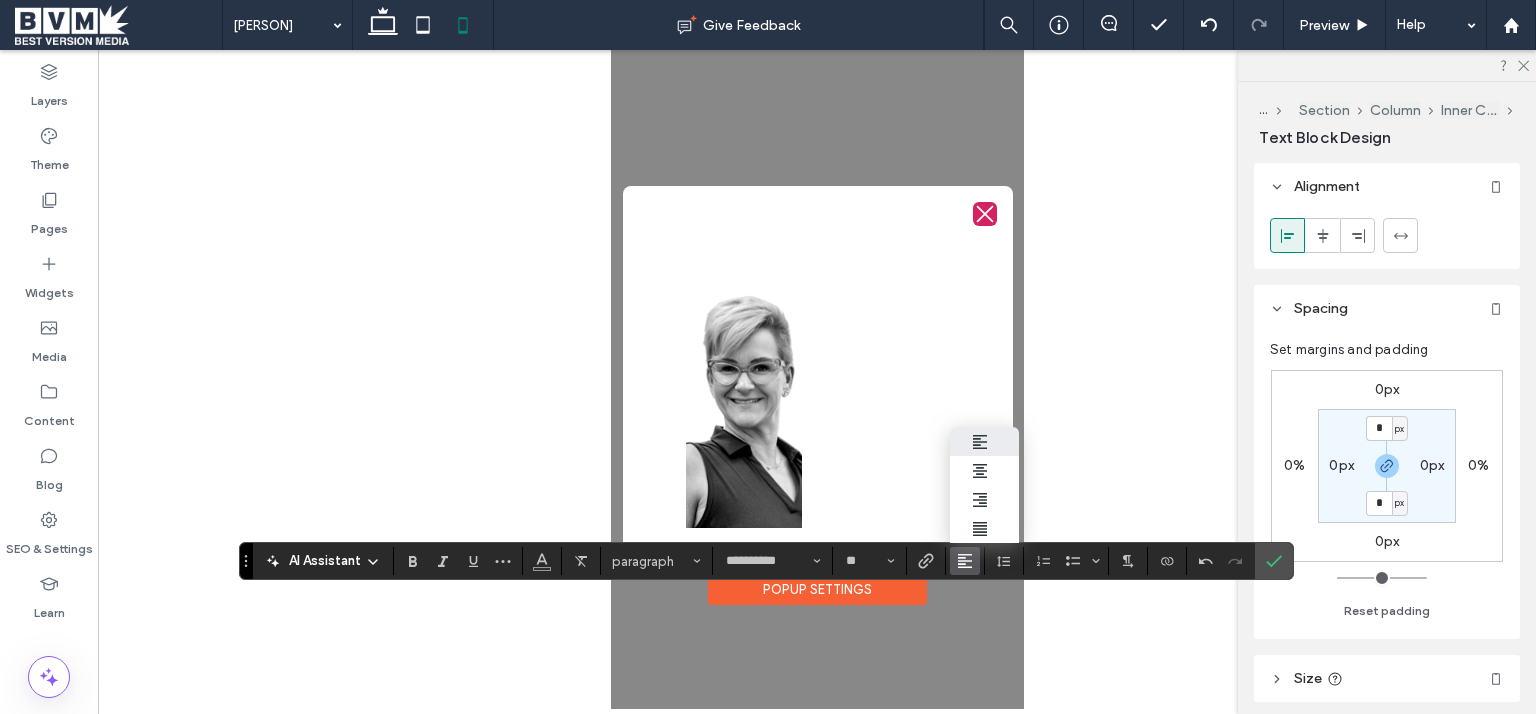 click 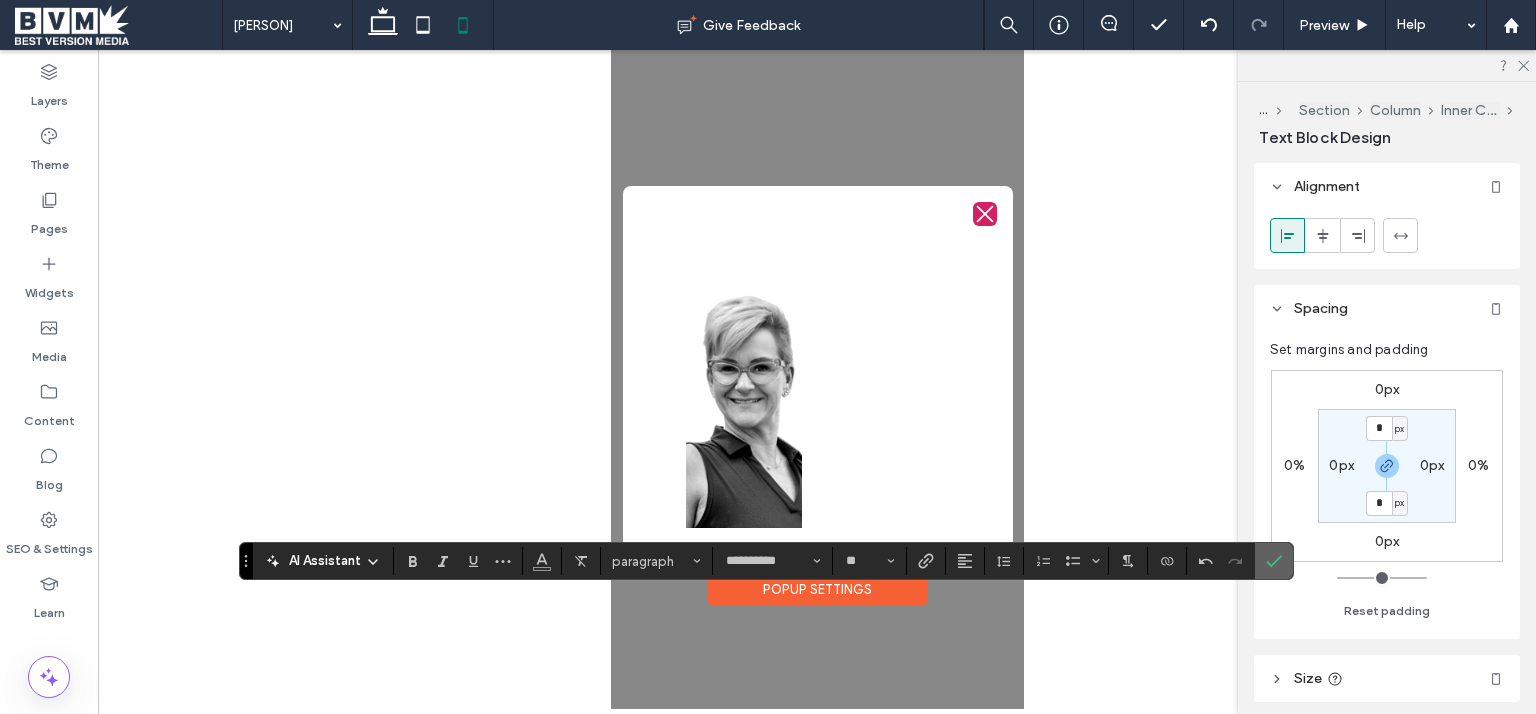 click 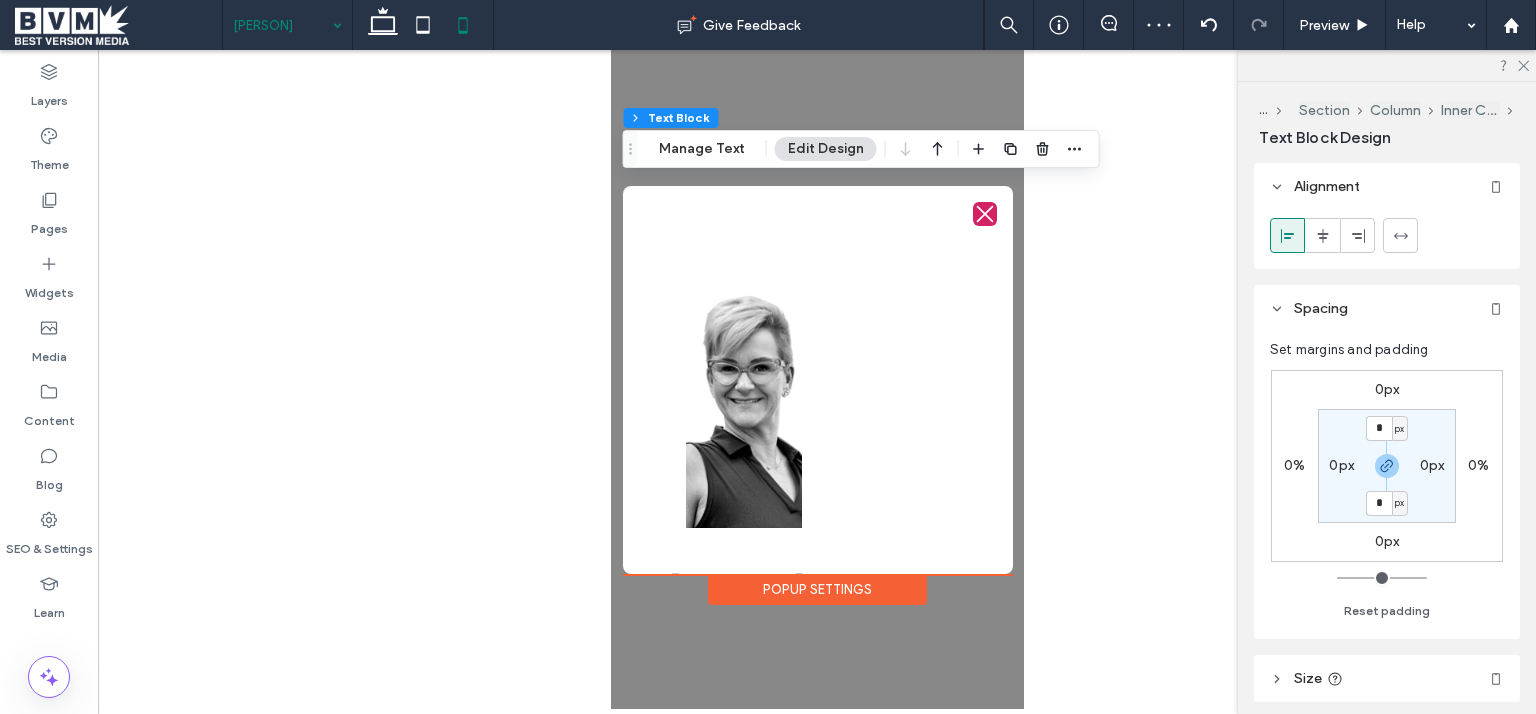 click on "[FIRST] [LAST]" at bounding box center [287, 25] 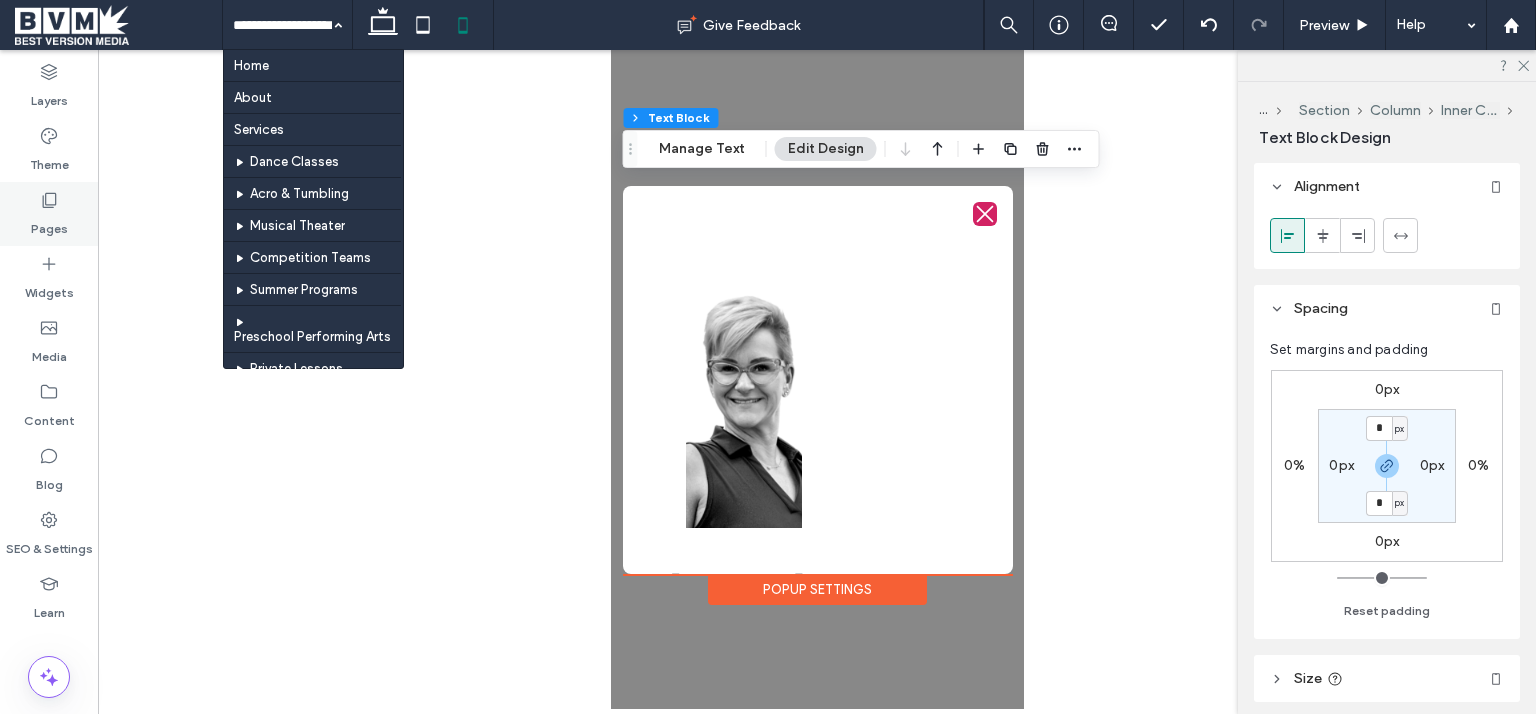 click on "Pages" at bounding box center [49, 214] 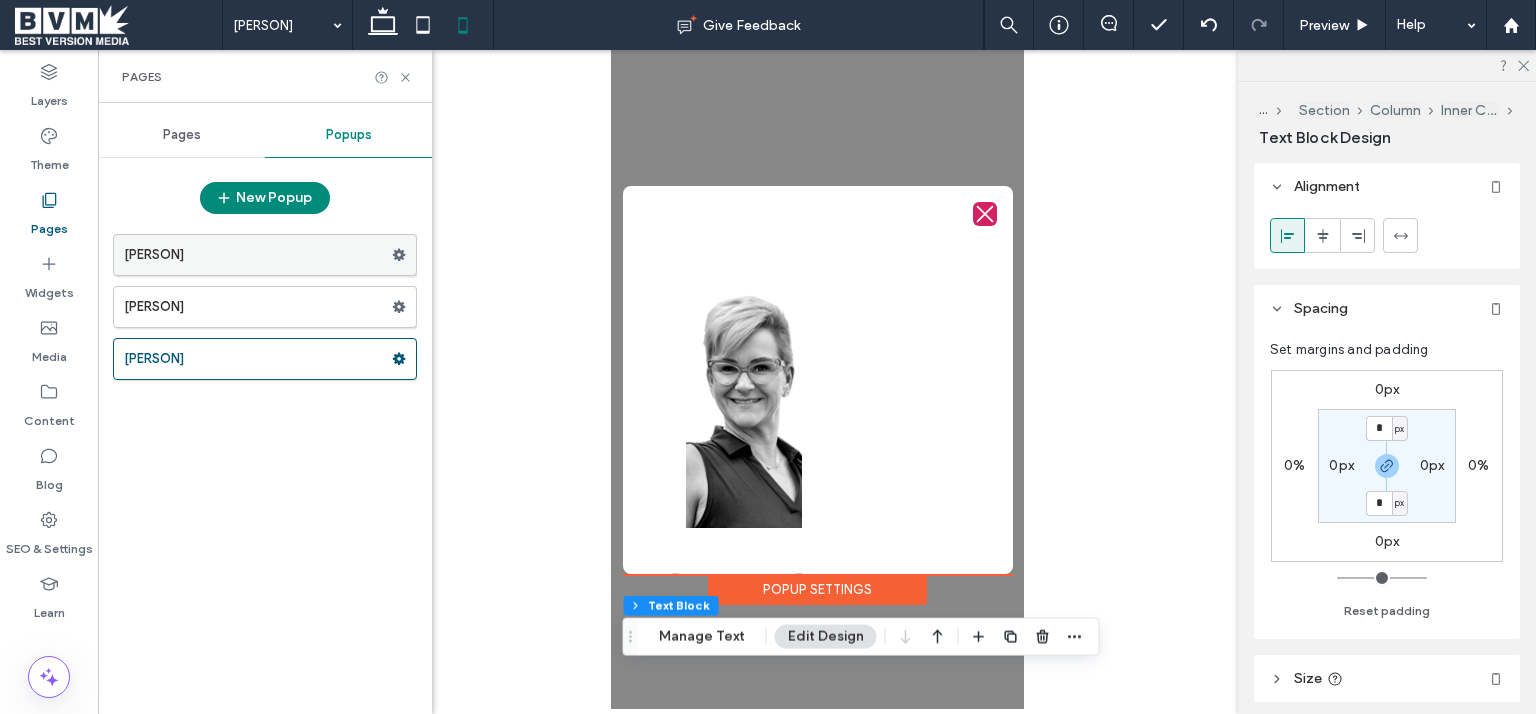 click on "[FIRST] [LAST]" at bounding box center (258, 255) 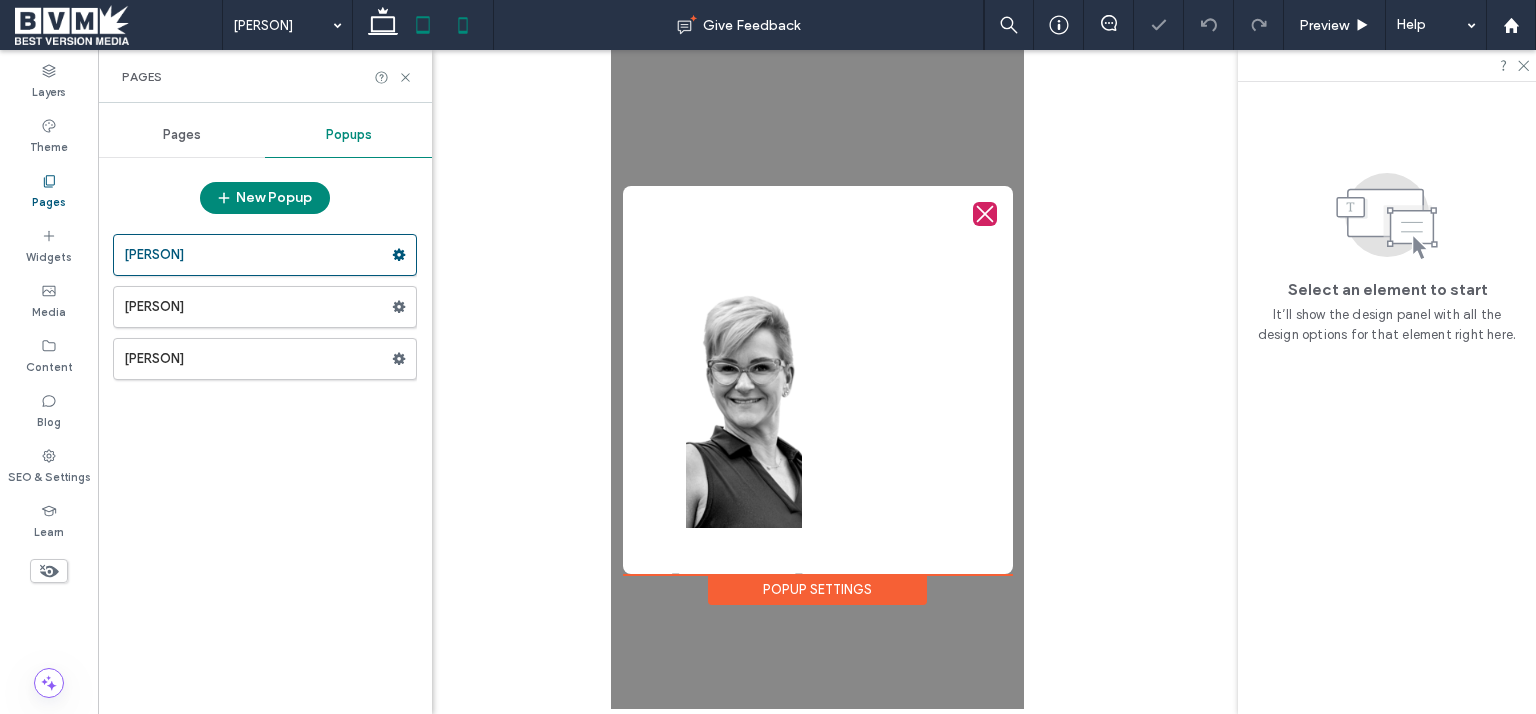 click 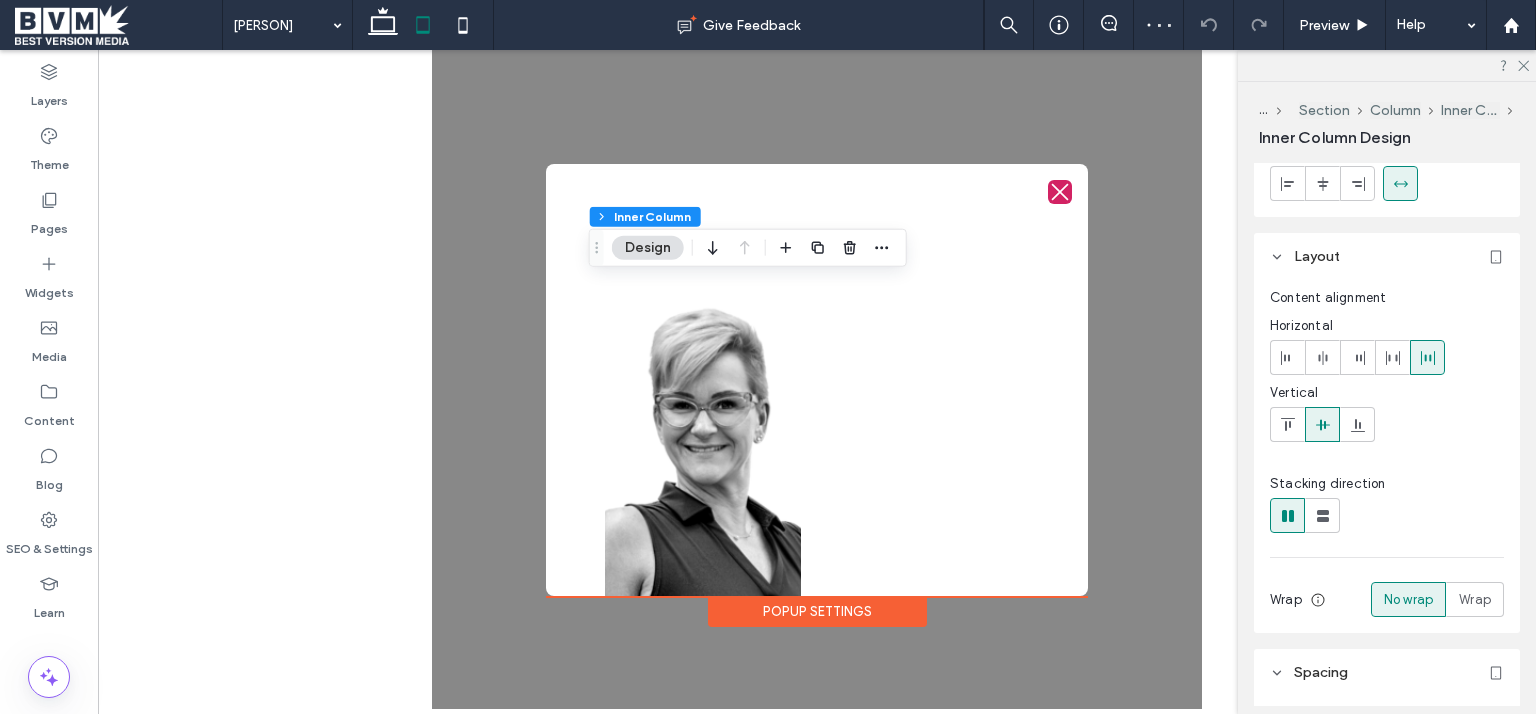 scroll, scrollTop: 0, scrollLeft: 0, axis: both 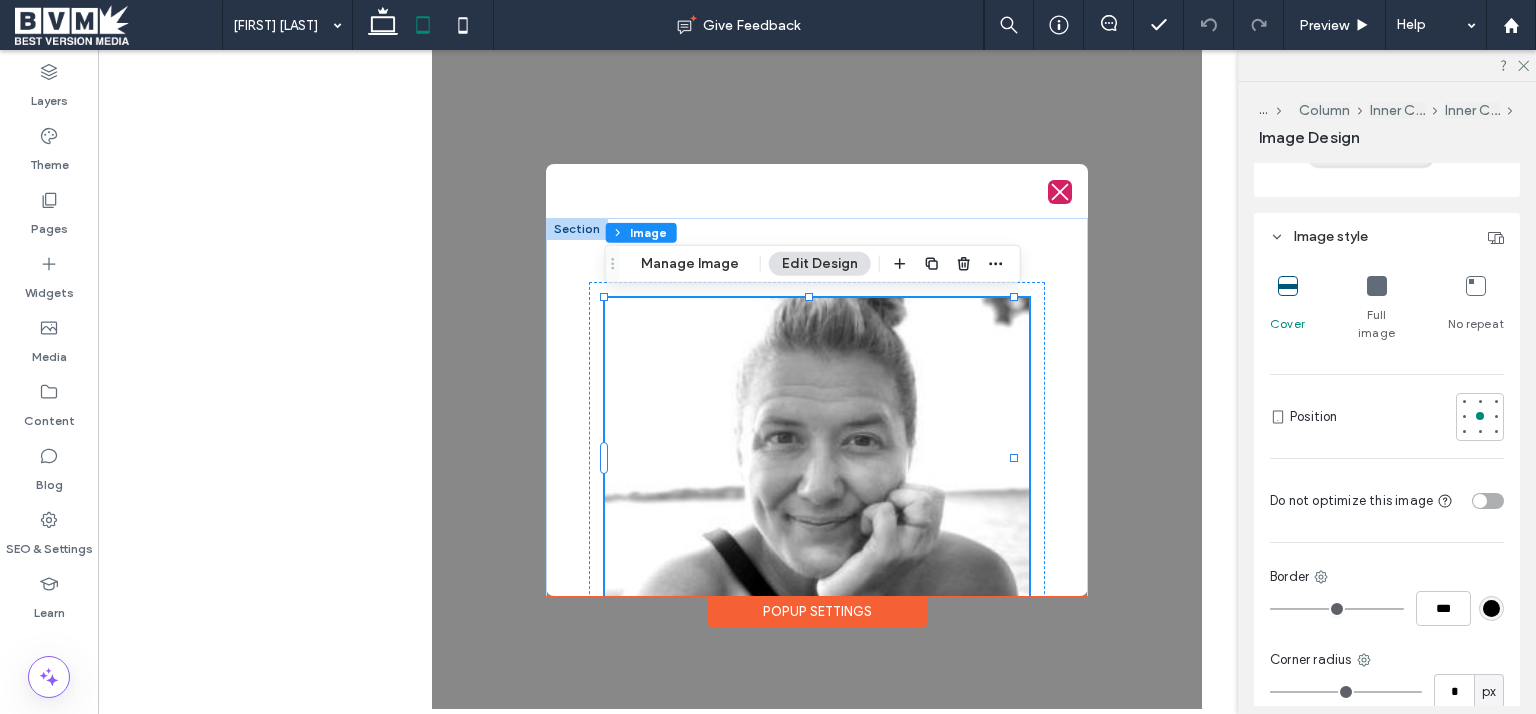 click at bounding box center (1377, 286) 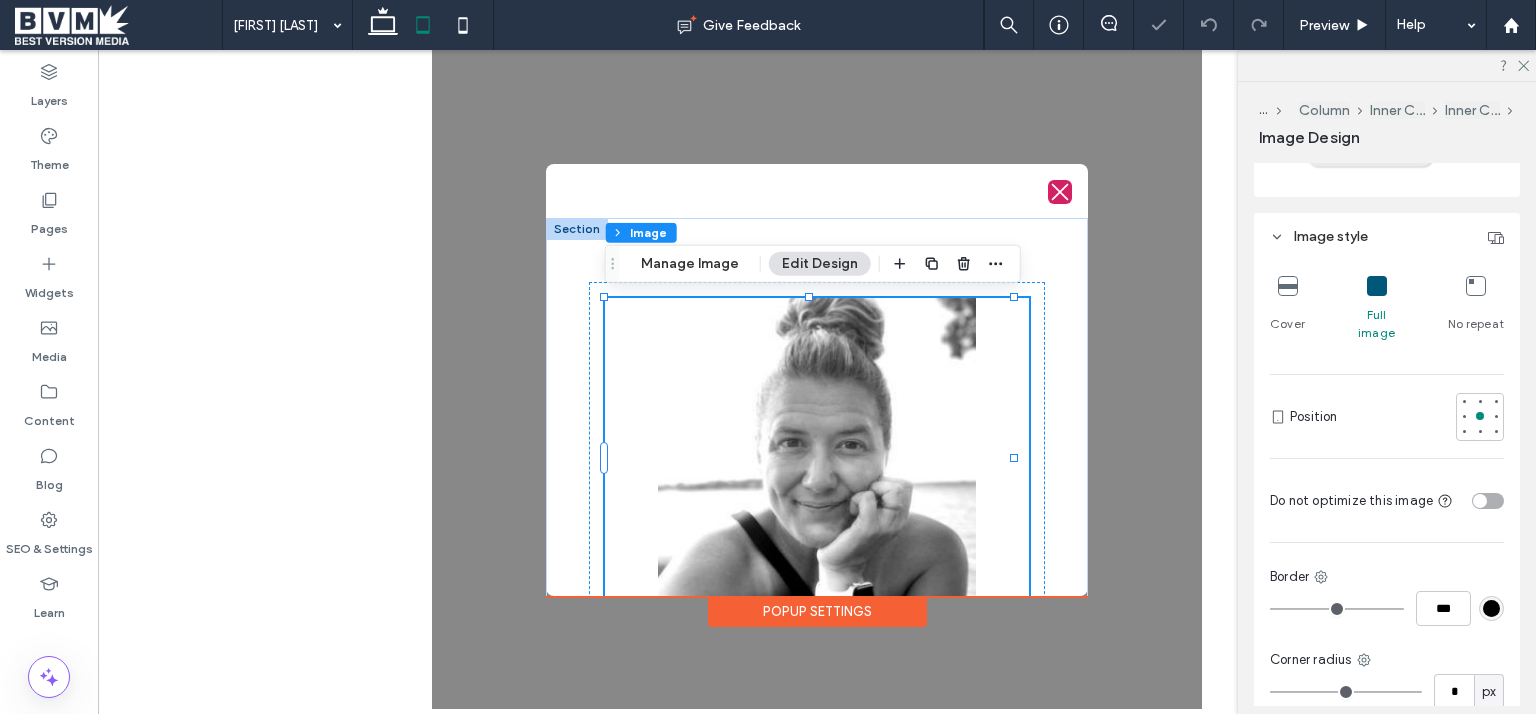 scroll, scrollTop: 0, scrollLeft: 0, axis: both 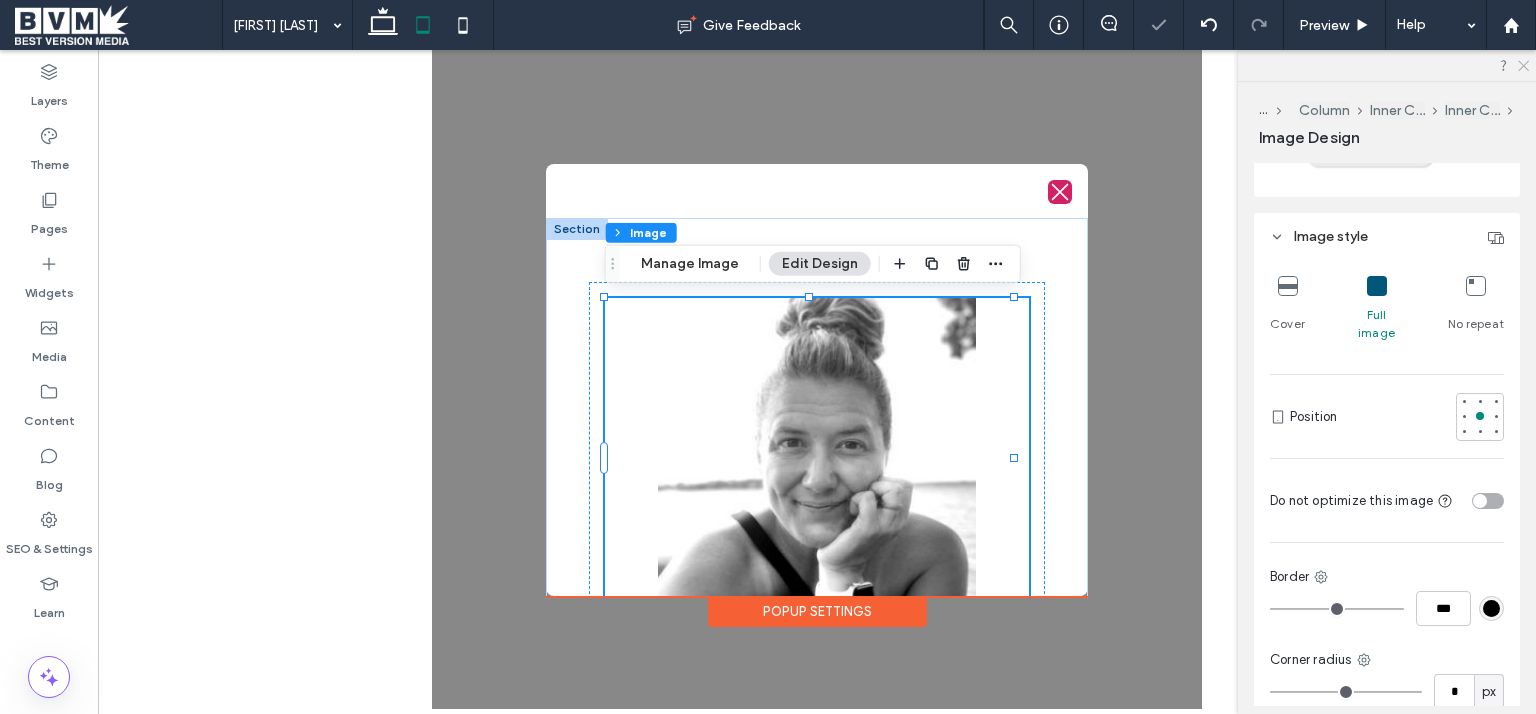 click 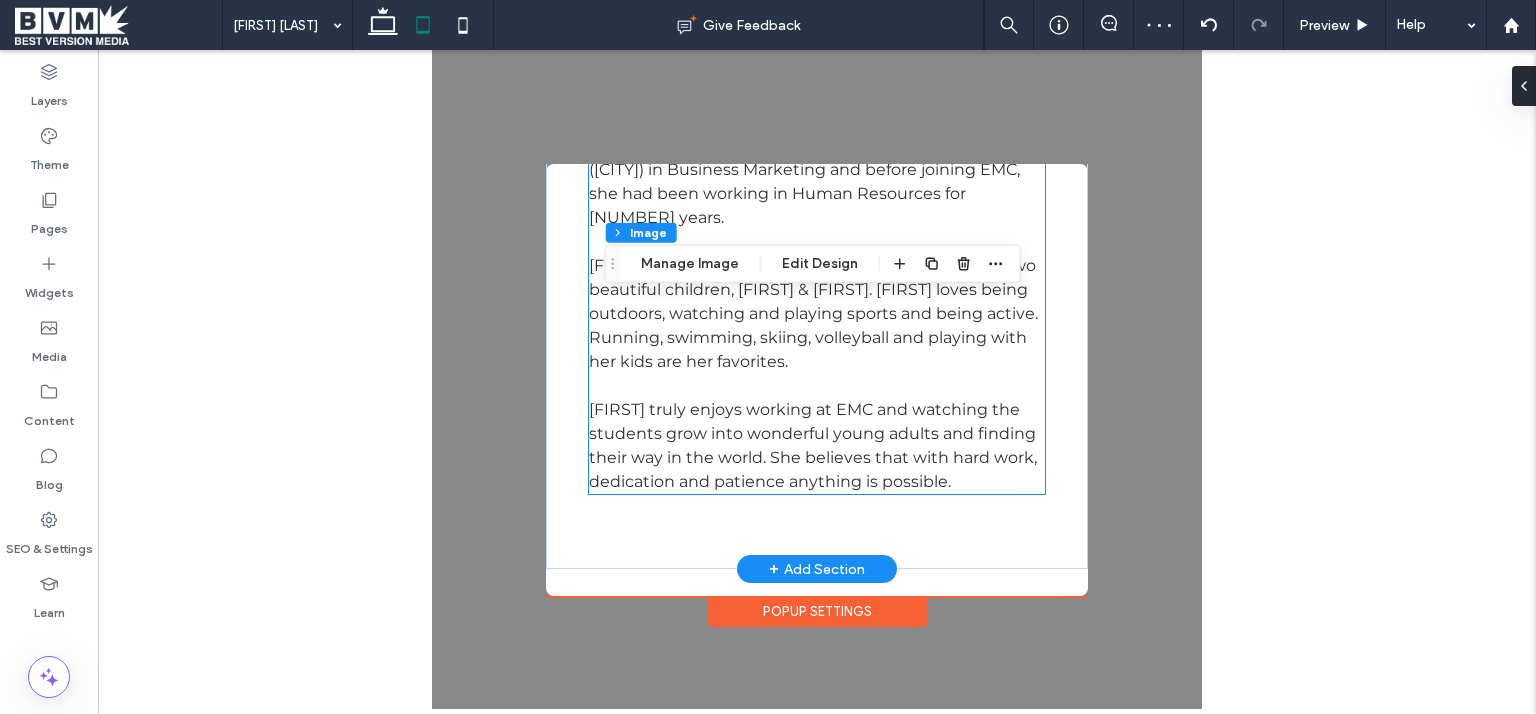 scroll, scrollTop: 0, scrollLeft: 0, axis: both 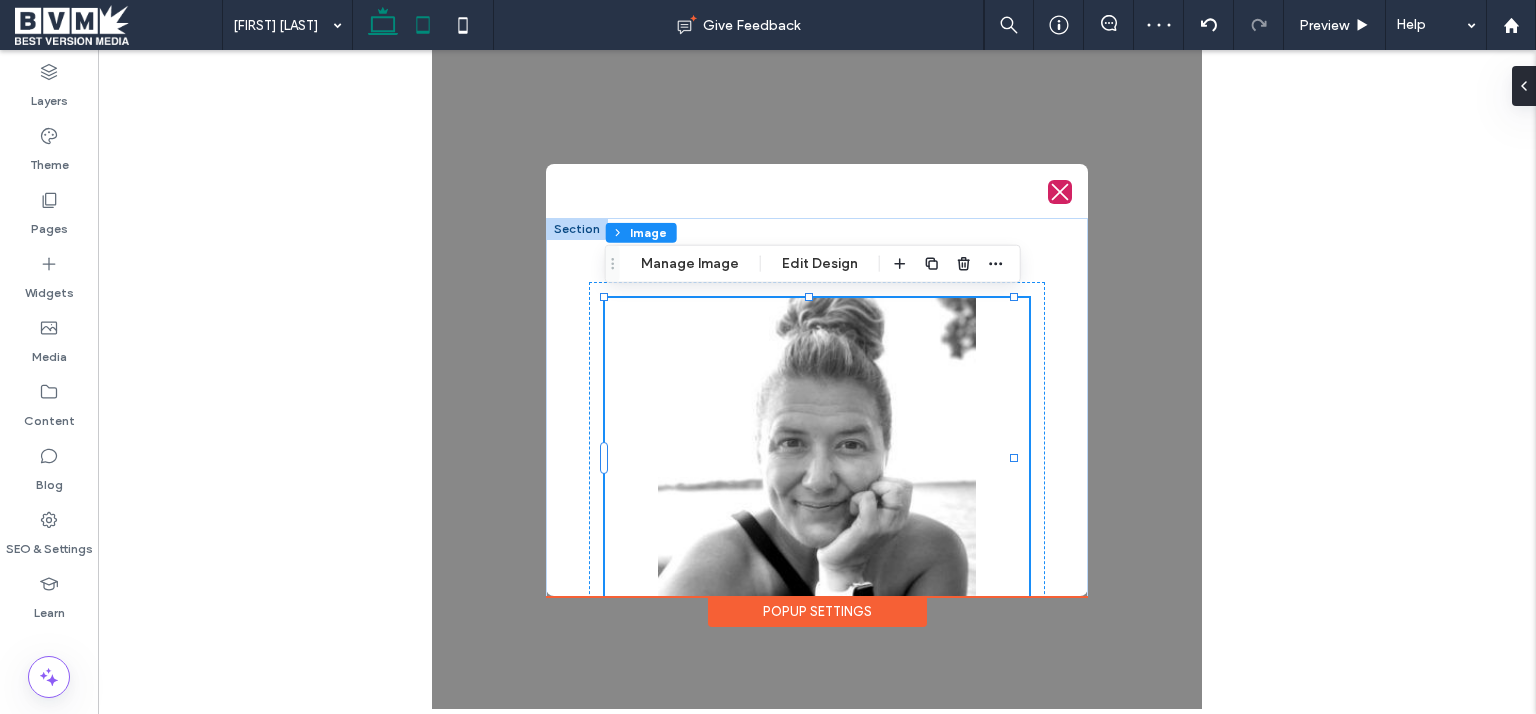 click 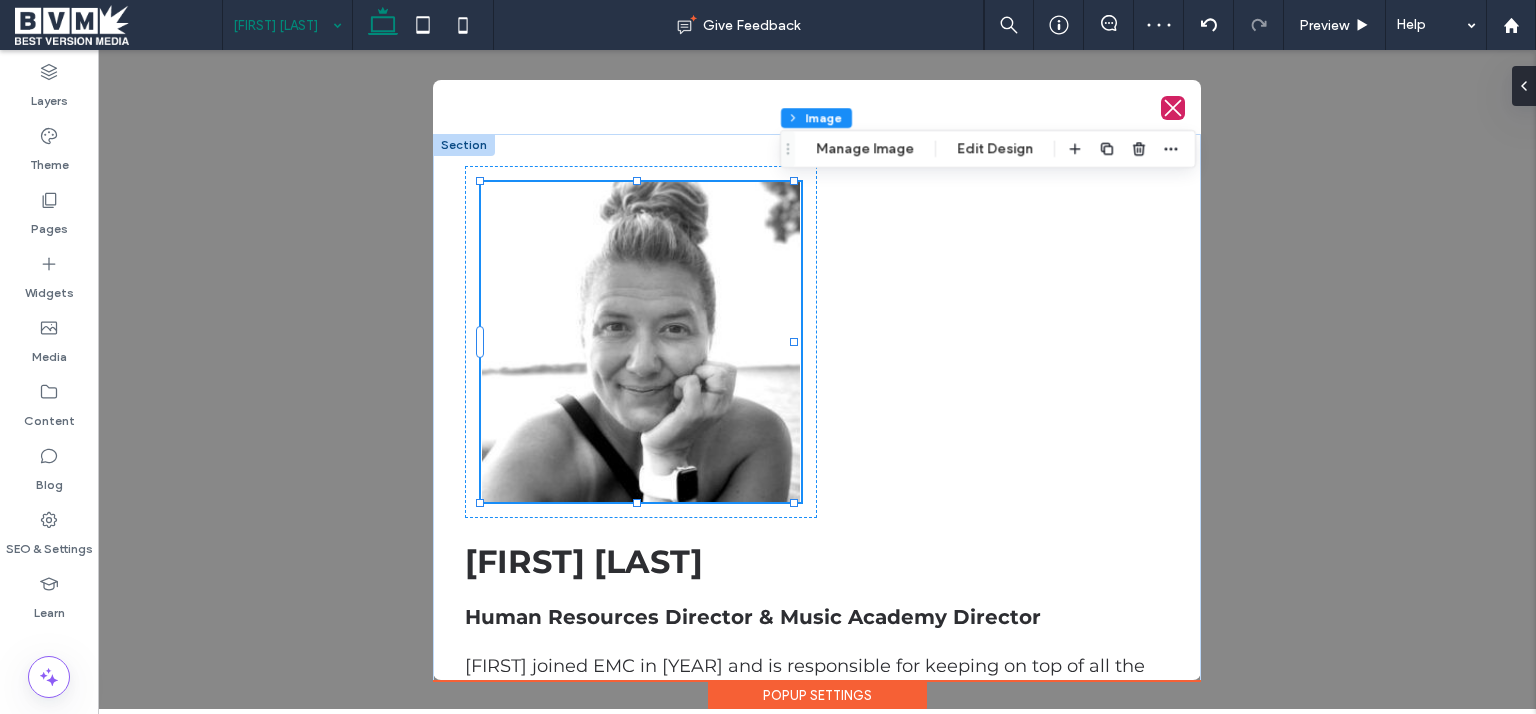click at bounding box center [282, 25] 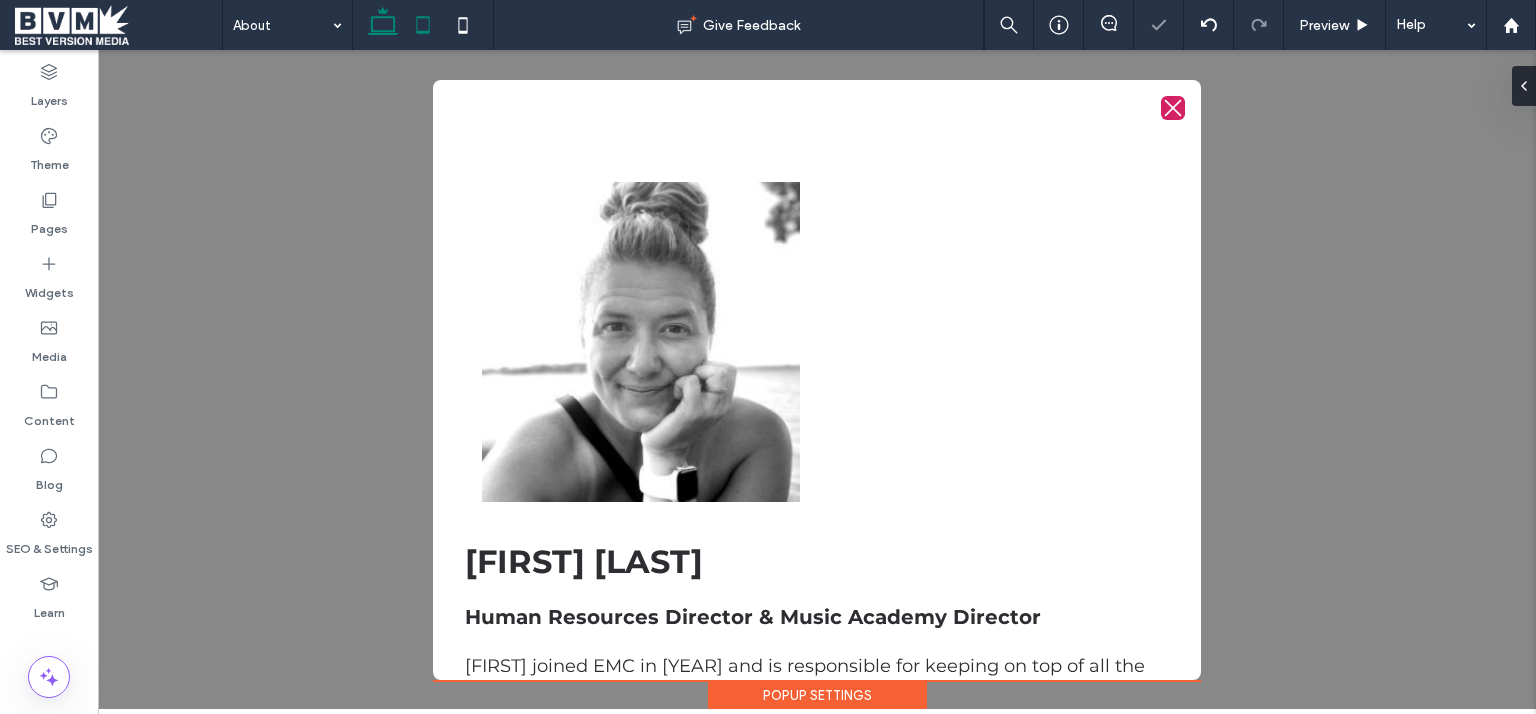 click 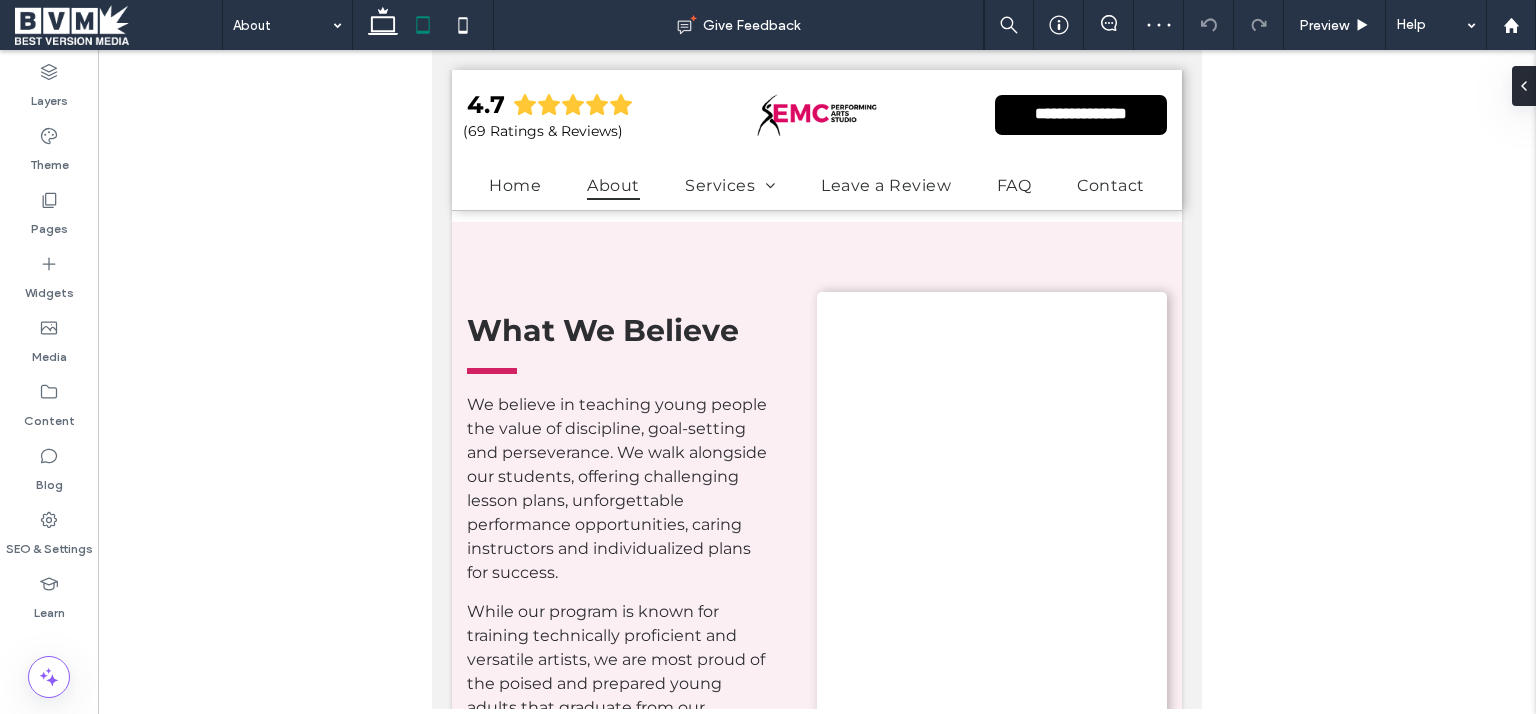 scroll, scrollTop: 1584, scrollLeft: 0, axis: vertical 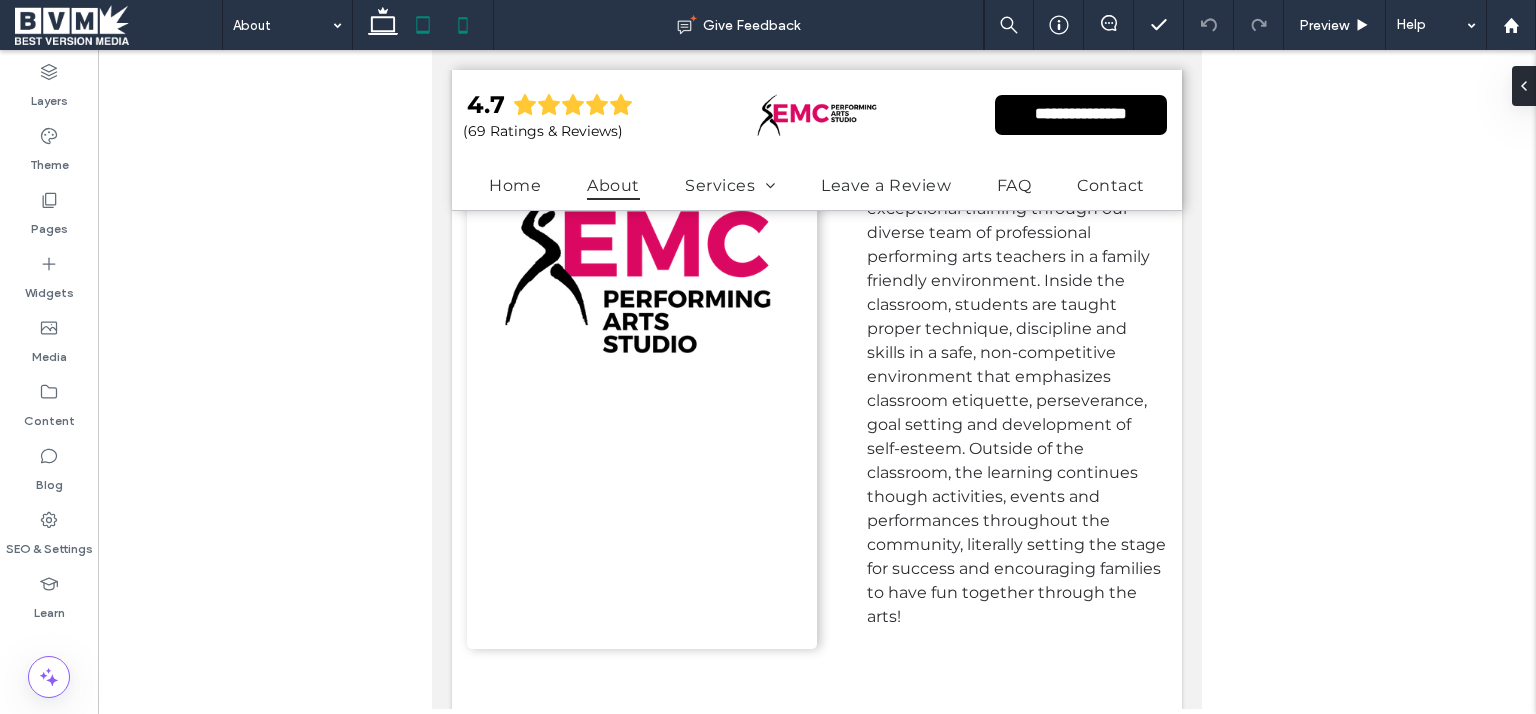 click 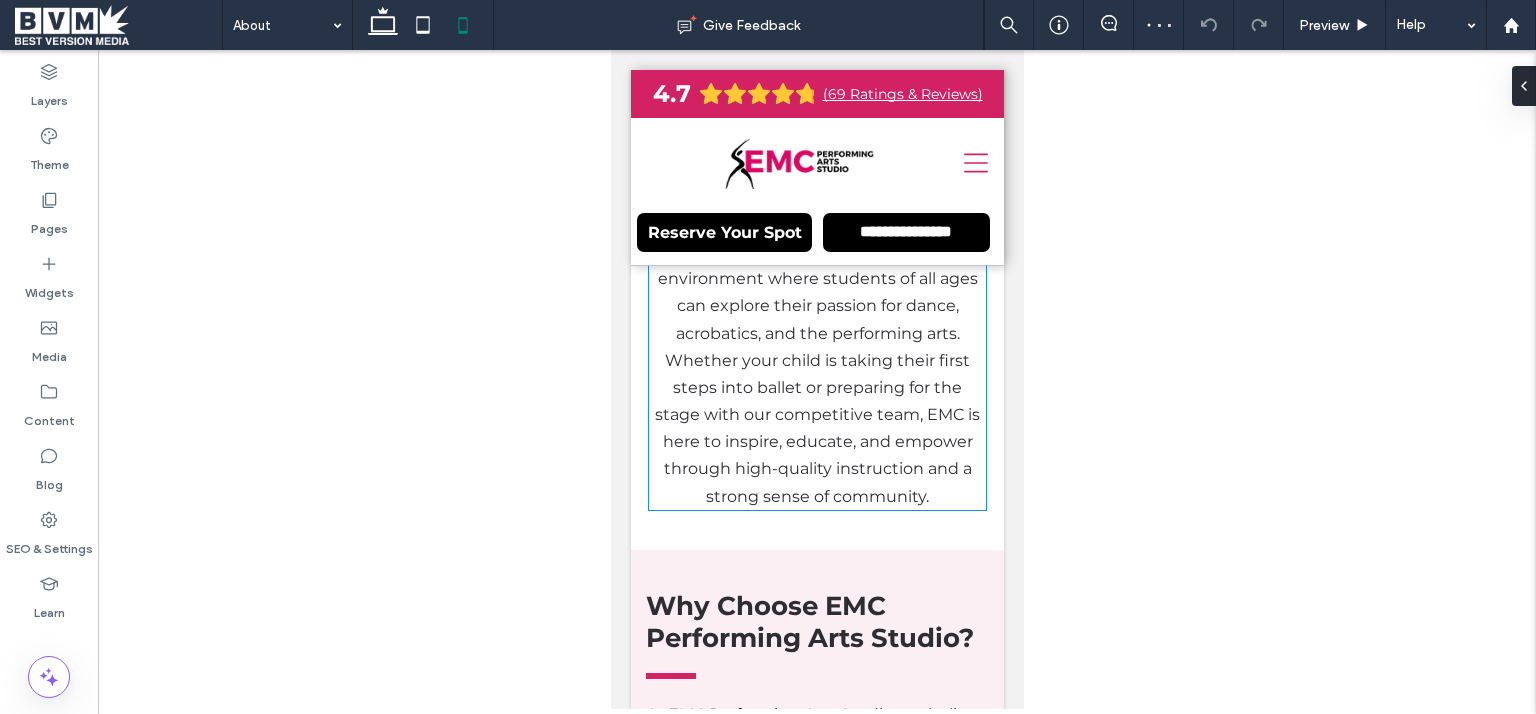 scroll, scrollTop: 0, scrollLeft: 0, axis: both 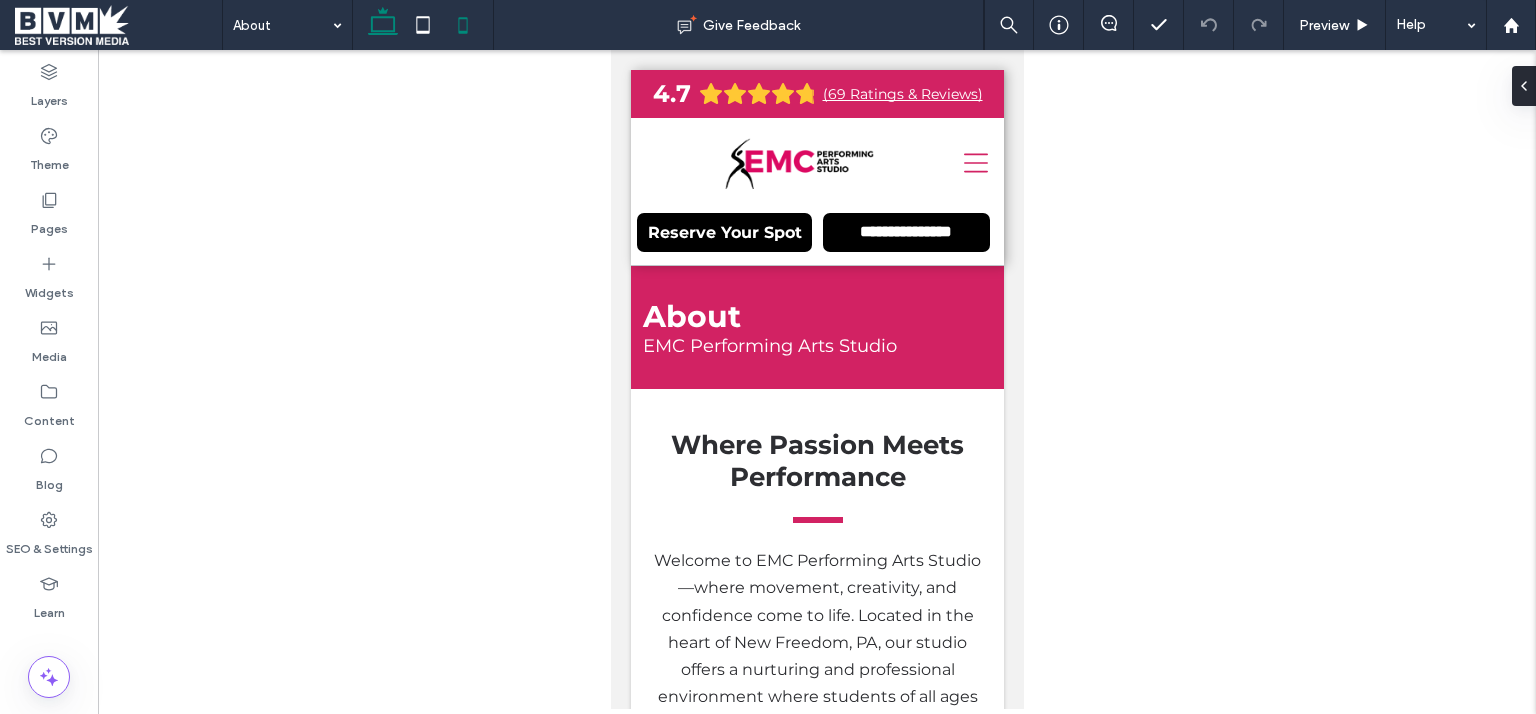 click 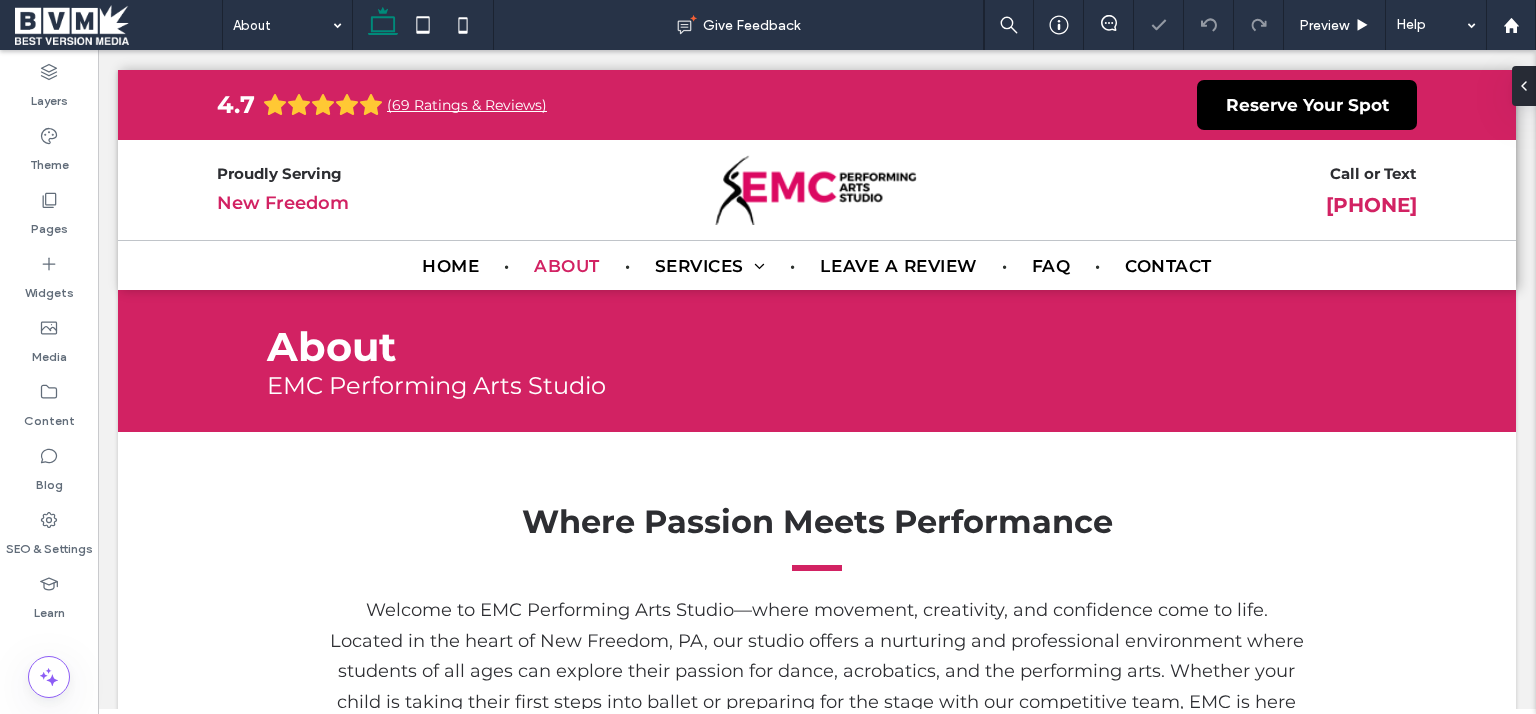 scroll, scrollTop: 3389, scrollLeft: 0, axis: vertical 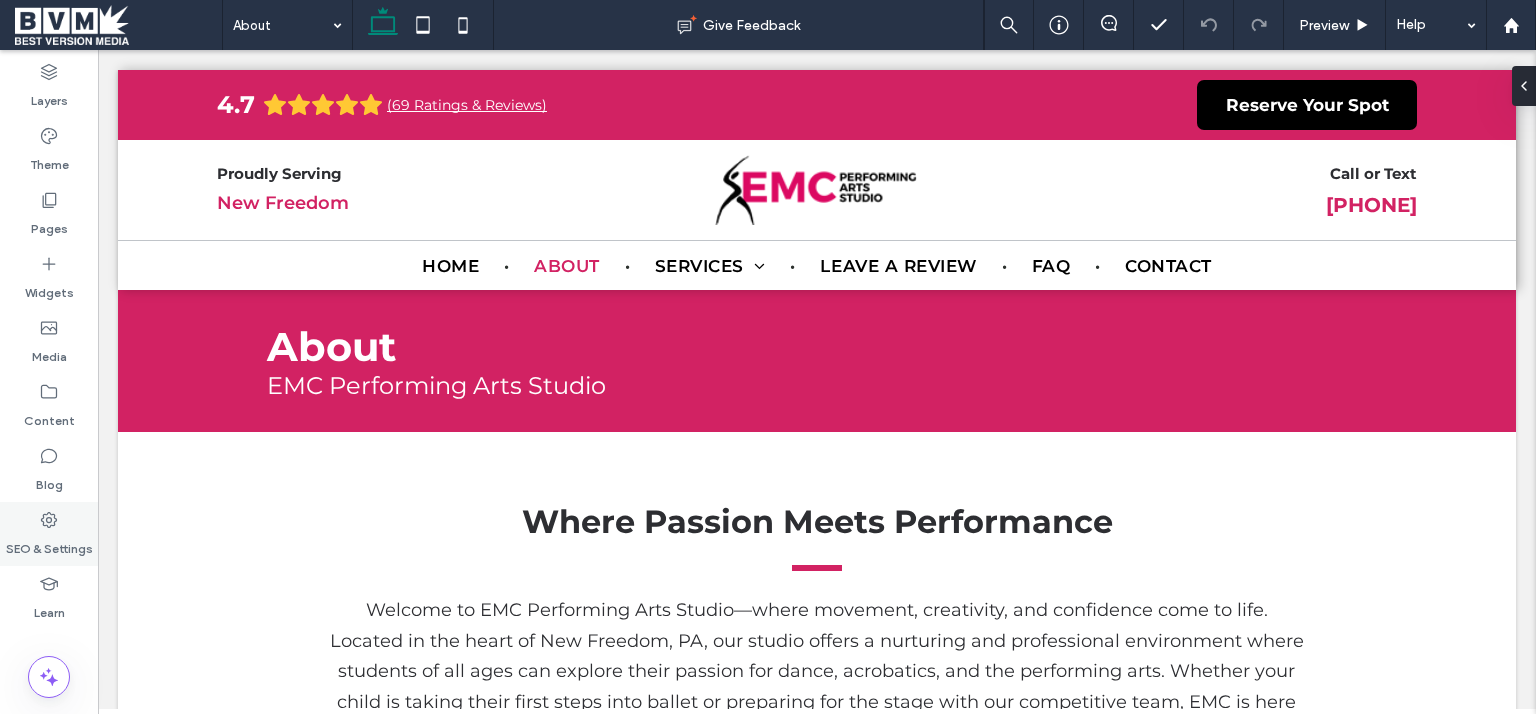 click on "SEO & Settings" at bounding box center [49, 534] 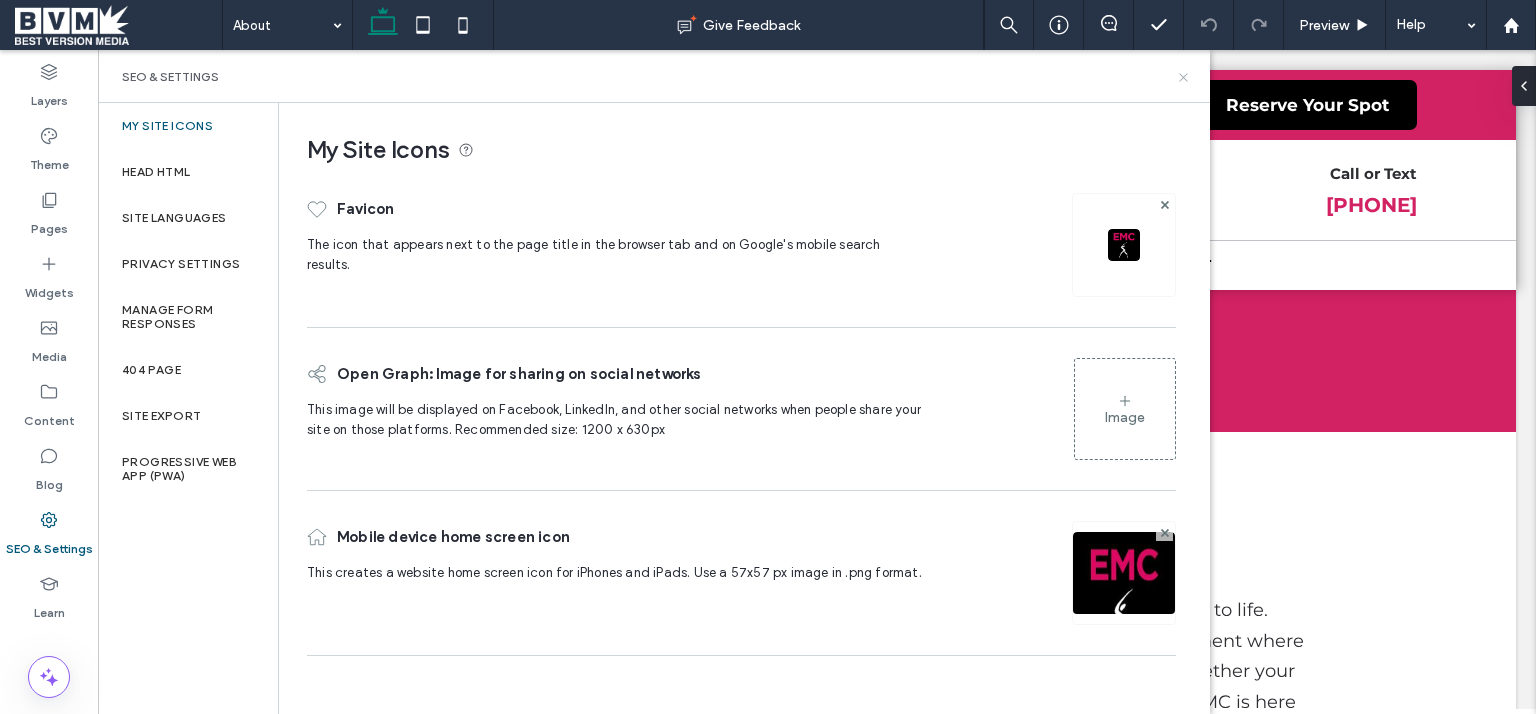 drag, startPoint x: 1187, startPoint y: 76, endPoint x: 1014, endPoint y: 6, distance: 186.62529 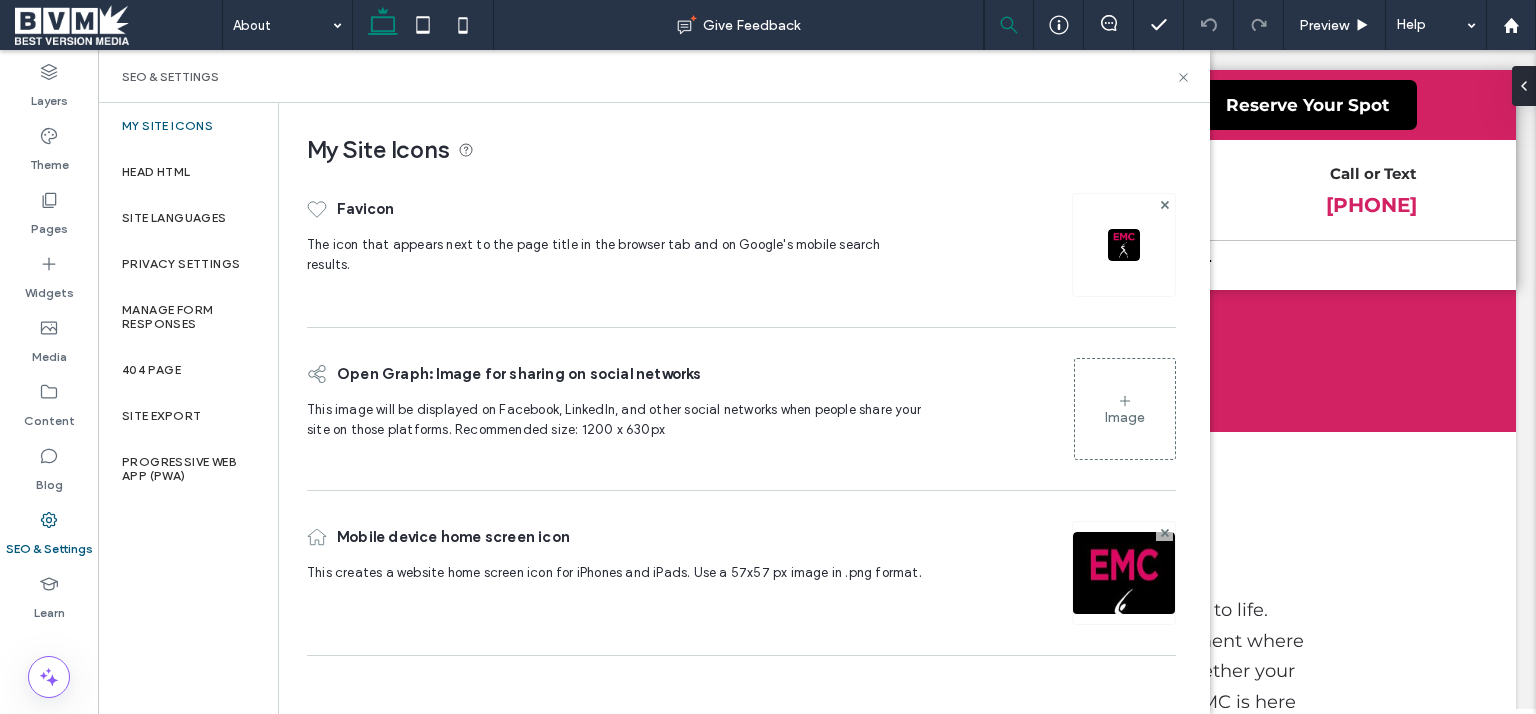 click 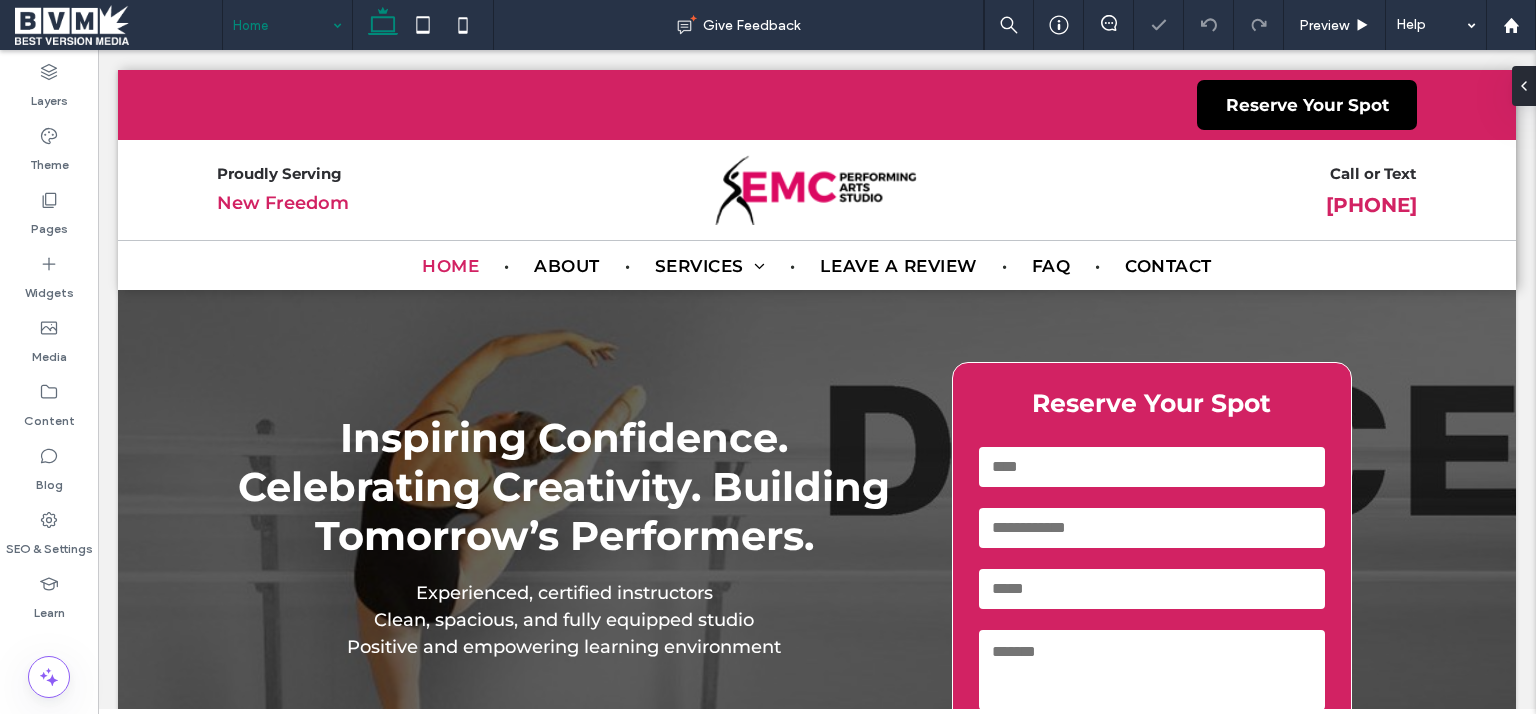 scroll, scrollTop: 980, scrollLeft: 0, axis: vertical 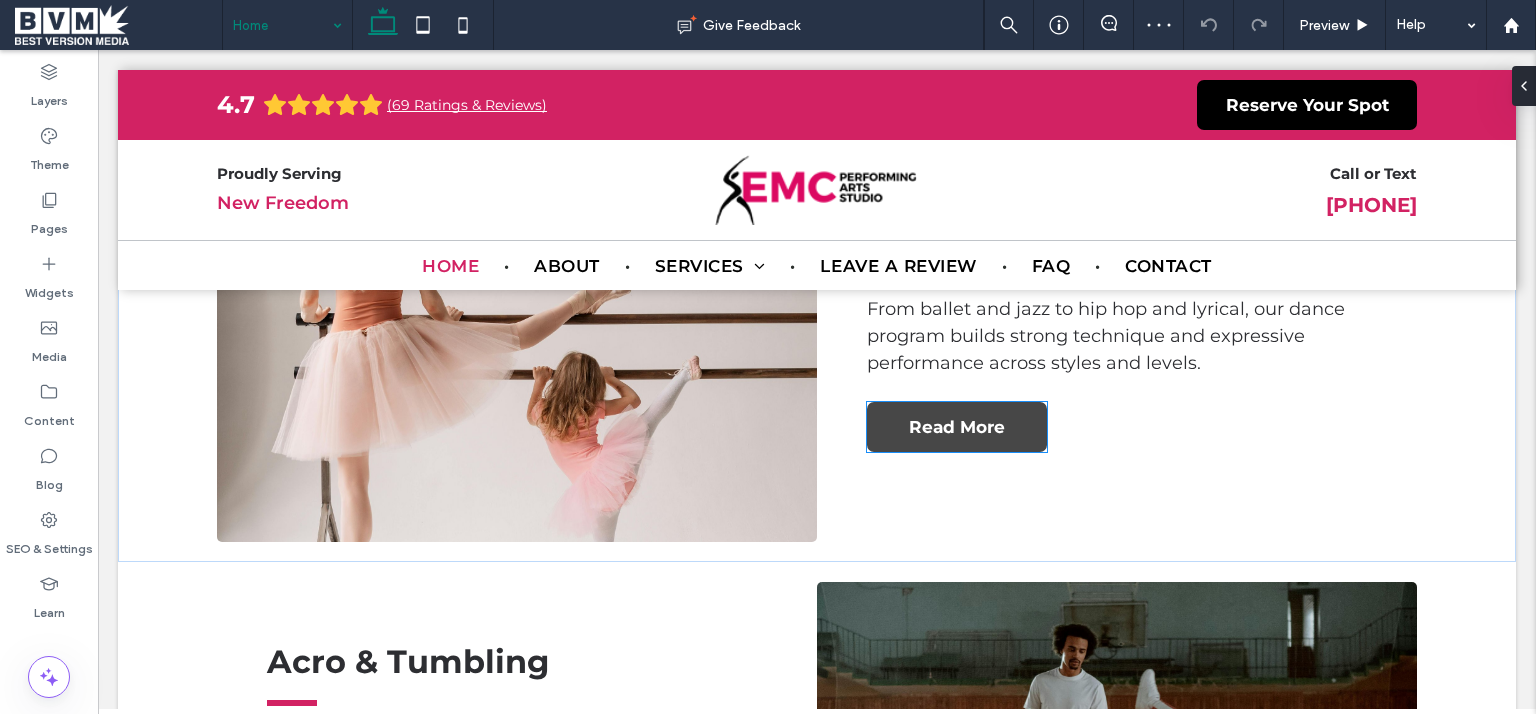 click on "Read More" at bounding box center (957, 427) 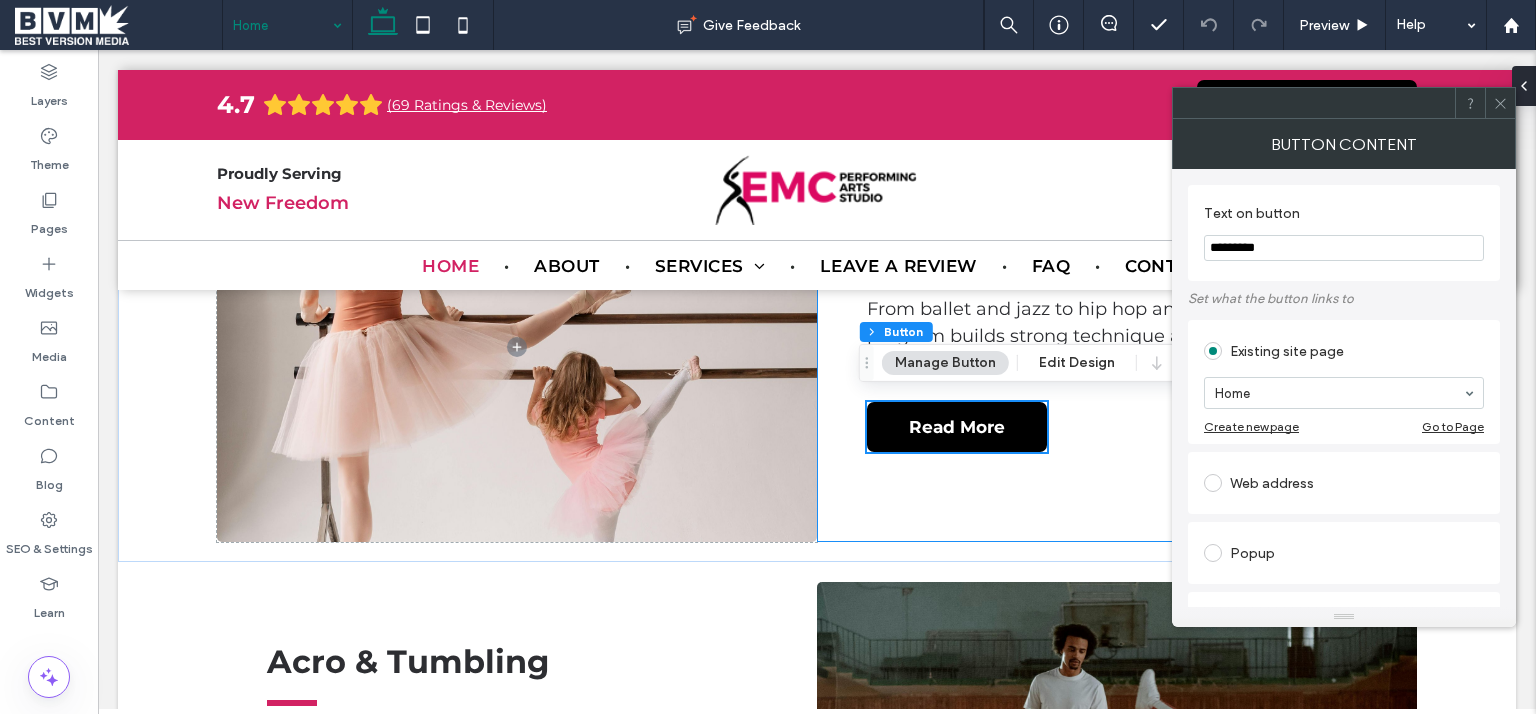 type on "**" 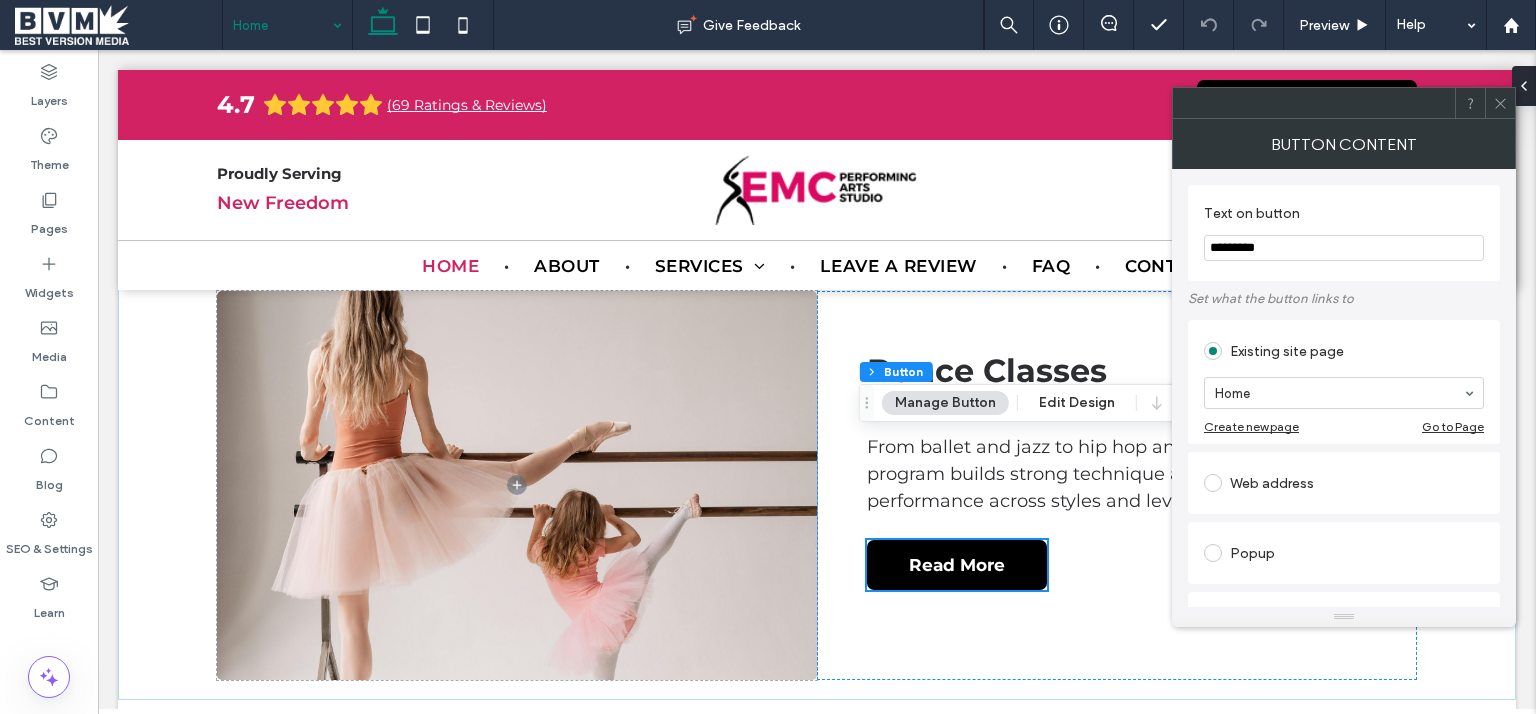 scroll, scrollTop: 1746, scrollLeft: 0, axis: vertical 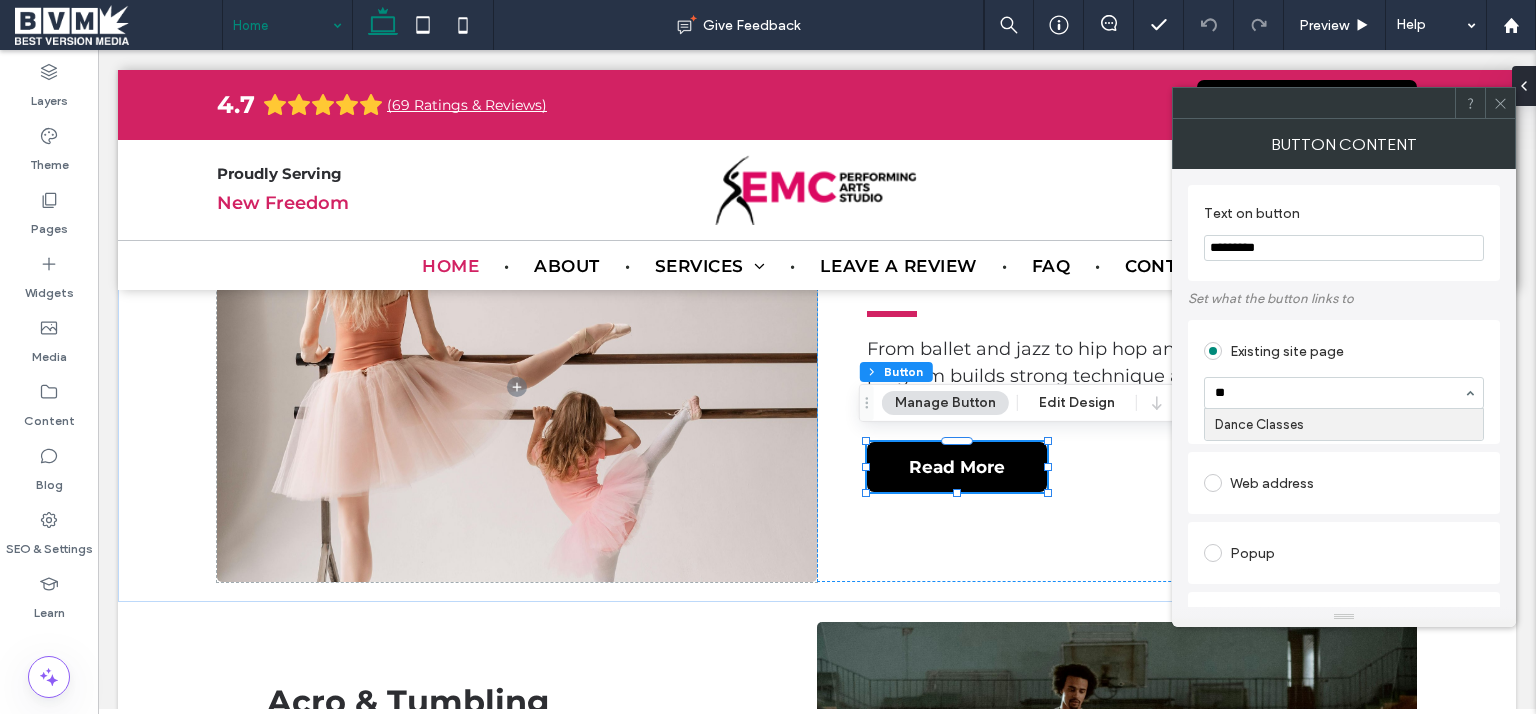 type on "***" 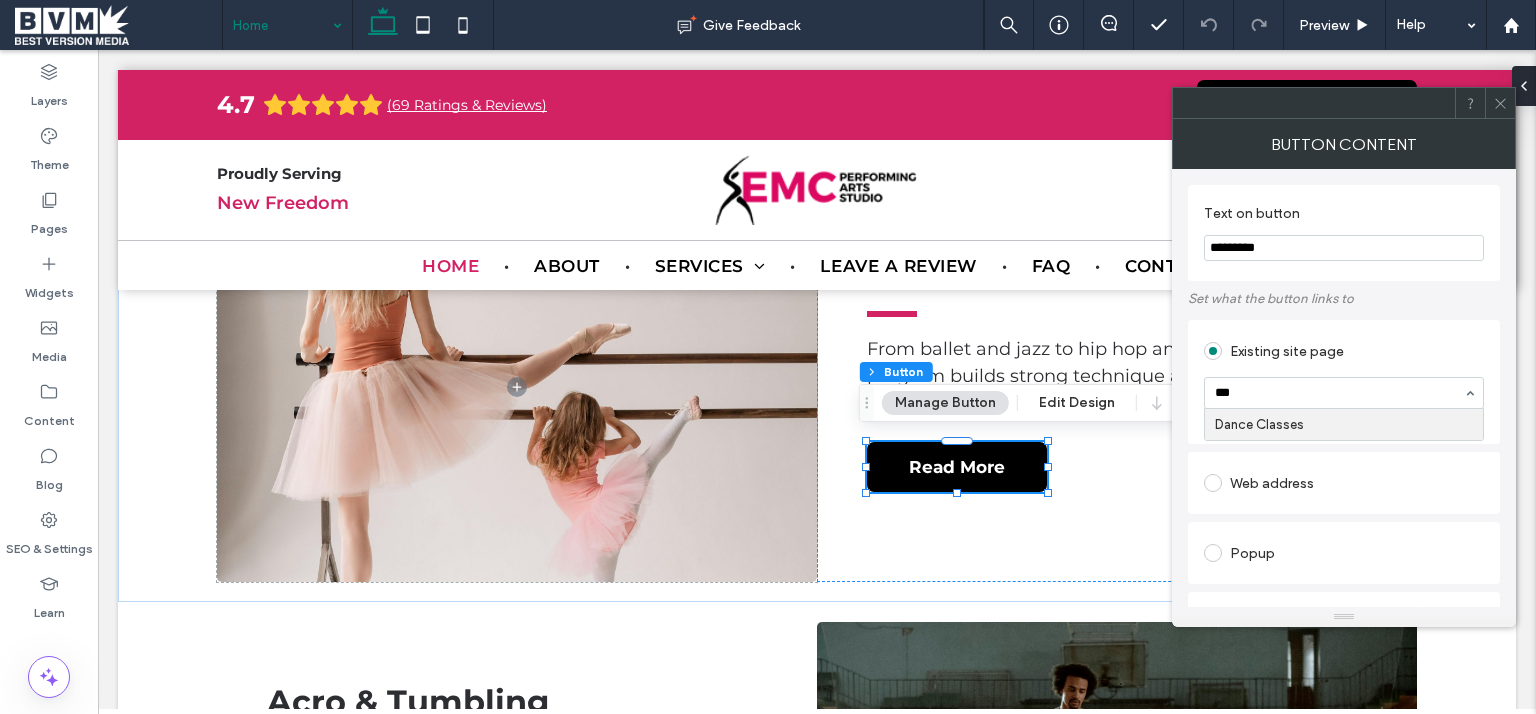 type 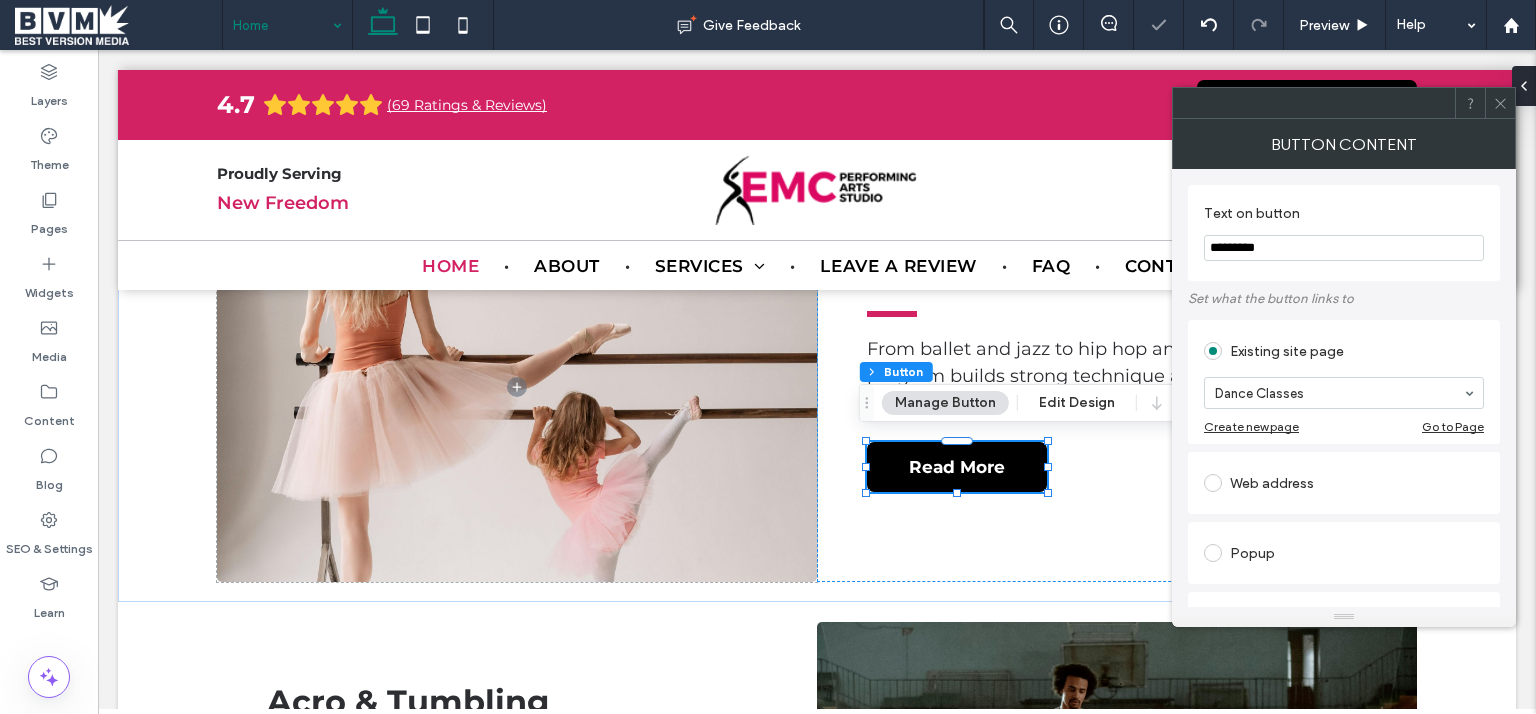 click 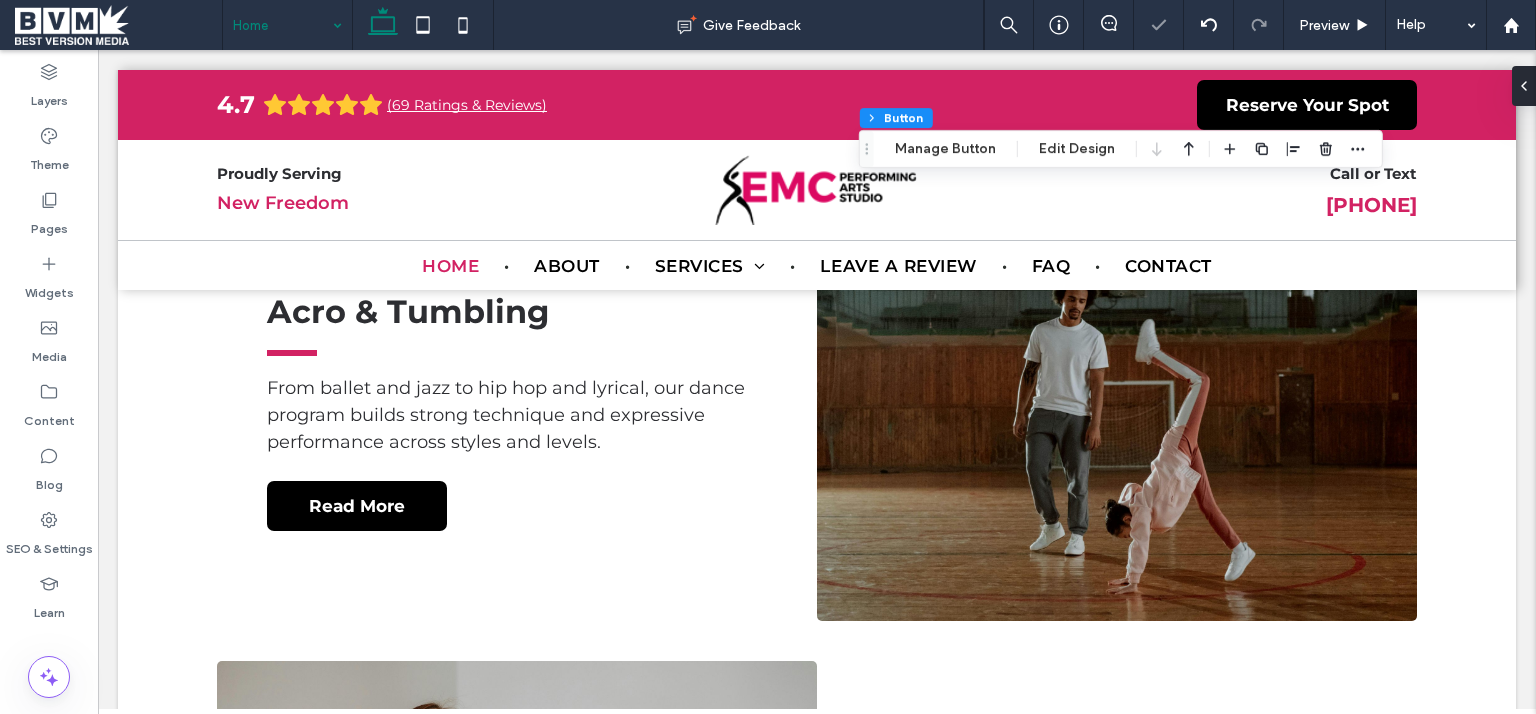 scroll, scrollTop: 2176, scrollLeft: 0, axis: vertical 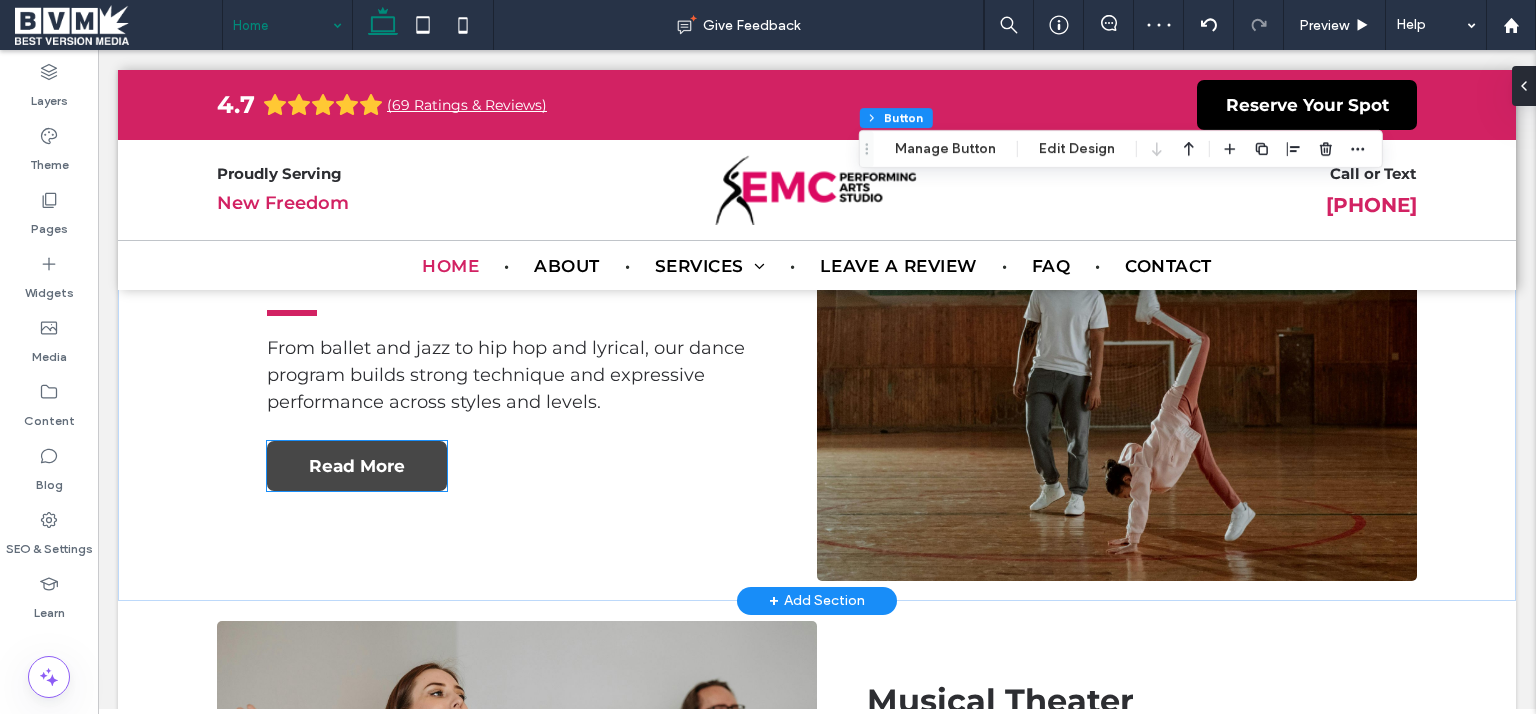 click on "Read More" at bounding box center (357, 466) 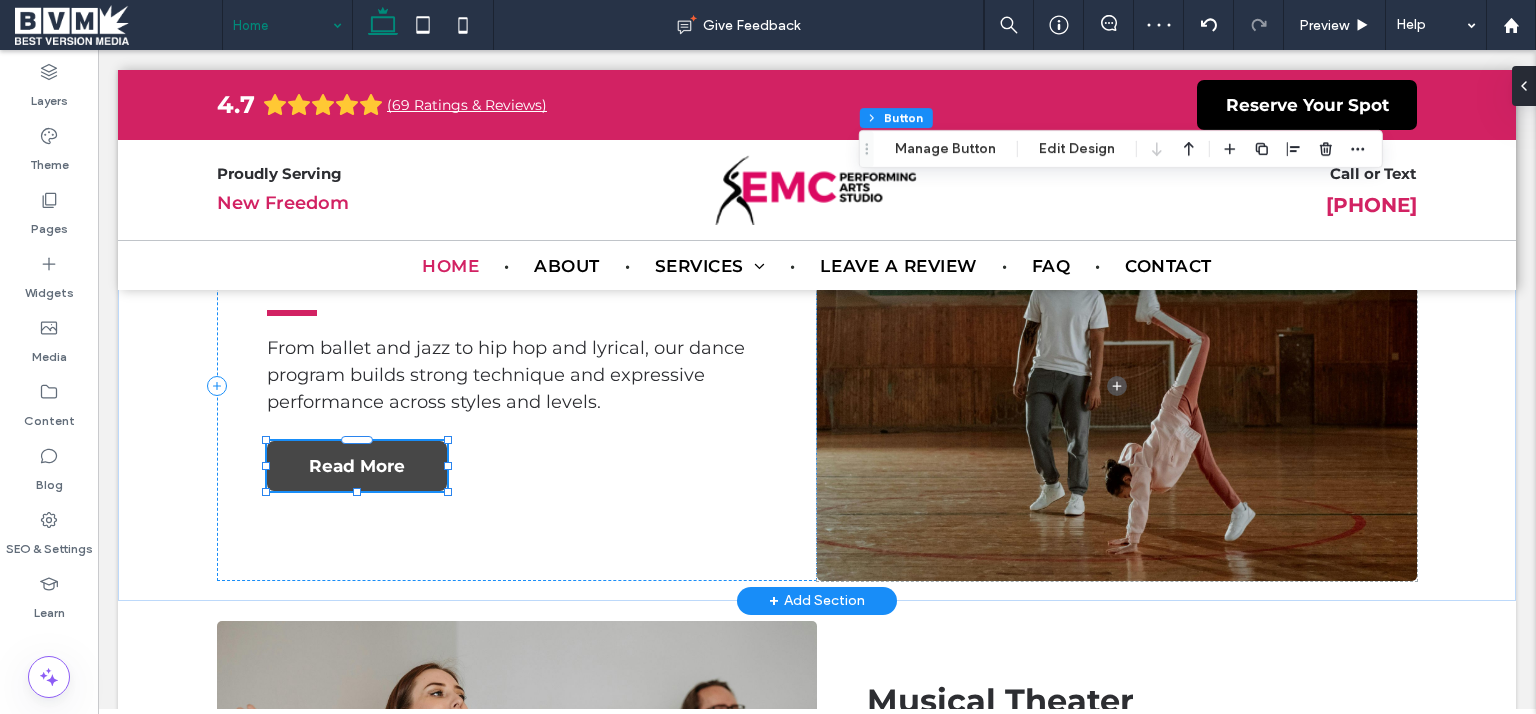 click on "Read More" at bounding box center (357, 466) 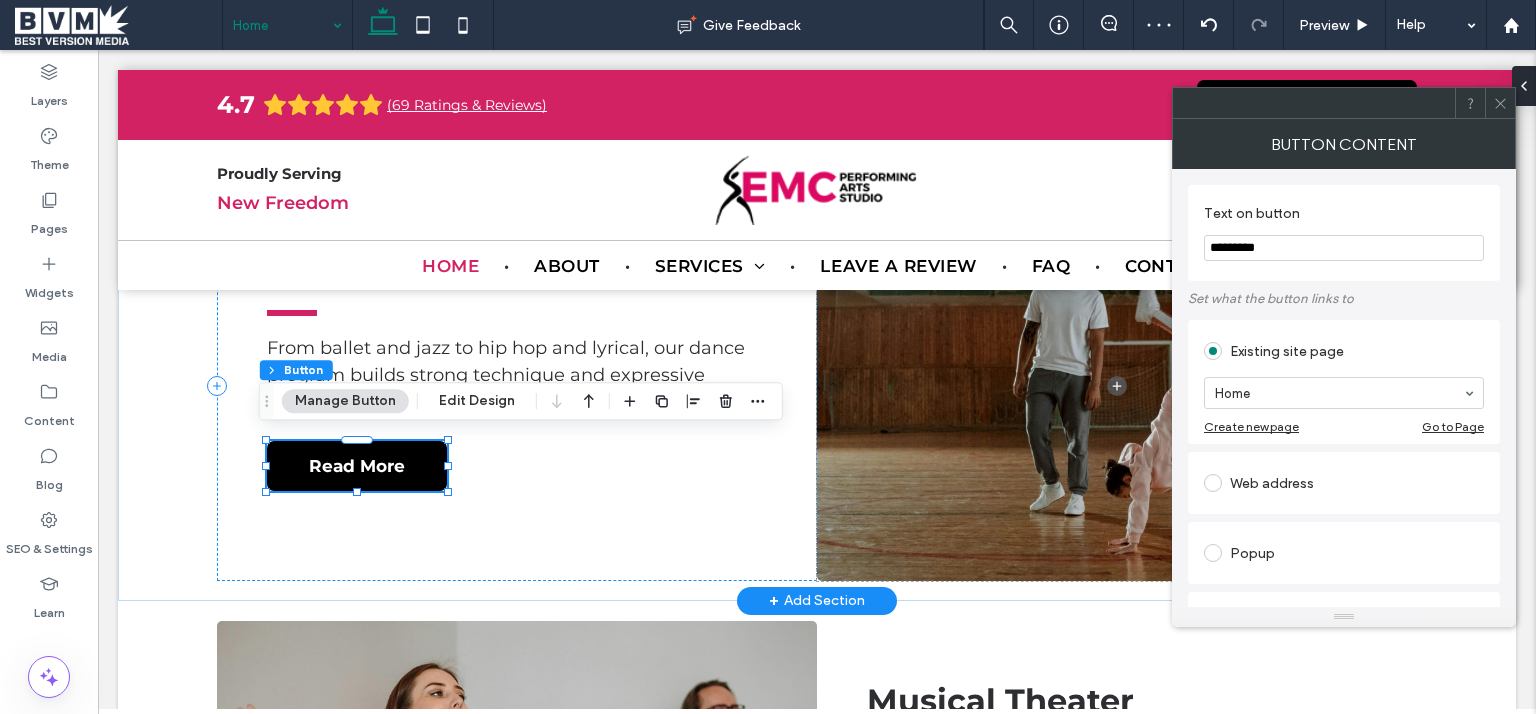 type on "**" 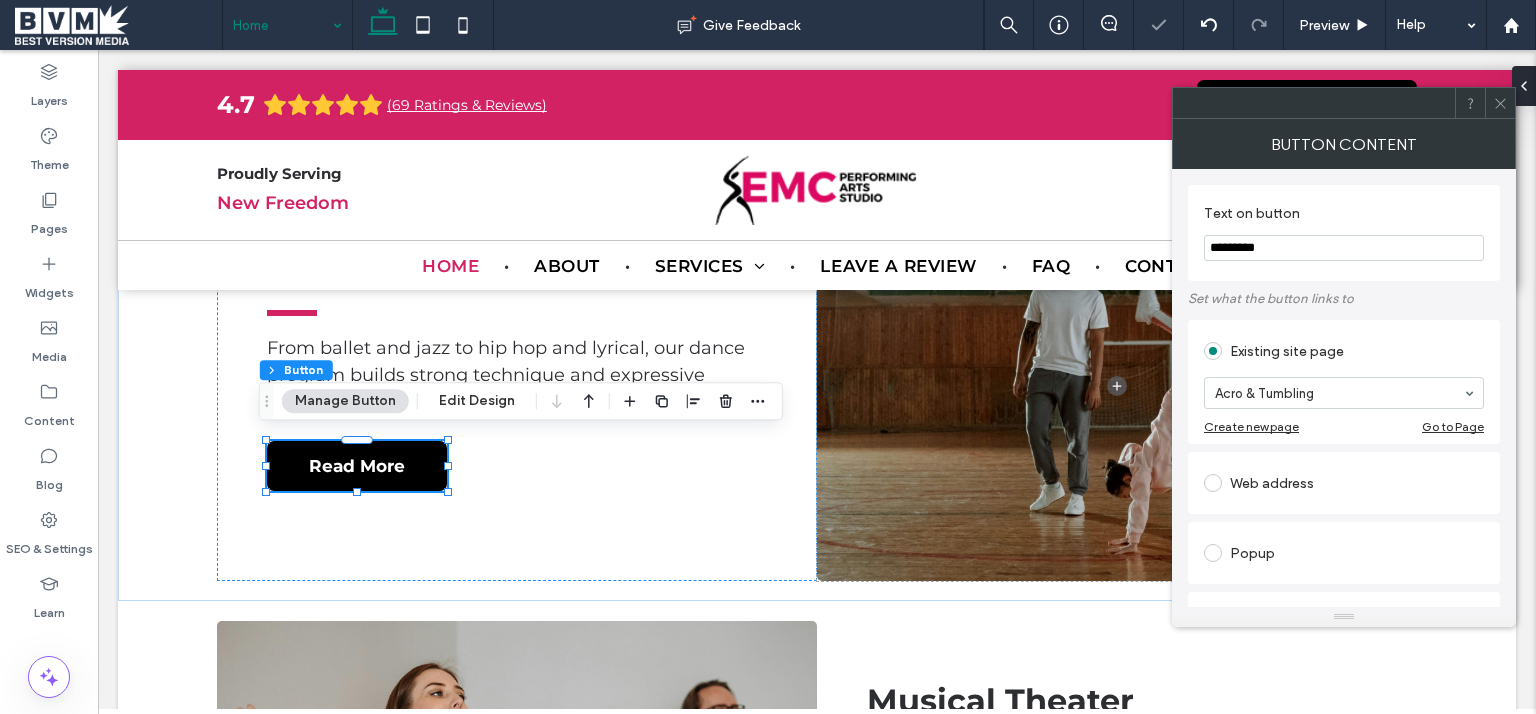 click at bounding box center (1500, 103) 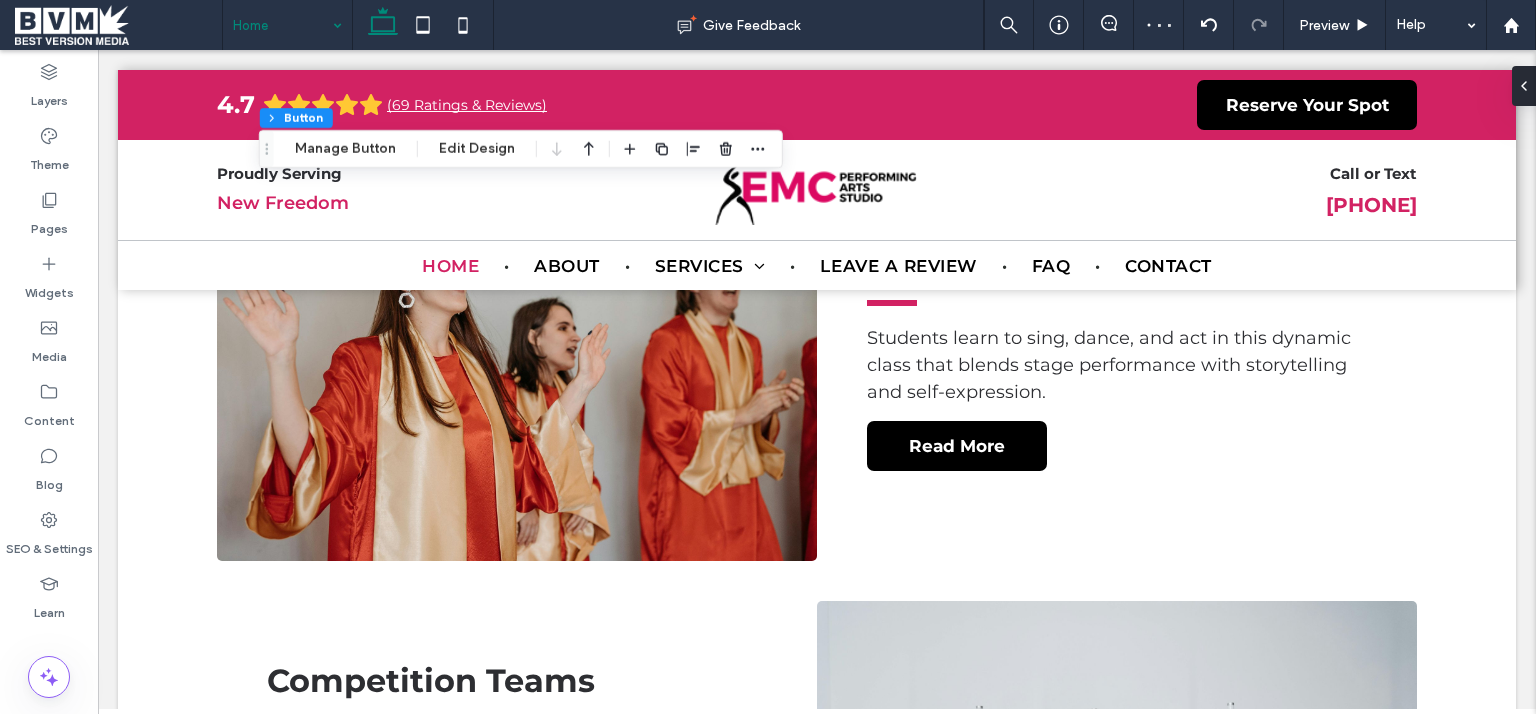 scroll, scrollTop: 2607, scrollLeft: 0, axis: vertical 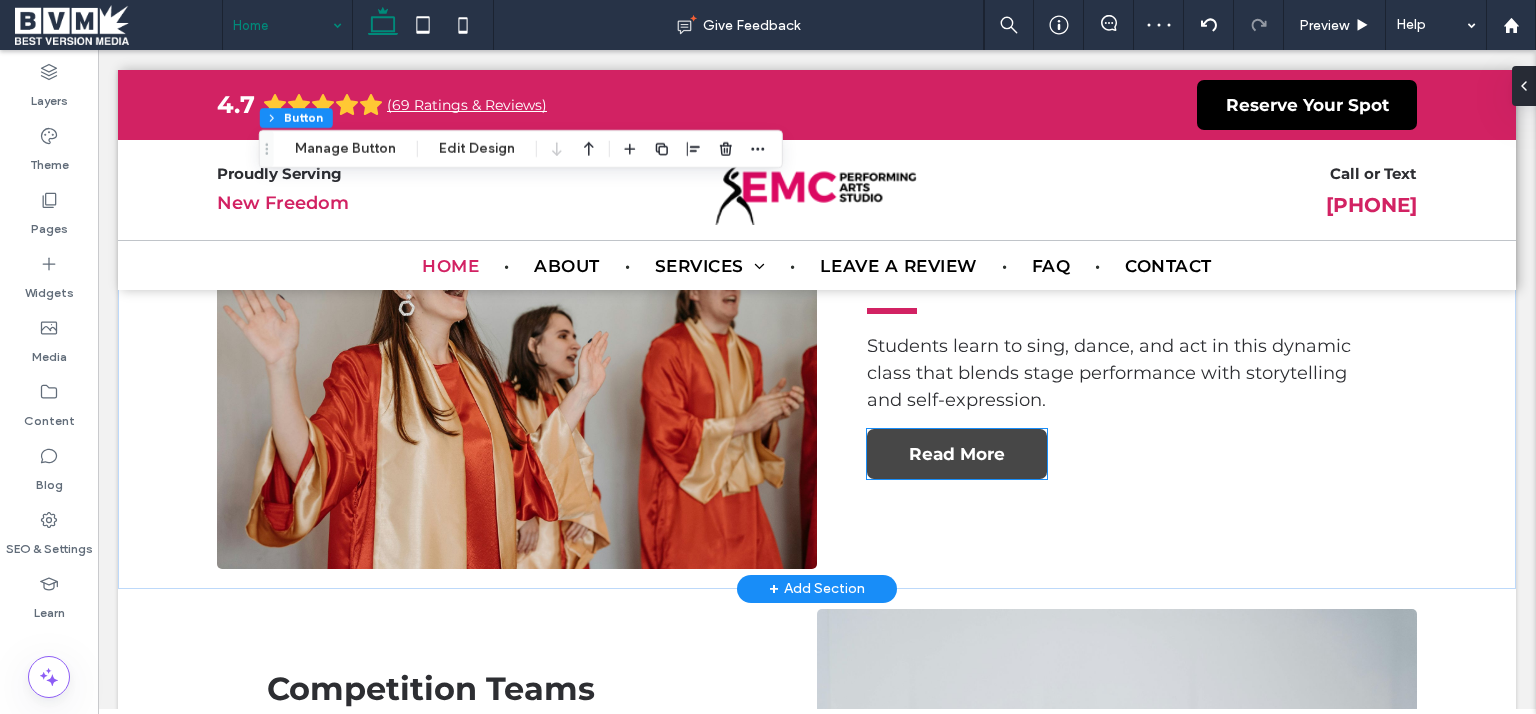 click on "Read More" at bounding box center (957, 454) 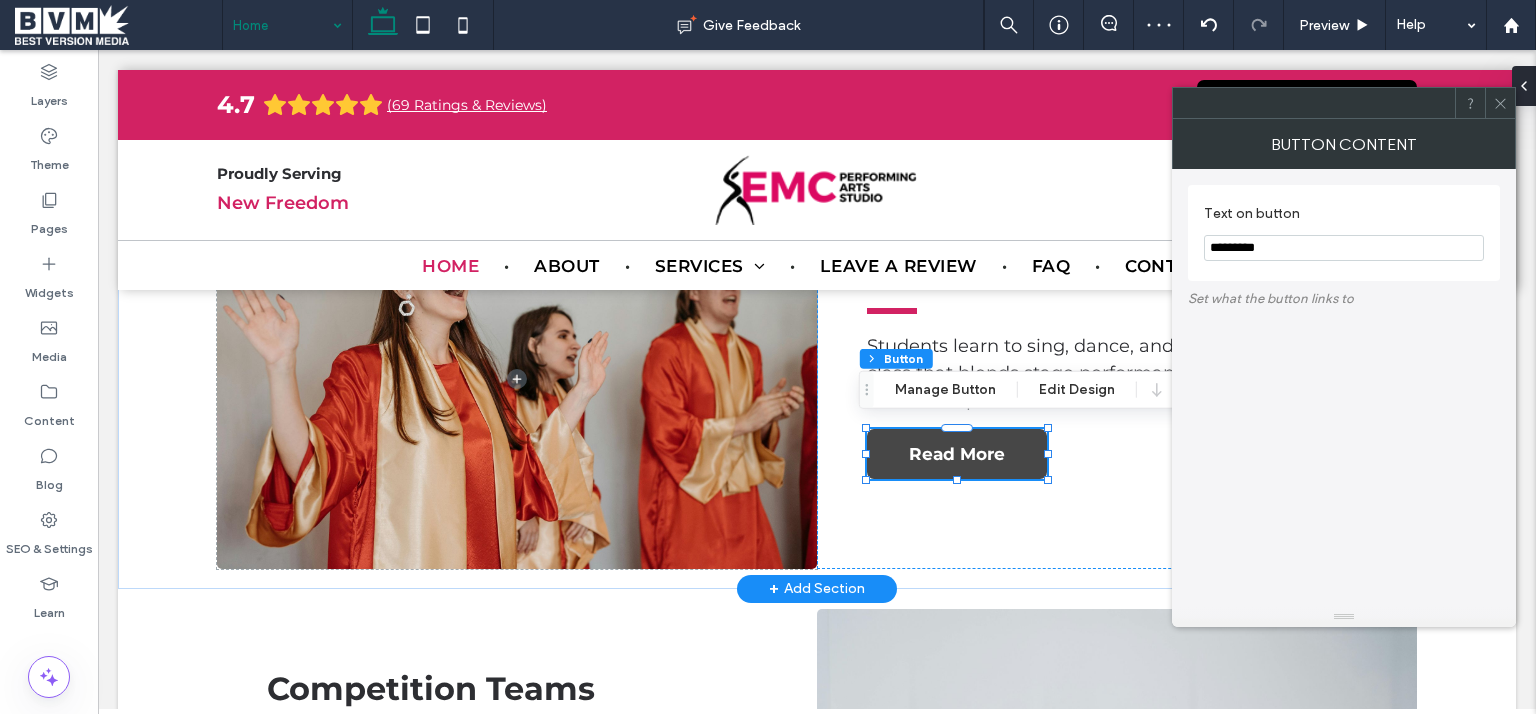 type on "**" 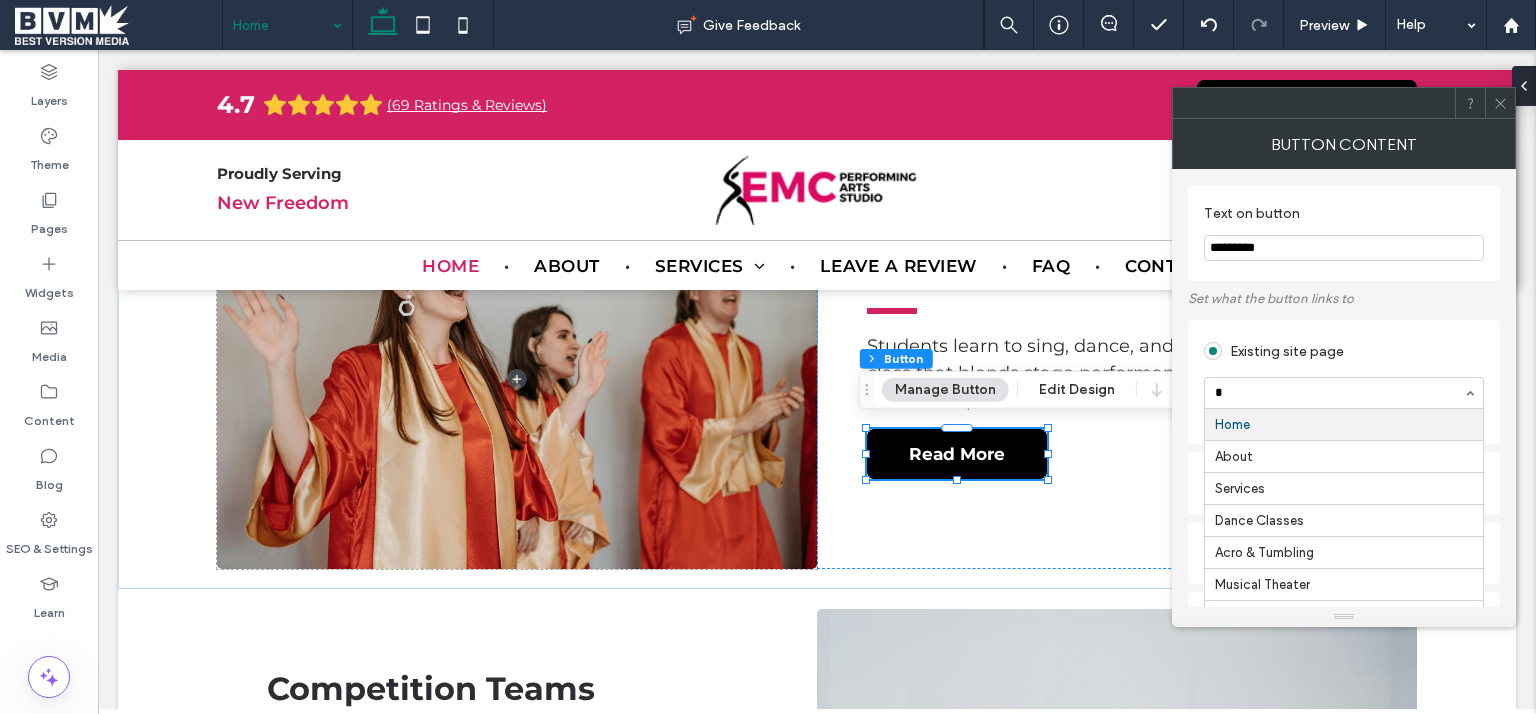 type on "**" 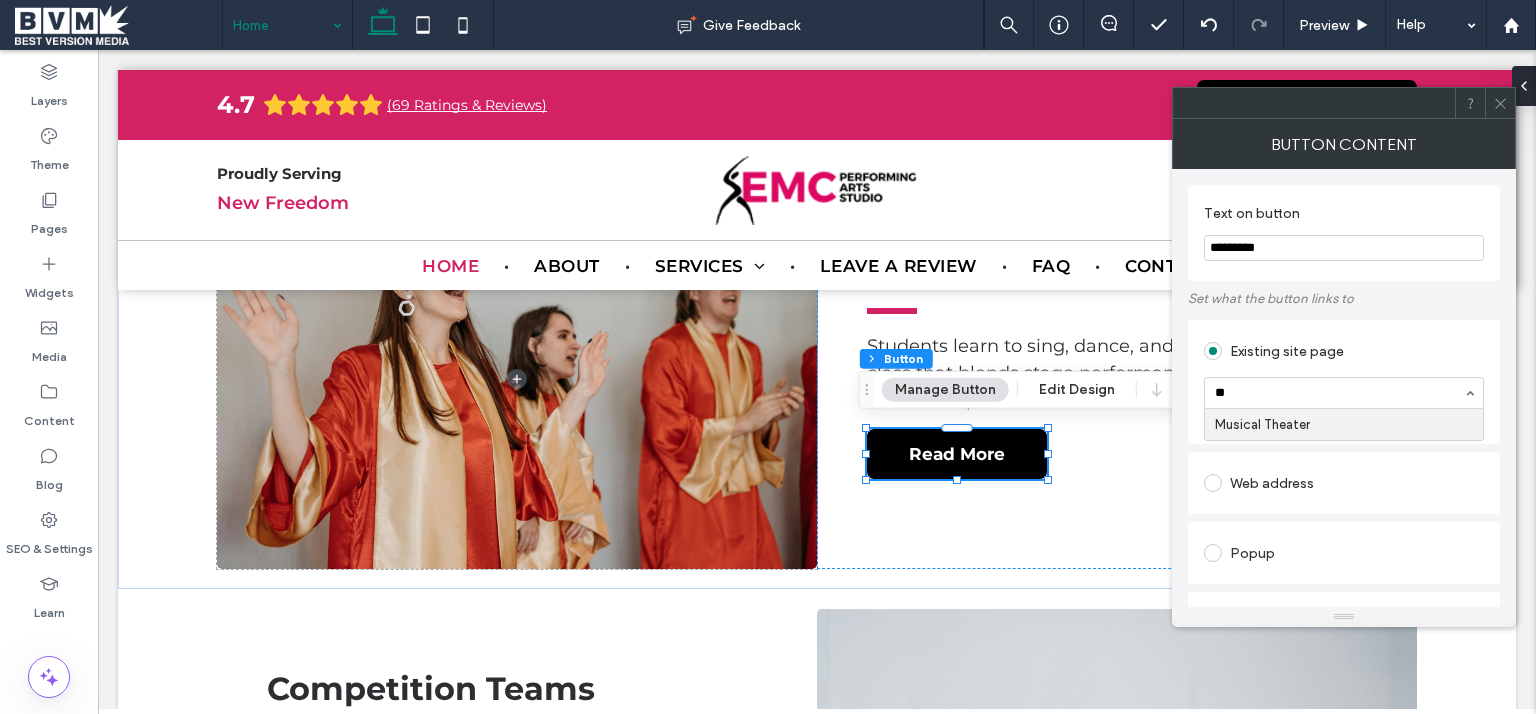 type 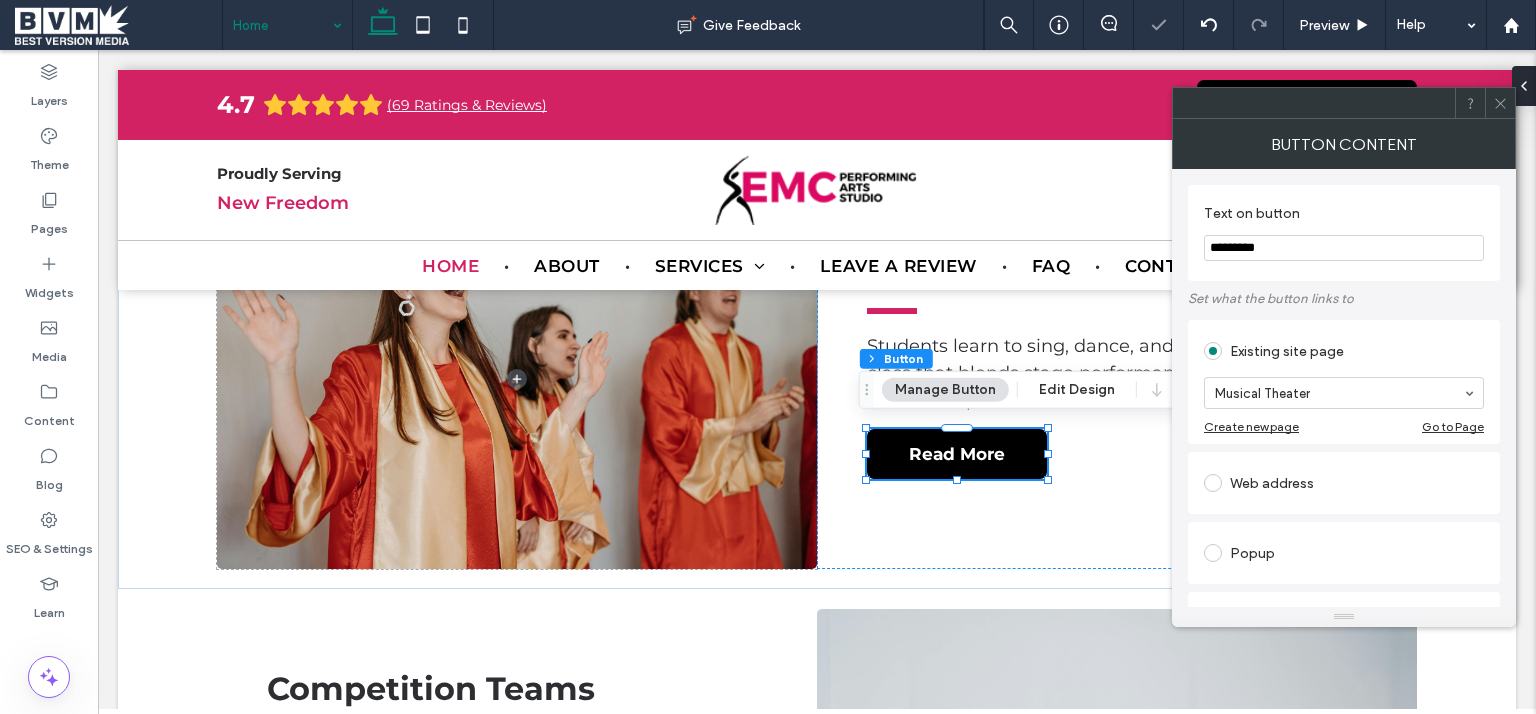 click 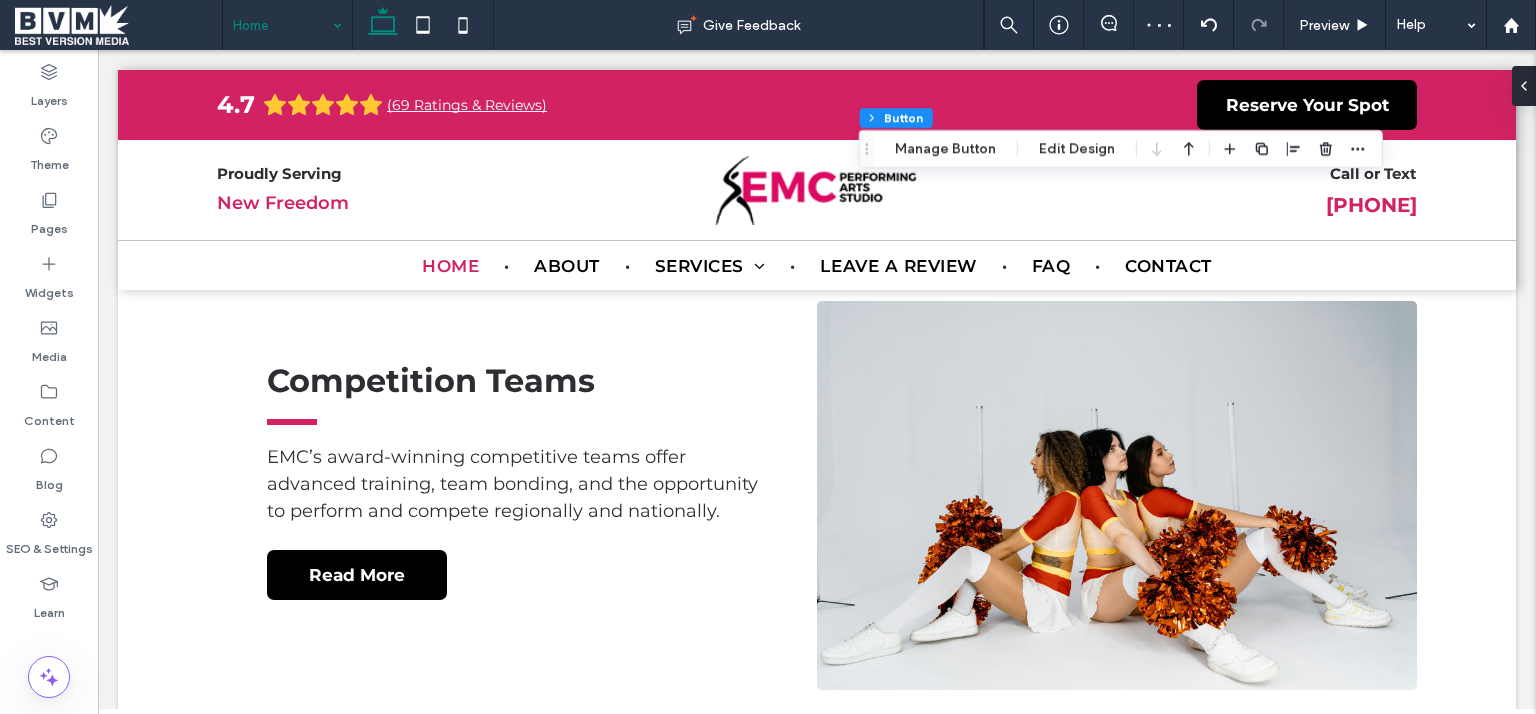 scroll, scrollTop: 2940, scrollLeft: 0, axis: vertical 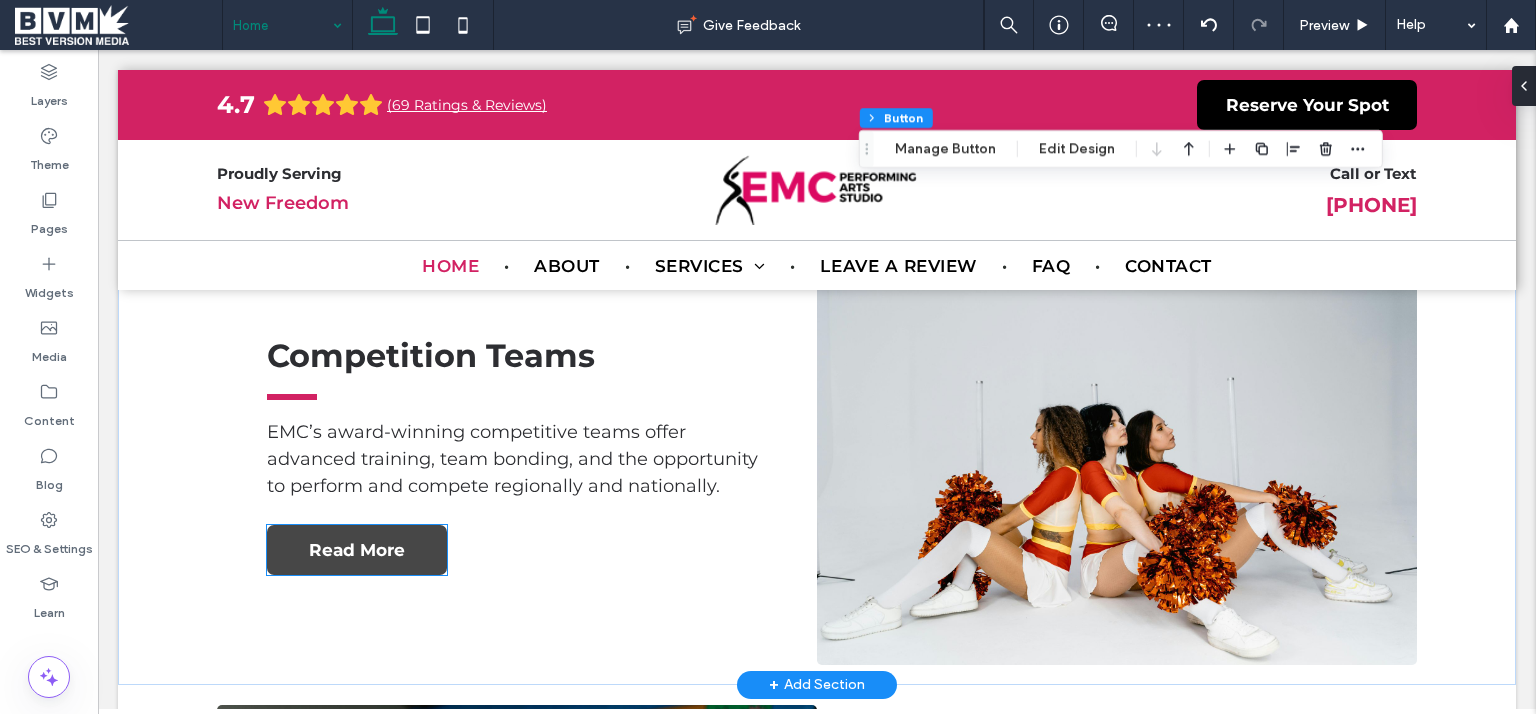click on "Read More" at bounding box center [357, 550] 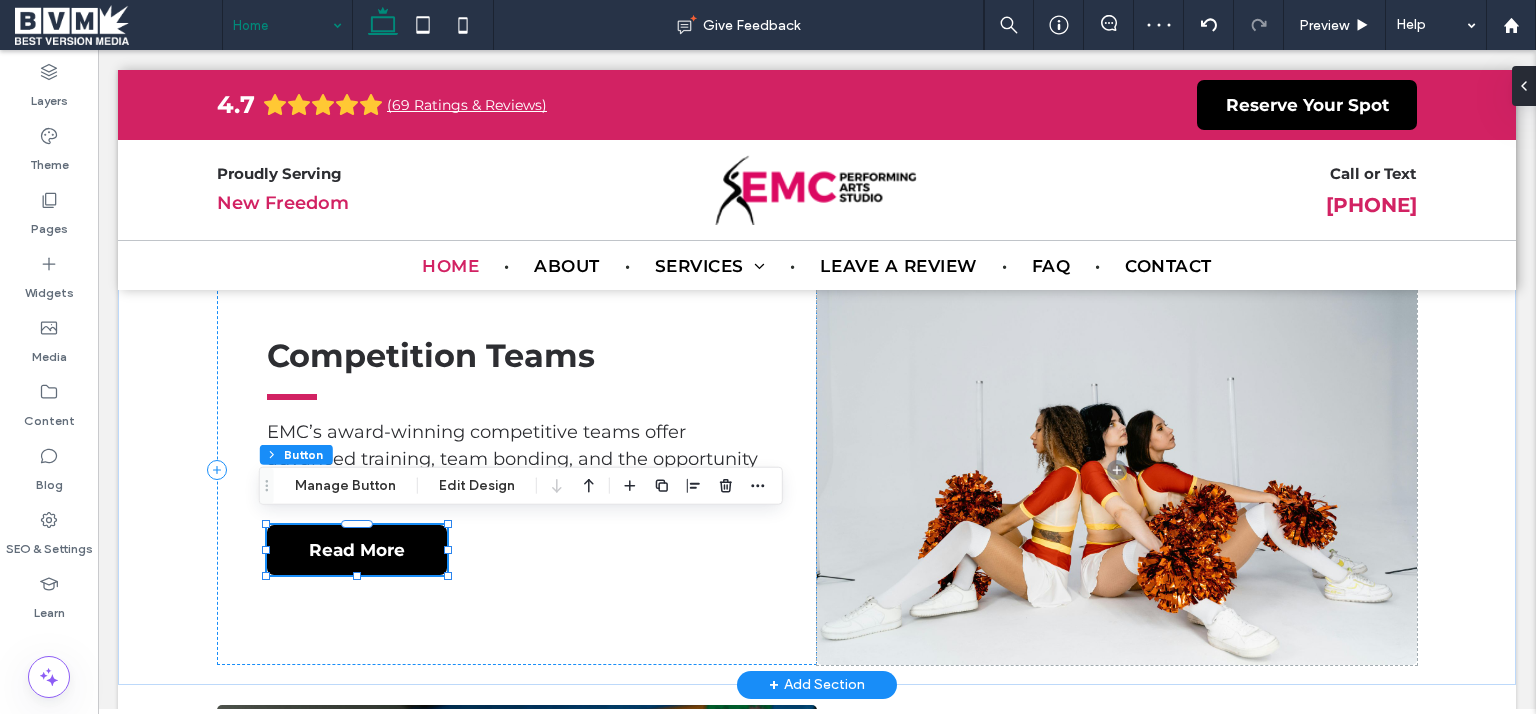 click on "Competition Teams
EMC’s award-winning competitive teams offer advanced training, team bonding, and the opportunity to perform and compete regionally and nationally.
Read More" at bounding box center (517, 470) 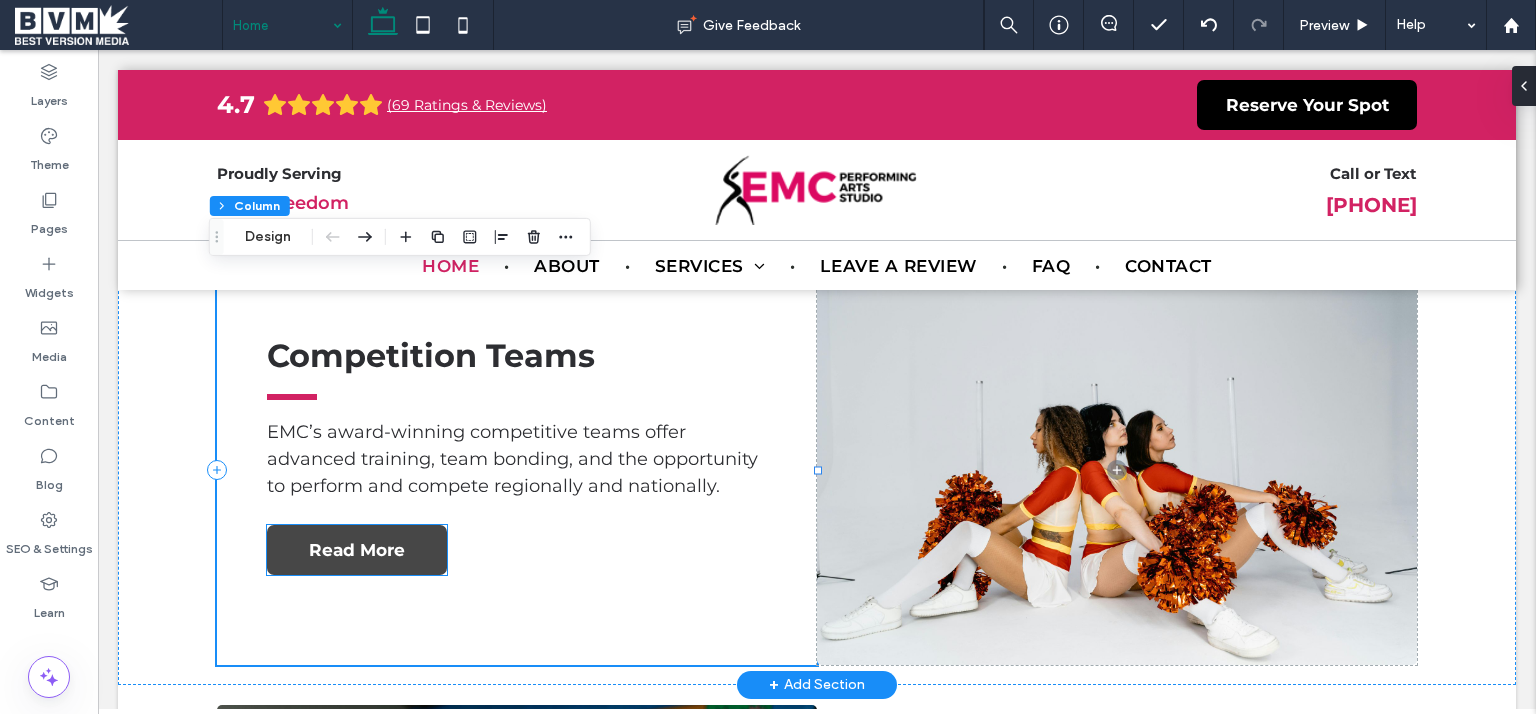click on "Read More" at bounding box center (357, 550) 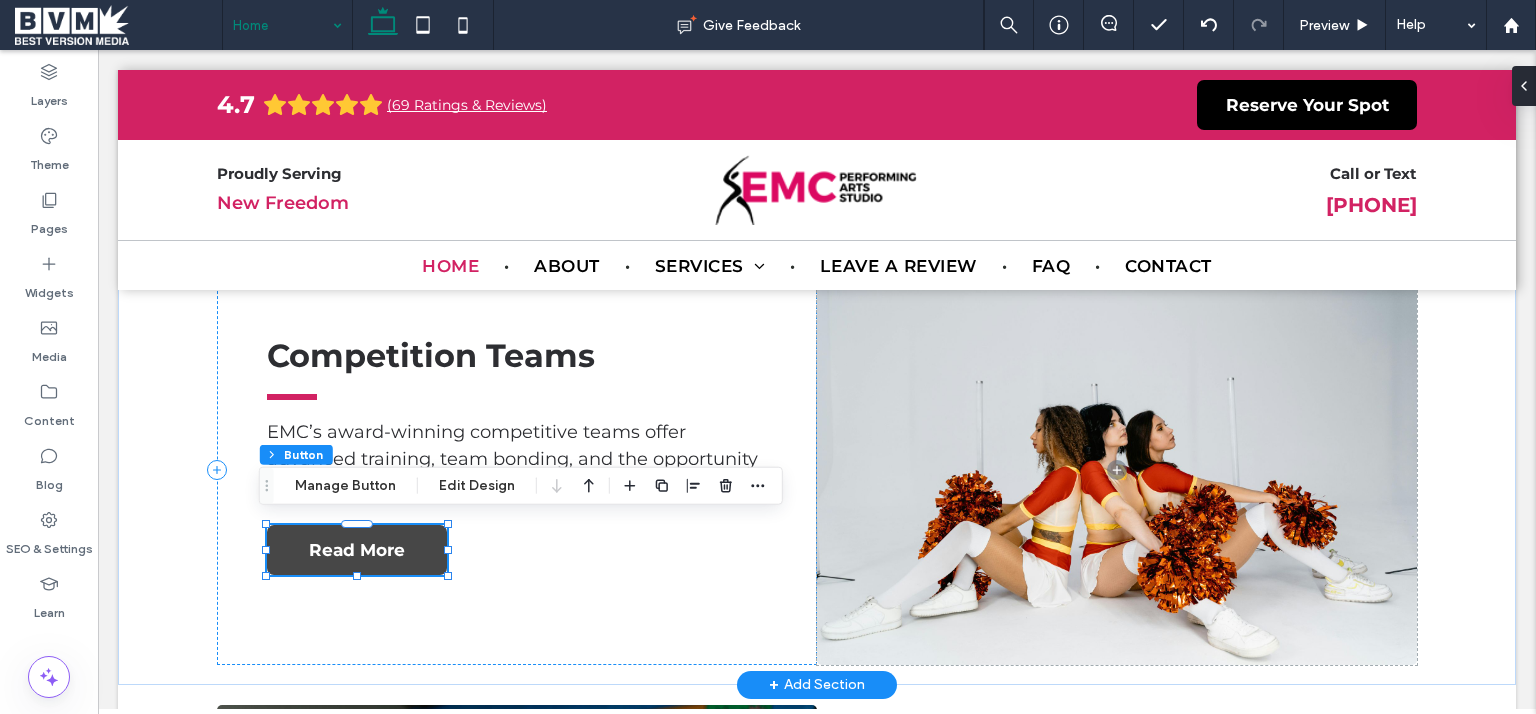 click on "Read More" at bounding box center [357, 550] 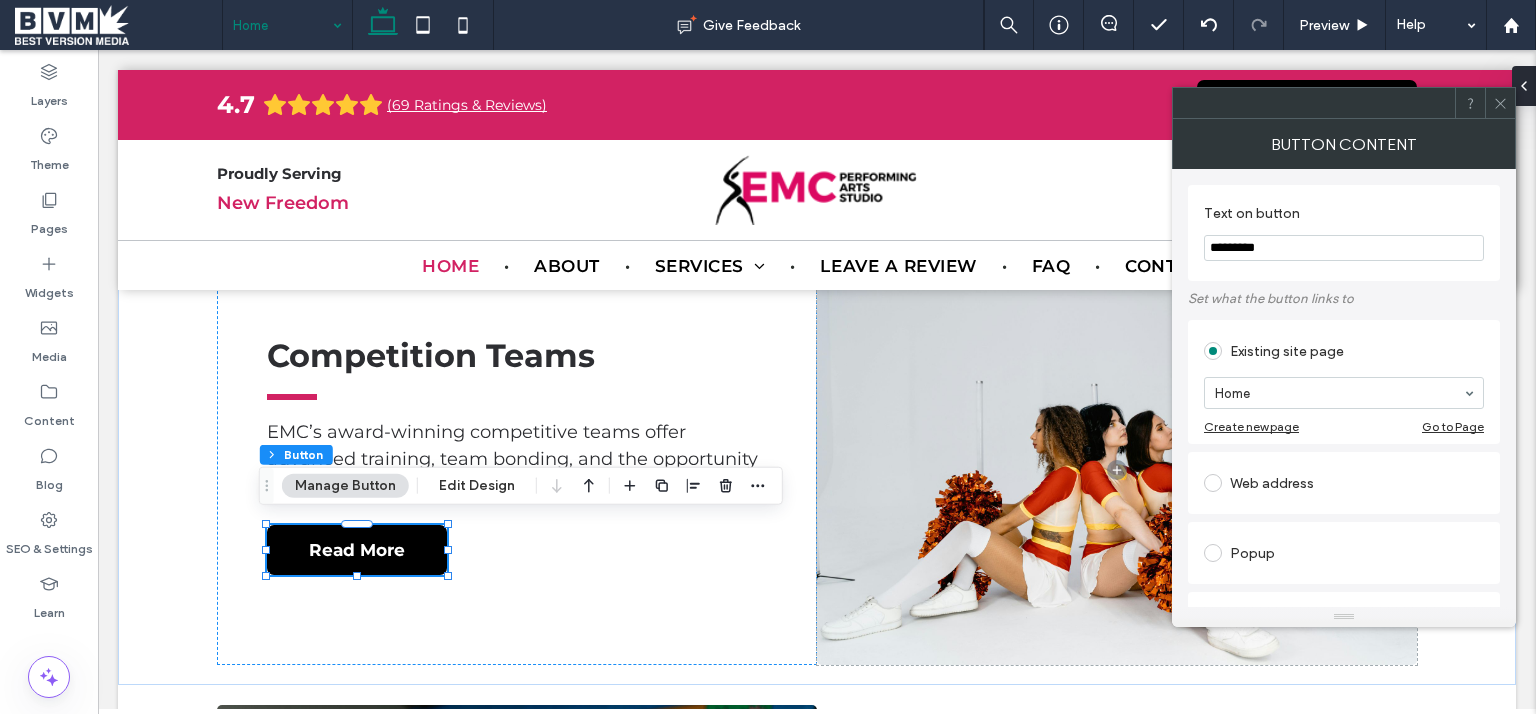 click on "Home" at bounding box center (1344, 393) 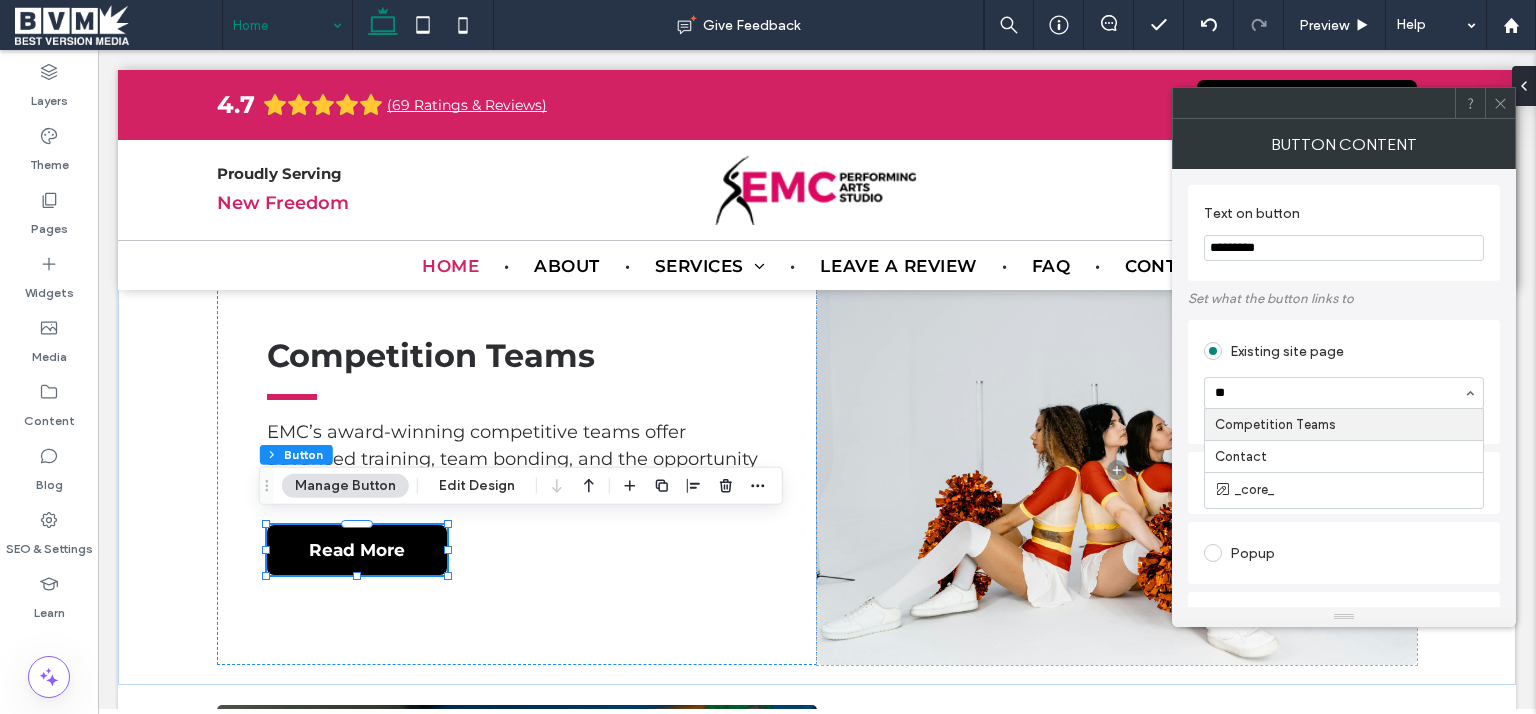 type on "***" 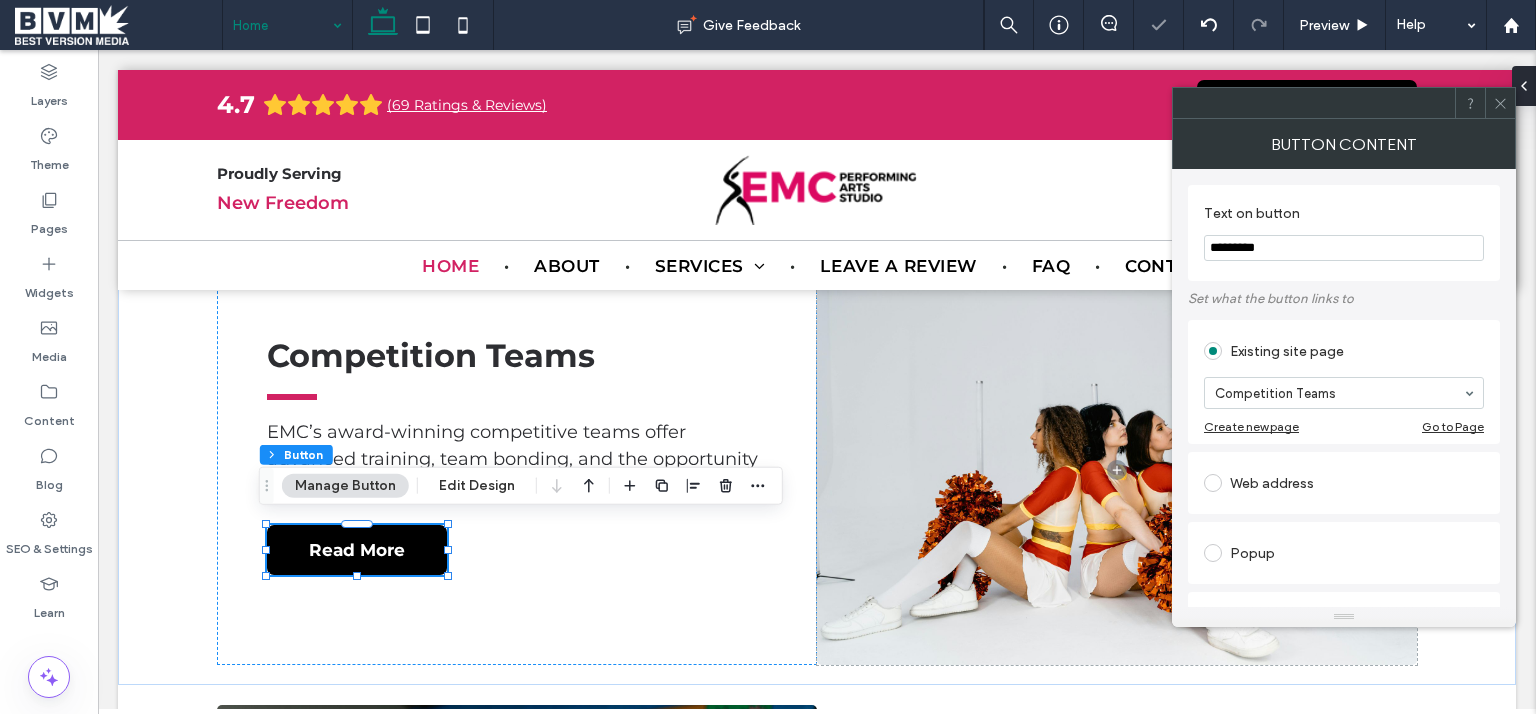 type 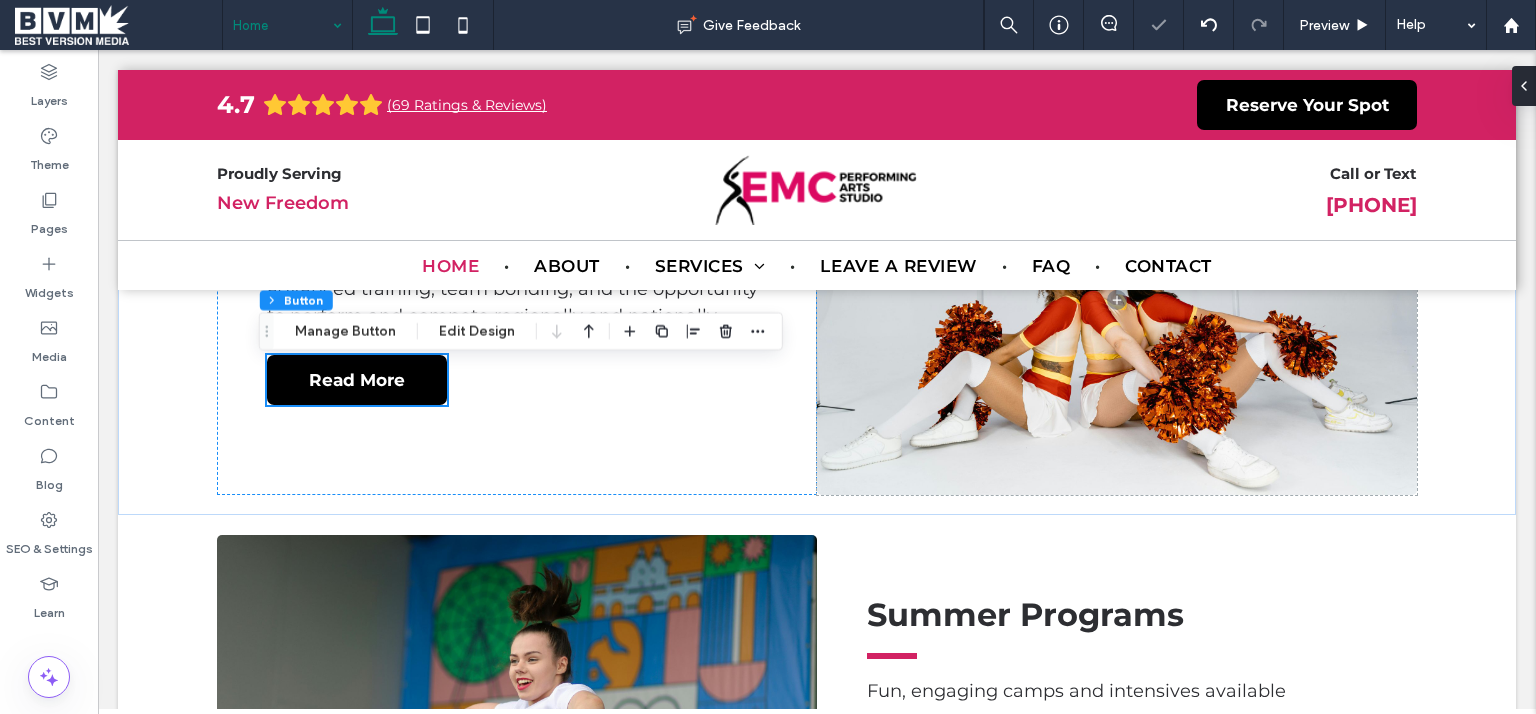 scroll, scrollTop: 3288, scrollLeft: 0, axis: vertical 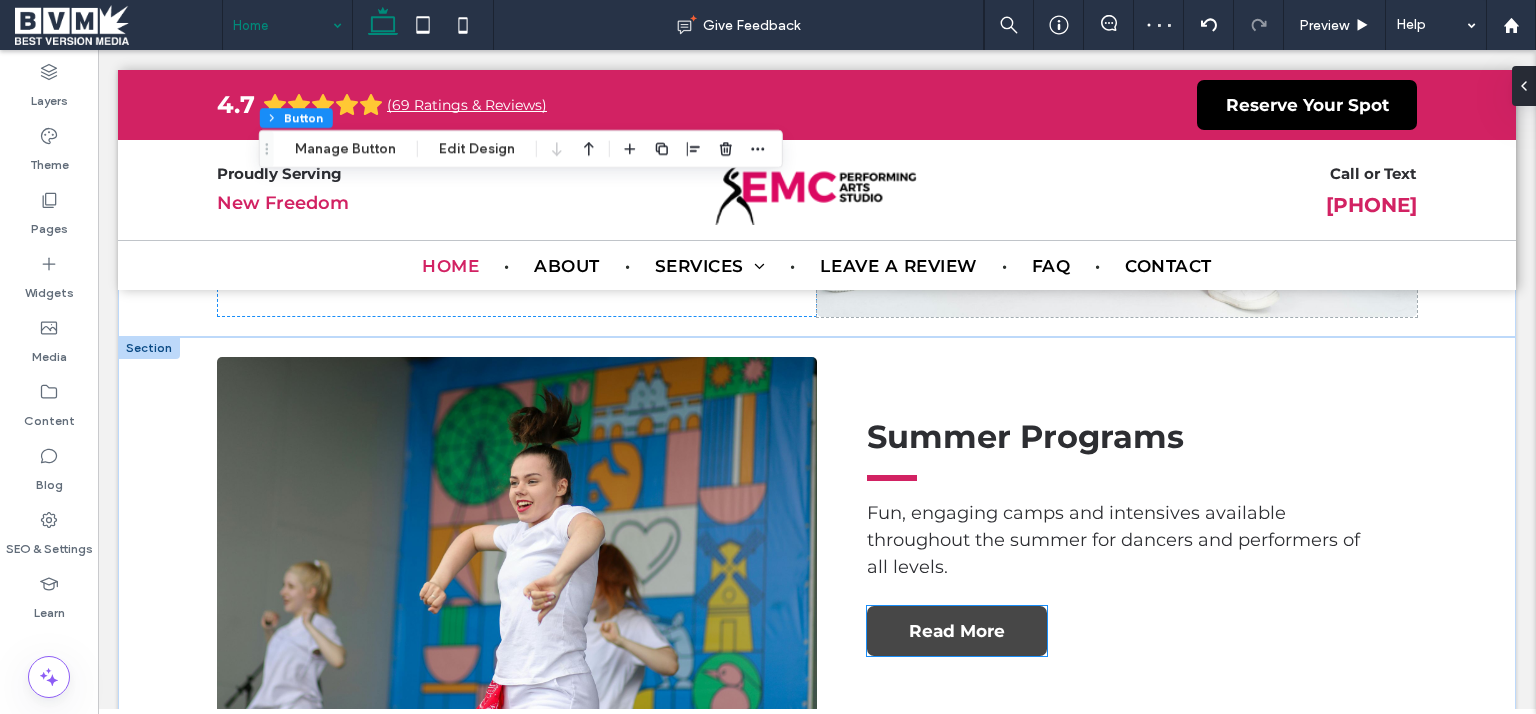 click on "Read More" at bounding box center [957, 631] 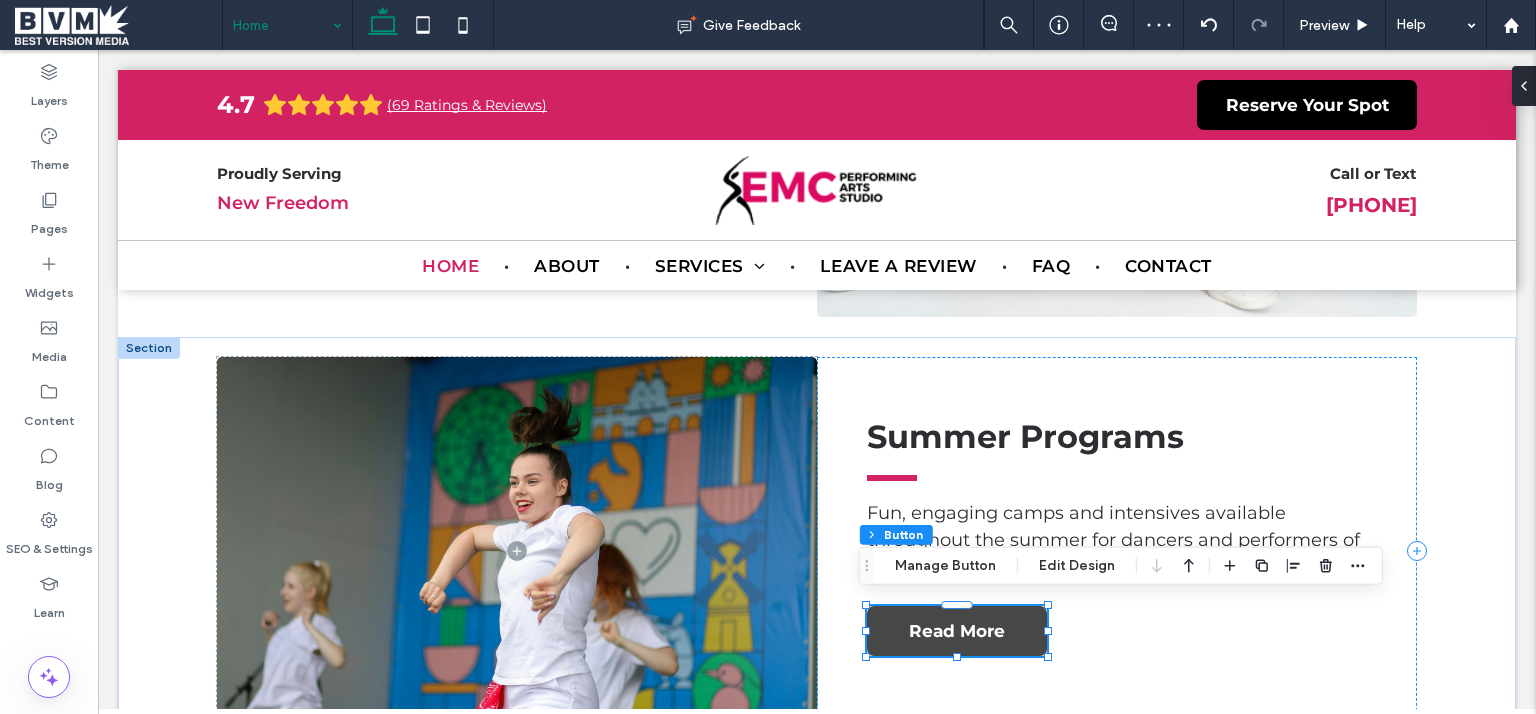 click on "Read More" at bounding box center (957, 631) 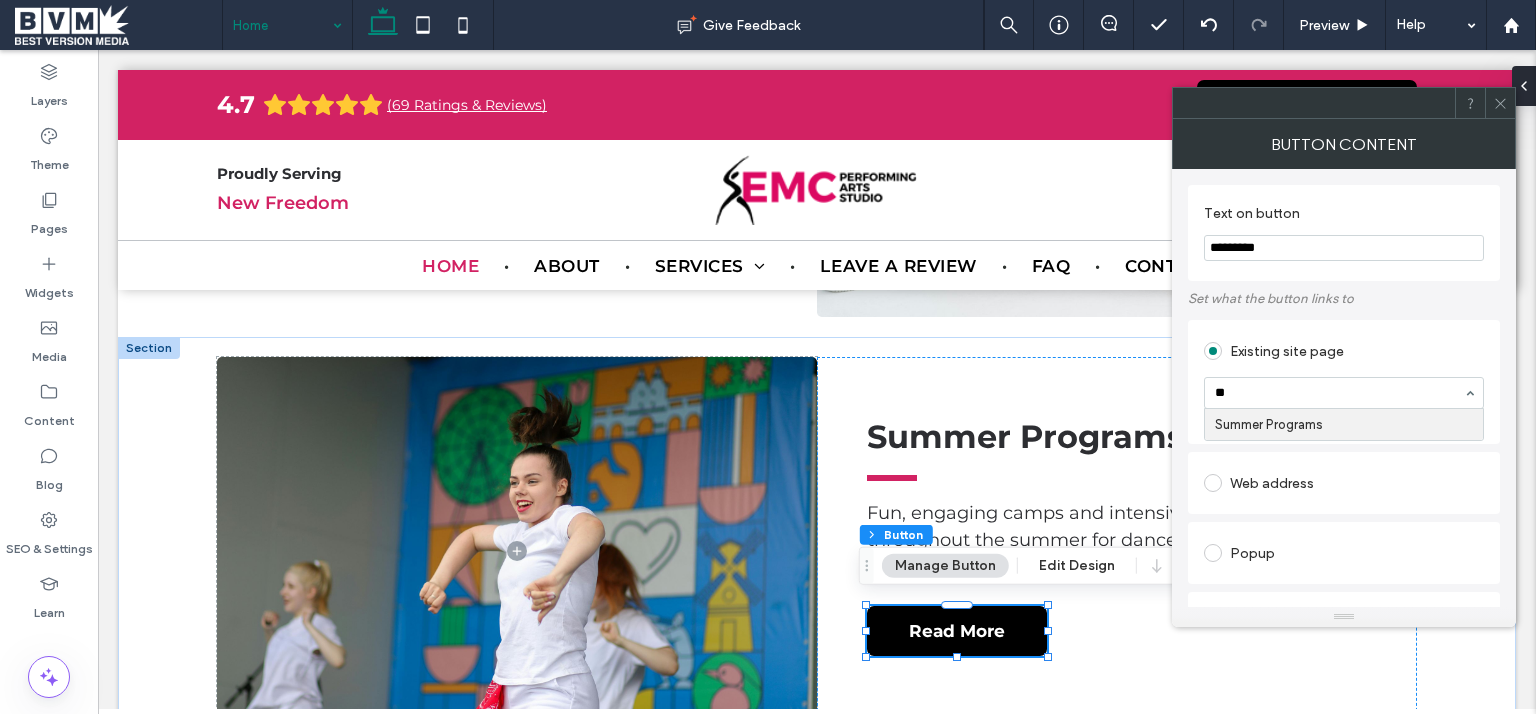 type on "***" 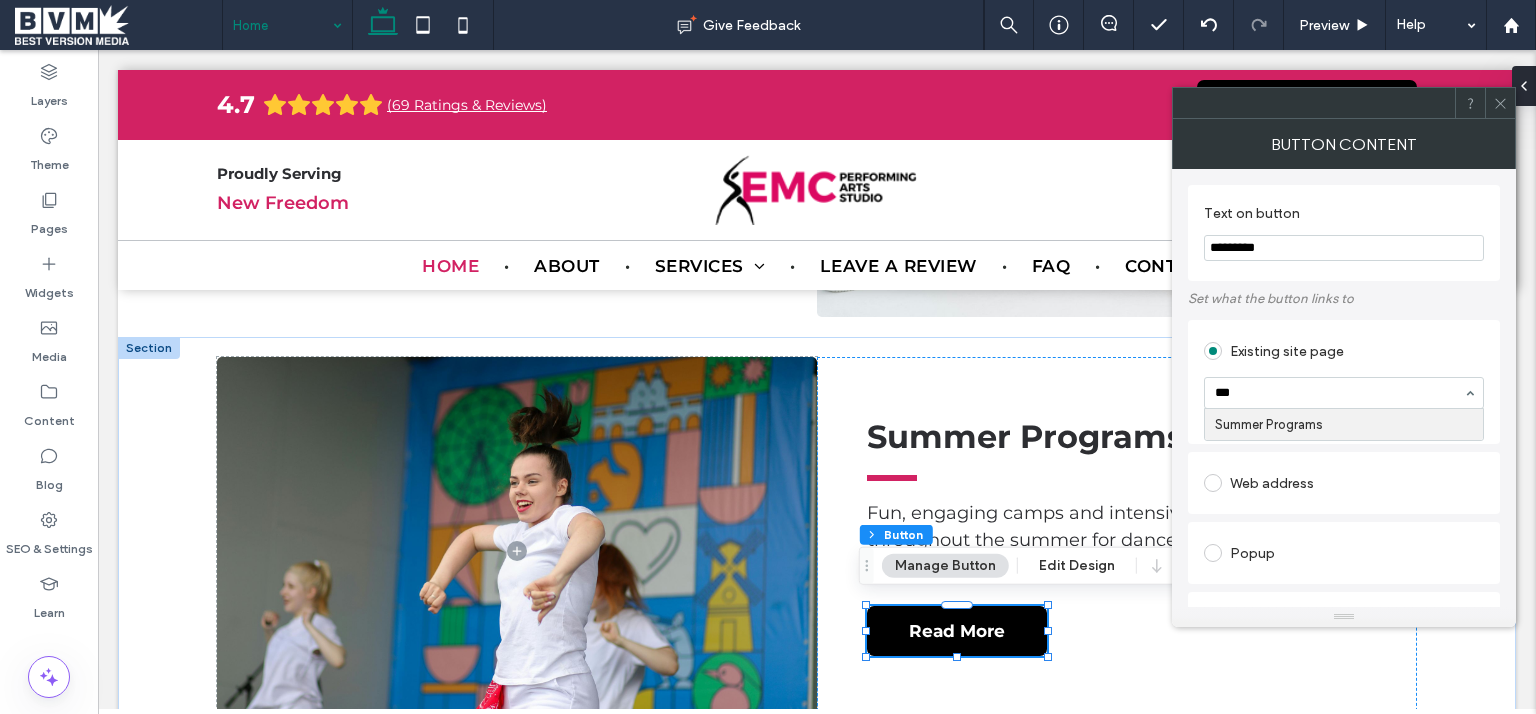 type 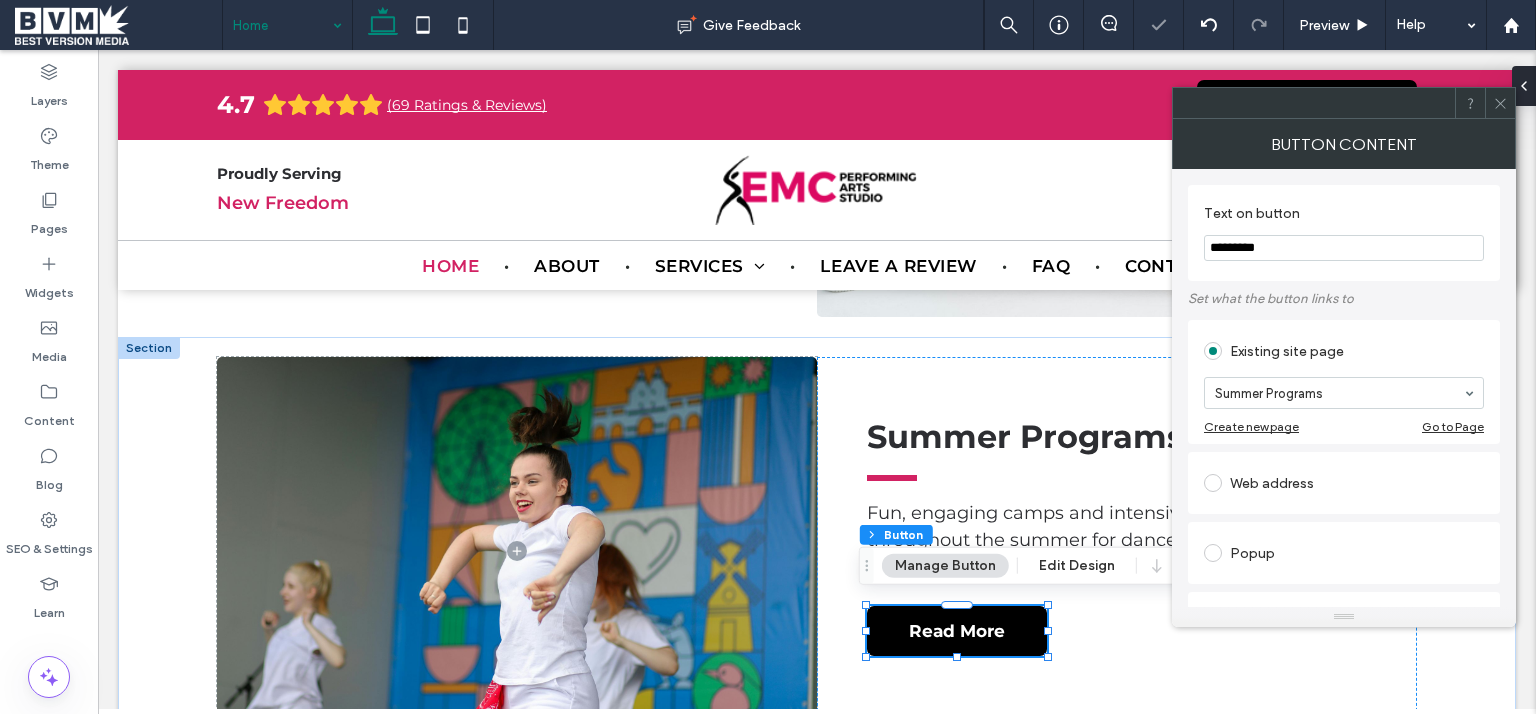 click 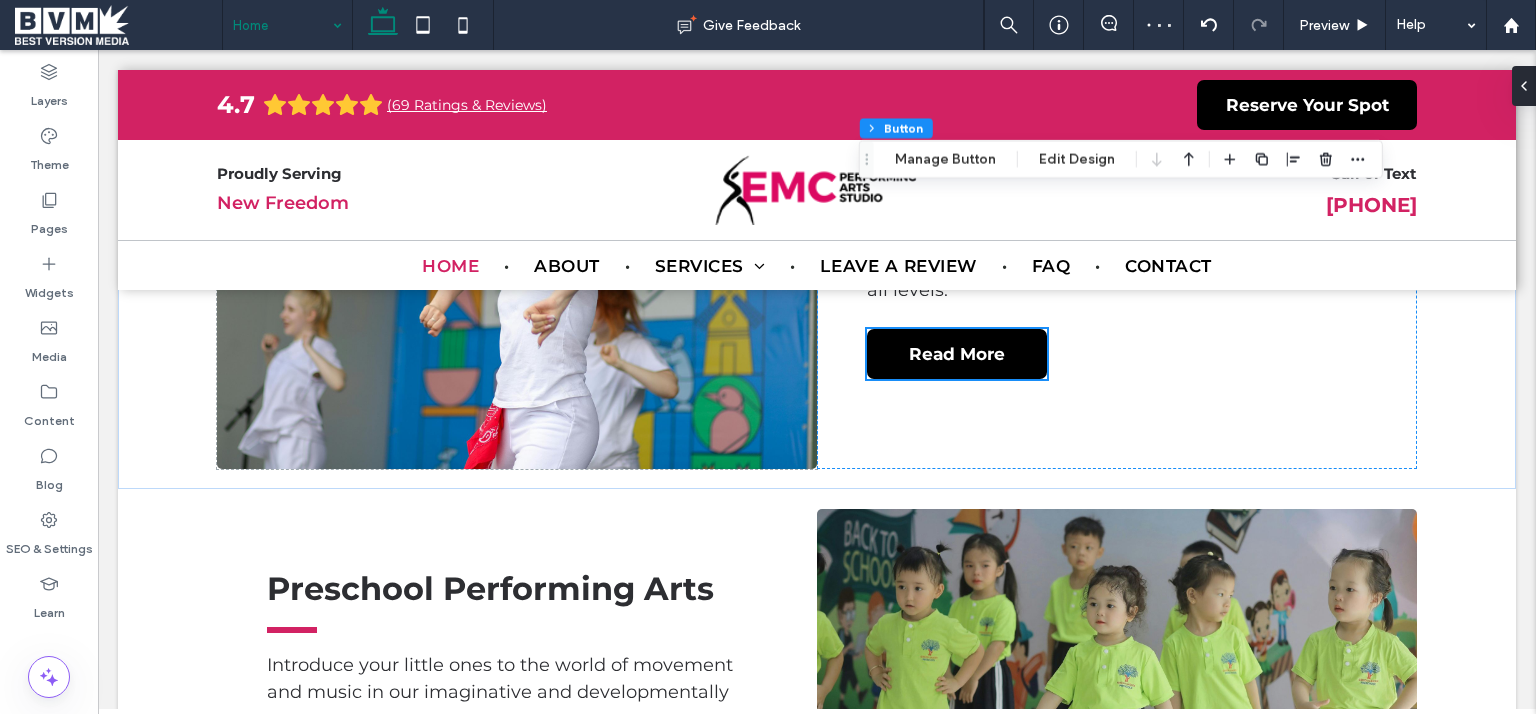 scroll, scrollTop: 3800, scrollLeft: 0, axis: vertical 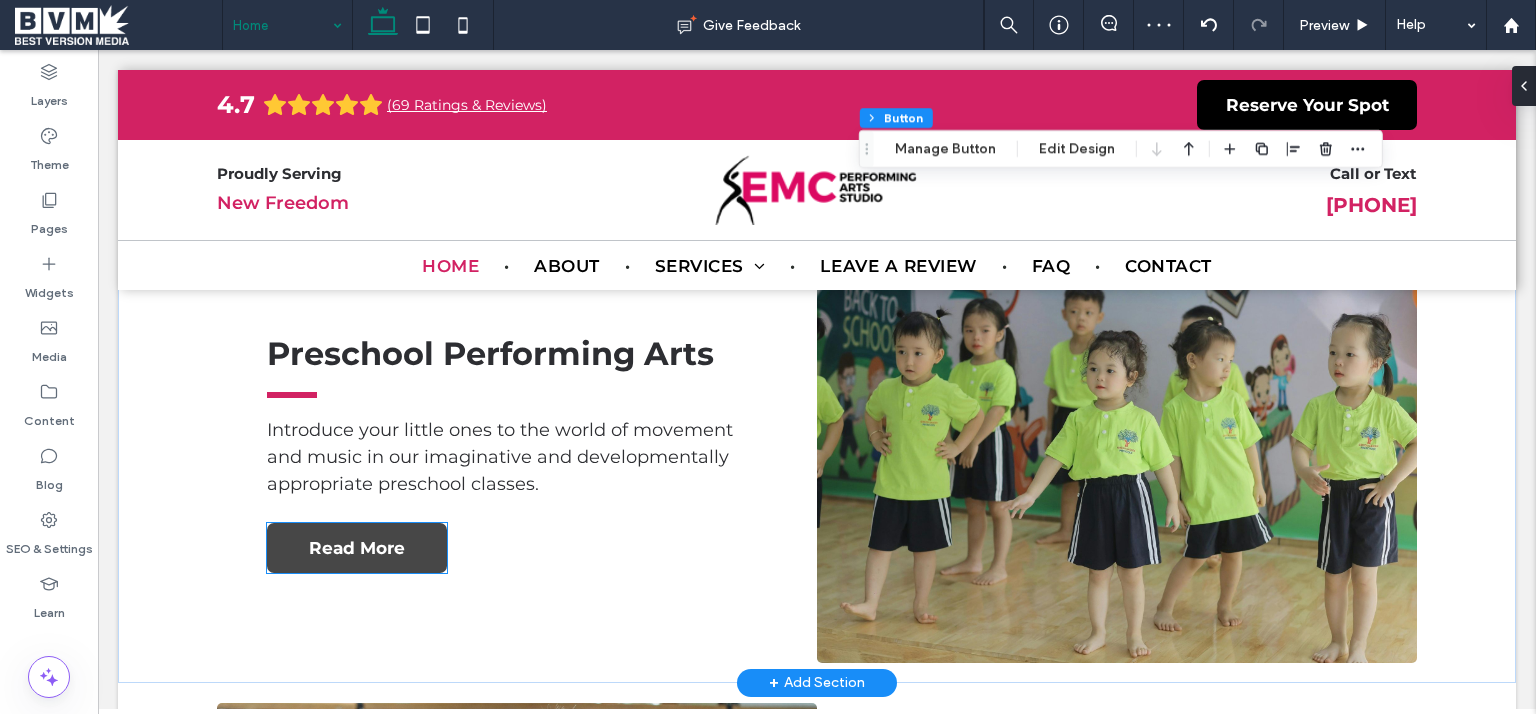 click on "Read More" at bounding box center [357, 548] 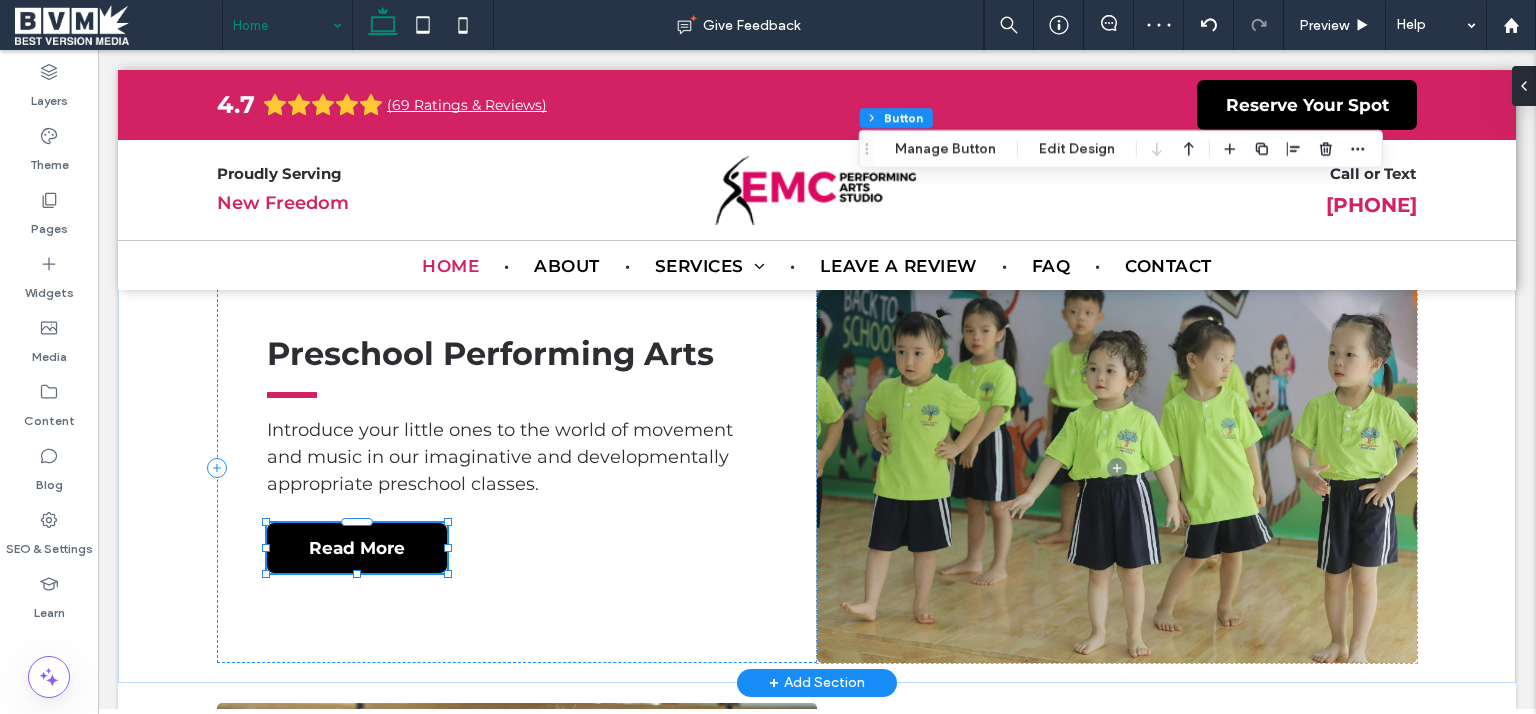 drag, startPoint x: 412, startPoint y: 538, endPoint x: 506, endPoint y: 502, distance: 100.65784 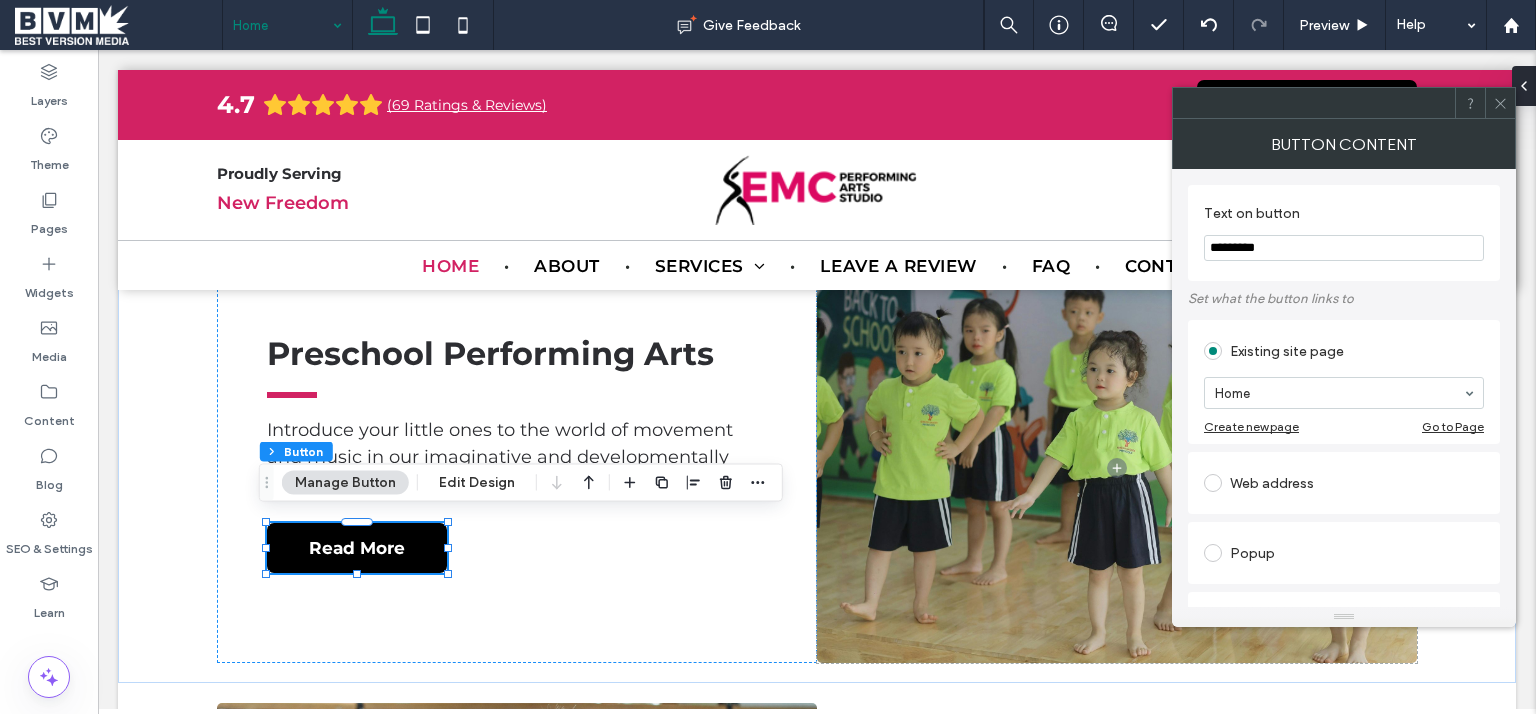 type on "**" 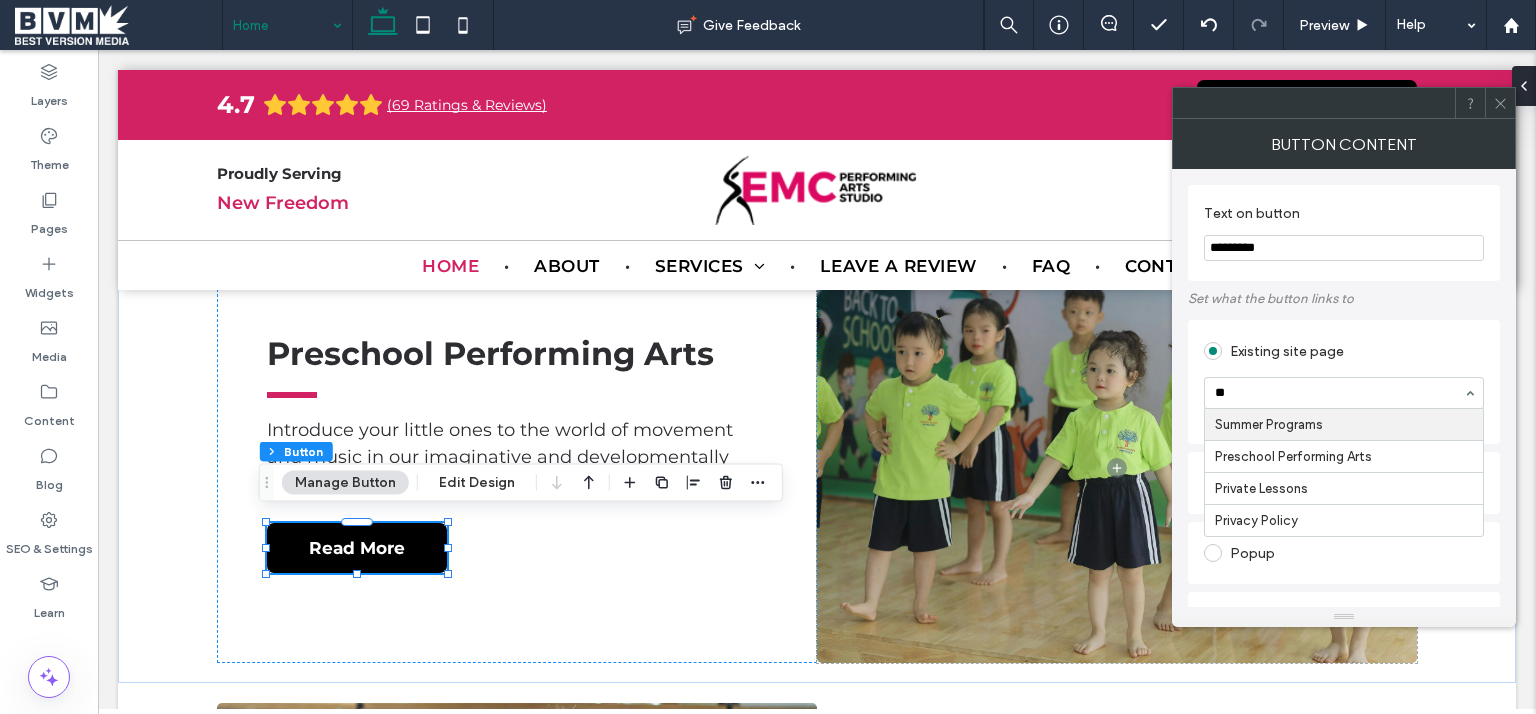type on "***" 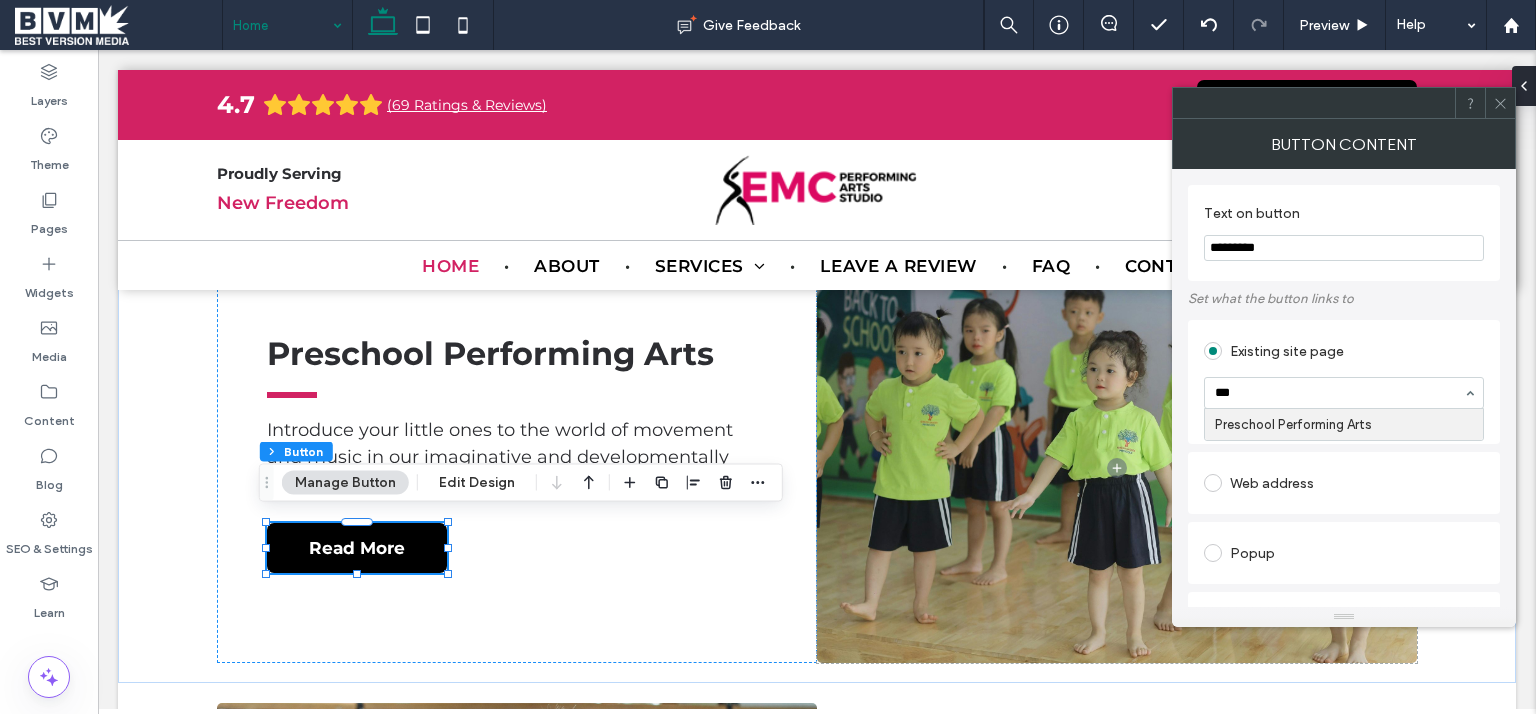 type 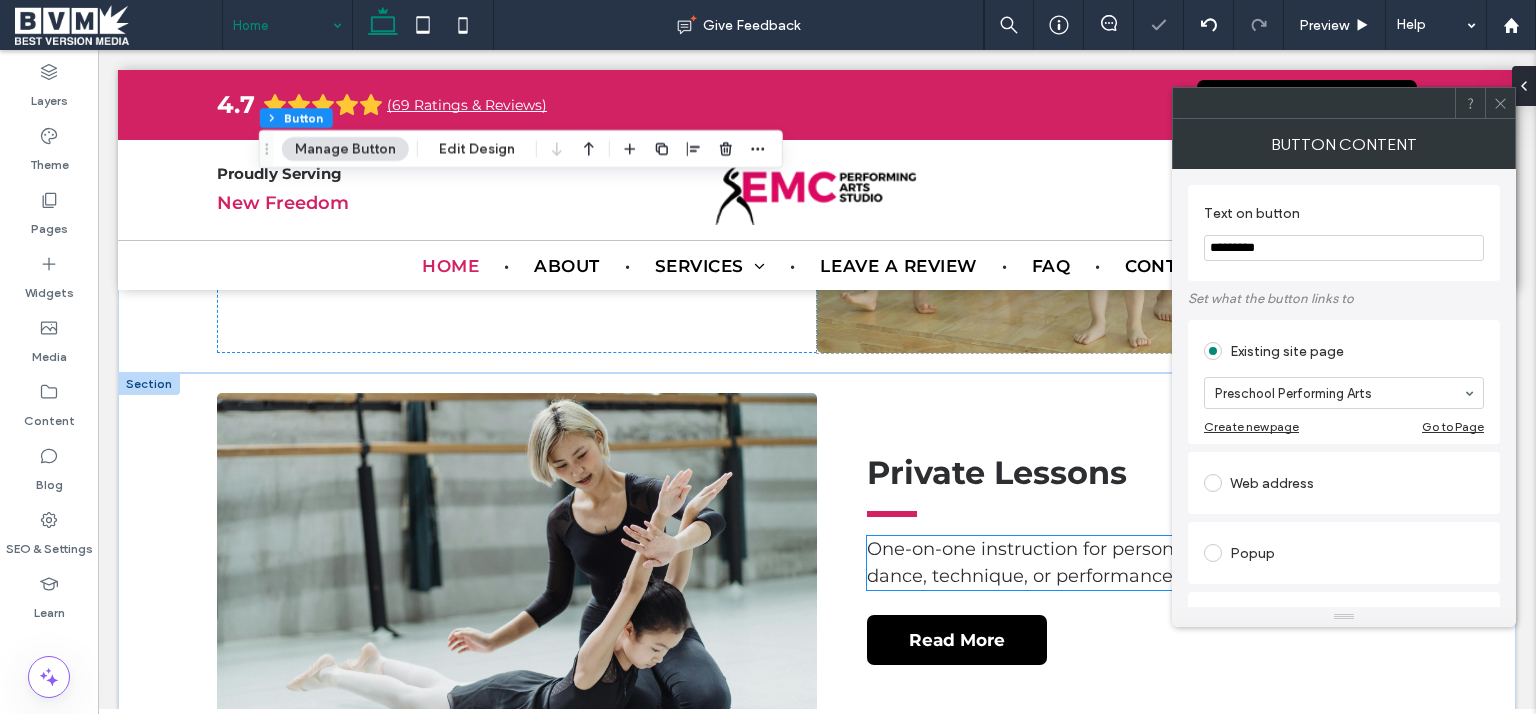 scroll, scrollTop: 4272, scrollLeft: 0, axis: vertical 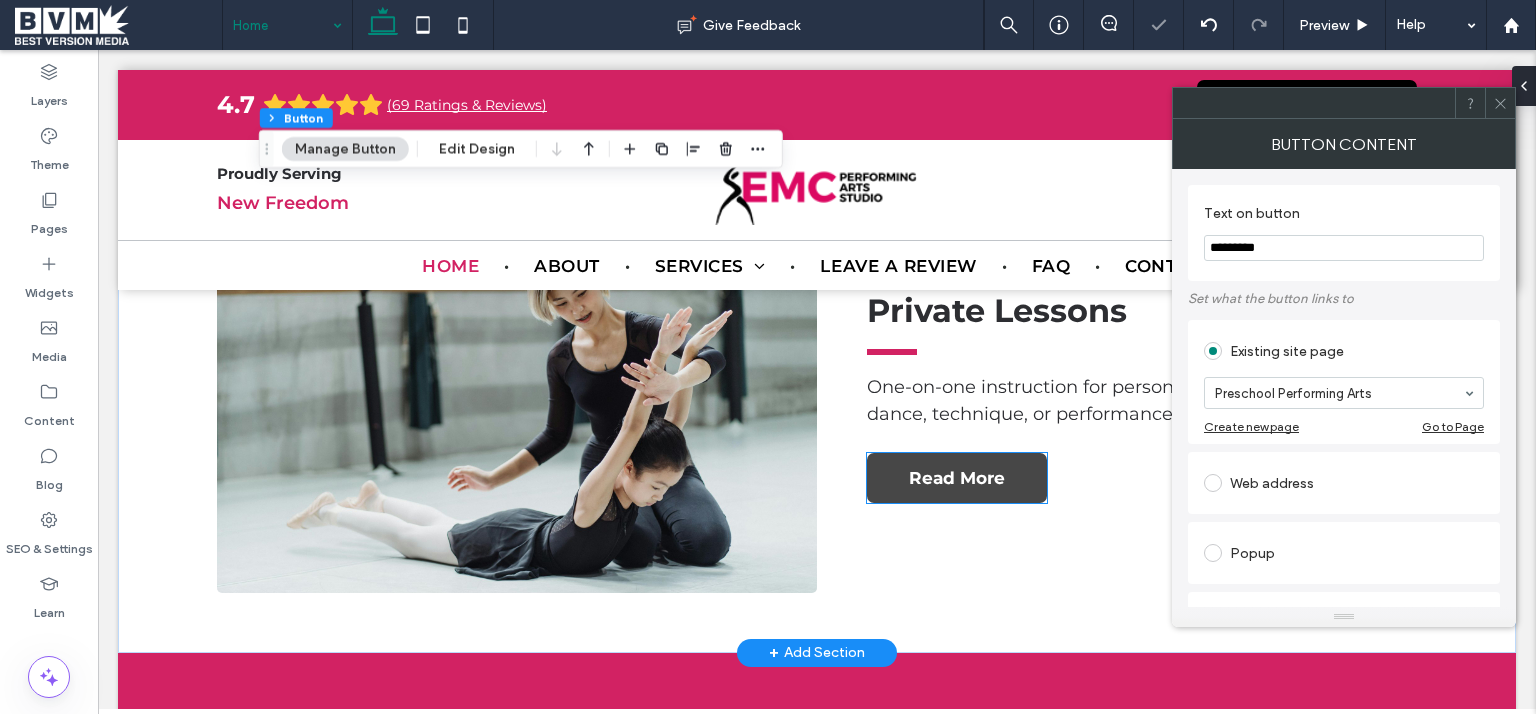 click on "Read More" at bounding box center [957, 478] 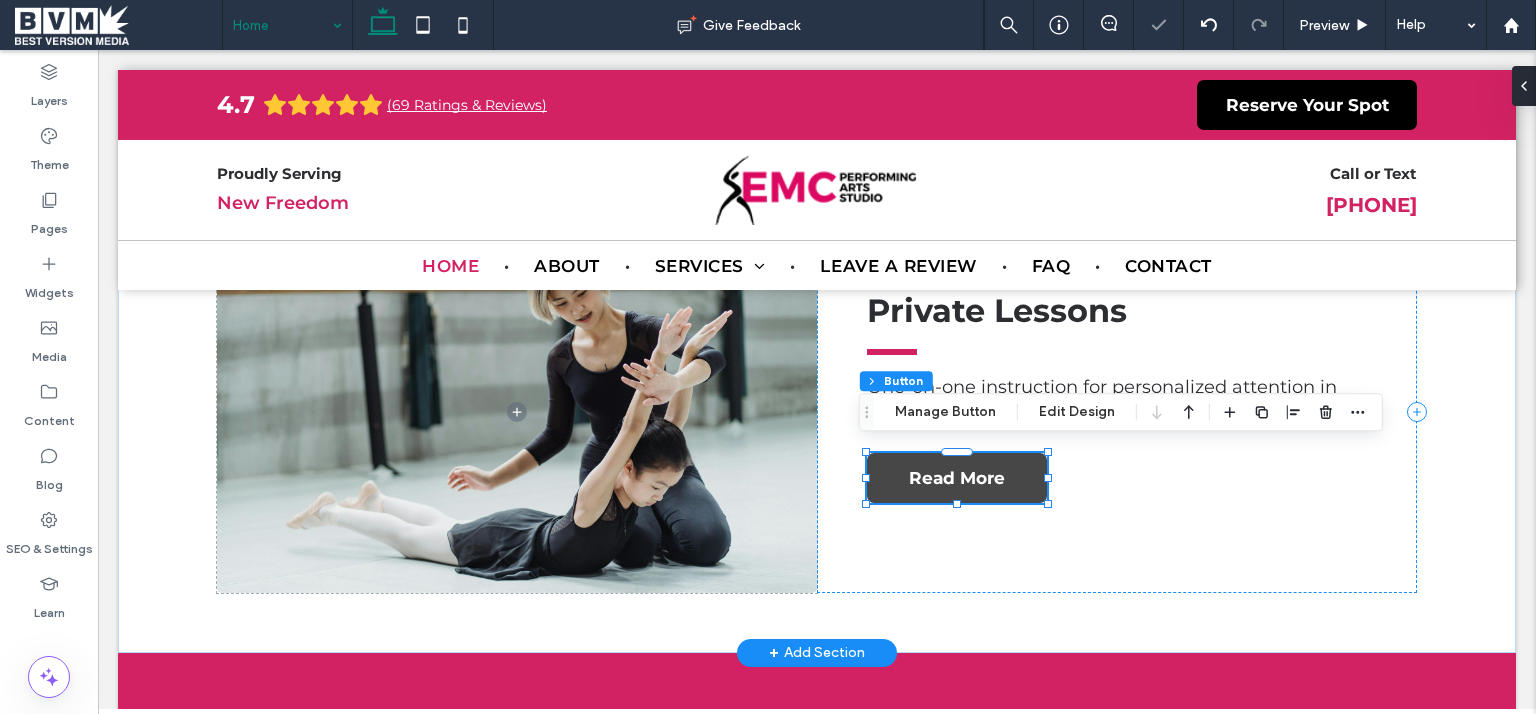 click on "Read More" at bounding box center (957, 478) 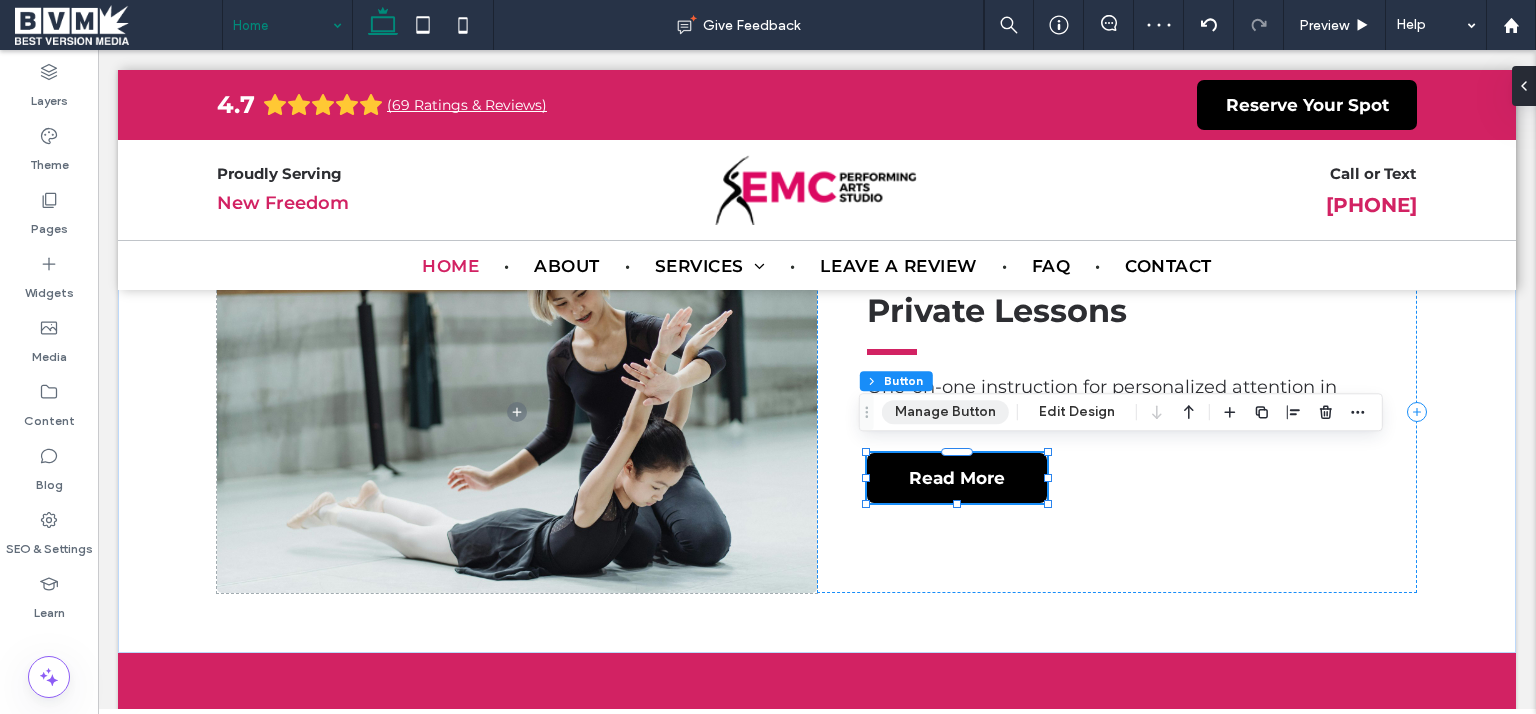 click on "Manage Button" at bounding box center [945, 412] 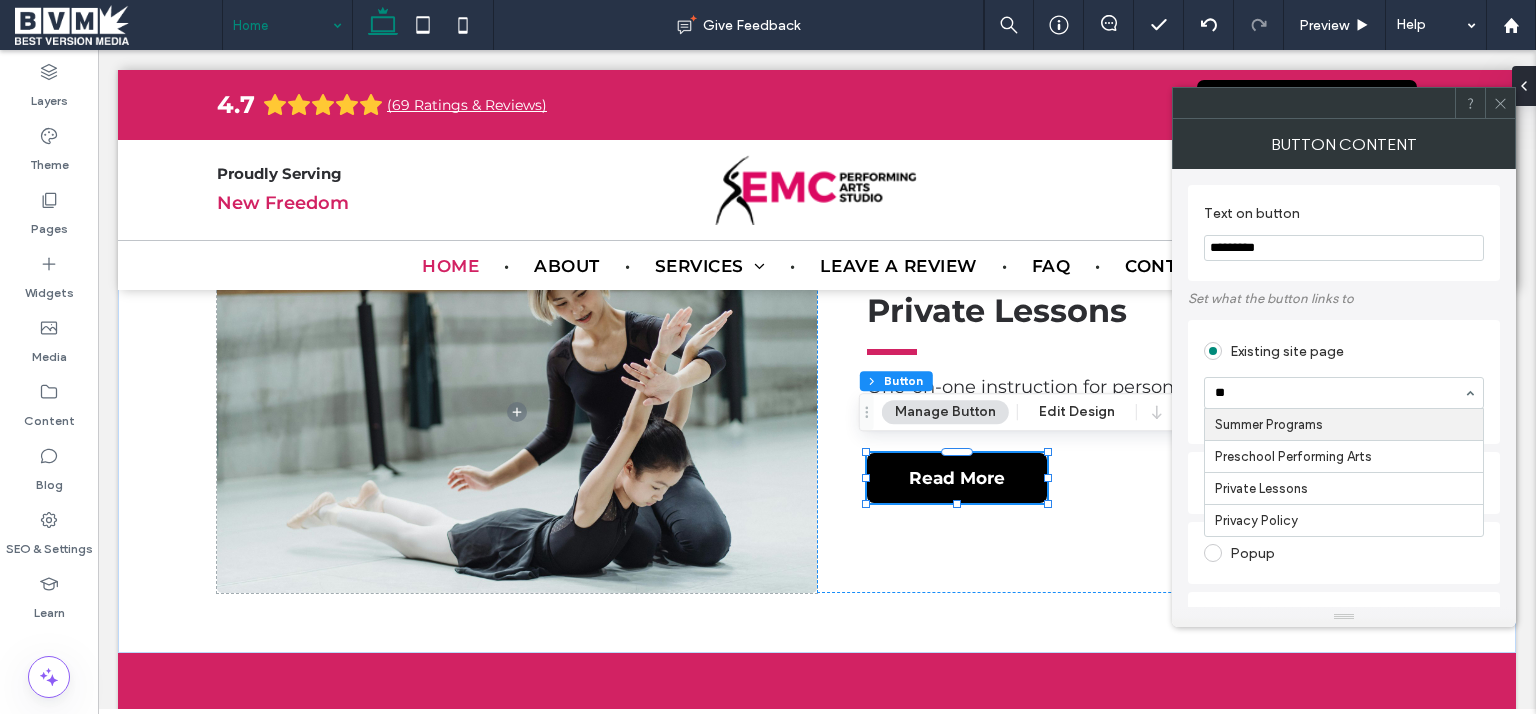 type on "***" 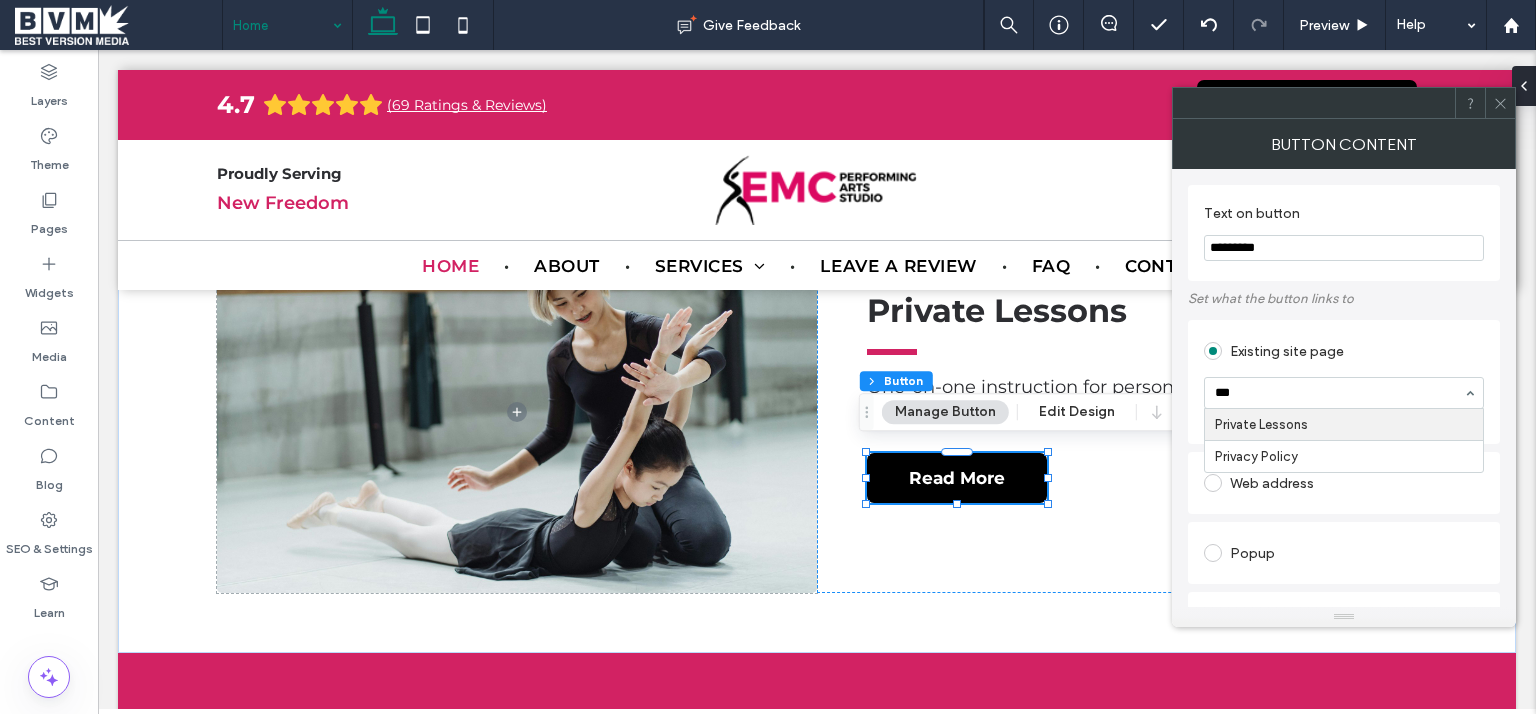 type 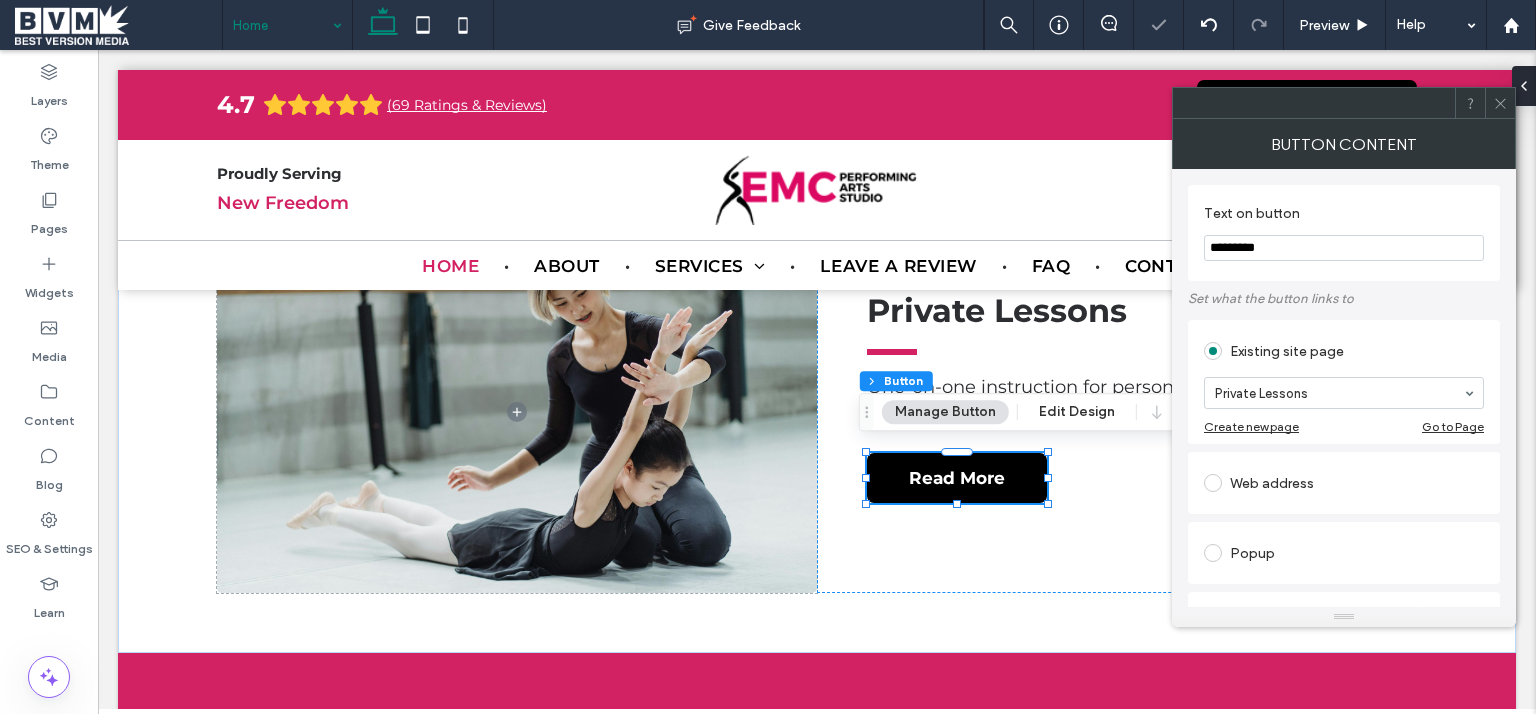 click 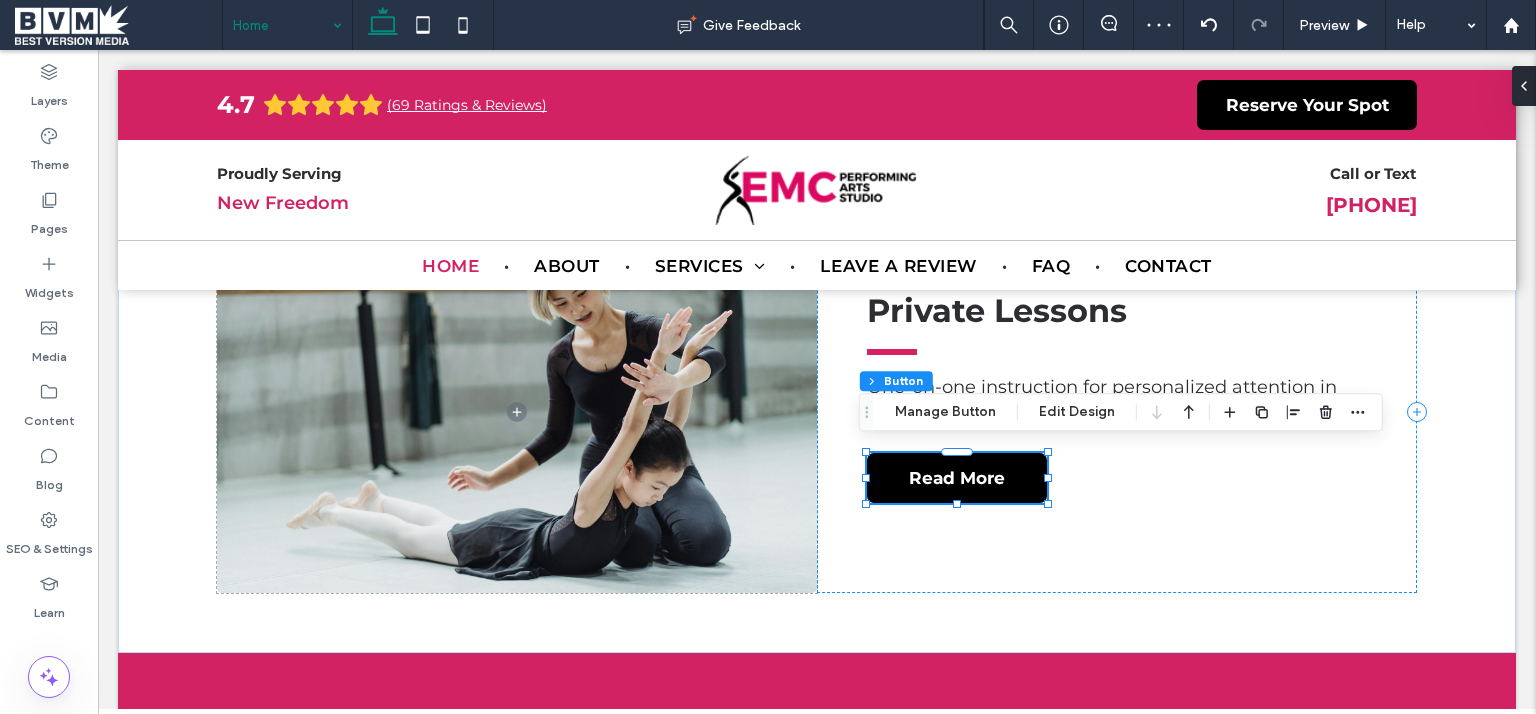 click at bounding box center [282, 25] 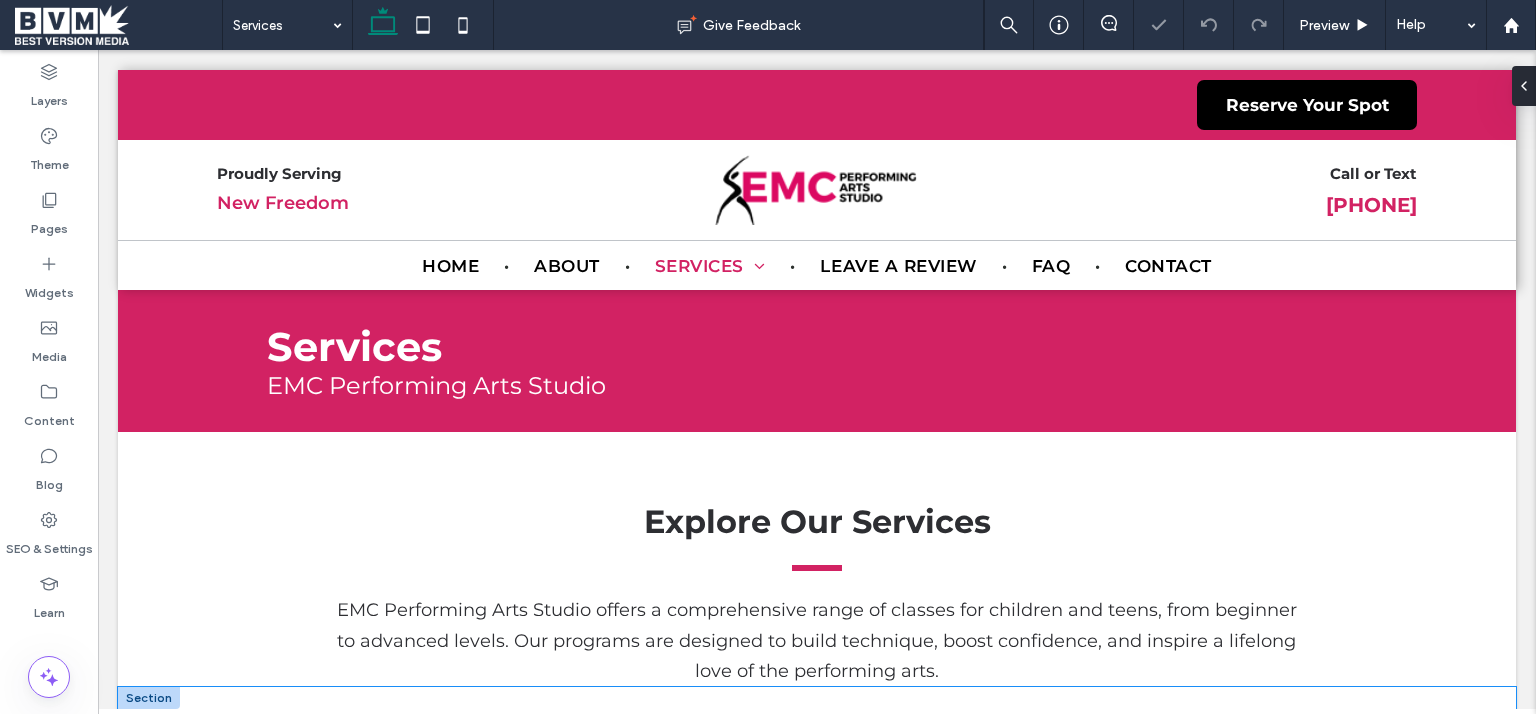 click on "Dance Classes
From ballet and jazz to hip hop and lyrical, our dance program builds strong technique and expressive performance across styles and levels.
Read More" at bounding box center (1117, 941) 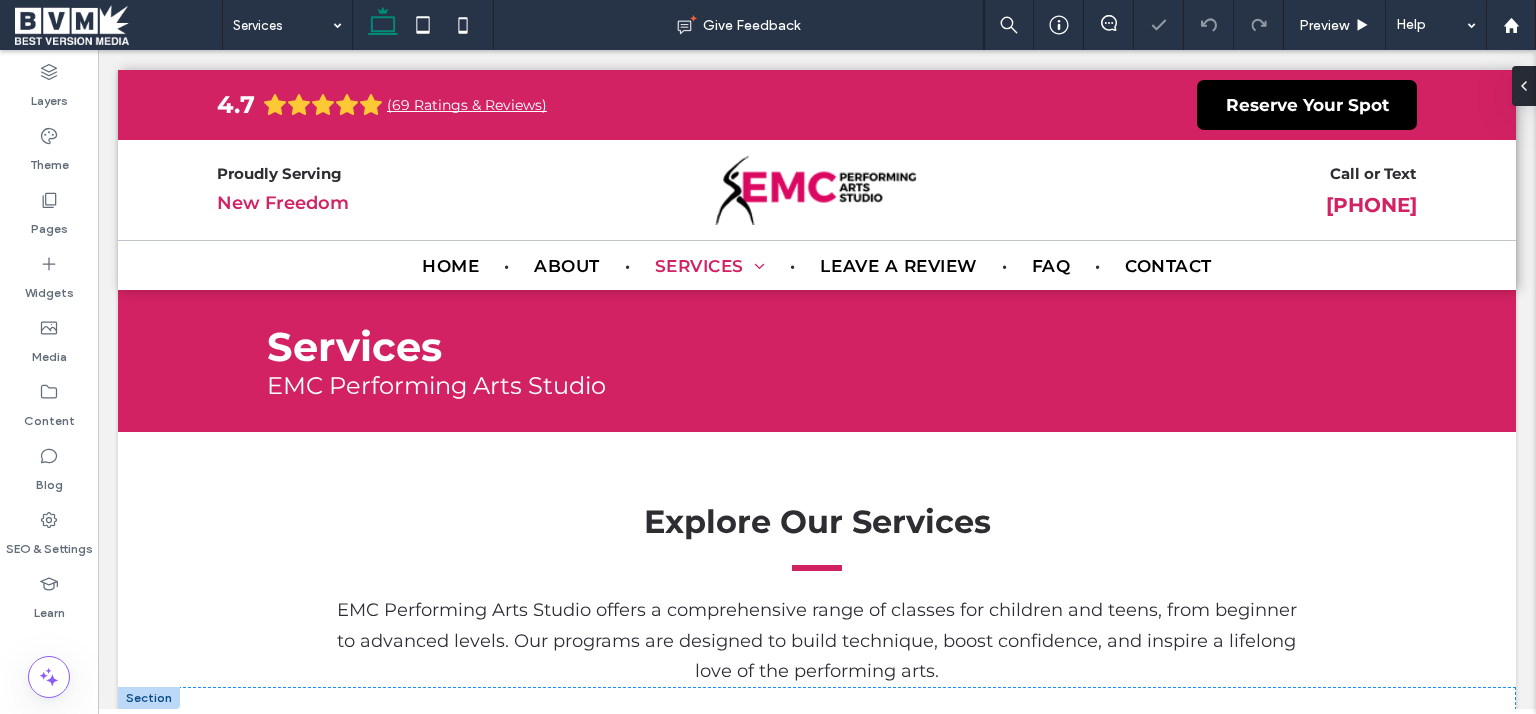 click on "Read More" at bounding box center (957, 1021) 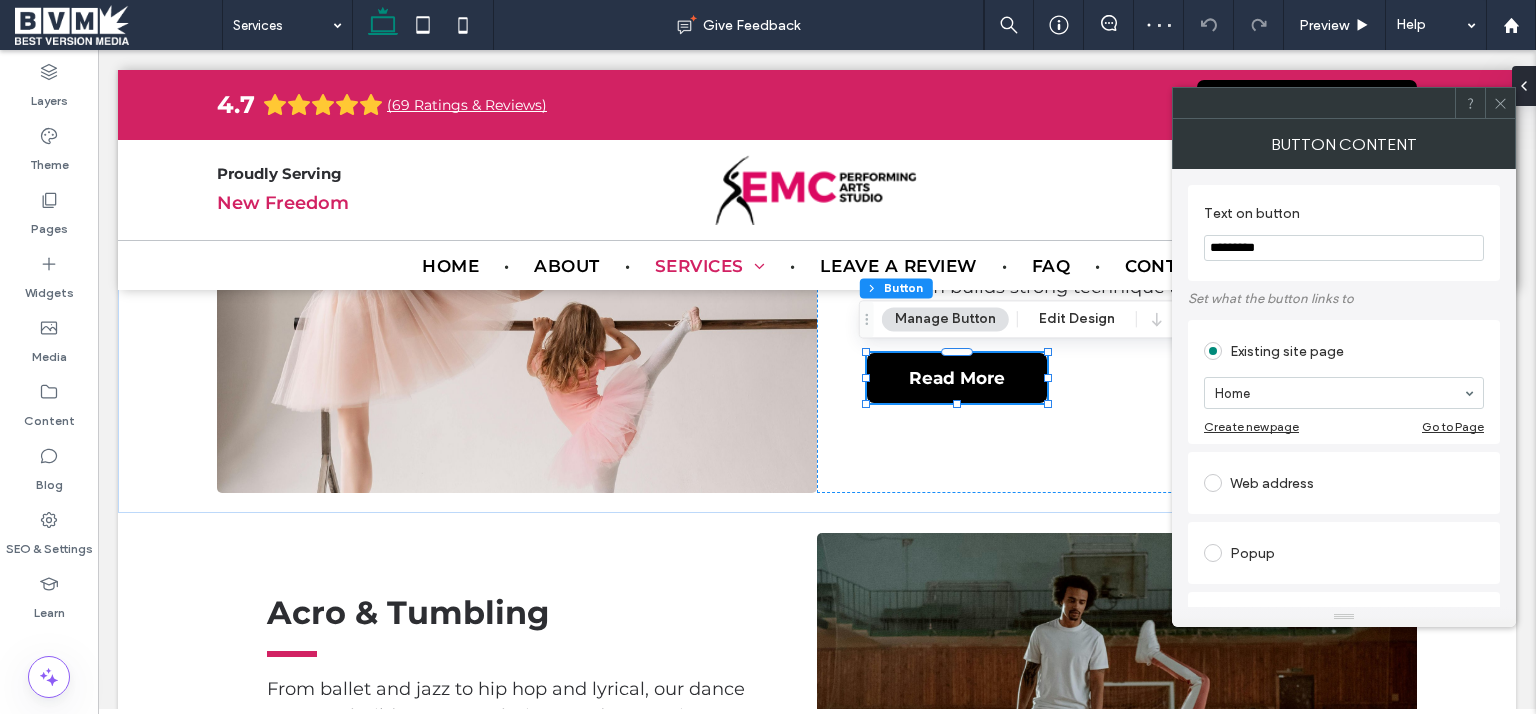 scroll, scrollTop: 643, scrollLeft: 0, axis: vertical 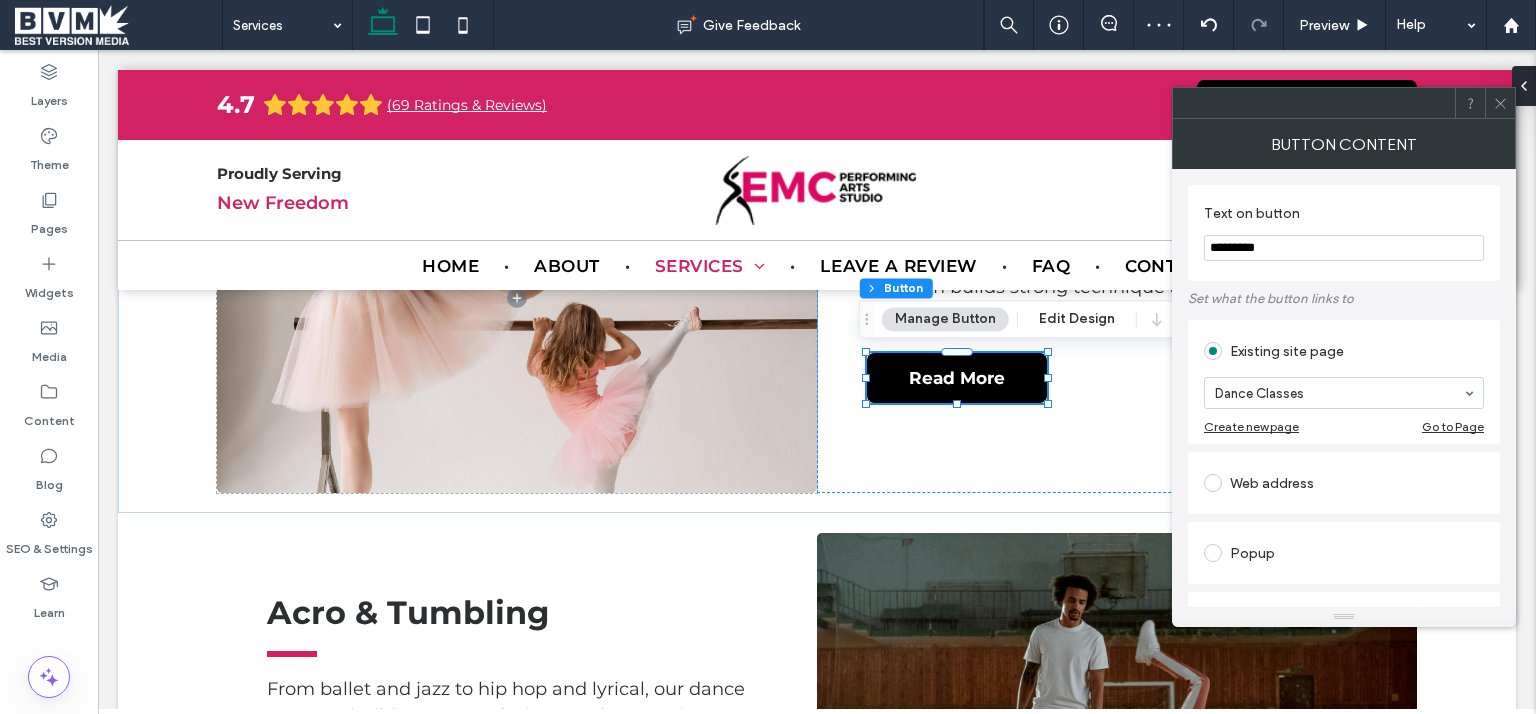 click 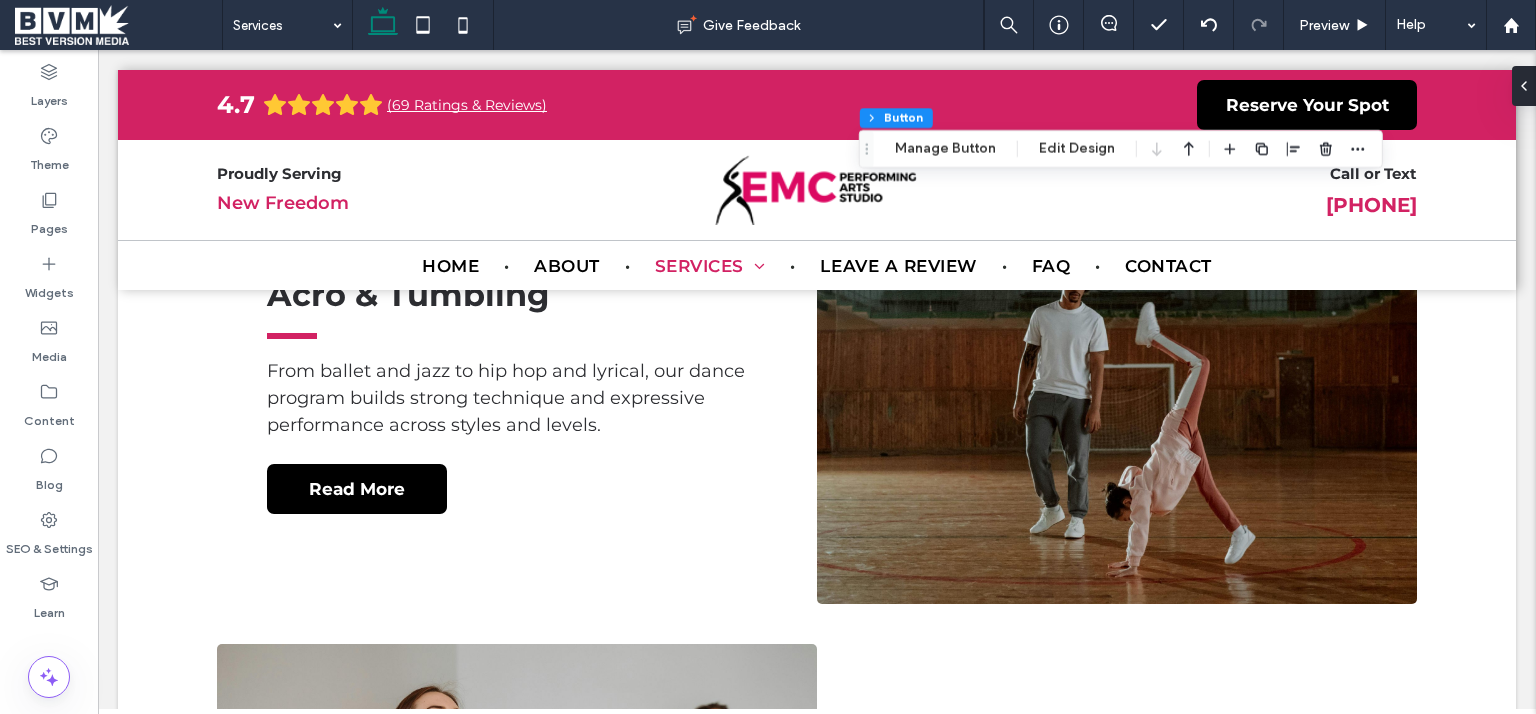 scroll, scrollTop: 982, scrollLeft: 0, axis: vertical 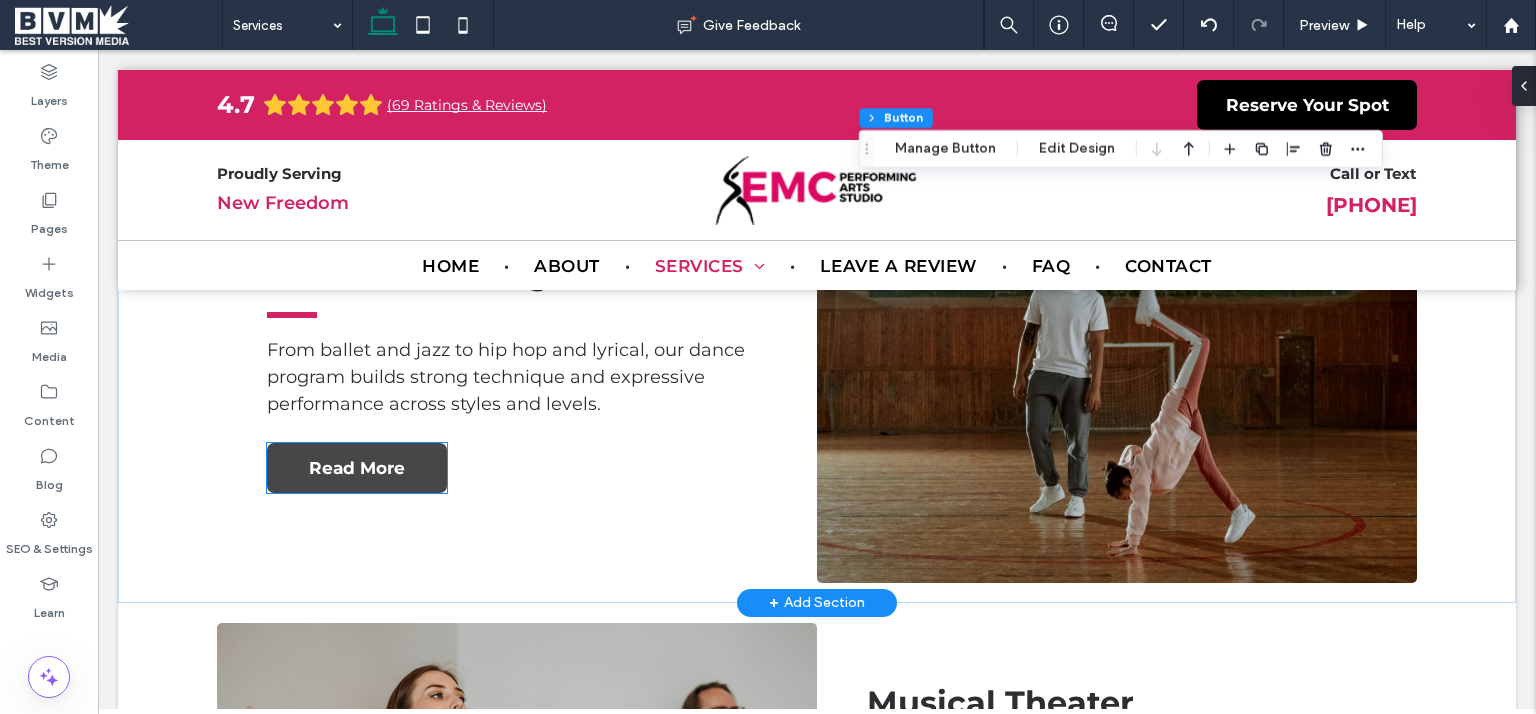 click on "Read More" at bounding box center [357, 468] 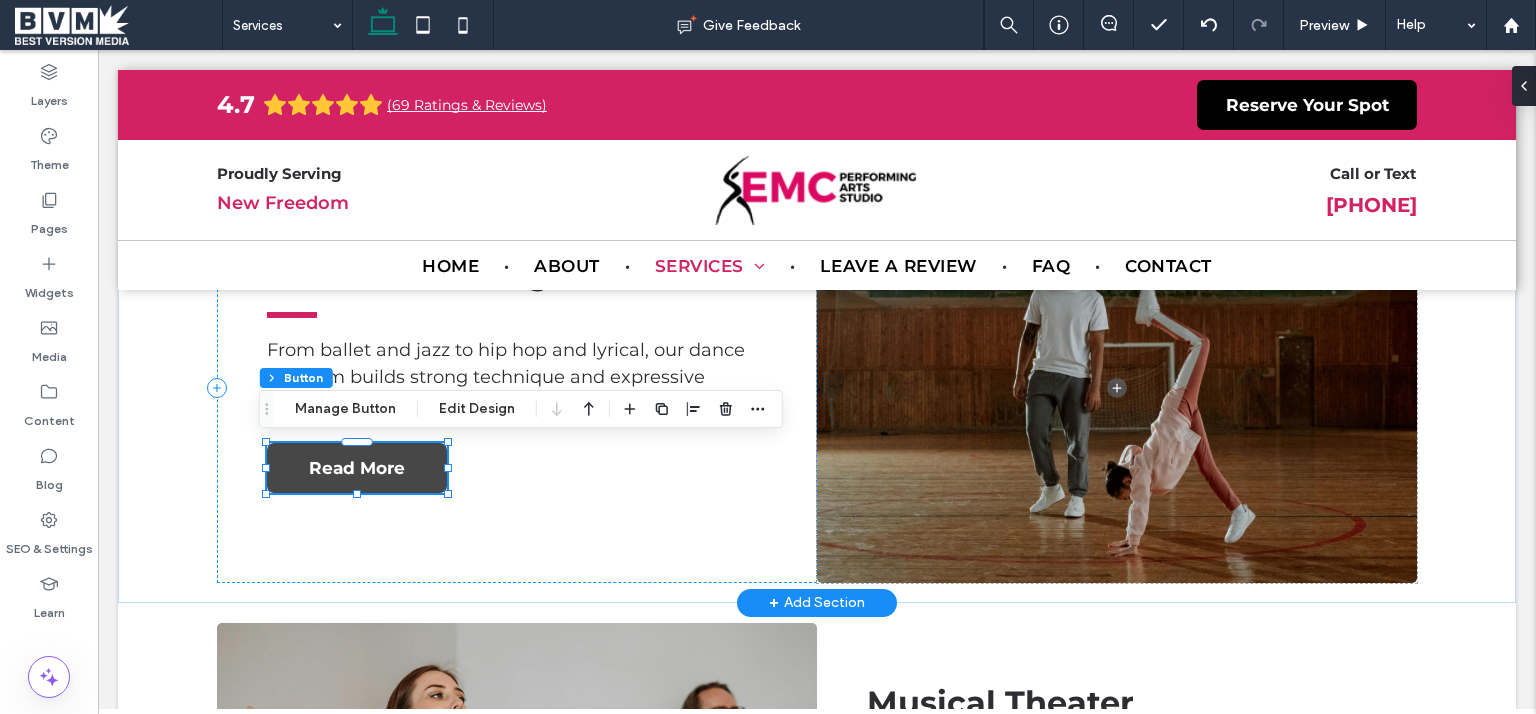 click on "Acro & Tumbling
From ballet and jazz to hip hop and lyrical, our dance program builds strong technique and expressive performance across styles and levels.
Read More" at bounding box center [517, 388] 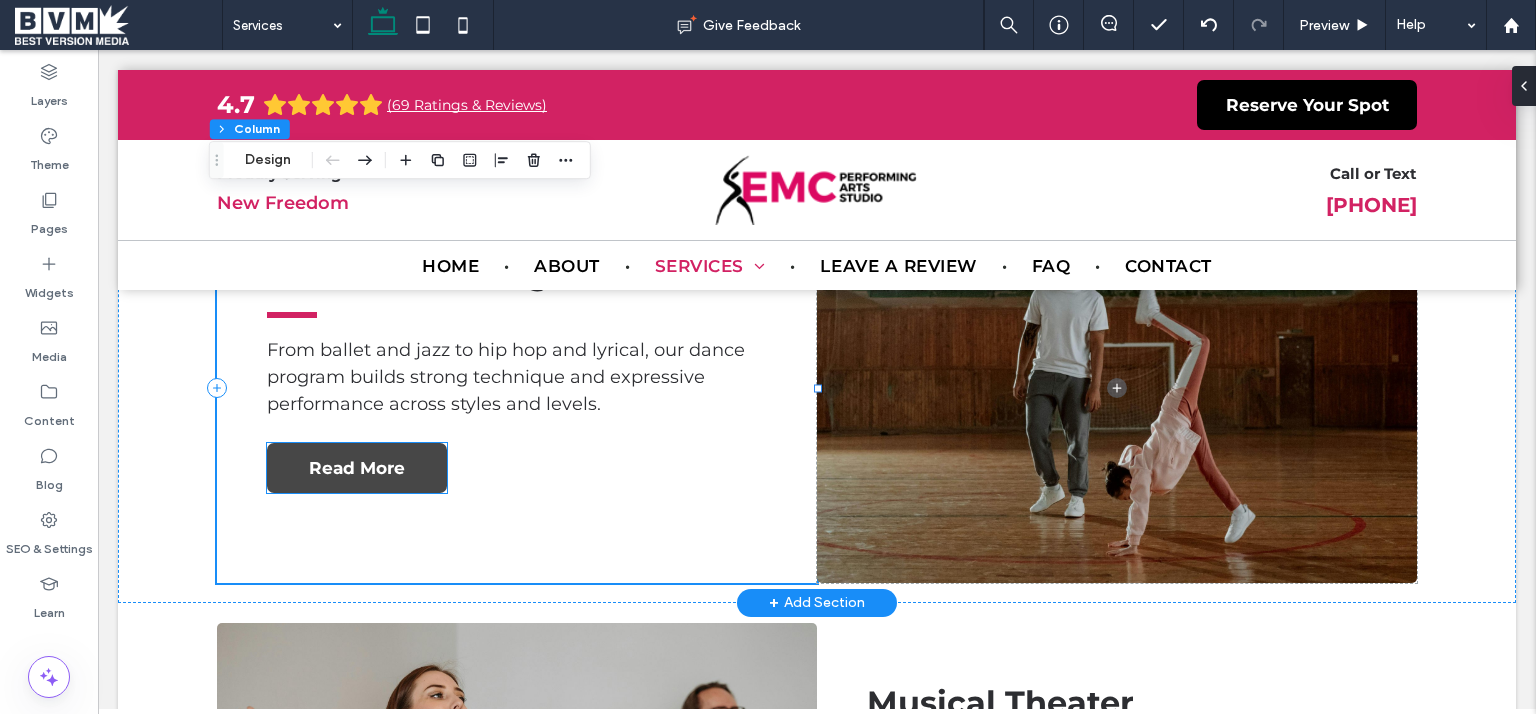 click on "Read More" at bounding box center [357, 468] 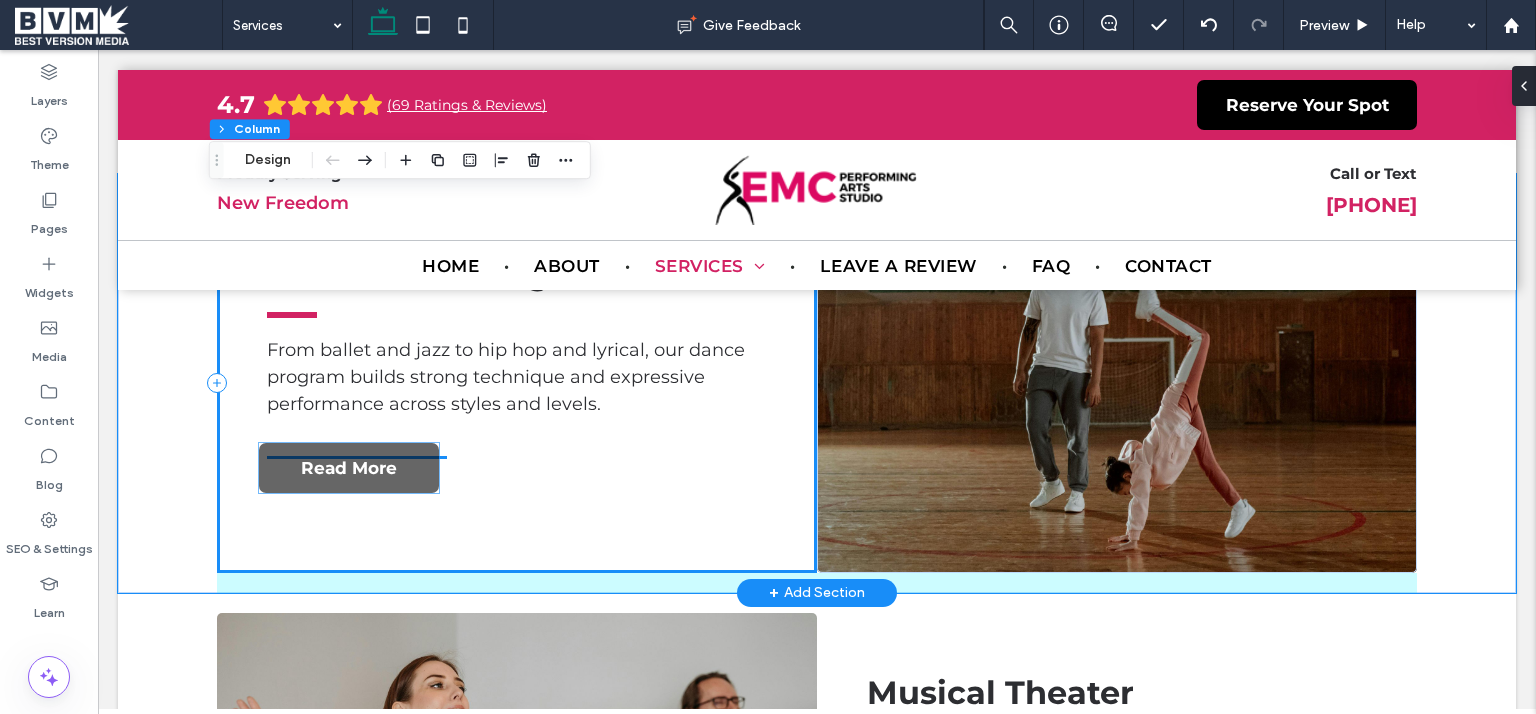 click on "Acro & Tumbling
From ballet and jazz to hip hop and lyrical, our dance program builds strong technique and expressive performance across styles and levels.
Read More" at bounding box center (517, 383) 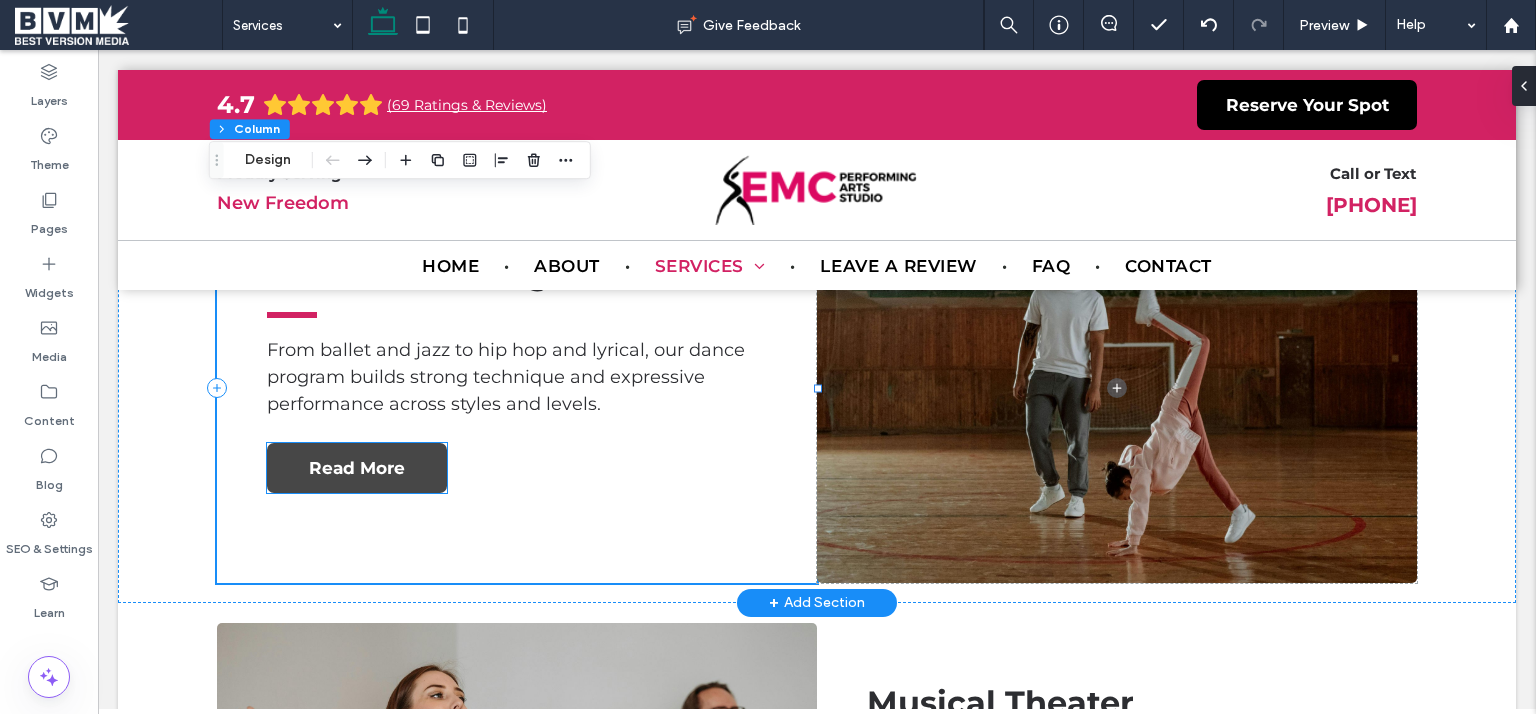 click on "Read More" at bounding box center (357, 468) 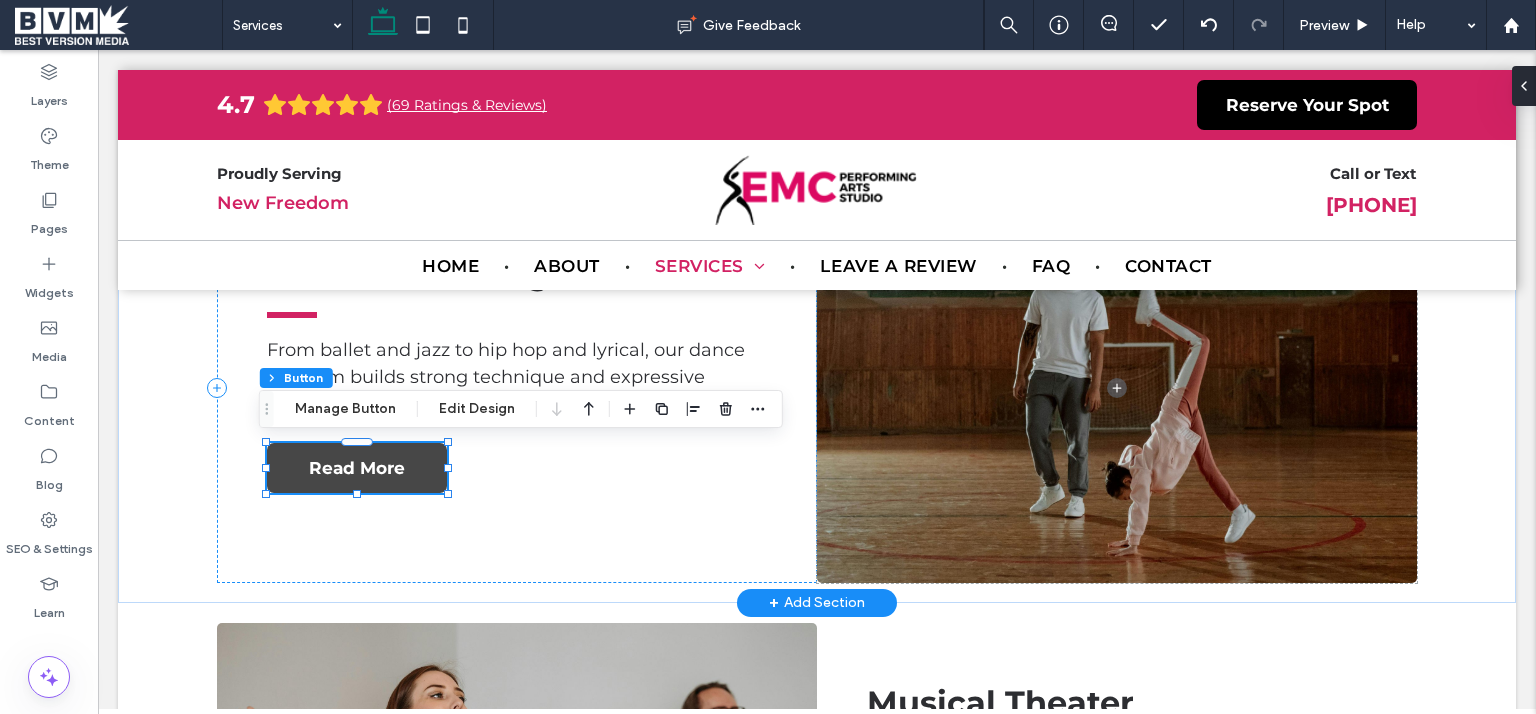 click on "Read More" at bounding box center (357, 468) 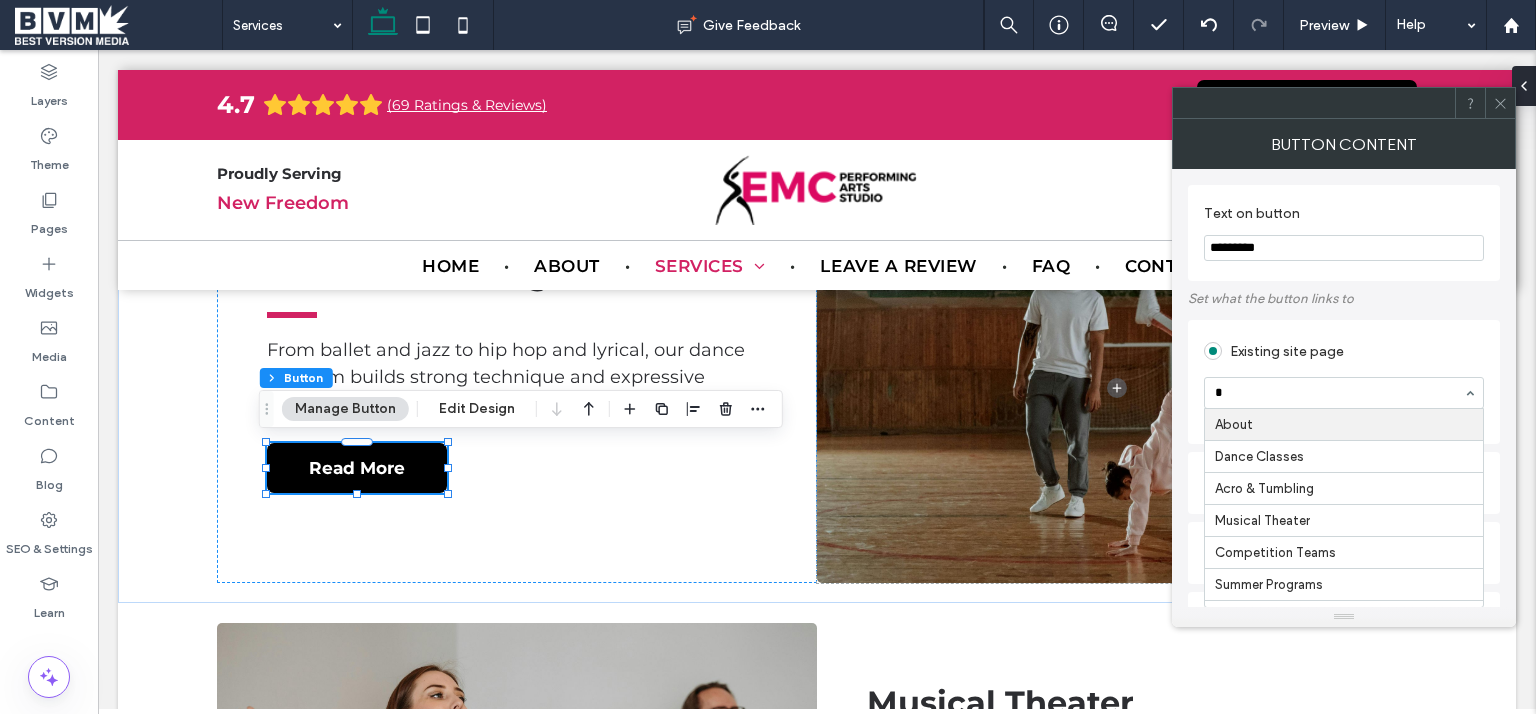 type on "**" 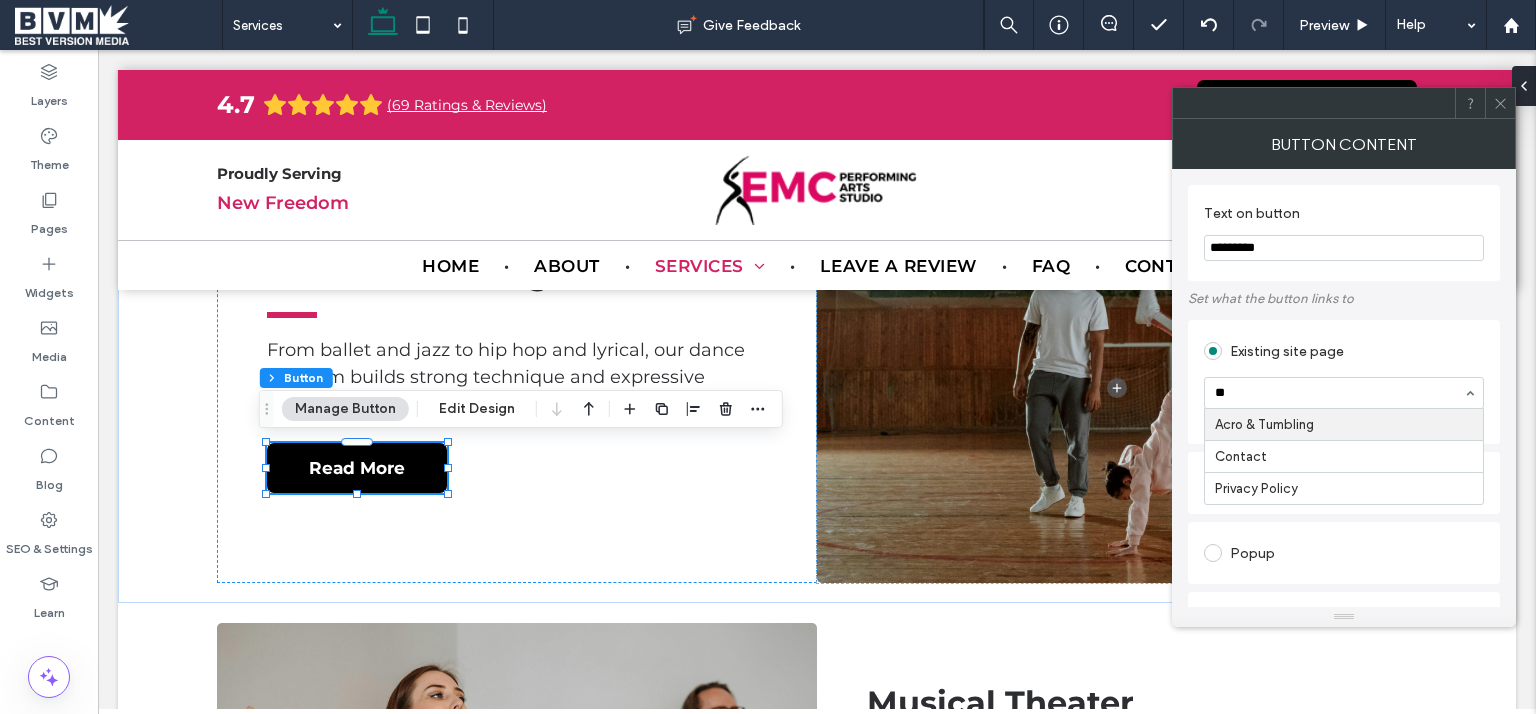 type 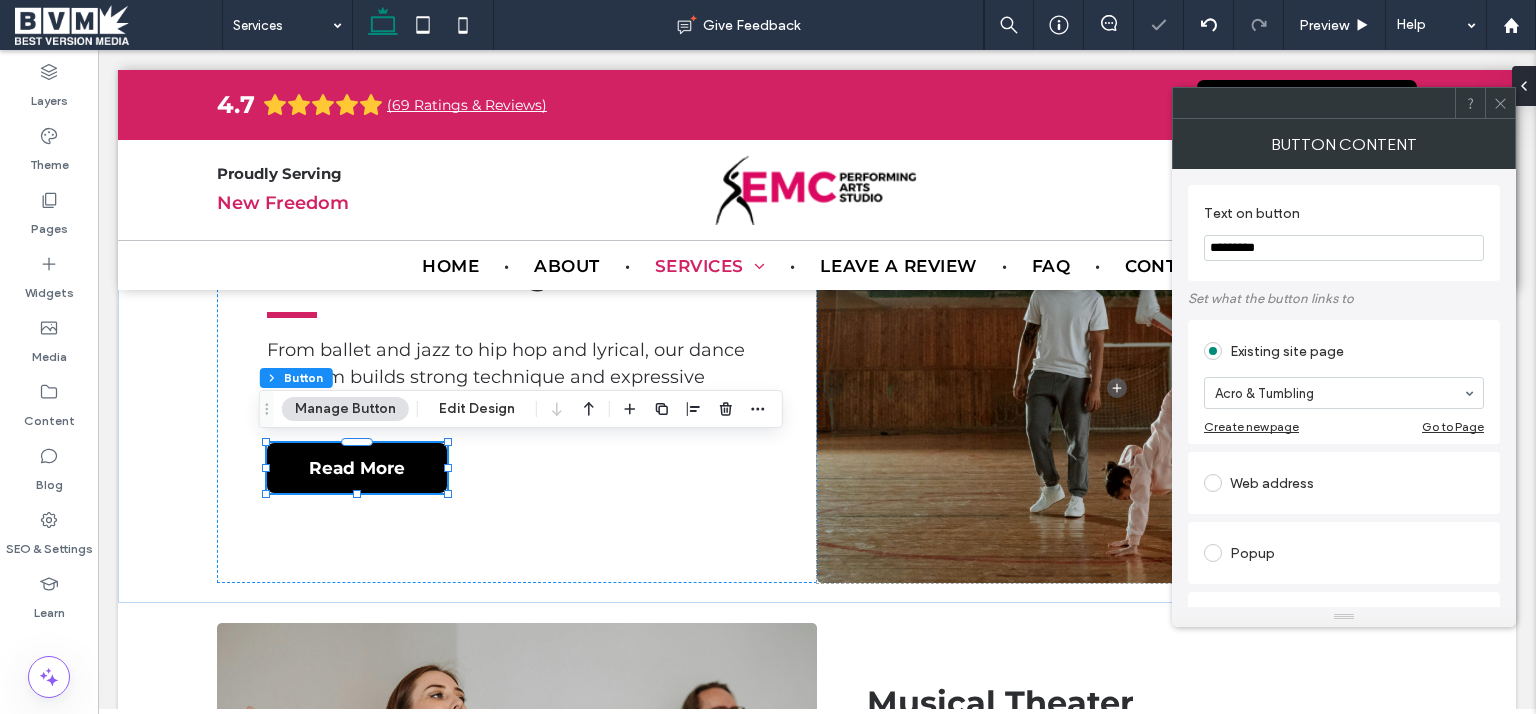 click 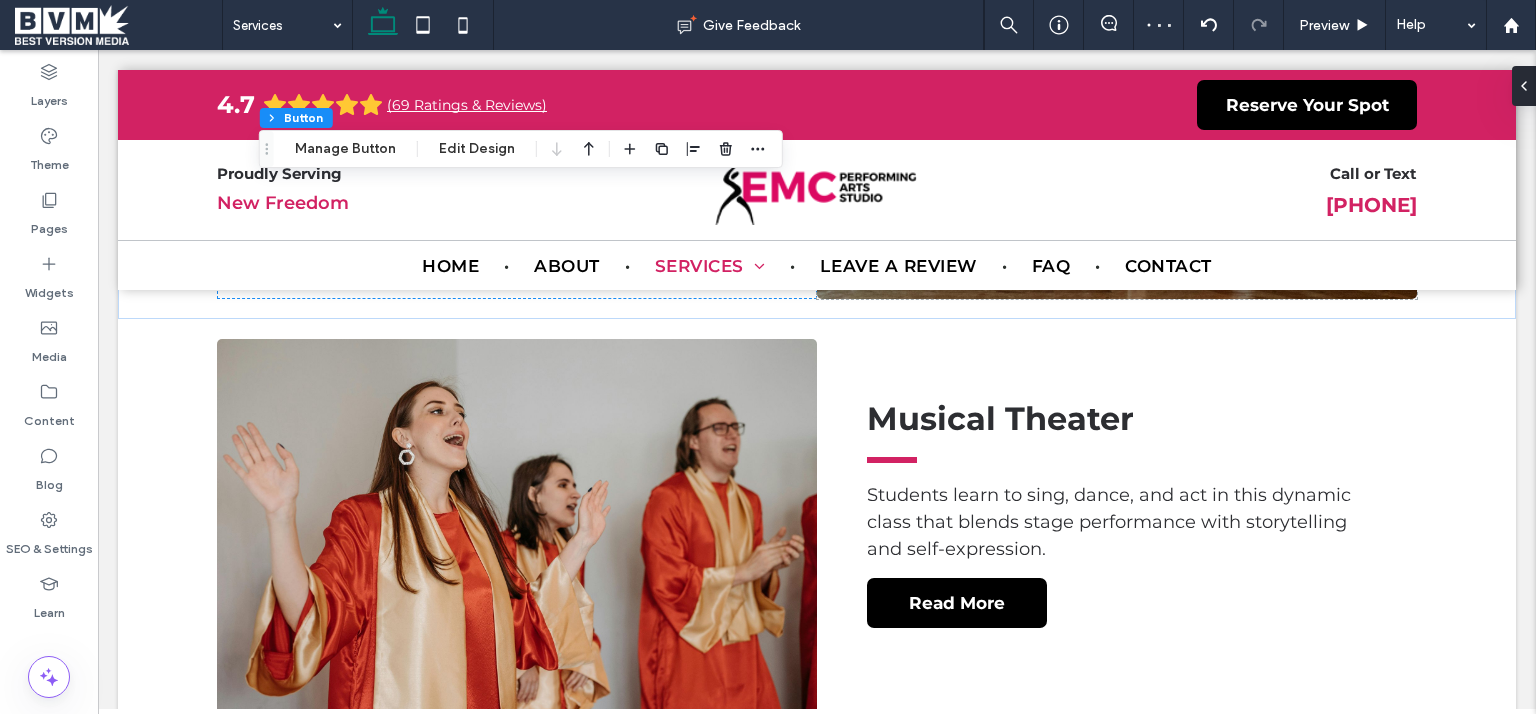 scroll, scrollTop: 1360, scrollLeft: 0, axis: vertical 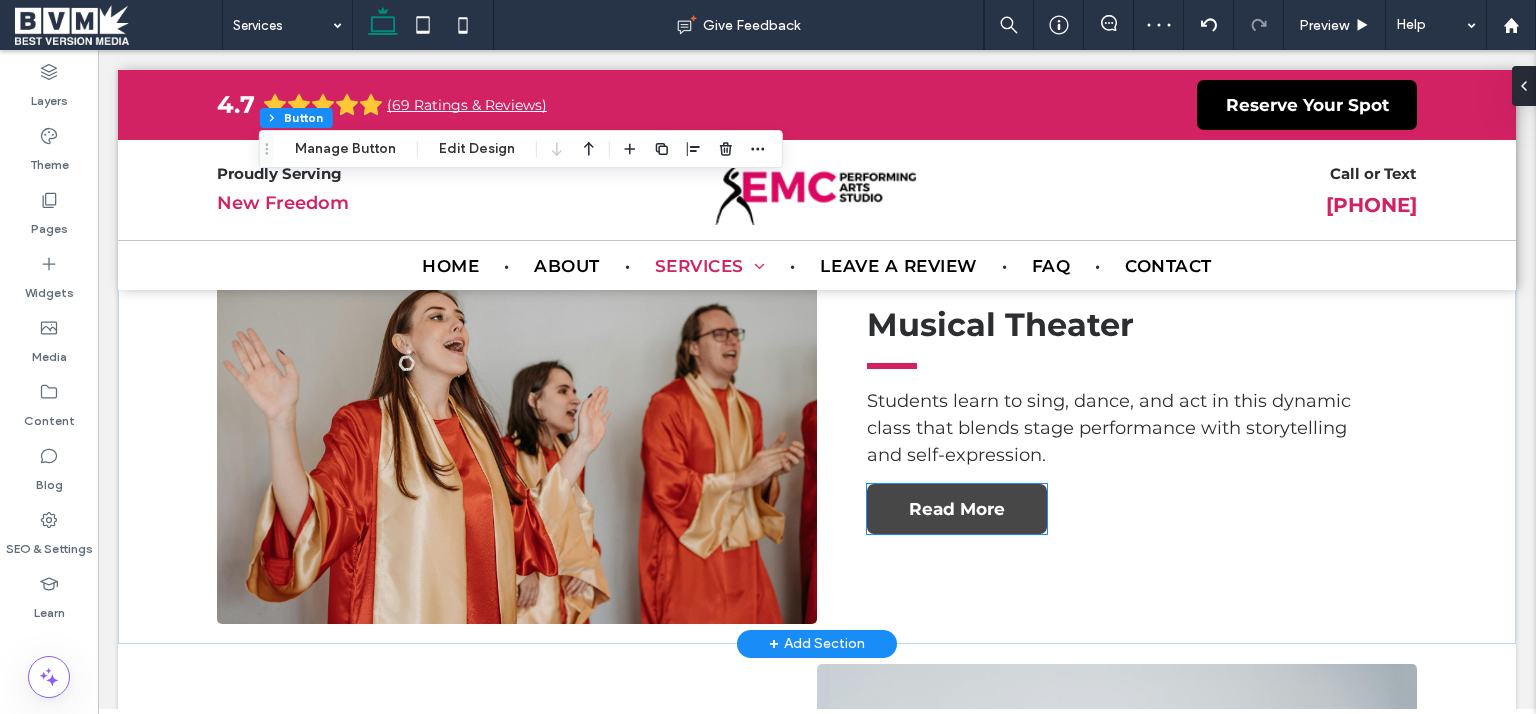 click on "Read More" at bounding box center (957, 509) 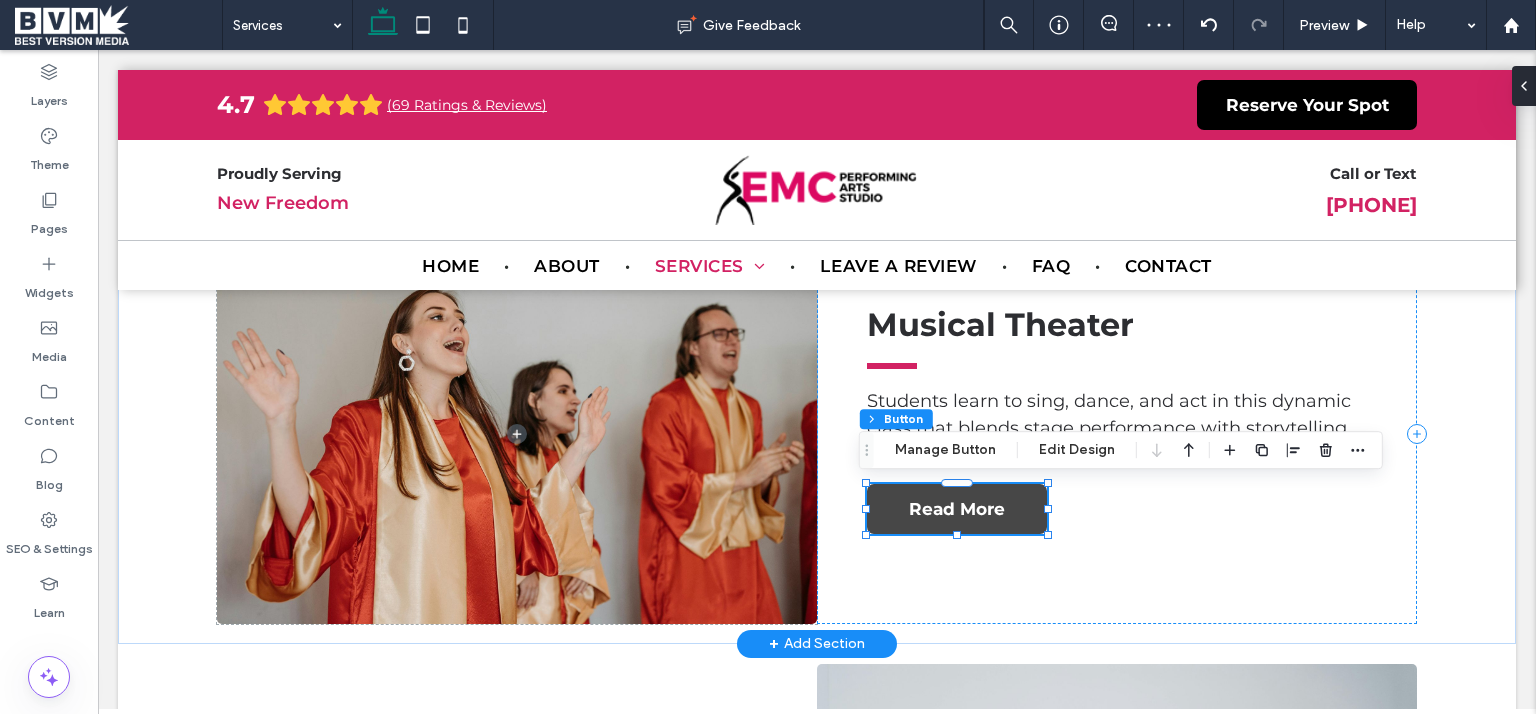 click on "Read More" at bounding box center [957, 509] 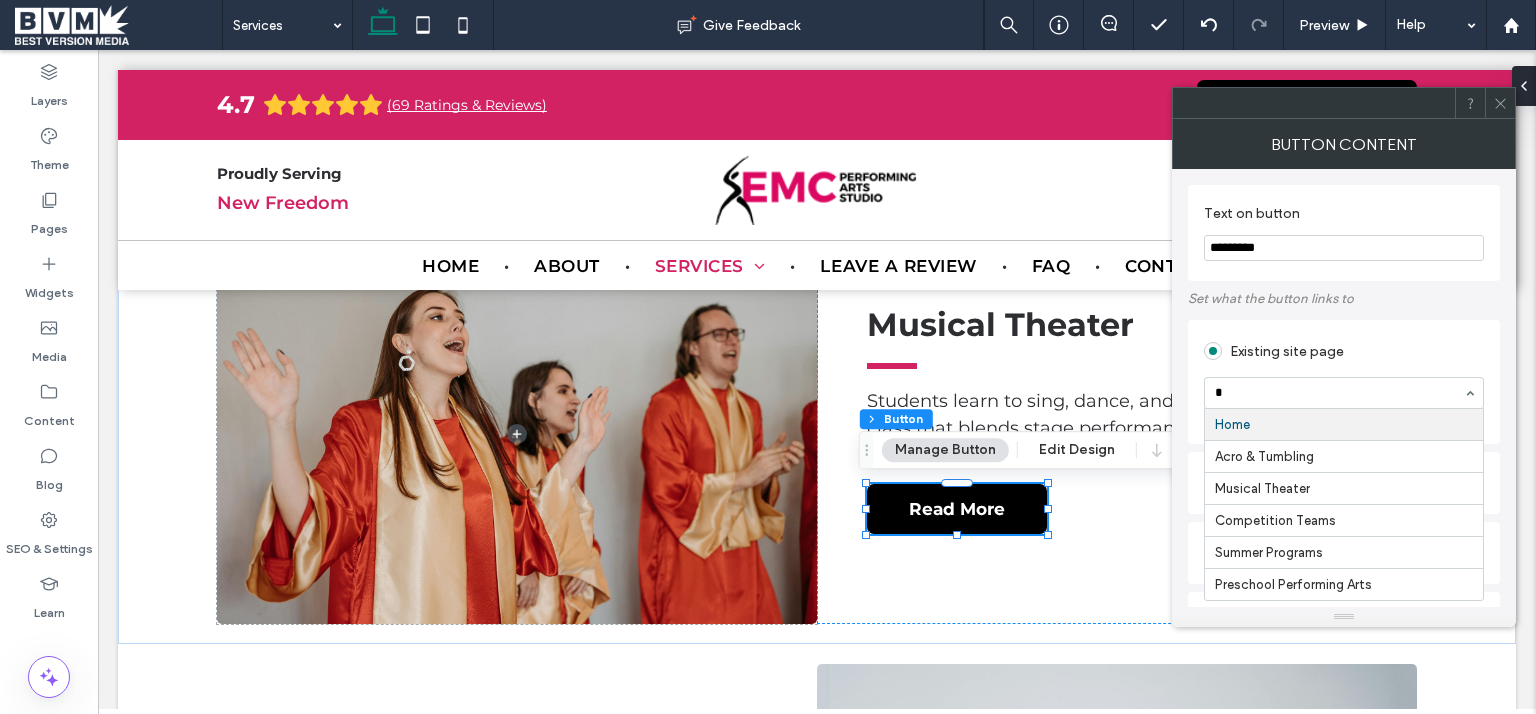 type on "**" 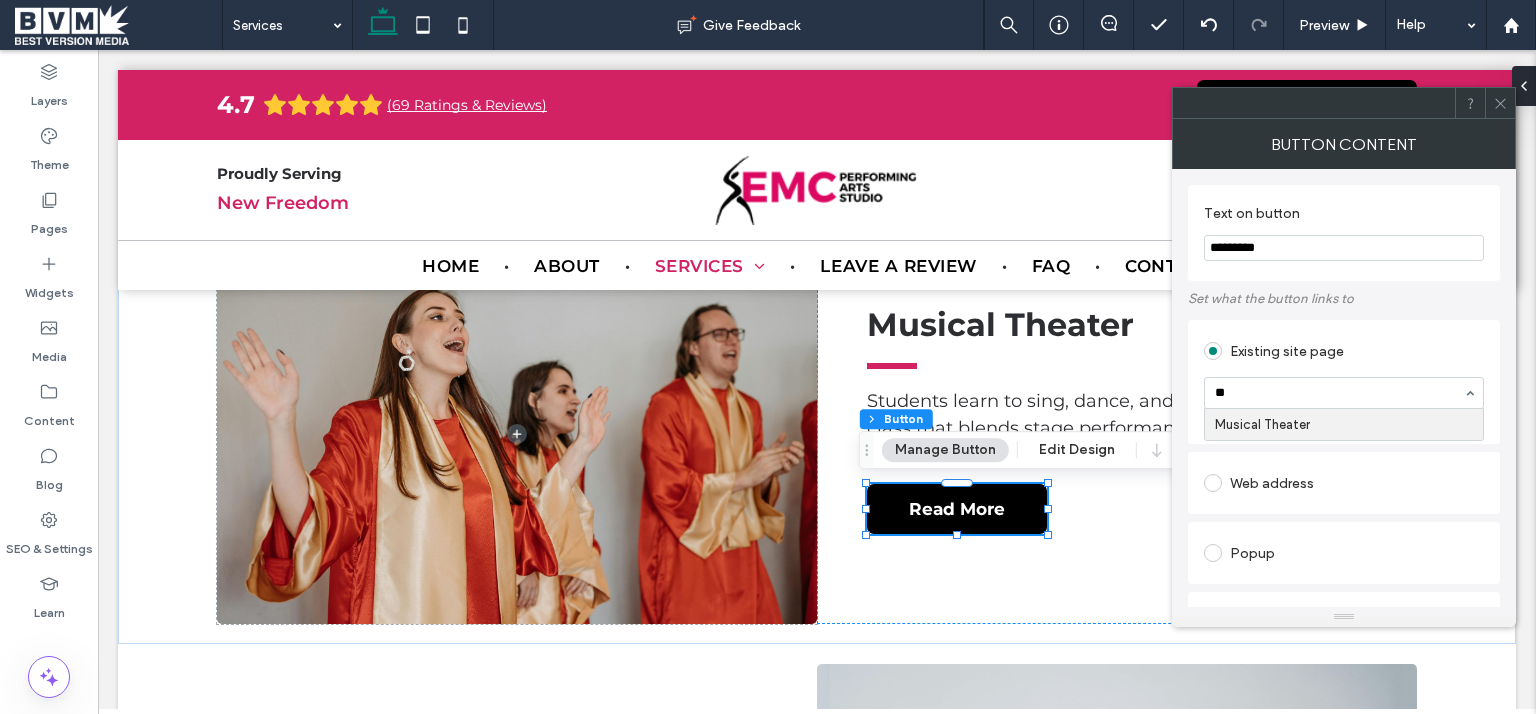 type 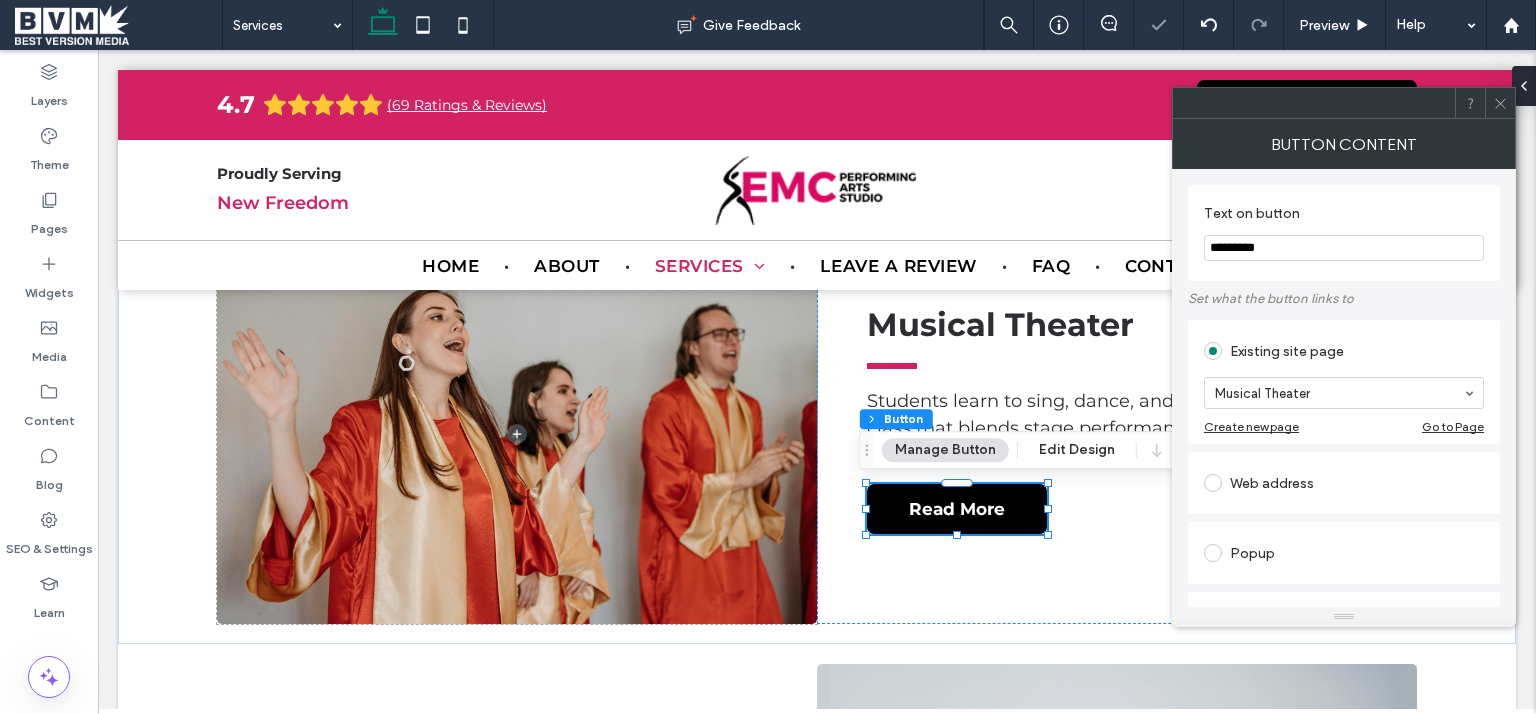 click 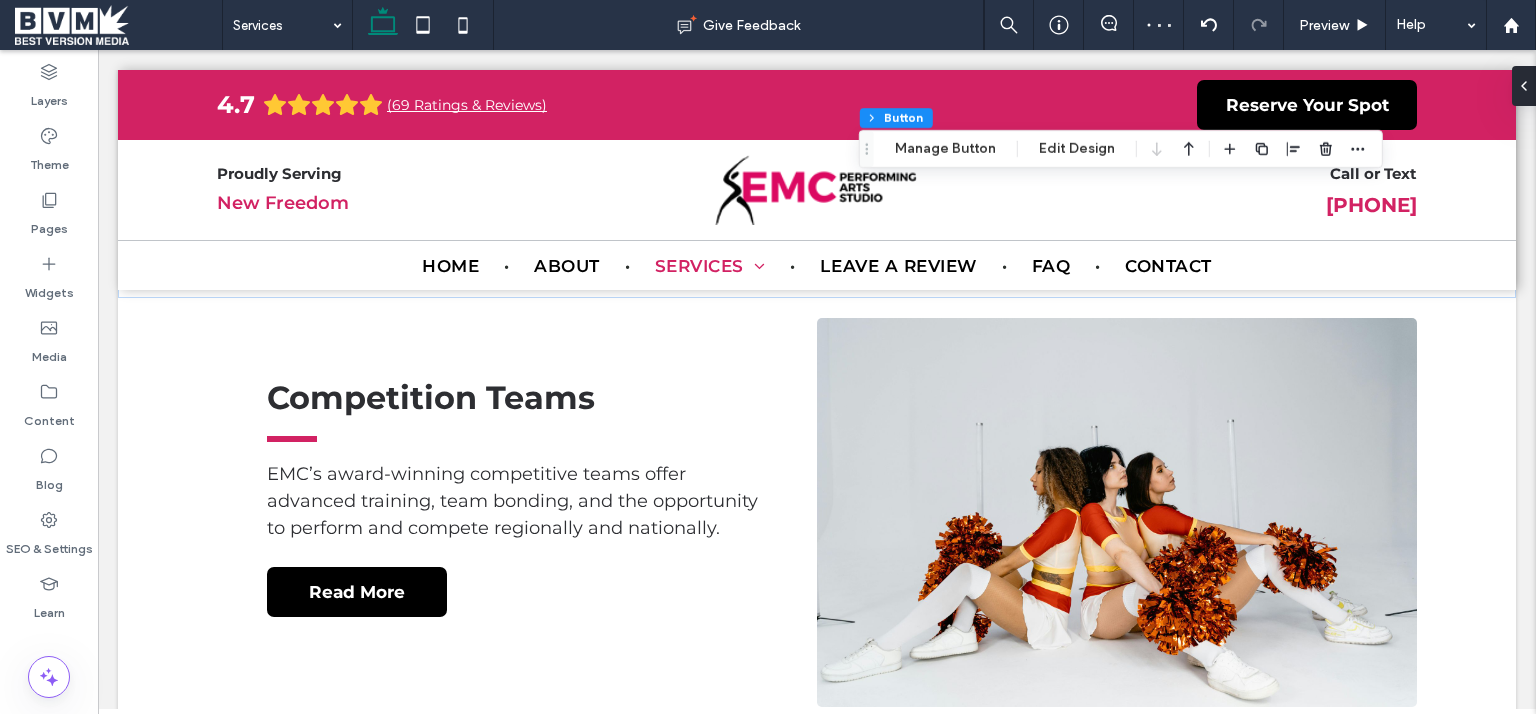 scroll, scrollTop: 1732, scrollLeft: 0, axis: vertical 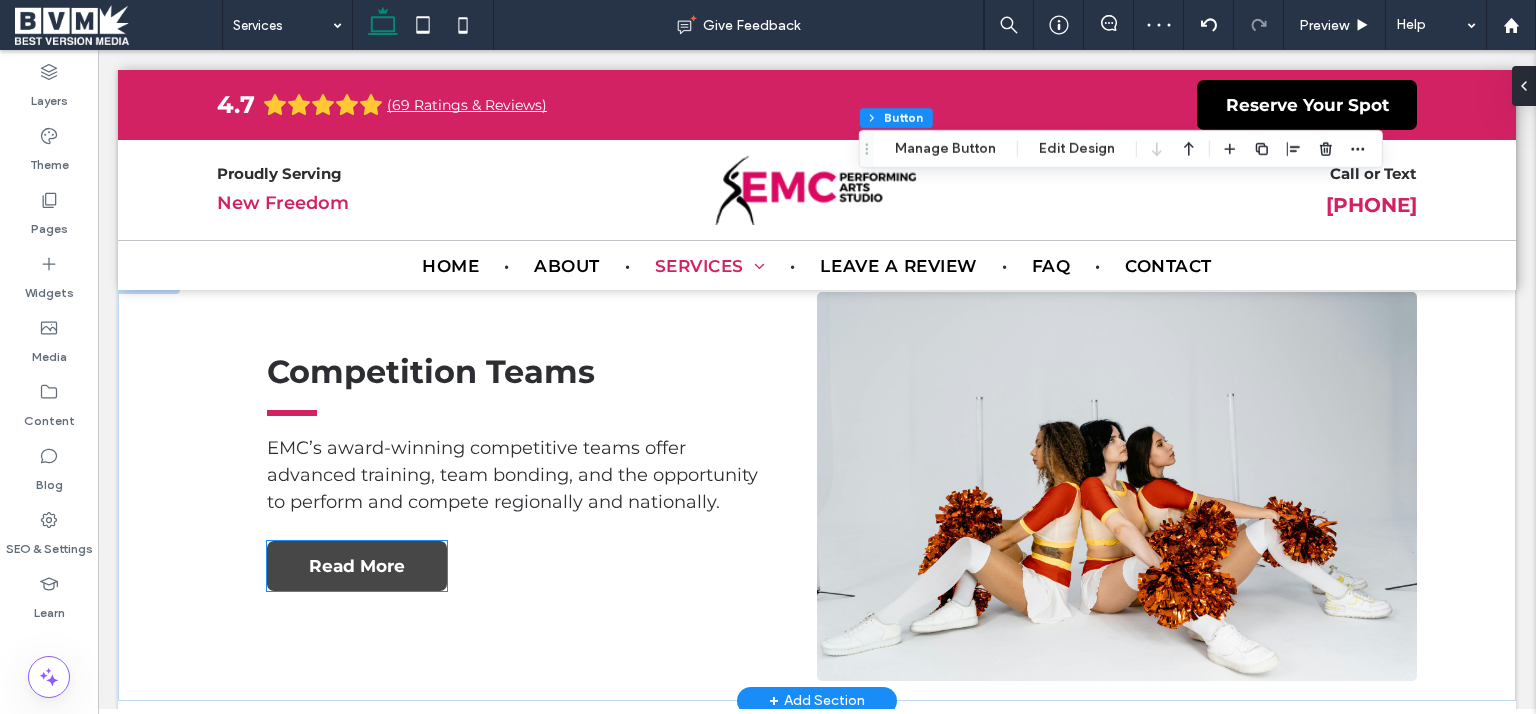 click on "Competition Teams
EMC’s award-winning competitive teams offer advanced training, team bonding, and the opportunity to perform and compete regionally and nationally.
Read More" at bounding box center [517, 486] 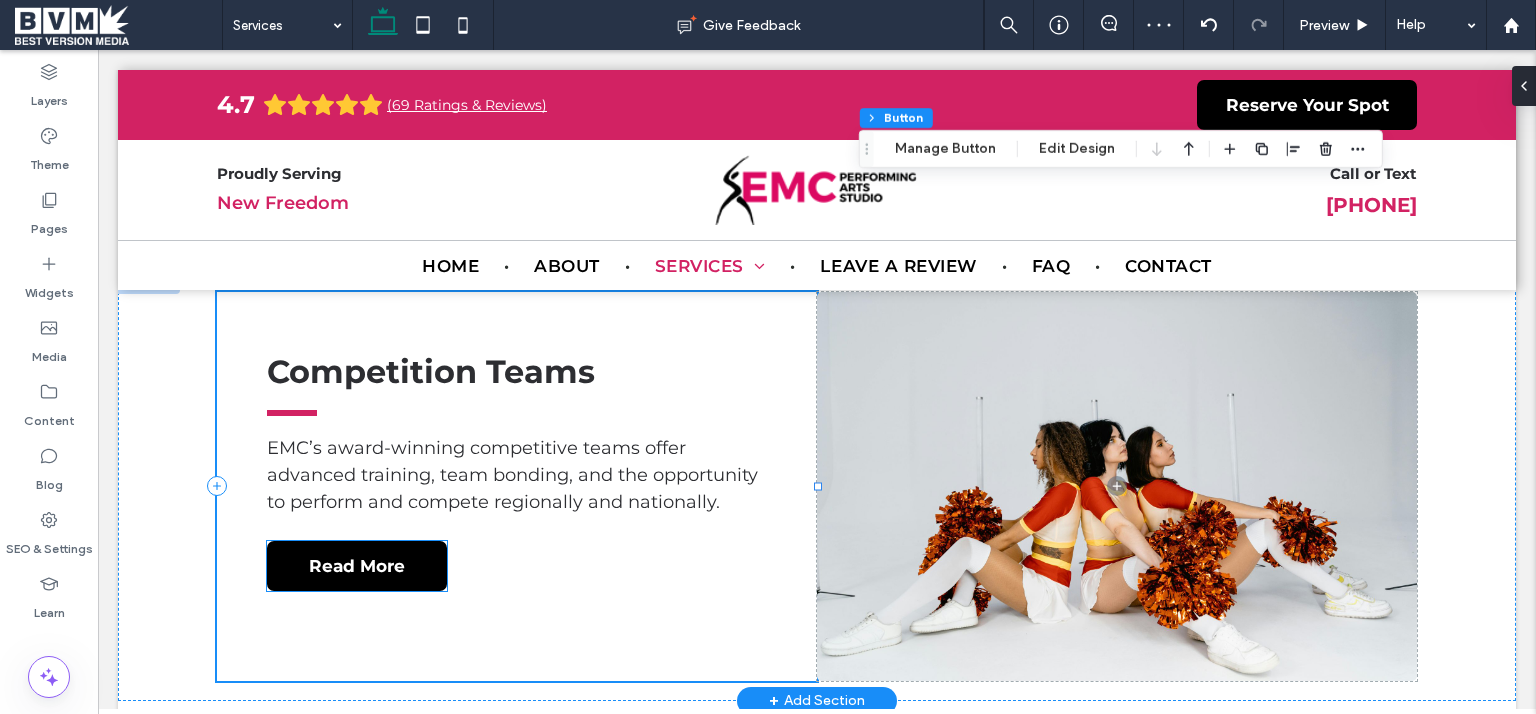 click on "Read More" at bounding box center (357, 566) 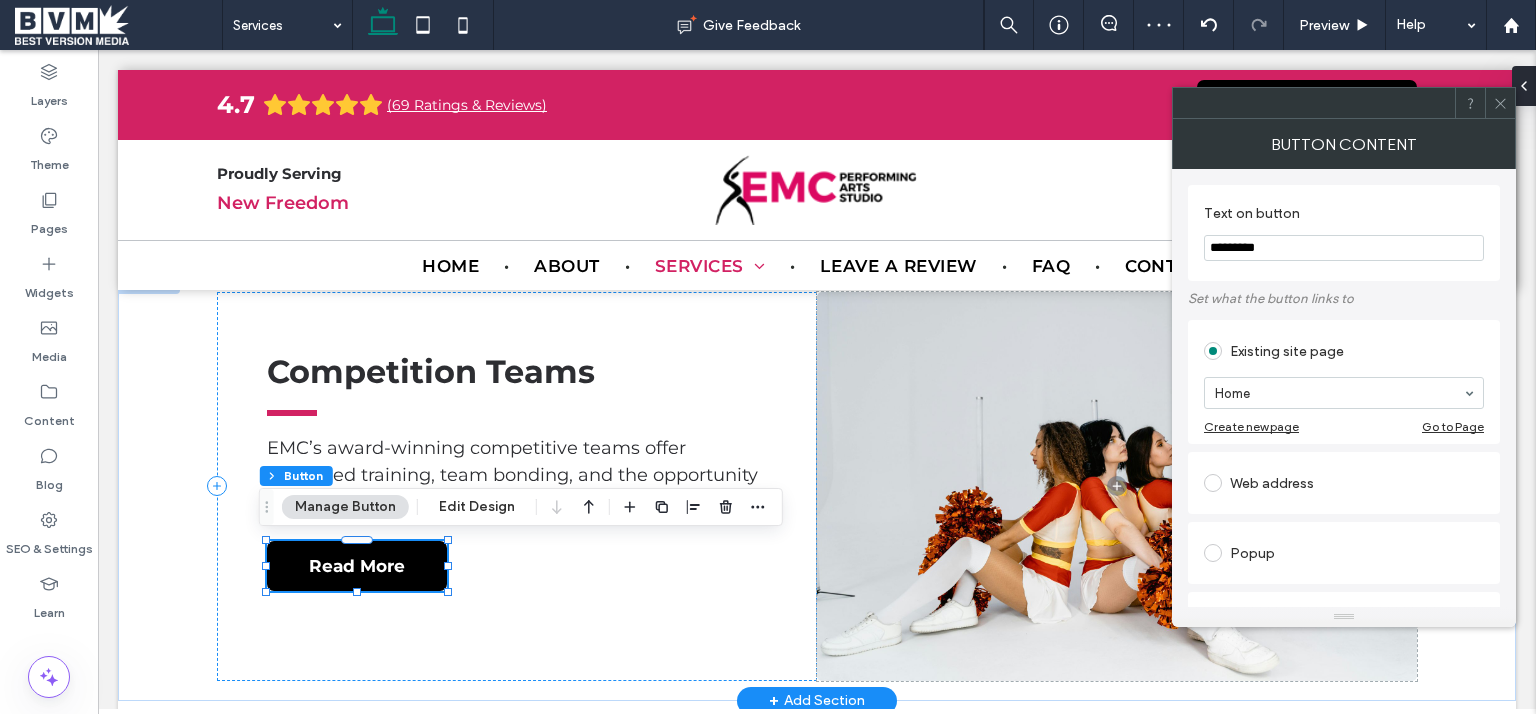 type on "**" 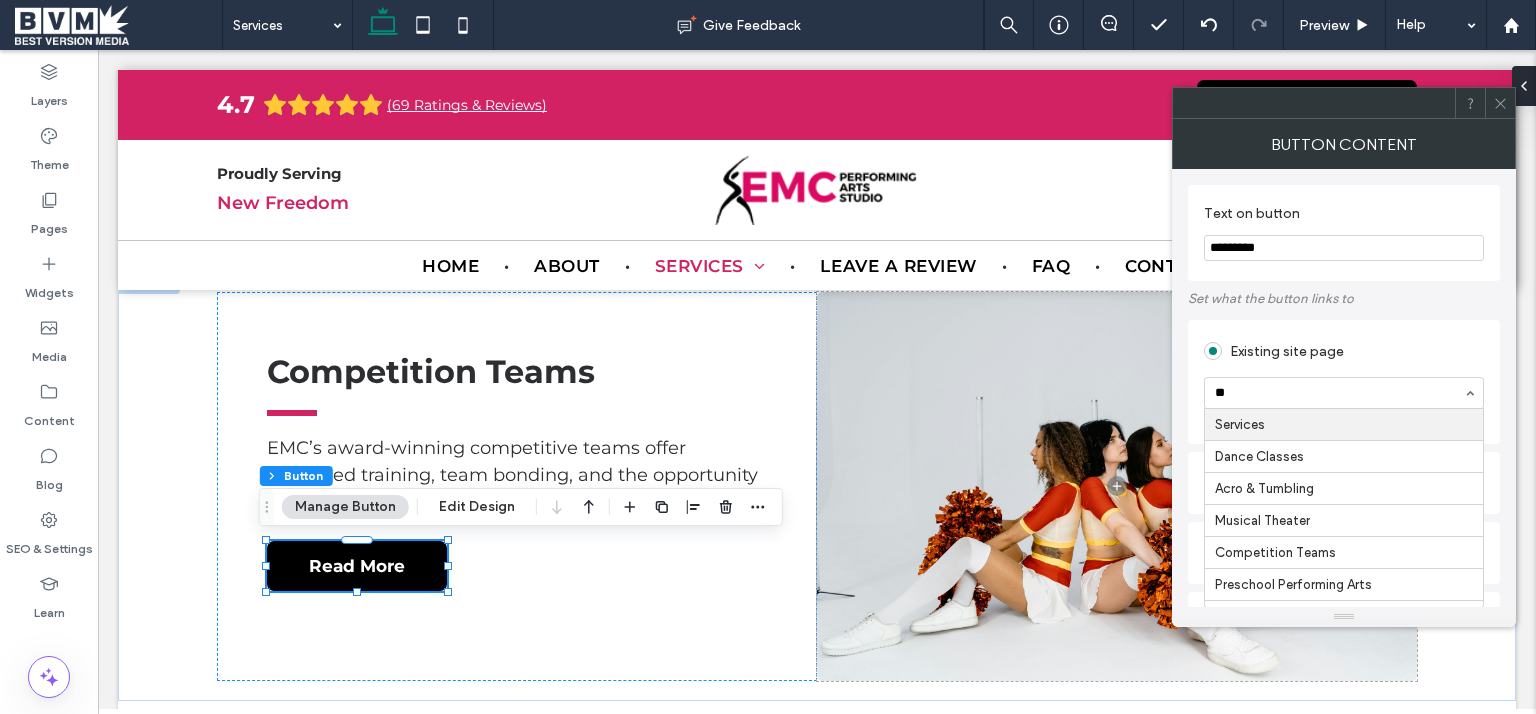 type on "***" 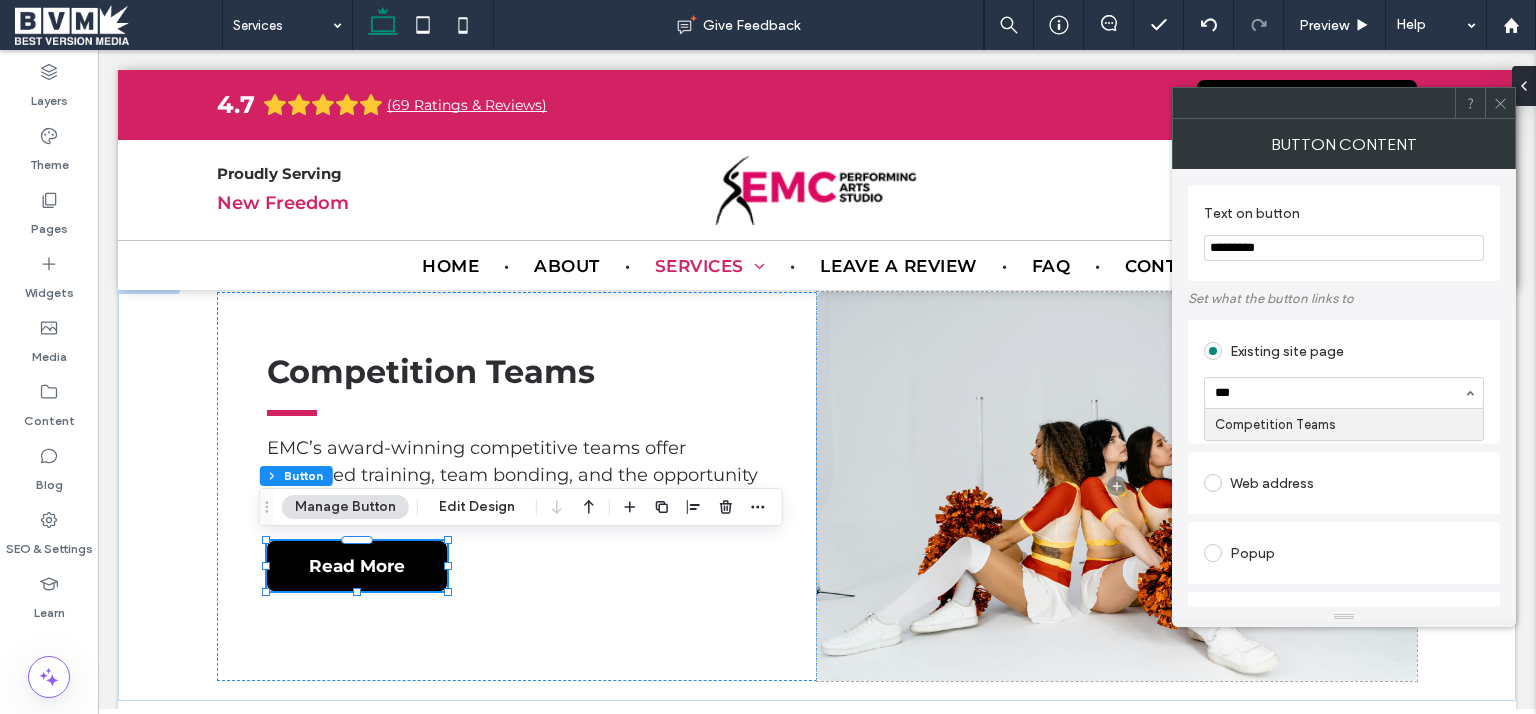 type 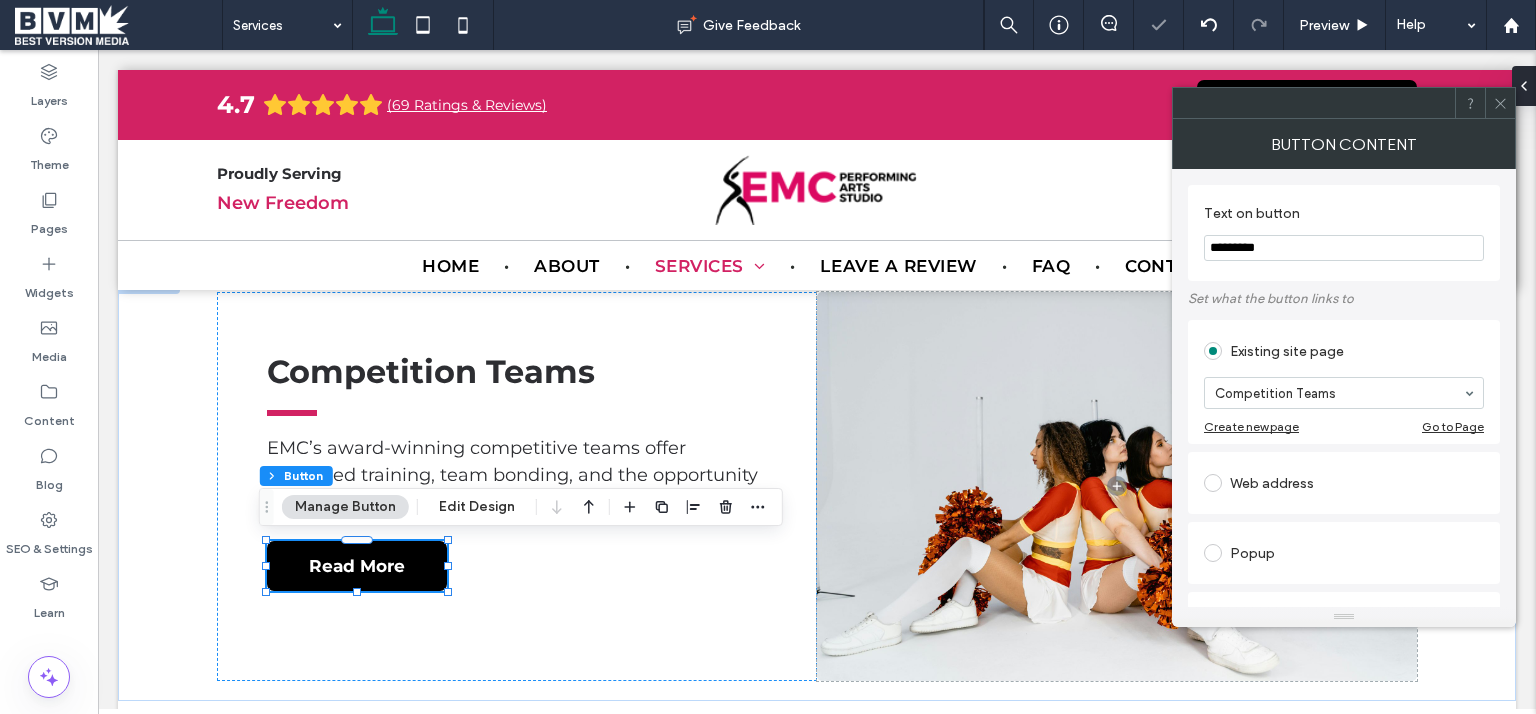 click 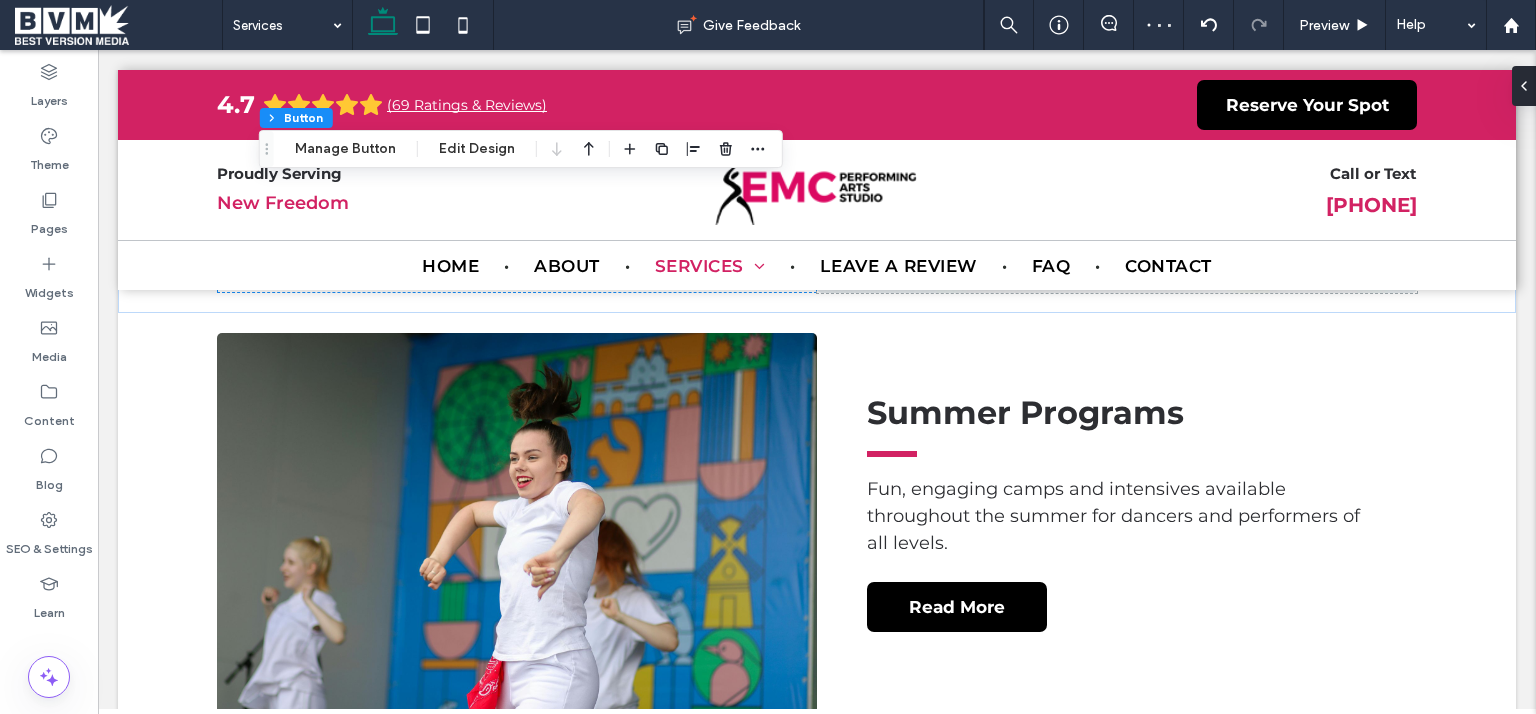 scroll, scrollTop: 2192, scrollLeft: 0, axis: vertical 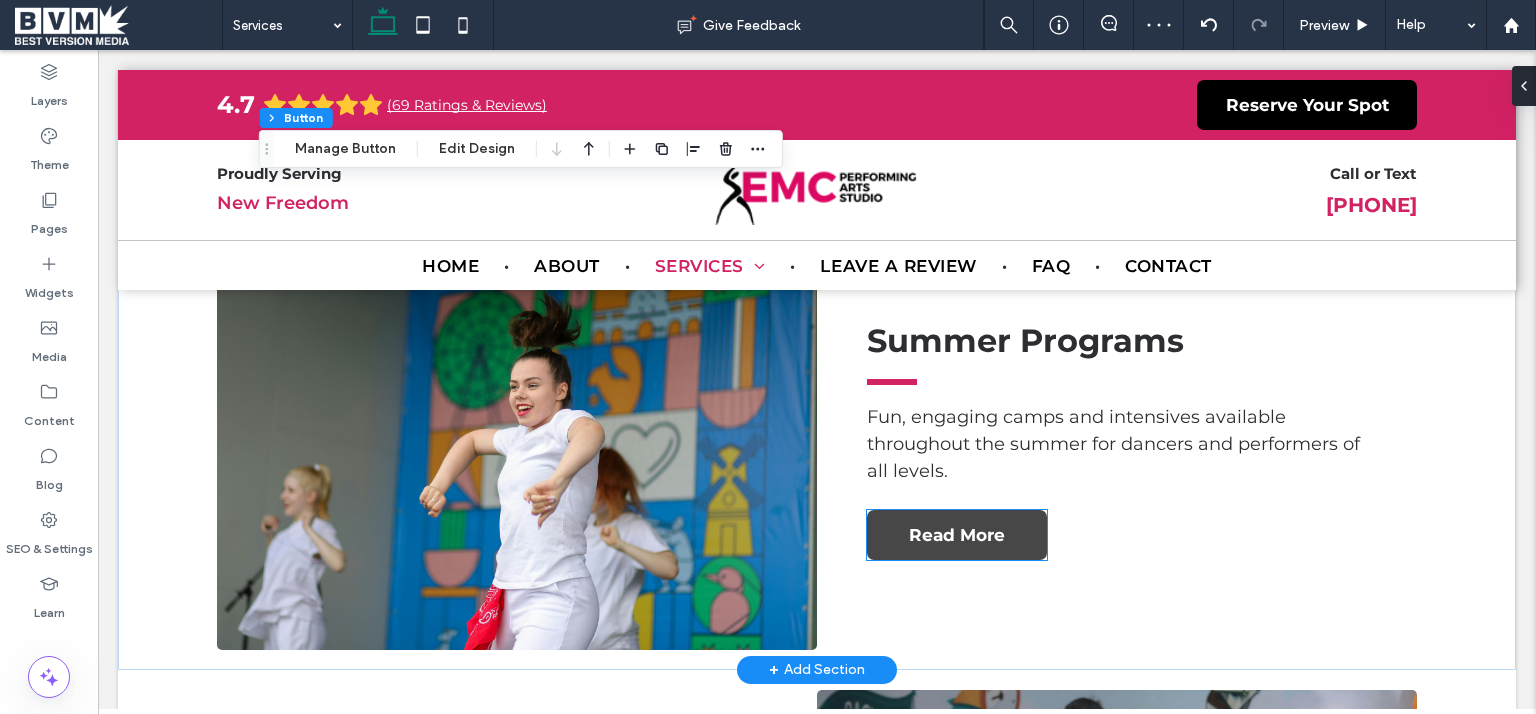click on "Read More" at bounding box center (957, 535) 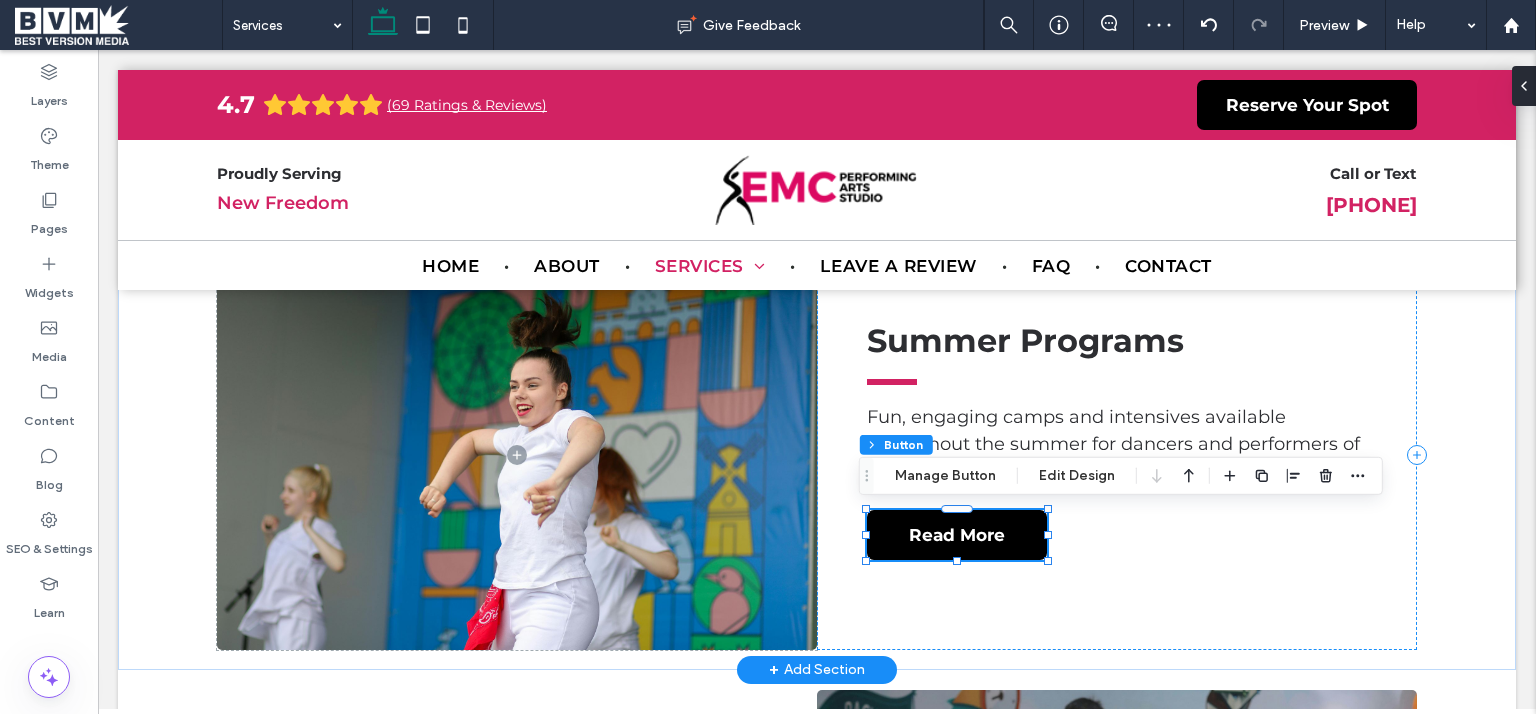 click on "Read More" at bounding box center [957, 535] 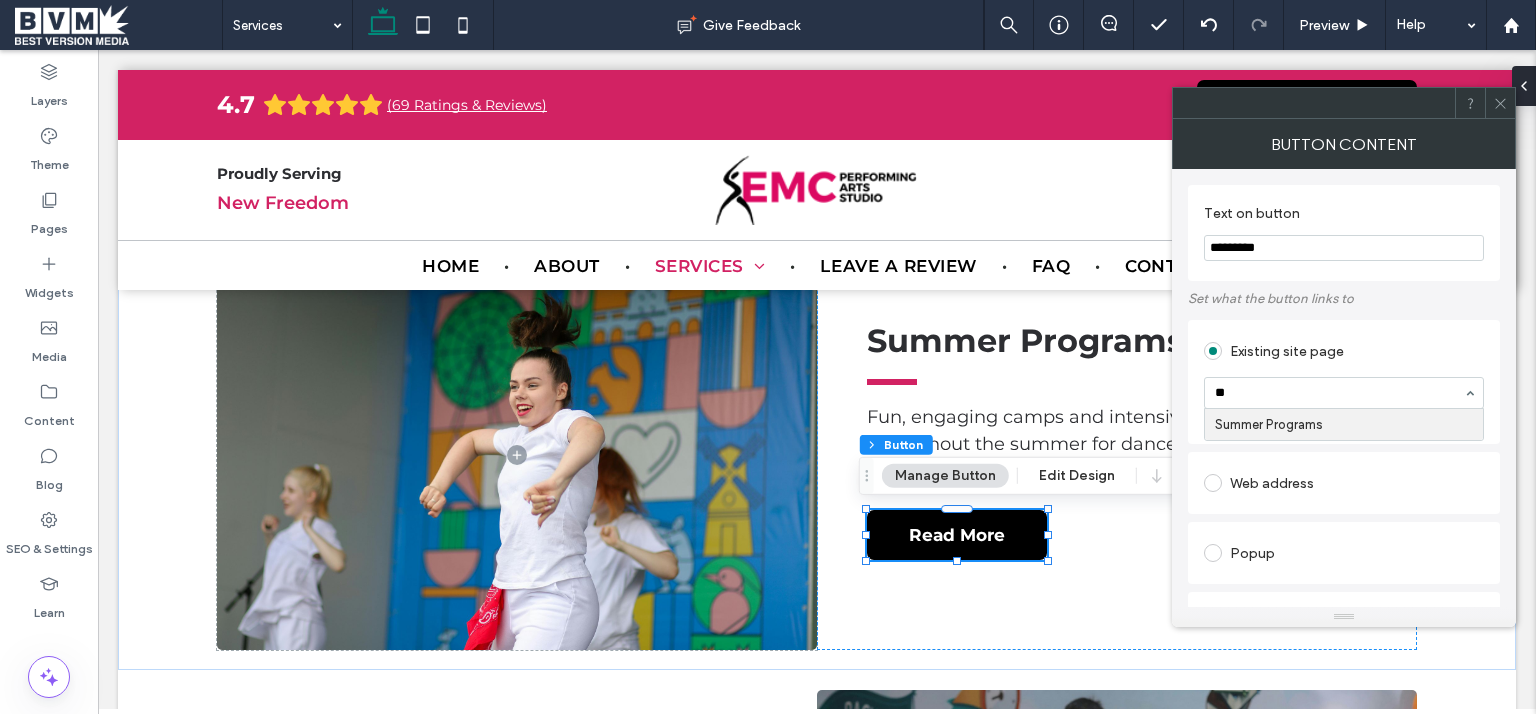 type on "***" 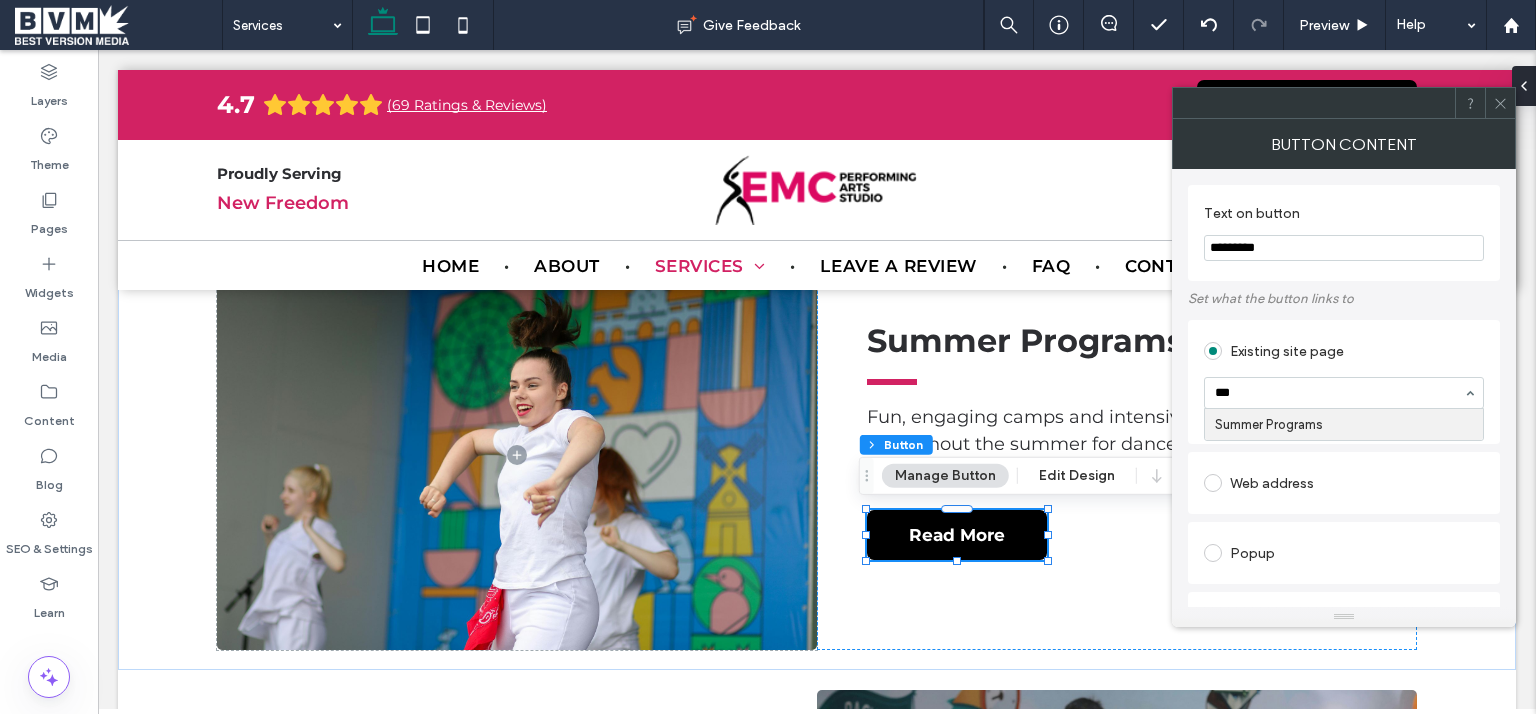 type 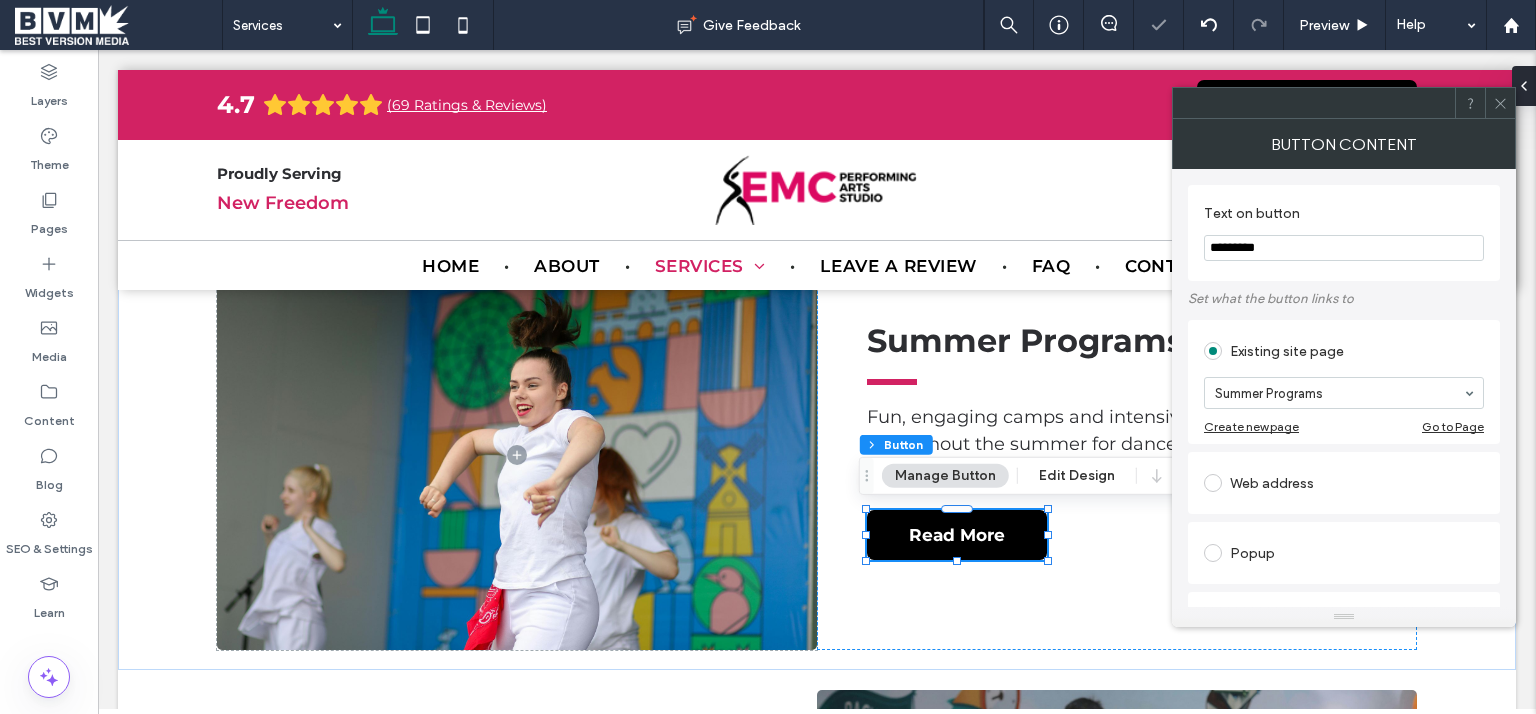 click 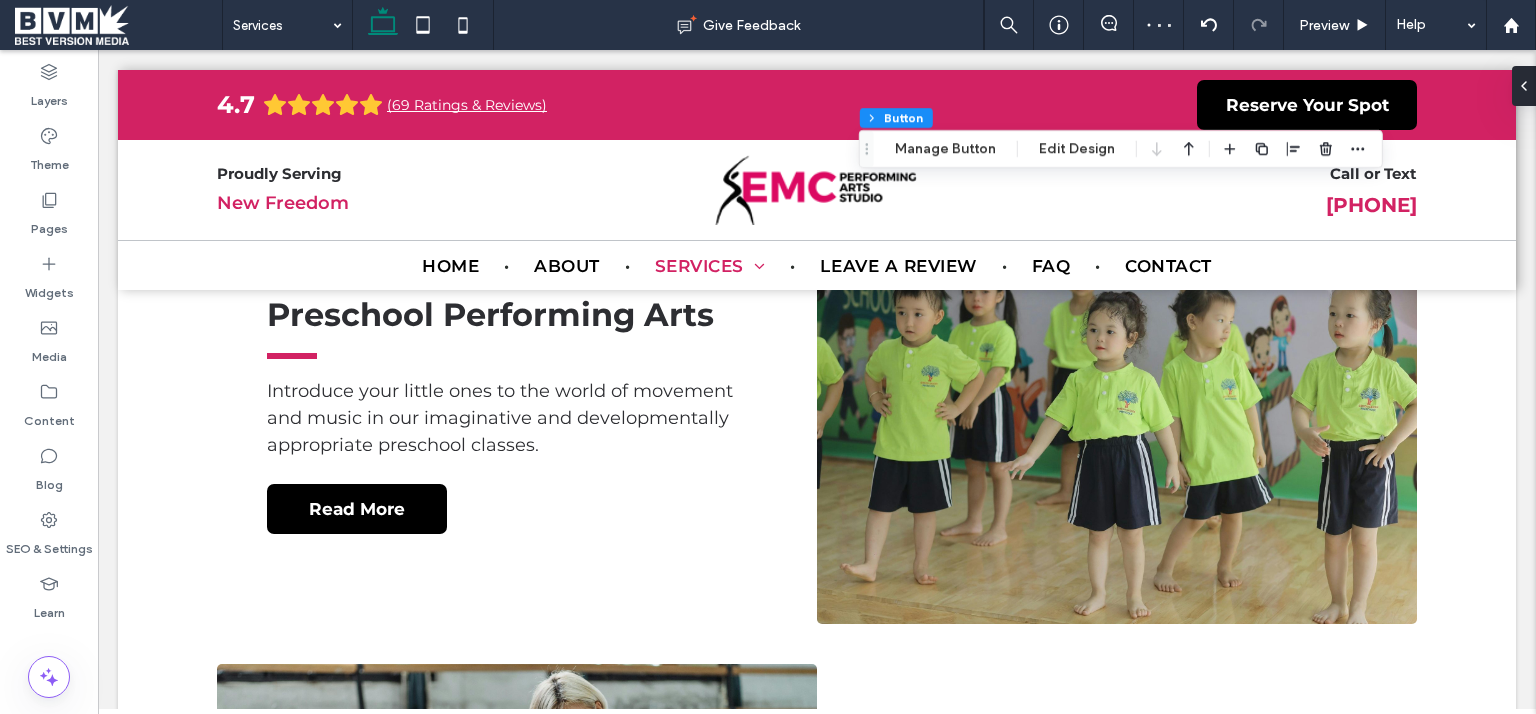 scroll, scrollTop: 2662, scrollLeft: 0, axis: vertical 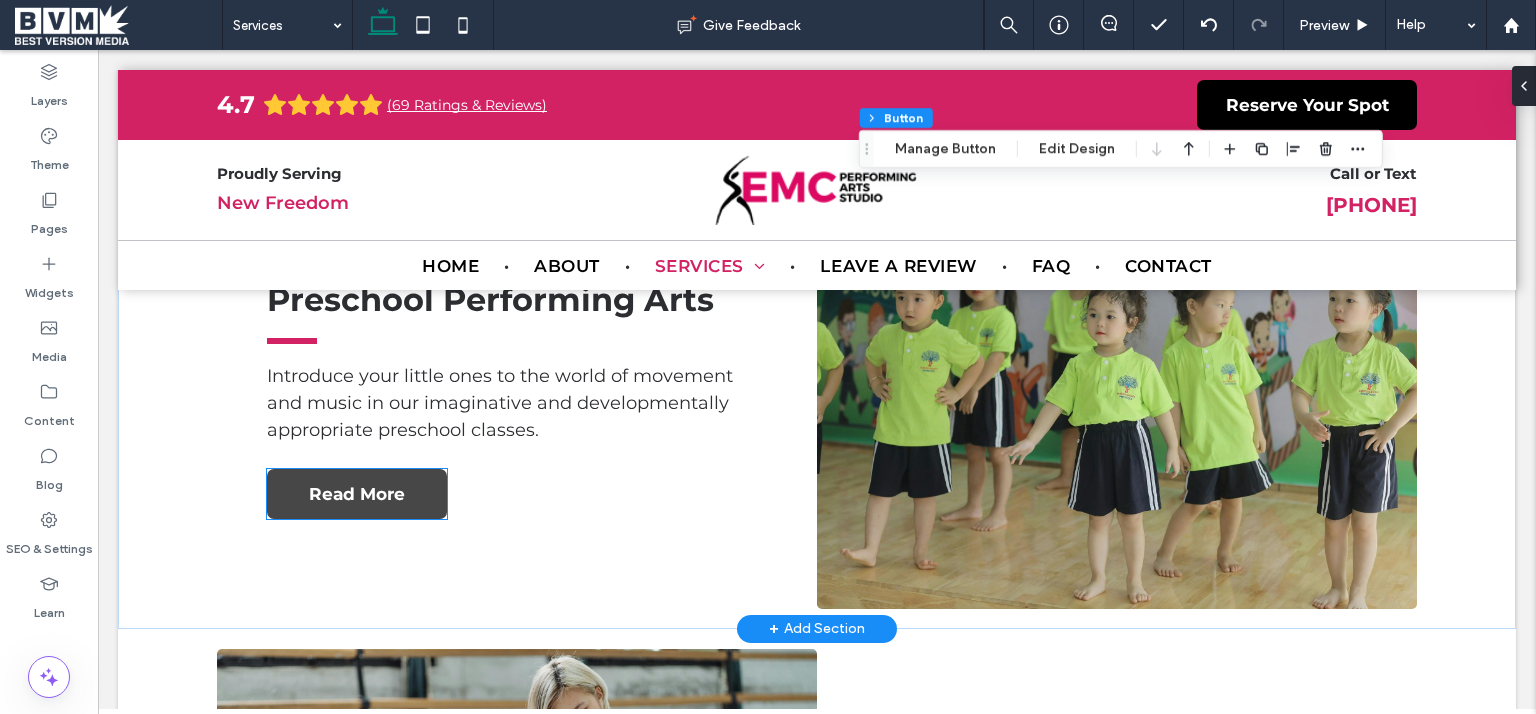 click on "Read More" at bounding box center (357, 494) 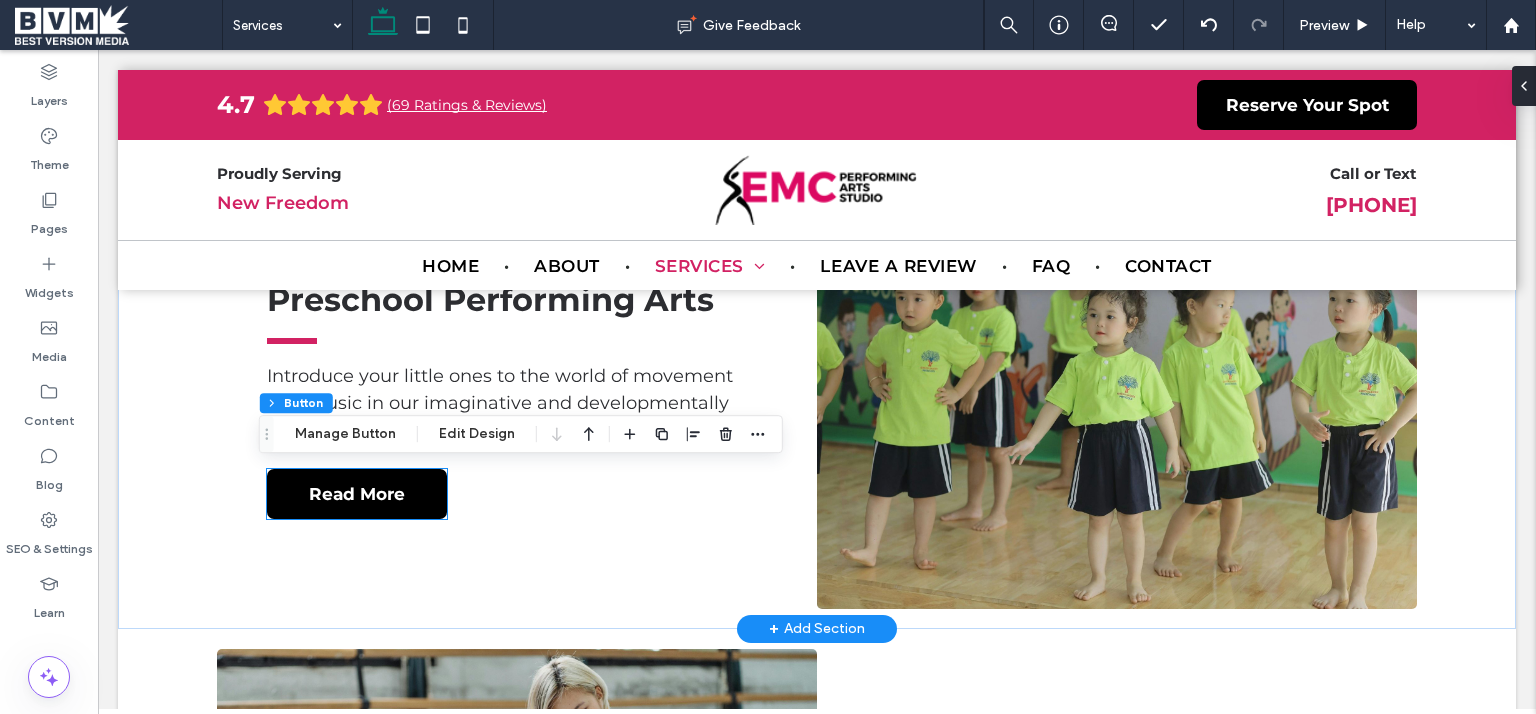 click on "Read More" at bounding box center [357, 494] 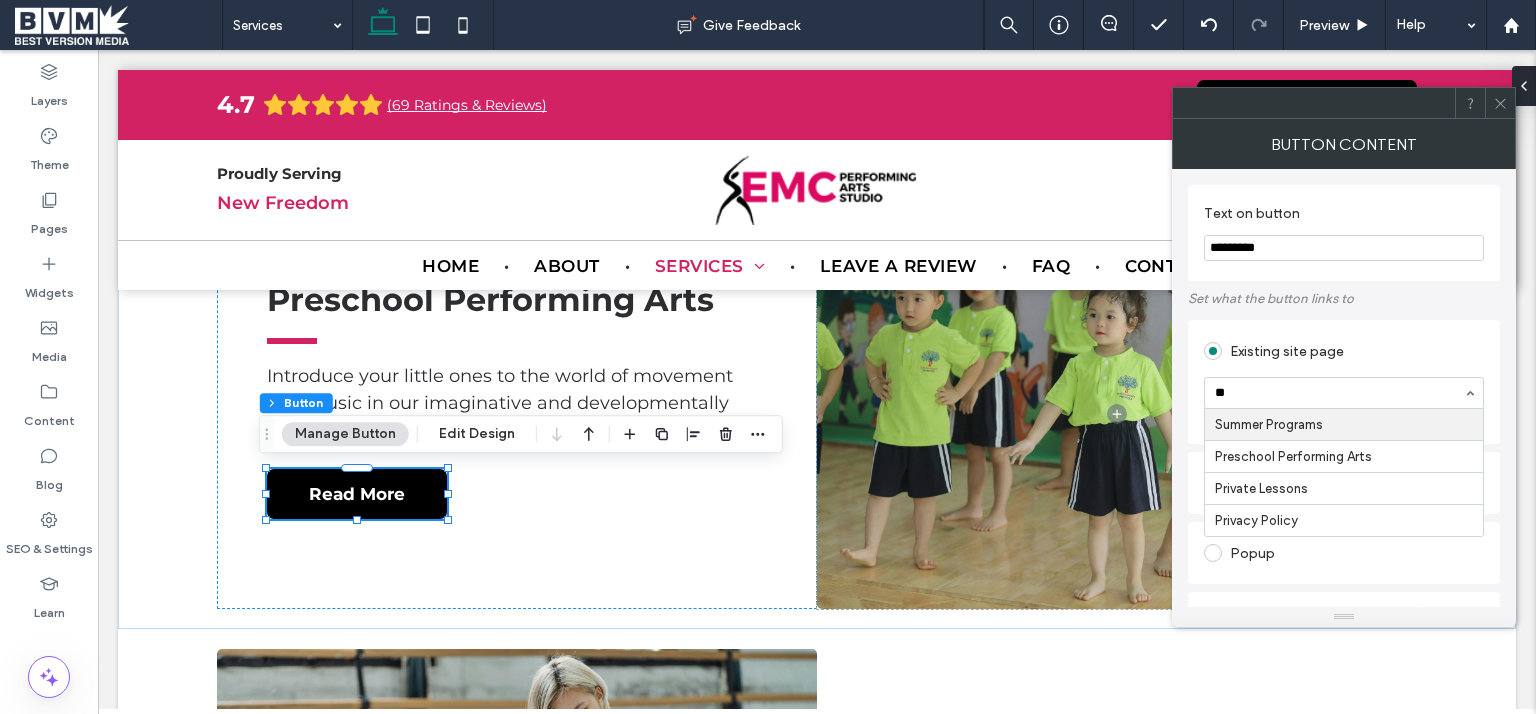 type on "***" 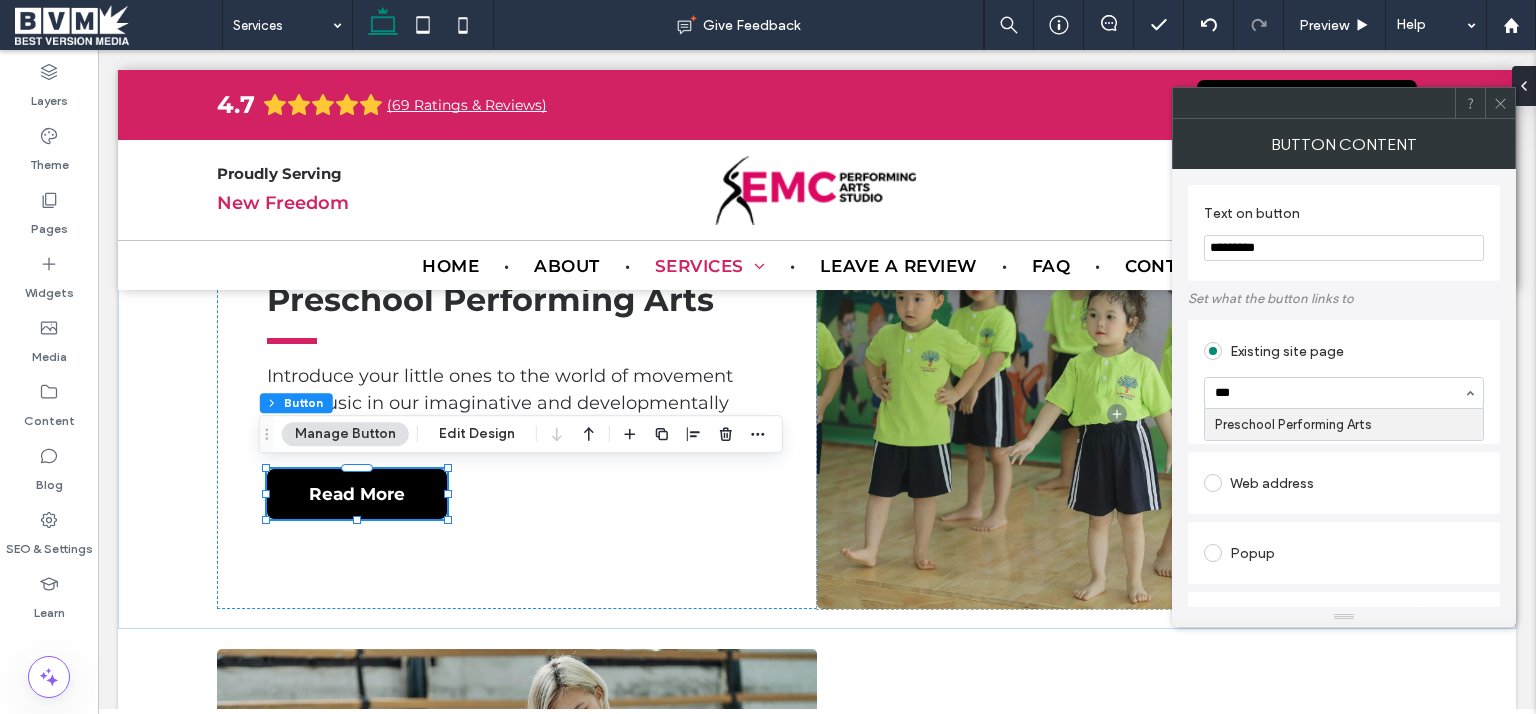 type 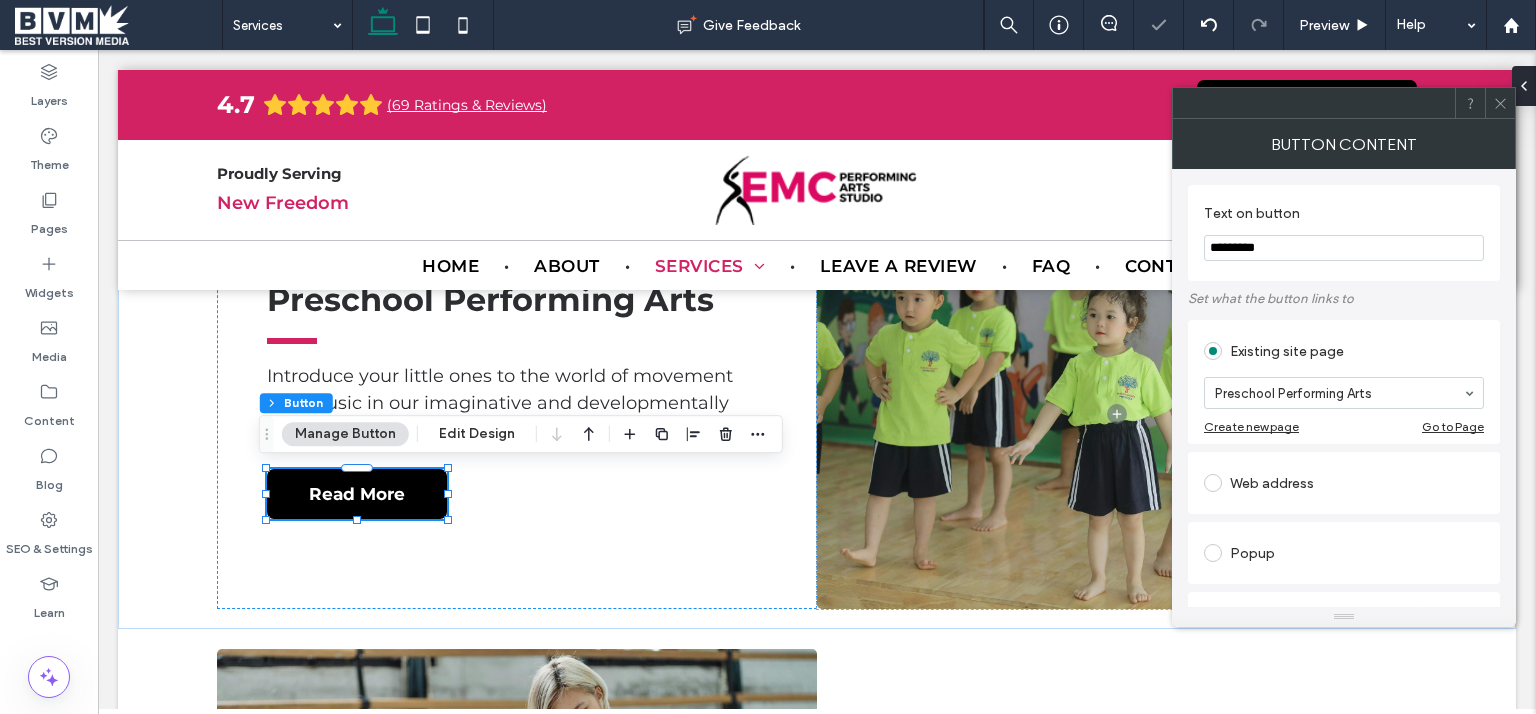 click 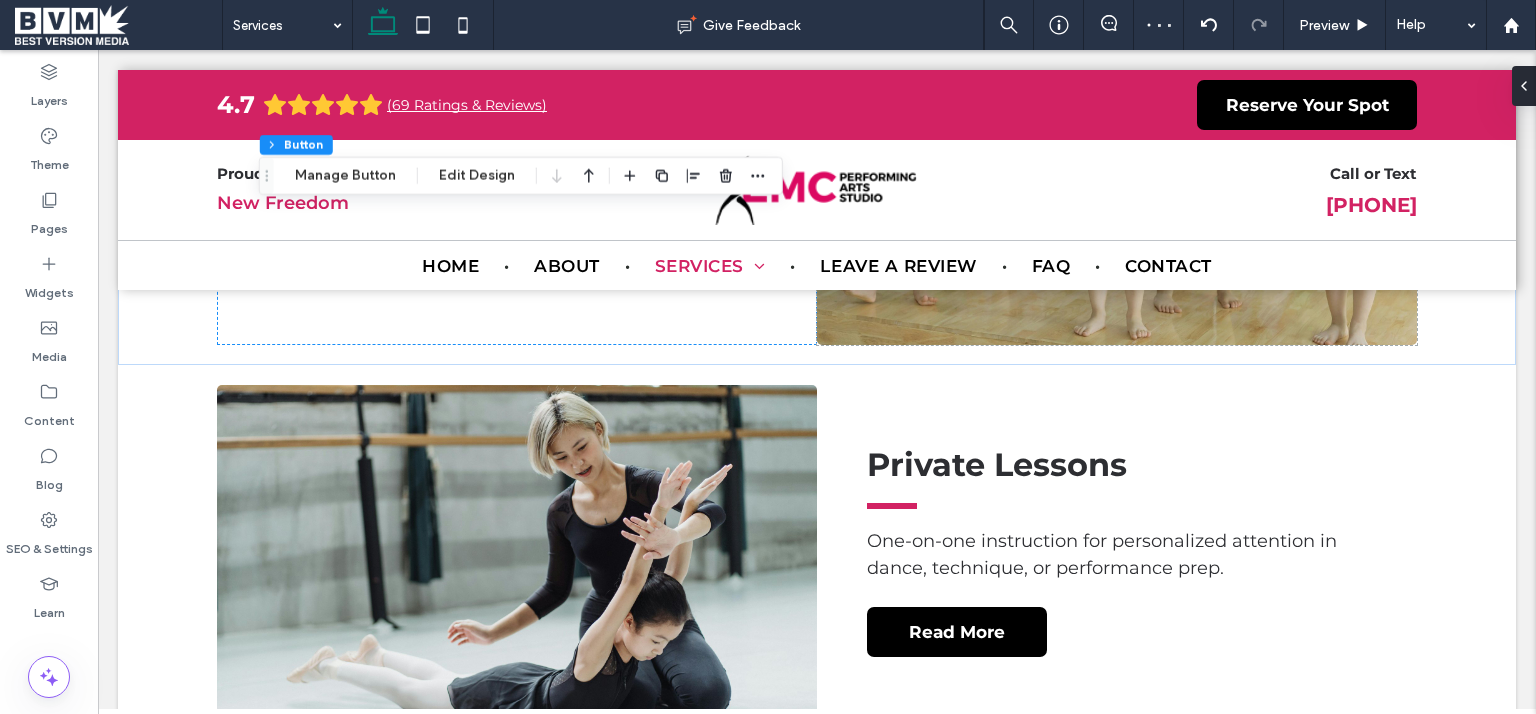 scroll, scrollTop: 2983, scrollLeft: 0, axis: vertical 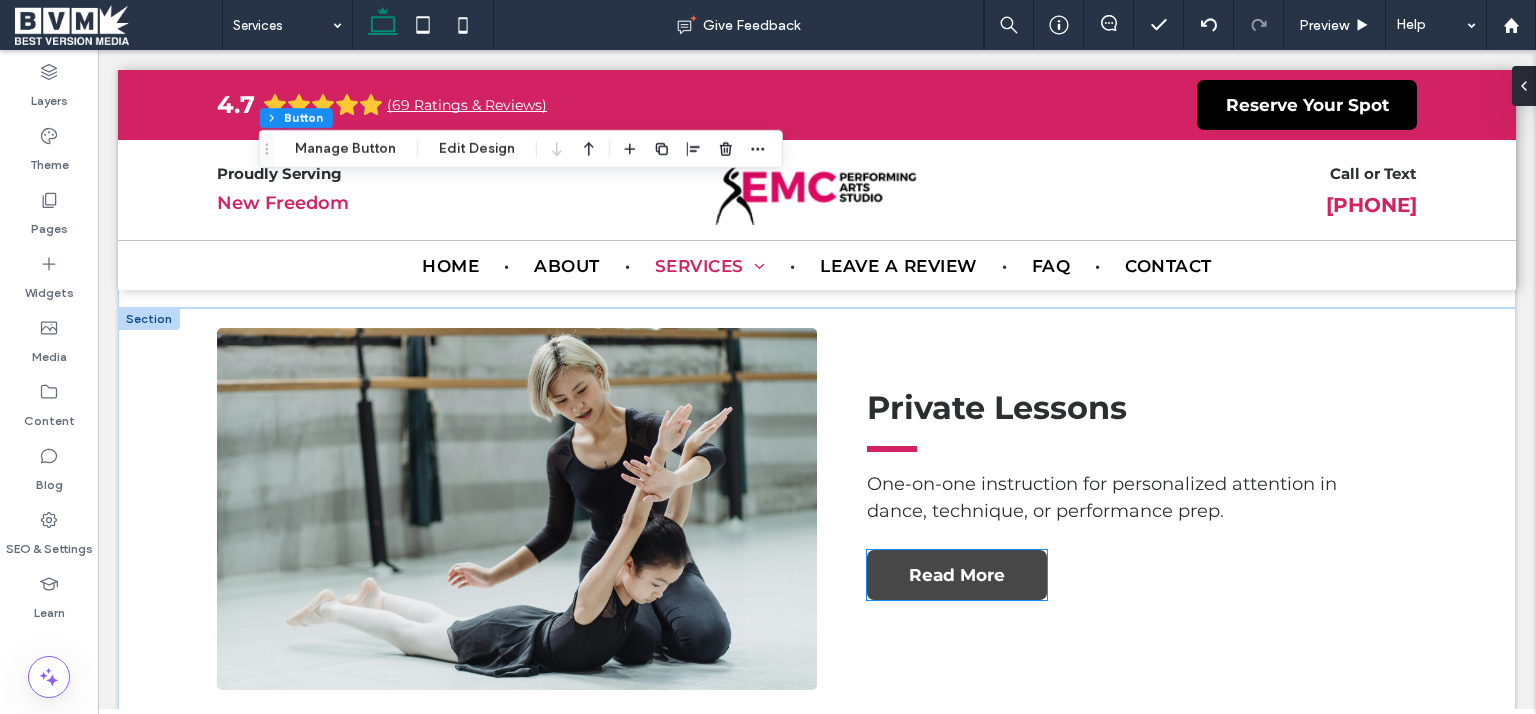 click on "Read More" at bounding box center [957, 575] 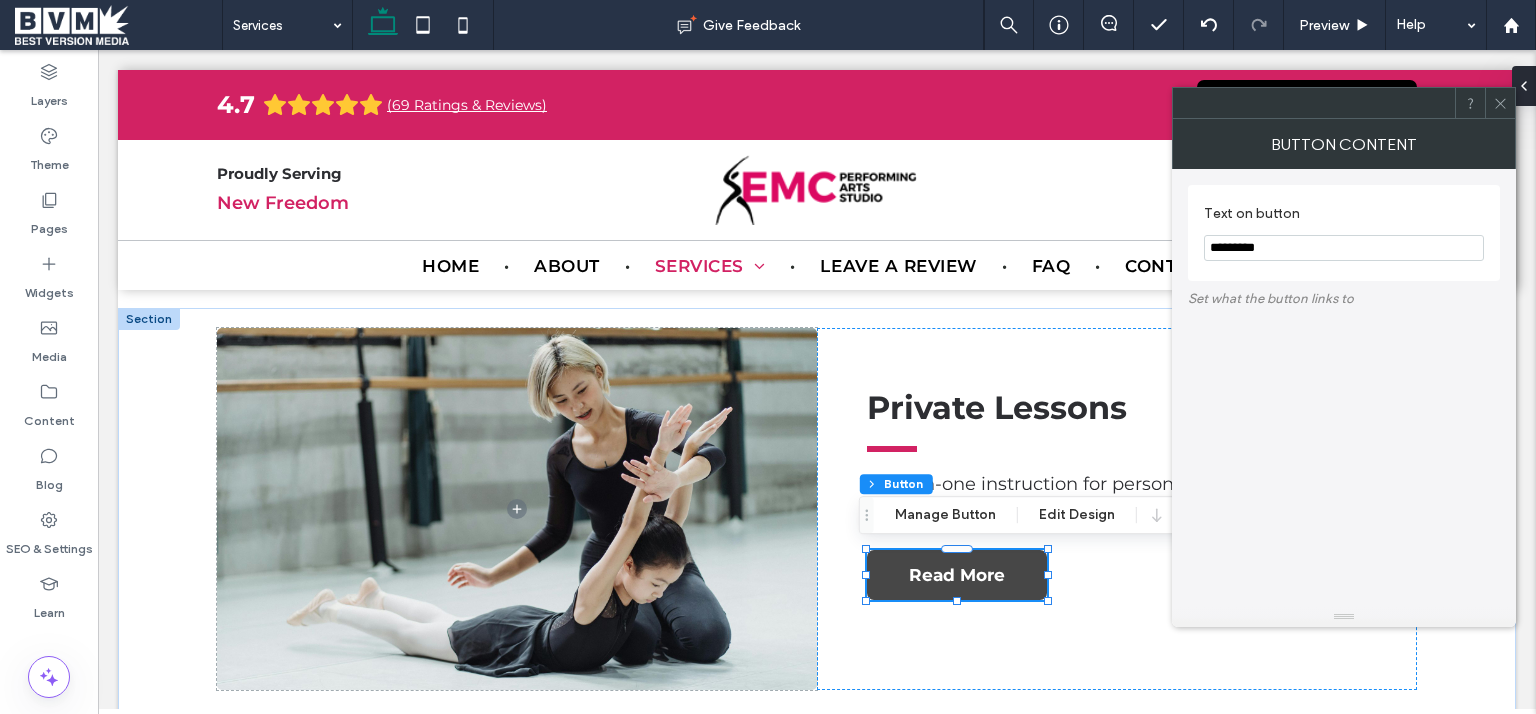 type on "**" 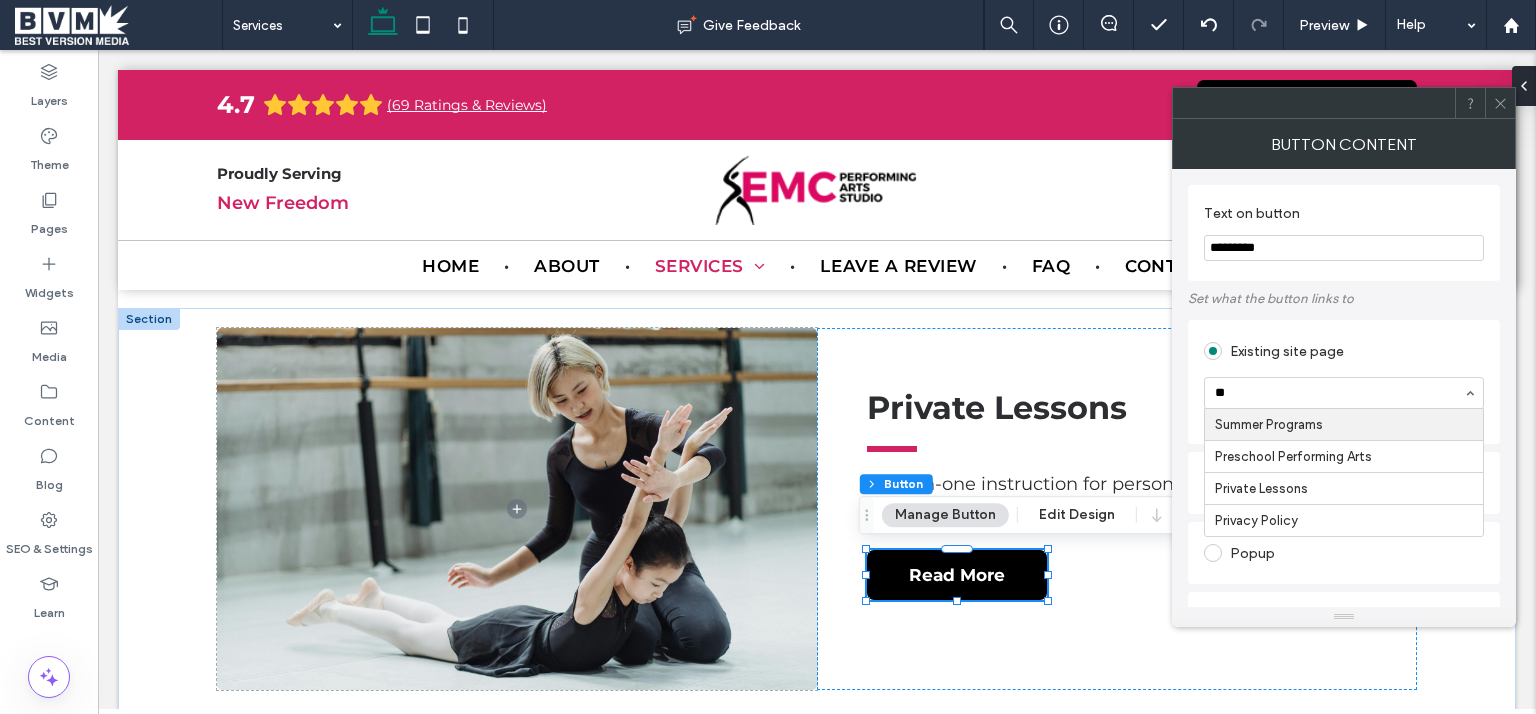 type on "***" 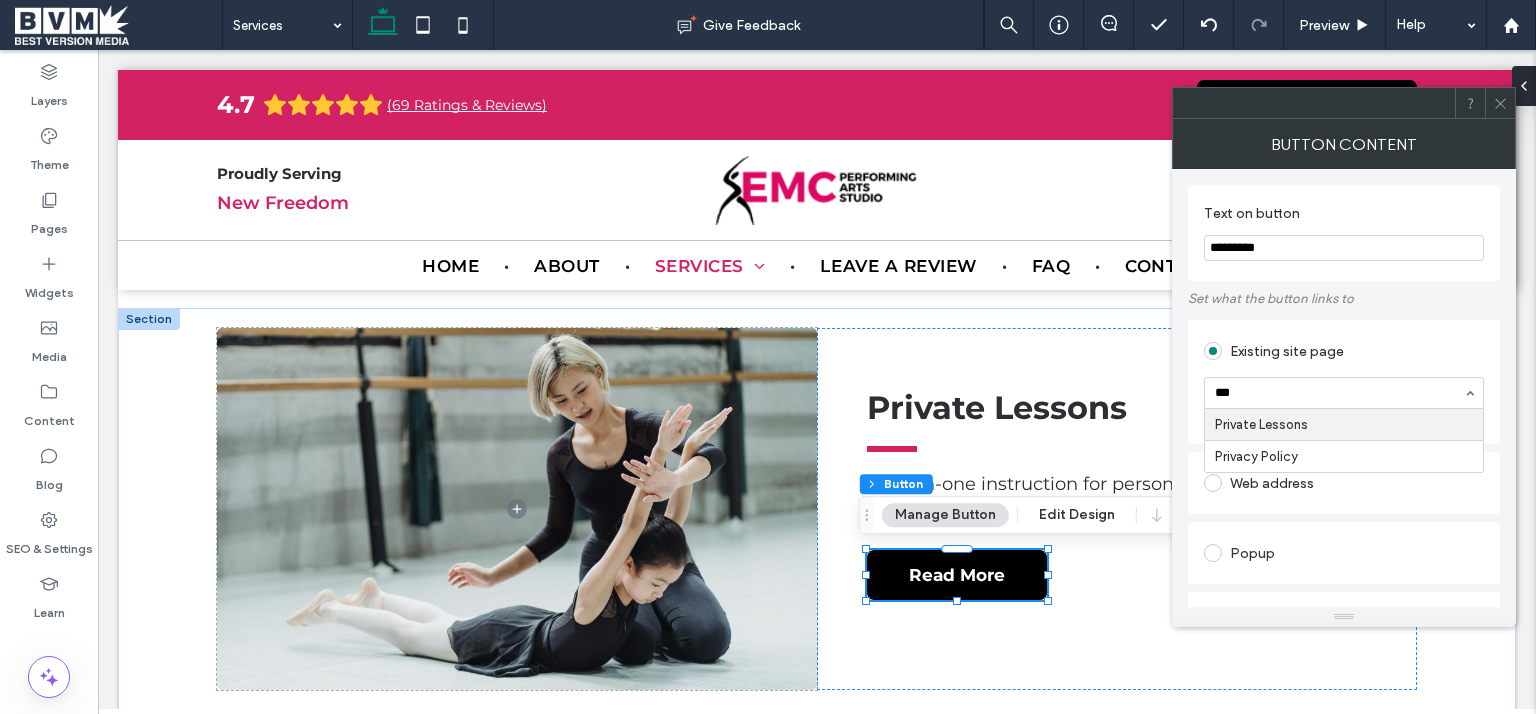type 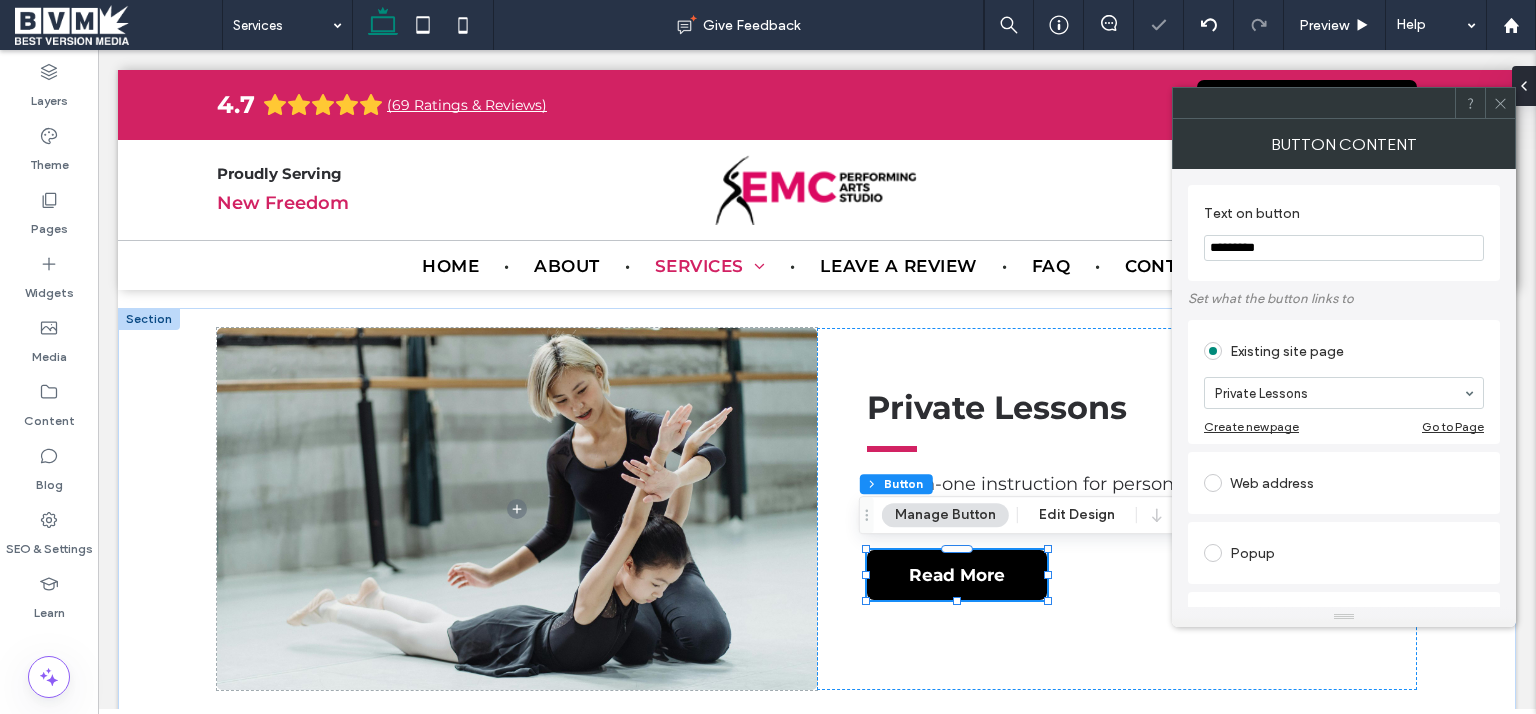 click 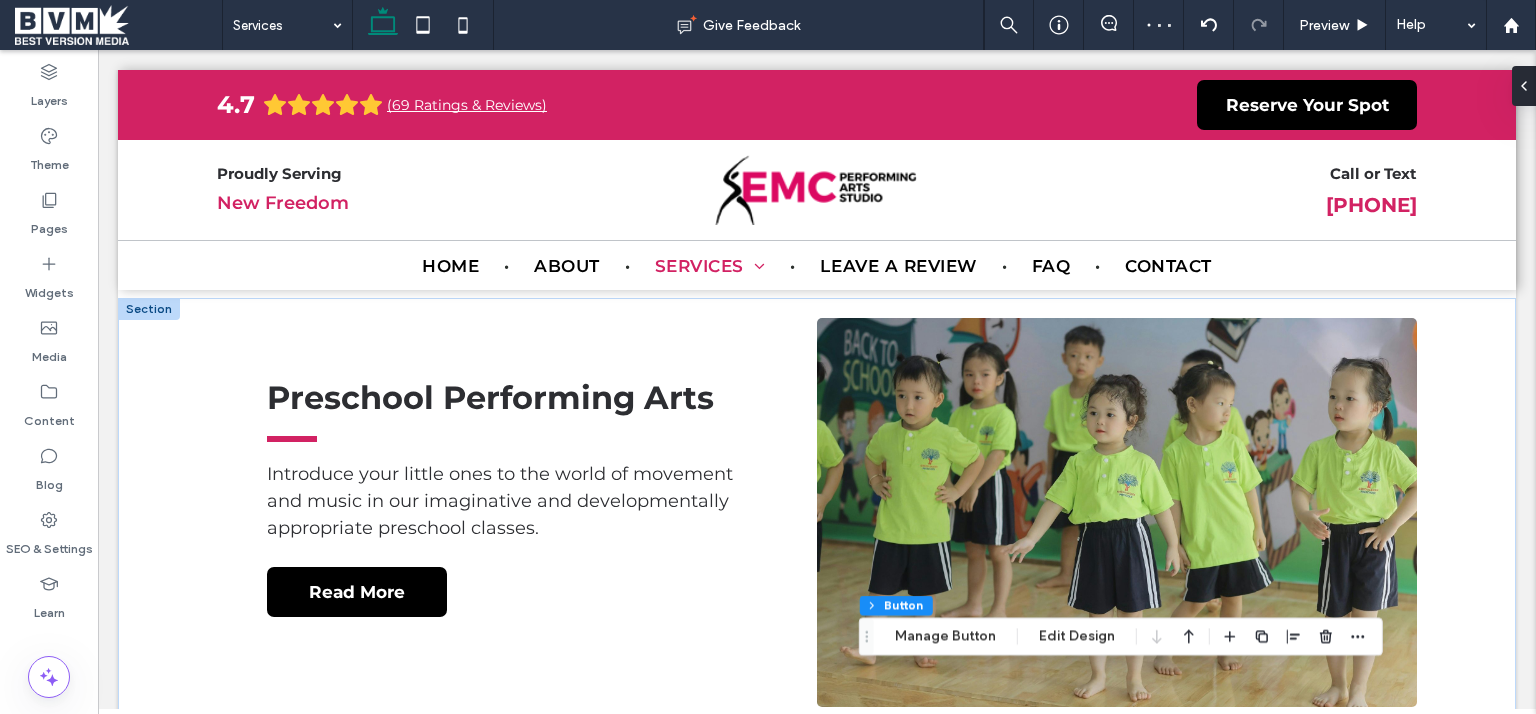 scroll, scrollTop: 2517, scrollLeft: 0, axis: vertical 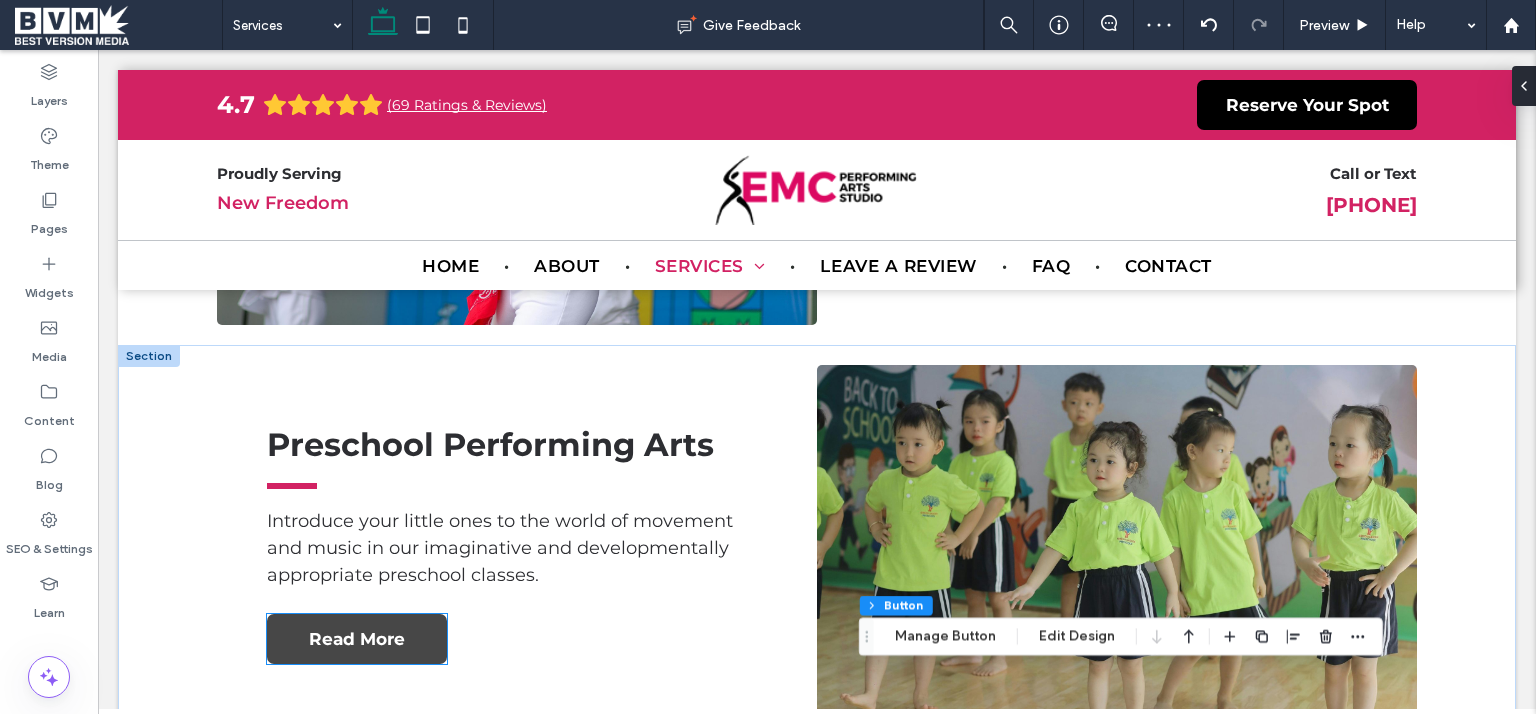 click on "Read More" at bounding box center (357, 639) 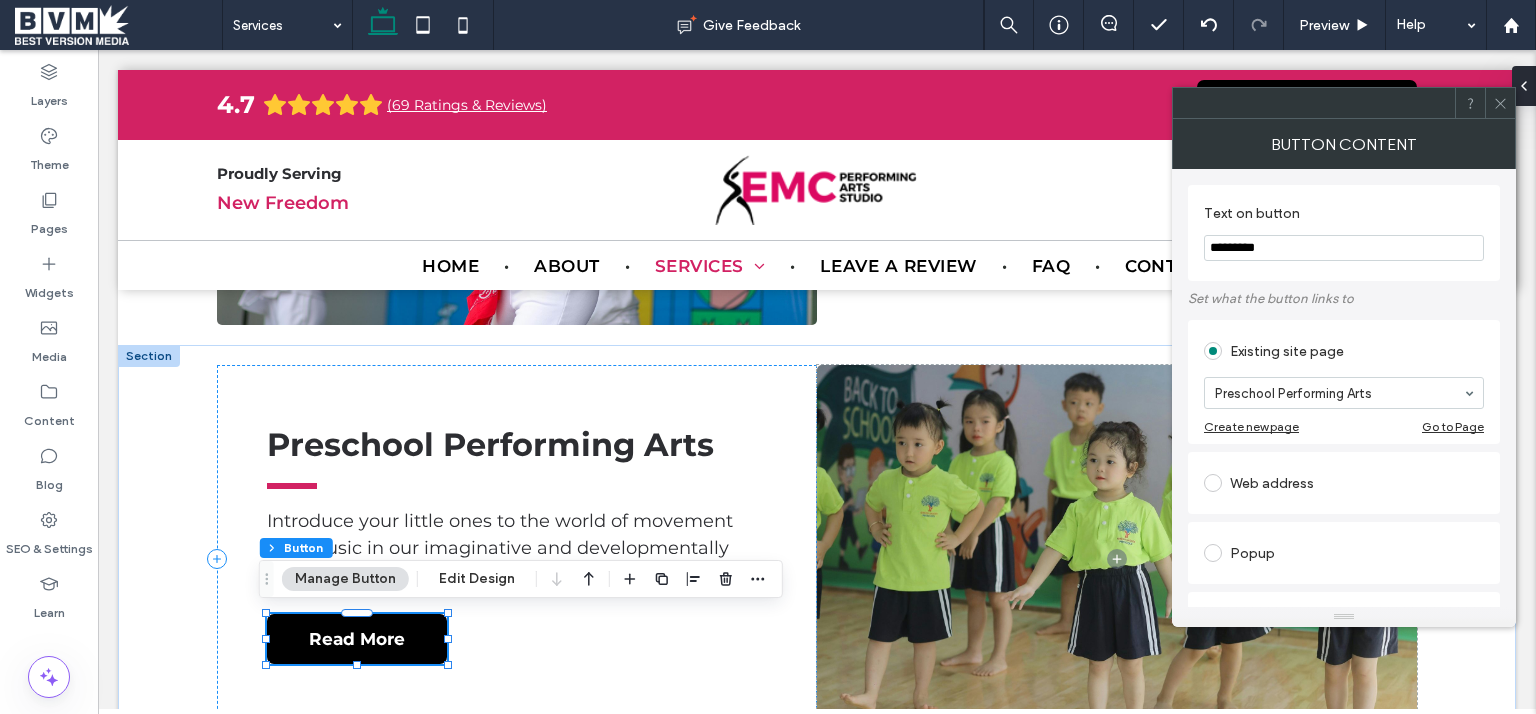 type on "**" 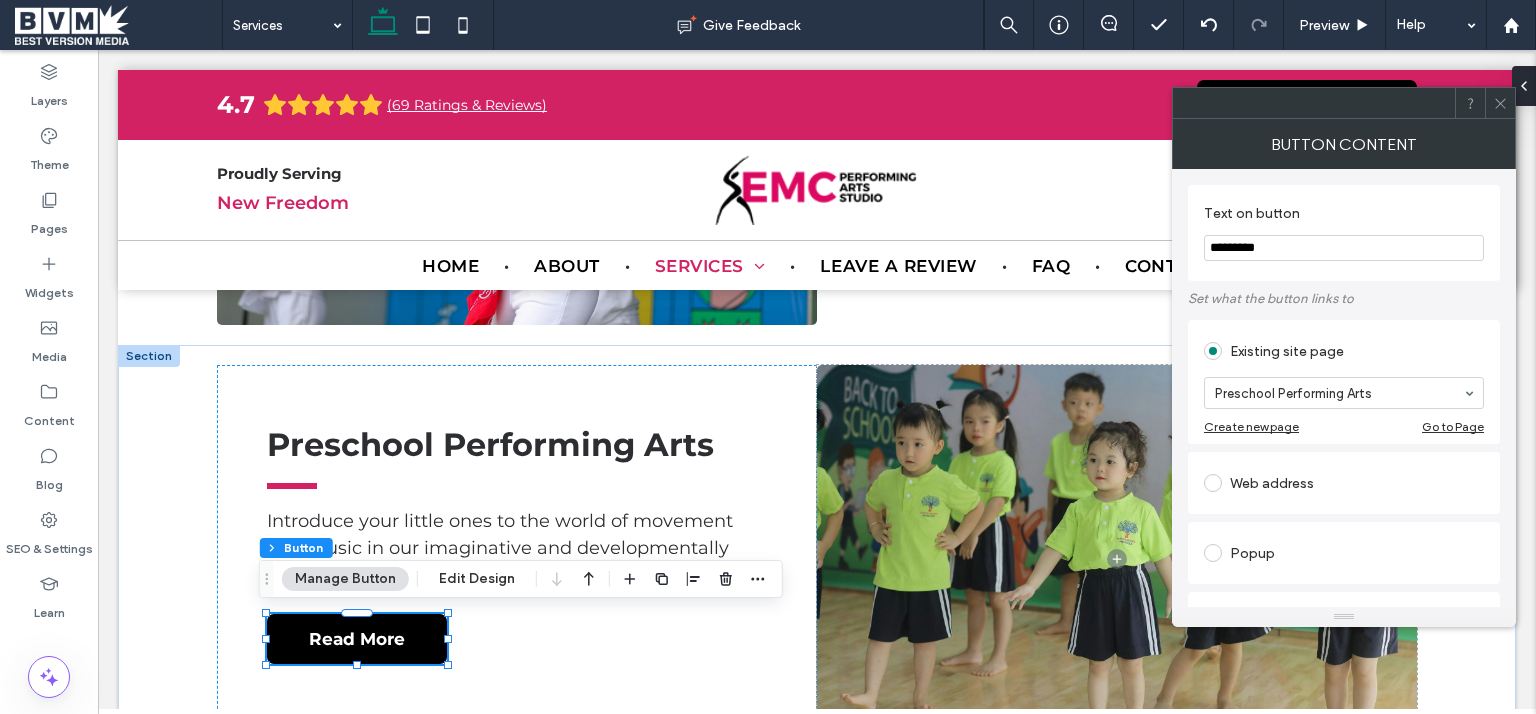click 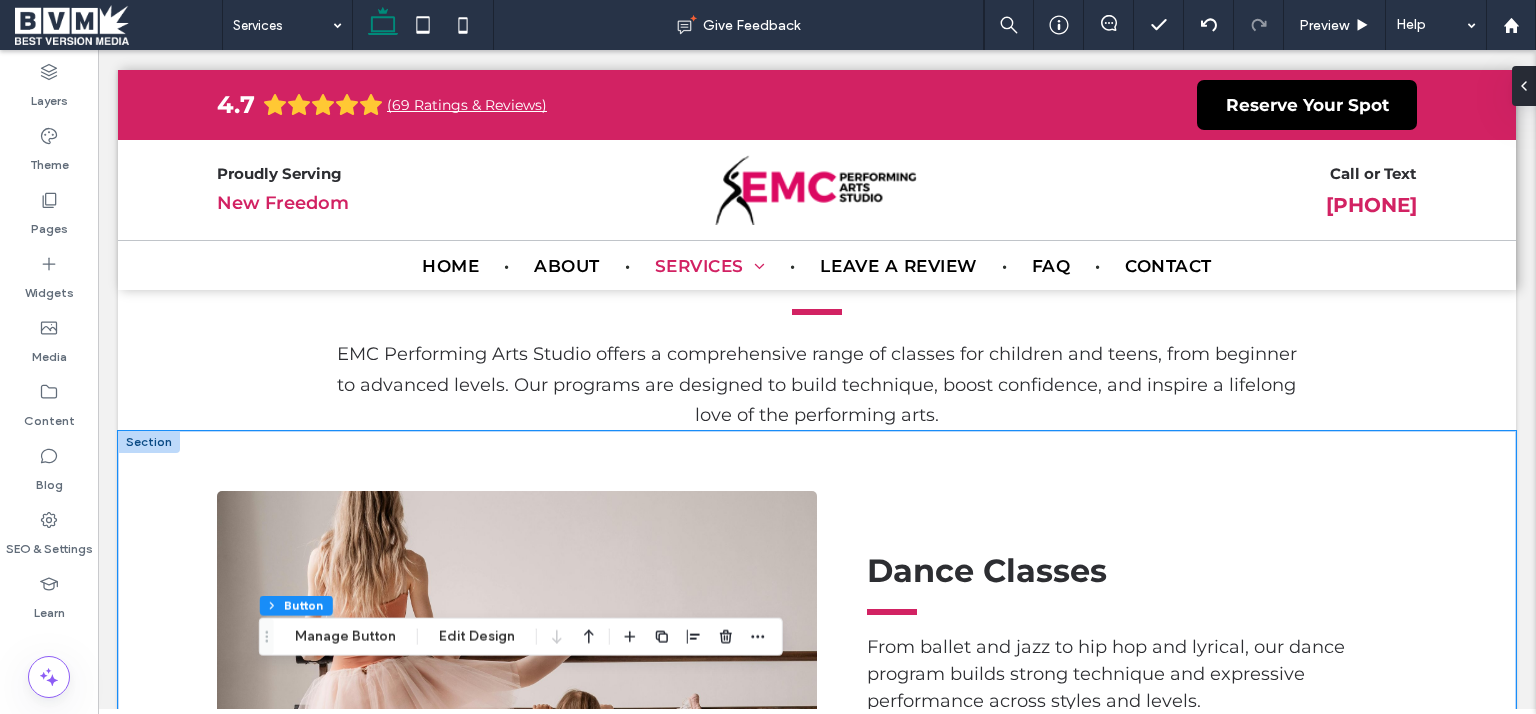 scroll, scrollTop: 0, scrollLeft: 0, axis: both 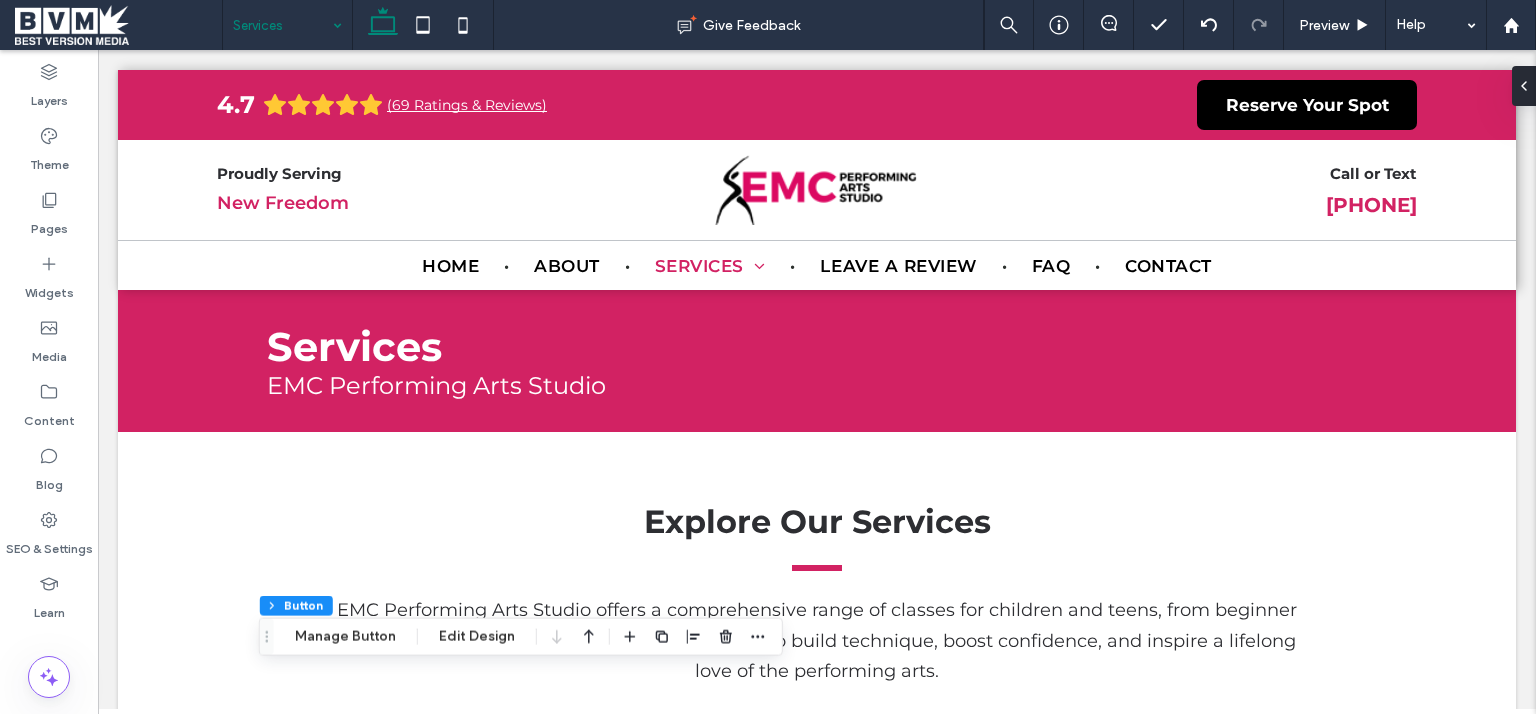 click at bounding box center (282, 25) 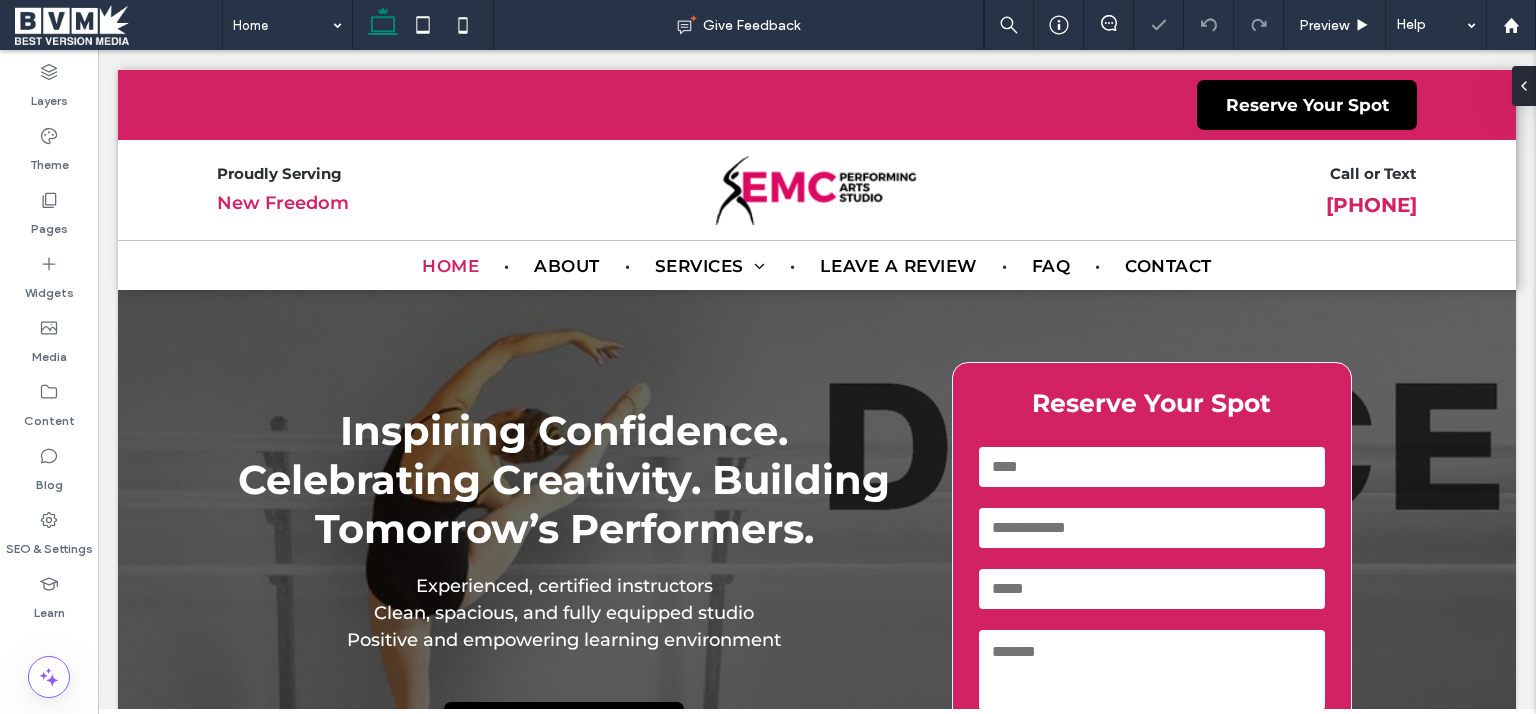 click at bounding box center (816, 189) 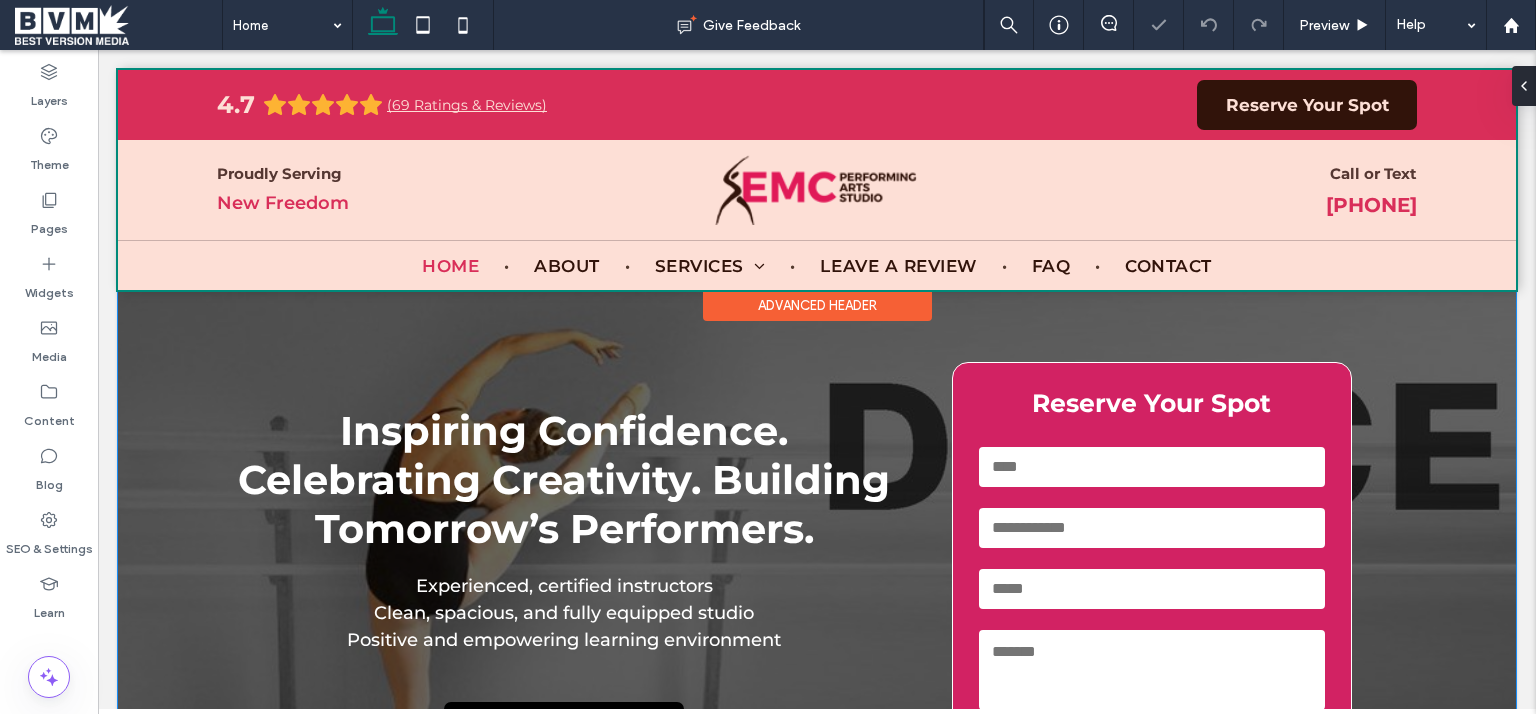 click at bounding box center (817, 180) 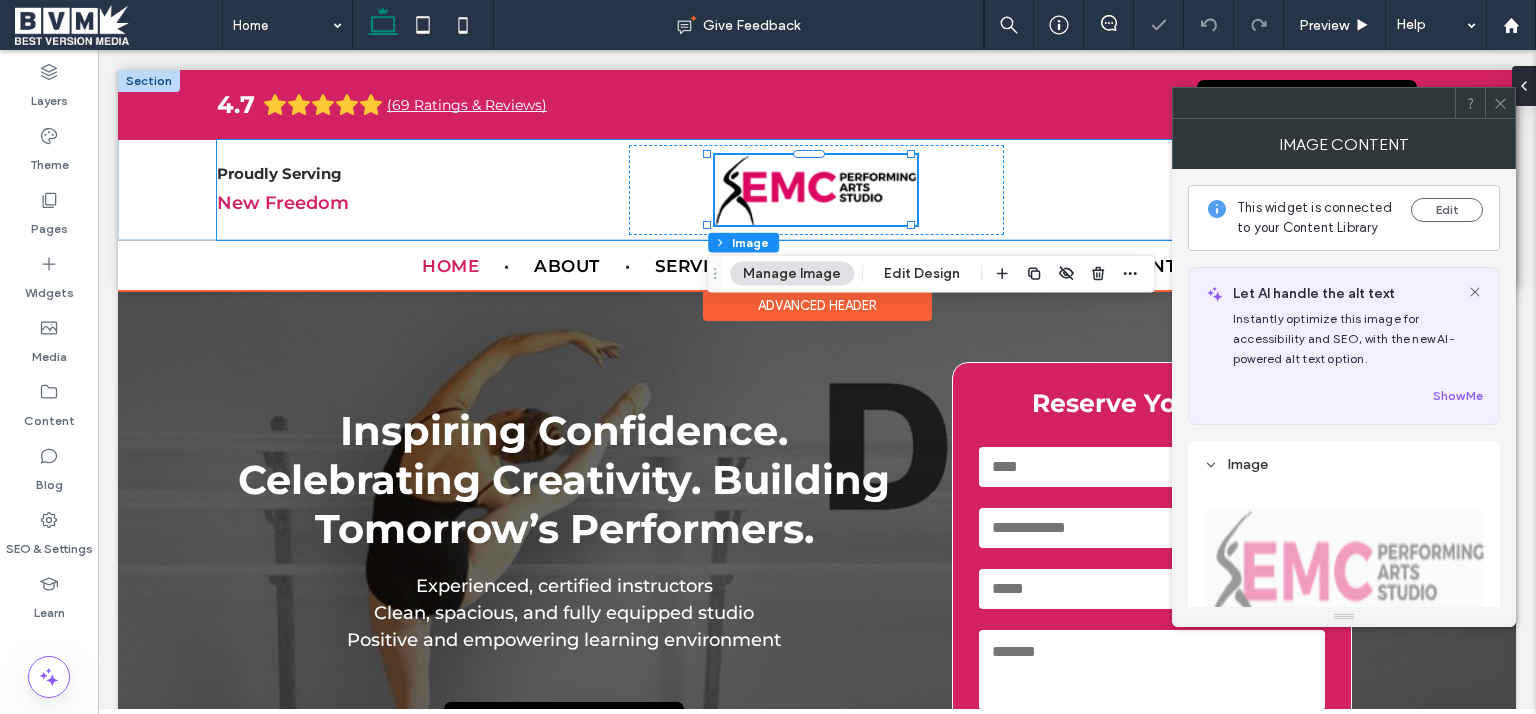 click at bounding box center [816, 189] 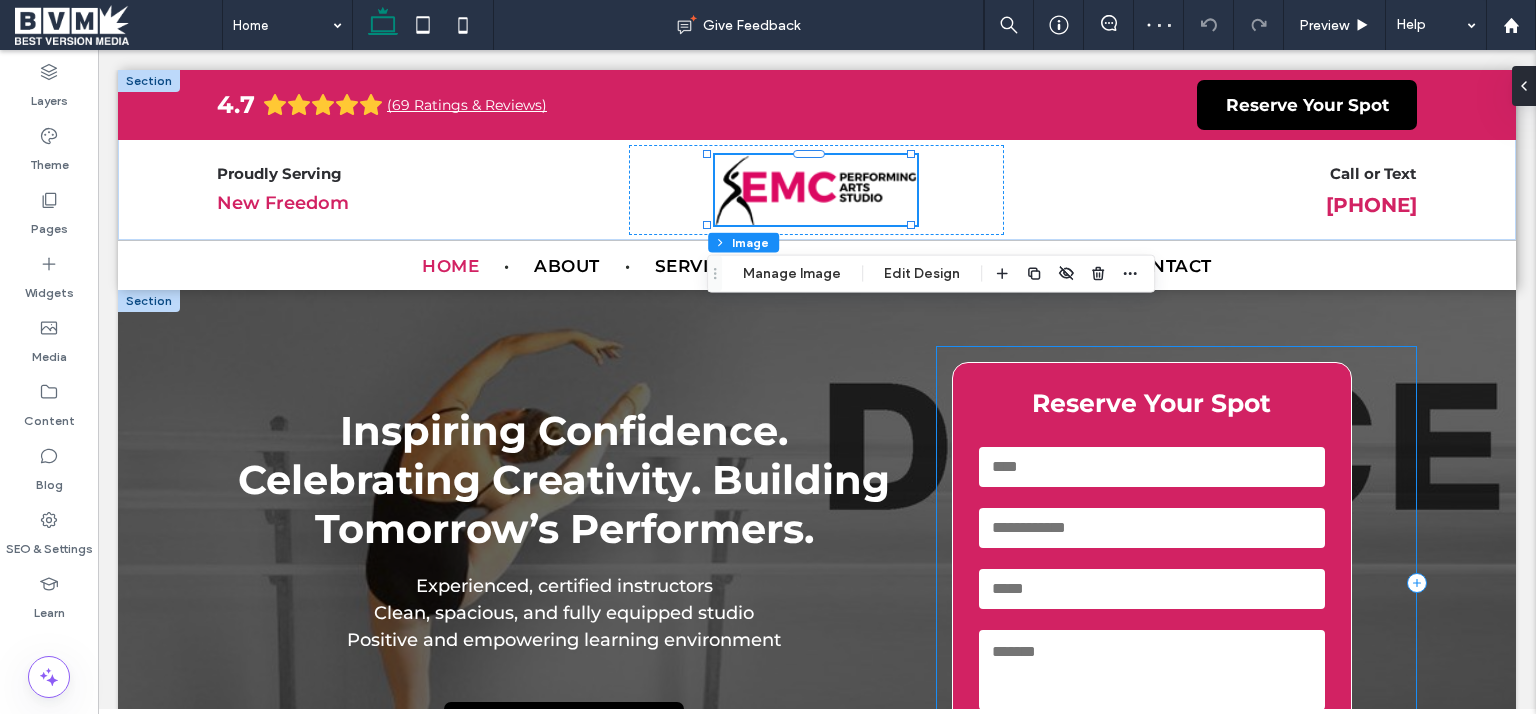 click at bounding box center [816, 189] 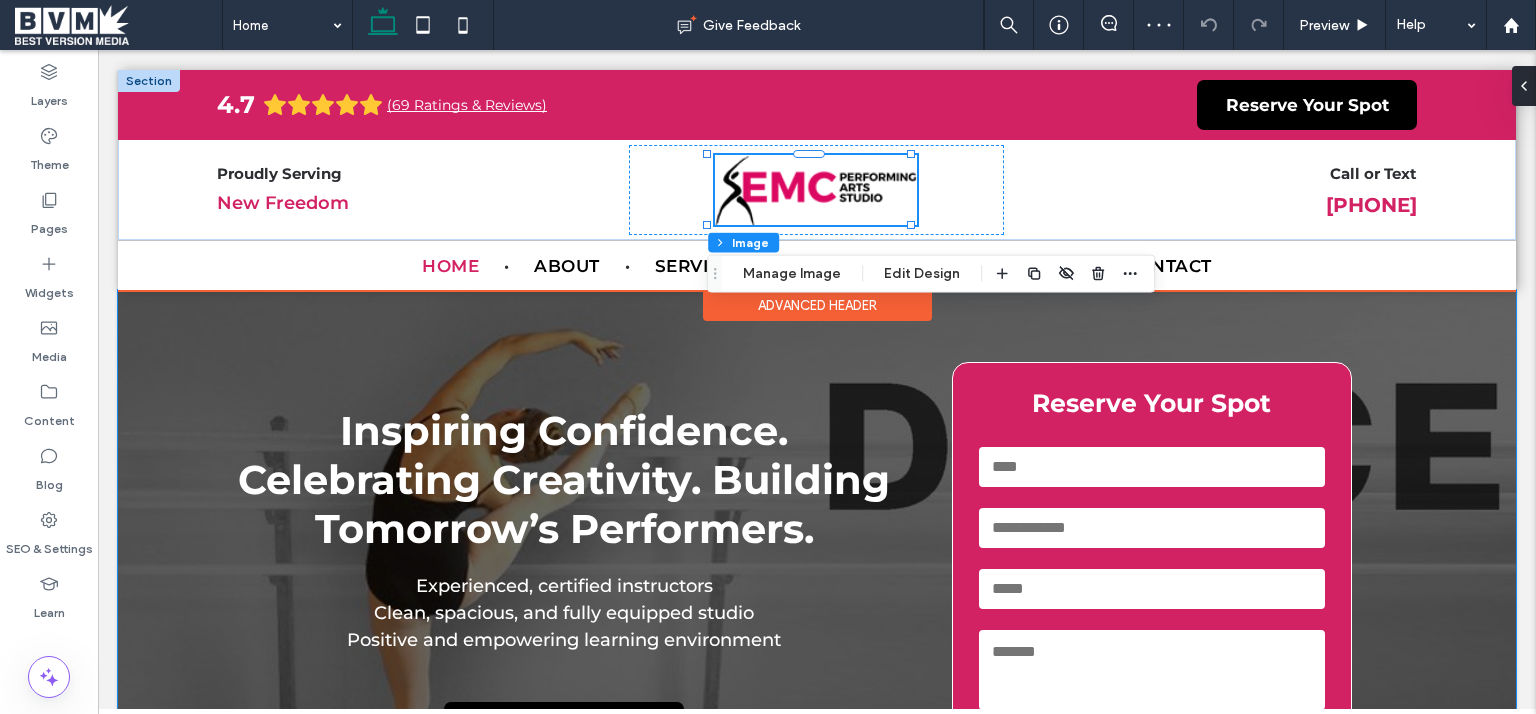 click at bounding box center [816, 189] 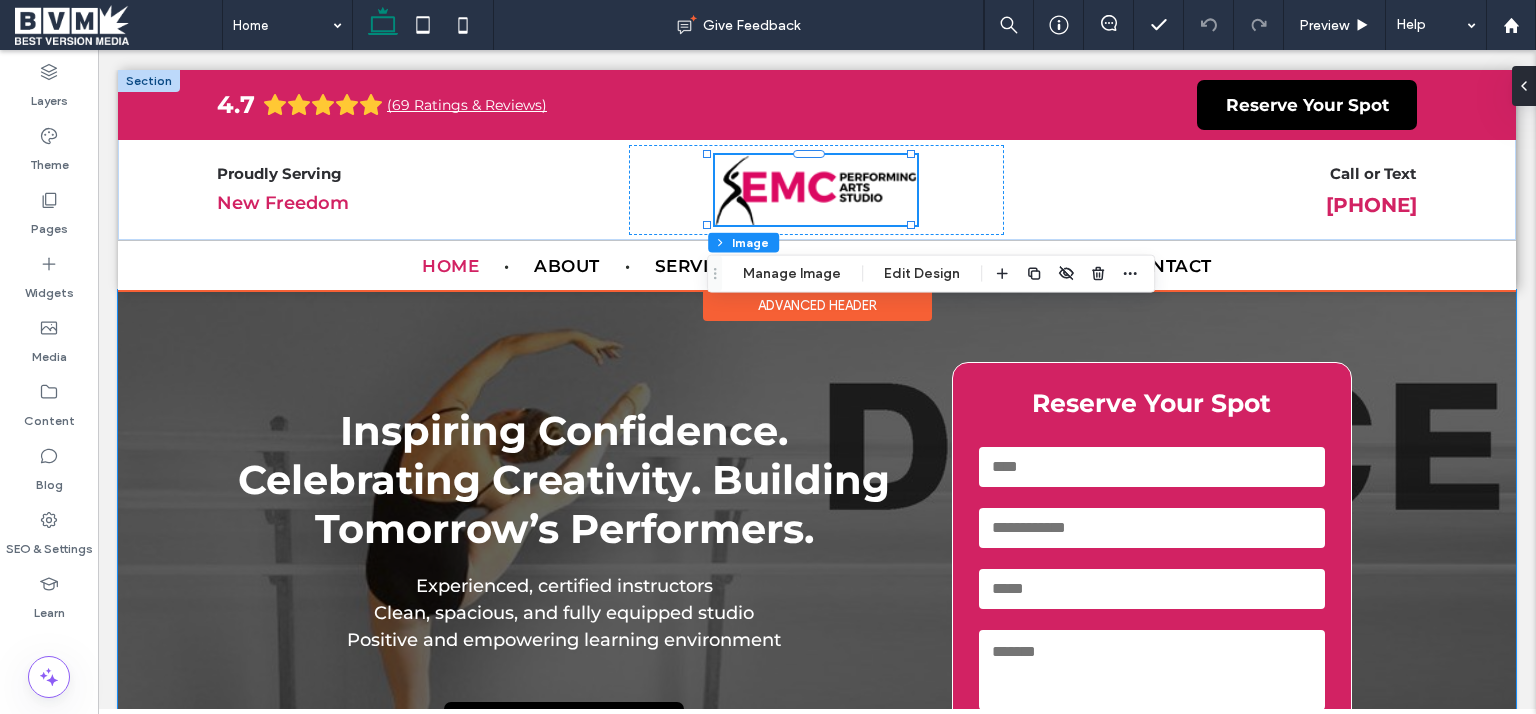 scroll, scrollTop: 472, scrollLeft: 0, axis: vertical 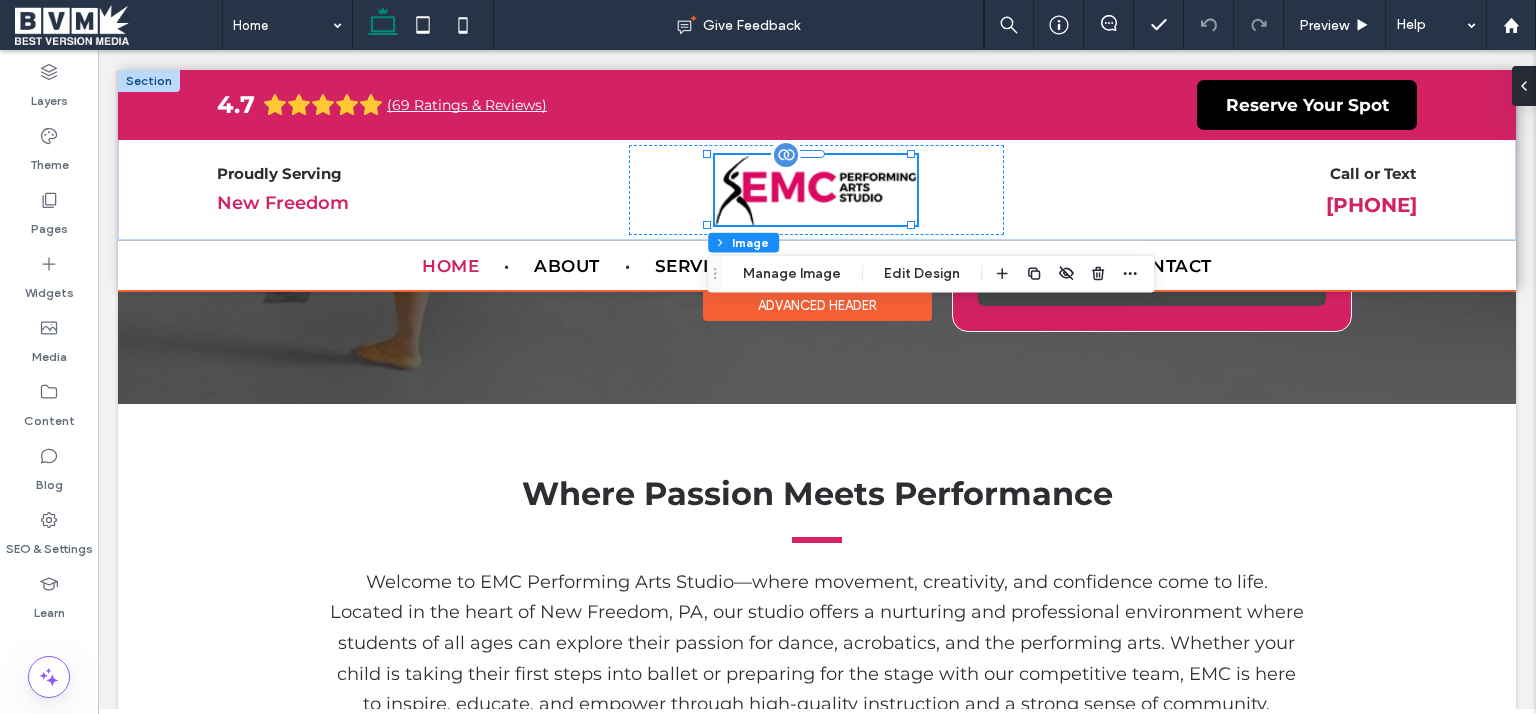 click at bounding box center [816, 189] 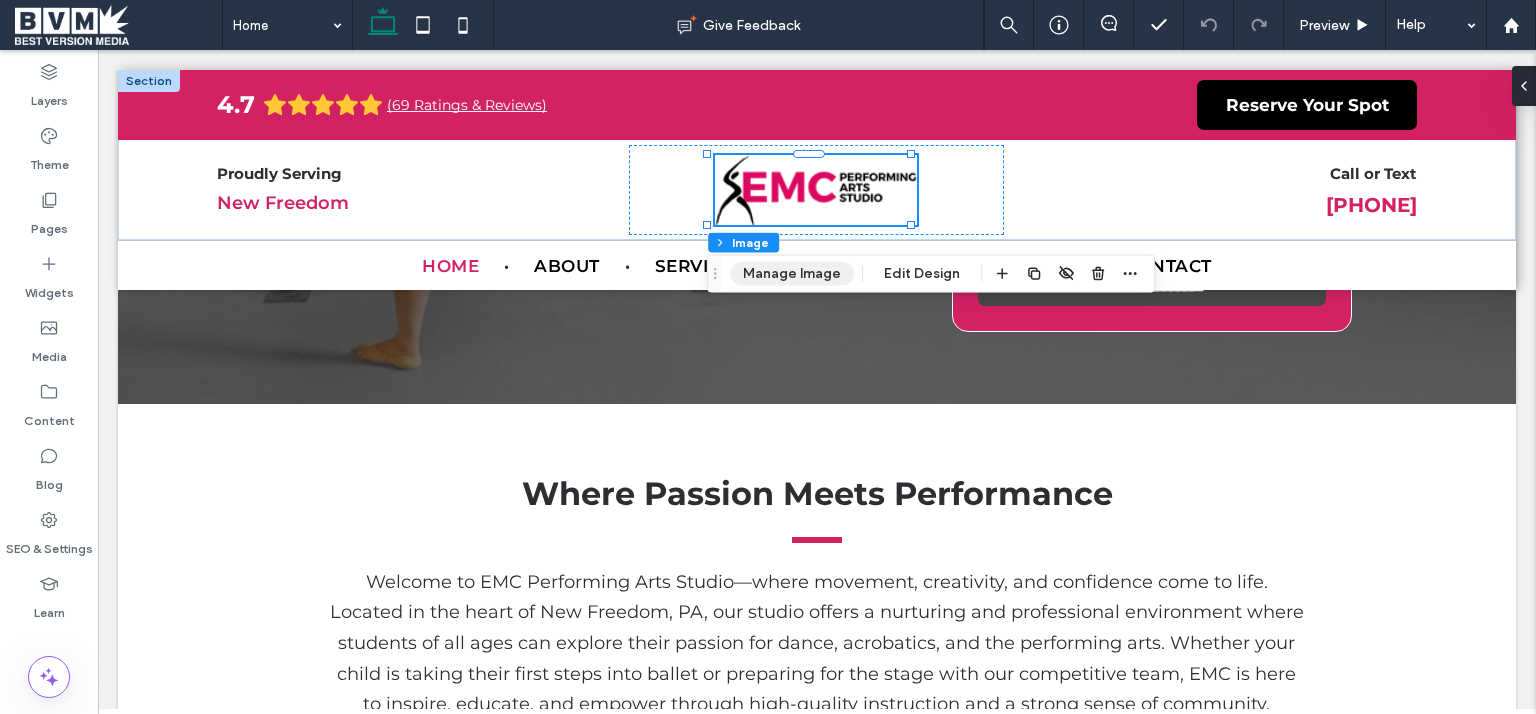 click on "Manage Image" at bounding box center [792, 274] 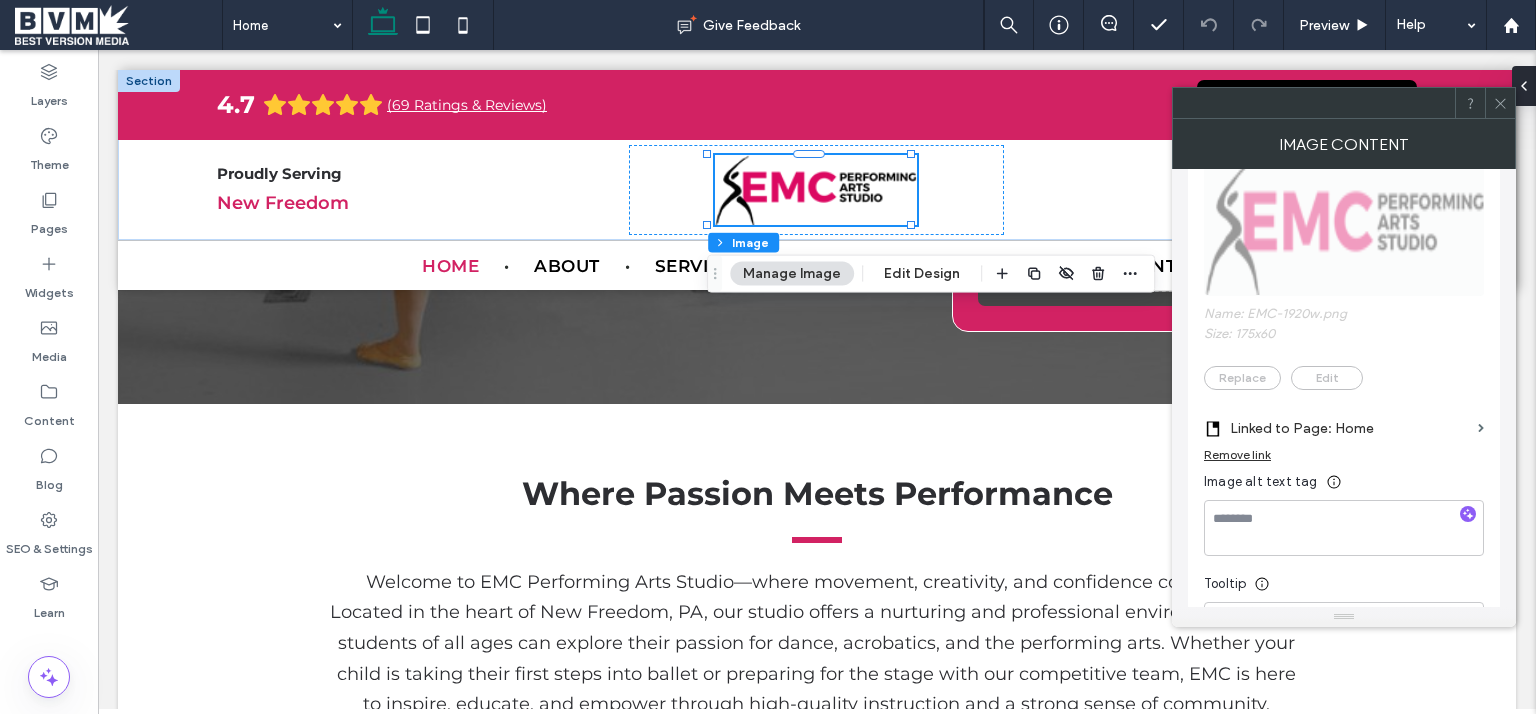 scroll, scrollTop: 400, scrollLeft: 0, axis: vertical 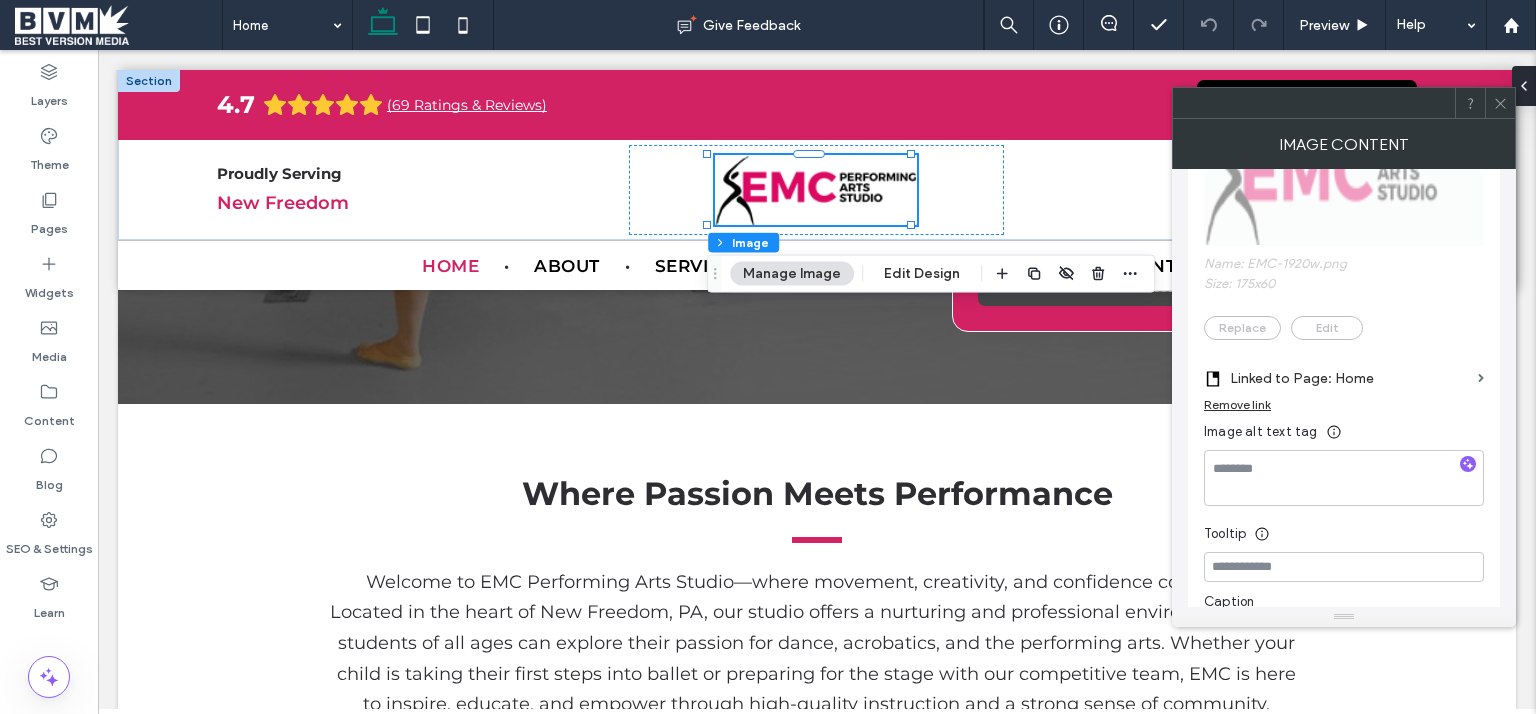 click 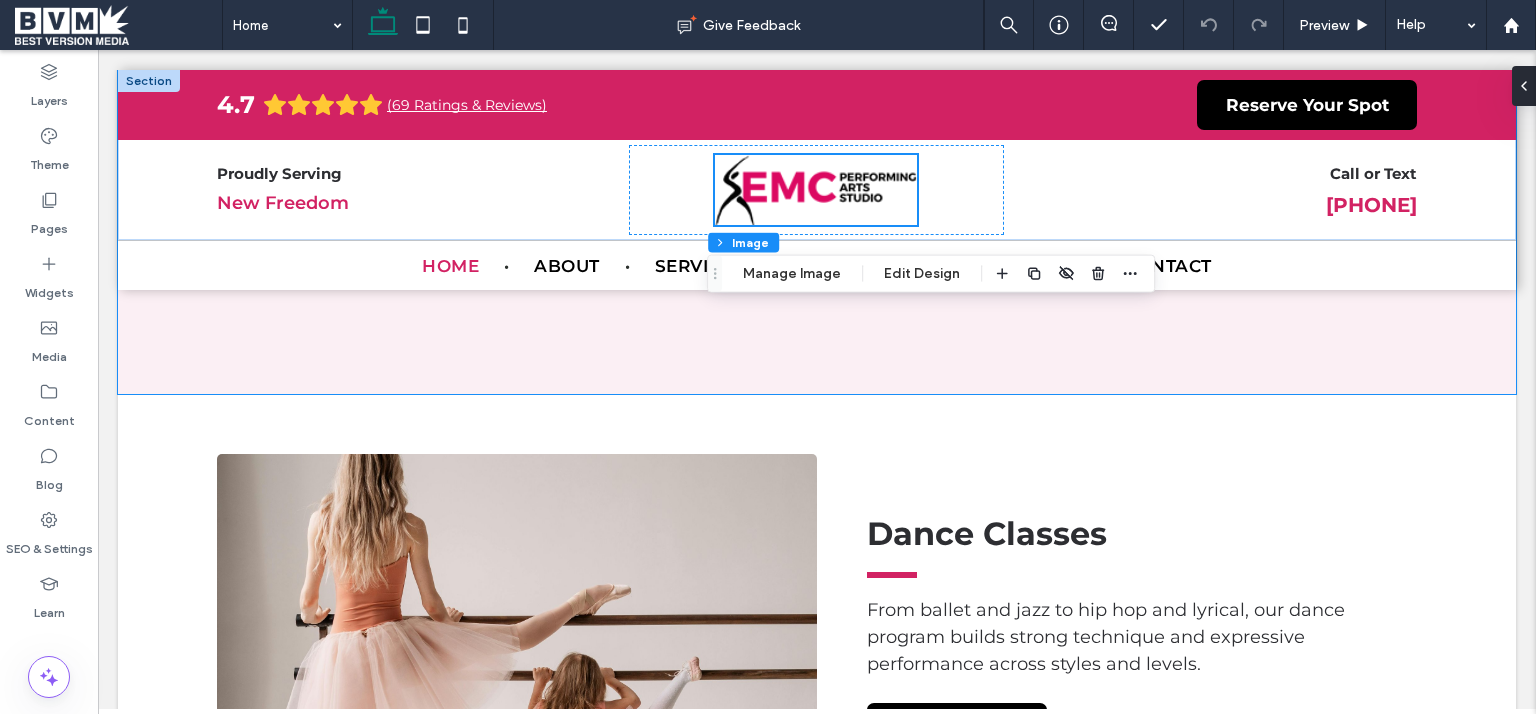 scroll, scrollTop: 0, scrollLeft: 0, axis: both 